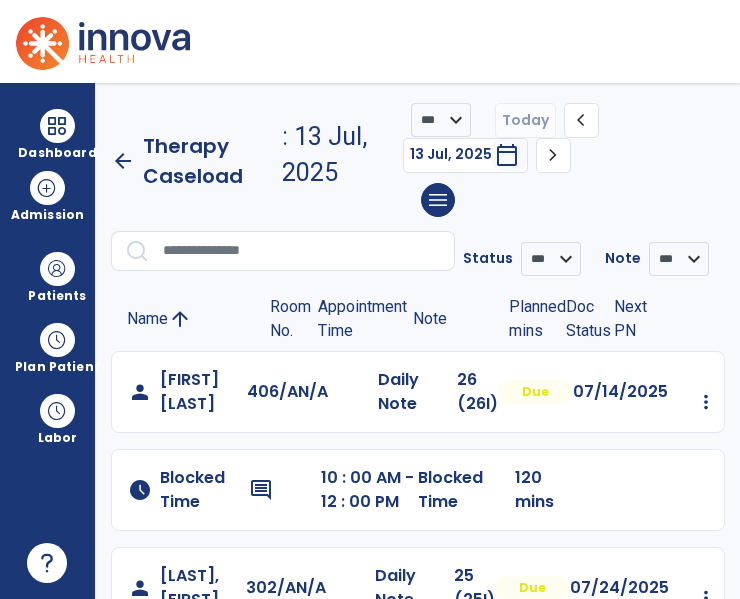 scroll, scrollTop: 0, scrollLeft: 0, axis: both 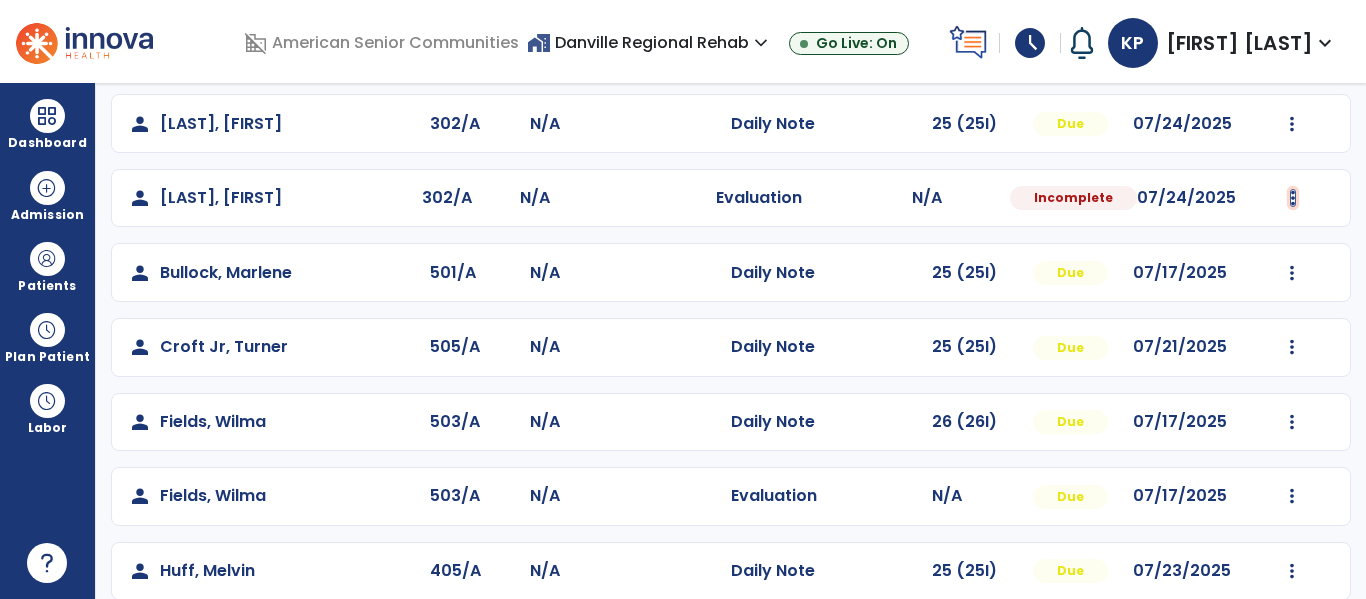 click at bounding box center [1292, -25] 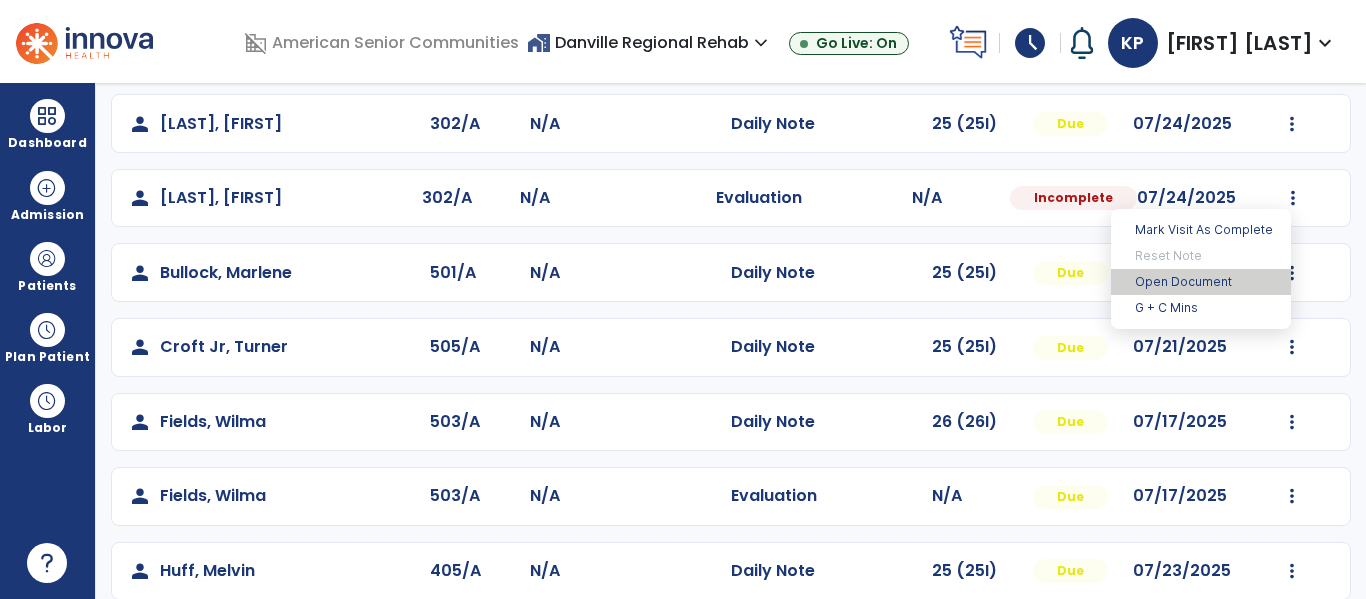 click on "Open Document" at bounding box center [1201, 282] 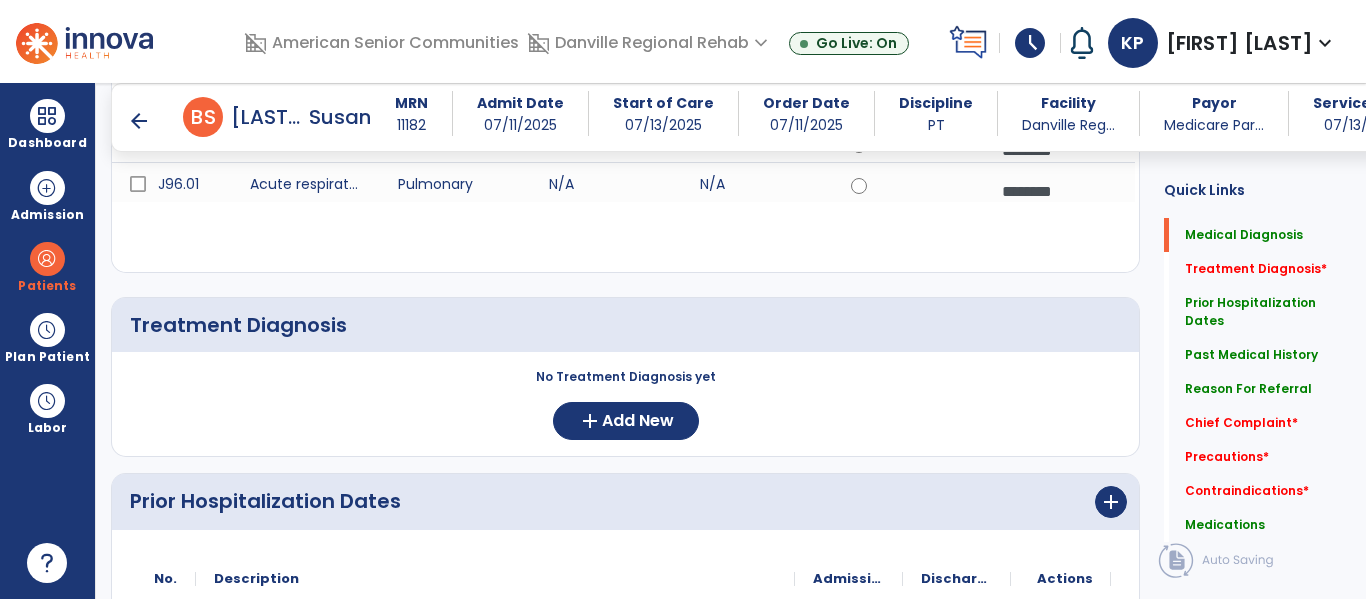 scroll, scrollTop: 473, scrollLeft: 0, axis: vertical 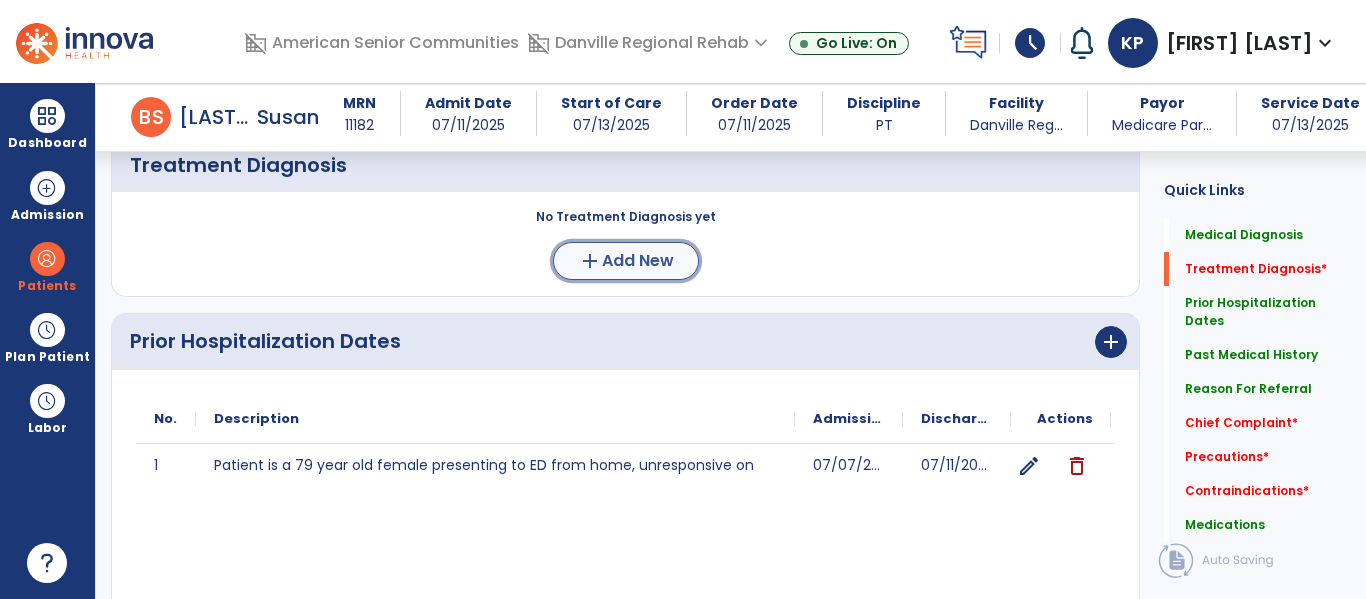 click on "Add New" 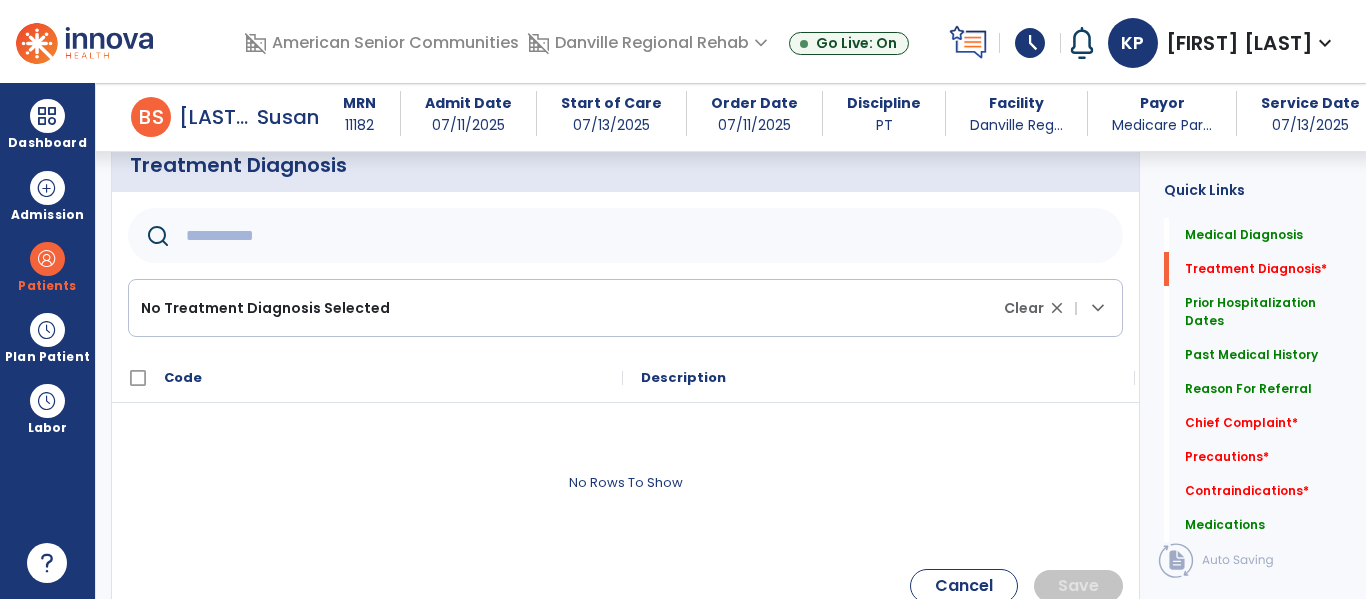 click 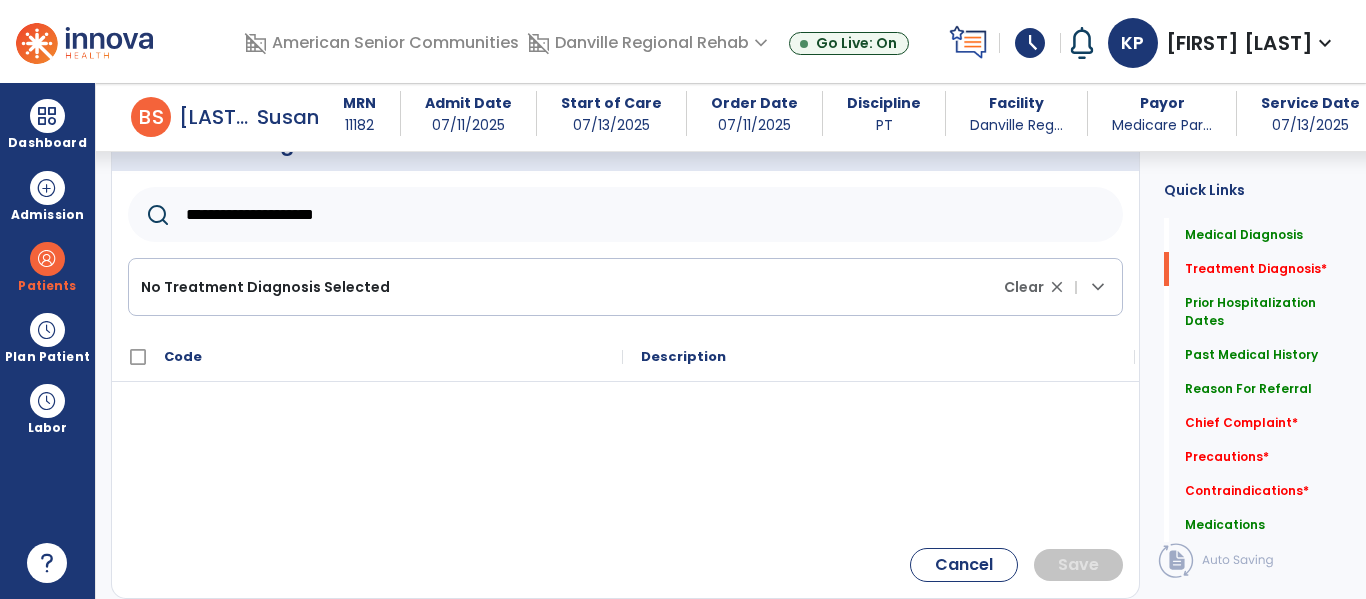 scroll, scrollTop: 490, scrollLeft: 0, axis: vertical 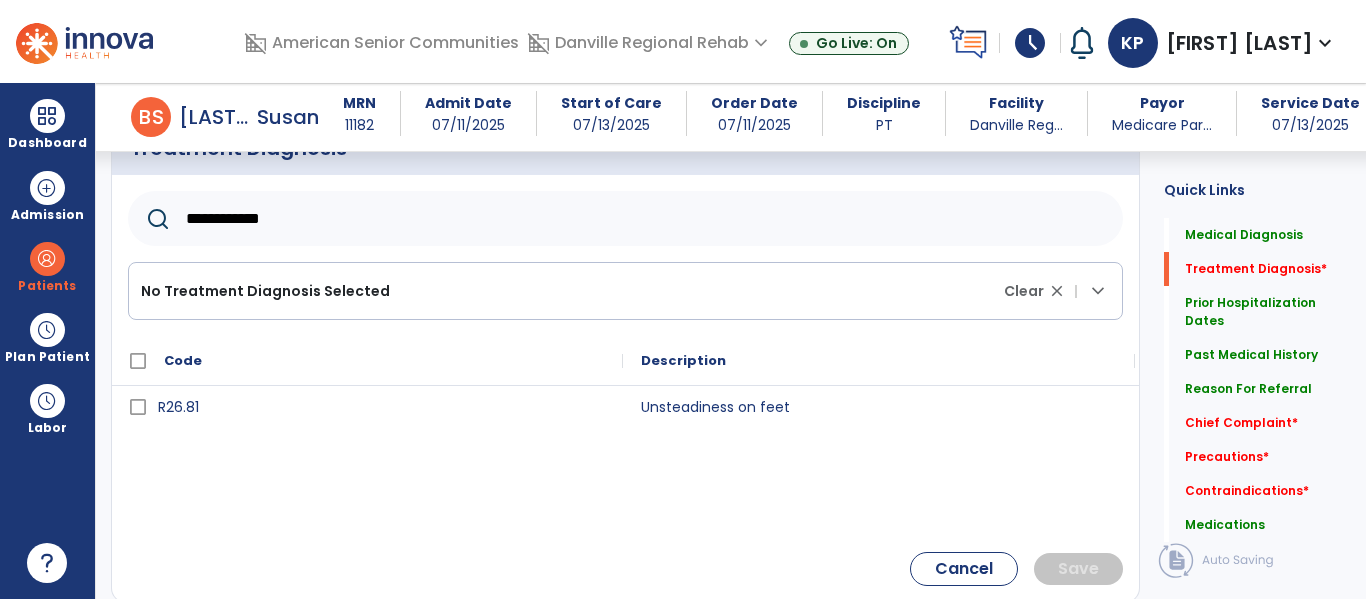 type on "**********" 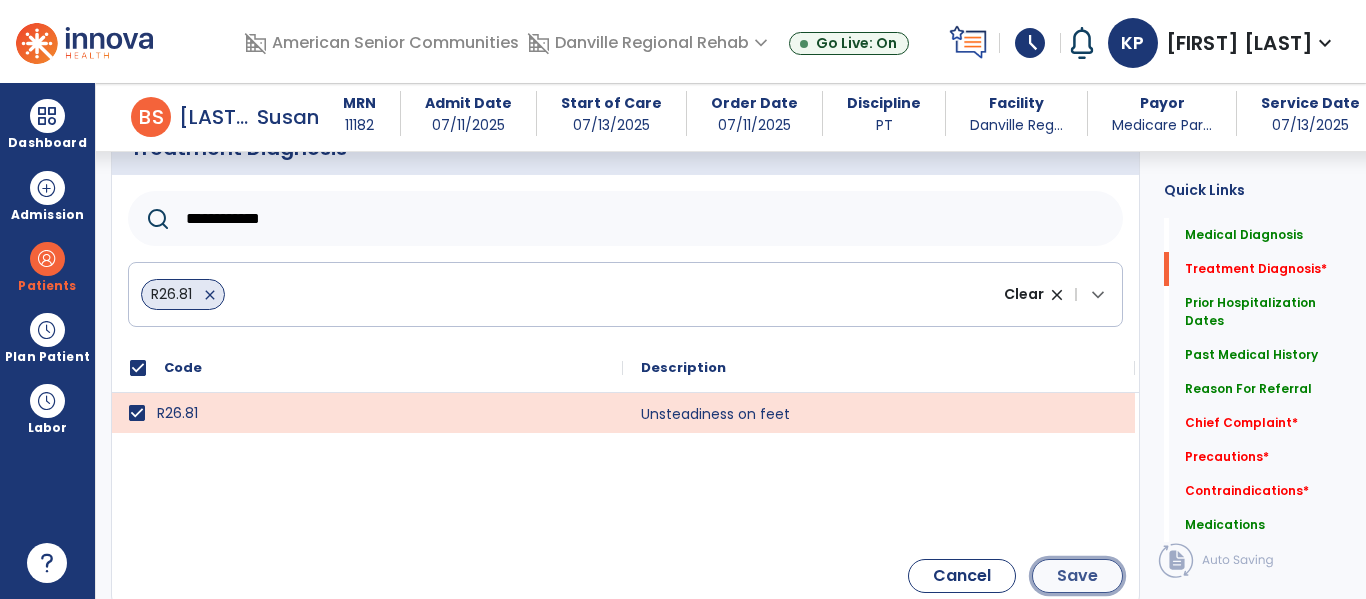 click on "Save" 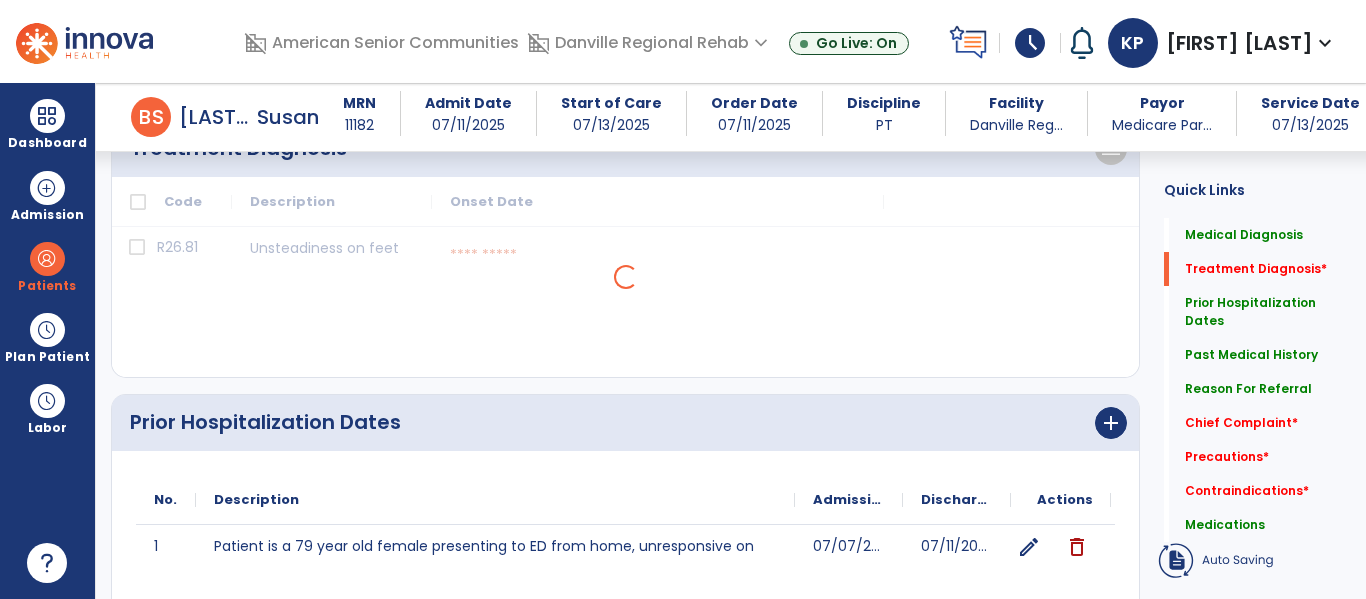 scroll, scrollTop: 394, scrollLeft: 0, axis: vertical 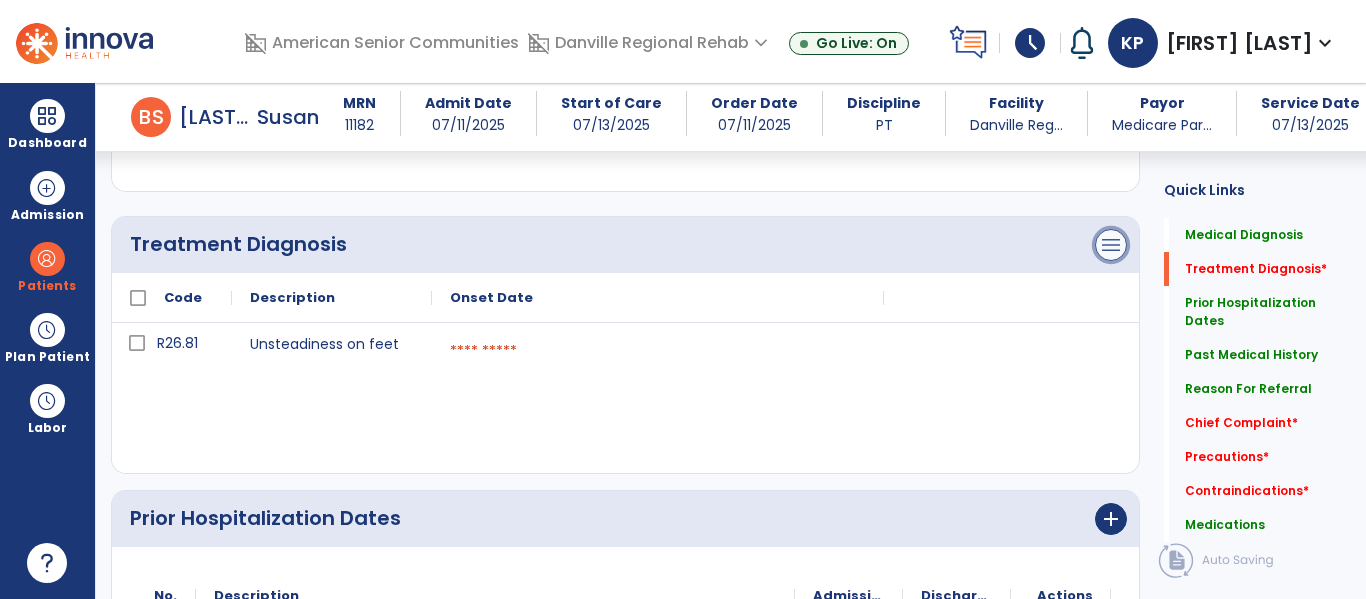 click on "menu" at bounding box center [1111, -37] 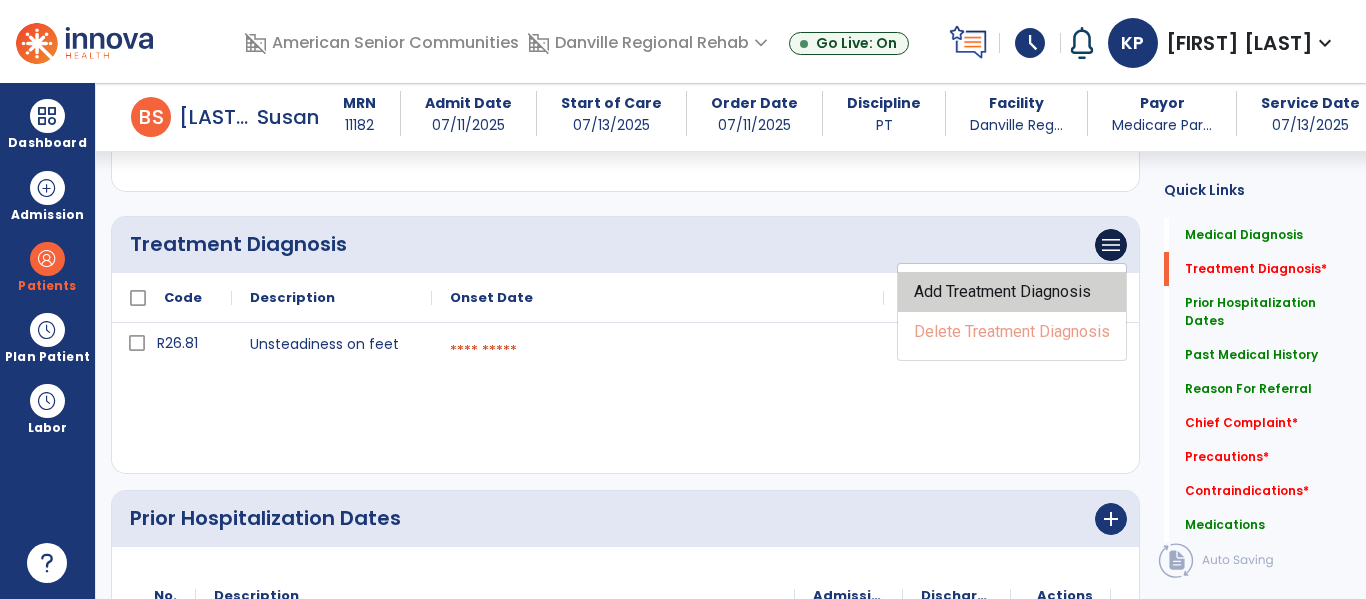 click on "Add Treatment Diagnosis" 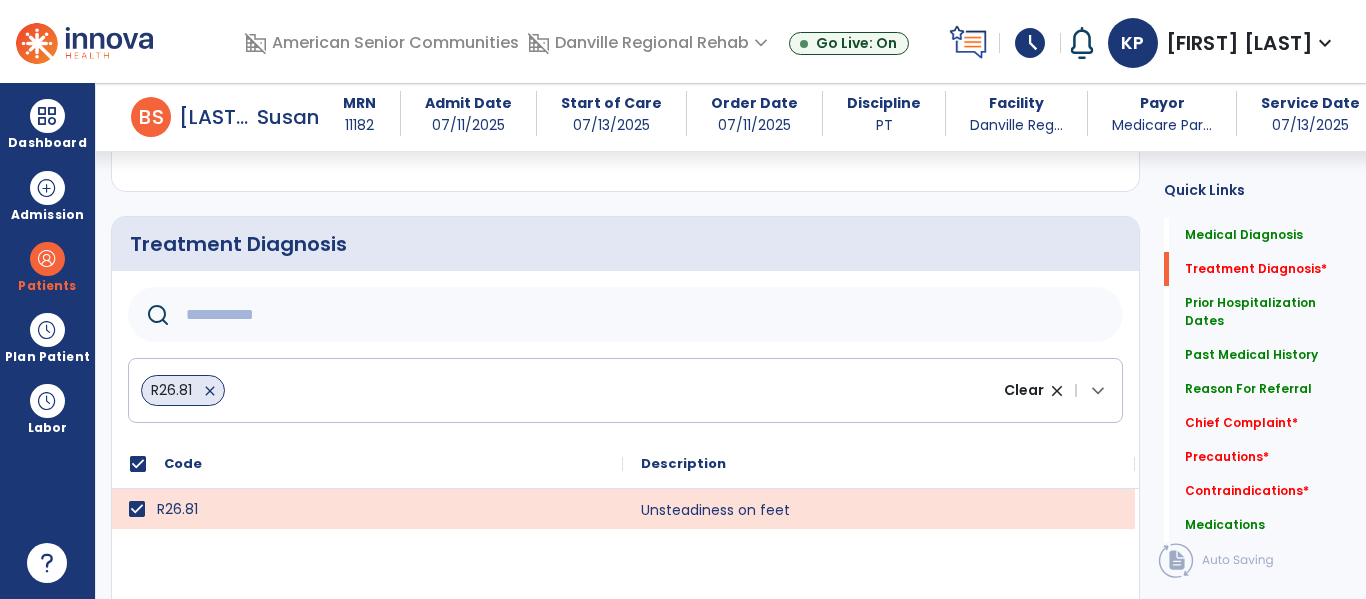 click 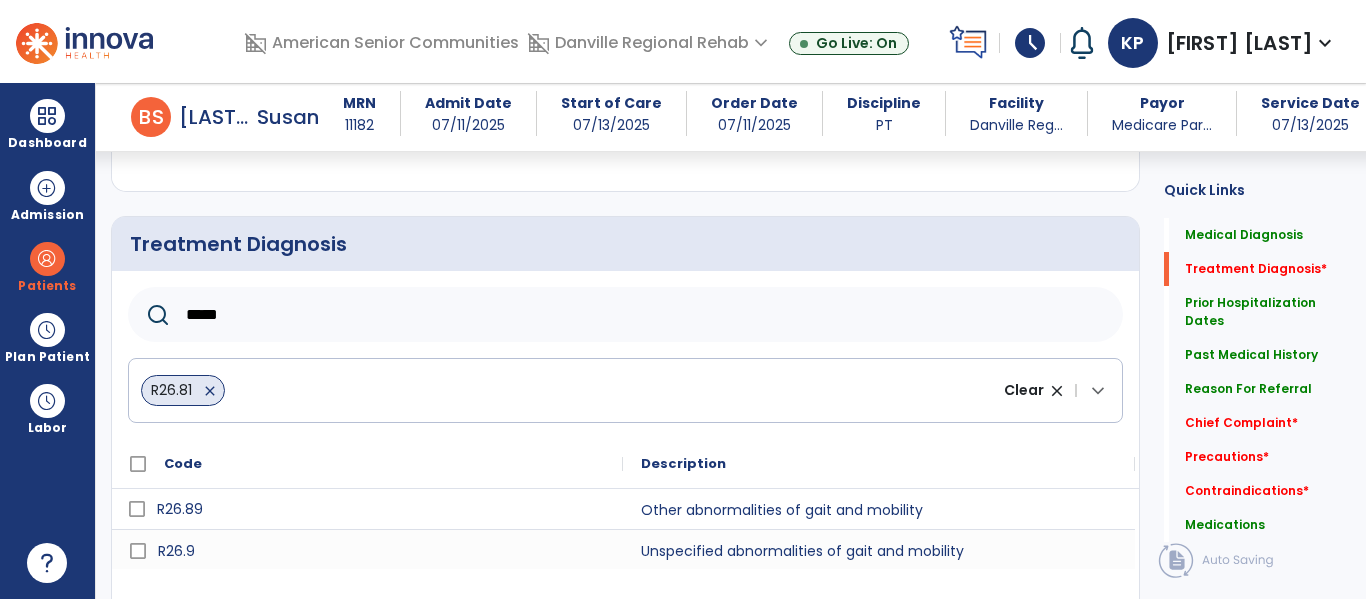 type on "****" 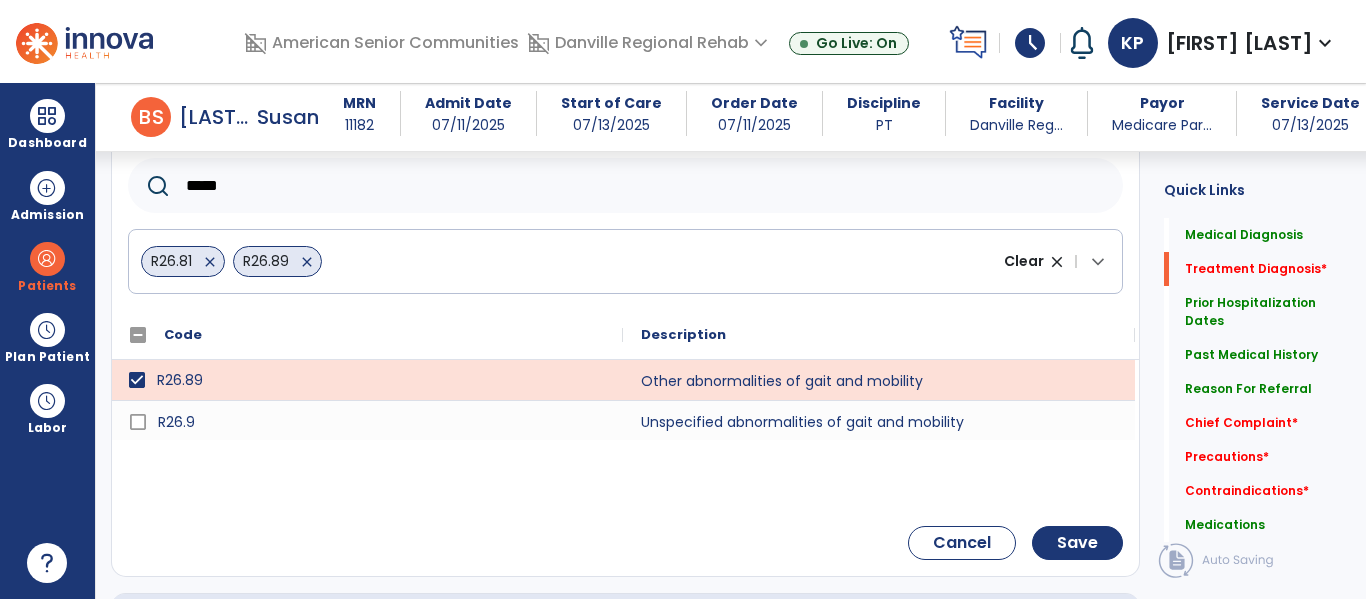 scroll, scrollTop: 528, scrollLeft: 0, axis: vertical 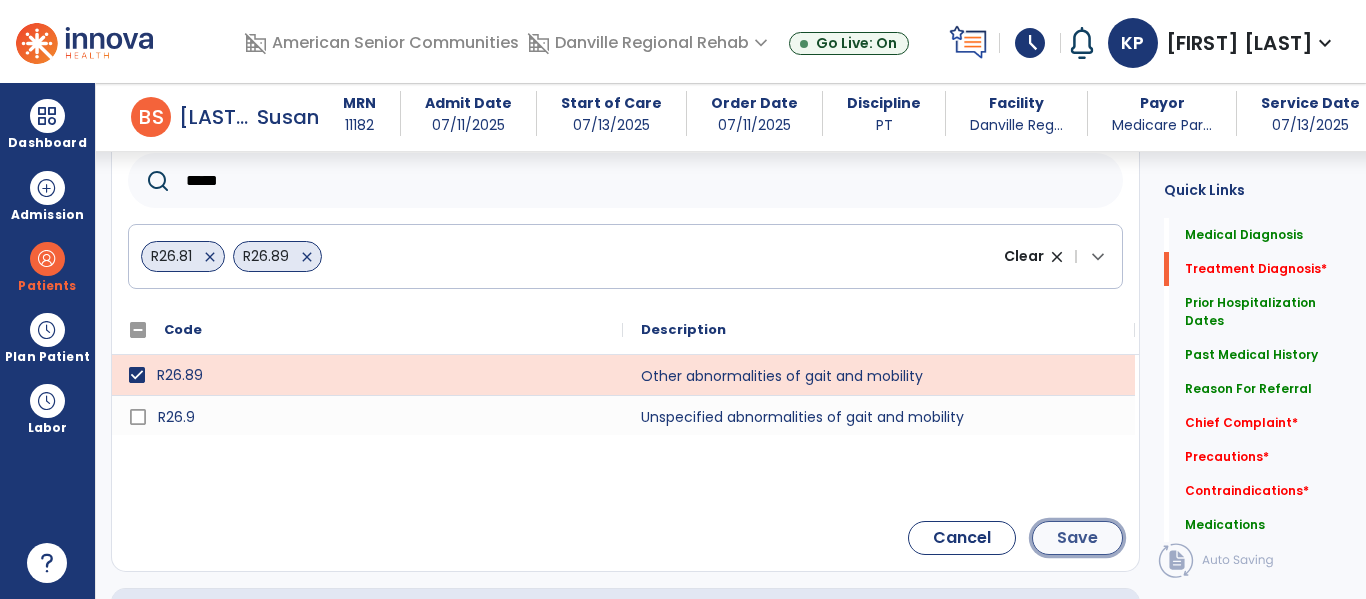 click on "Save" 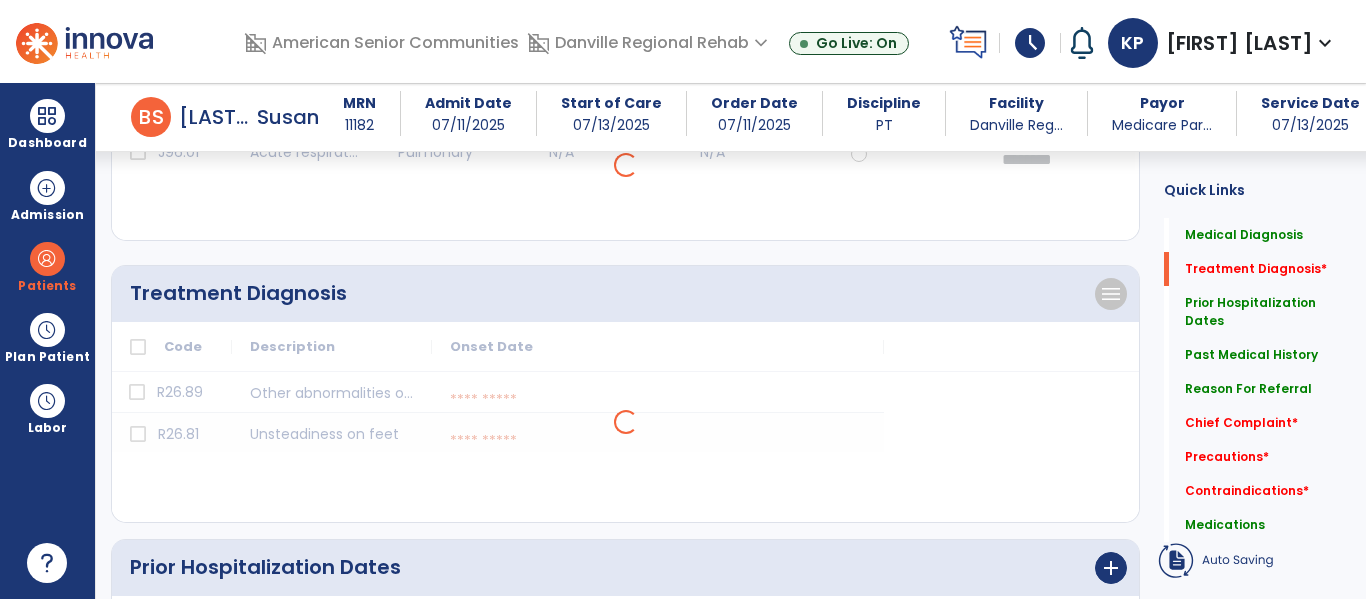 scroll, scrollTop: 335, scrollLeft: 0, axis: vertical 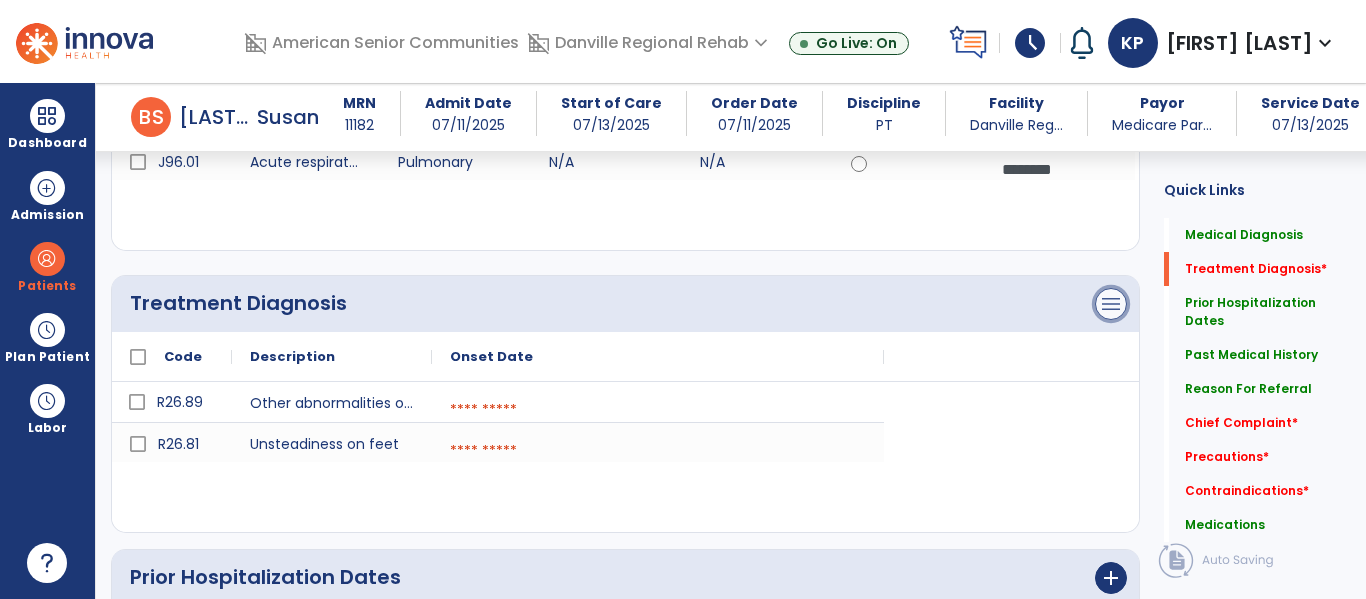 click on "menu" at bounding box center (1111, 22) 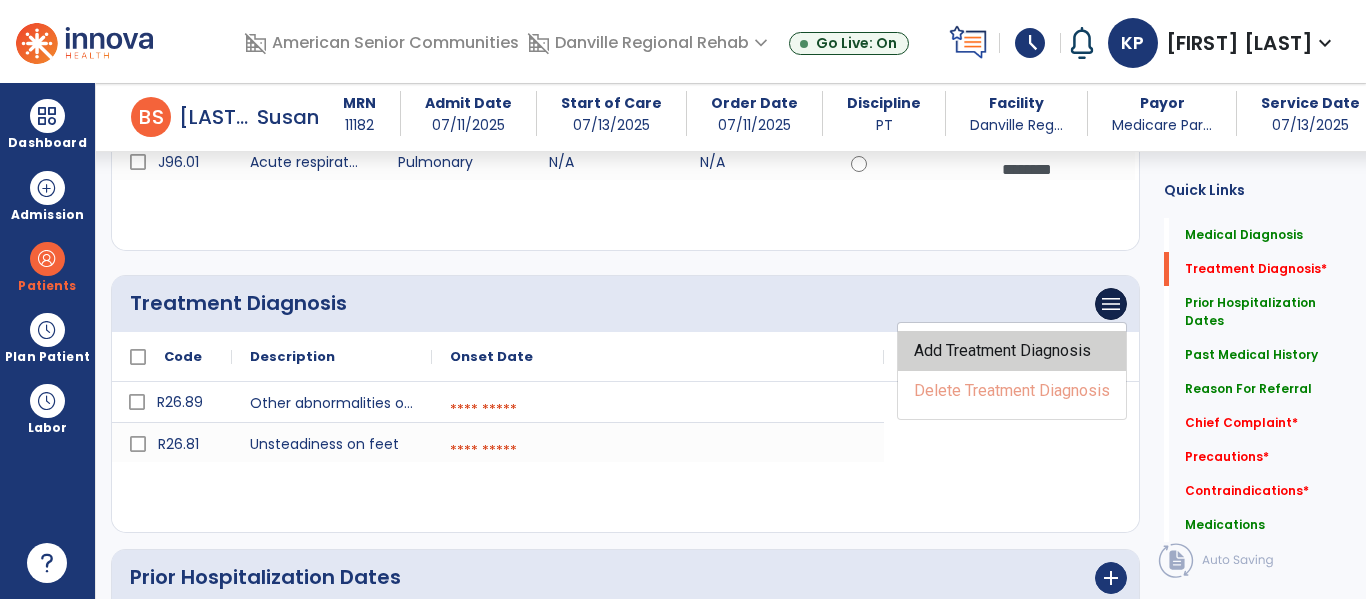 click on "Add Treatment Diagnosis" 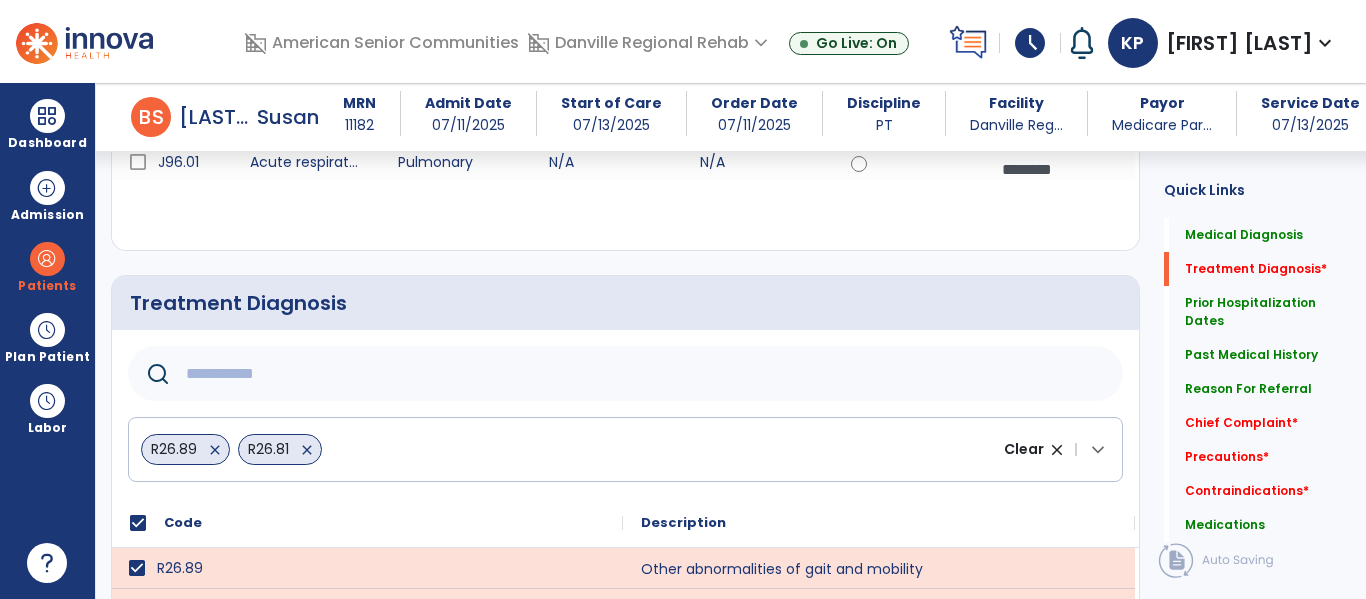 click 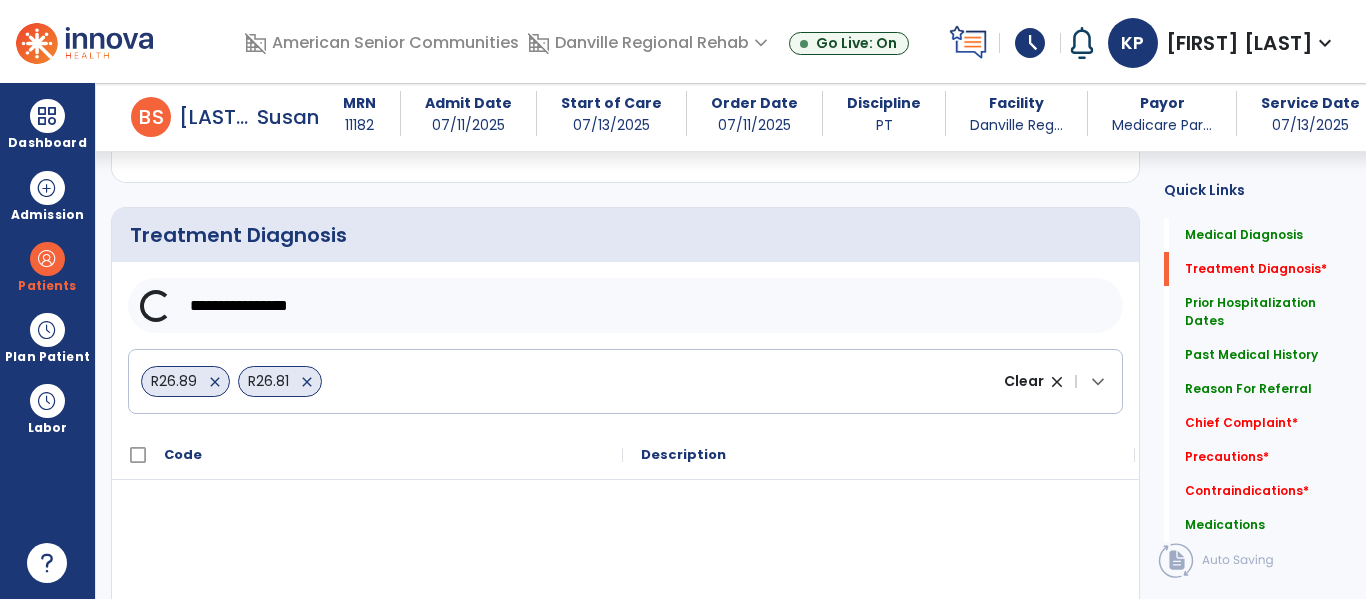 scroll, scrollTop: 513, scrollLeft: 0, axis: vertical 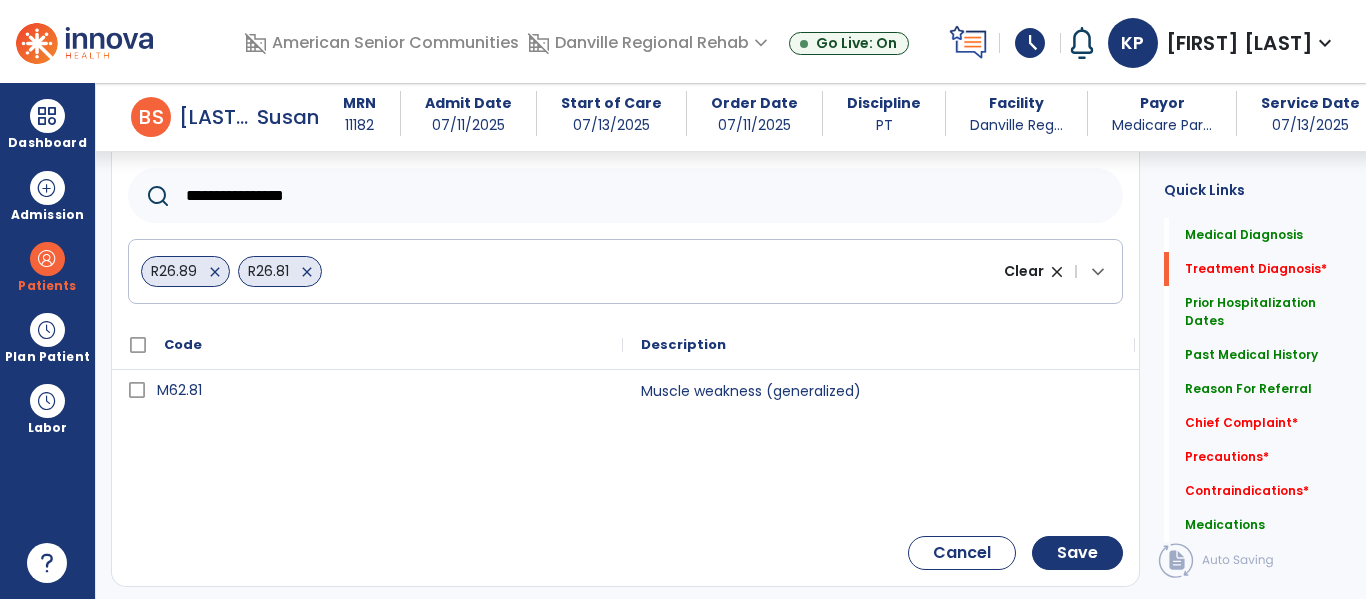 type on "**********" 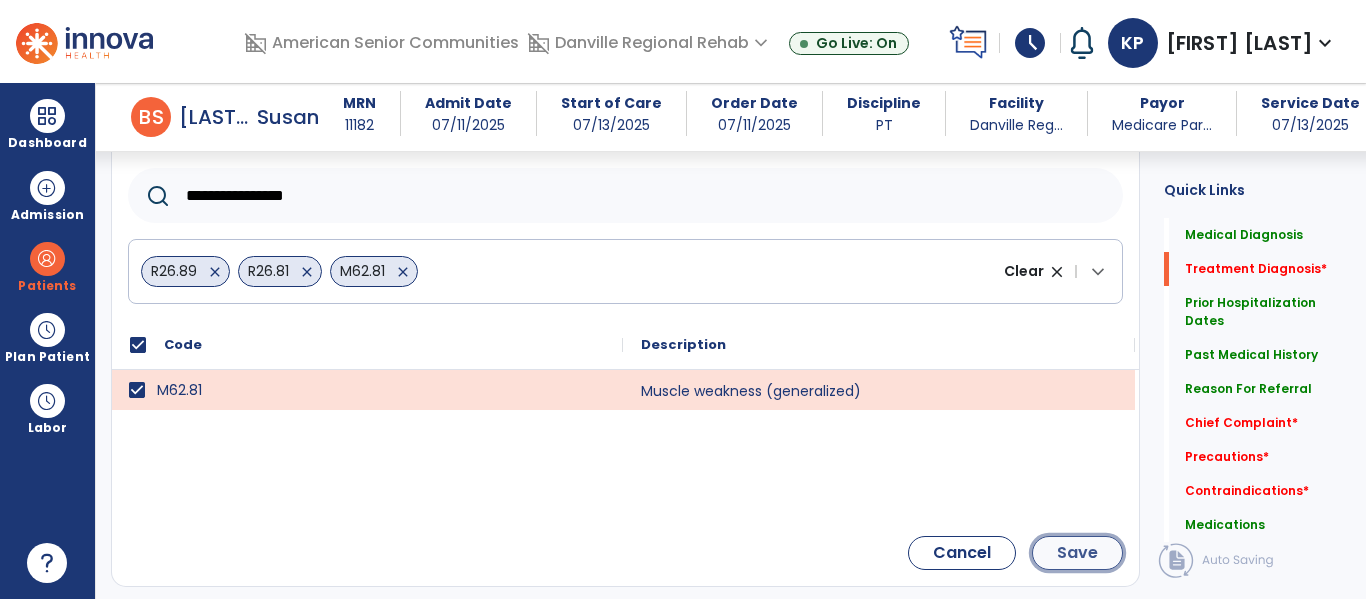 click on "Save" 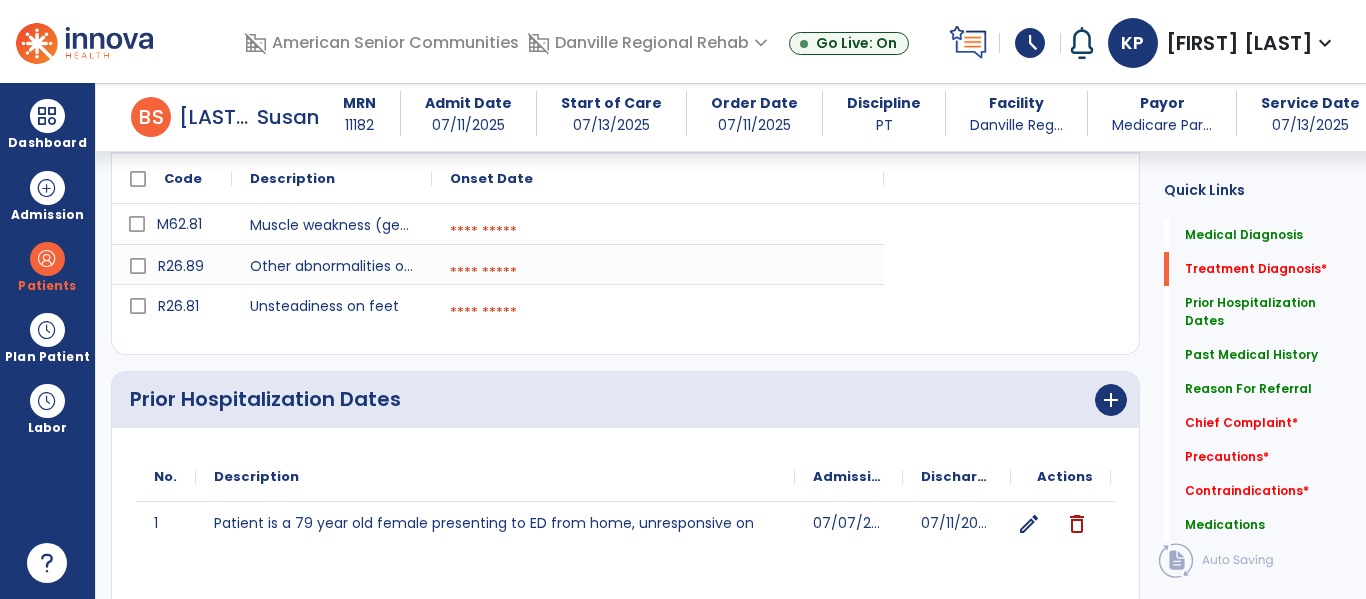 scroll, scrollTop: 381, scrollLeft: 0, axis: vertical 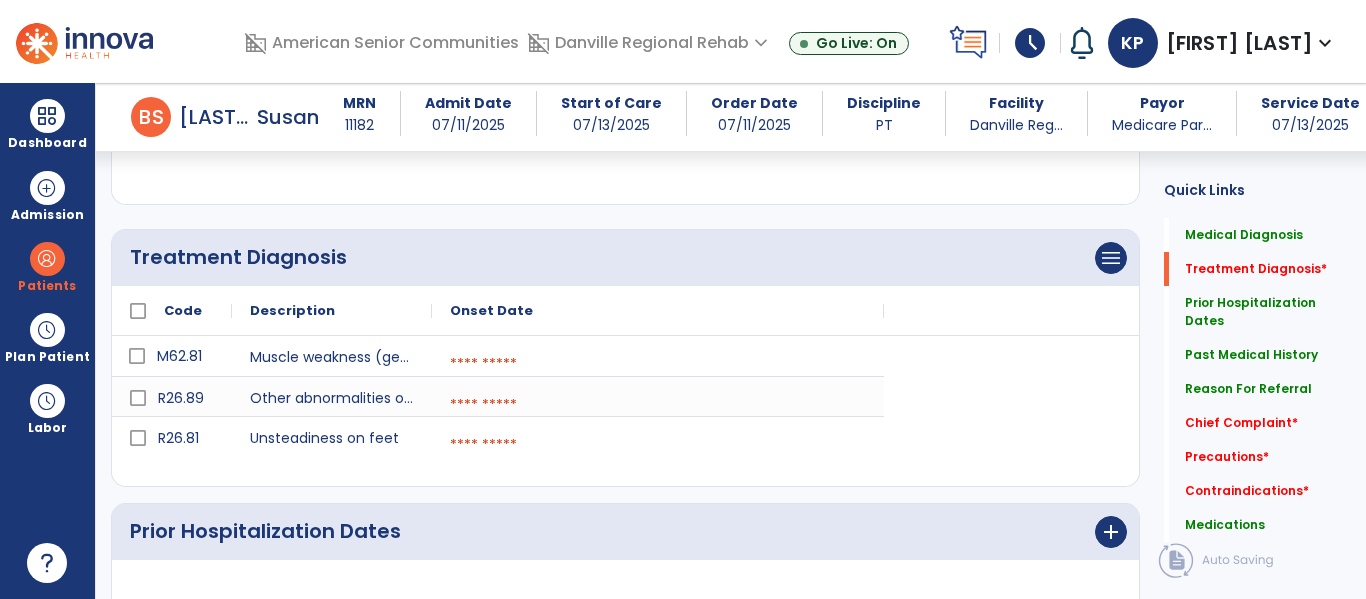 click at bounding box center (658, 364) 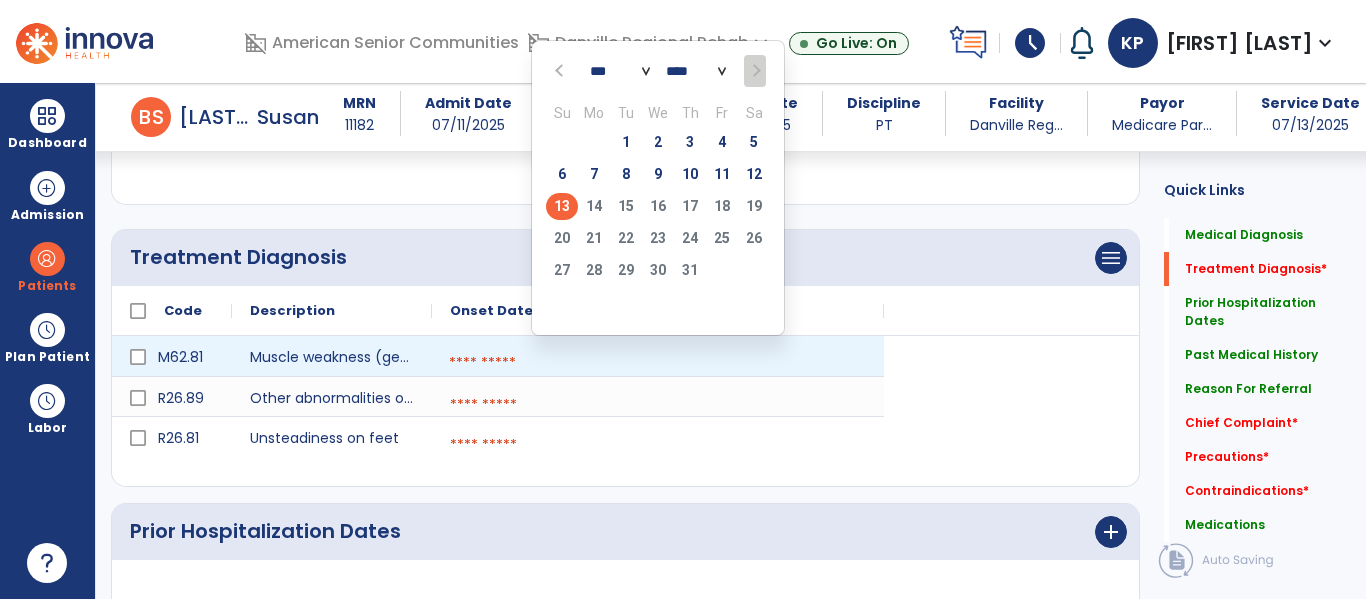 click on "13" 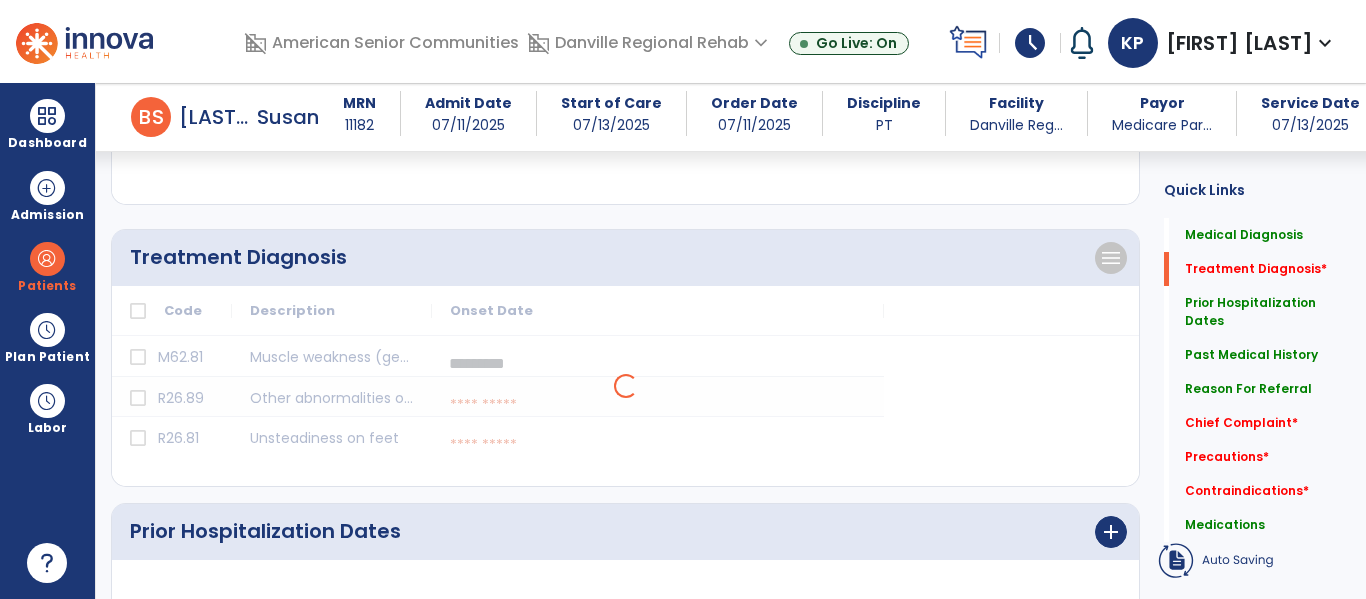 click 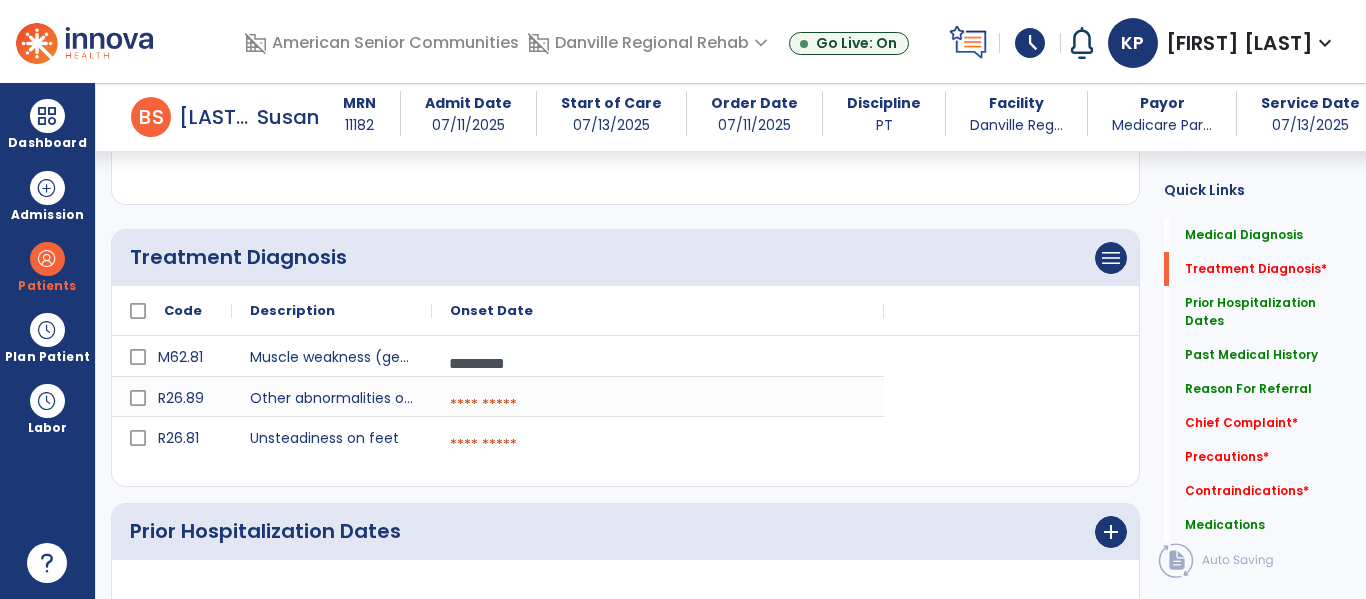 click at bounding box center [658, 405] 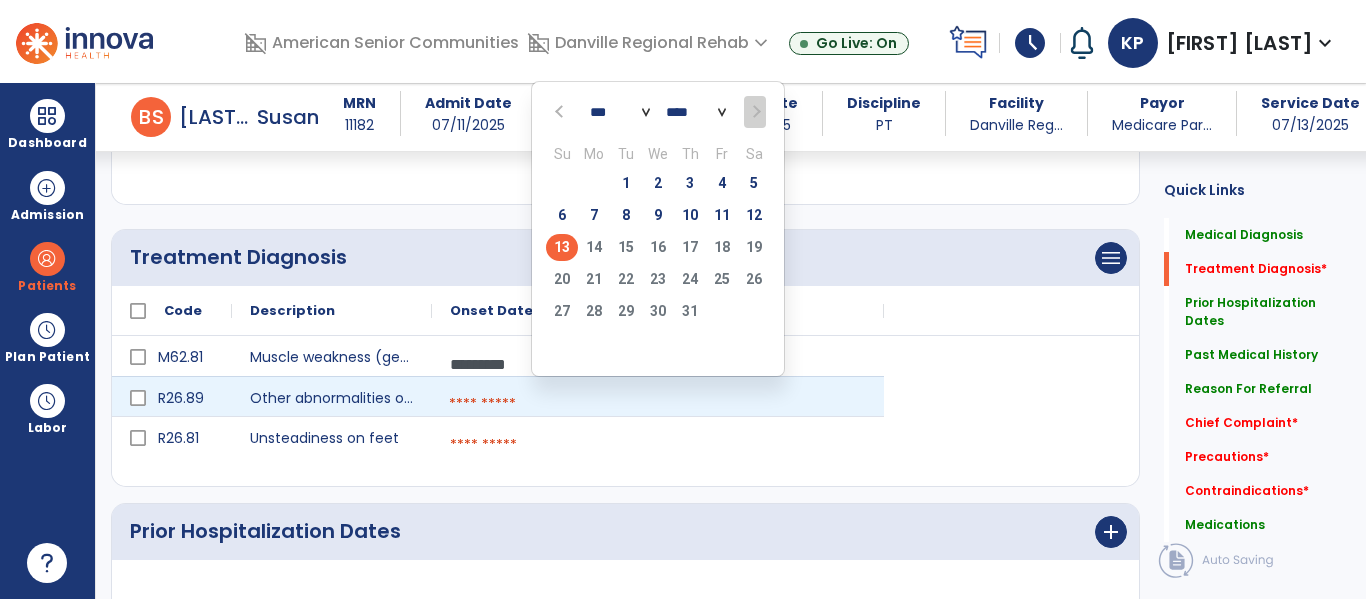 click on "13" 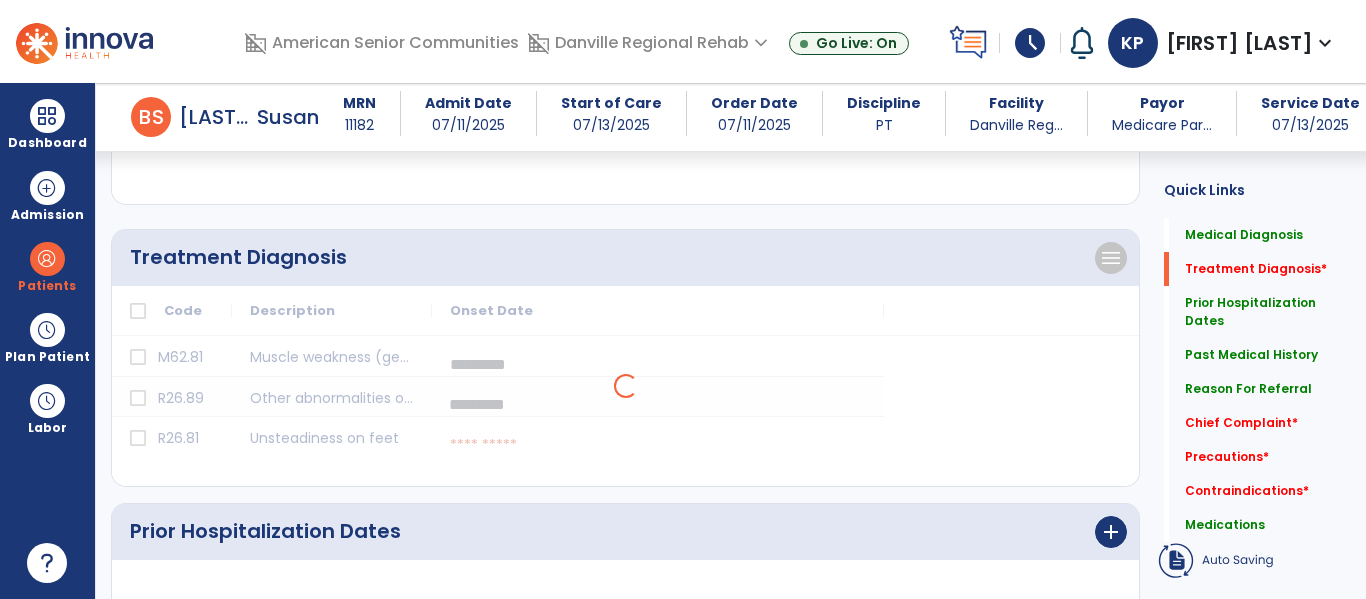 click 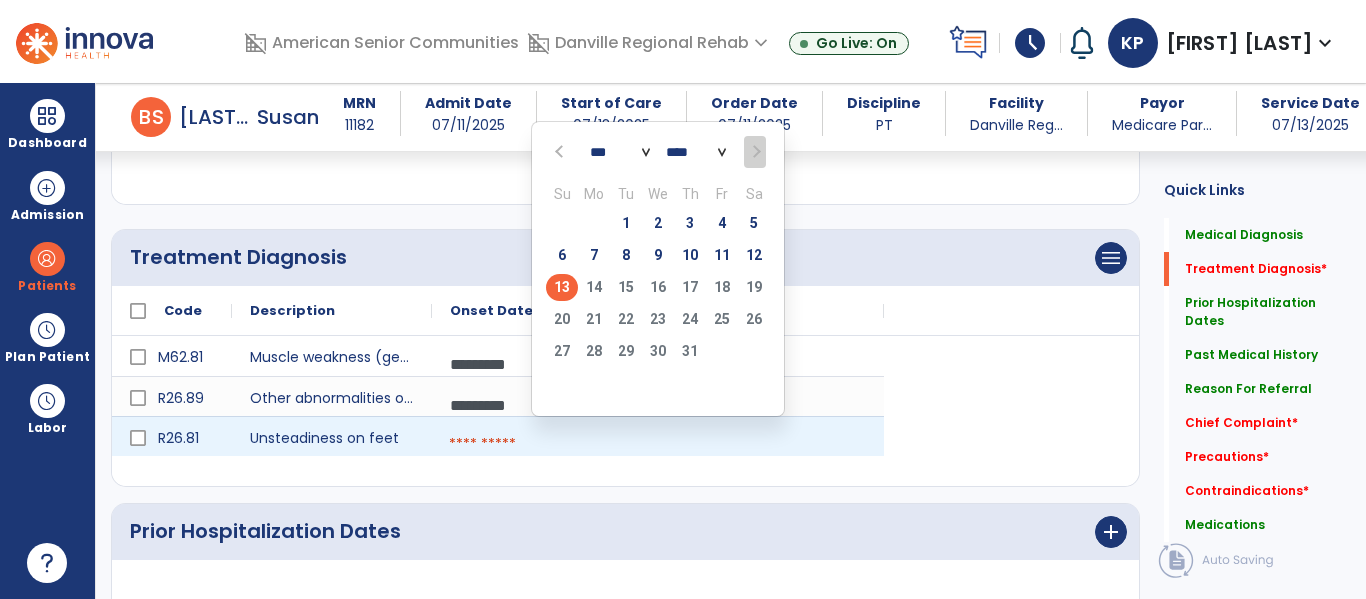 click on "13" 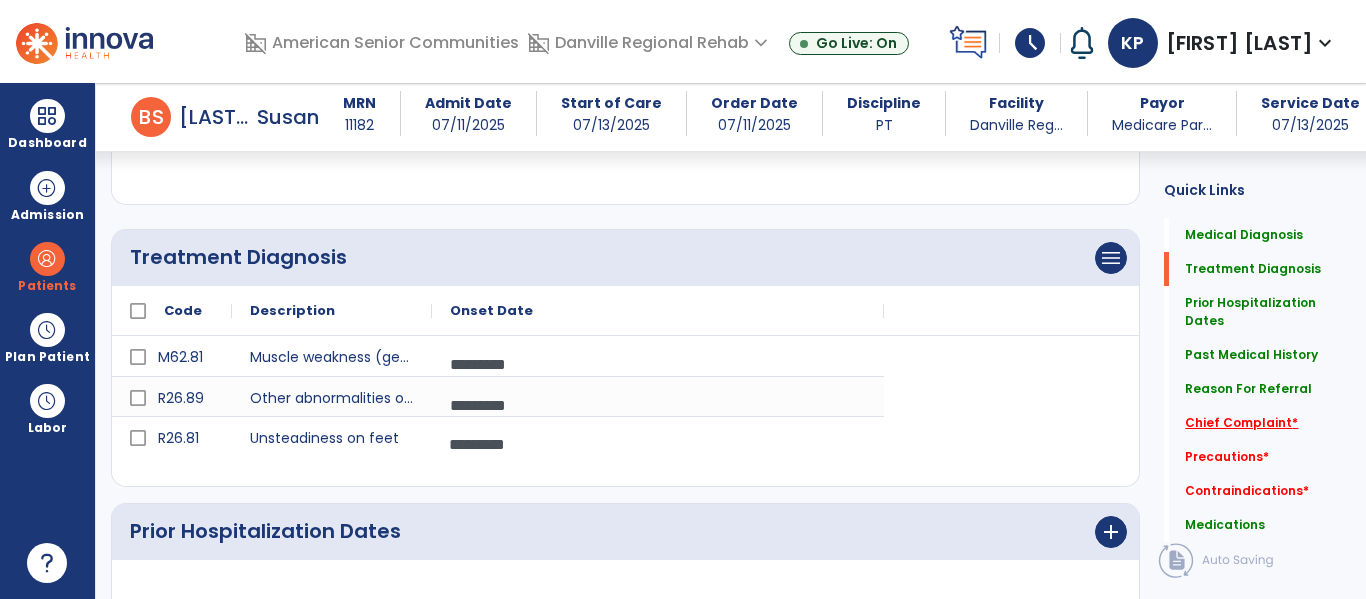 click on "Chief Complaint   *" 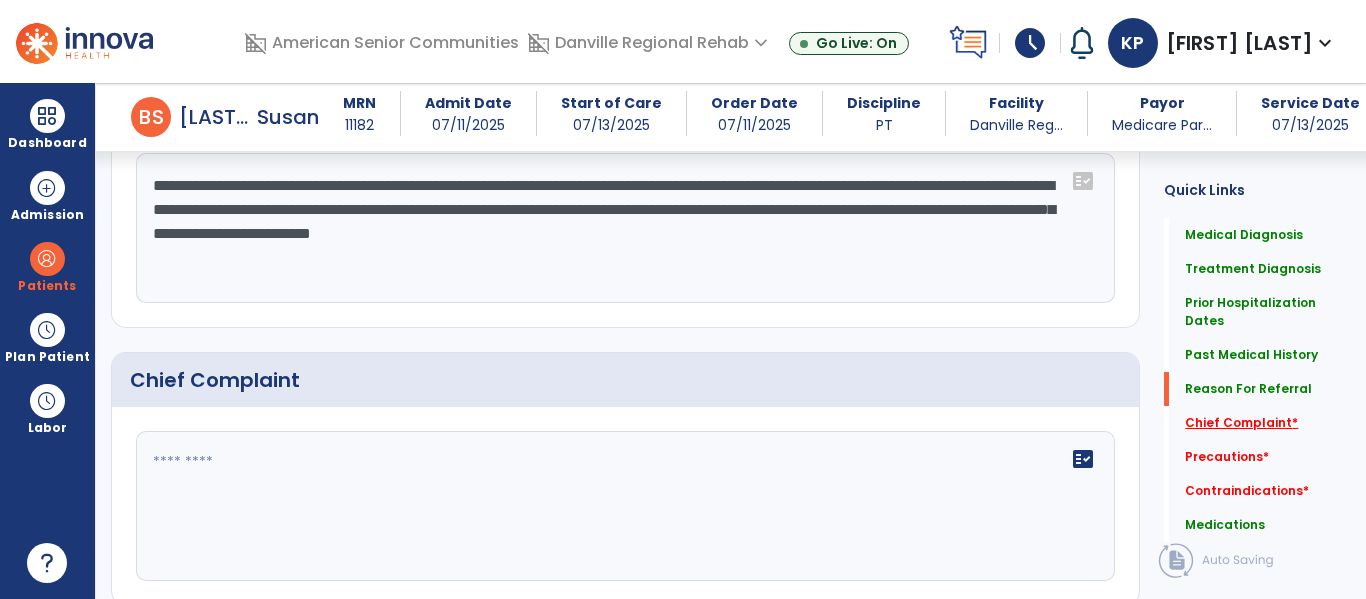 scroll, scrollTop: 2267, scrollLeft: 0, axis: vertical 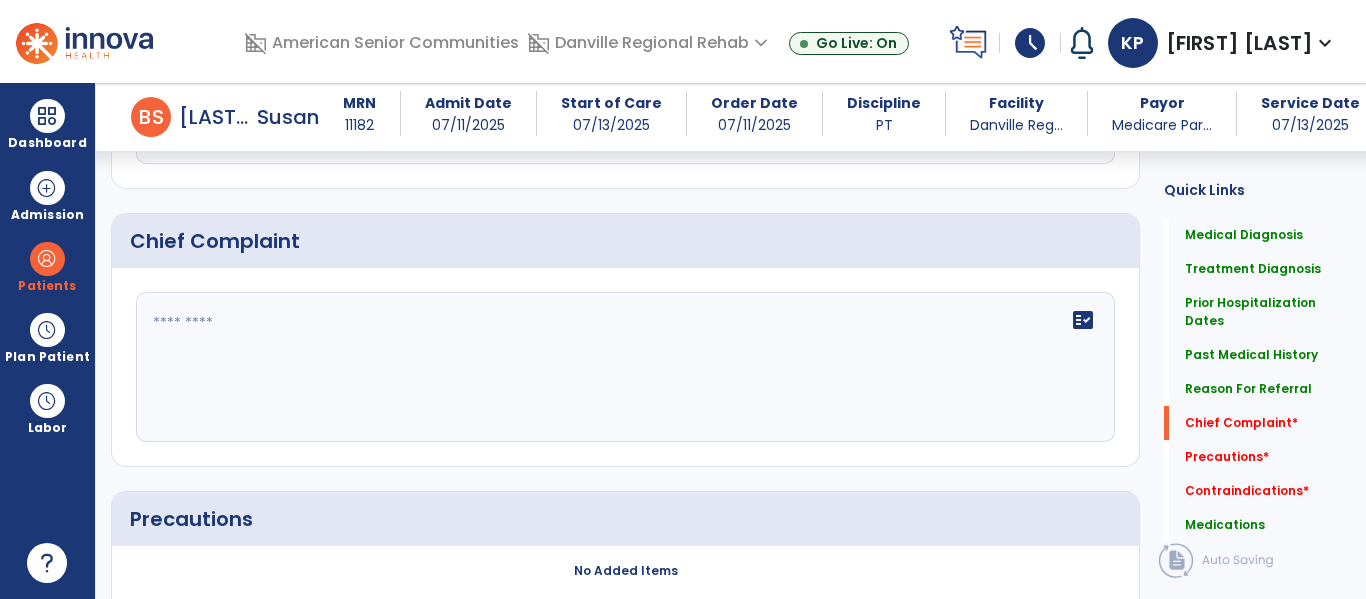 click on "fact_check" 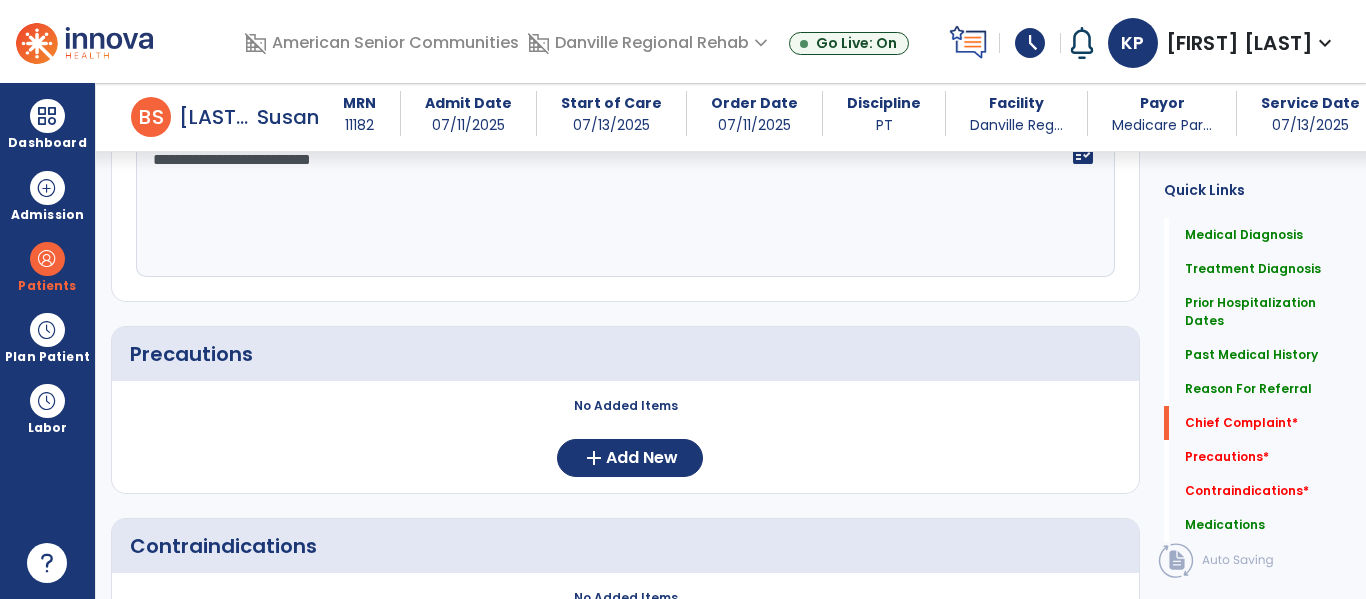 scroll, scrollTop: 2452, scrollLeft: 0, axis: vertical 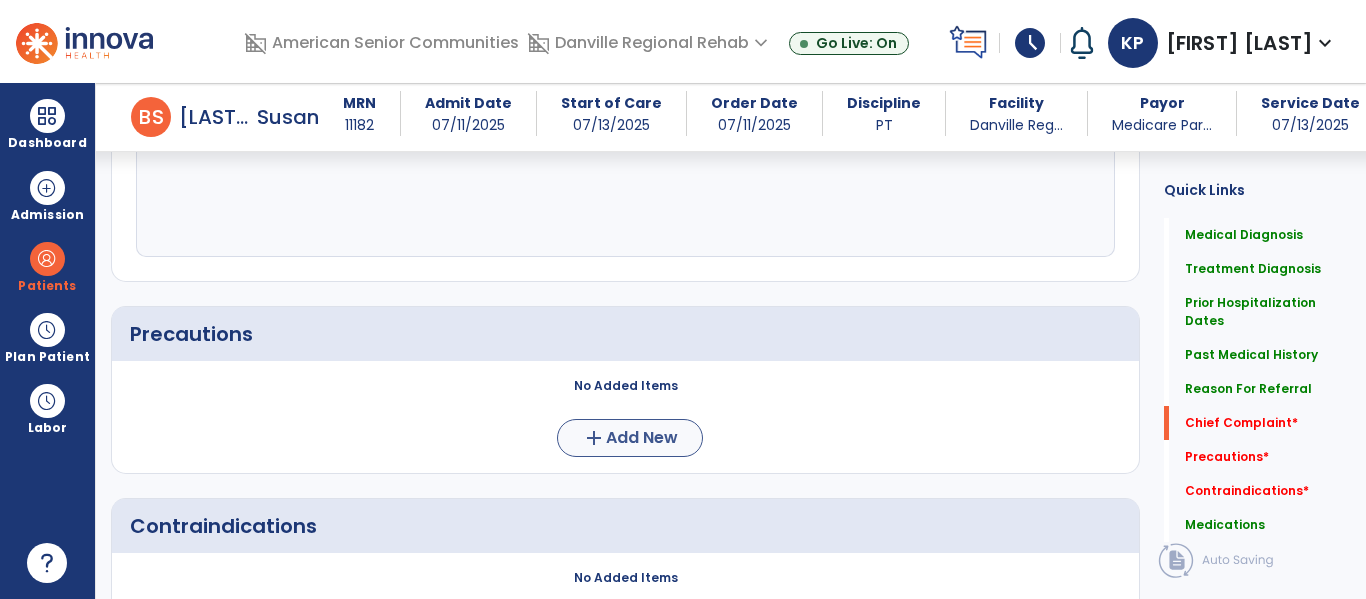 type on "**********" 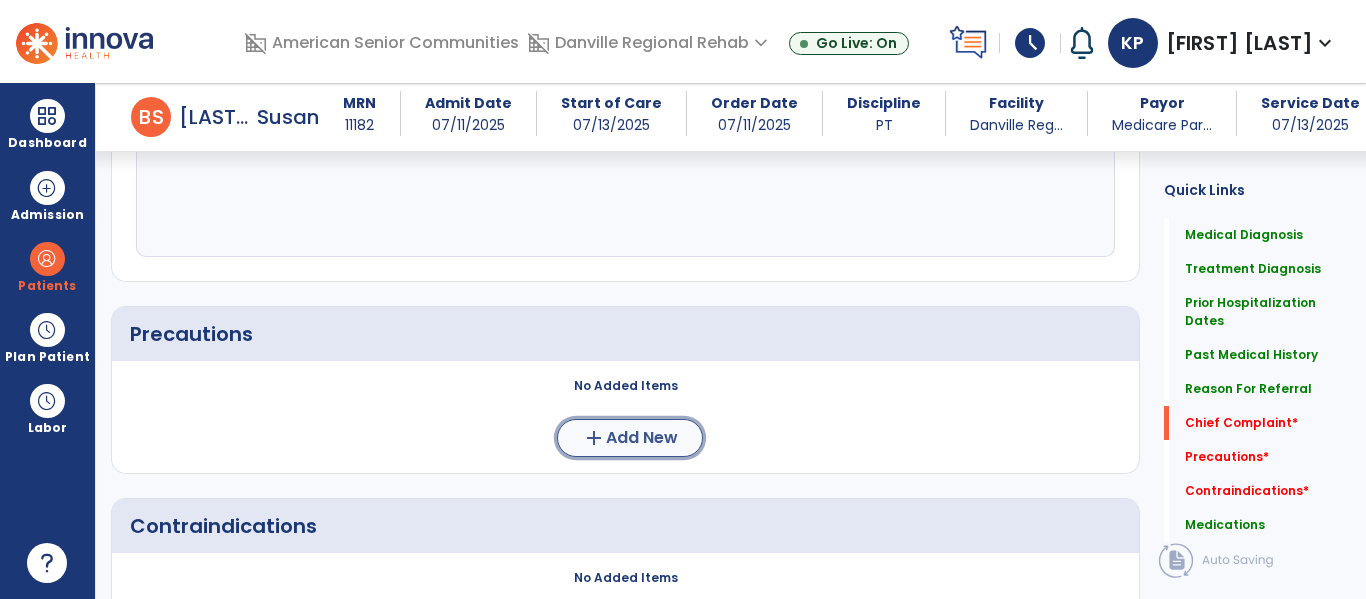 click on "Add New" 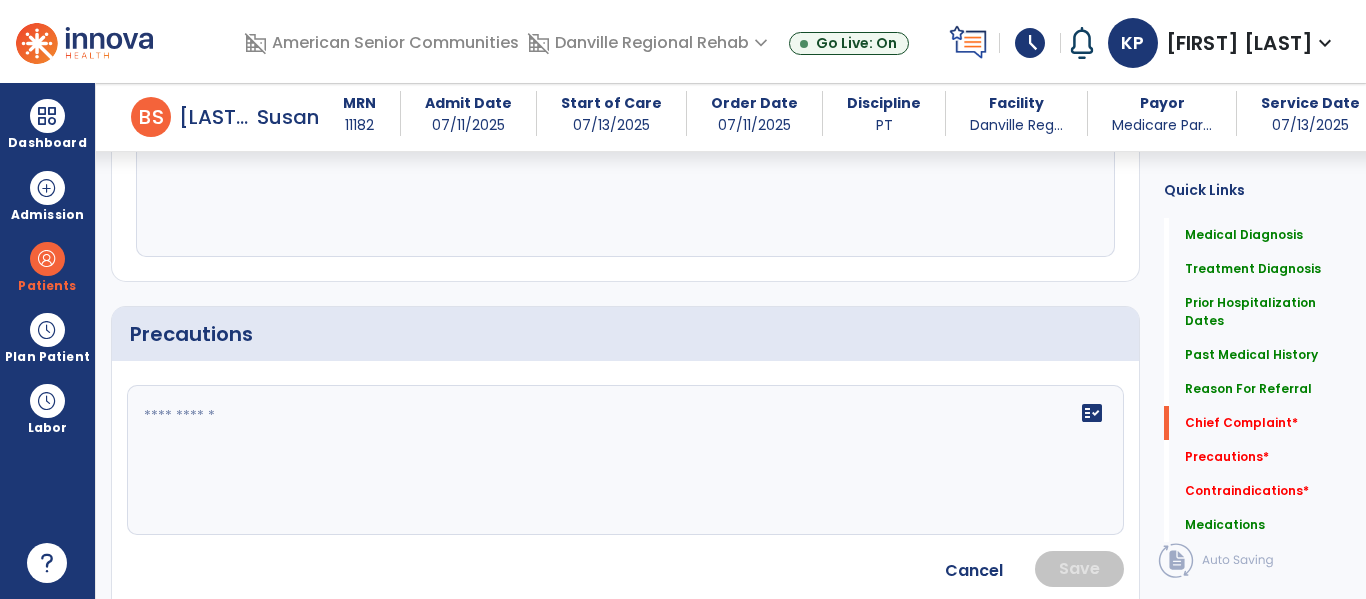 click 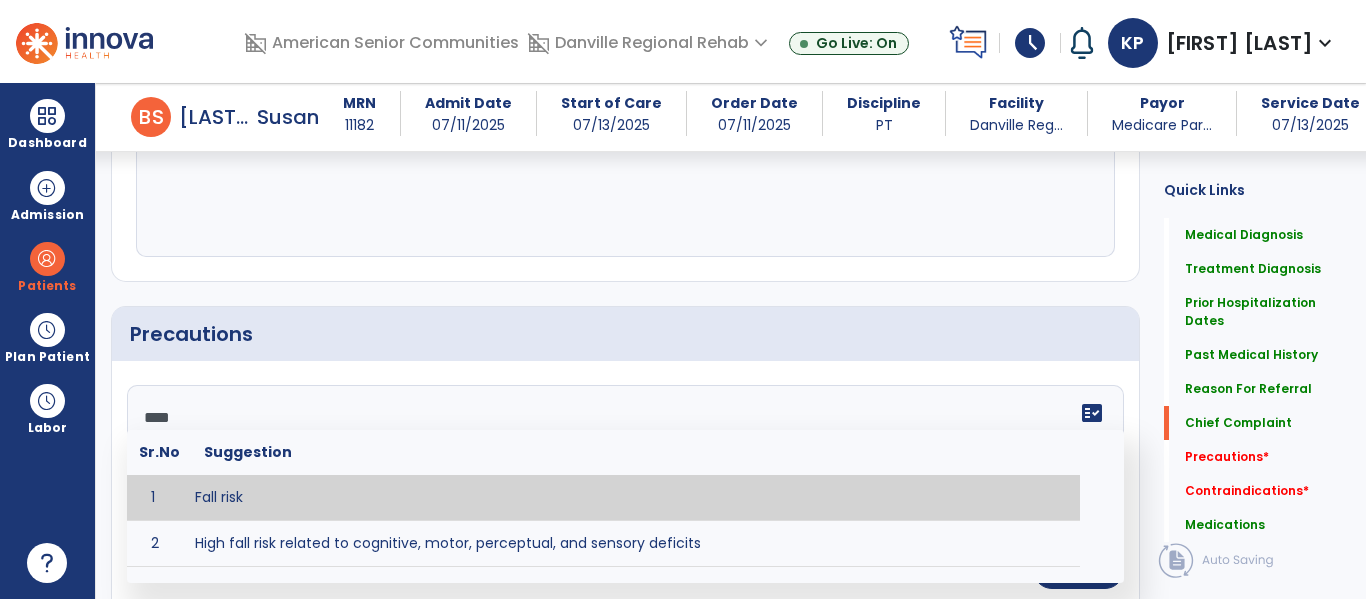 type on "*********" 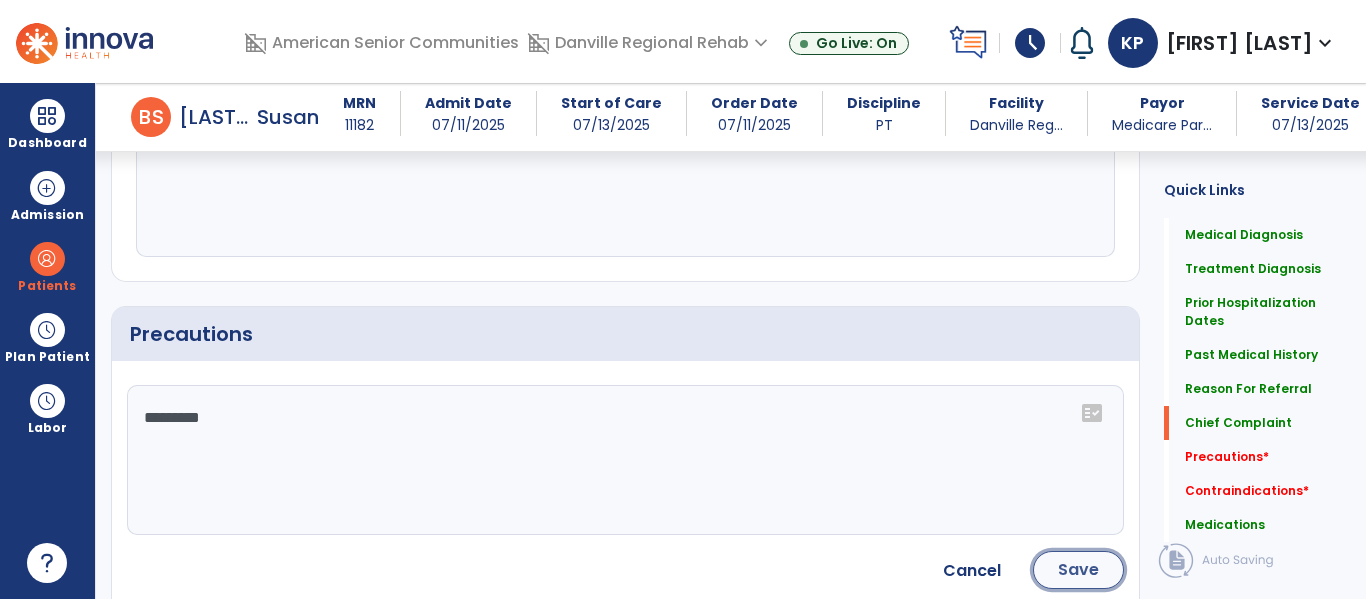 click on "Save" 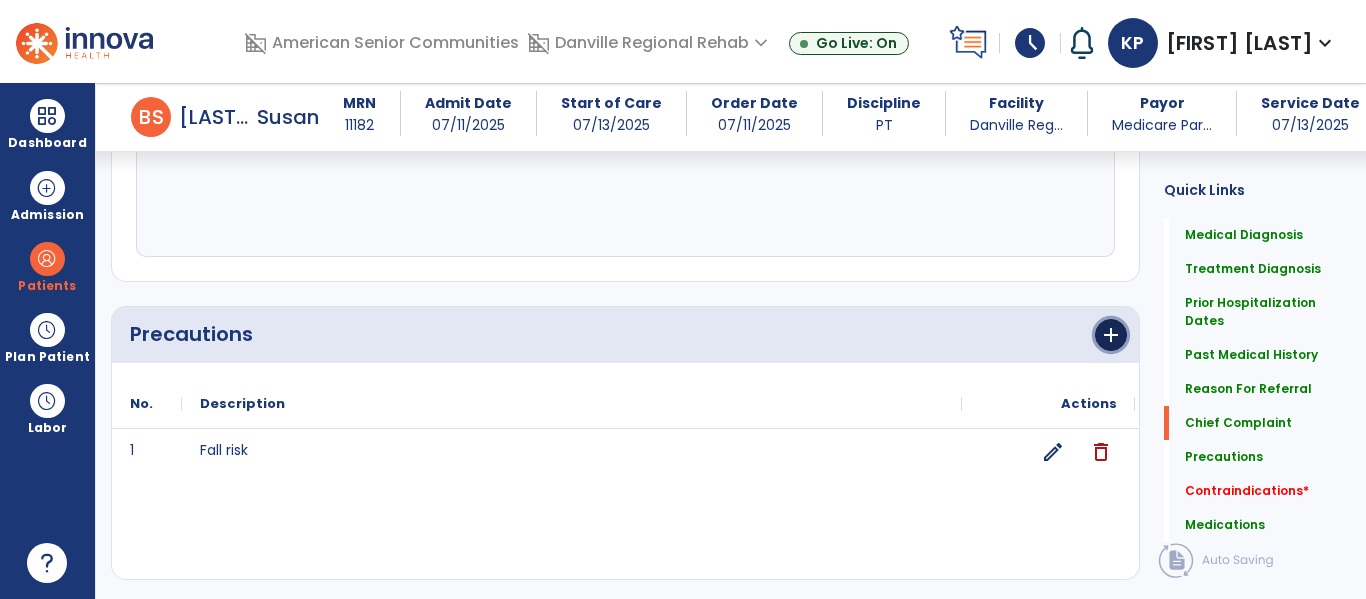 click on "add" 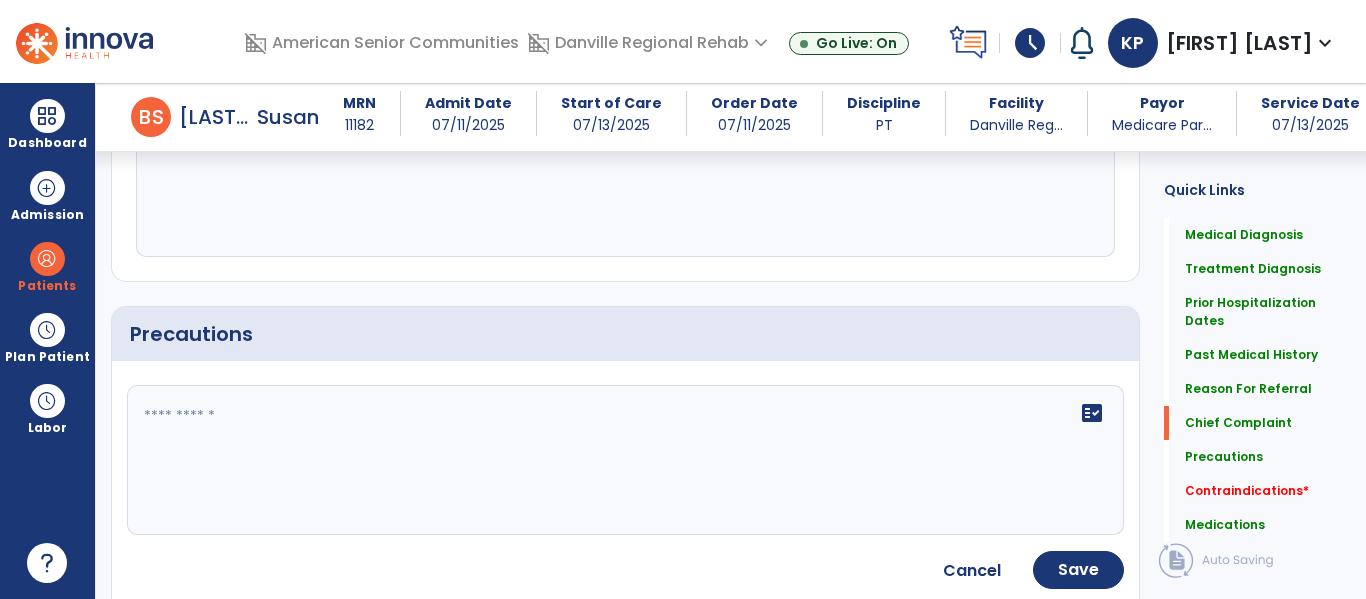 click 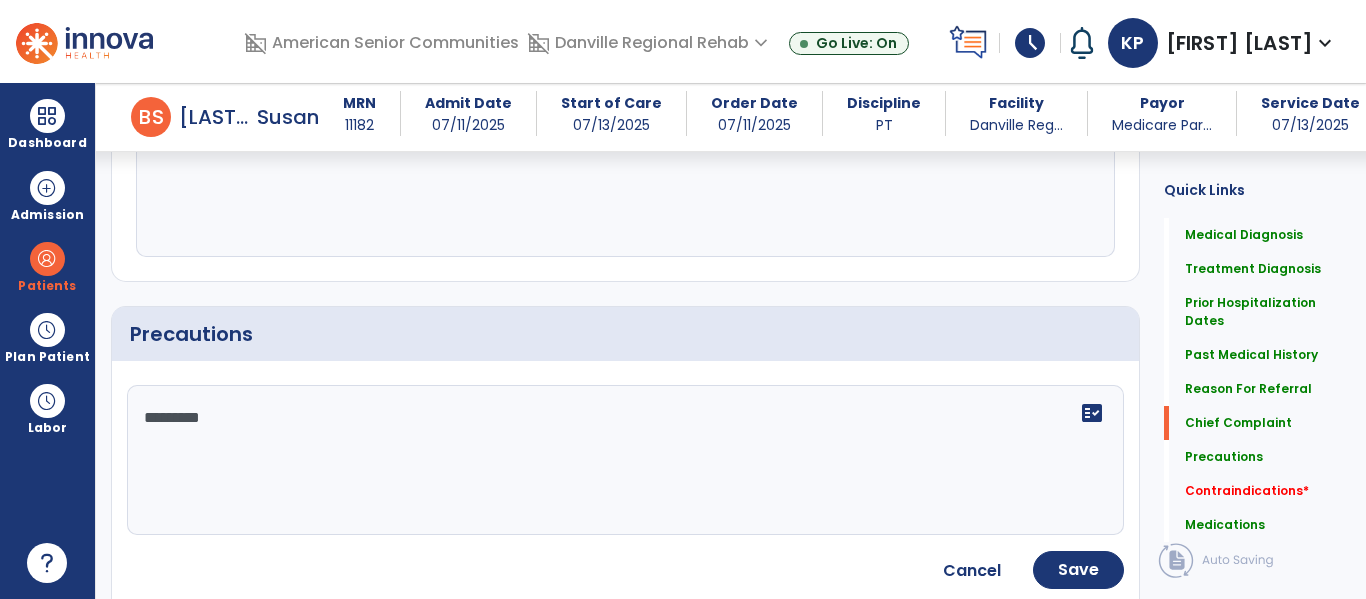 type on "*********" 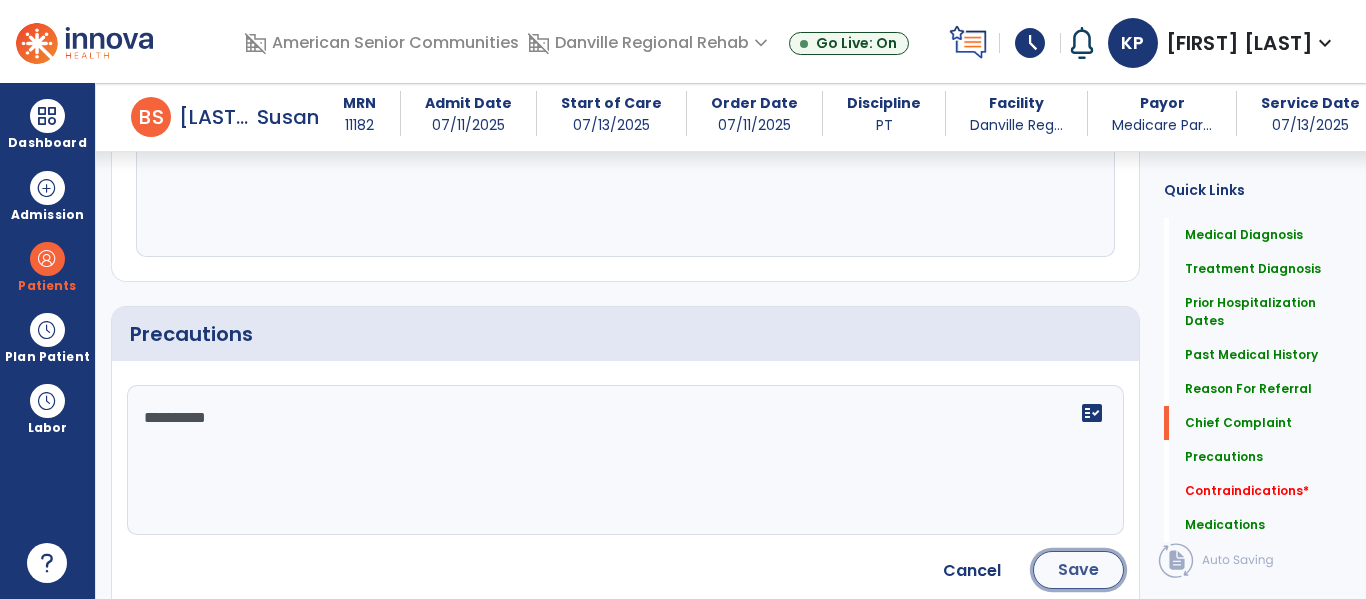 click on "Save" 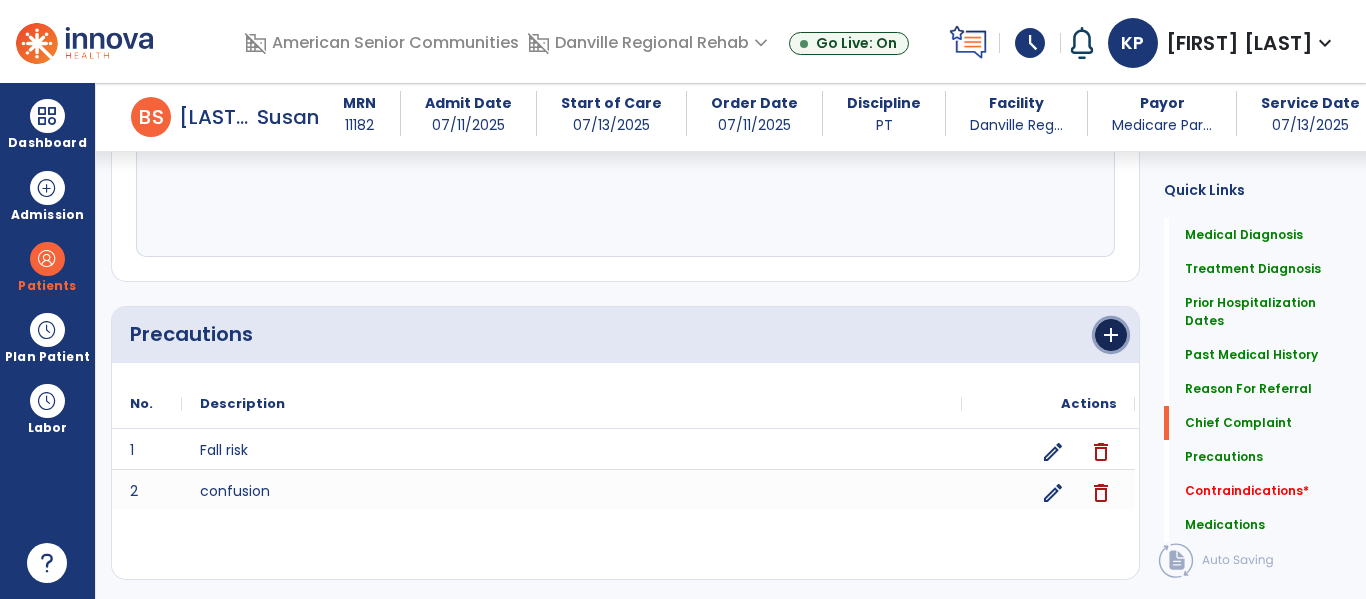 click on "add" 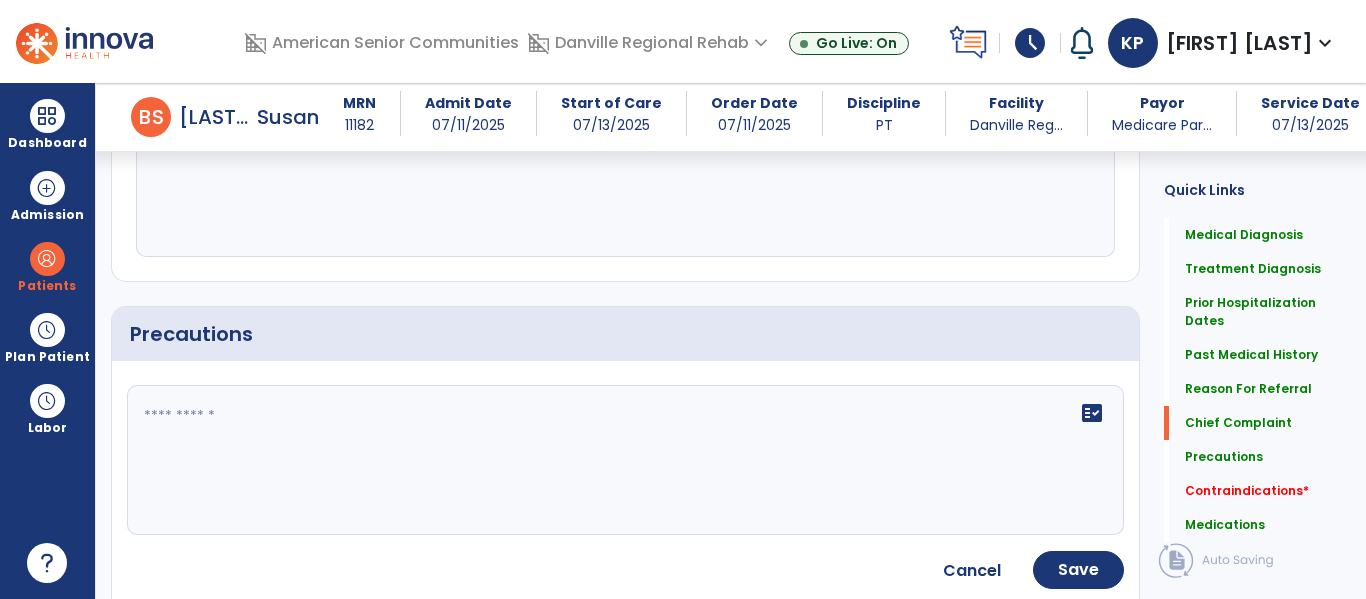 click on "fact_check" 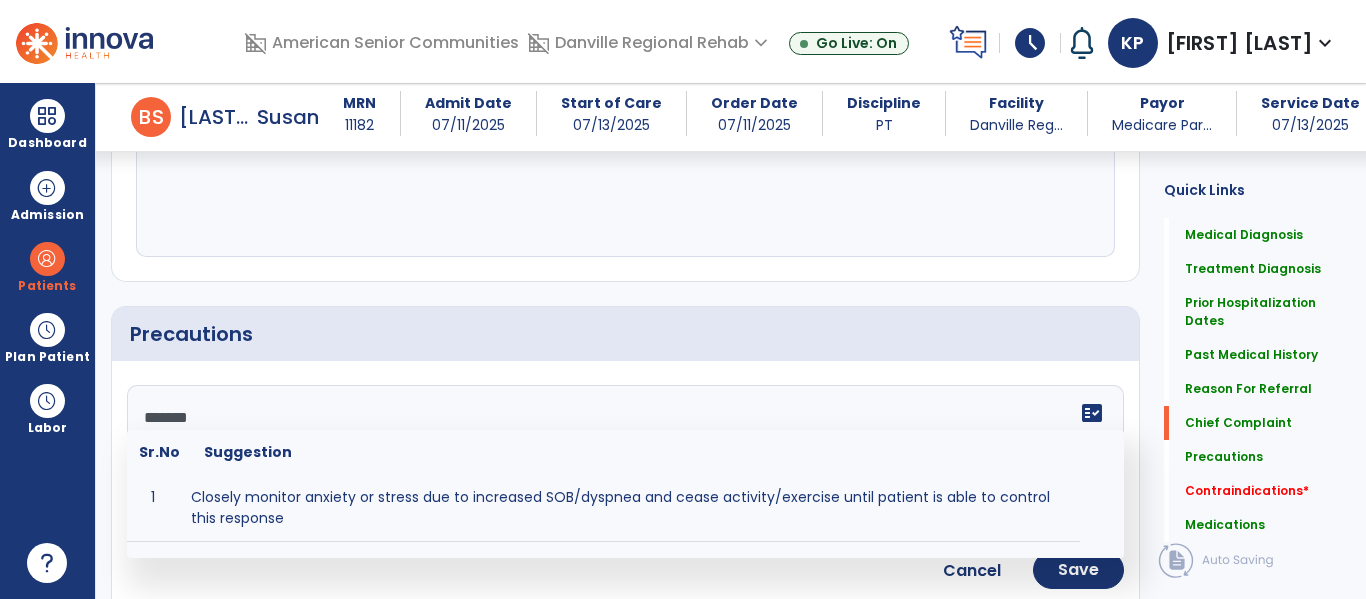 type on "*******" 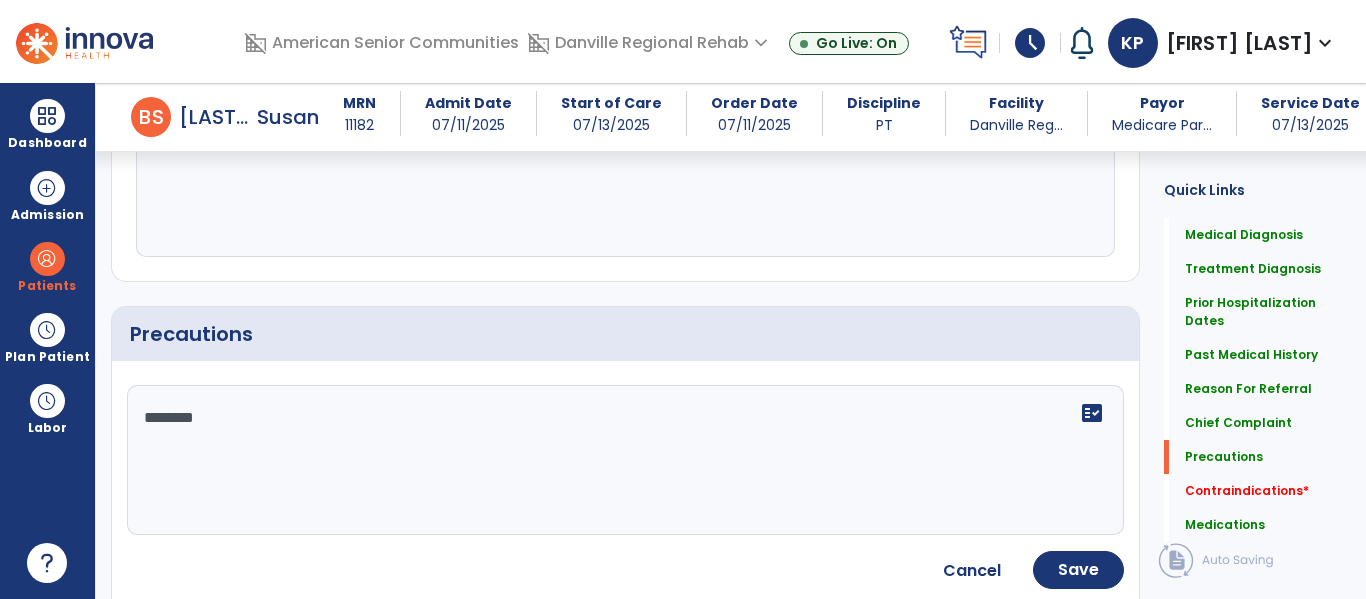 scroll, scrollTop: 2464, scrollLeft: 0, axis: vertical 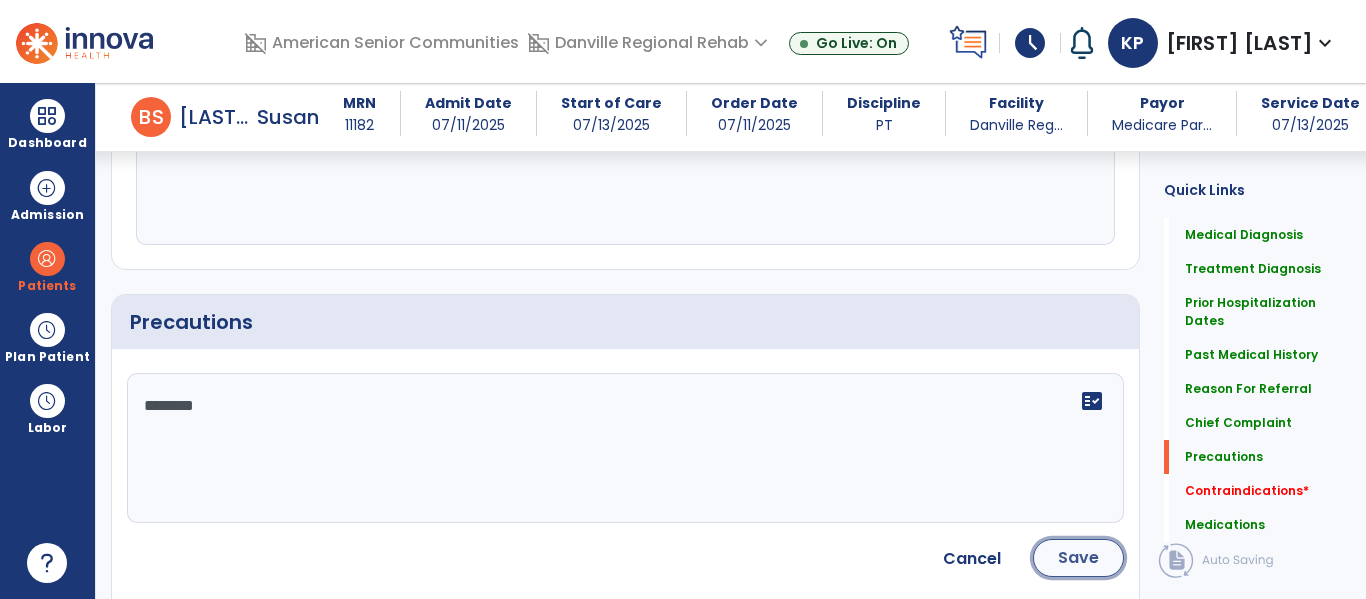 click on "Save" 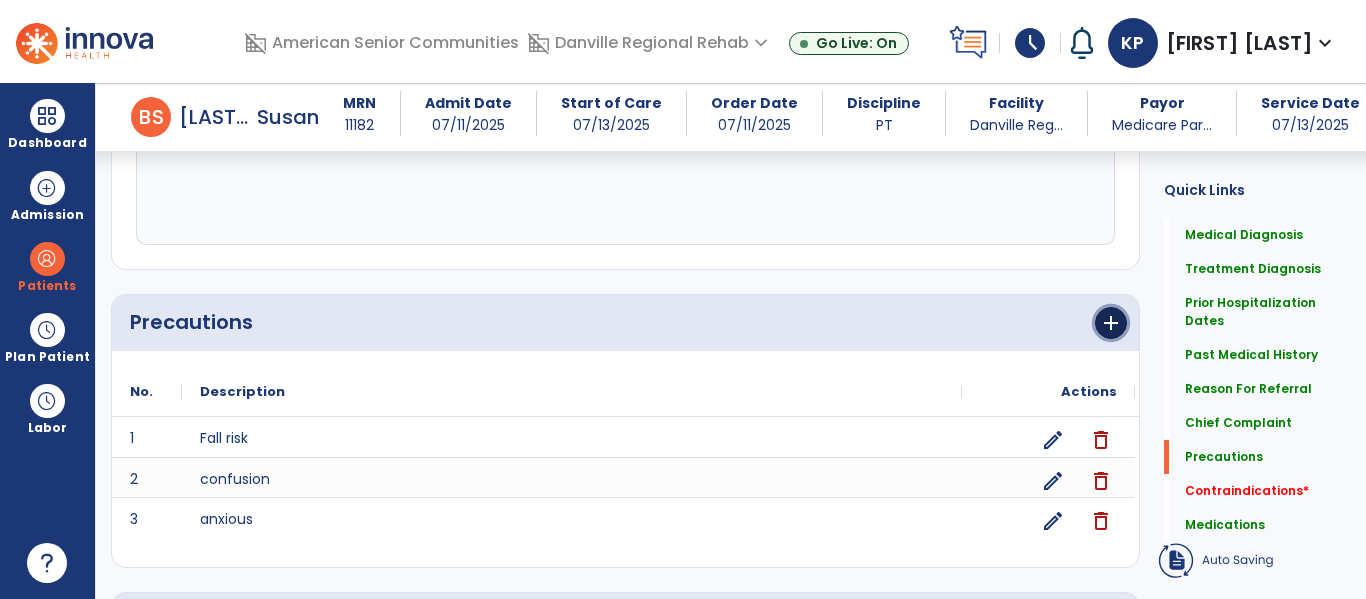 click on "add" 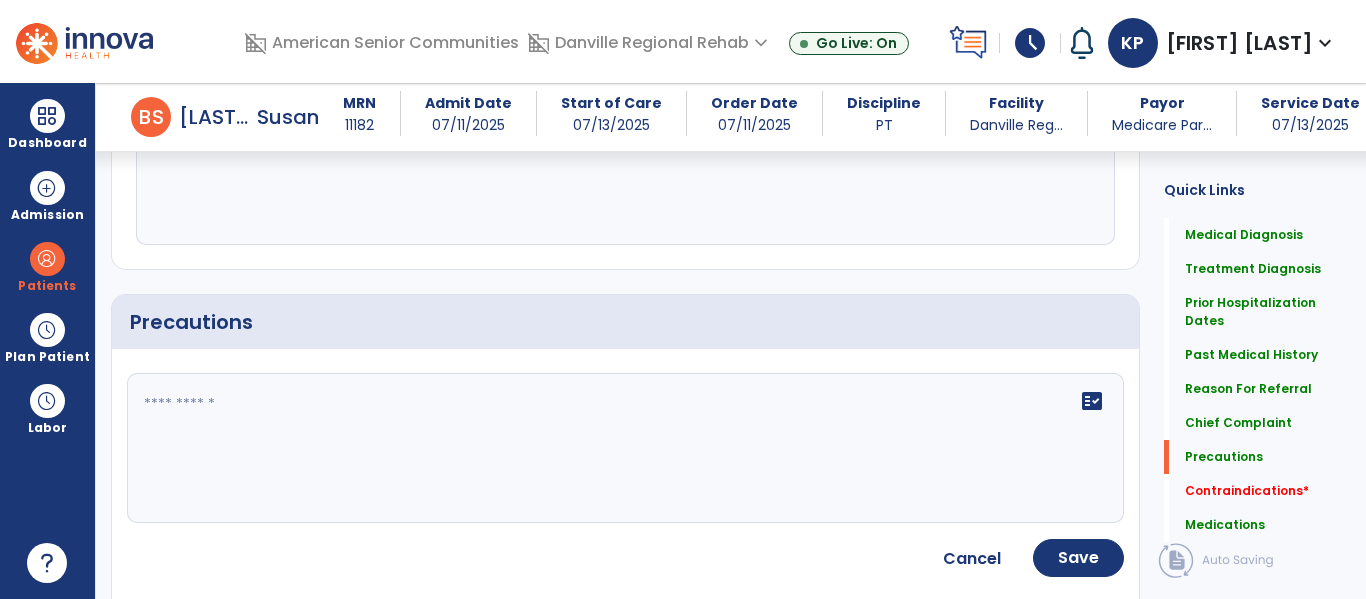 click on "fact_check" 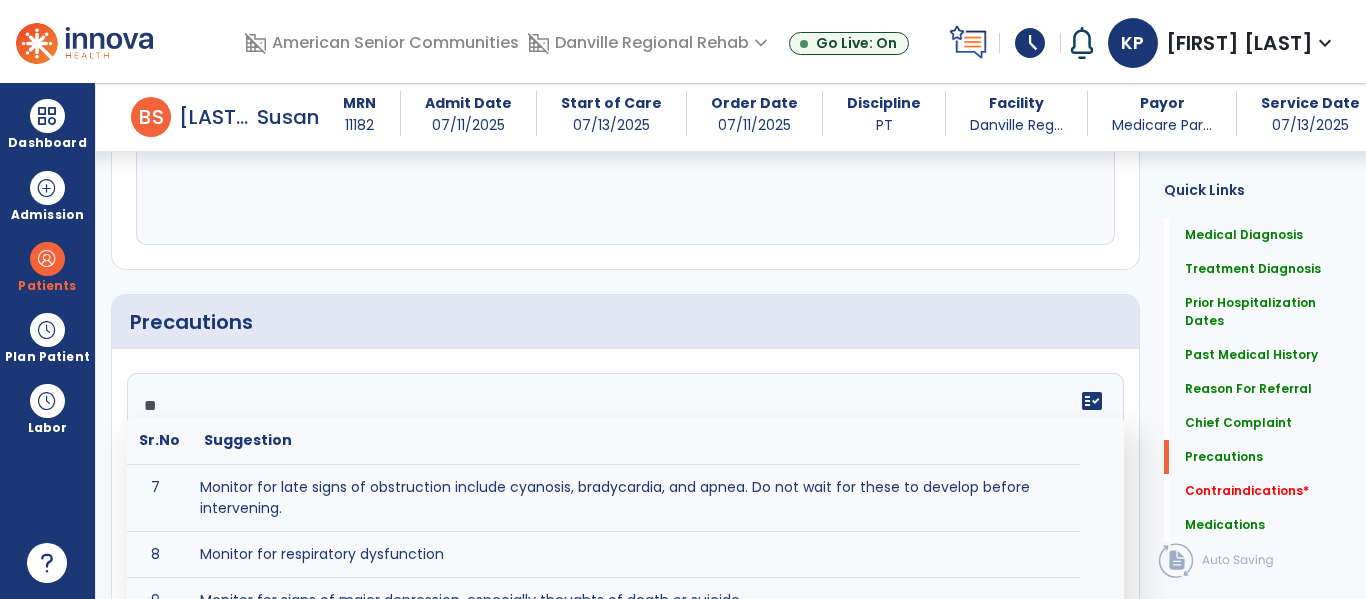 scroll, scrollTop: 319, scrollLeft: 0, axis: vertical 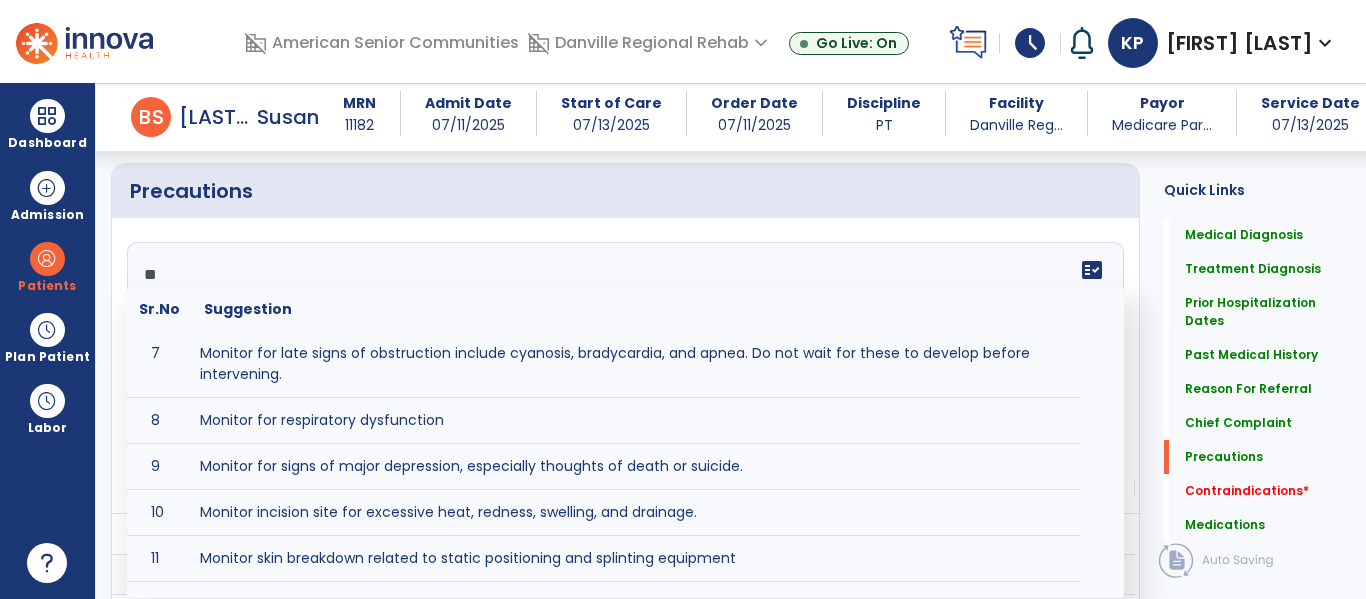 click on "**" 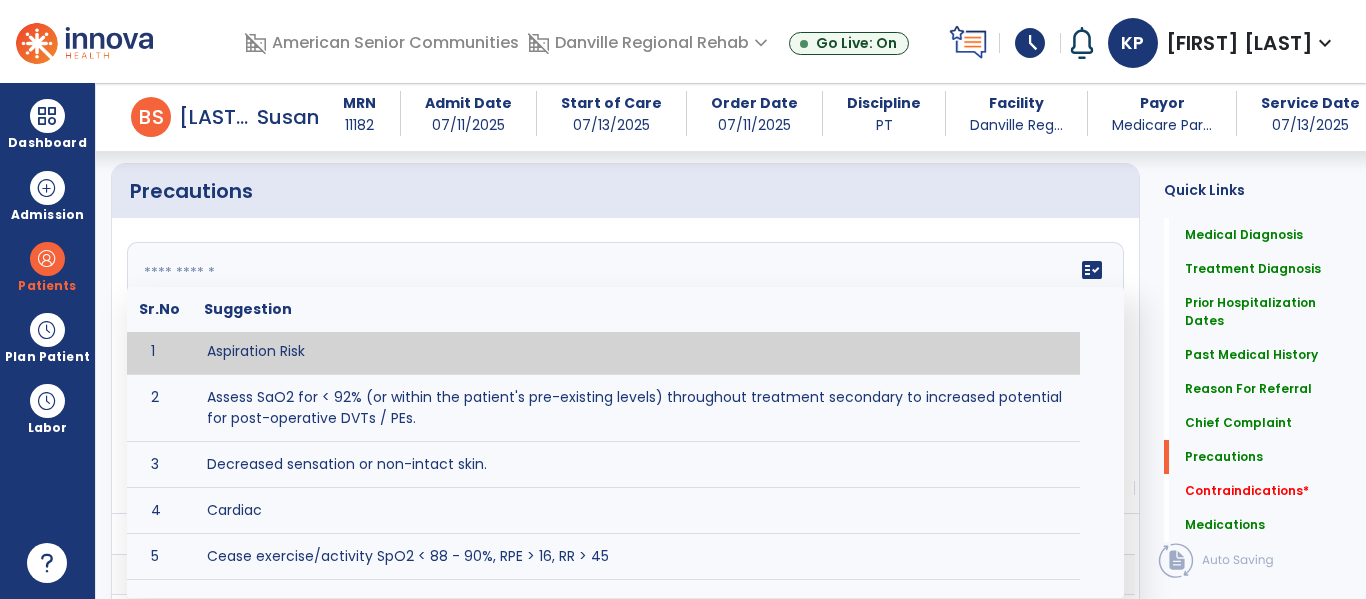 scroll, scrollTop: 0, scrollLeft: 0, axis: both 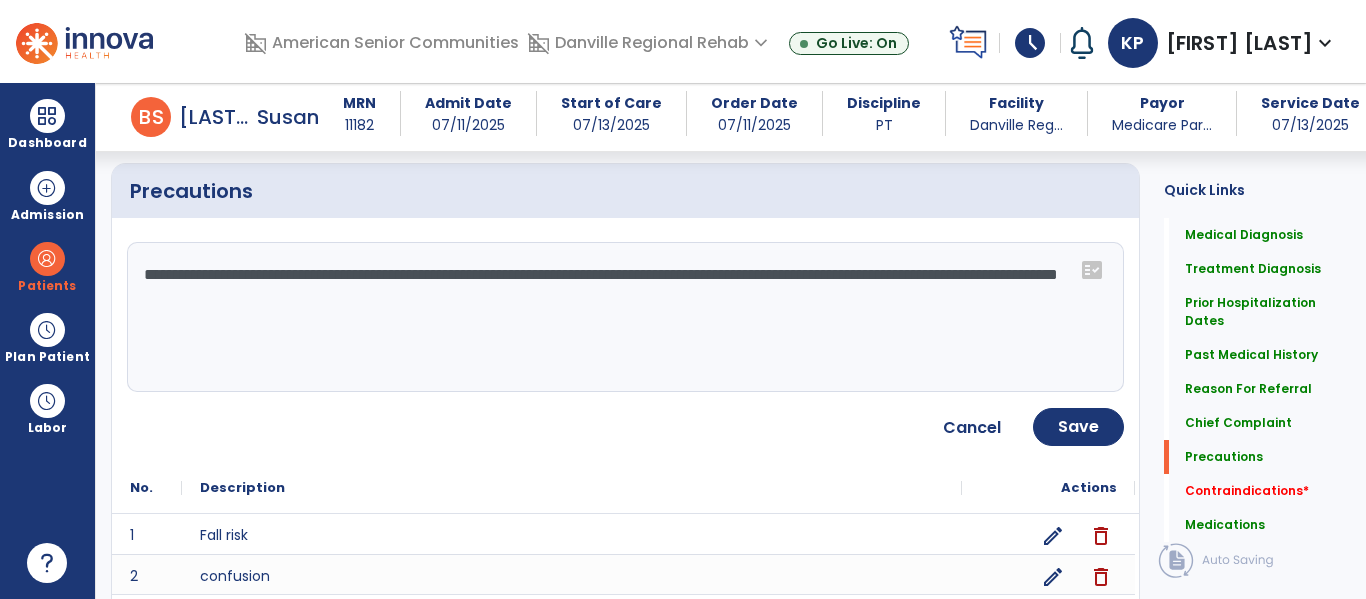 click on "**********" 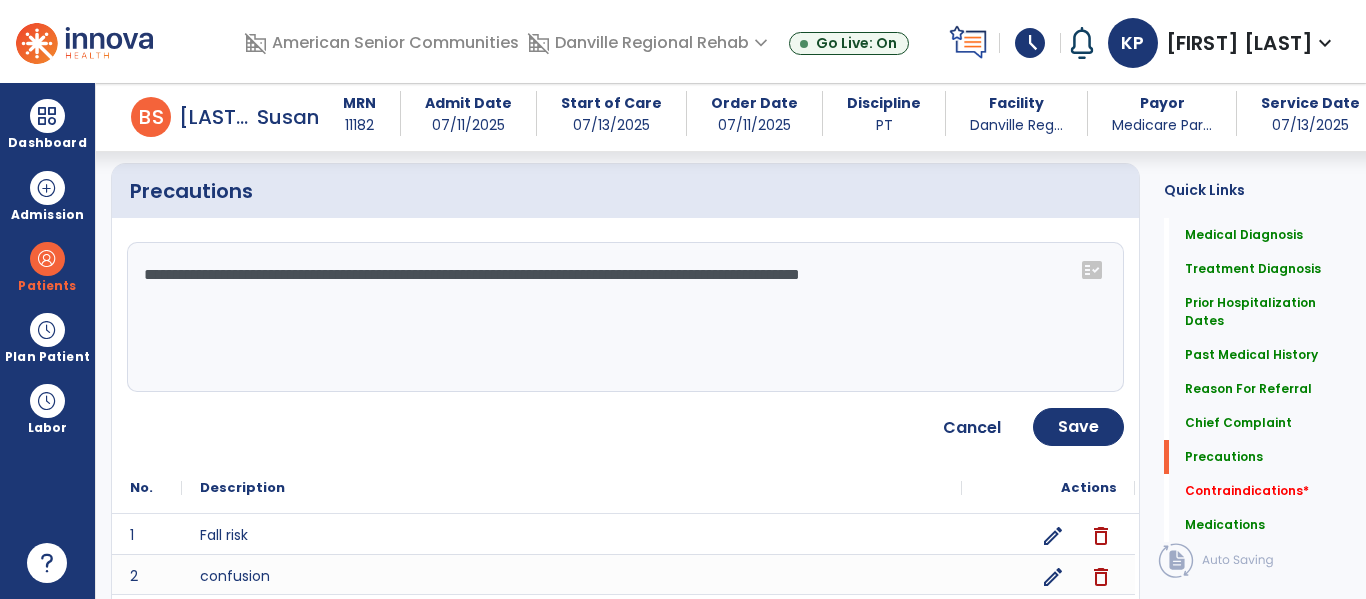 type on "**********" 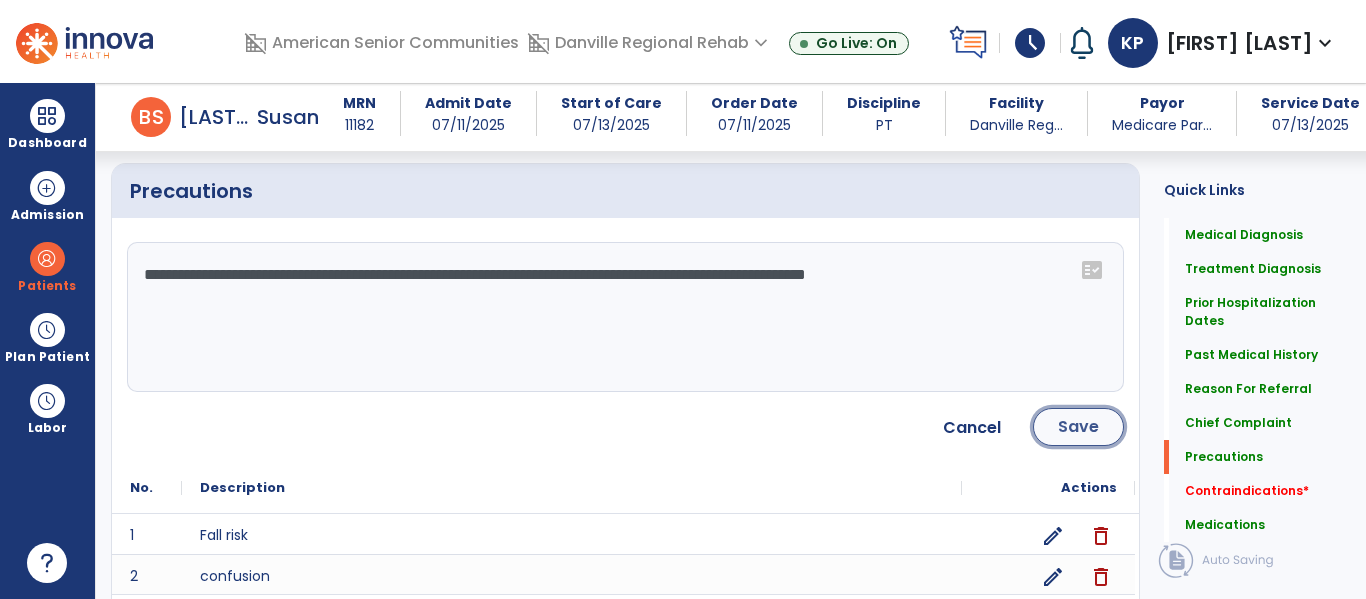 click on "Save" 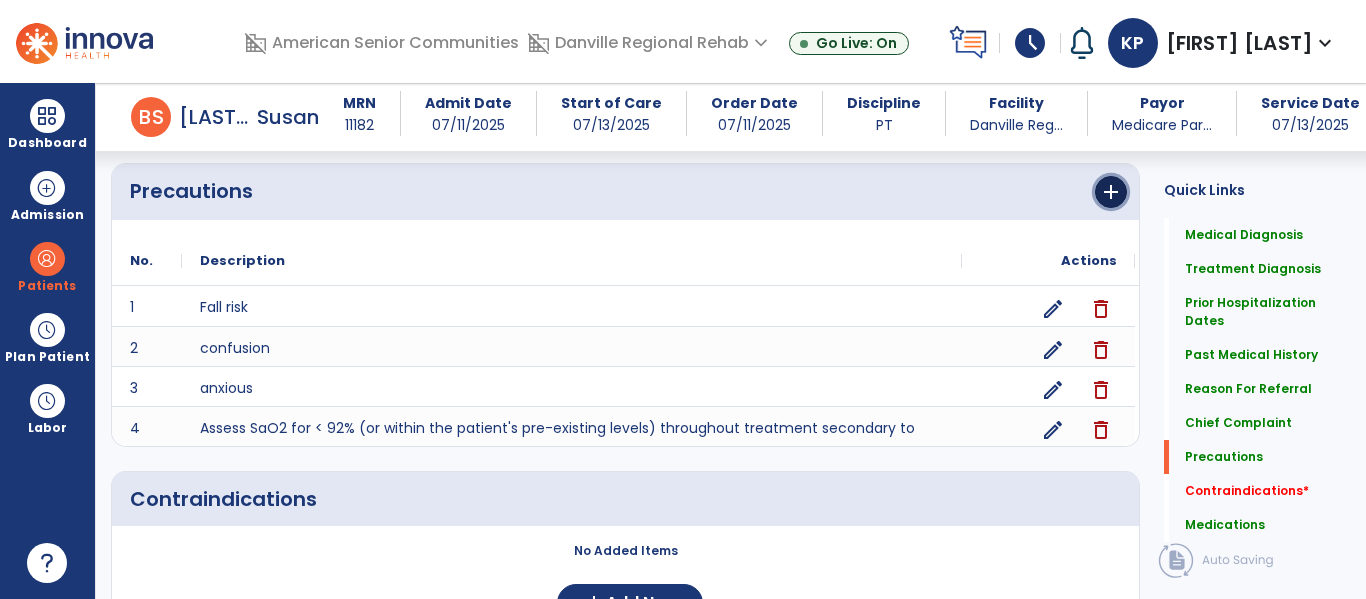 click on "add" 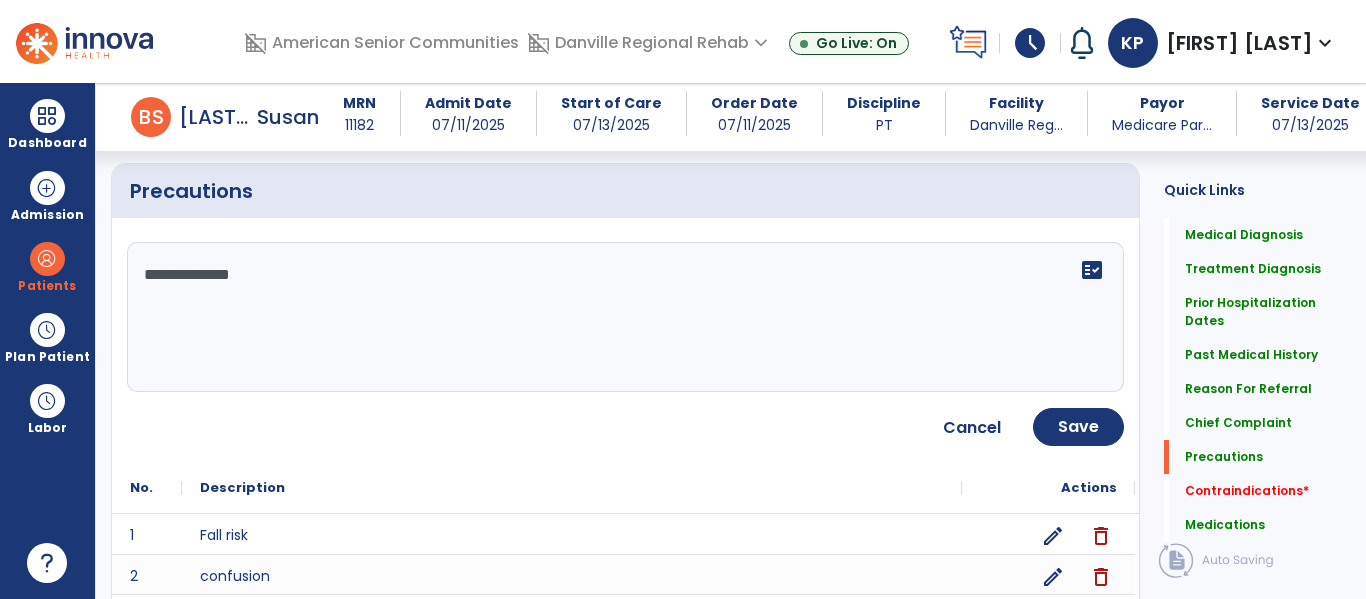 type on "**********" 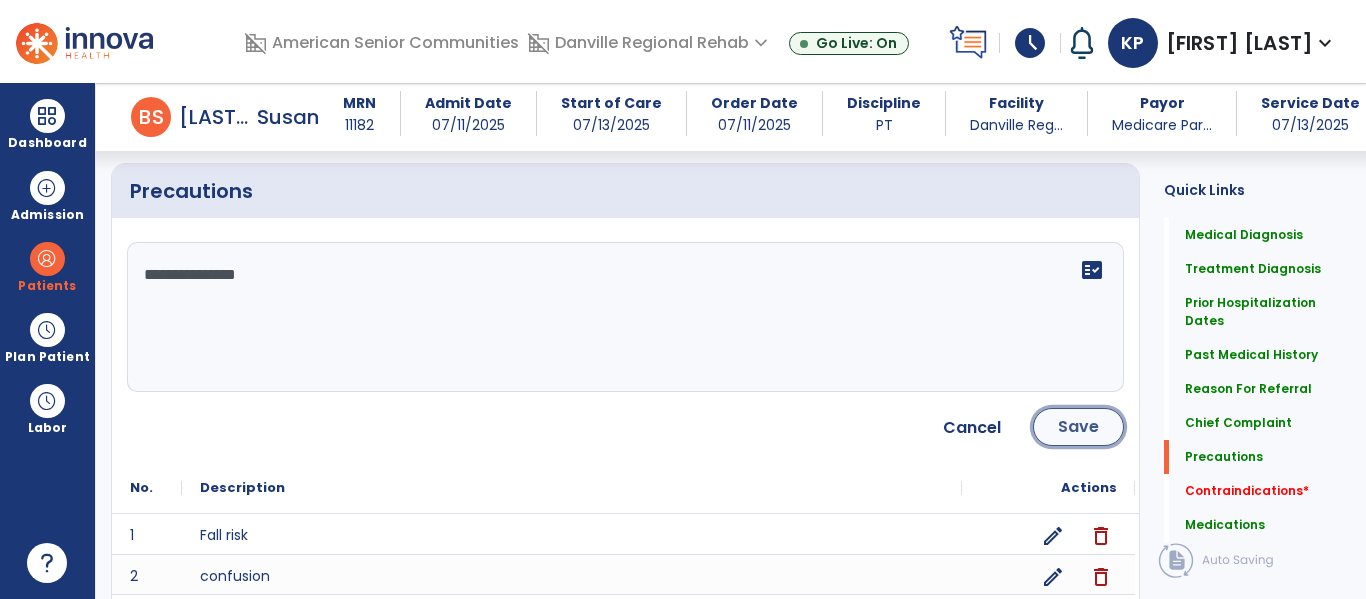 click on "Save" 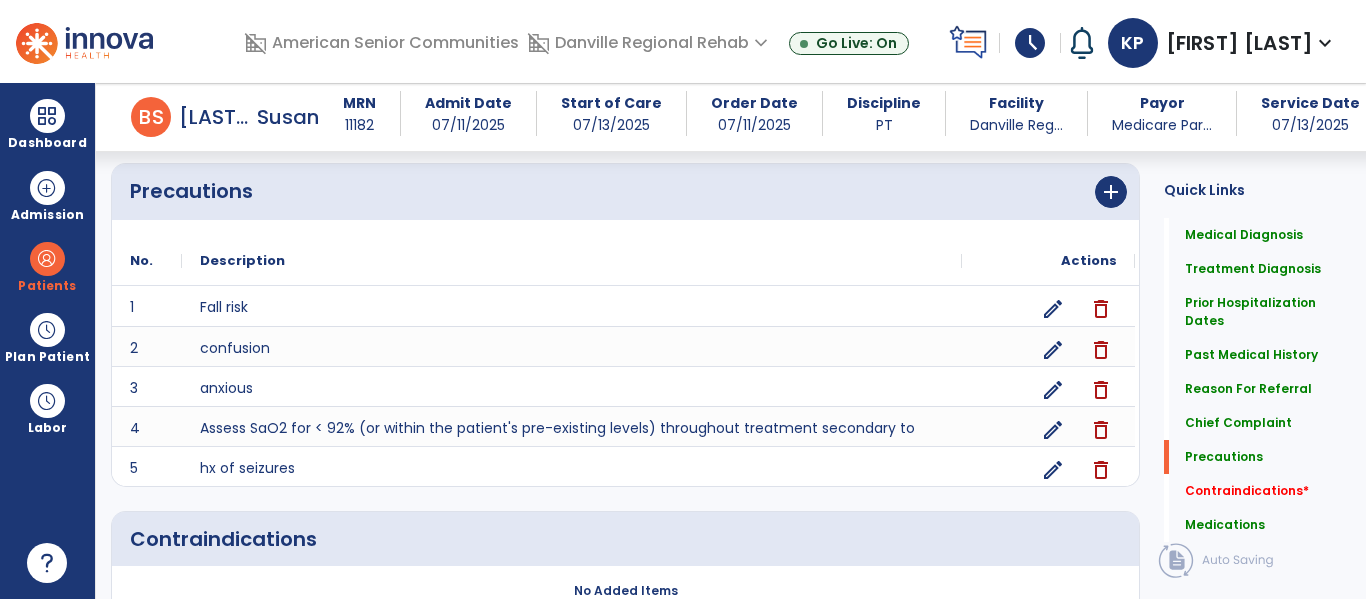 scroll, scrollTop: 2824, scrollLeft: 0, axis: vertical 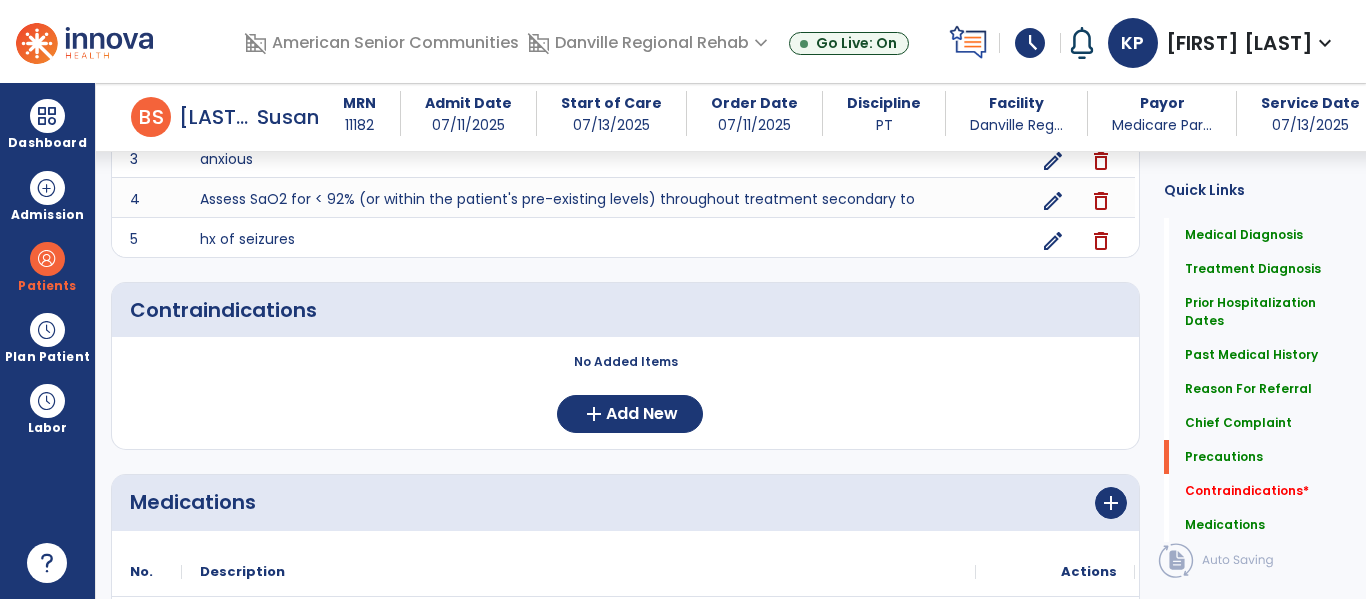 click on "No Added Items" 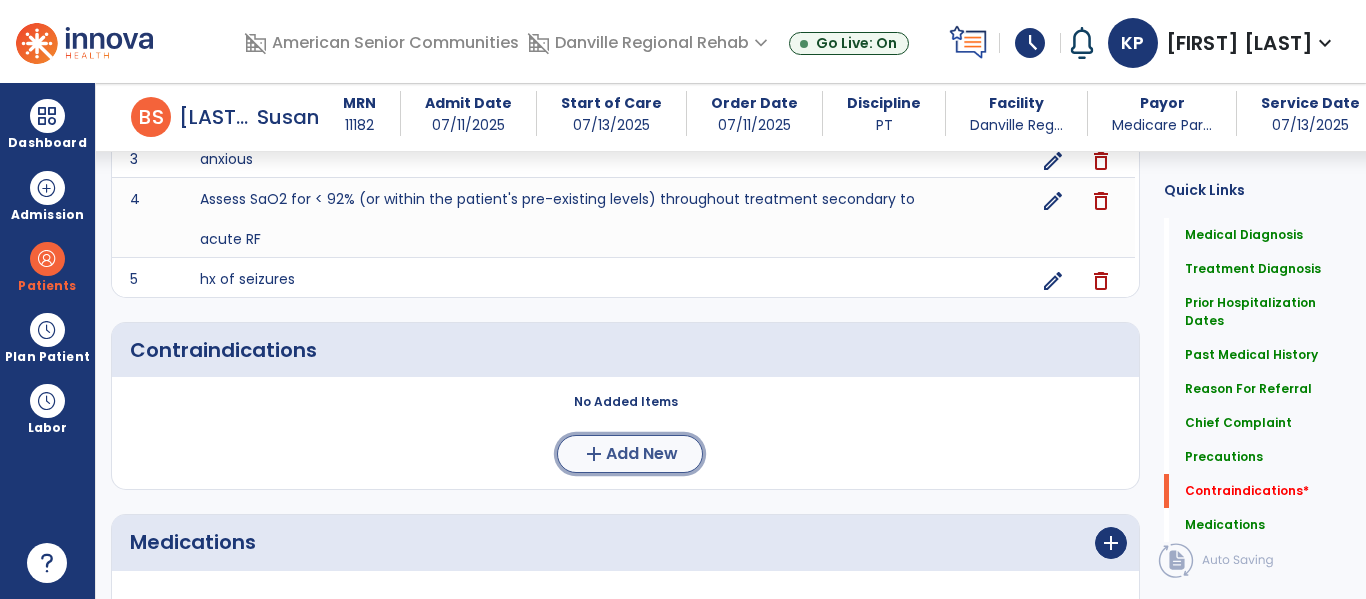 click on "add" 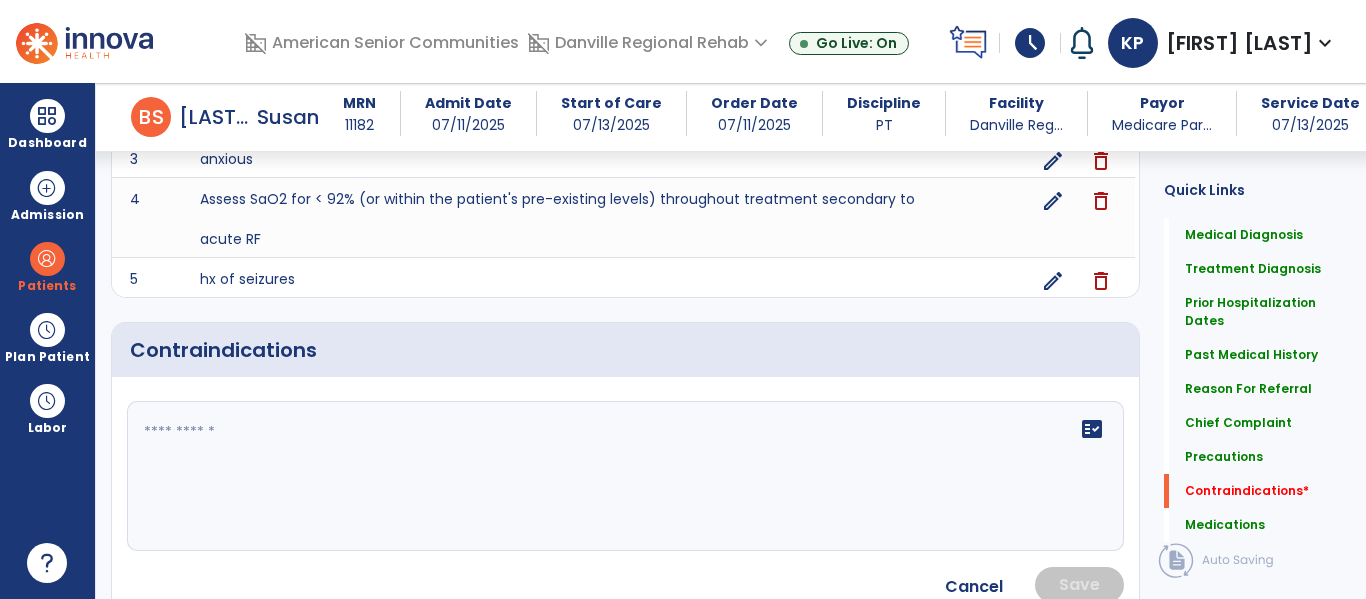 click on "fact_check" 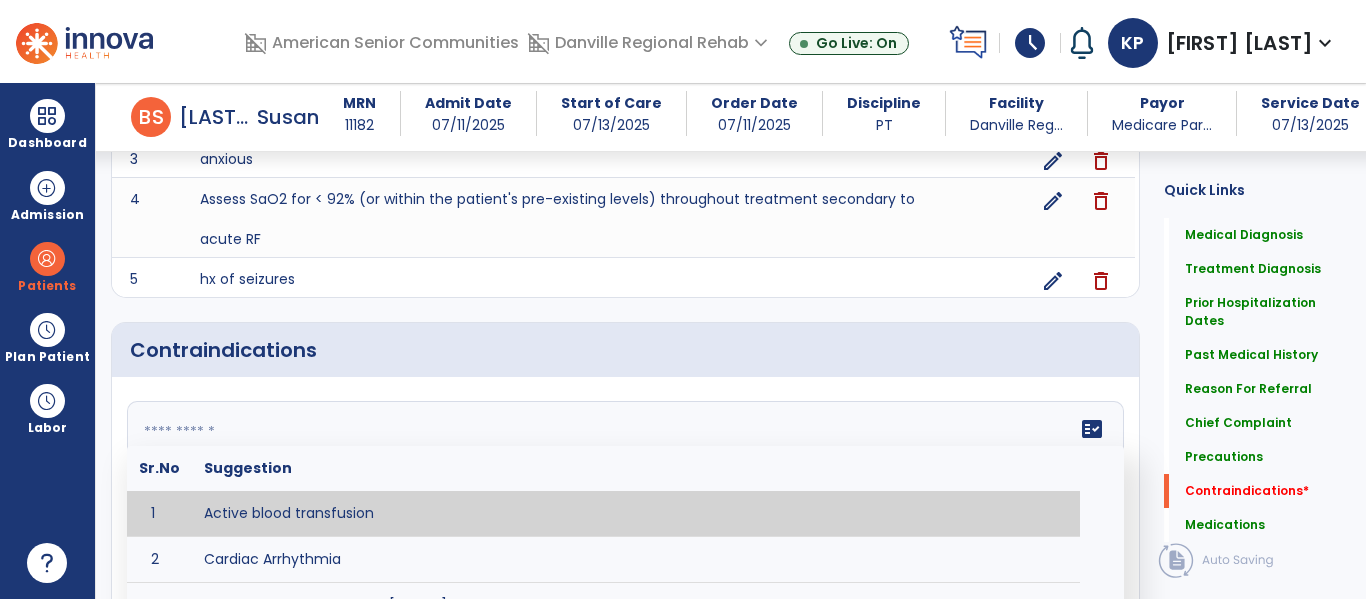 type on "*" 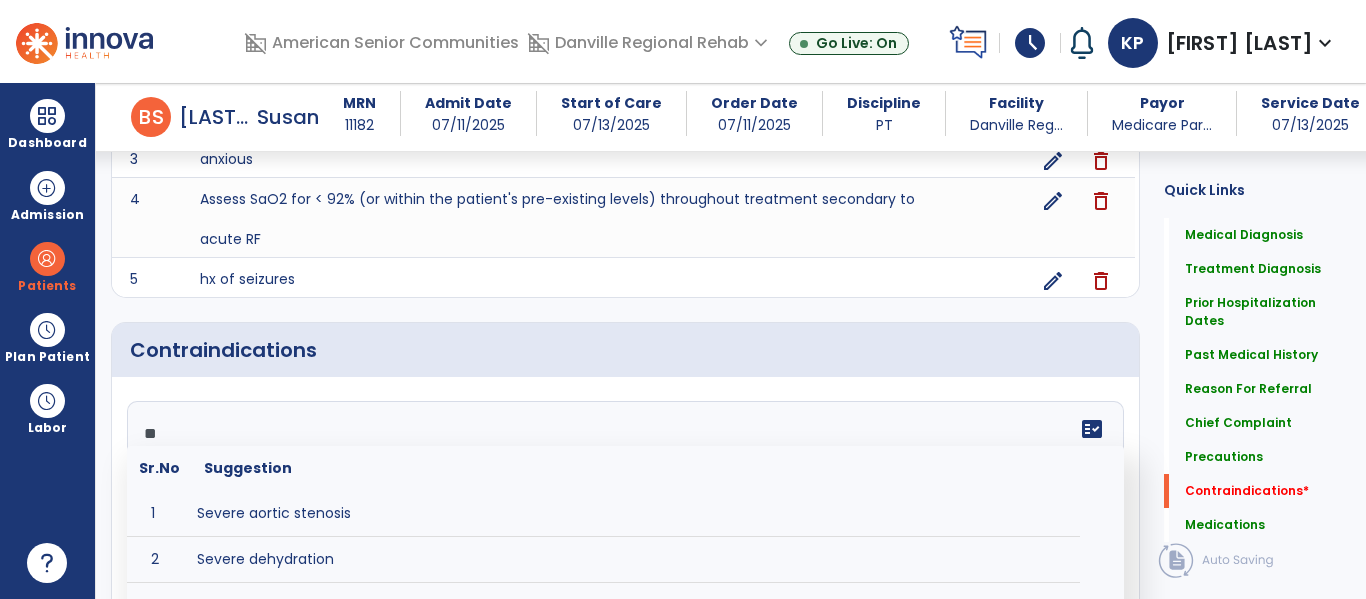 type on "*" 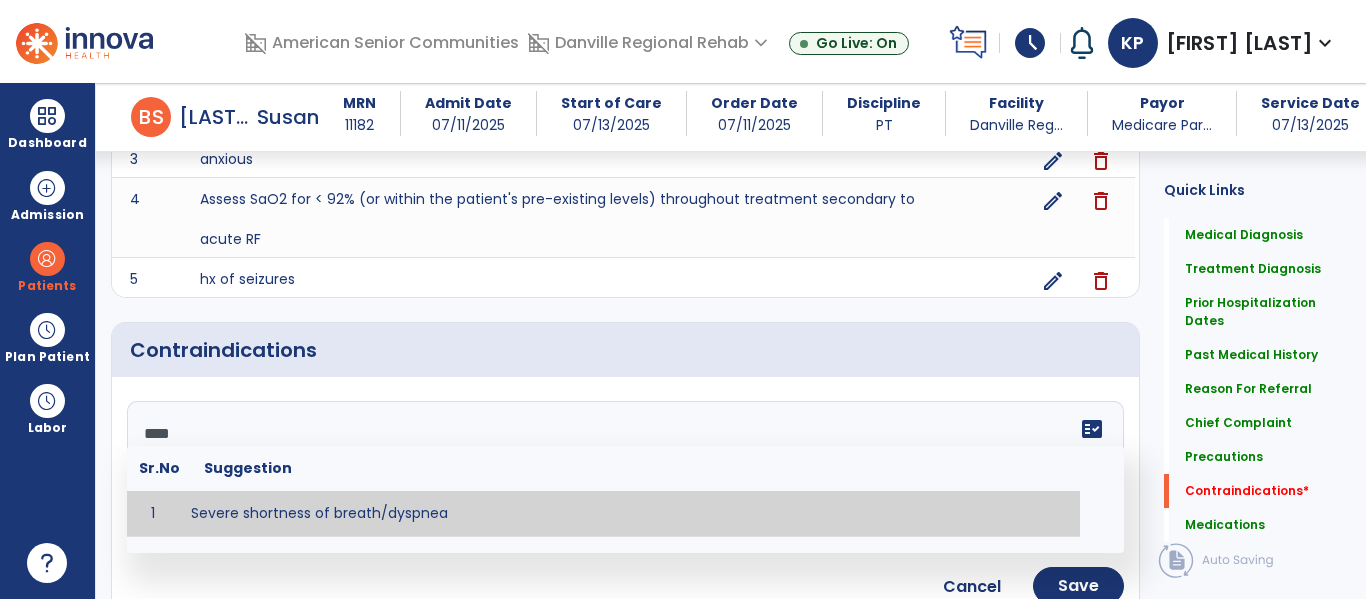 type on "**********" 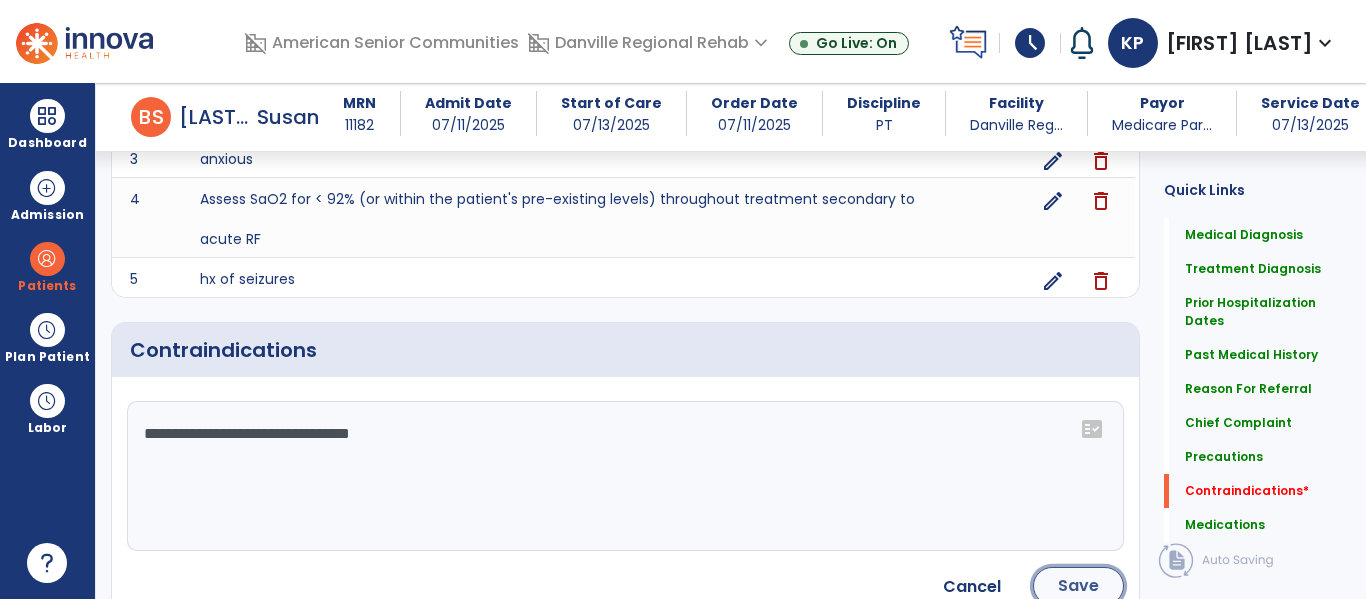 click on "Save" 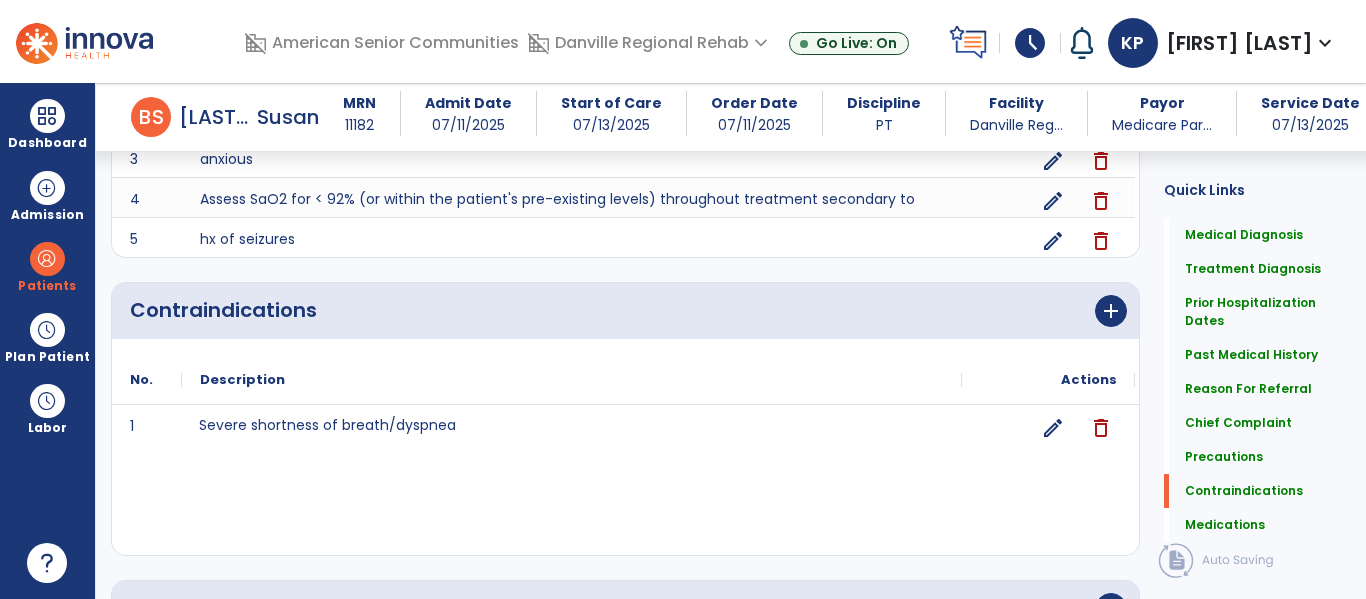 click on "Severe shortness of breath/dyspnea" 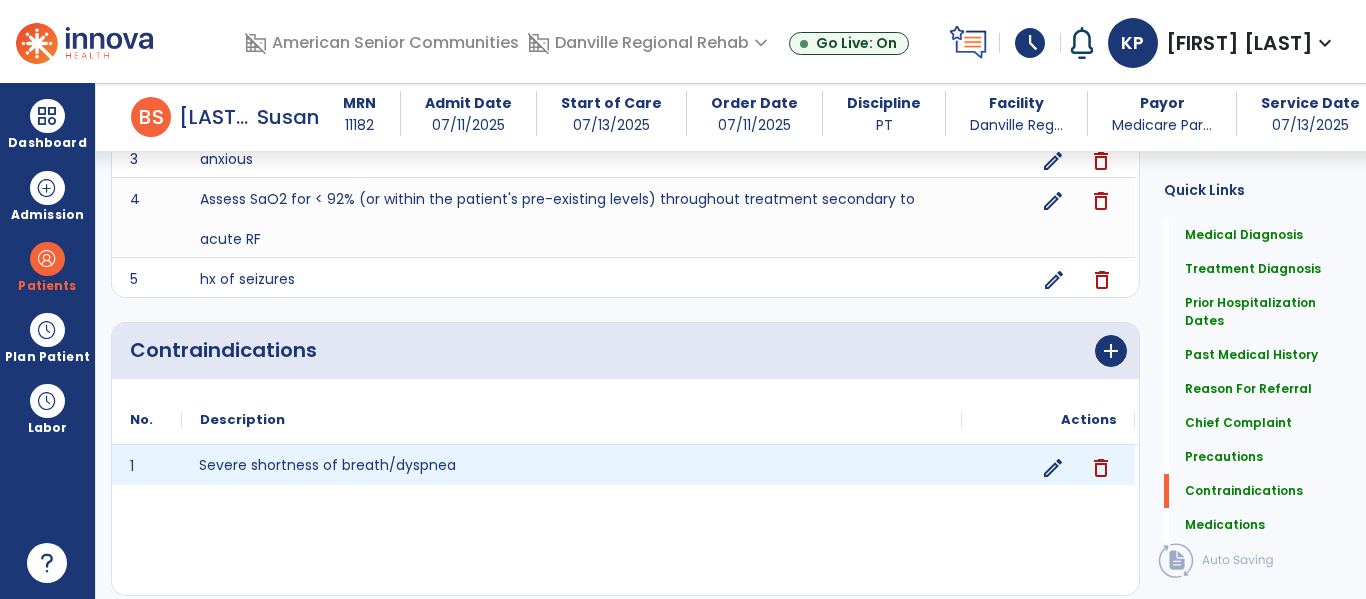 click on "edit delete" 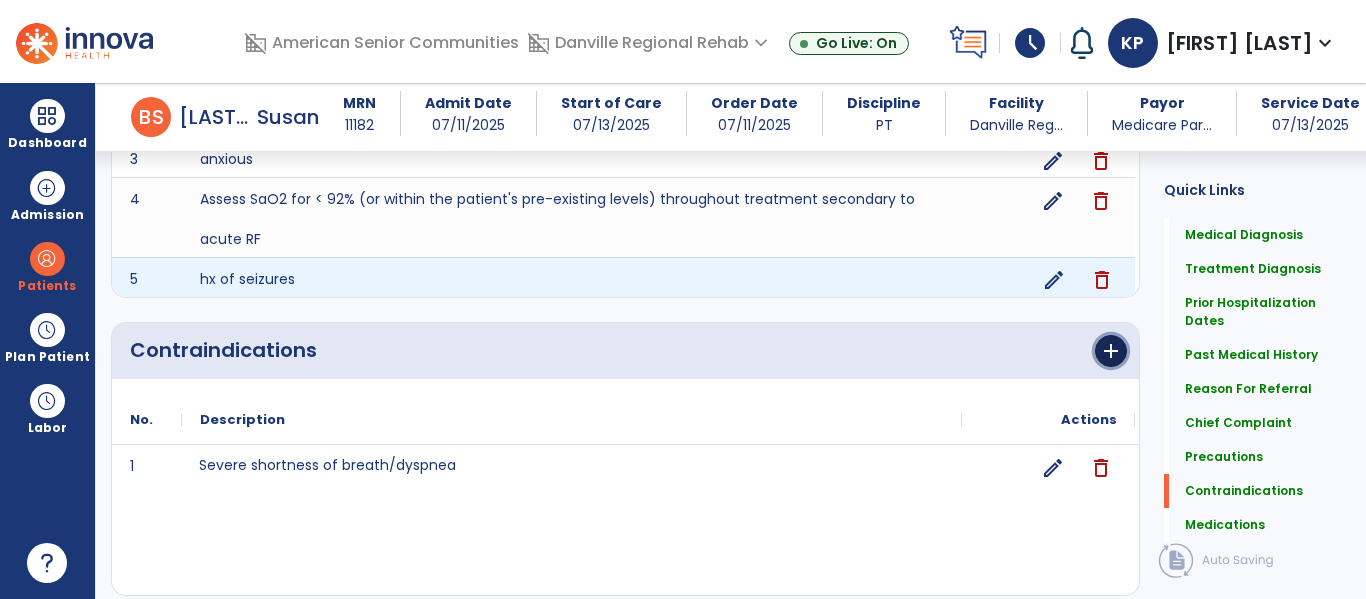 click on "add" 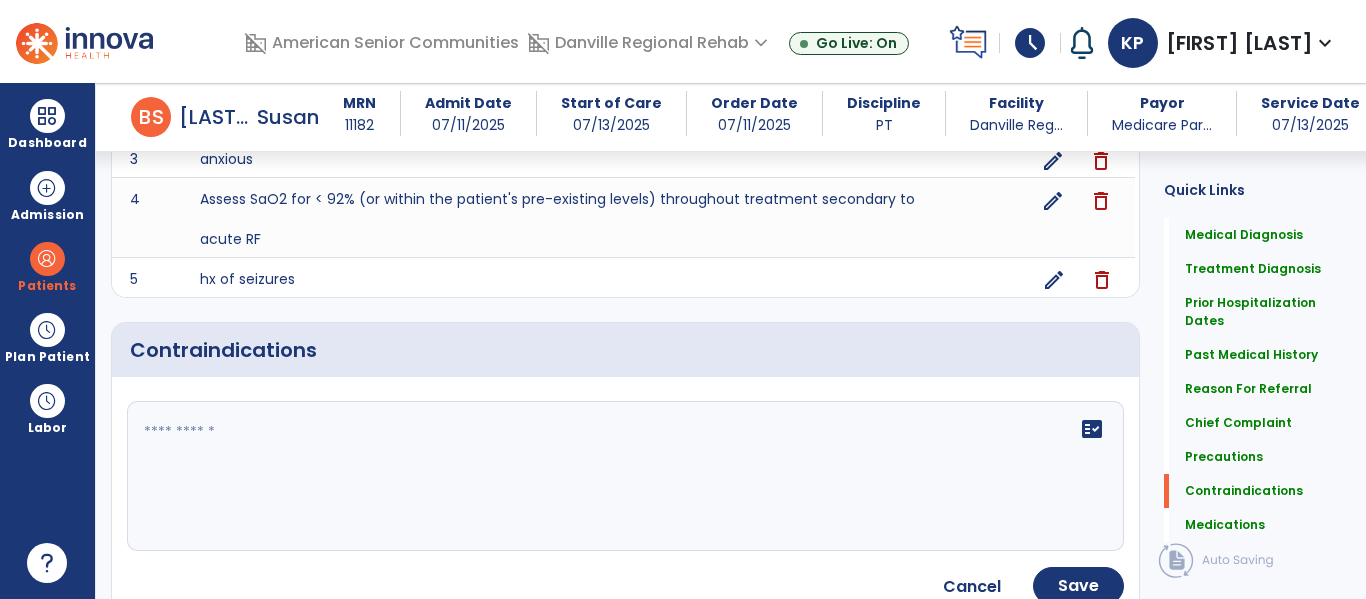 click 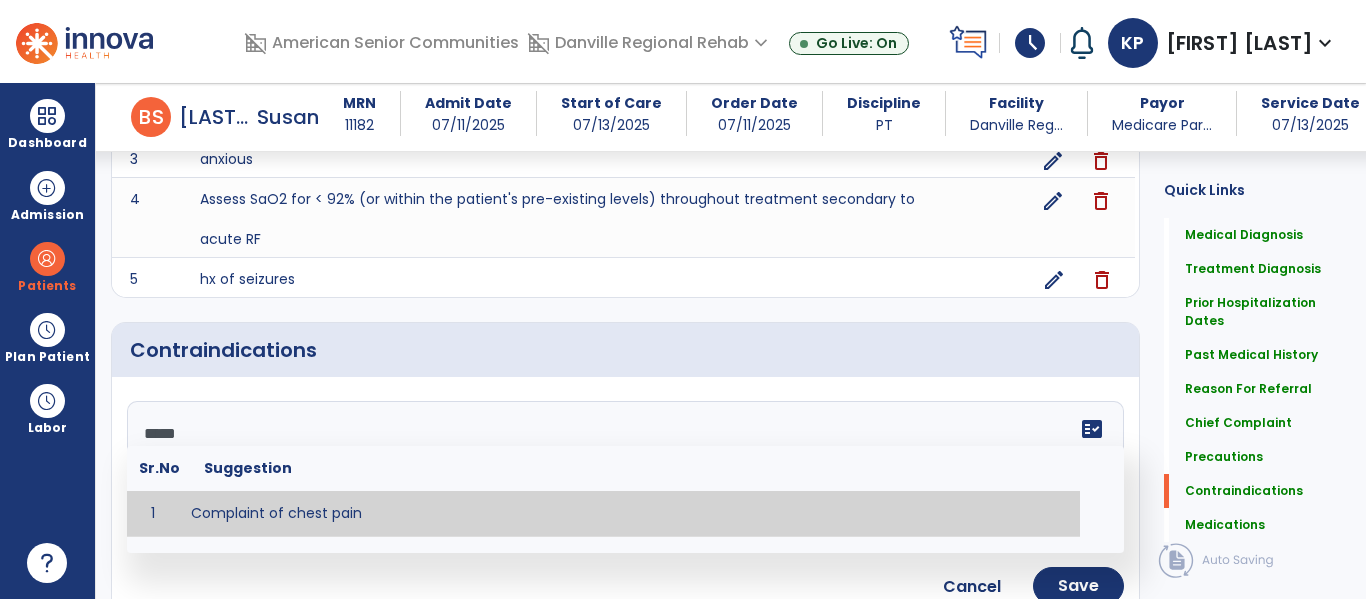 type on "**********" 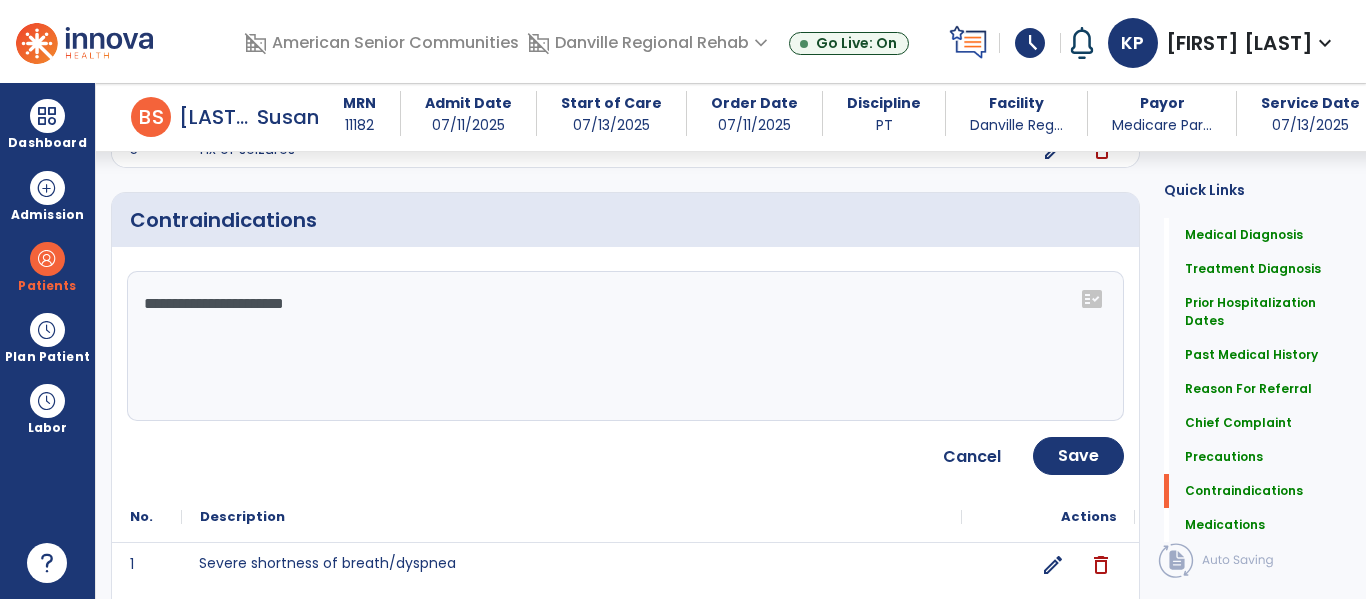 scroll, scrollTop: 2957, scrollLeft: 0, axis: vertical 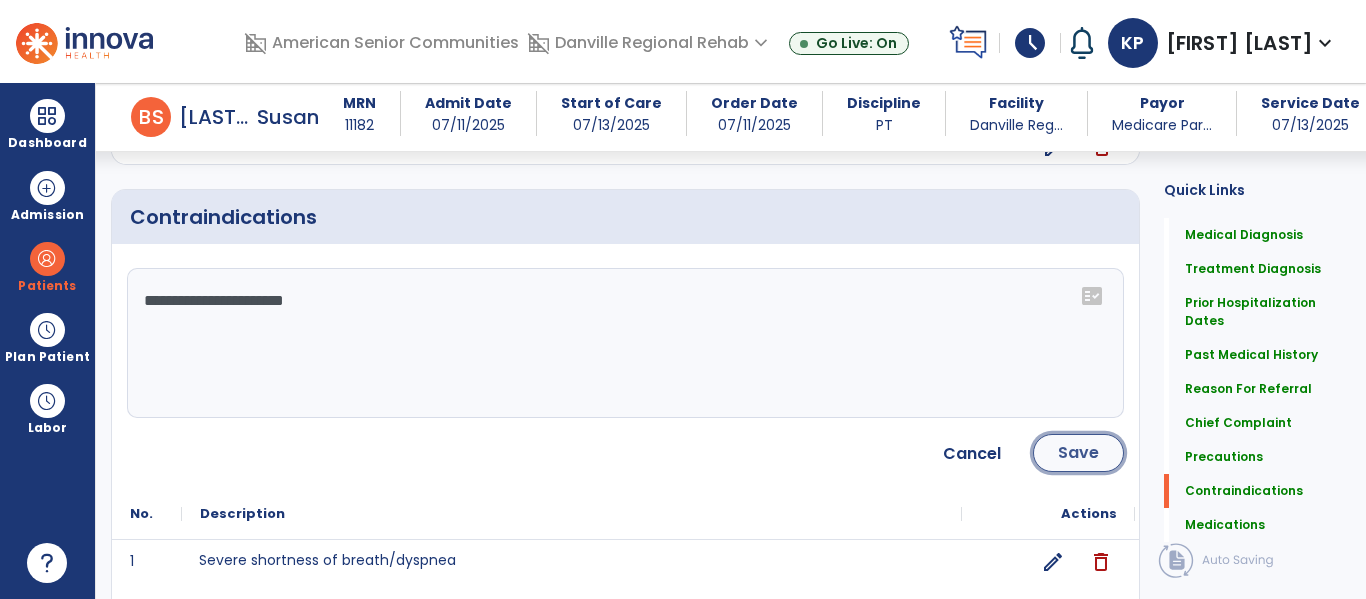 click on "Save" 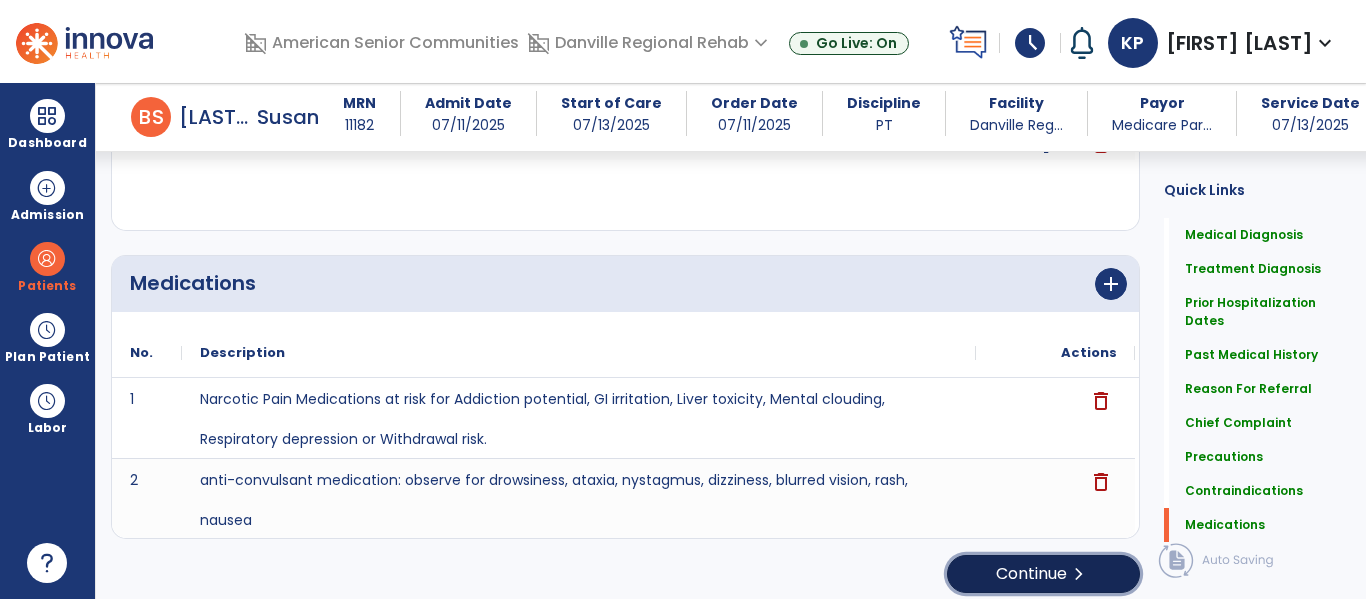 click on "Continue  chevron_right" 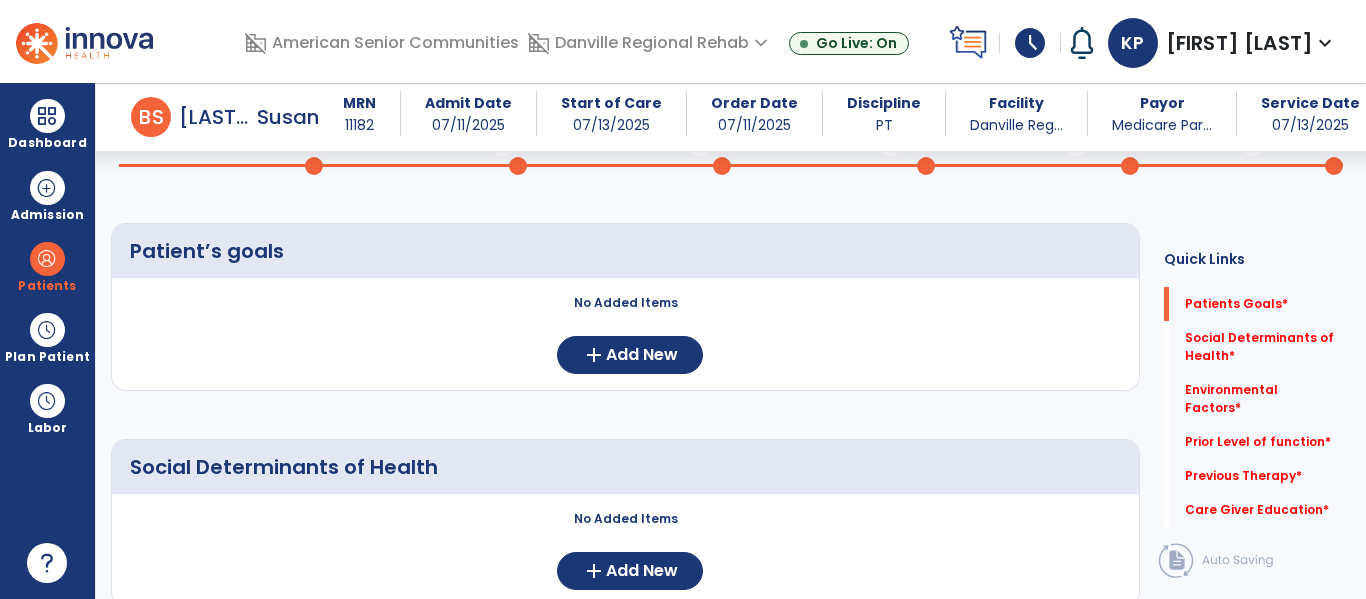 scroll, scrollTop: 0, scrollLeft: 0, axis: both 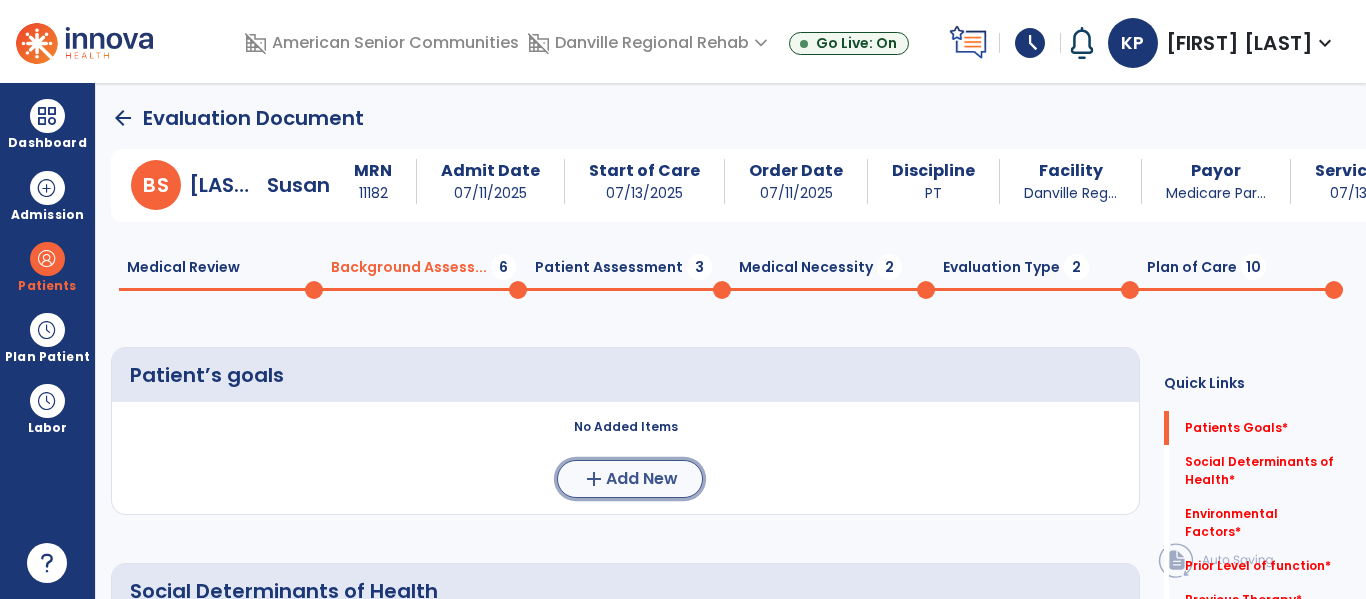 click on "add  Add New" 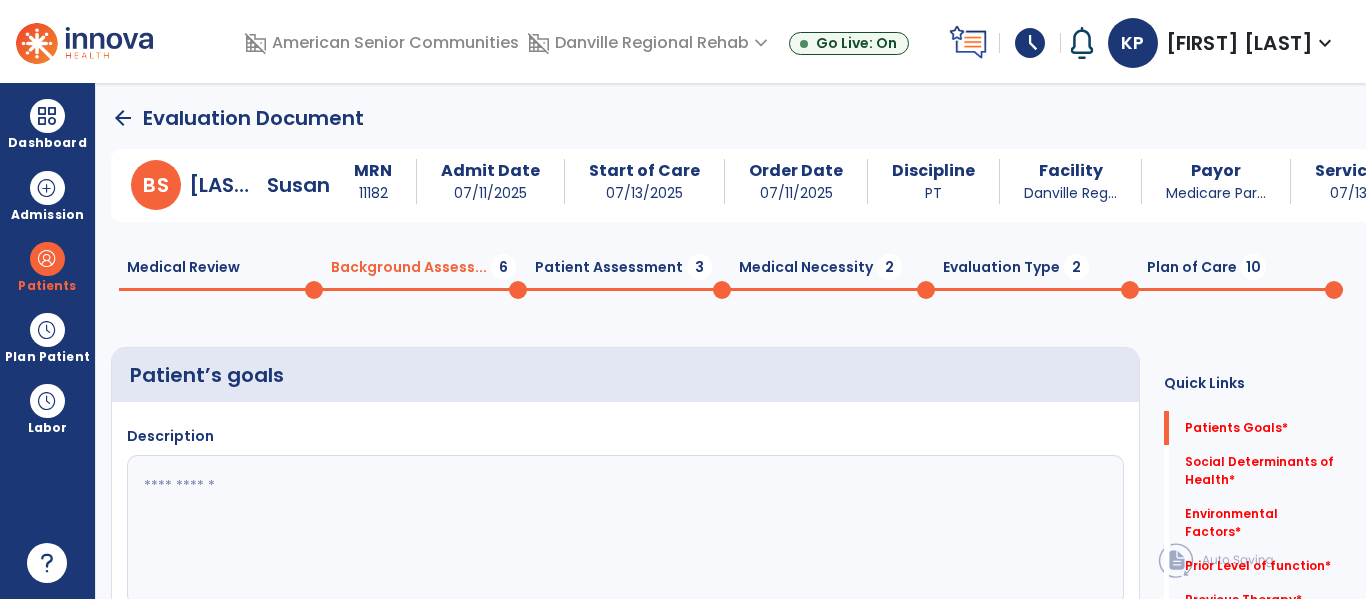 click 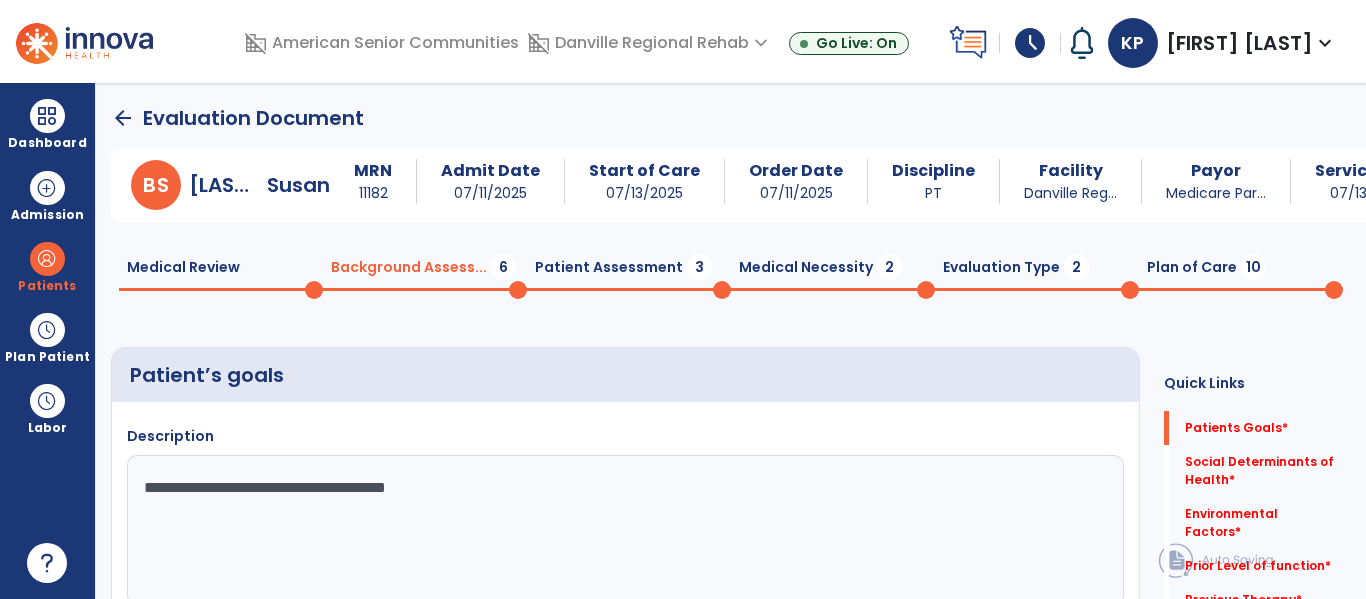 type on "**********" 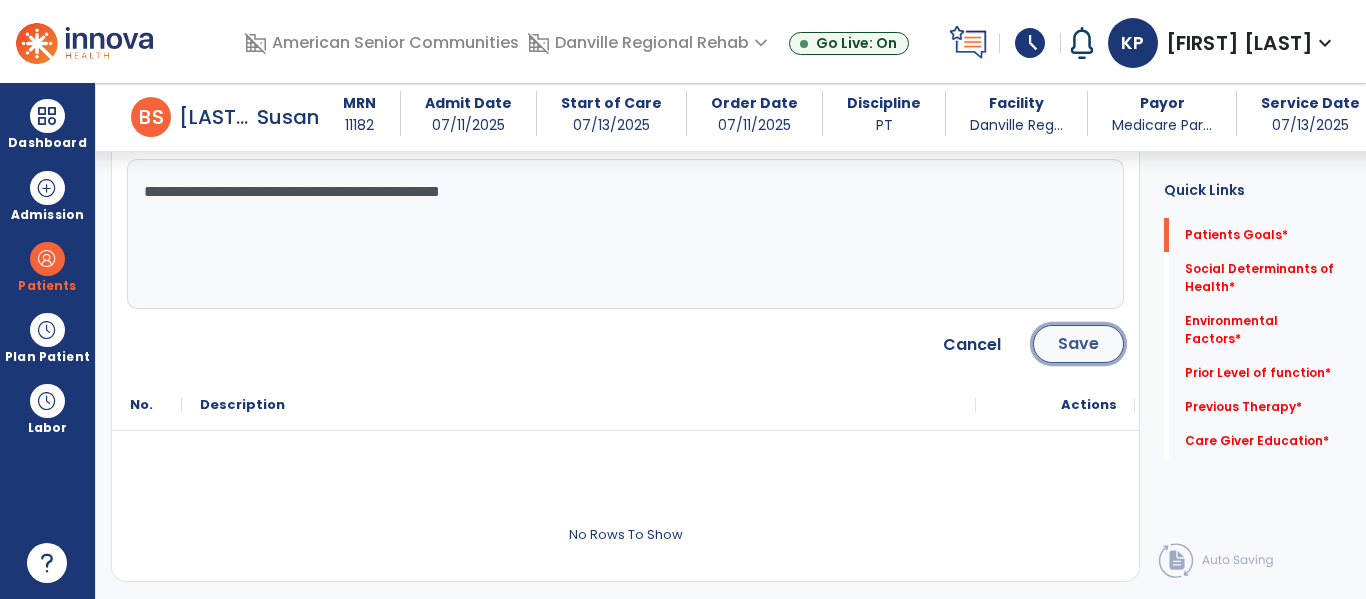 click on "Save" 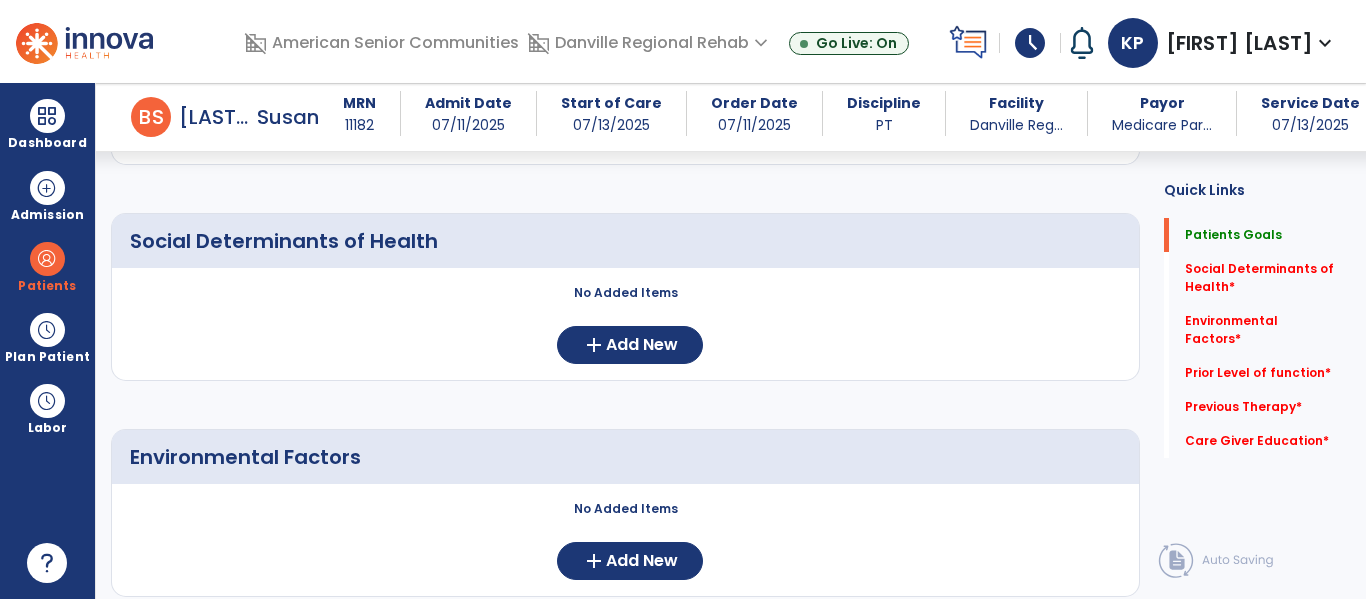 scroll, scrollTop: 499, scrollLeft: 0, axis: vertical 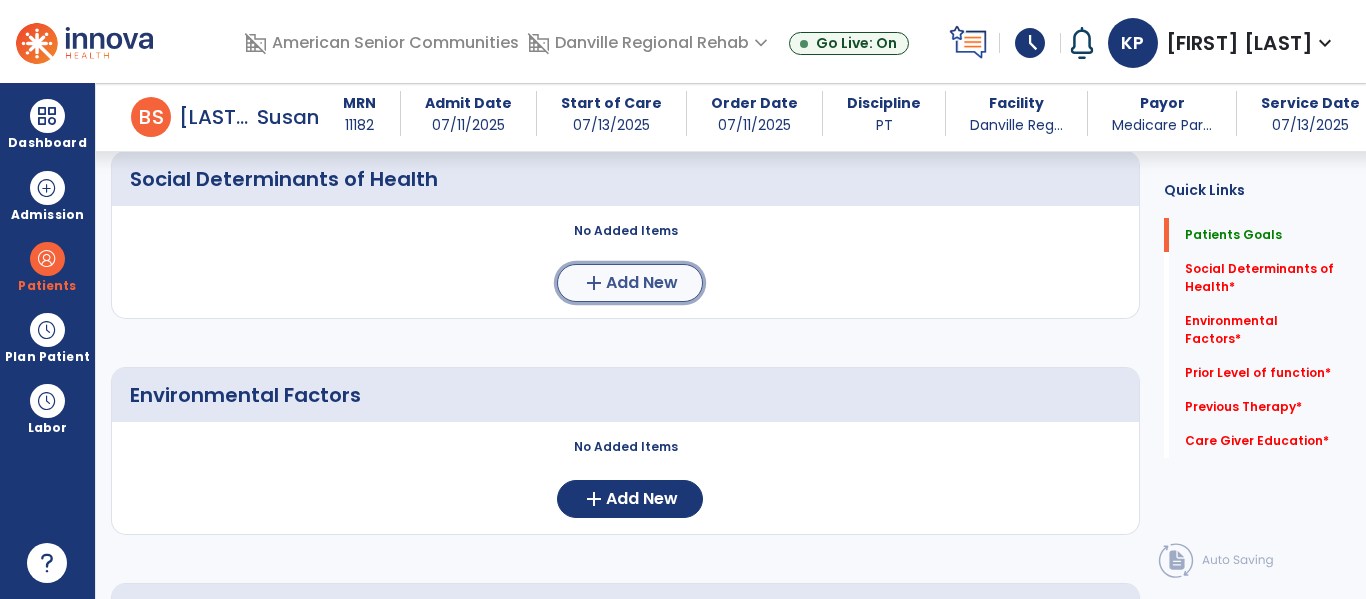 click on "Add New" 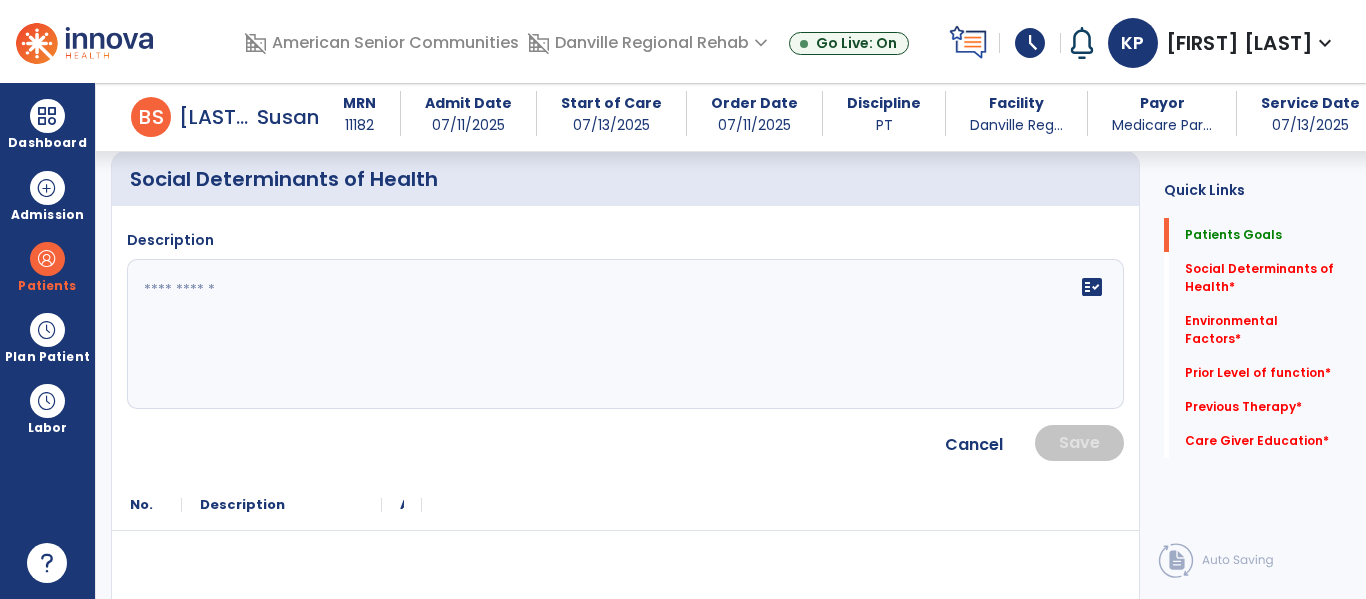 click on "fact_check" 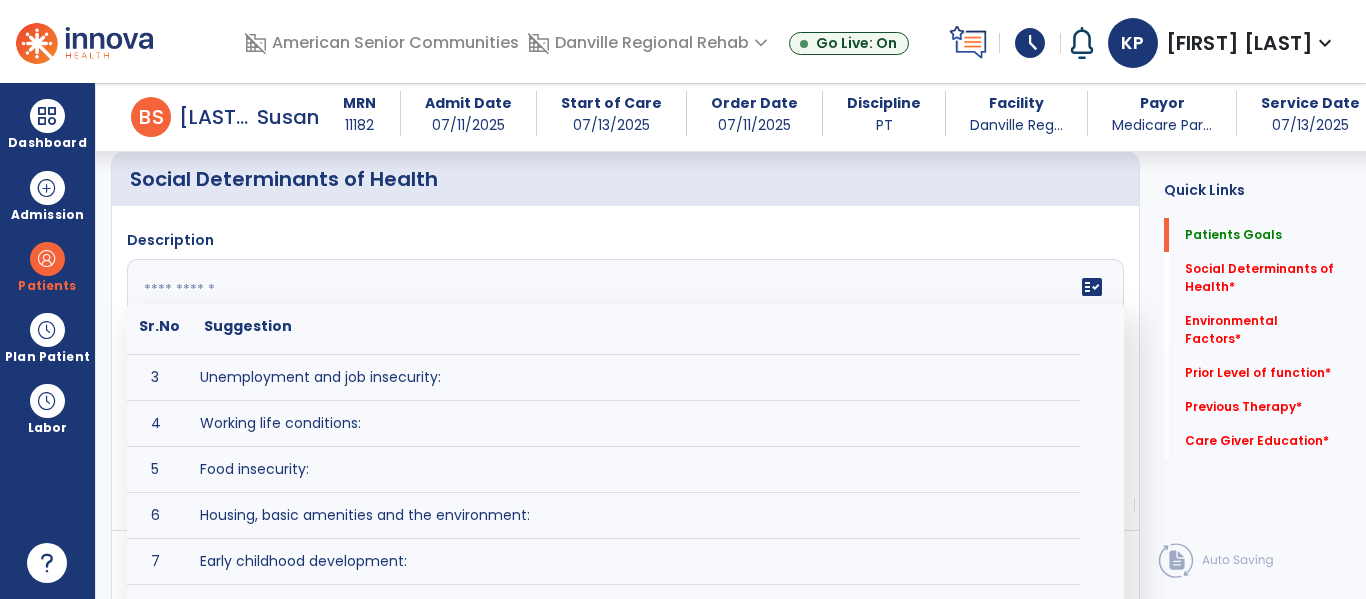 scroll, scrollTop: 150, scrollLeft: 0, axis: vertical 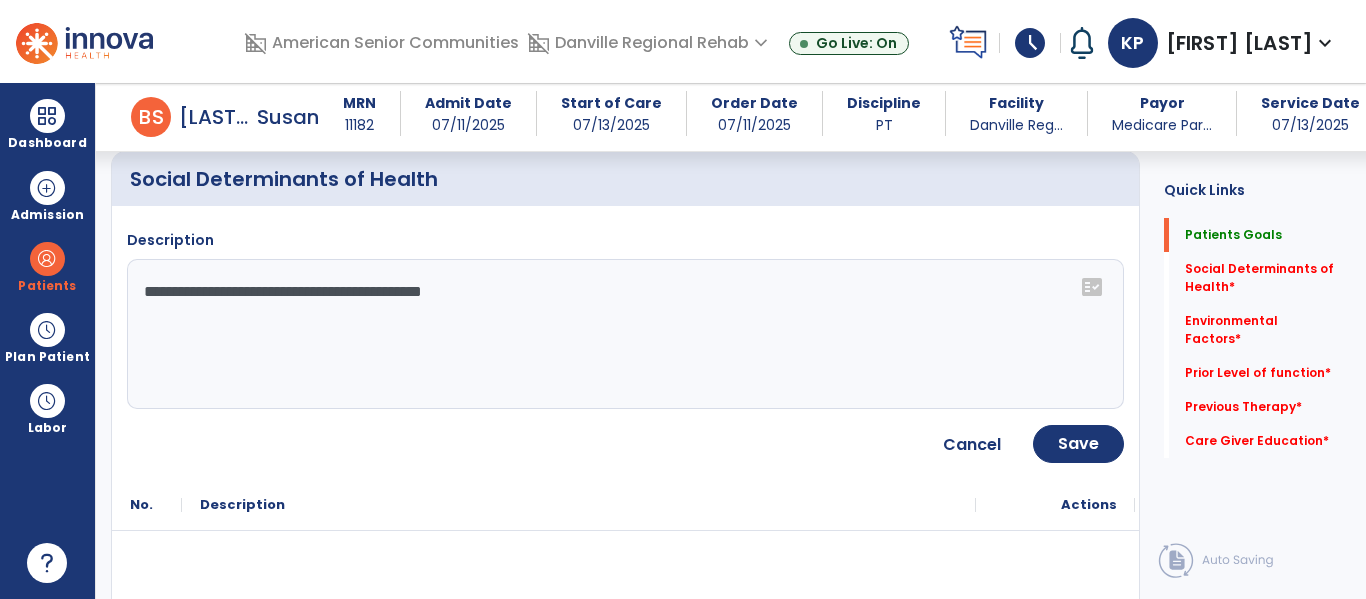 click on "**********" 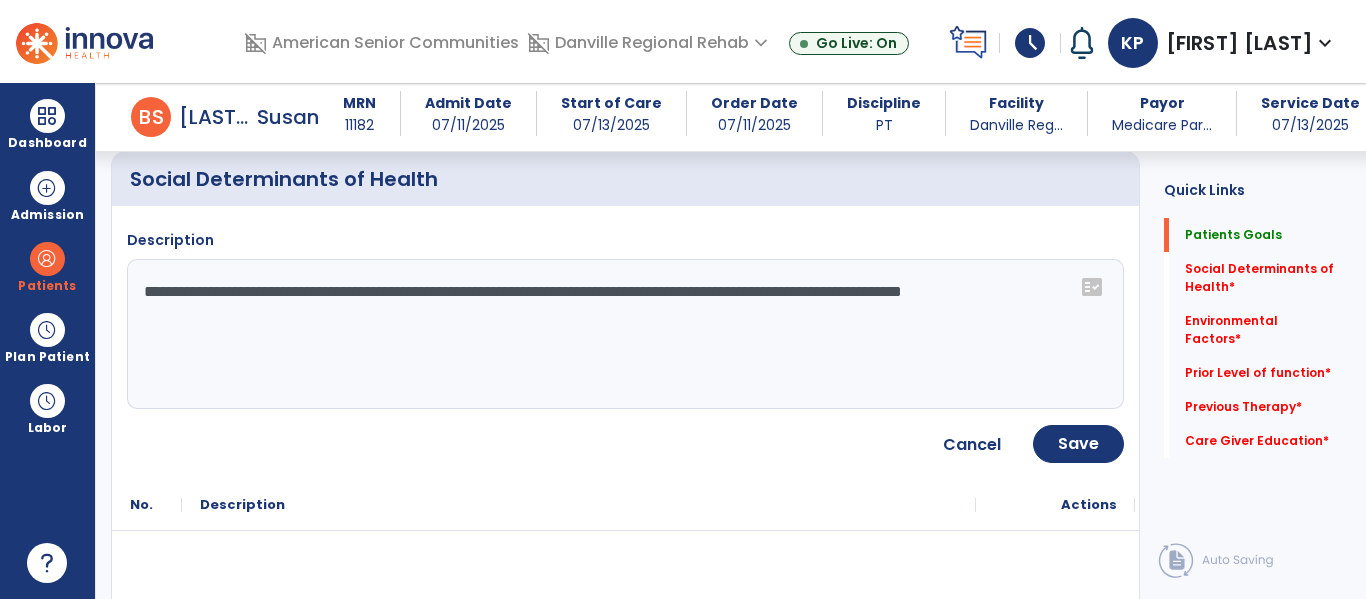 type on "**********" 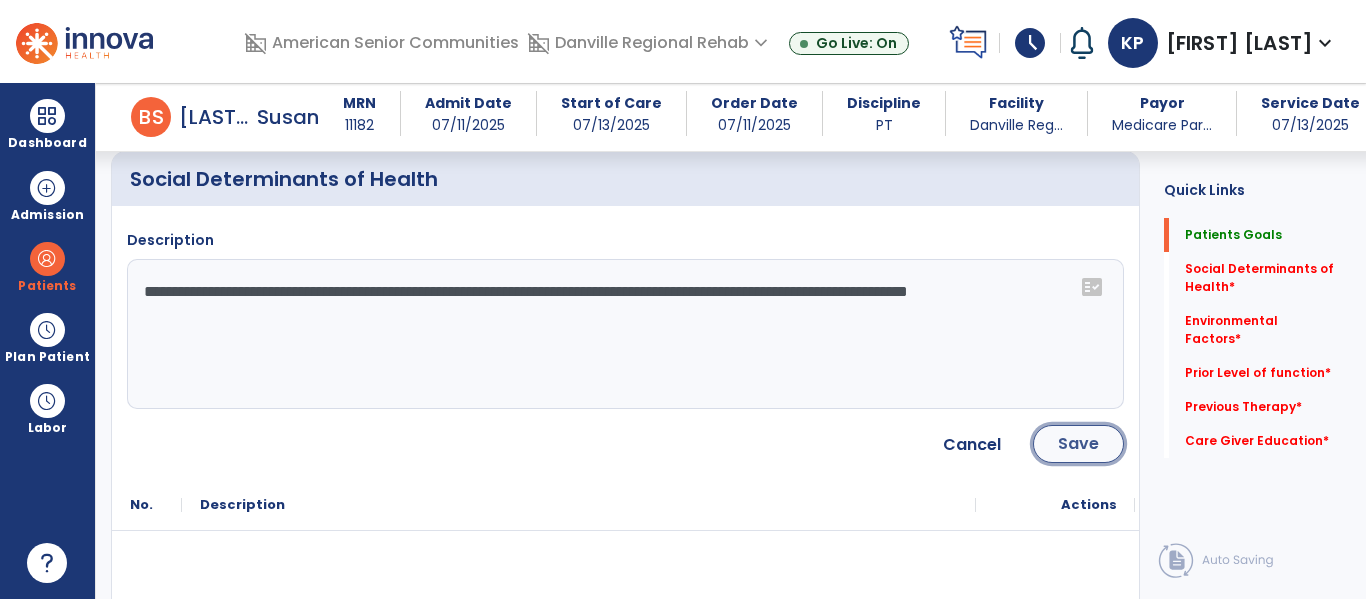 click on "Save" 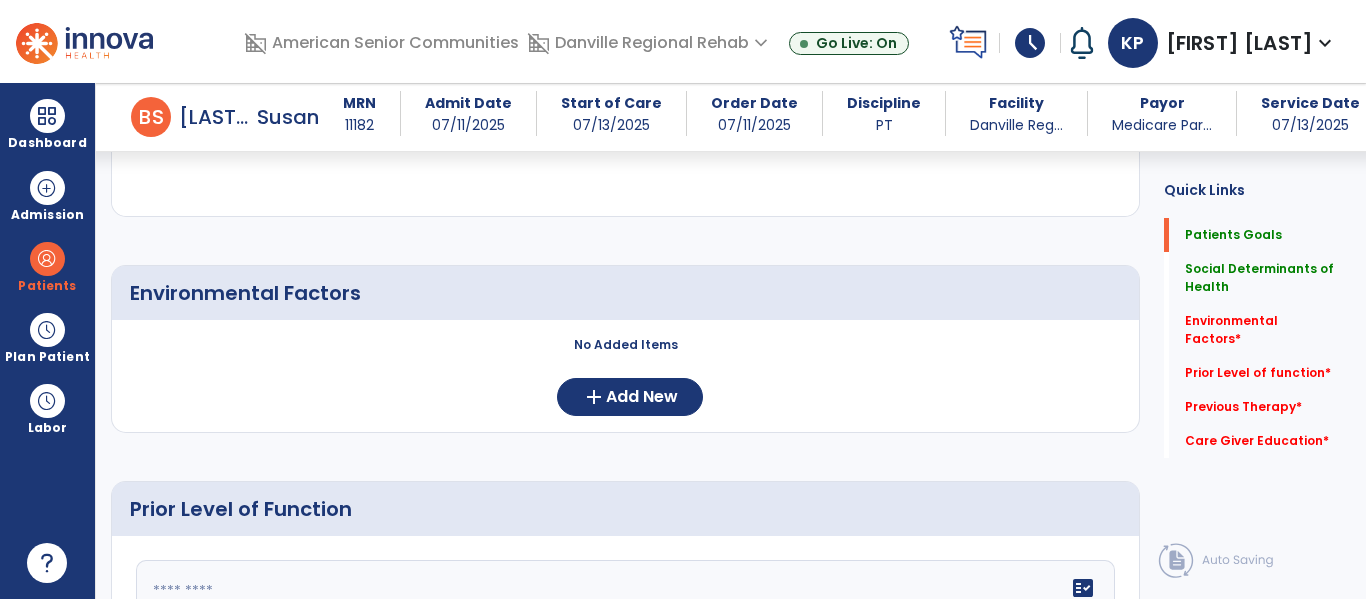 scroll, scrollTop: 720, scrollLeft: 0, axis: vertical 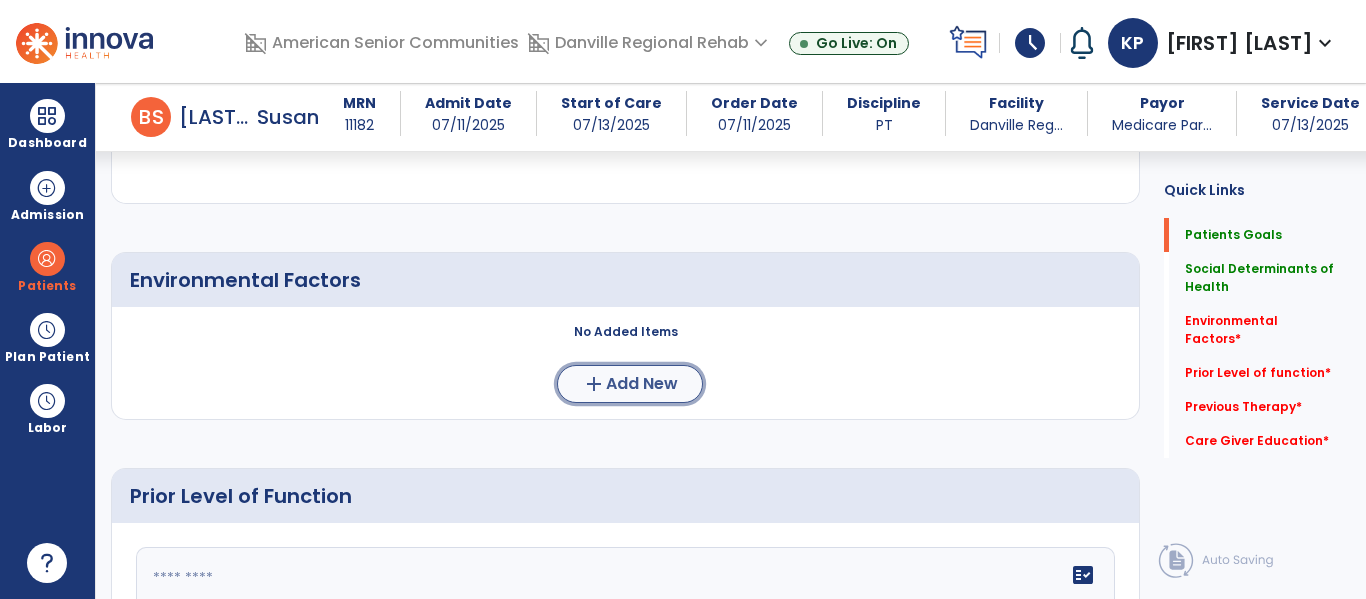 click on "Add New" 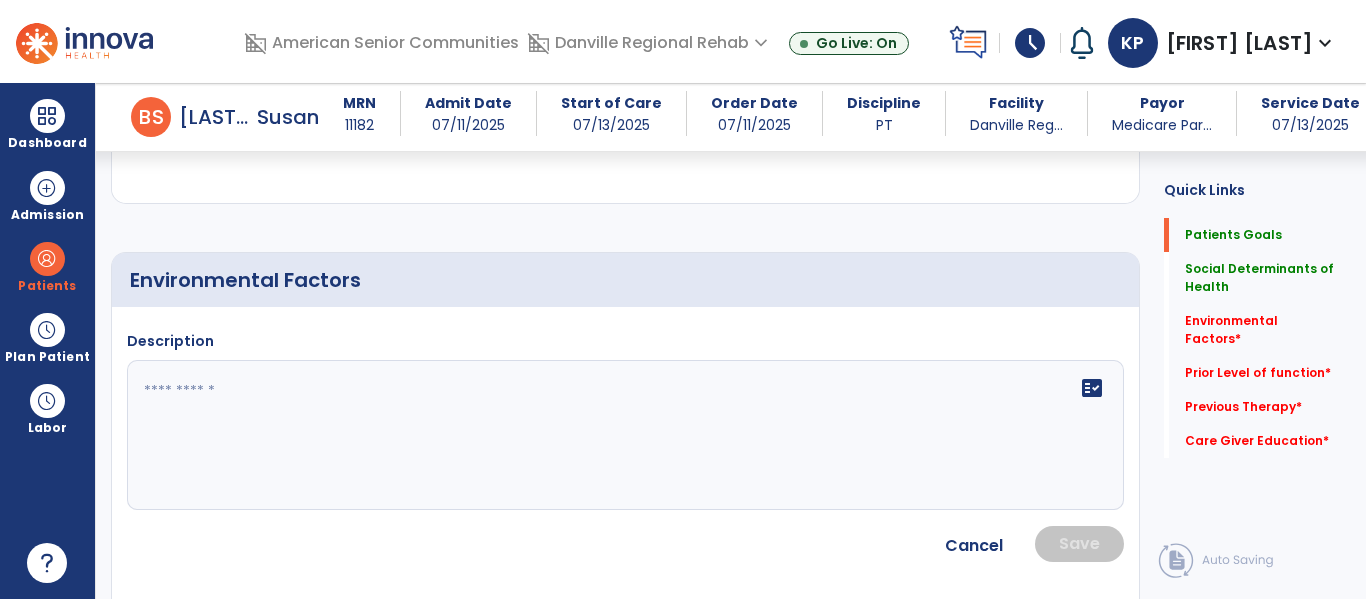 click 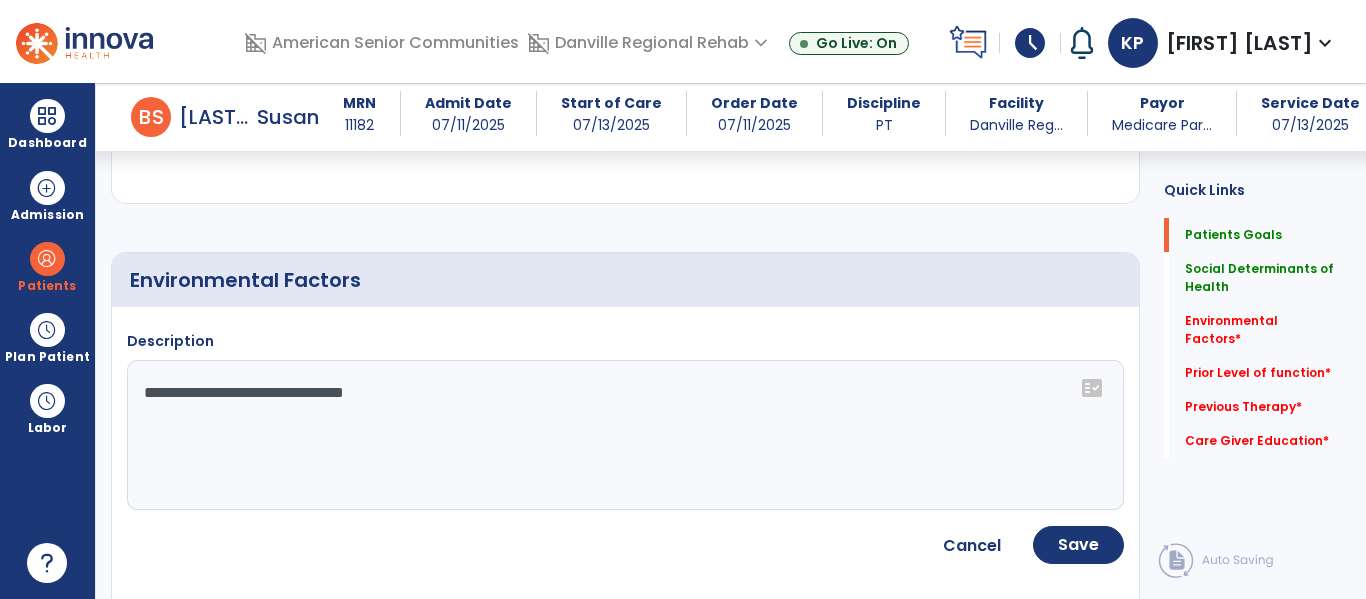 click on "**********" 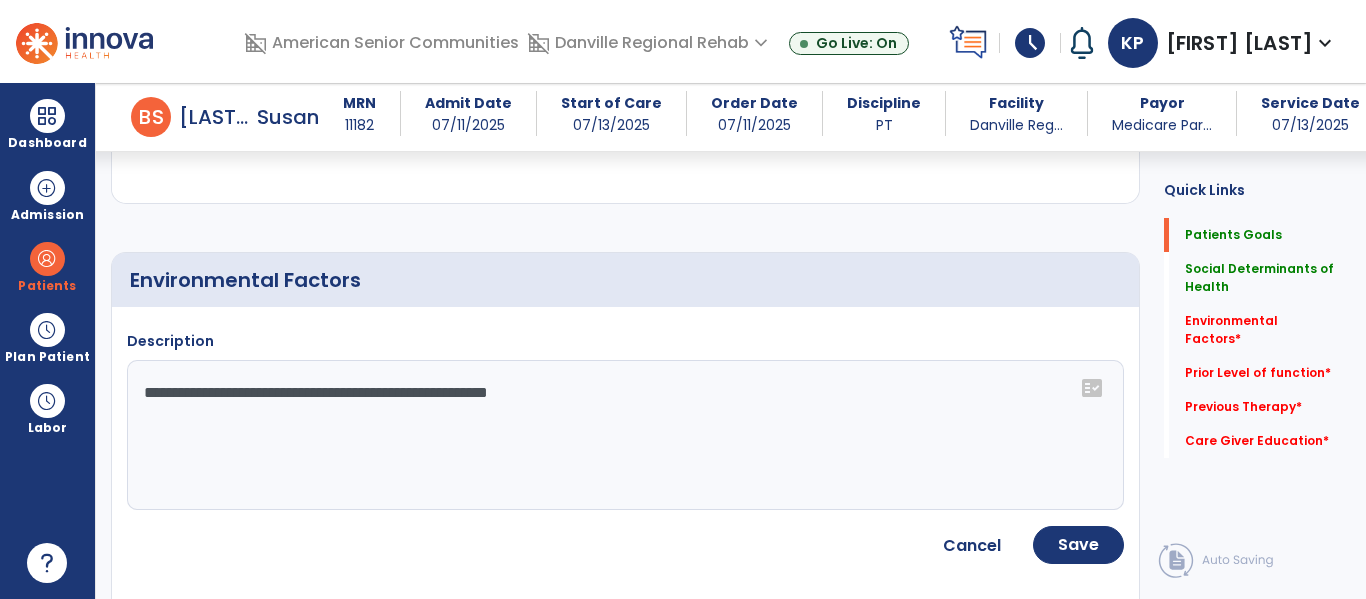 type on "**********" 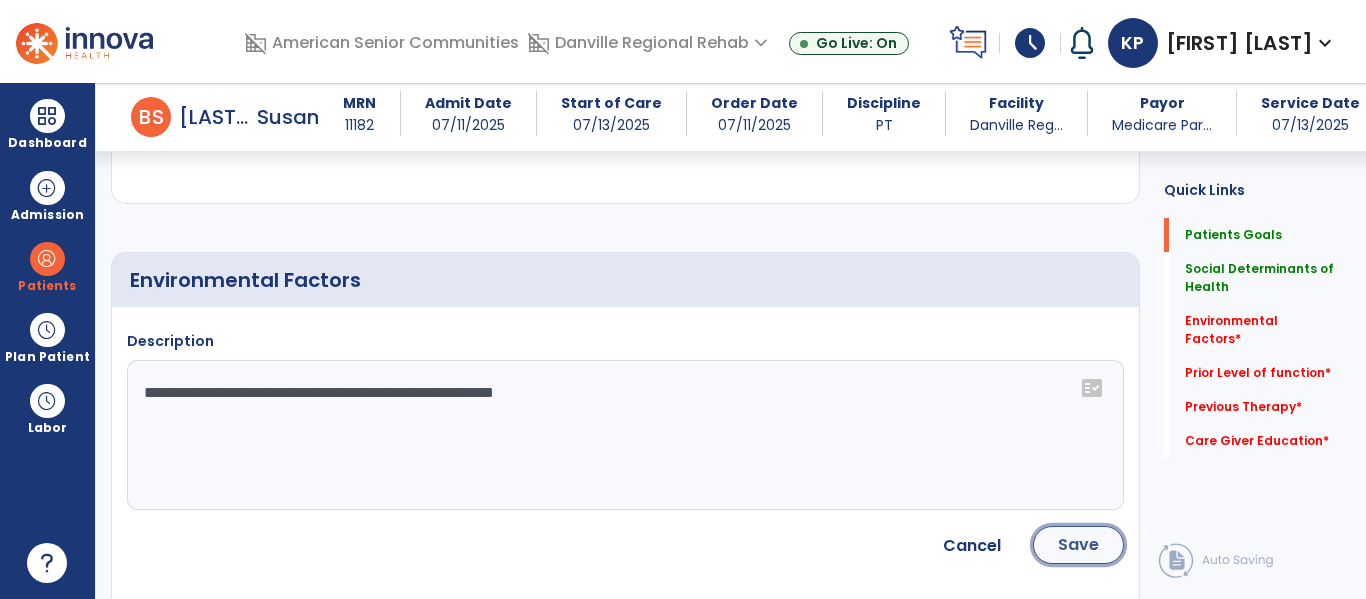 click on "Save" 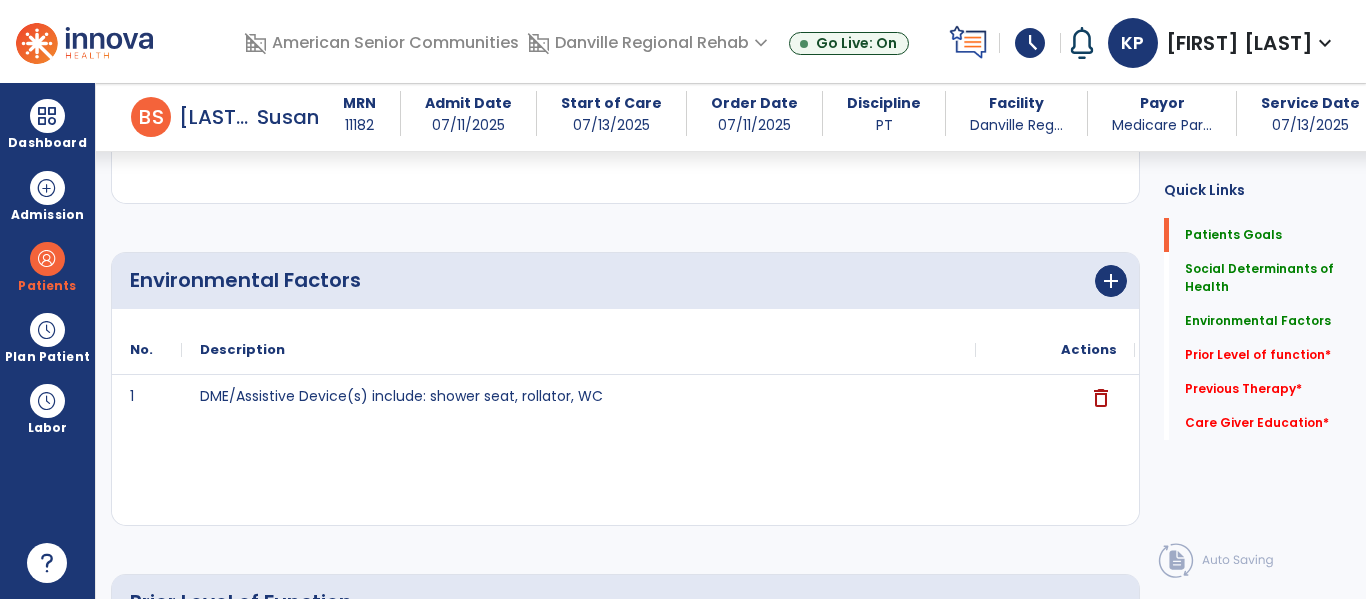 scroll, scrollTop: 957, scrollLeft: 0, axis: vertical 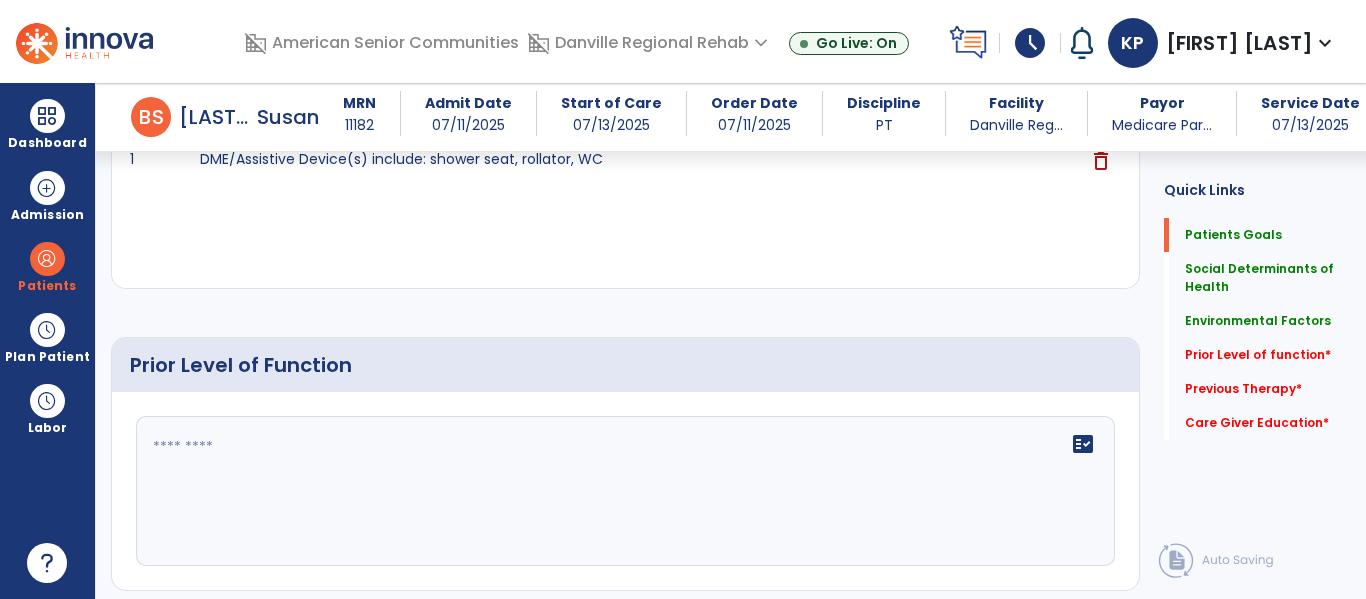 click 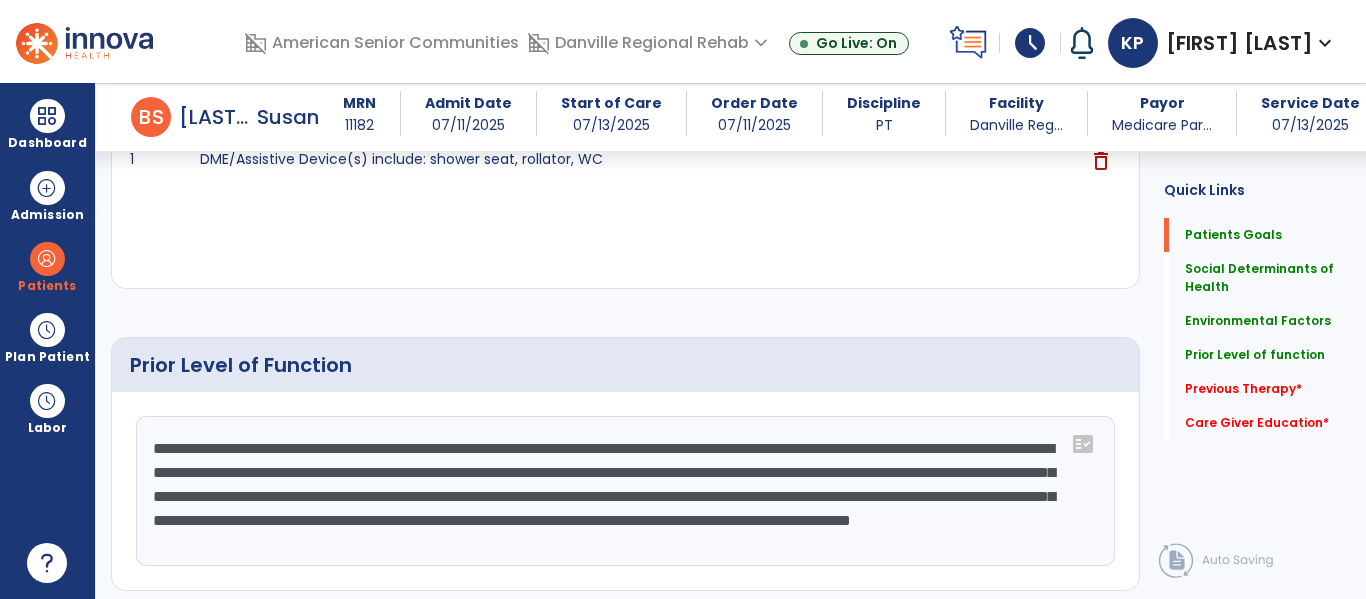 scroll, scrollTop: 24, scrollLeft: 0, axis: vertical 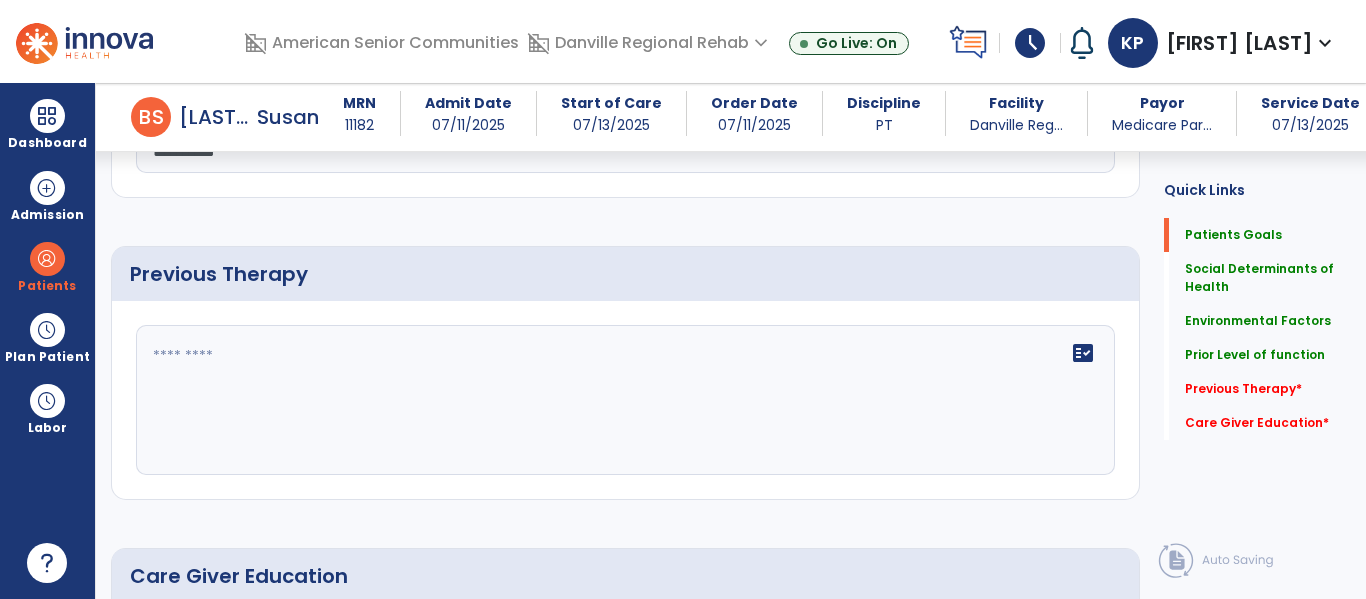 type on "**********" 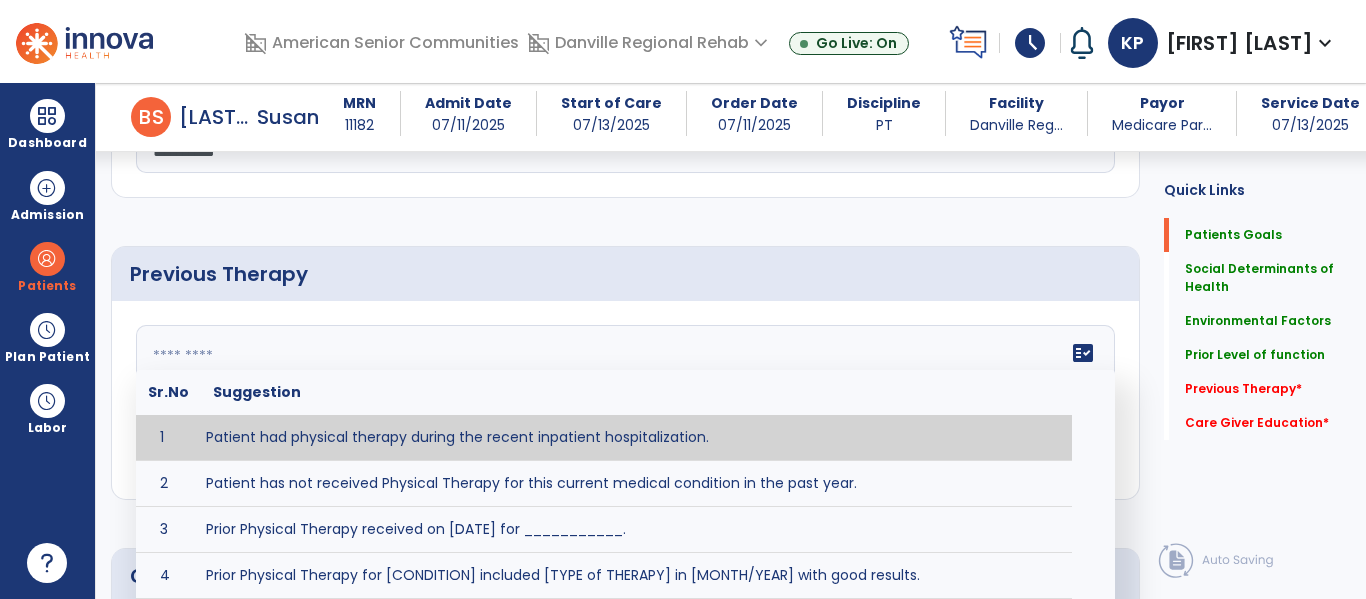 scroll, scrollTop: 1422, scrollLeft: 0, axis: vertical 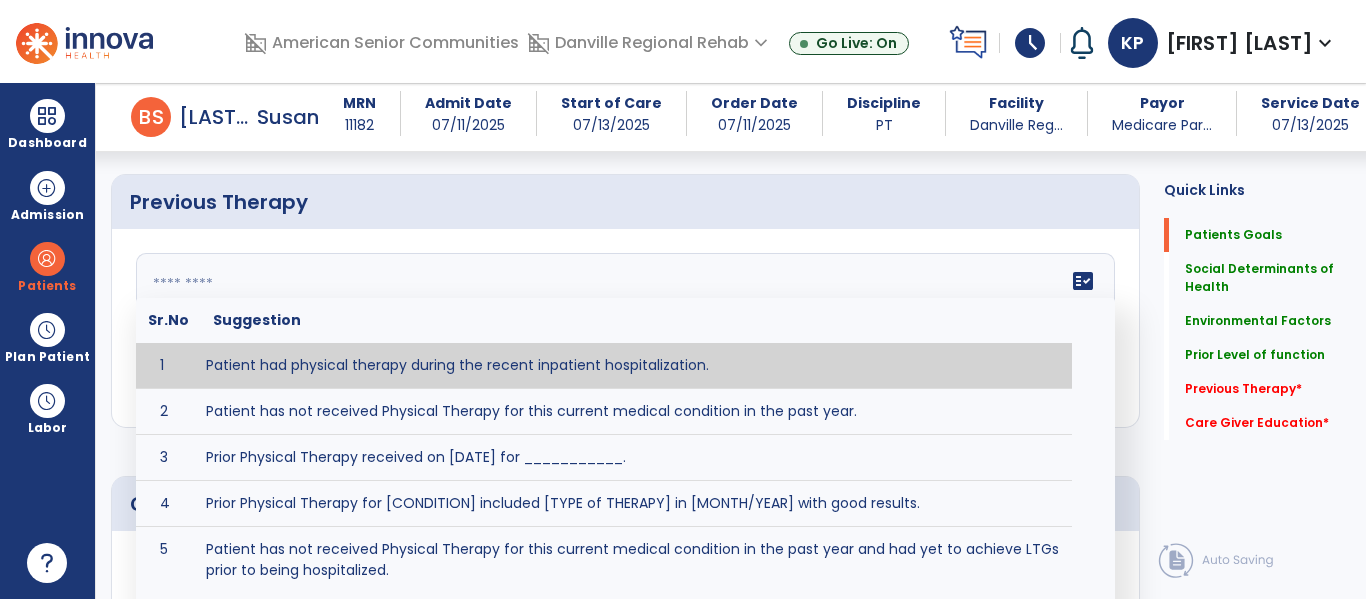 type on "**********" 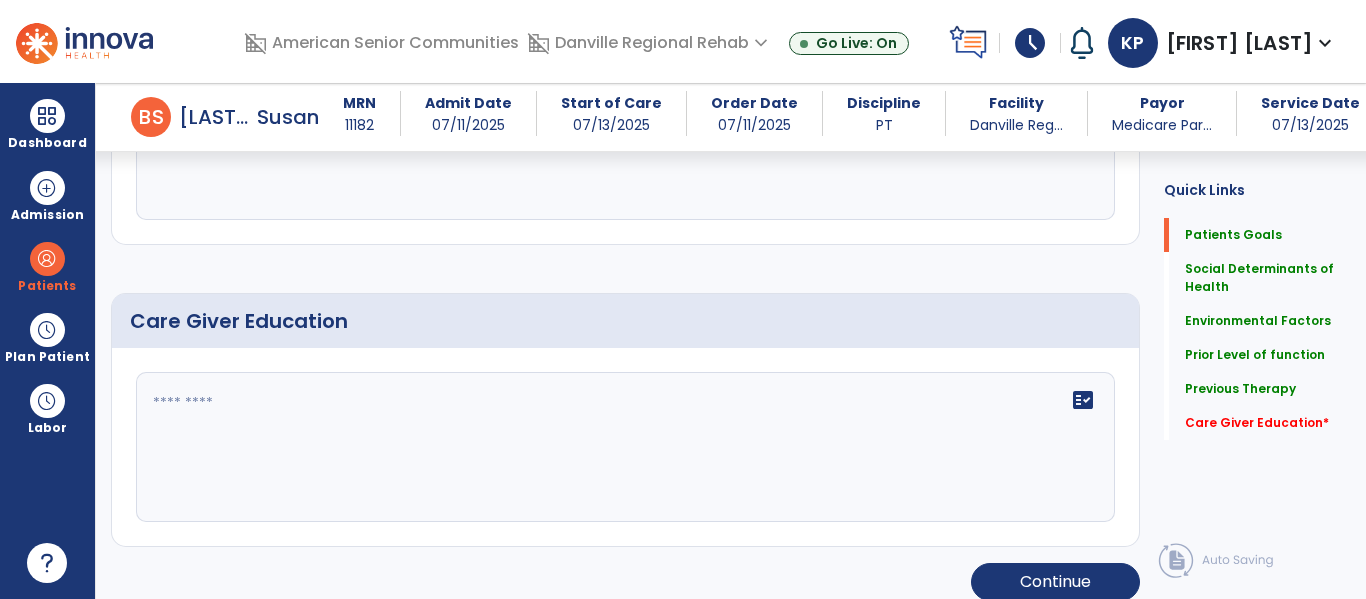 scroll, scrollTop: 1622, scrollLeft: 0, axis: vertical 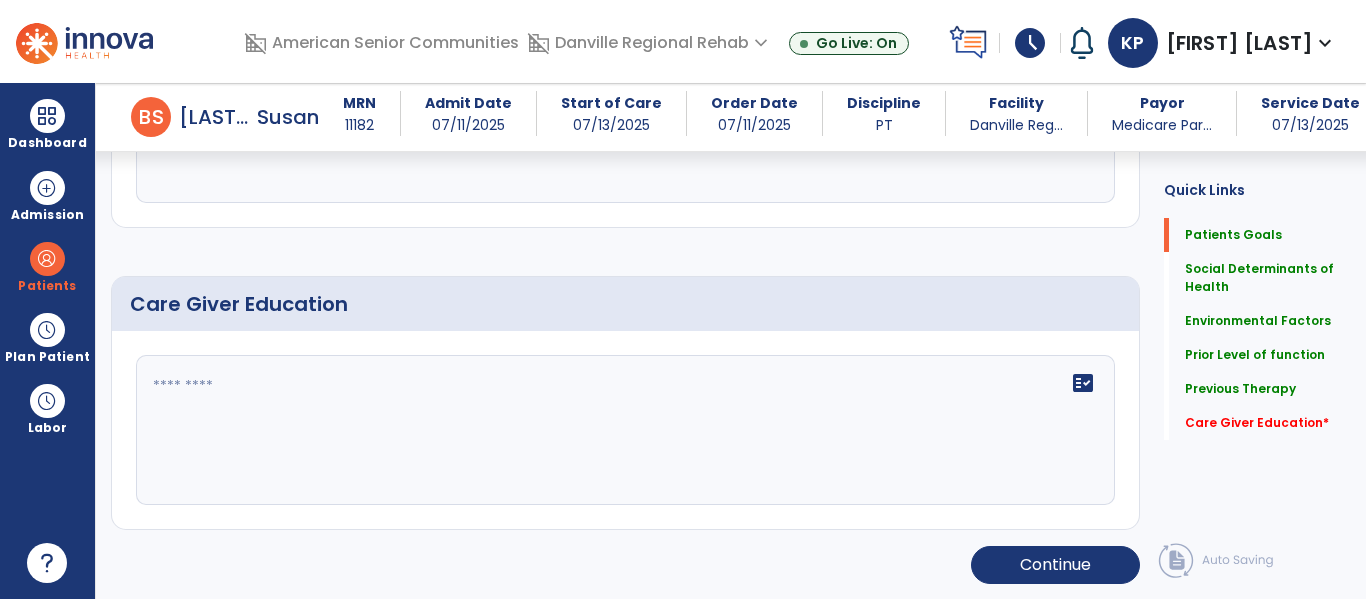 click on "fact_check" 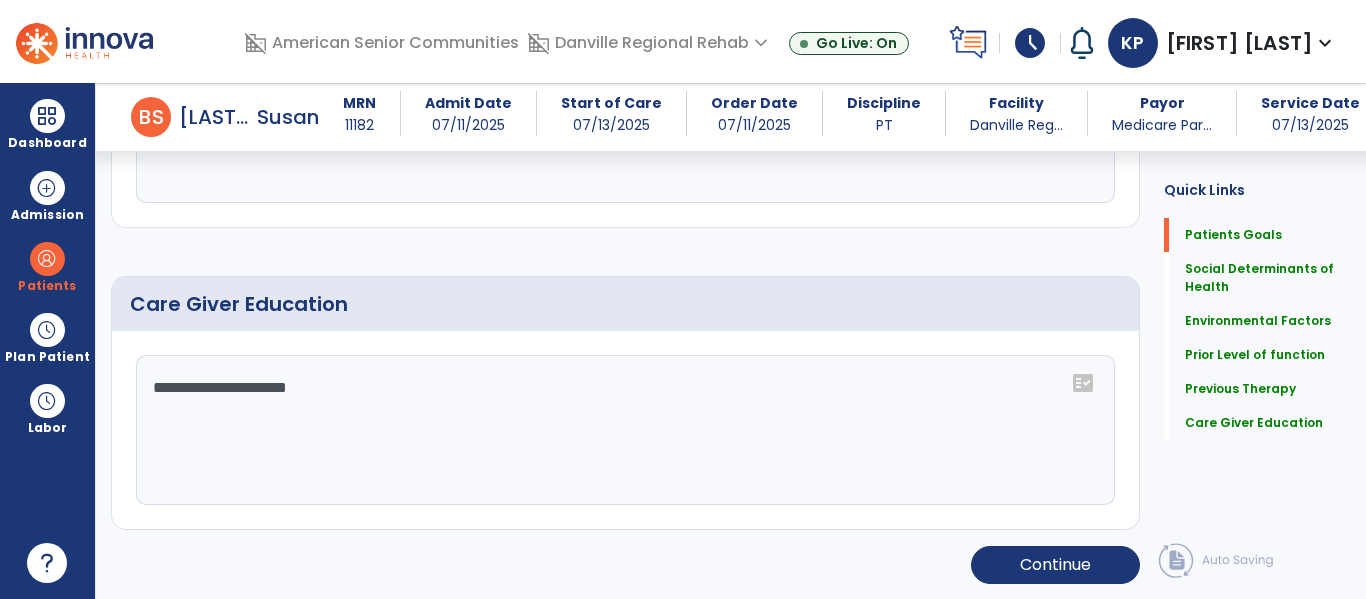 type on "**********" 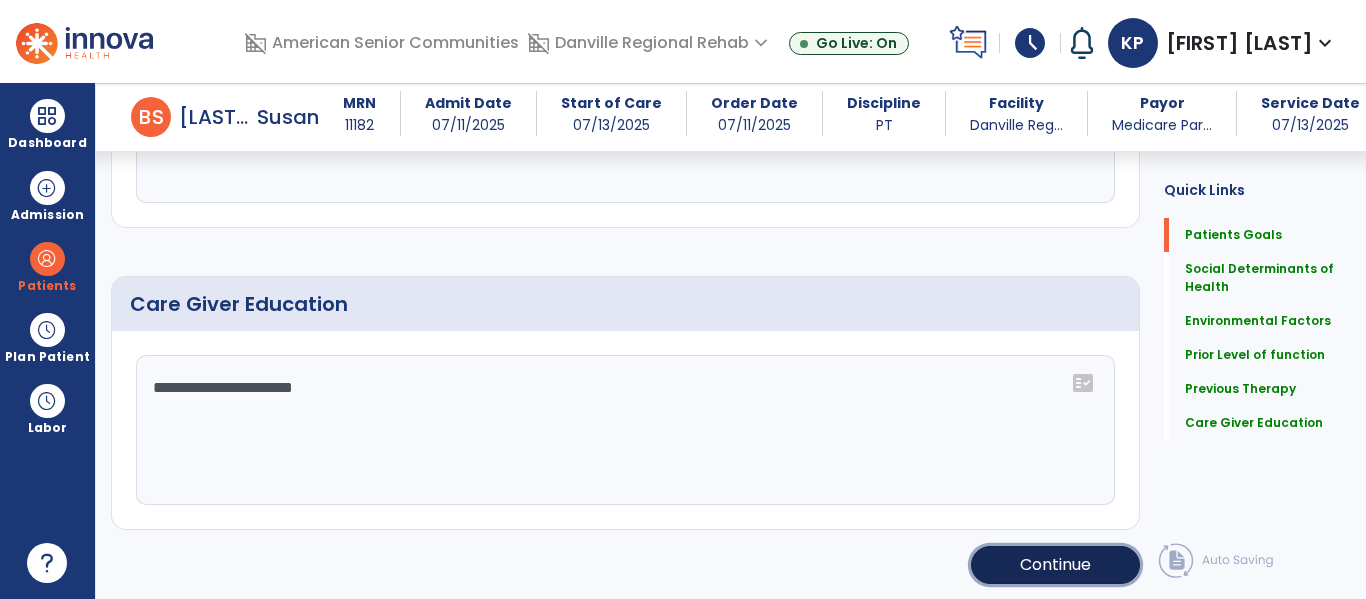 click on "Continue" 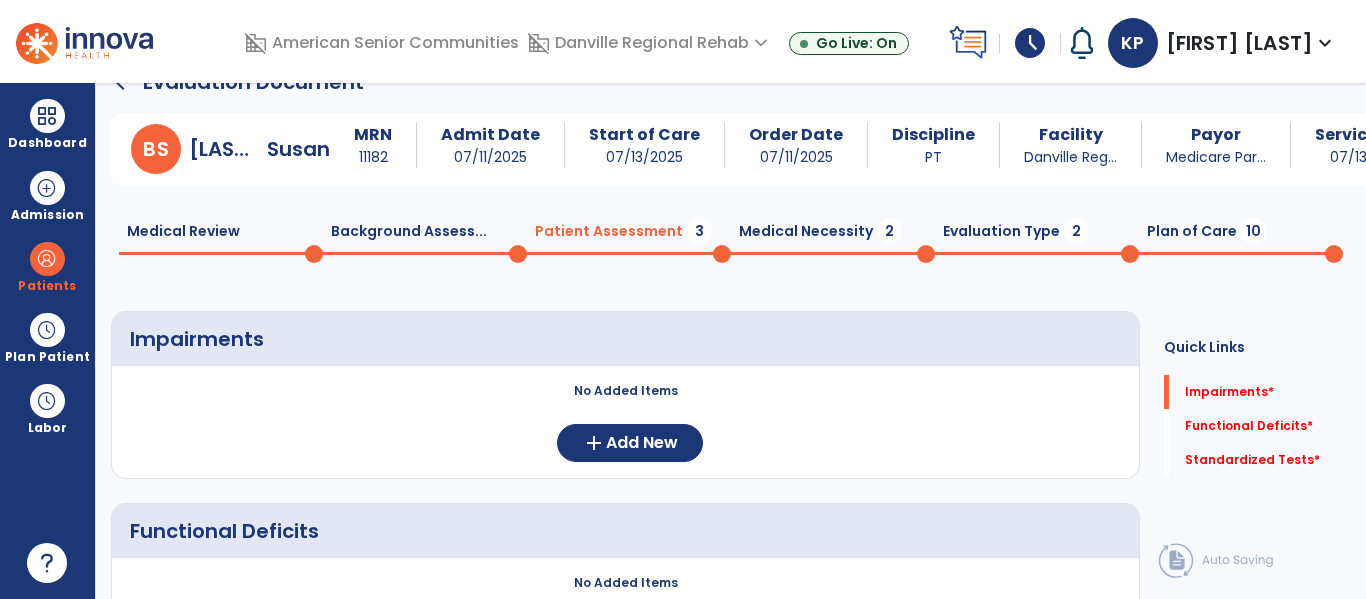 scroll, scrollTop: 30, scrollLeft: 0, axis: vertical 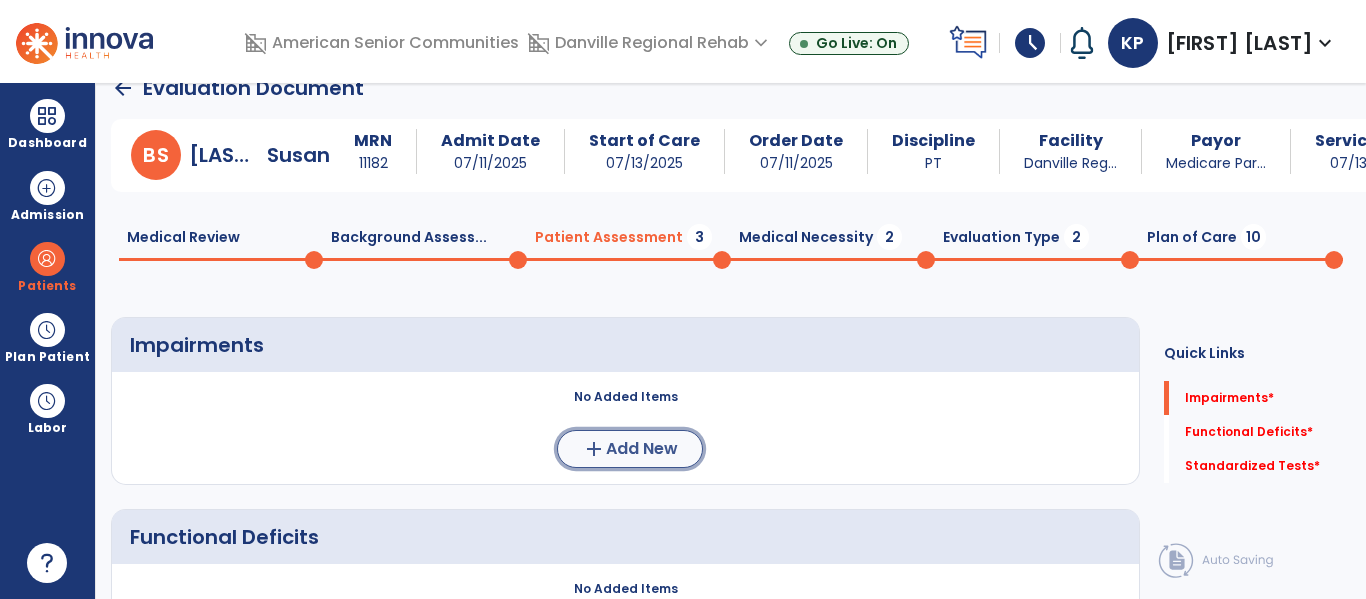 click on "add  Add New" 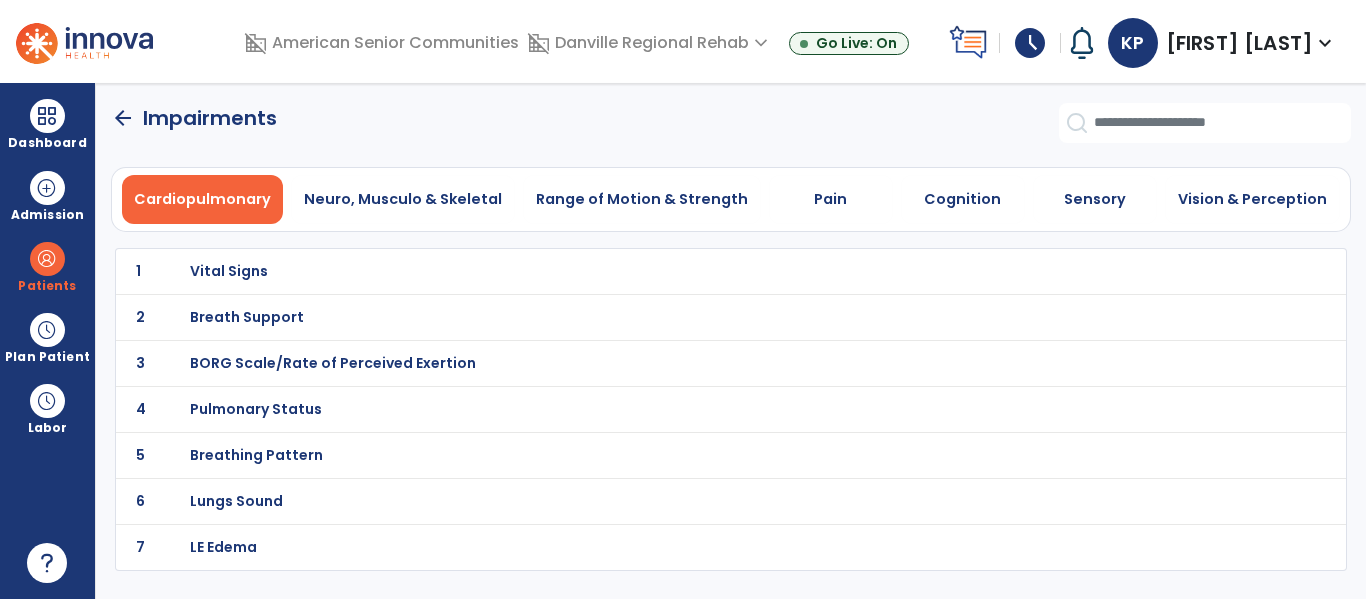 scroll, scrollTop: 0, scrollLeft: 0, axis: both 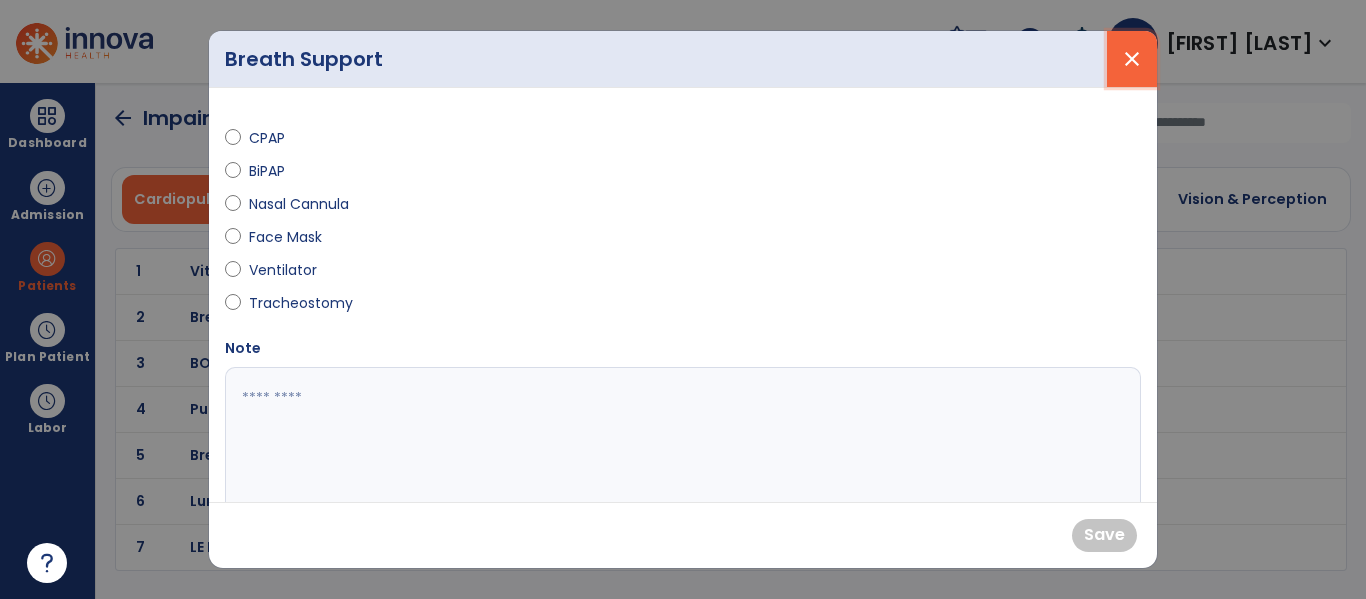 click on "close" at bounding box center (1132, 59) 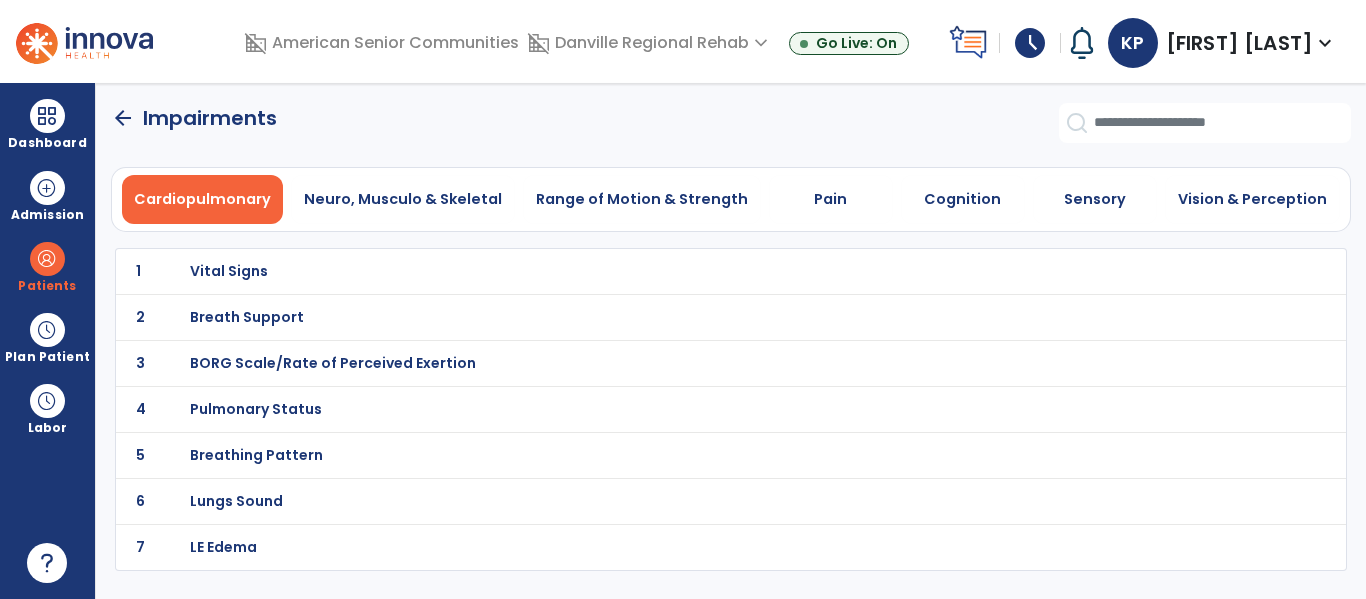click on "Vital Signs" at bounding box center (687, 271) 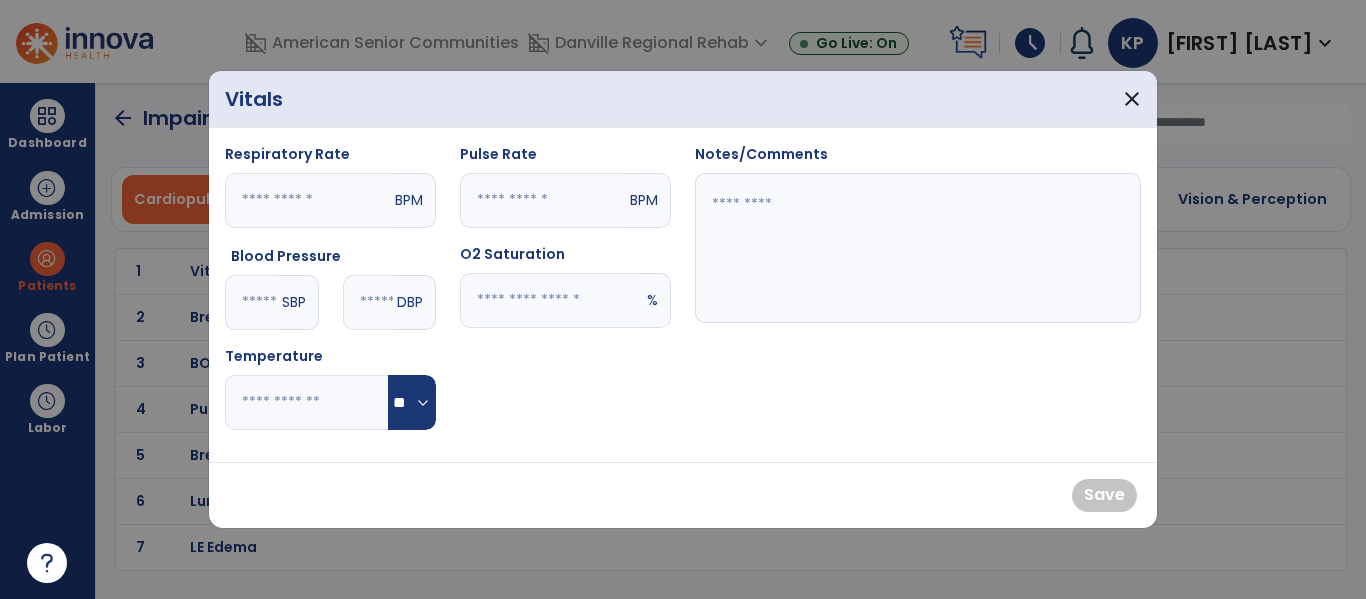click at bounding box center (551, 300) 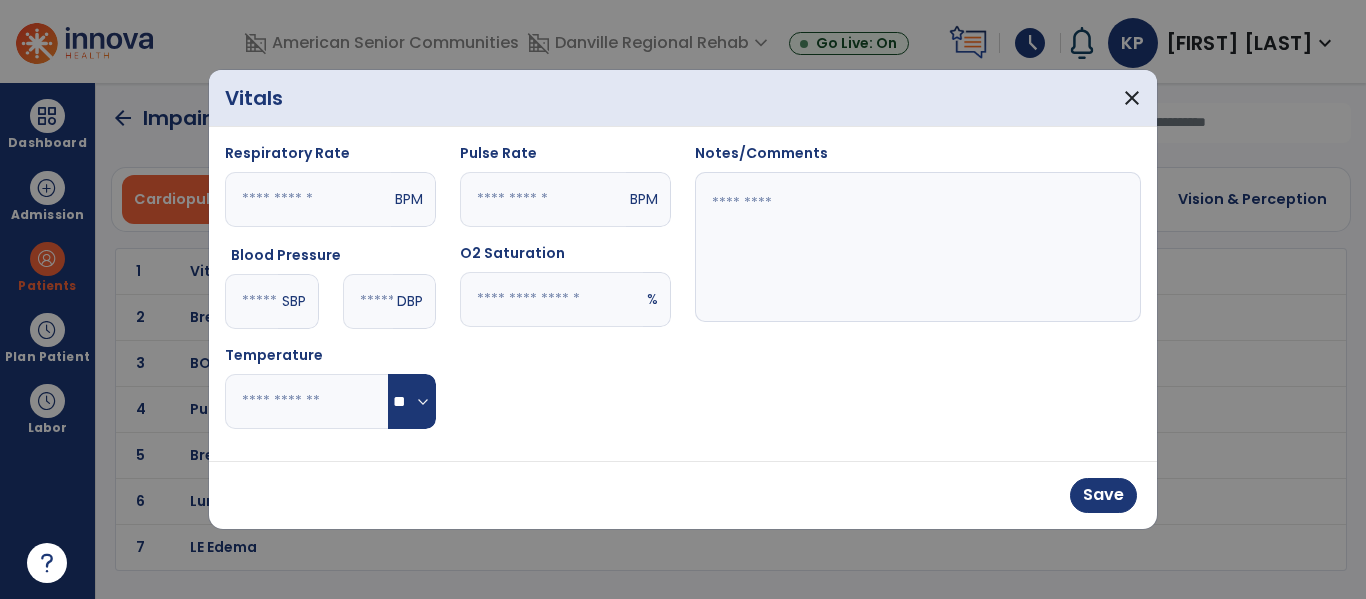 type on "**" 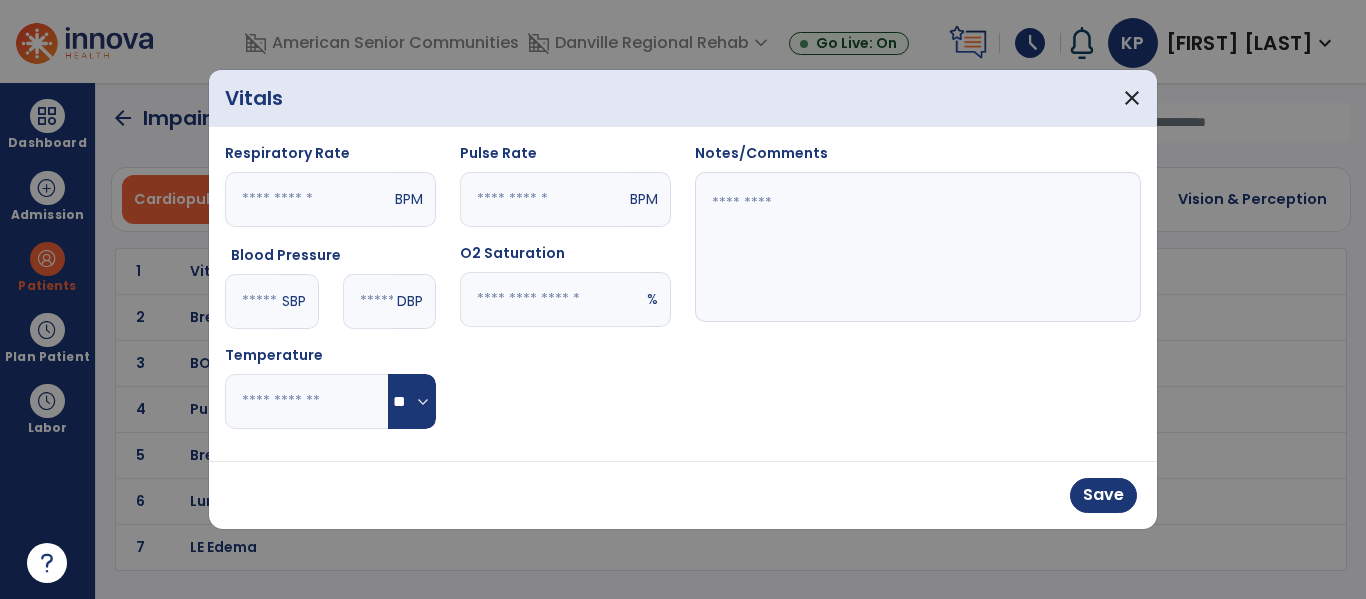 click at bounding box center [918, 247] 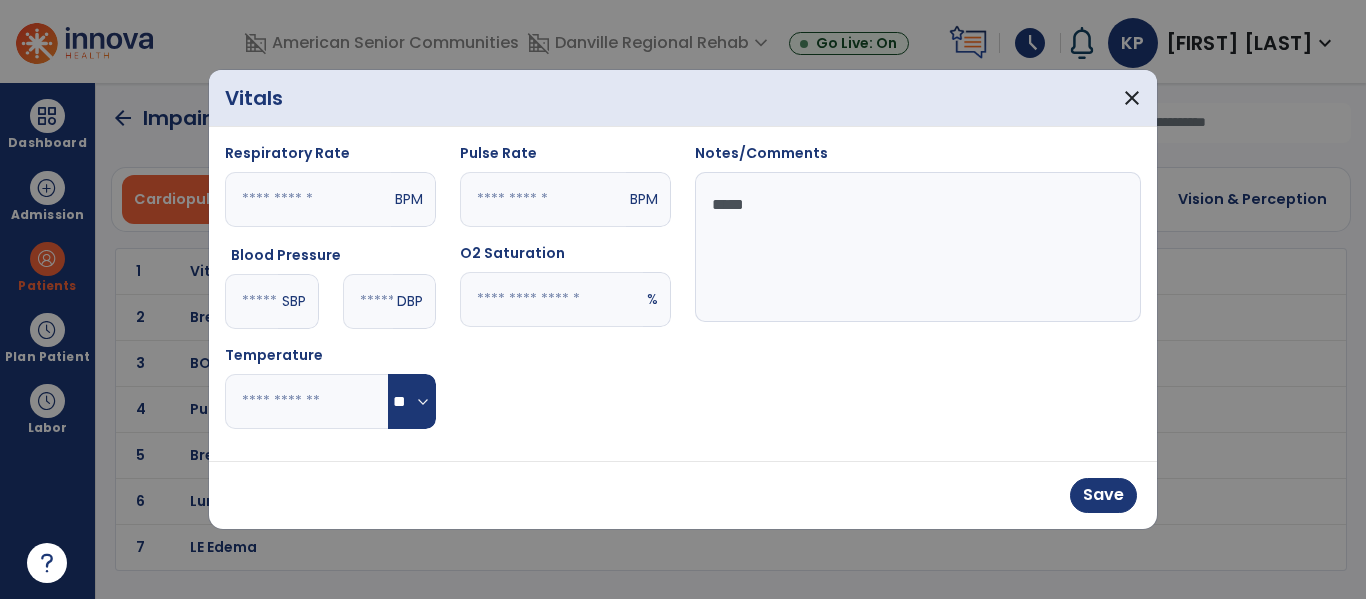 type on "******" 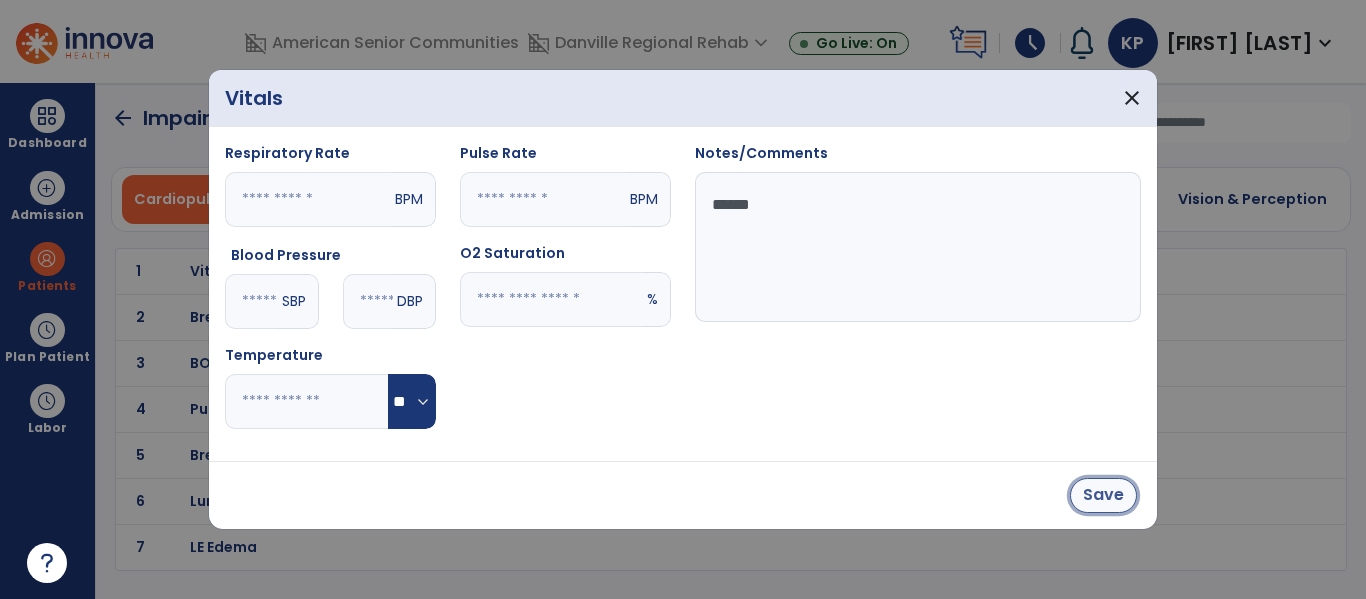 click on "Save" at bounding box center [1103, 495] 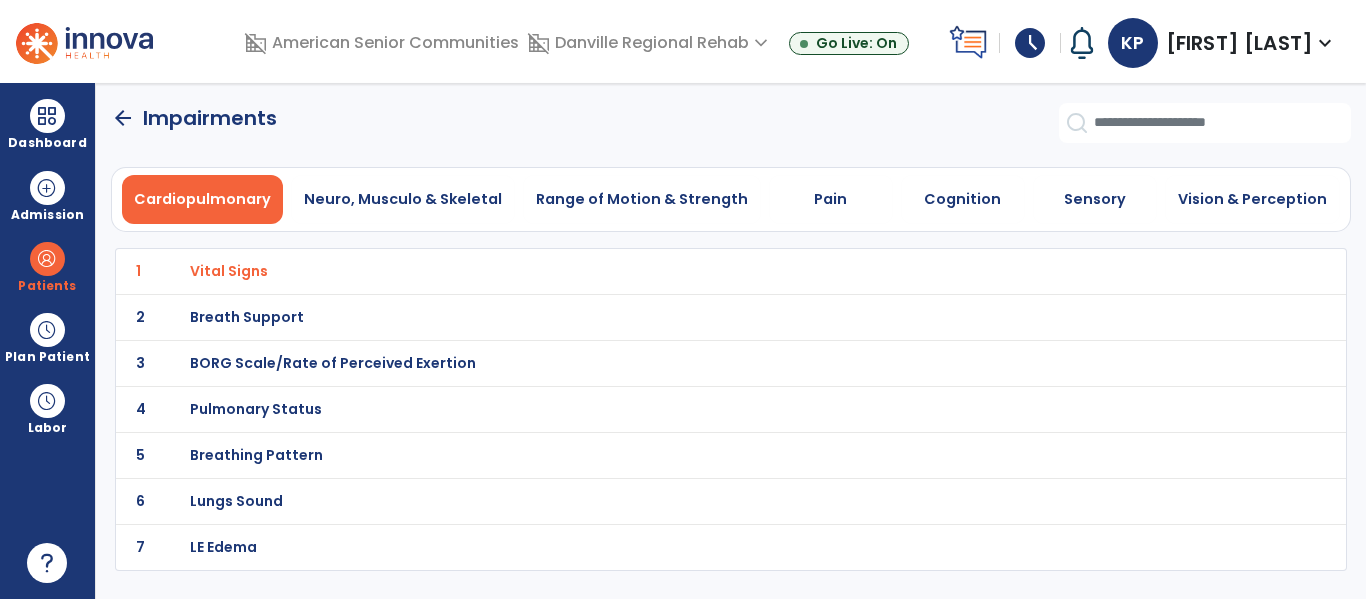 click on "5 Breathing Pattern" 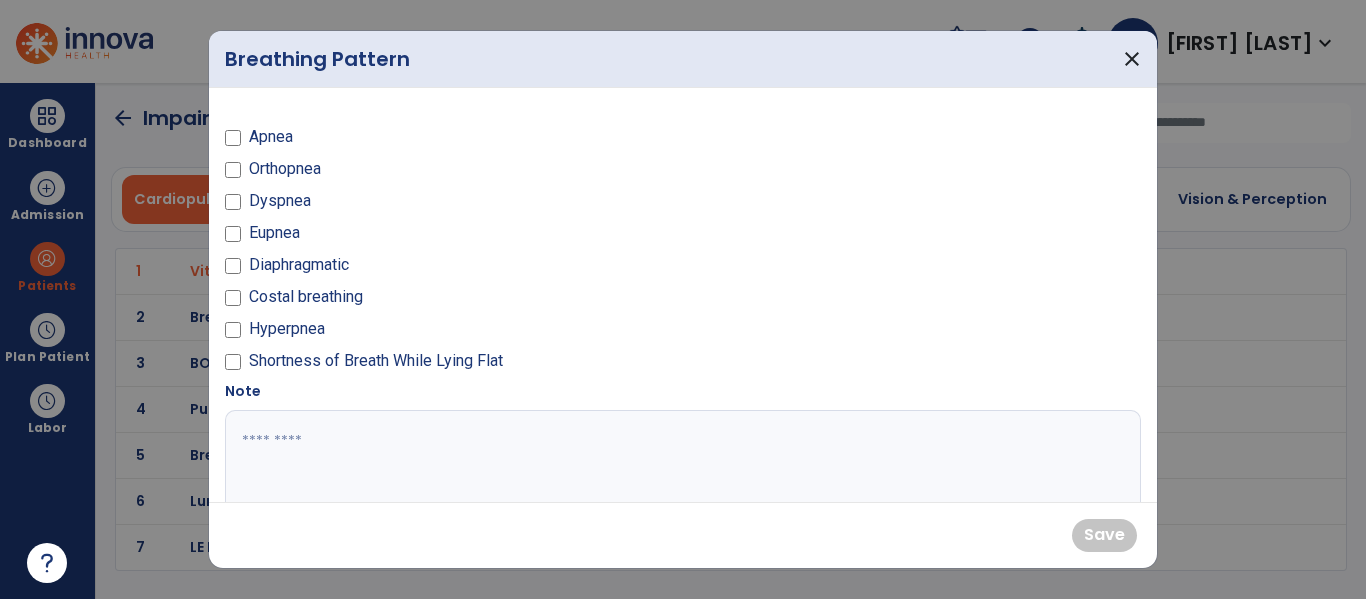 scroll, scrollTop: 0, scrollLeft: 0, axis: both 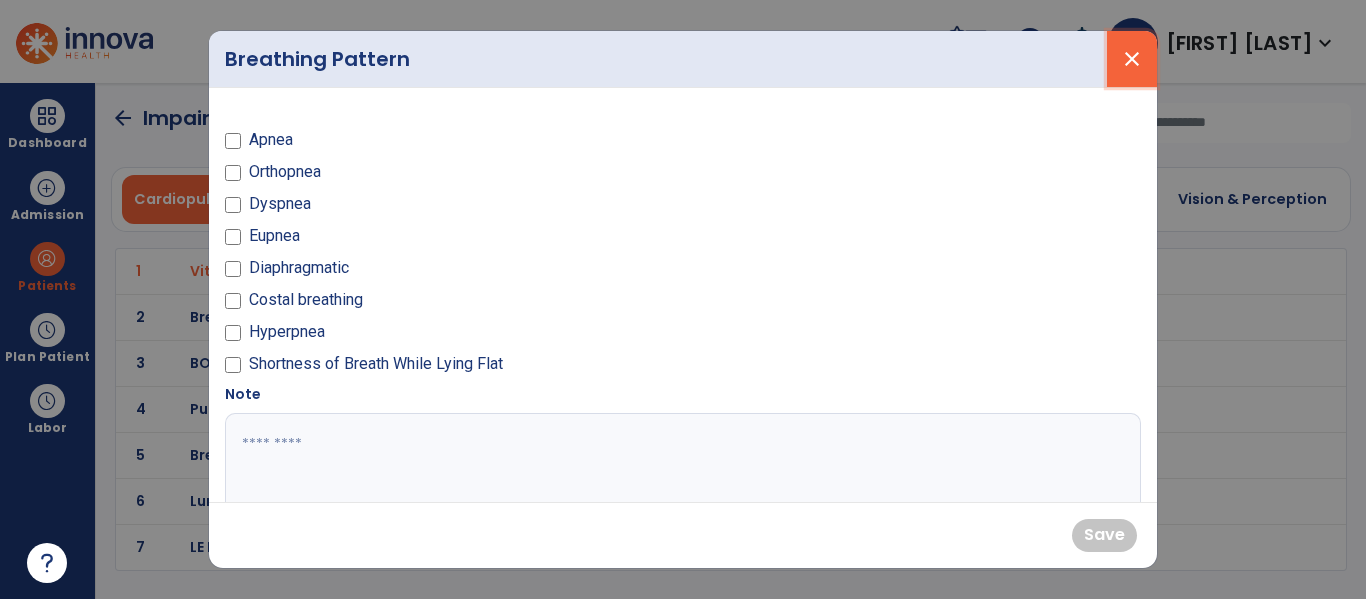 click on "close" at bounding box center [1132, 59] 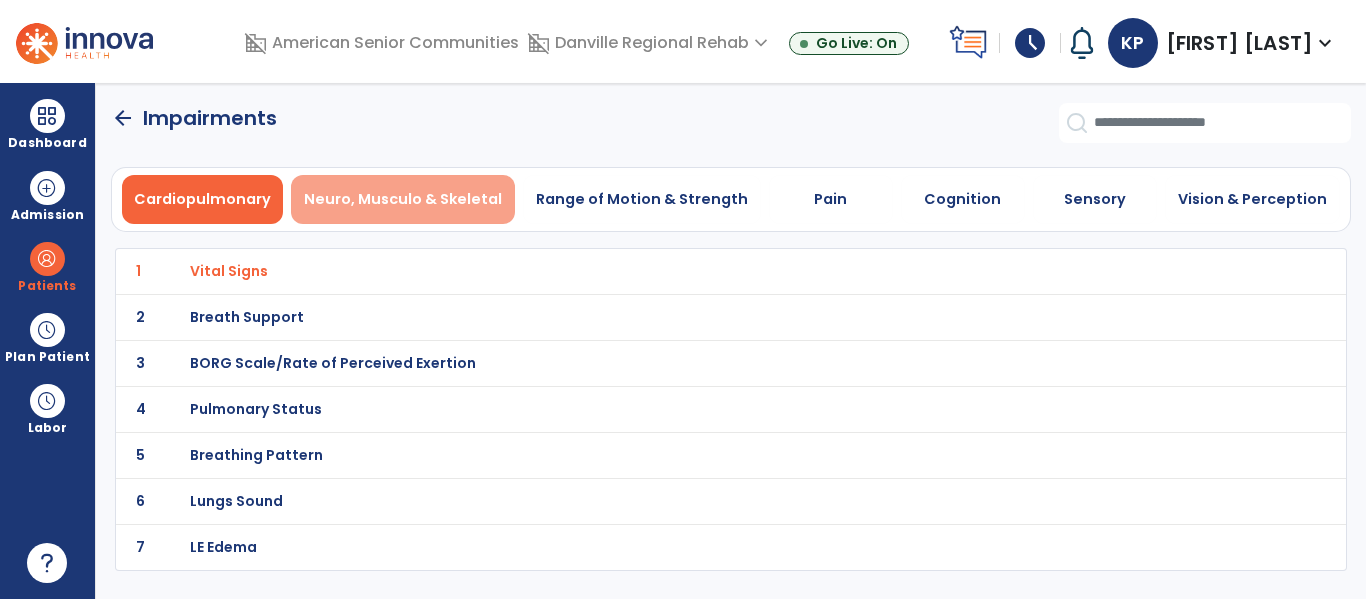 click on "Neuro, Musculo & Skeletal" at bounding box center (403, 199) 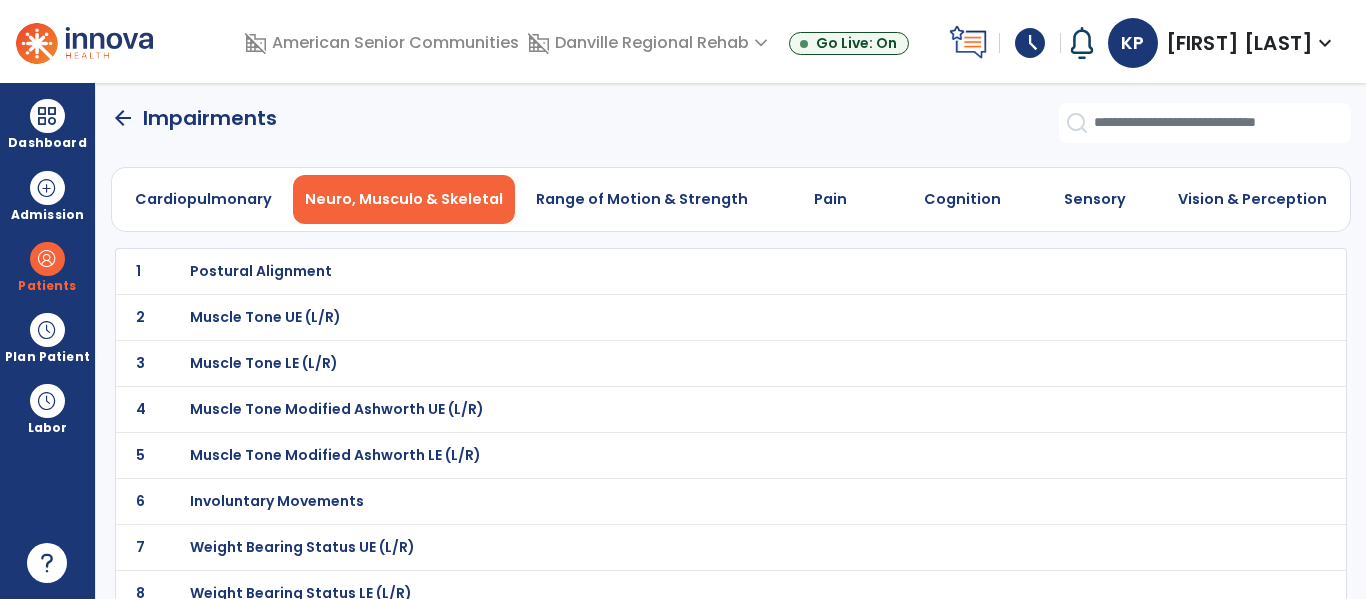 scroll, scrollTop: 1, scrollLeft: 0, axis: vertical 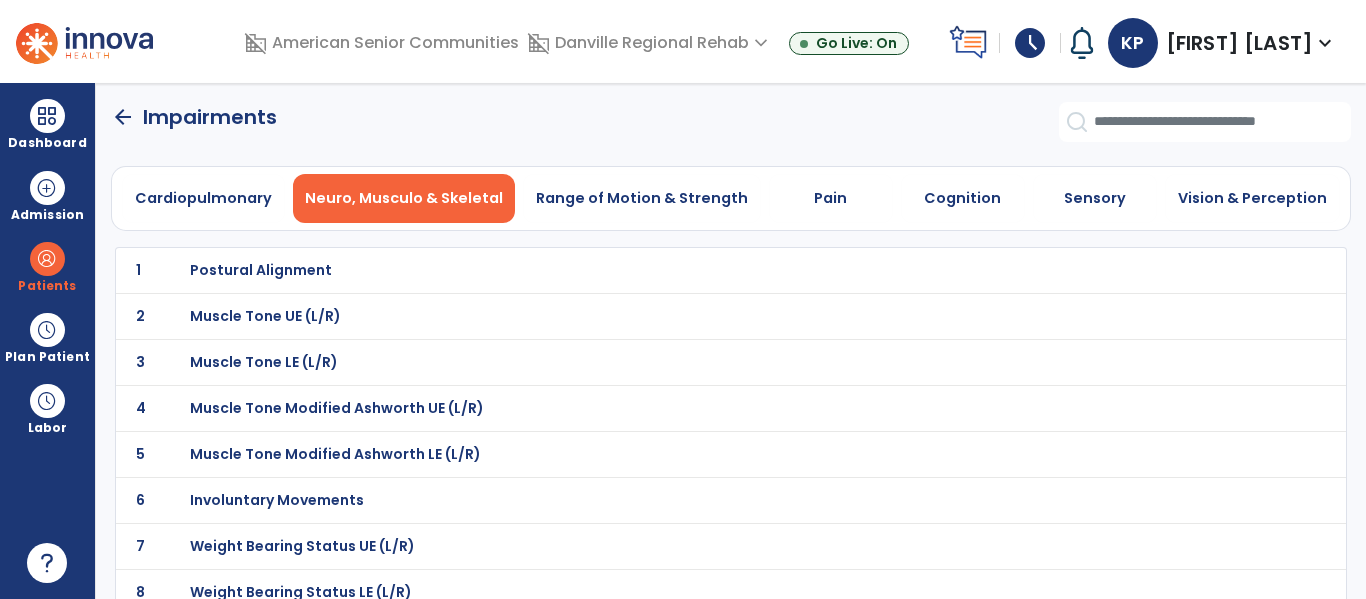 click on "Postural Alignment" at bounding box center (687, 270) 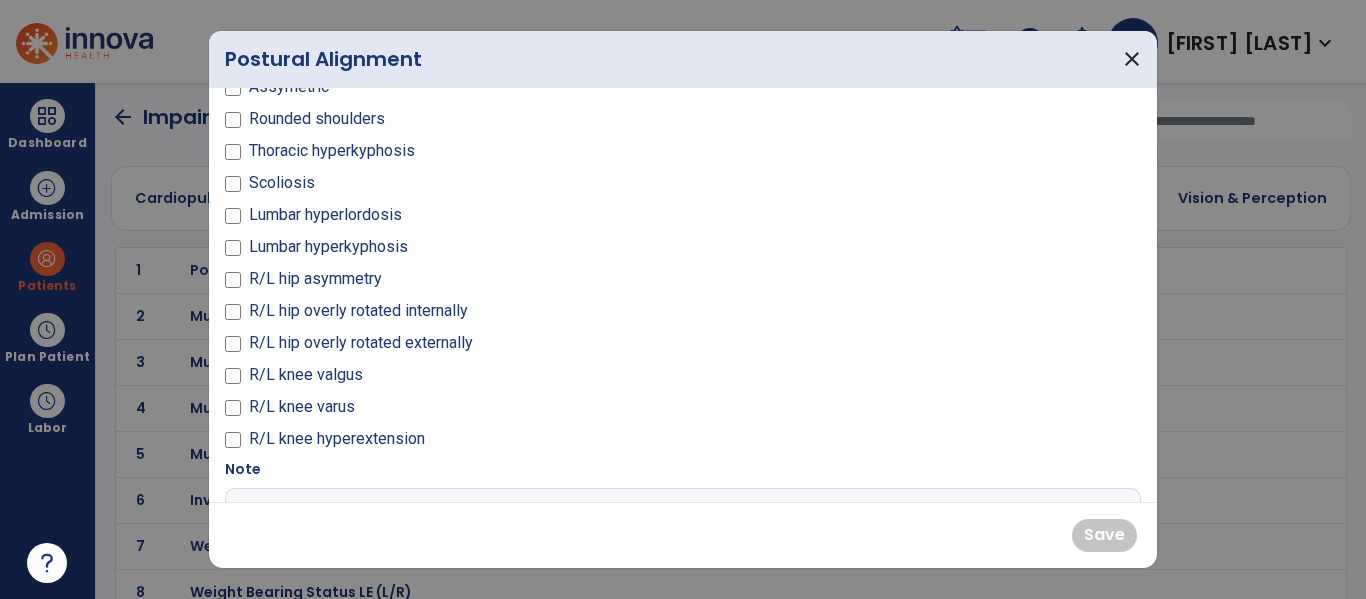 scroll, scrollTop: 56, scrollLeft: 0, axis: vertical 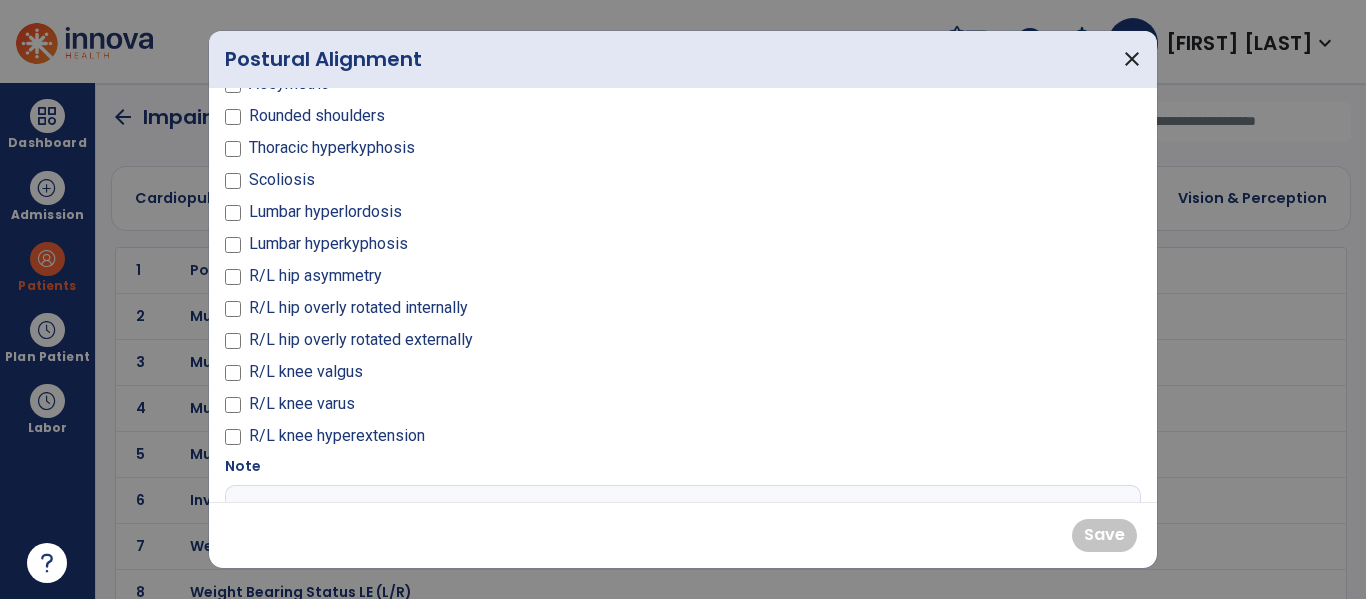 click on "R/L knee valgus" at bounding box center (306, 372) 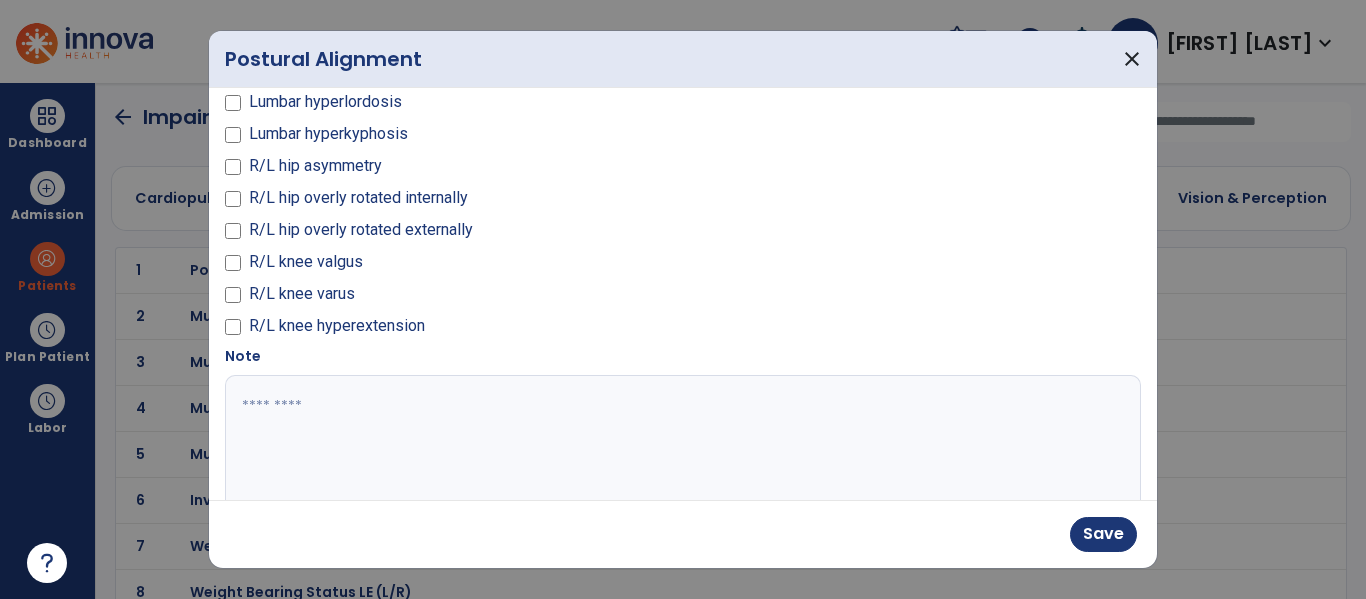 scroll, scrollTop: 219, scrollLeft: 0, axis: vertical 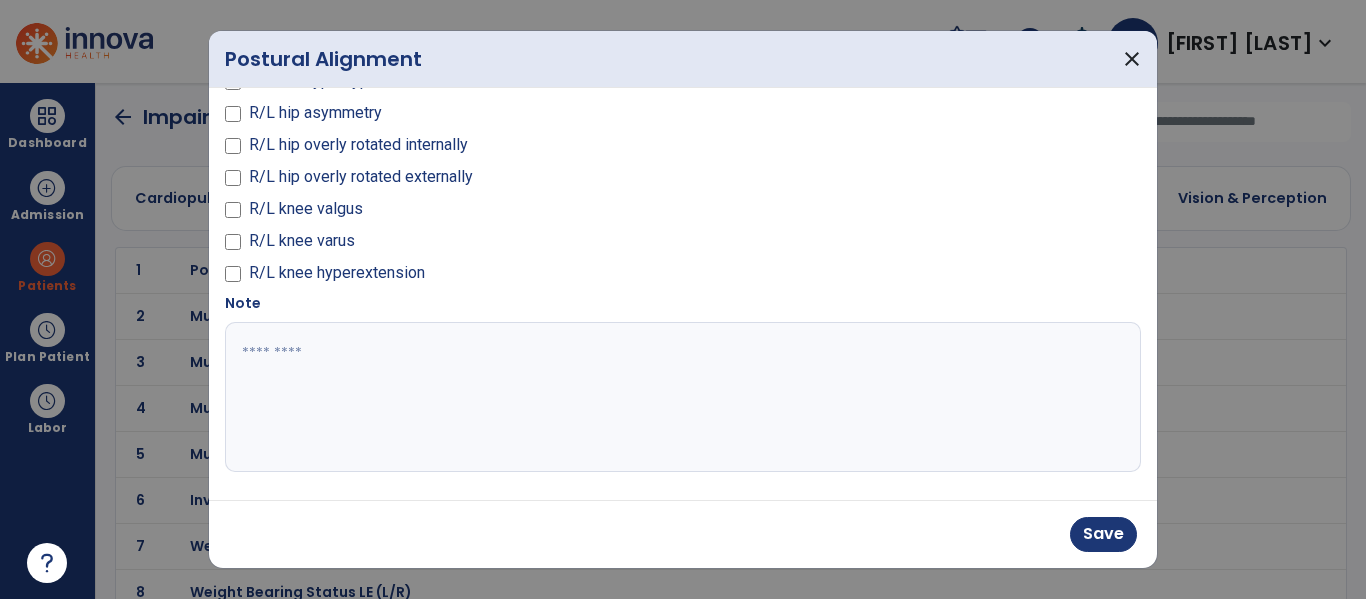 click at bounding box center [680, 397] 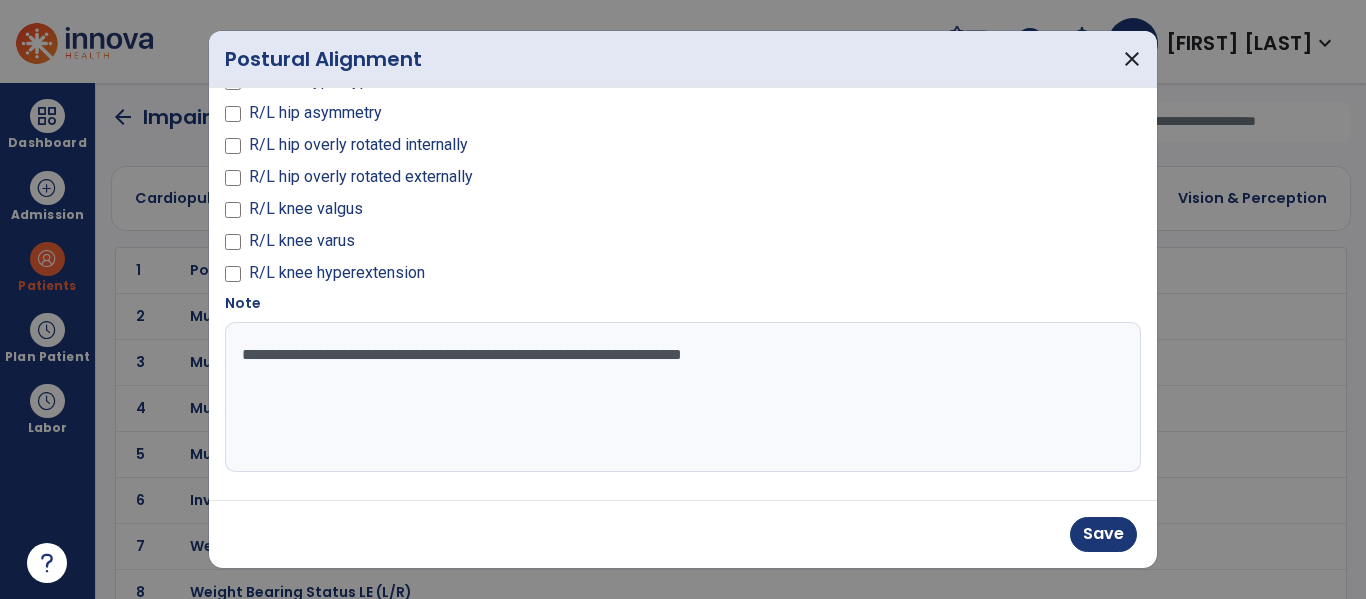 type on "**********" 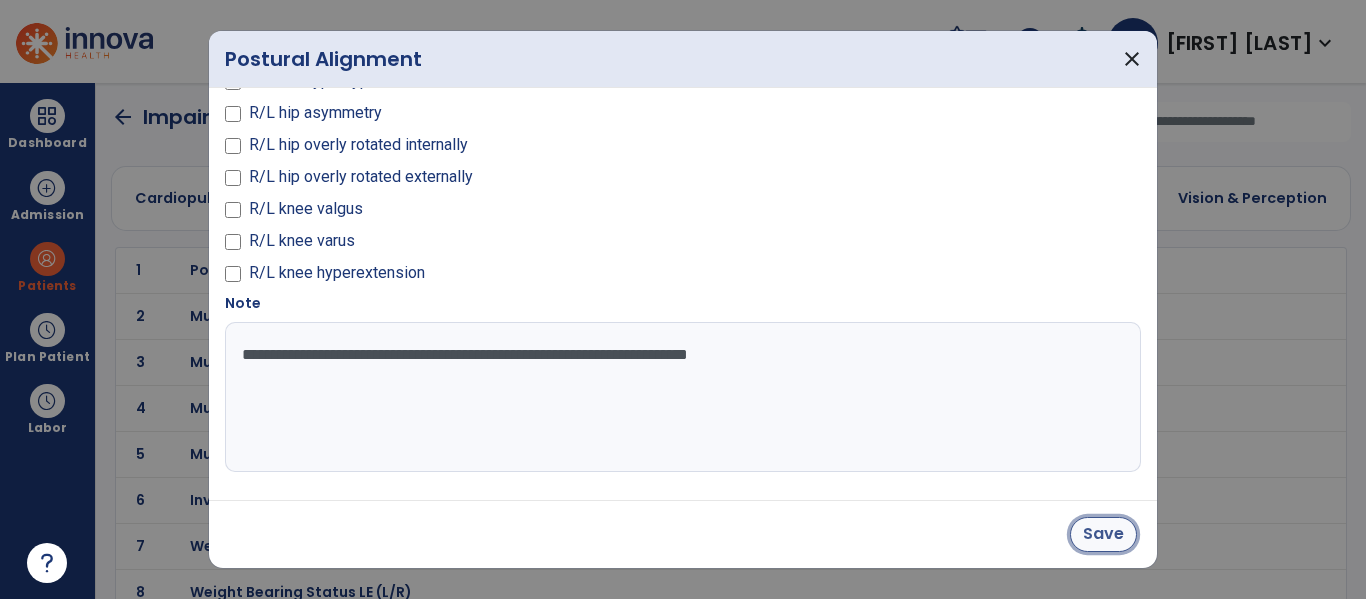 click on "Save" at bounding box center (1103, 534) 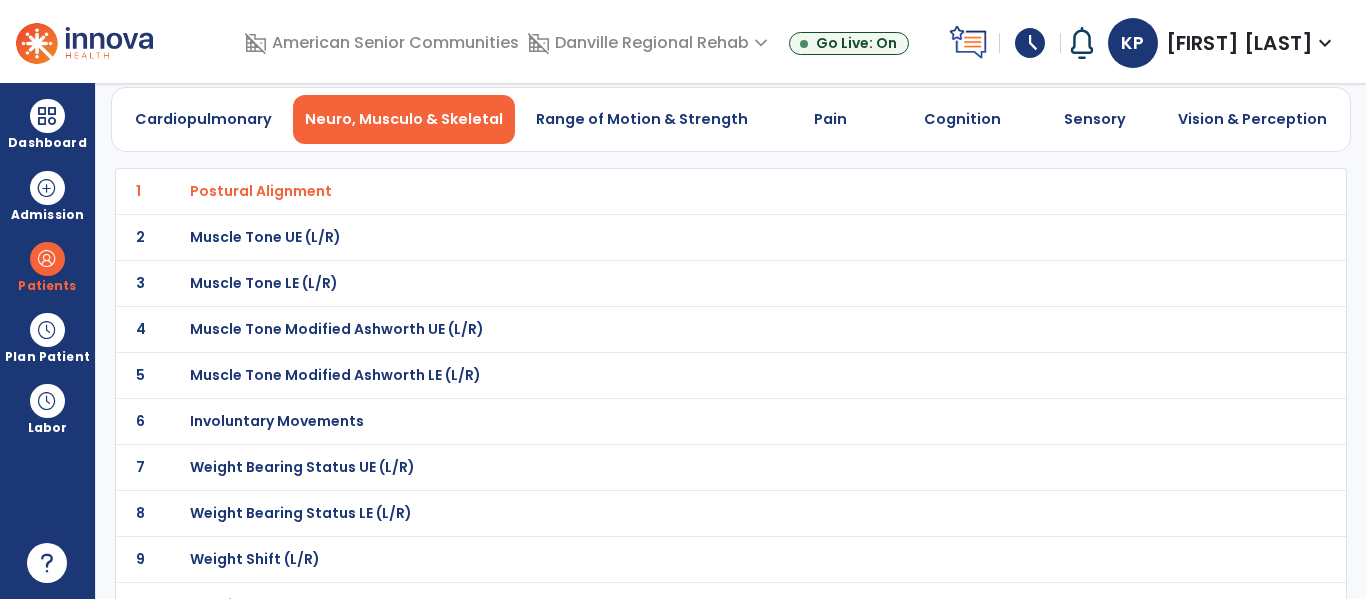 scroll, scrollTop: 84, scrollLeft: 0, axis: vertical 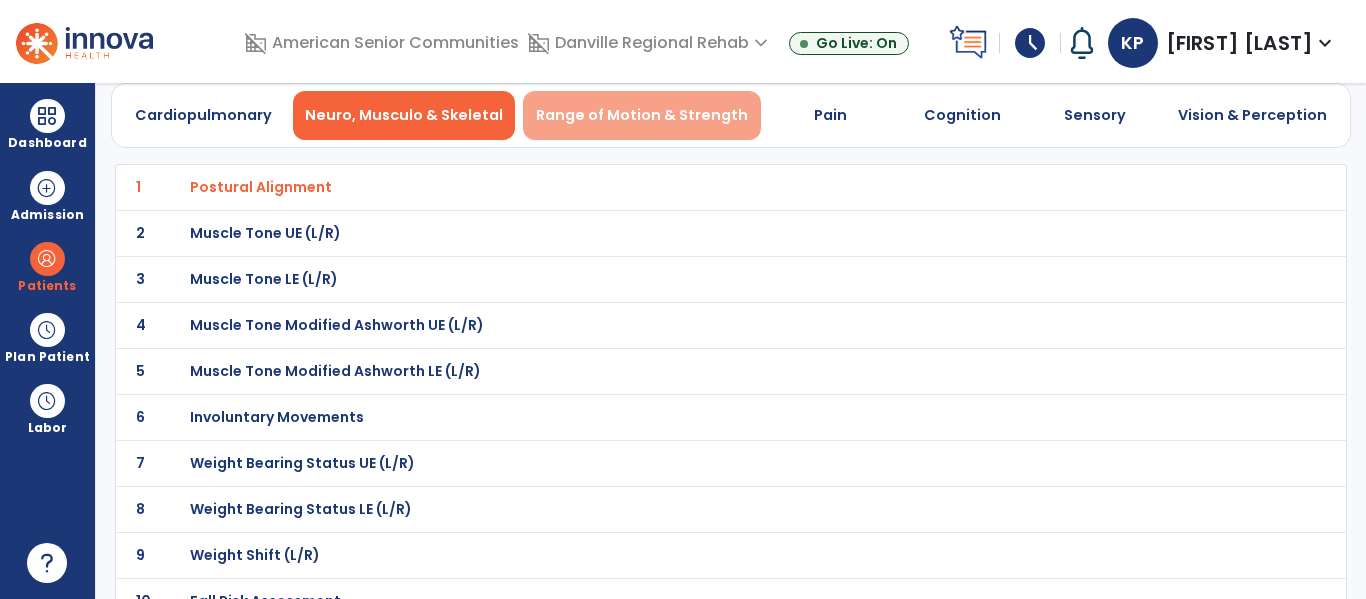 click on "Range of Motion & Strength" at bounding box center (642, 115) 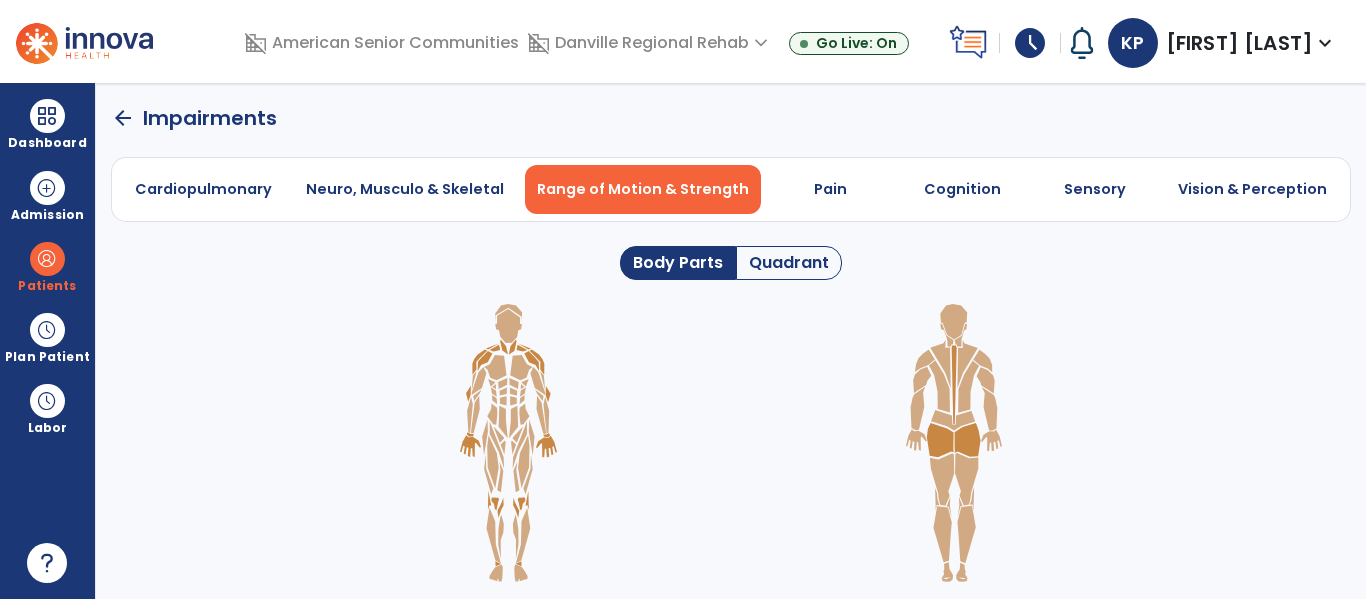 scroll, scrollTop: 0, scrollLeft: 0, axis: both 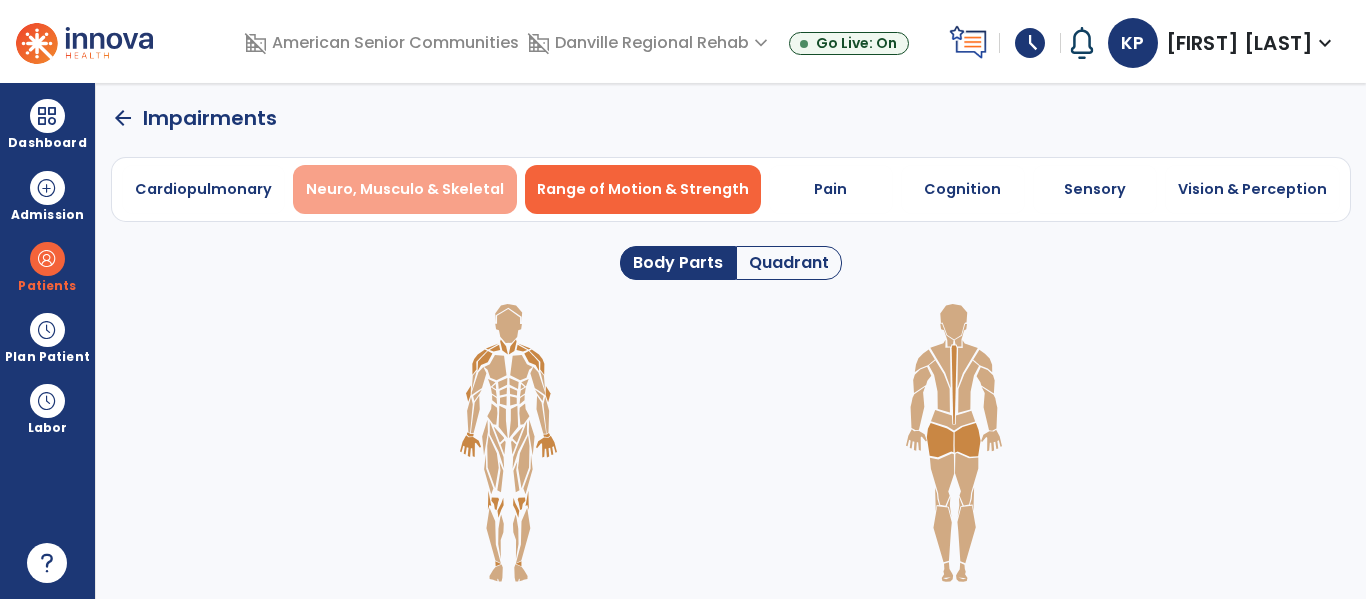 click on "Neuro, Musculo & Skeletal" at bounding box center (405, 189) 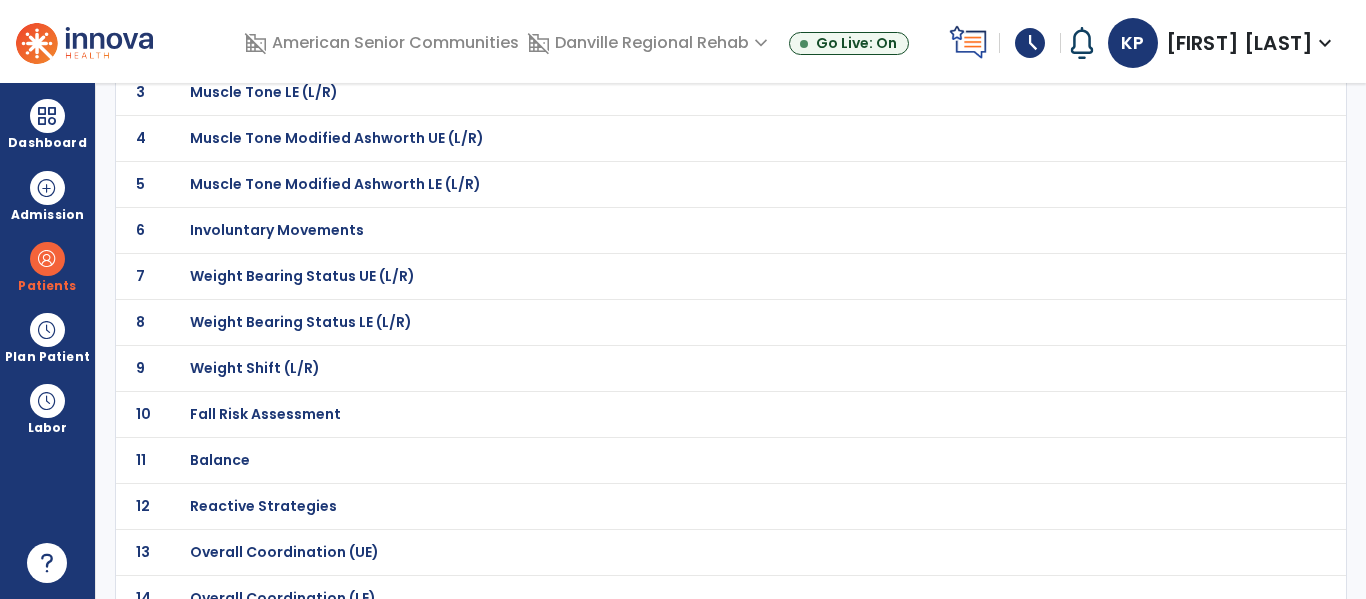 scroll, scrollTop: 272, scrollLeft: 0, axis: vertical 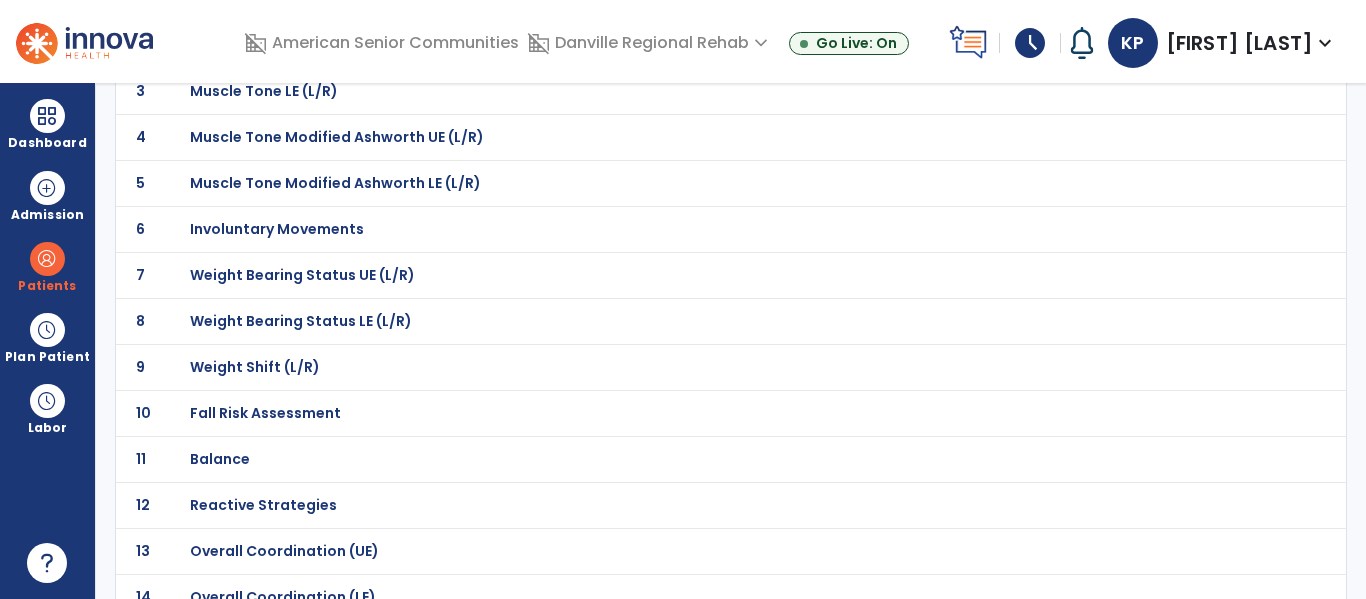 click on "7 Weight Bearing Status UE (L/R)" 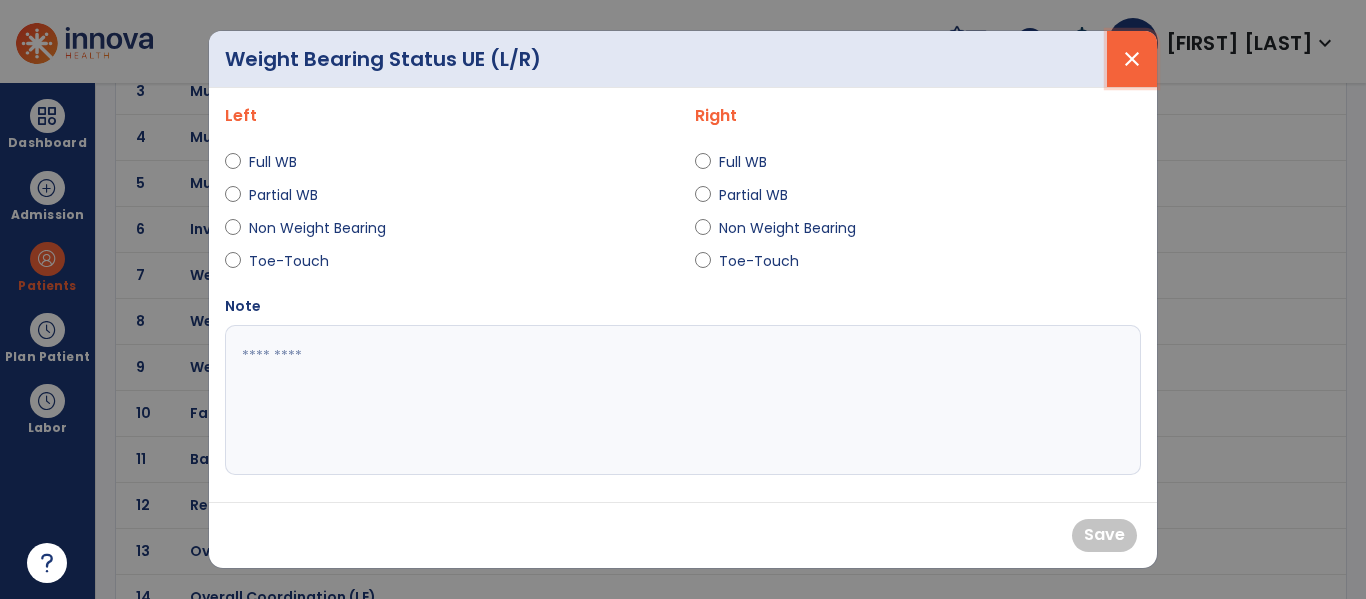 click on "close" at bounding box center (1132, 59) 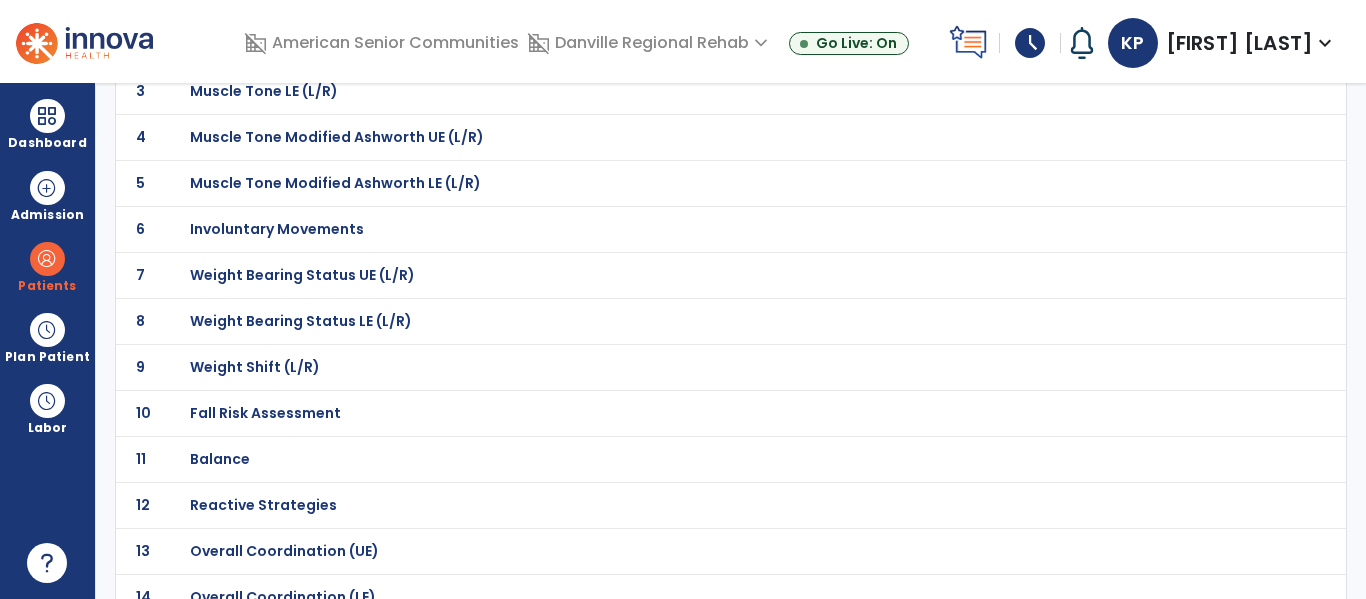 click on "Involuntary Movements" at bounding box center [687, -1] 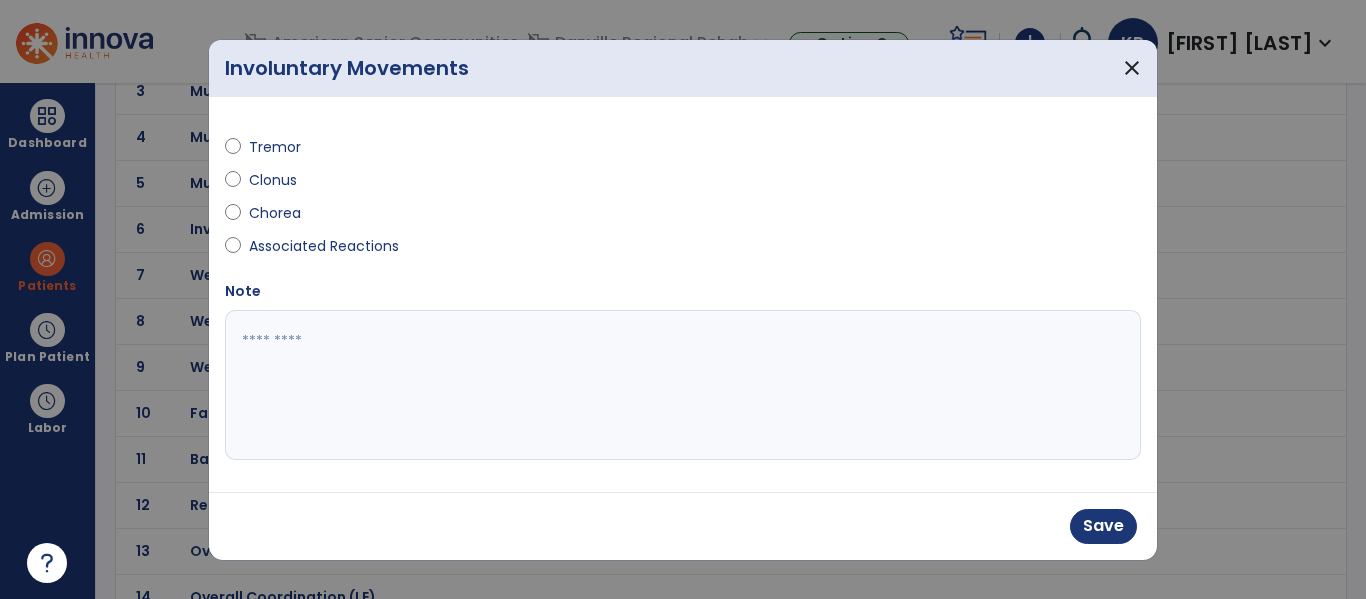 click at bounding box center (683, 385) 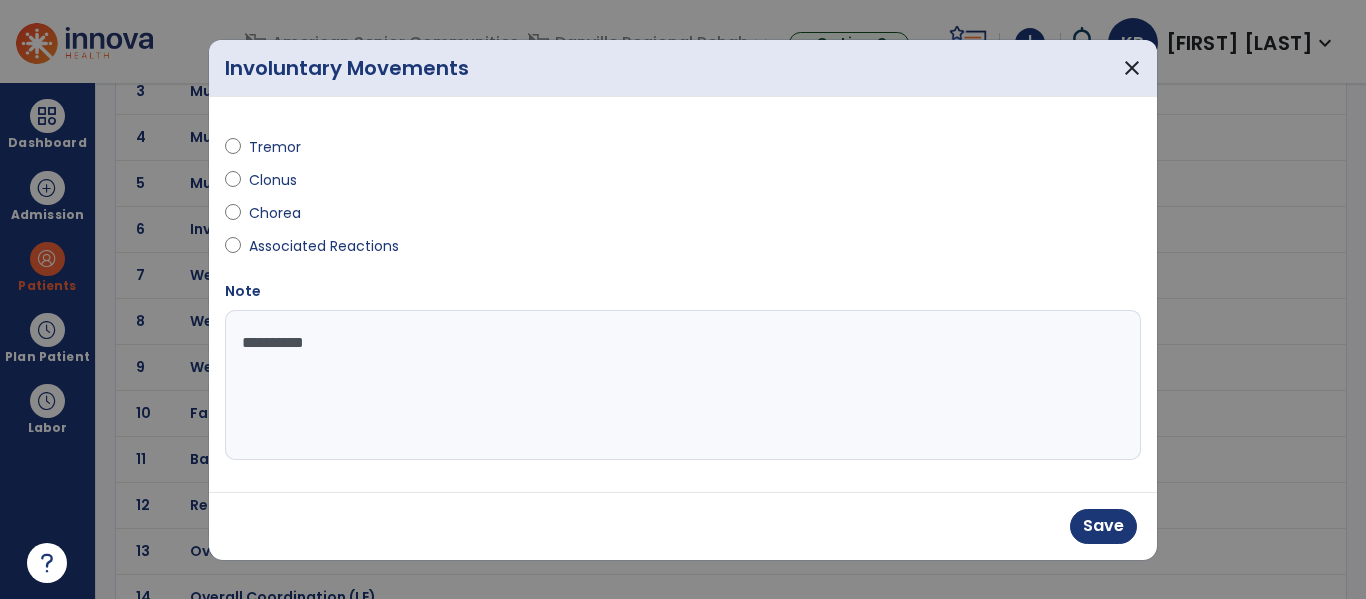 click on "**********" at bounding box center [683, 385] 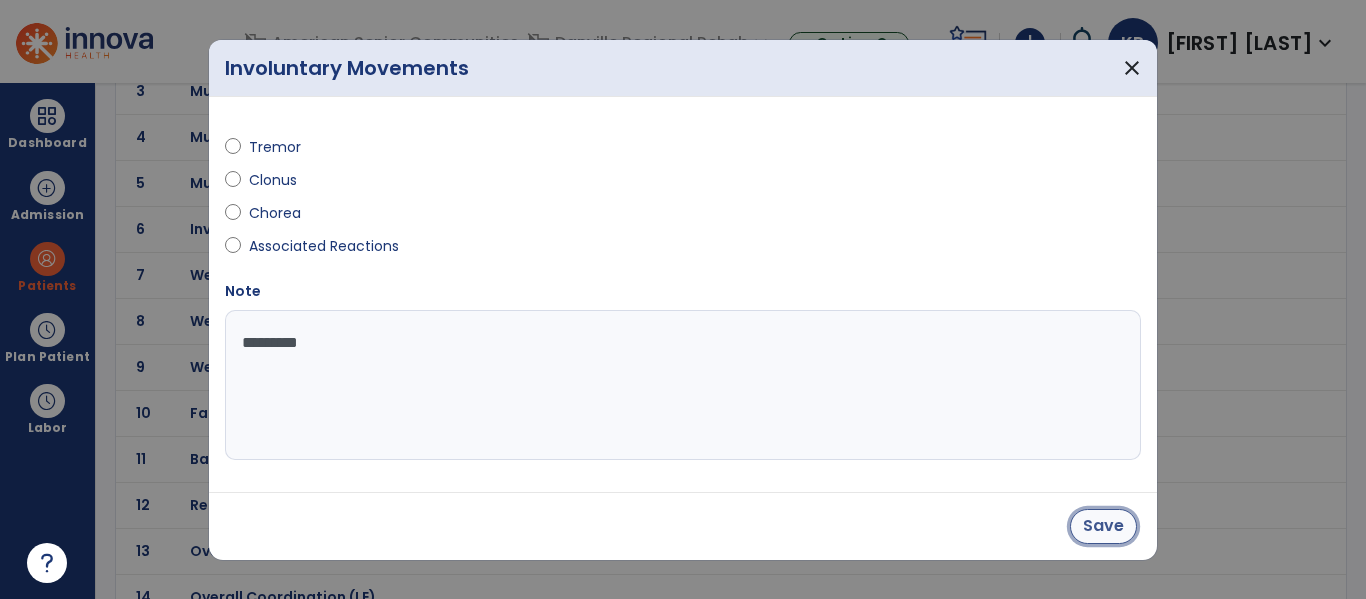 click on "Save" at bounding box center (1103, 526) 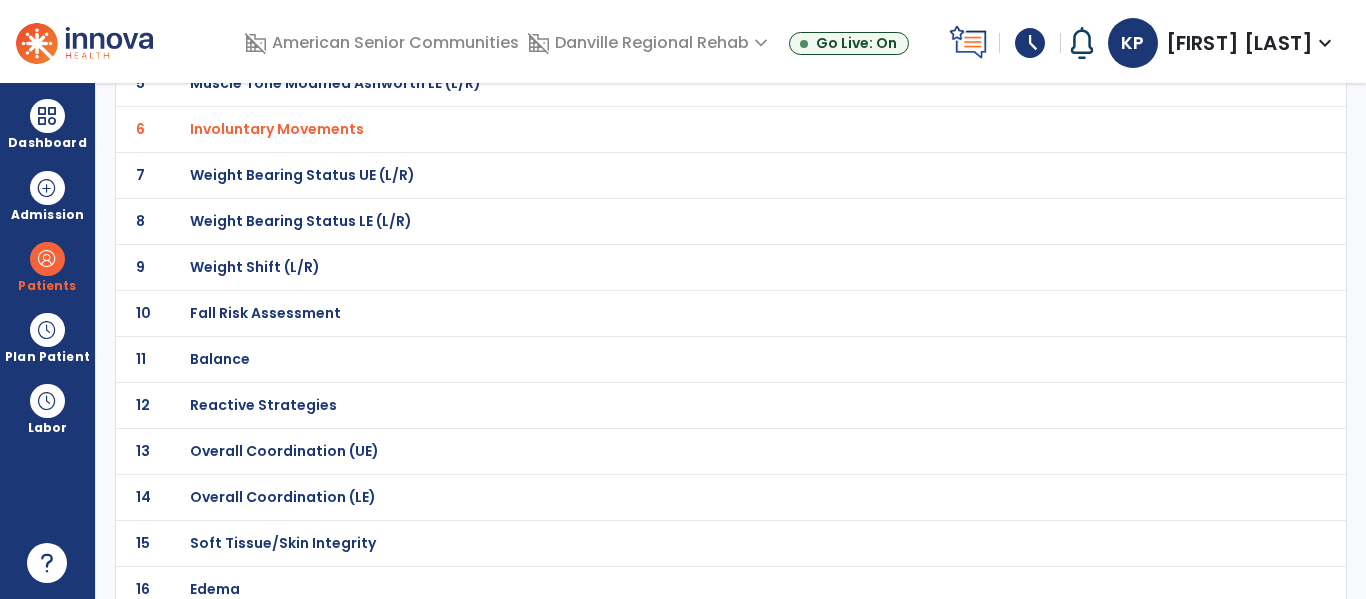 scroll, scrollTop: 374, scrollLeft: 0, axis: vertical 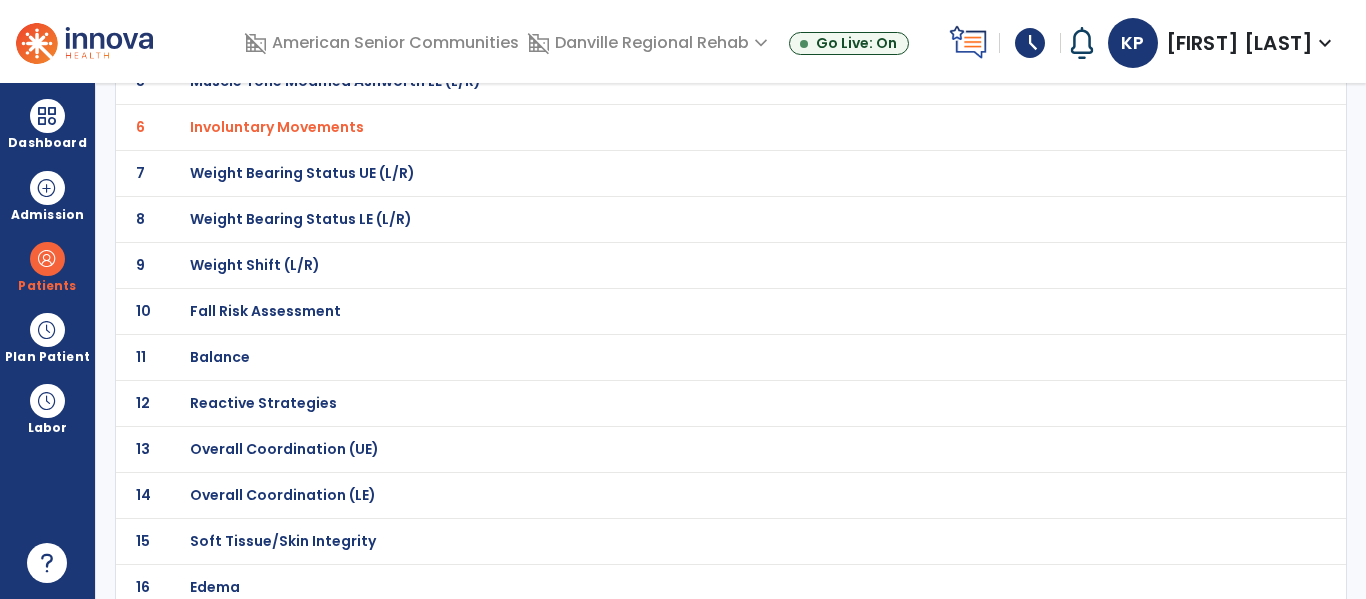 click on "Fall Risk Assessment" at bounding box center (687, -103) 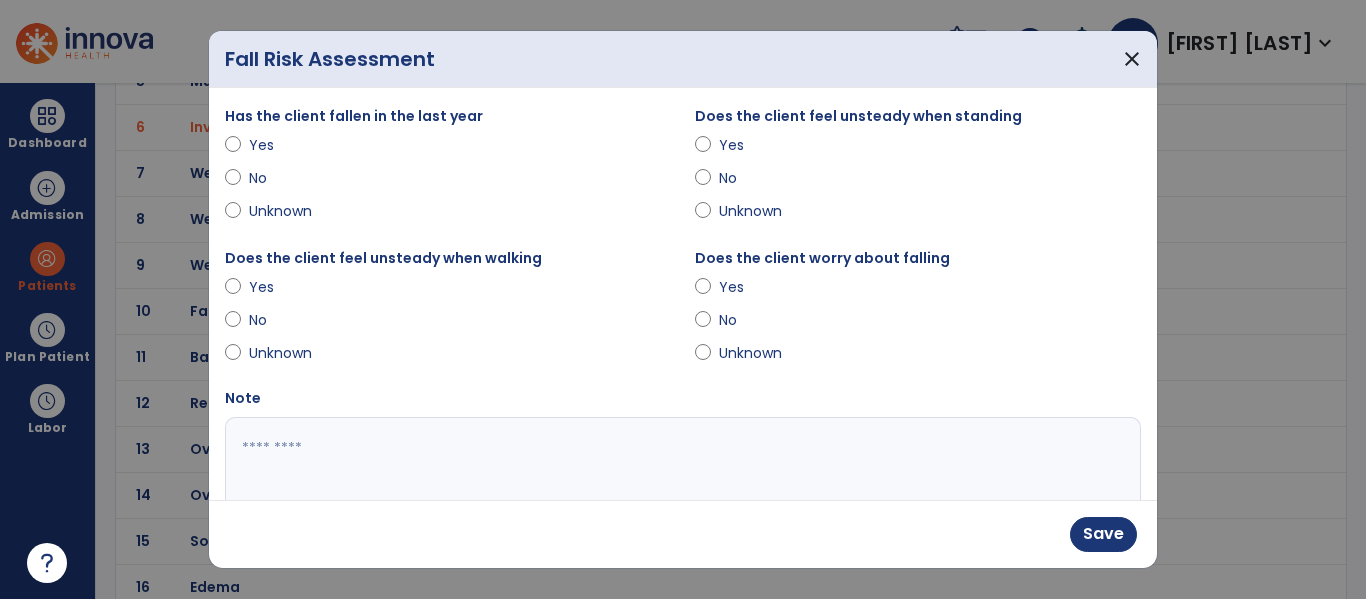 click on "No" at bounding box center [754, 178] 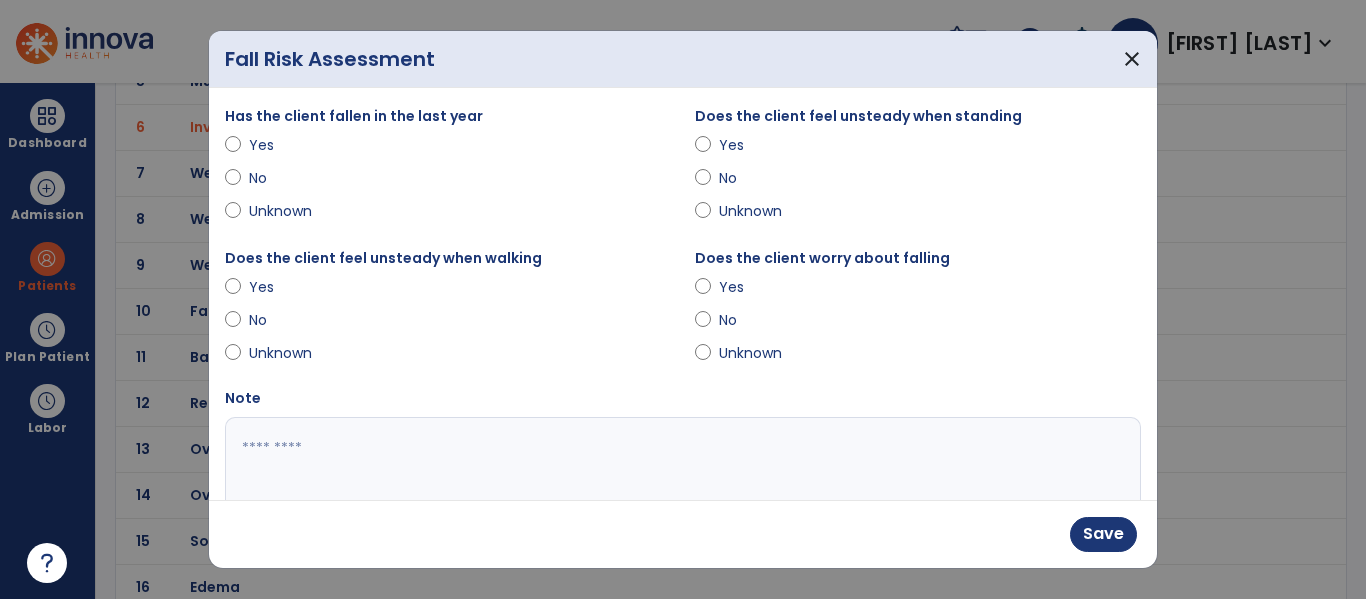 click on "Does the client feel unsteady when walking Yes No Unknown" at bounding box center [448, 317] 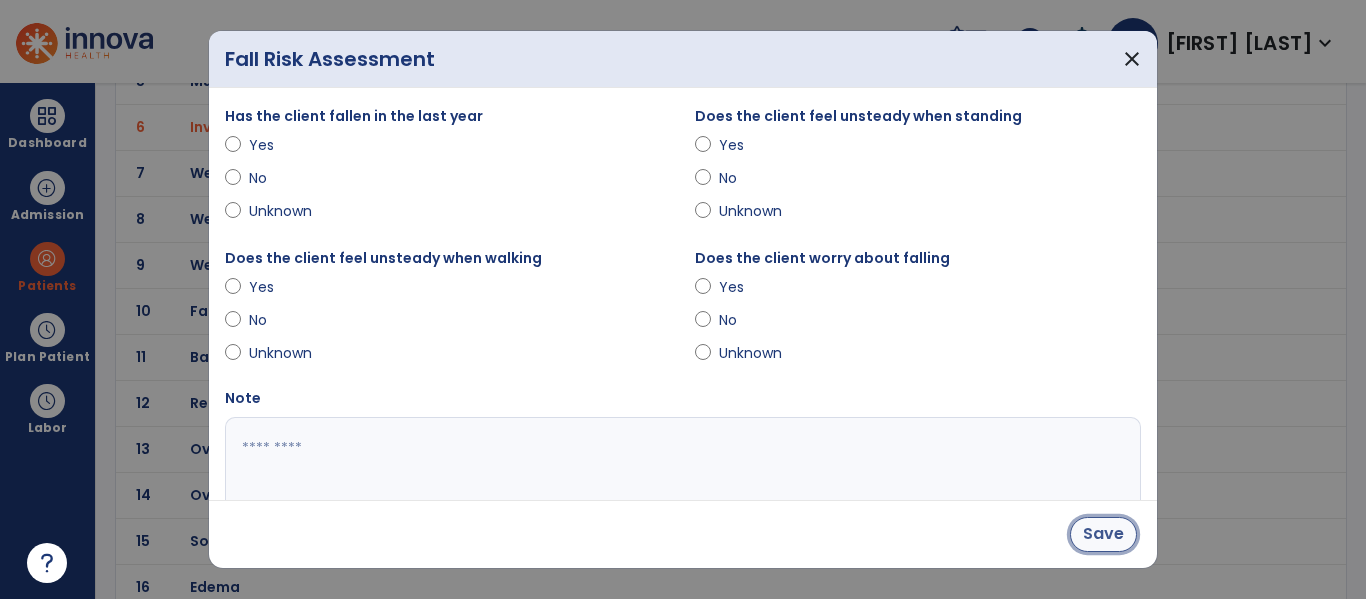 click on "Save" at bounding box center (1103, 534) 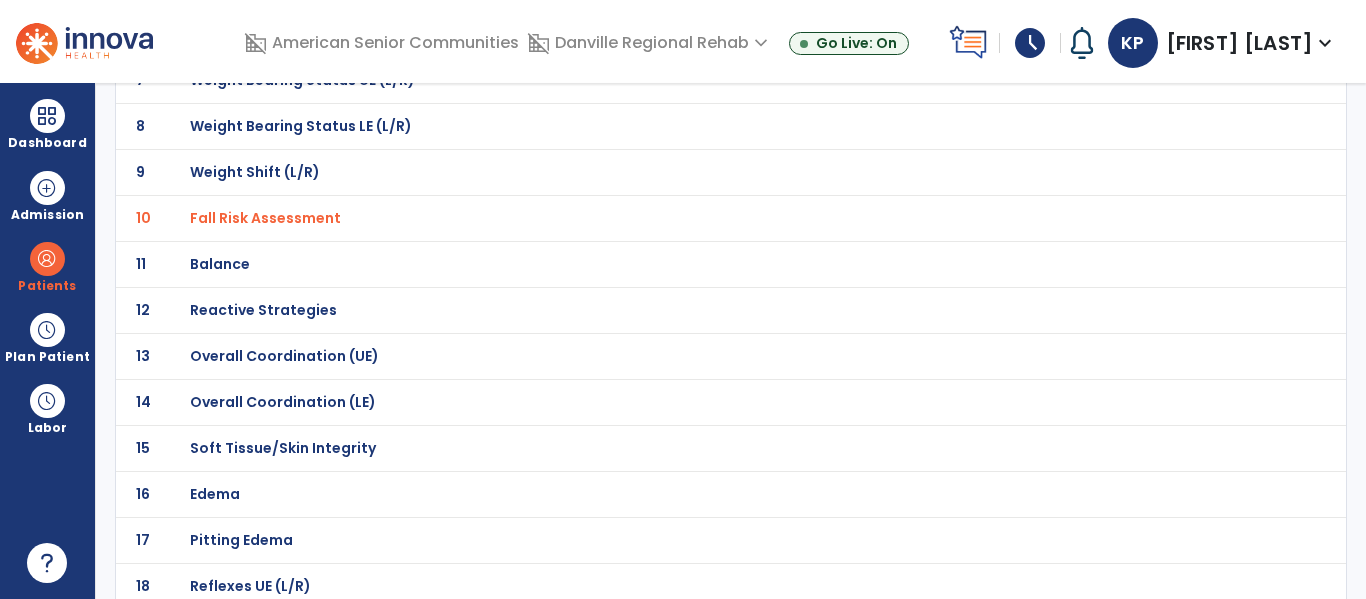 scroll, scrollTop: 486, scrollLeft: 0, axis: vertical 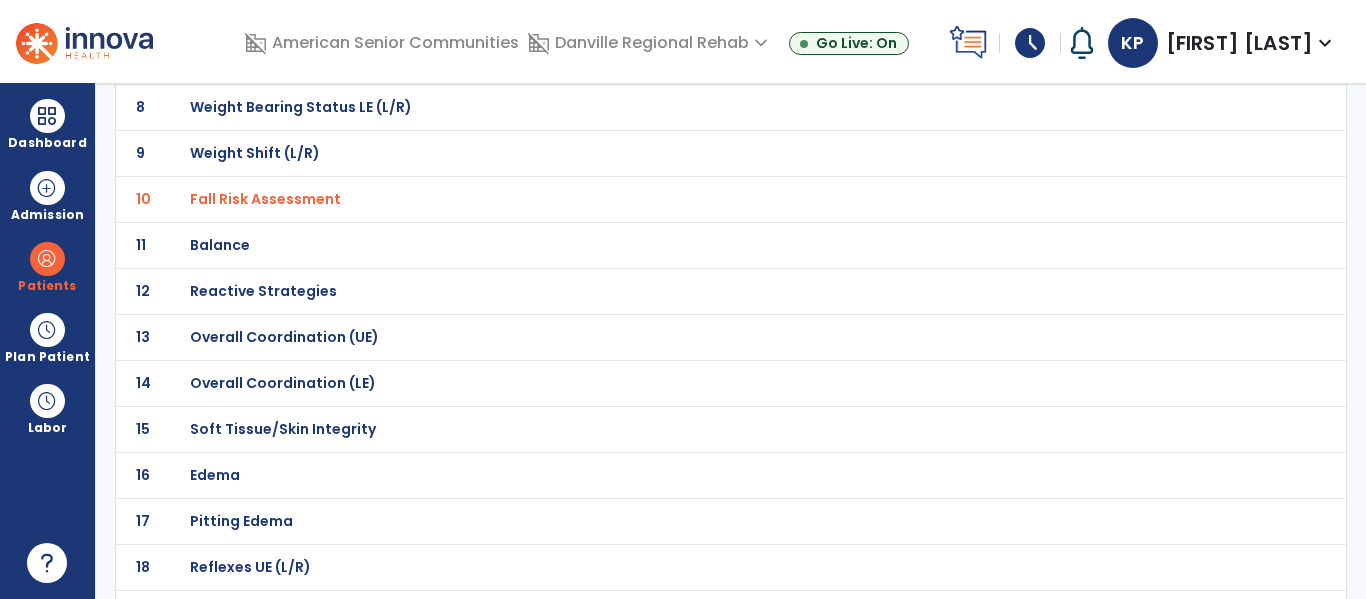 click on "Balance" at bounding box center [687, -215] 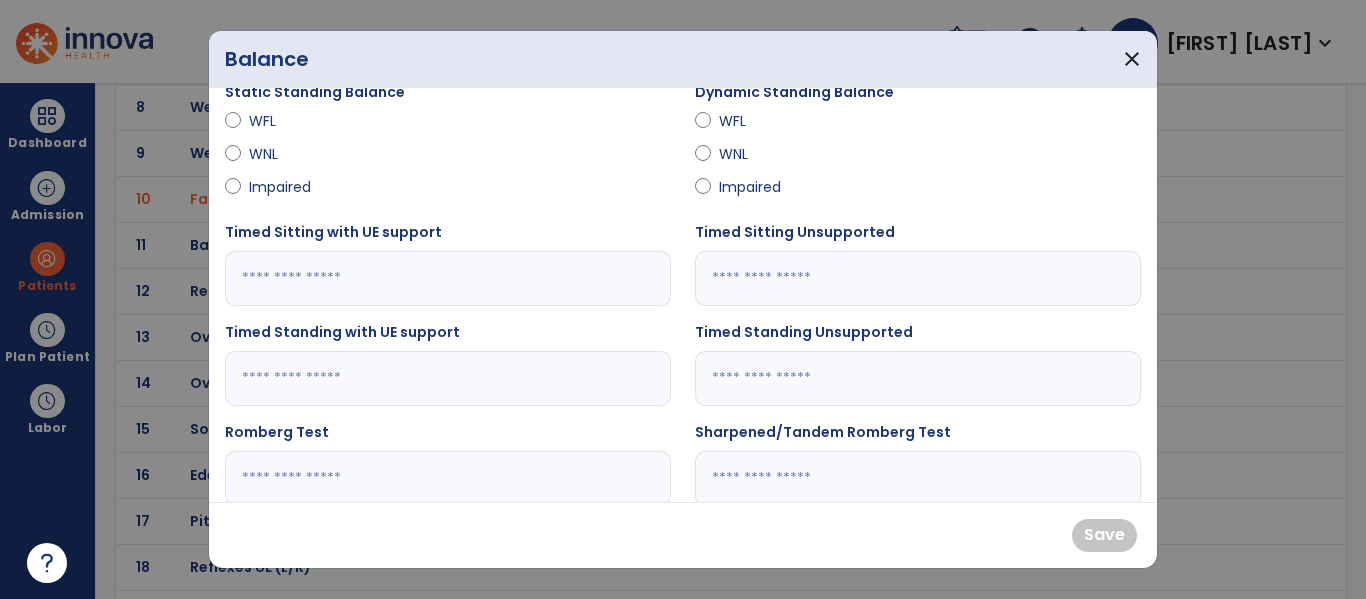 scroll, scrollTop: 169, scrollLeft: 0, axis: vertical 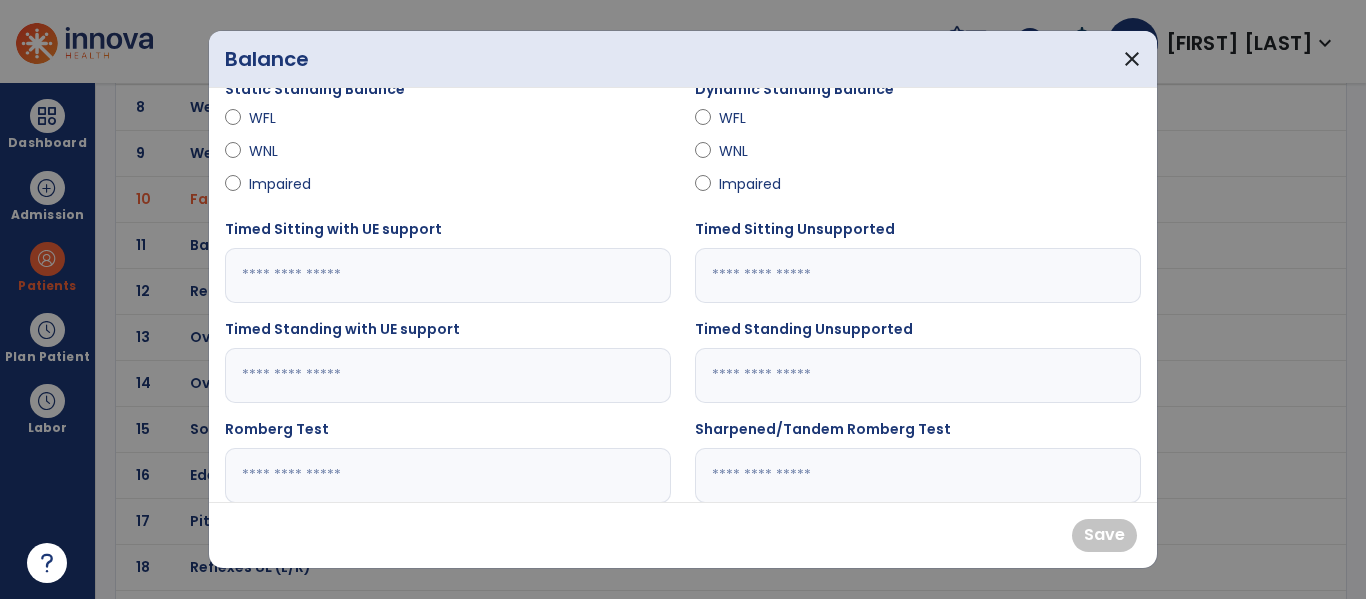 click at bounding box center [918, 375] 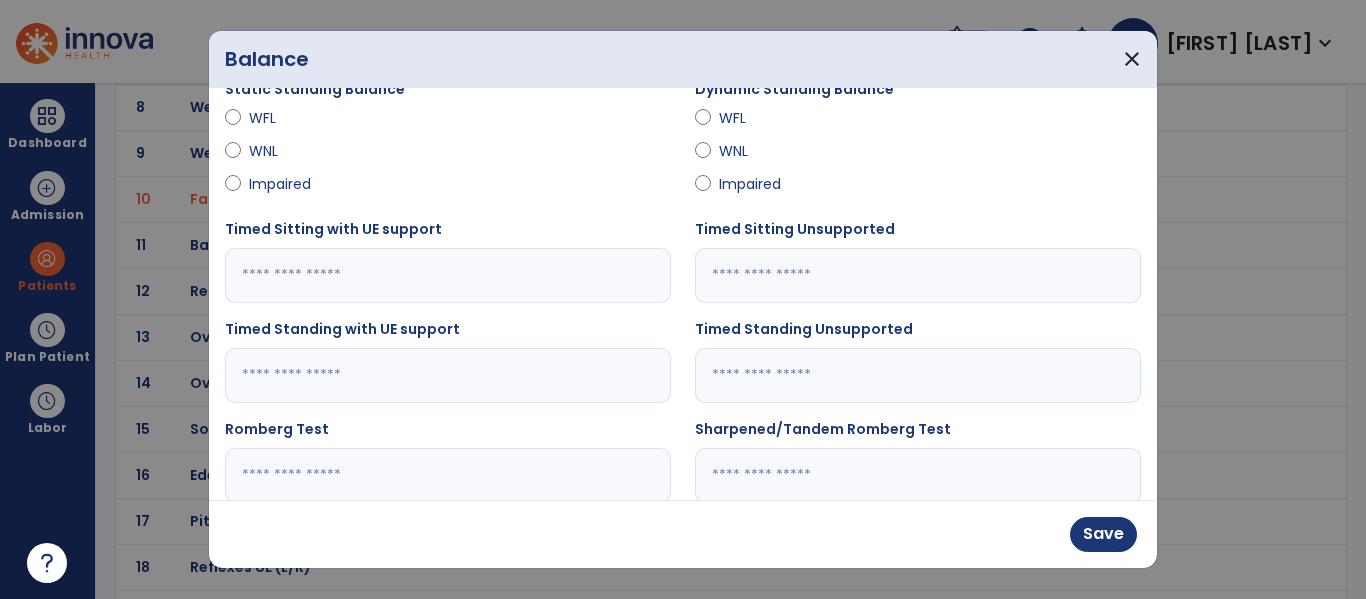 type on "**" 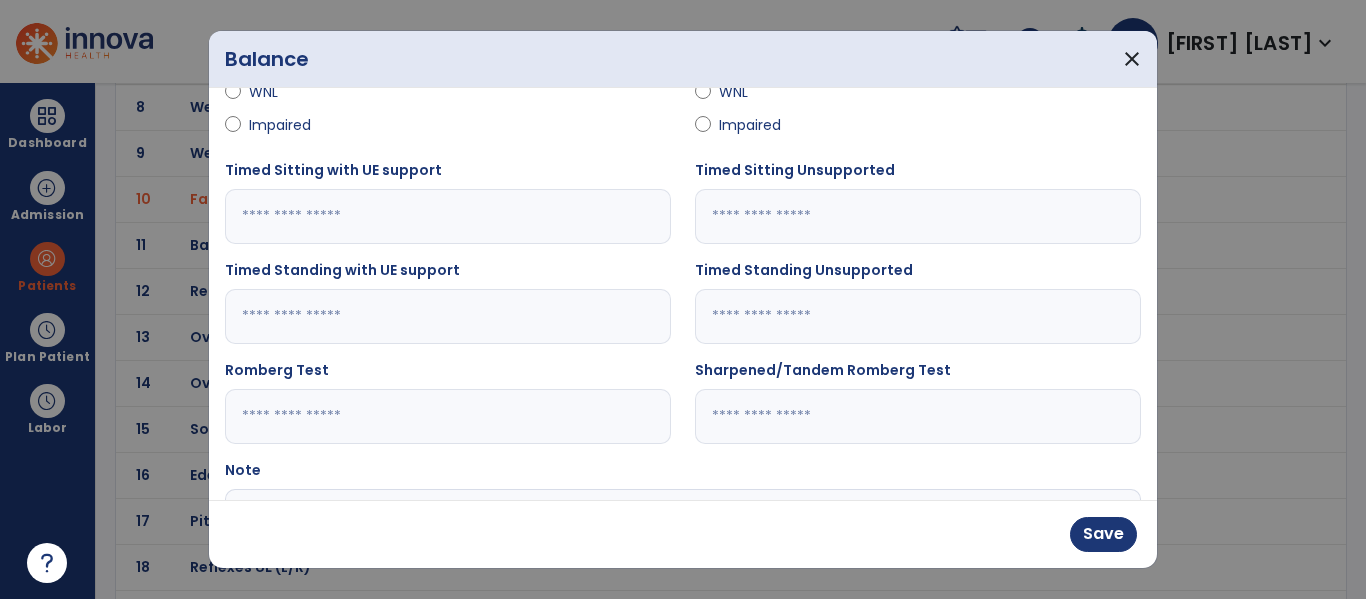 scroll, scrollTop: 243, scrollLeft: 0, axis: vertical 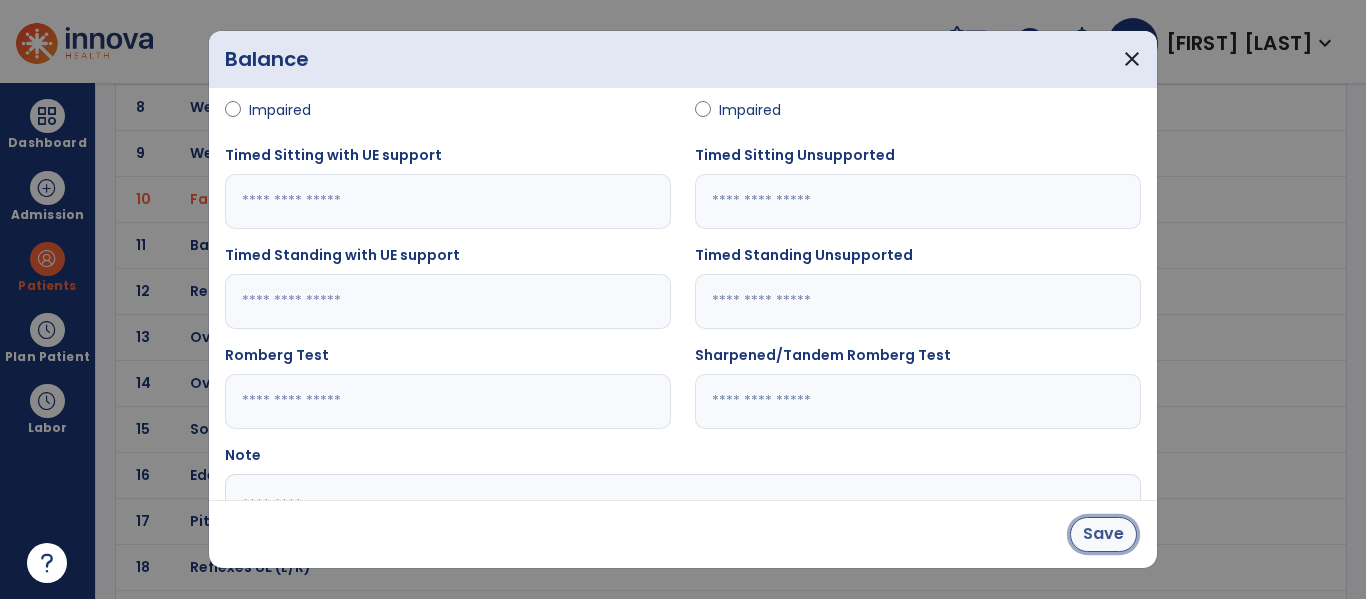 click on "Save" at bounding box center [1103, 534] 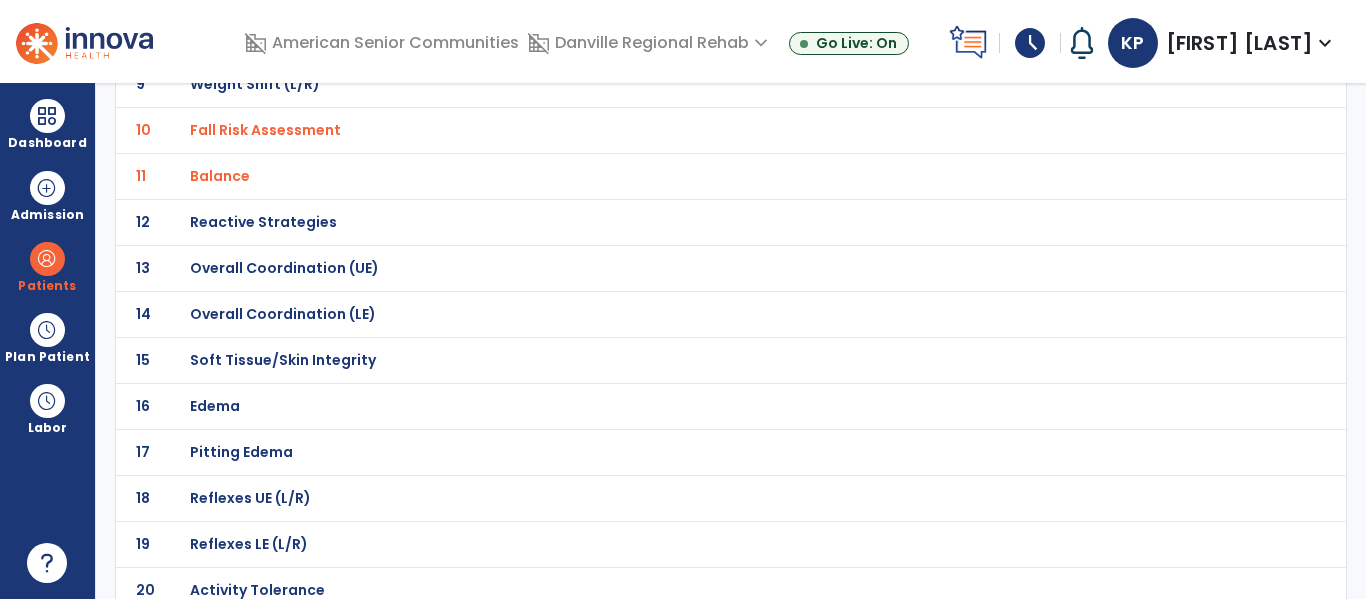 scroll, scrollTop: 557, scrollLeft: 0, axis: vertical 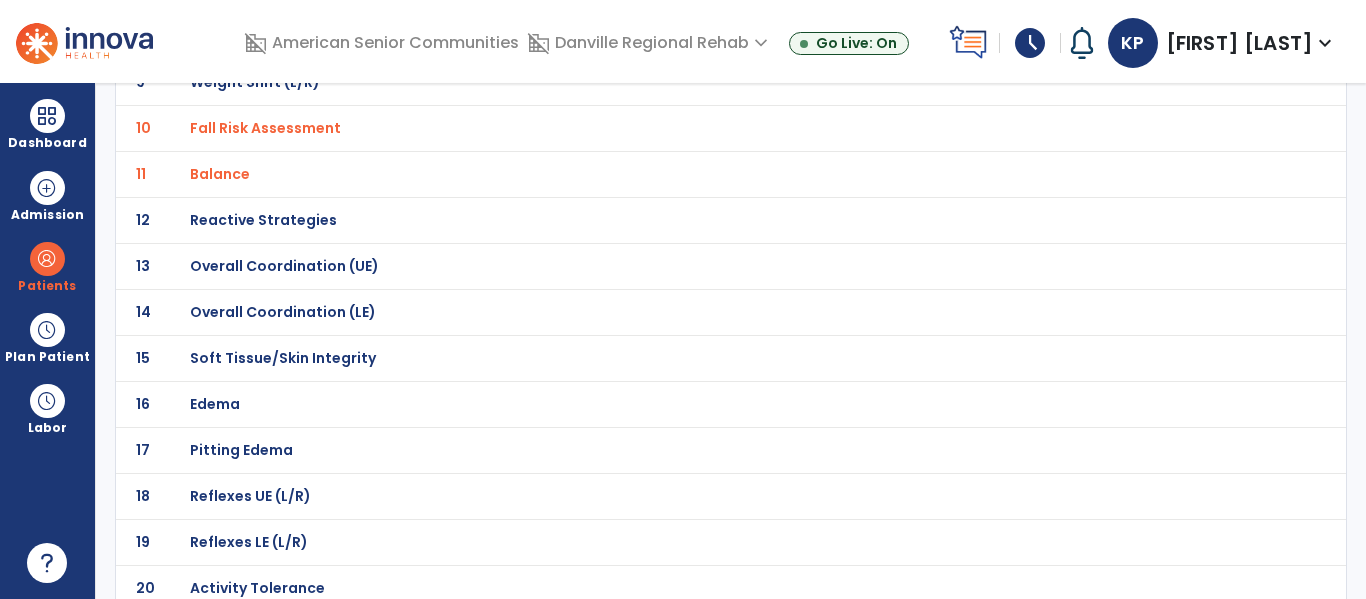 click on "Soft Tissue/Skin Integrity" at bounding box center [687, -286] 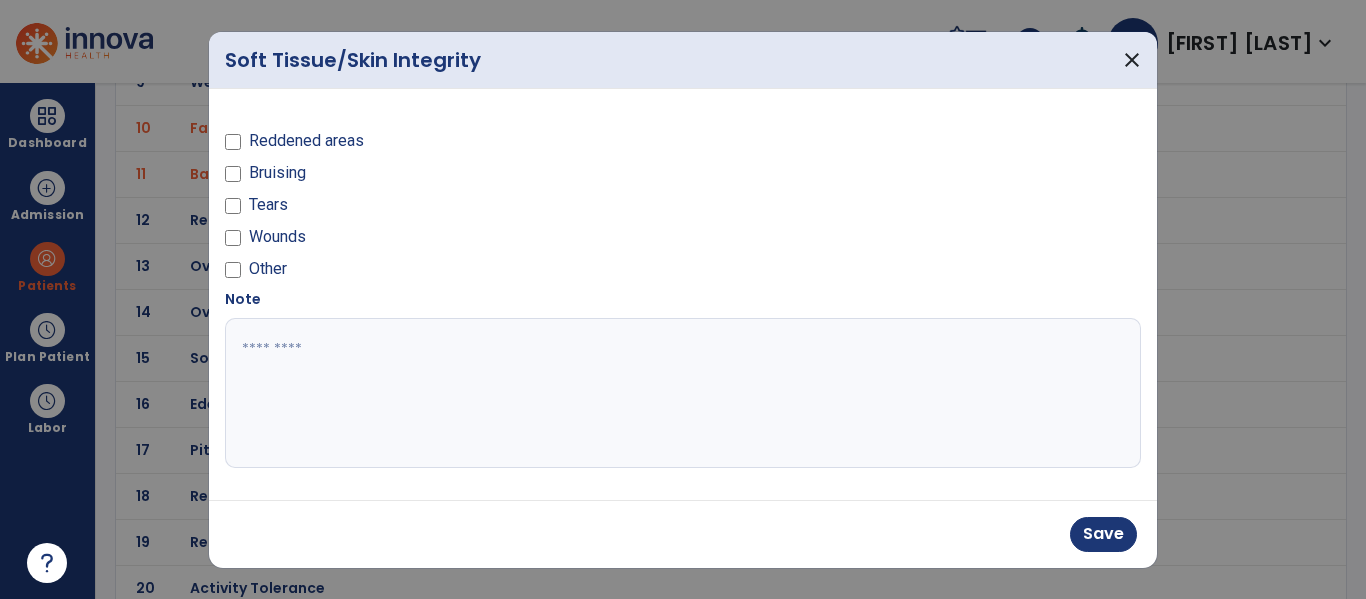 click at bounding box center [683, 393] 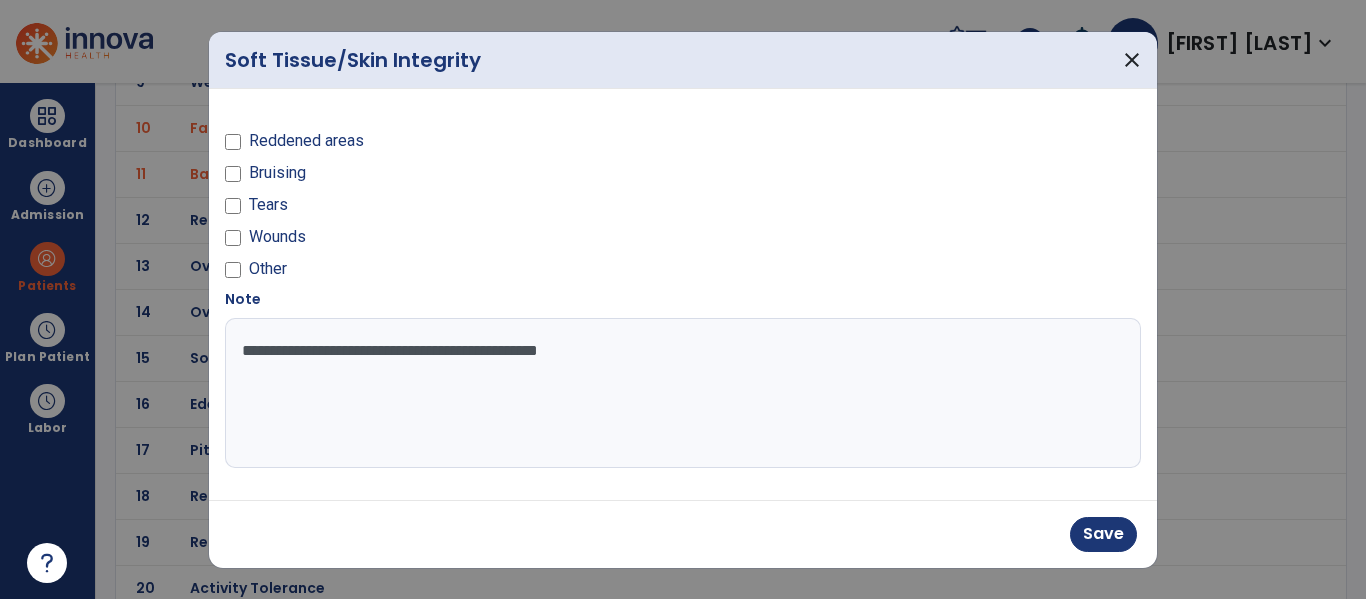 type on "**********" 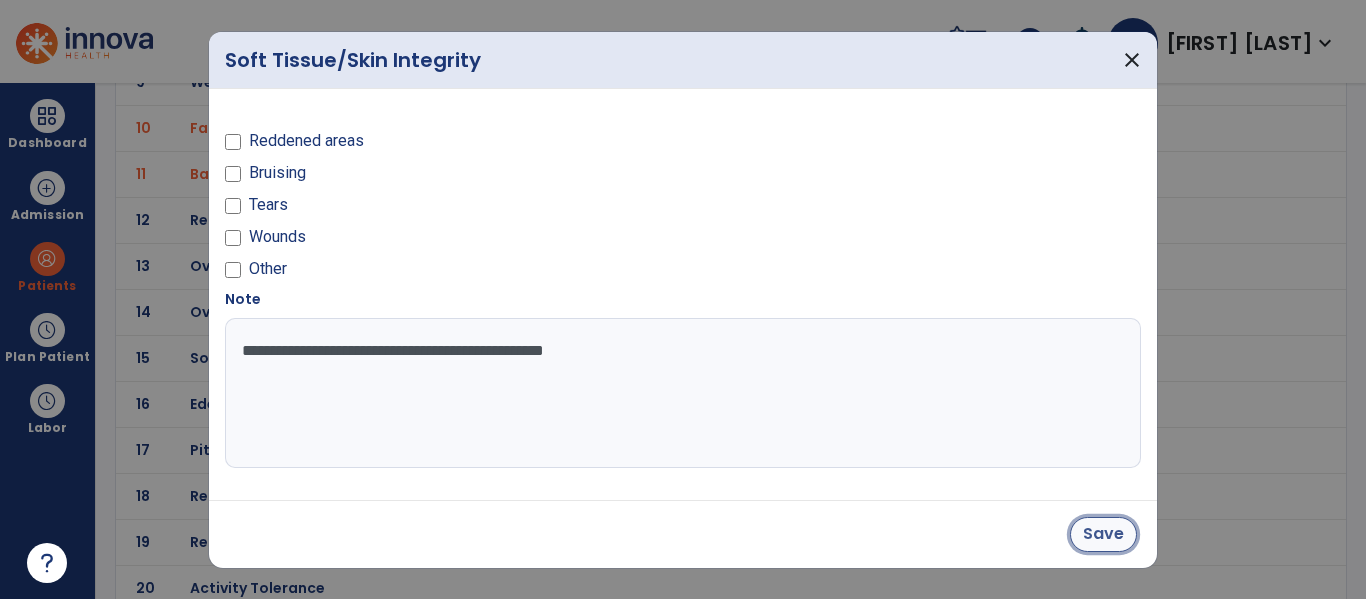 click on "Save" at bounding box center (1103, 534) 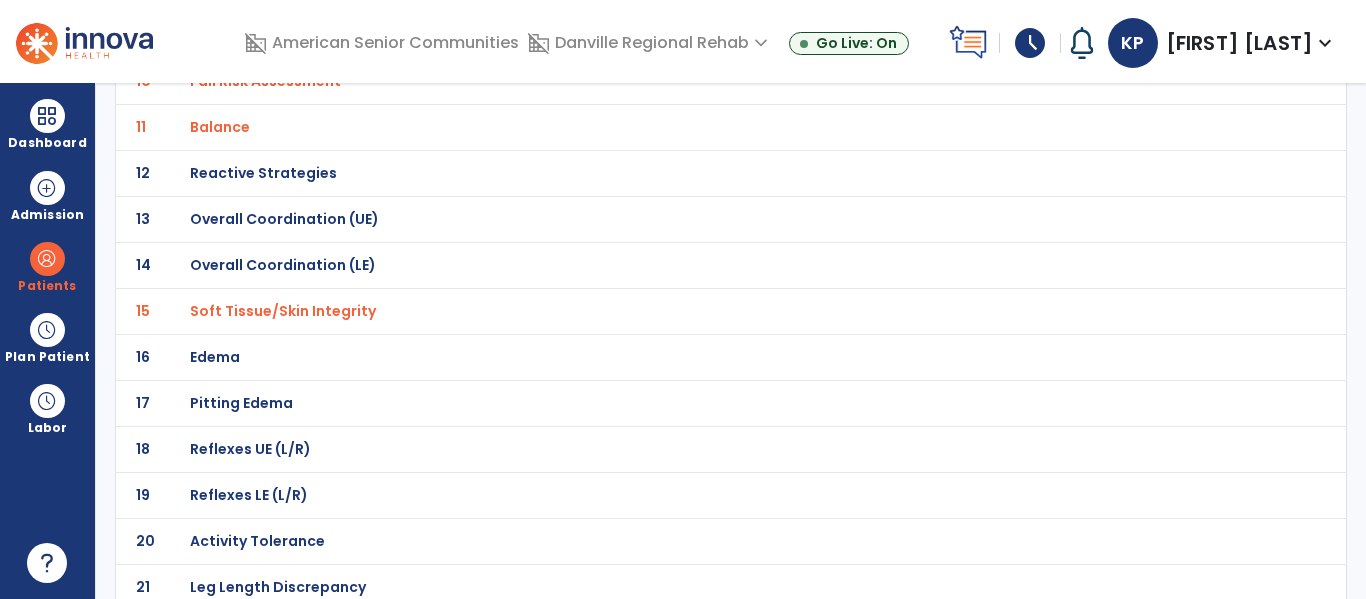 scroll, scrollTop: 608, scrollLeft: 0, axis: vertical 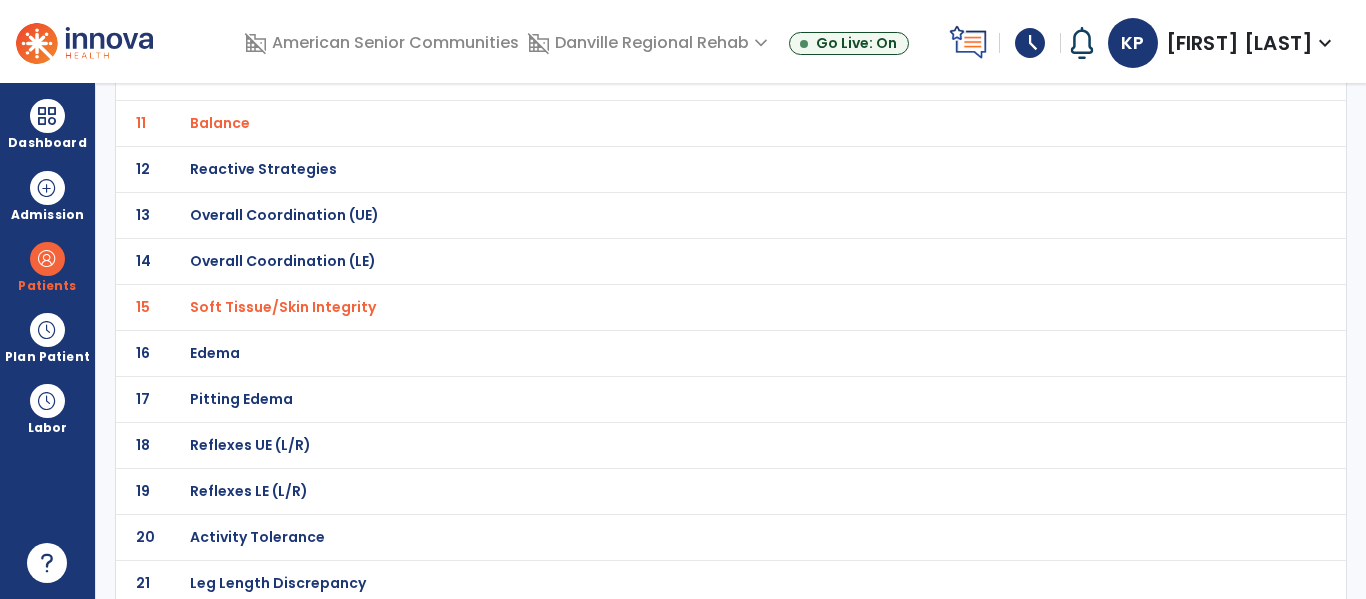click on "Overall Coordination (LE)" at bounding box center (687, -337) 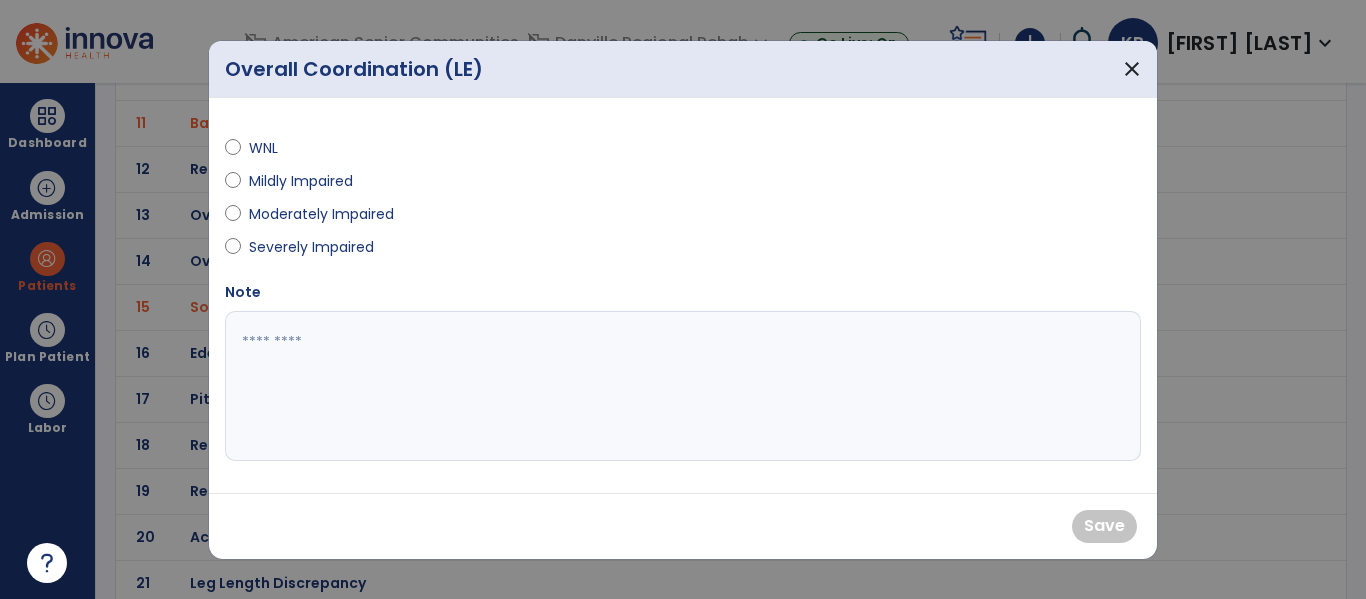 click on "Mildly Impaired" at bounding box center [301, 181] 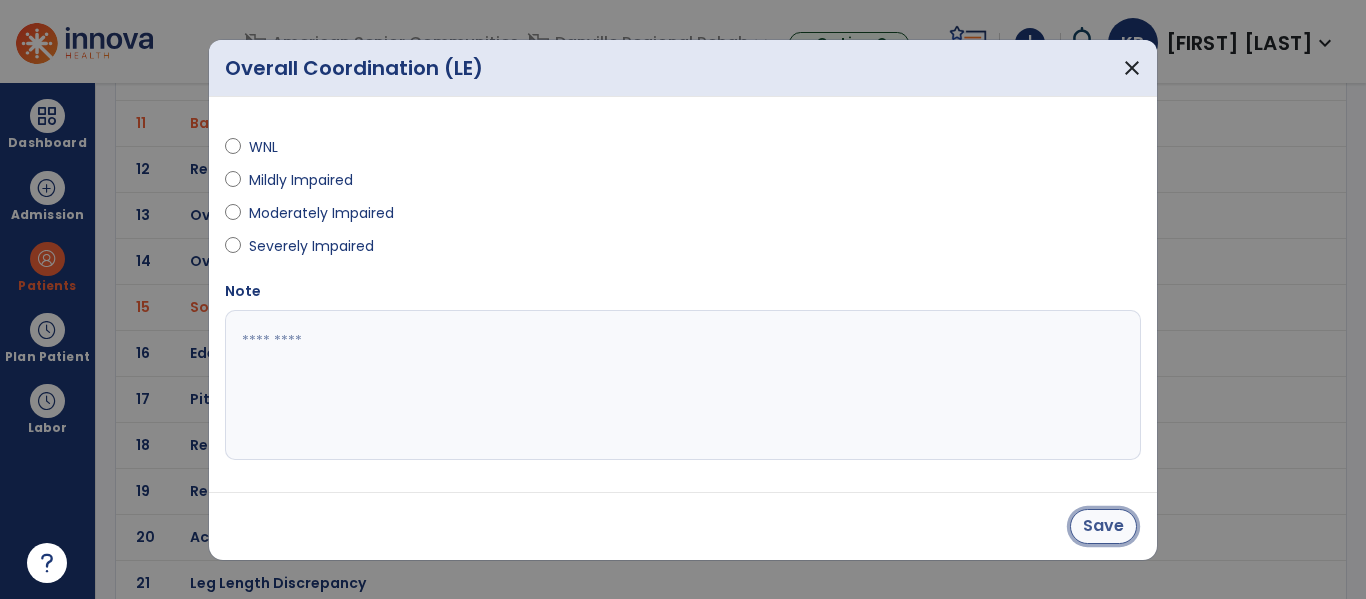 click on "Save" at bounding box center (1103, 526) 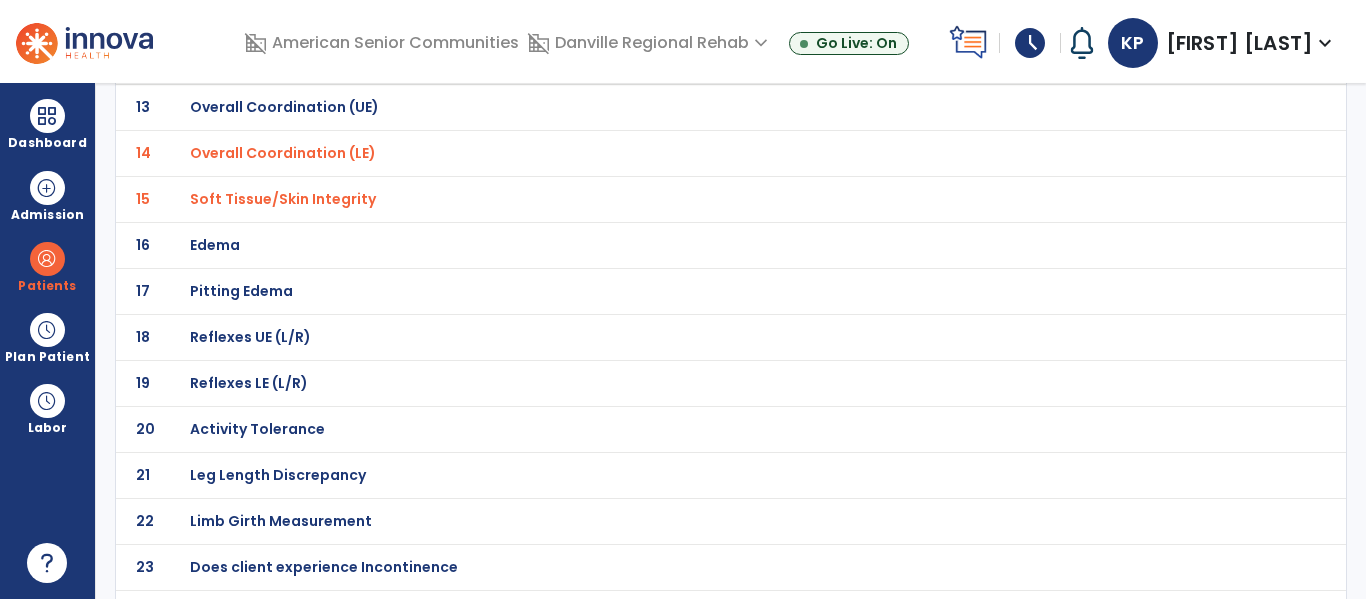 scroll, scrollTop: 800, scrollLeft: 0, axis: vertical 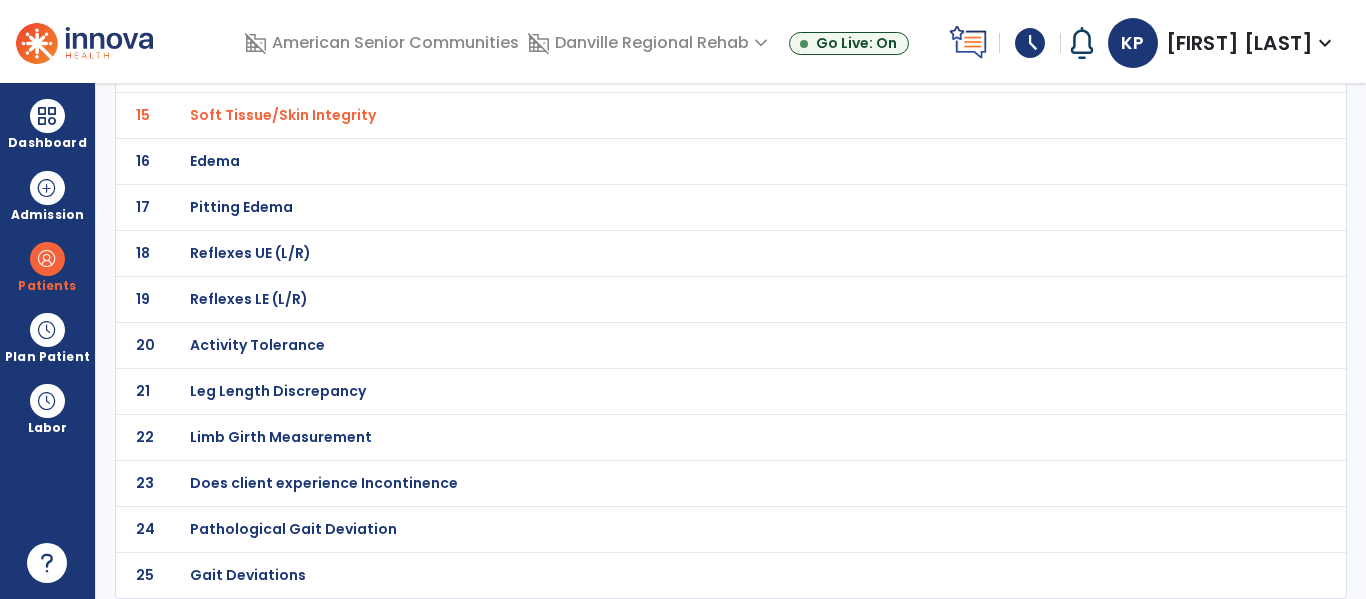 click on "Gait Deviations" at bounding box center [687, -529] 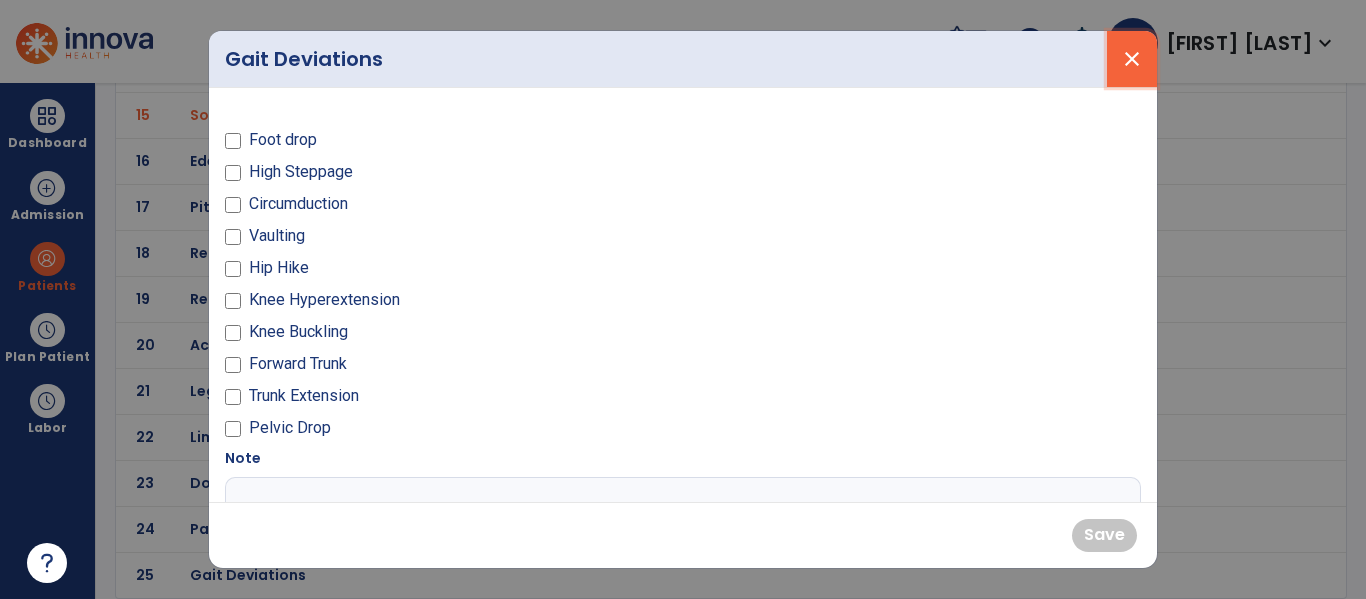 click on "close" at bounding box center (1132, 59) 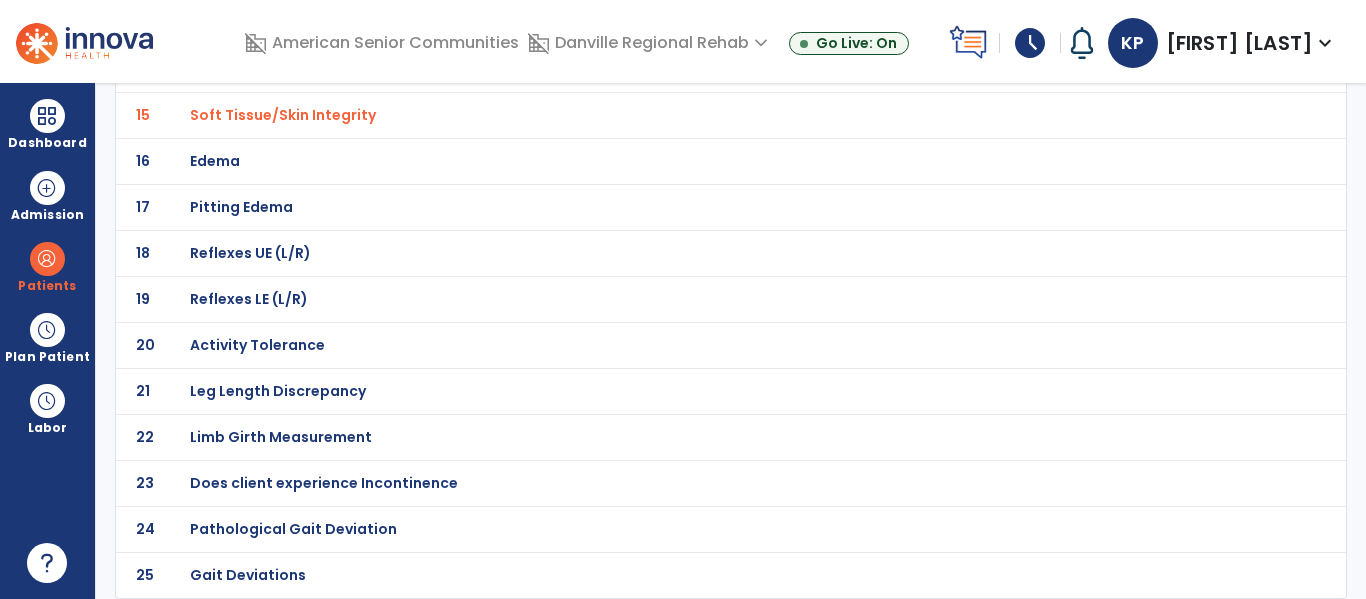 click on "Pathological Gait Deviation" at bounding box center (687, -529) 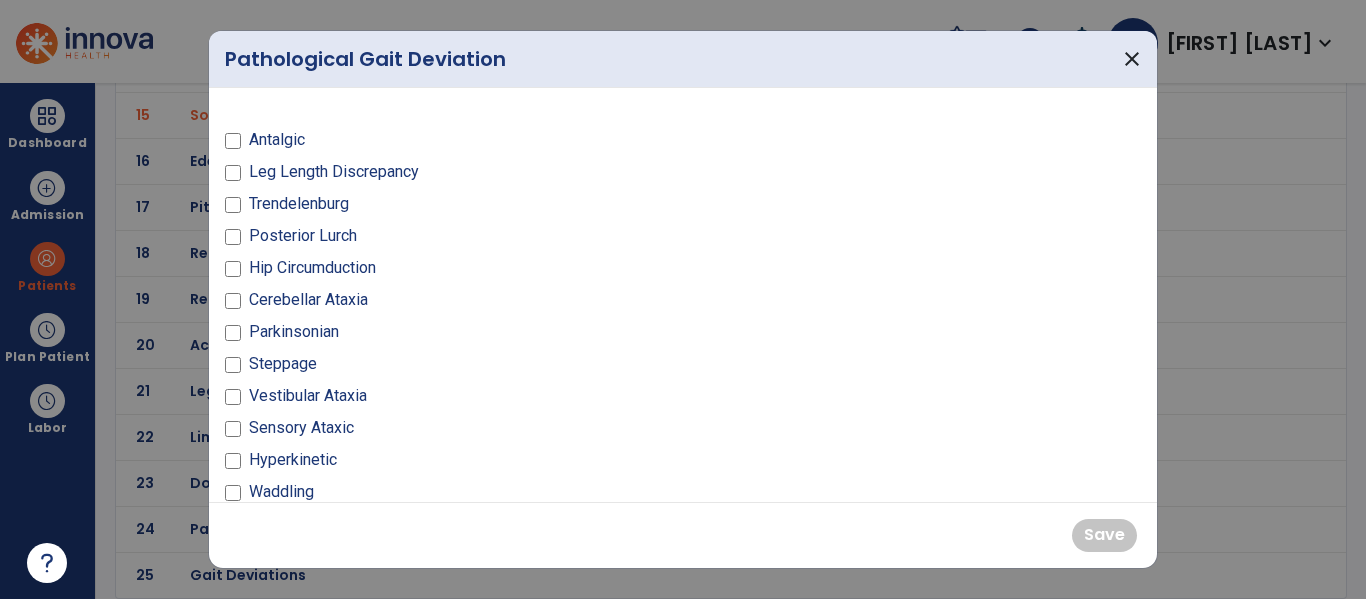 click on "Antalgic" at bounding box center [277, 140] 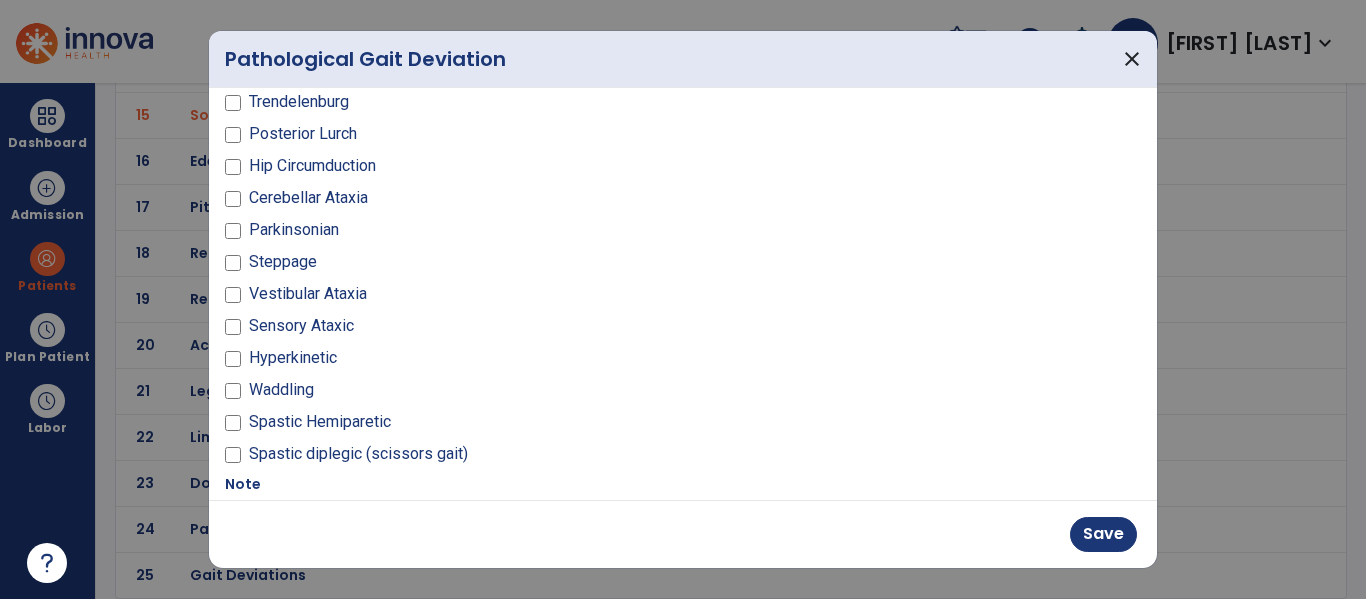 scroll, scrollTop: 287, scrollLeft: 0, axis: vertical 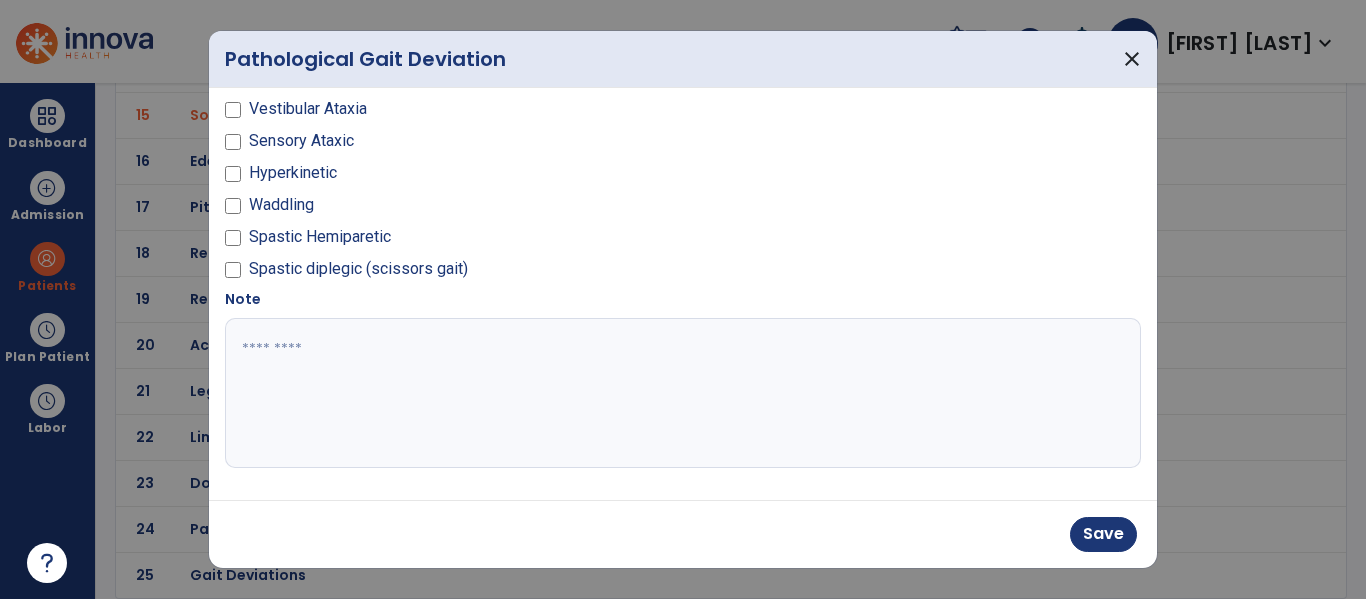click at bounding box center (680, 393) 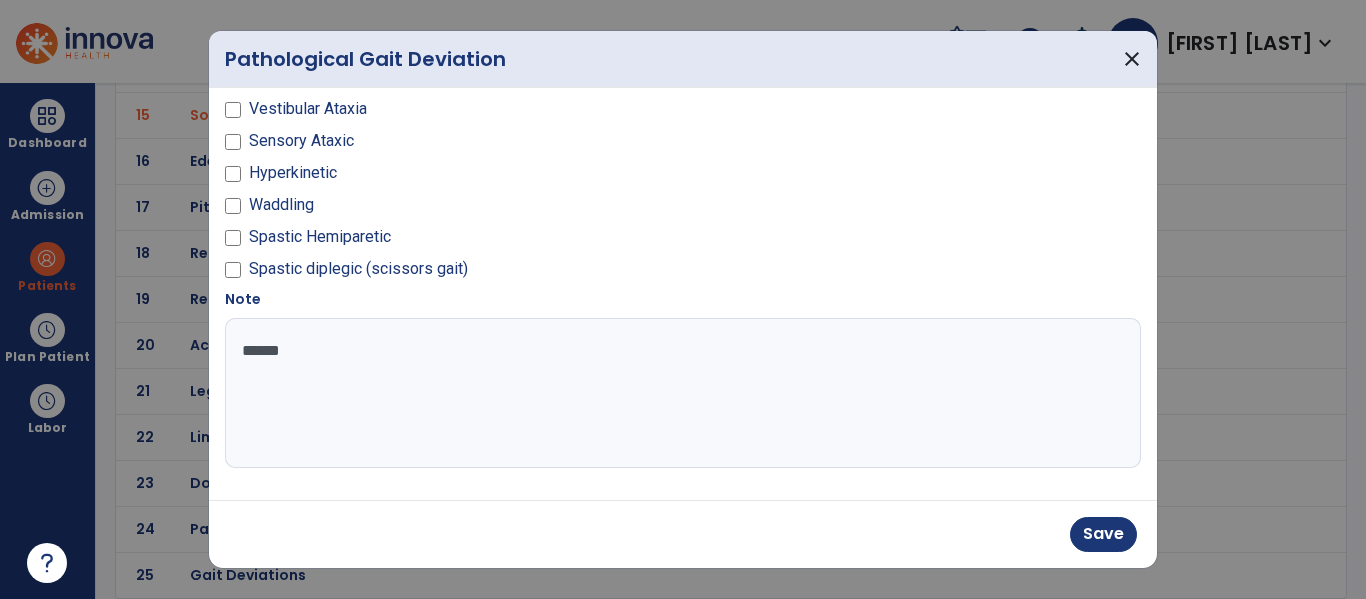 type on "*******" 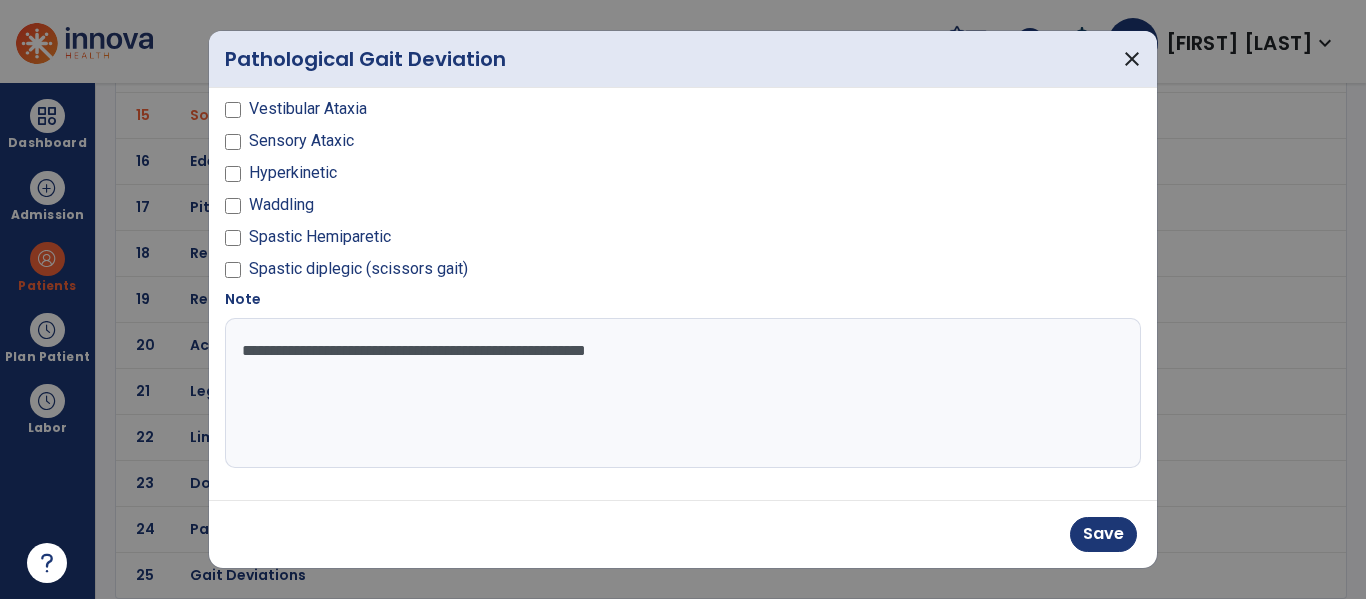 type on "**********" 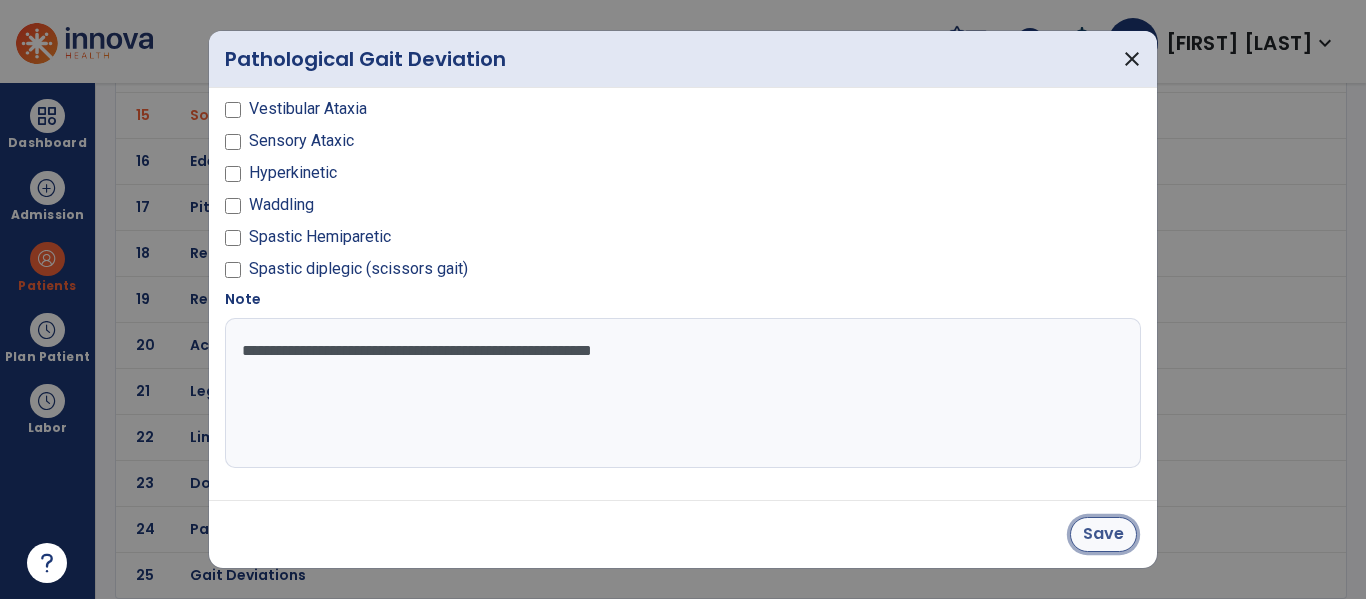 click on "Save" at bounding box center (1103, 534) 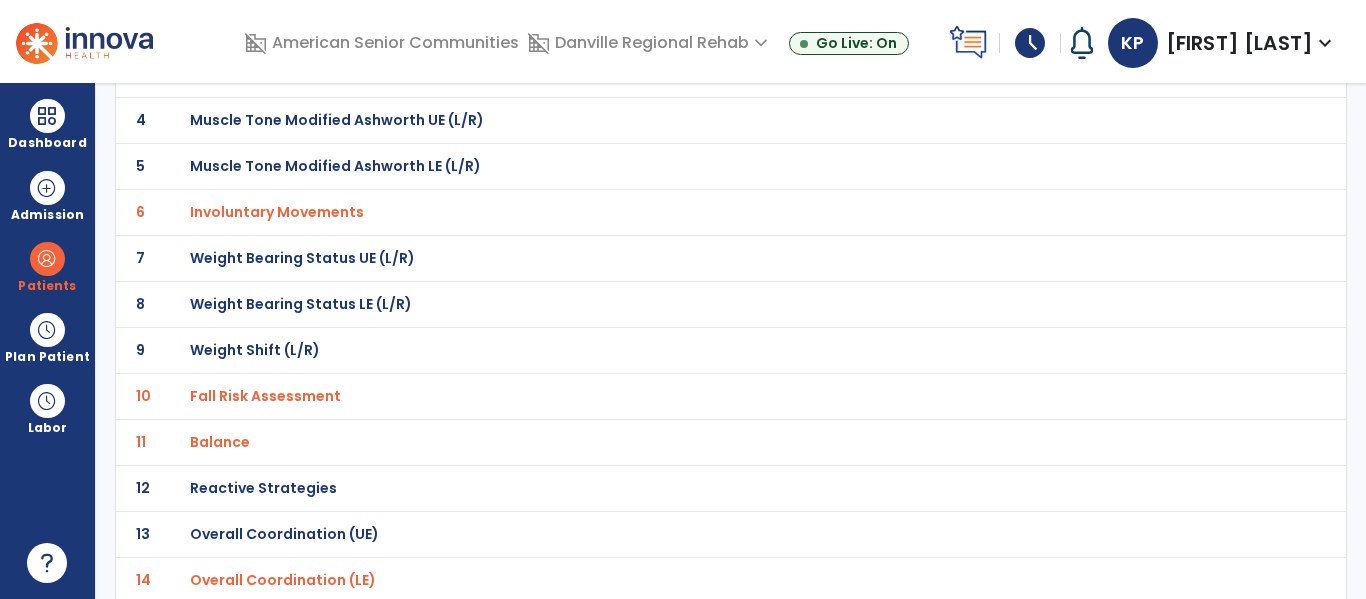 scroll, scrollTop: 0, scrollLeft: 0, axis: both 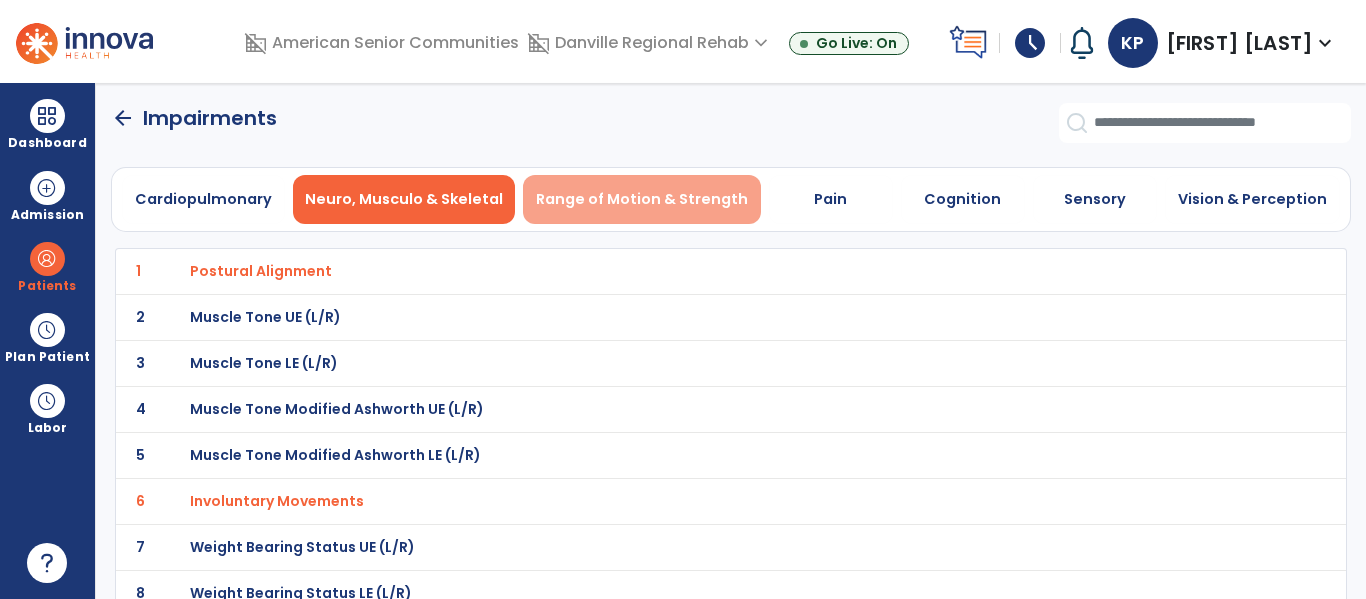 click on "Range of Motion & Strength" at bounding box center (642, 199) 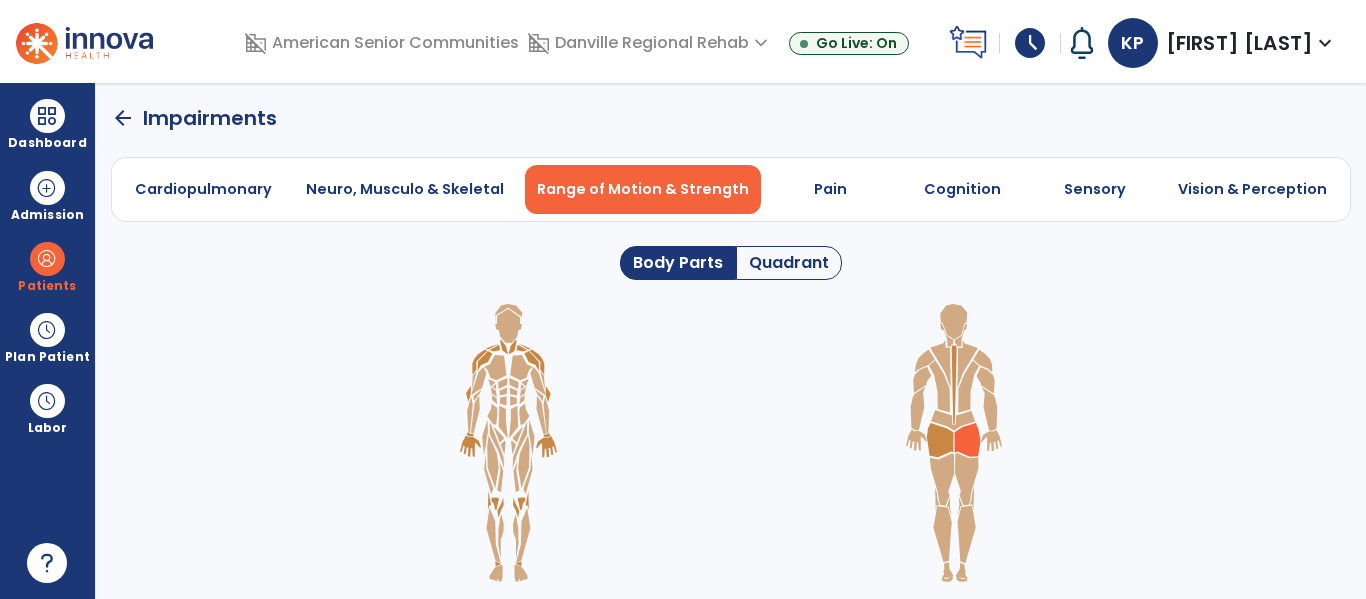 click 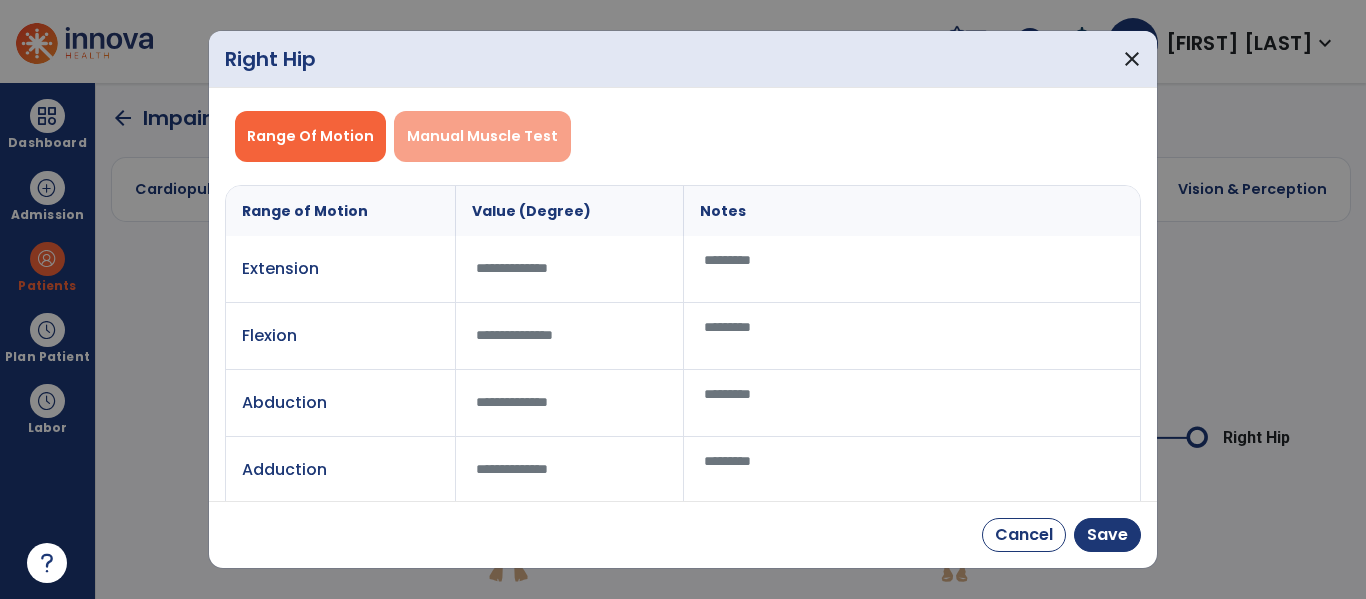 click on "Manual Muscle Test" at bounding box center (482, 136) 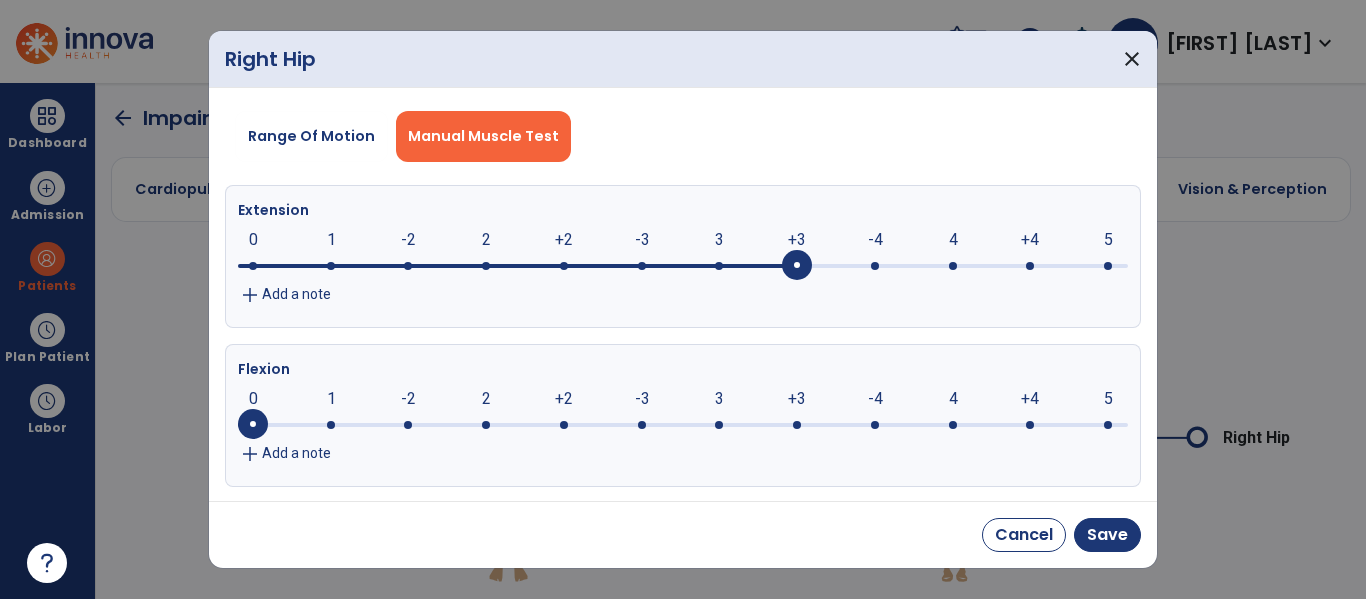 click 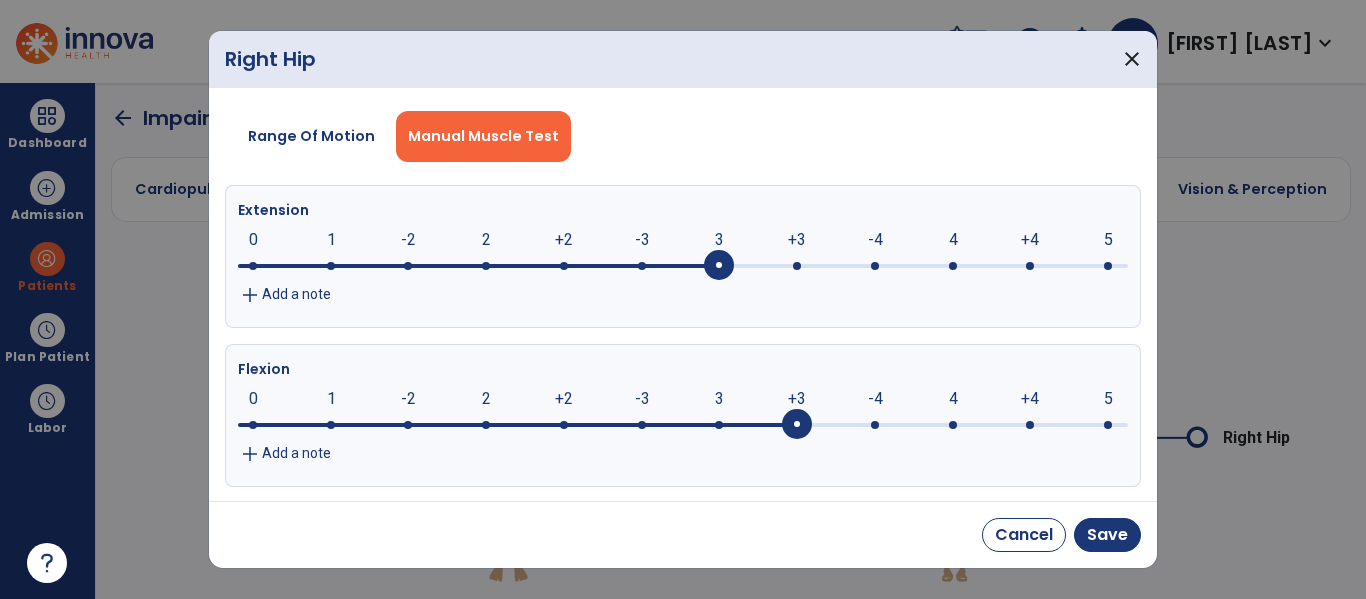 click 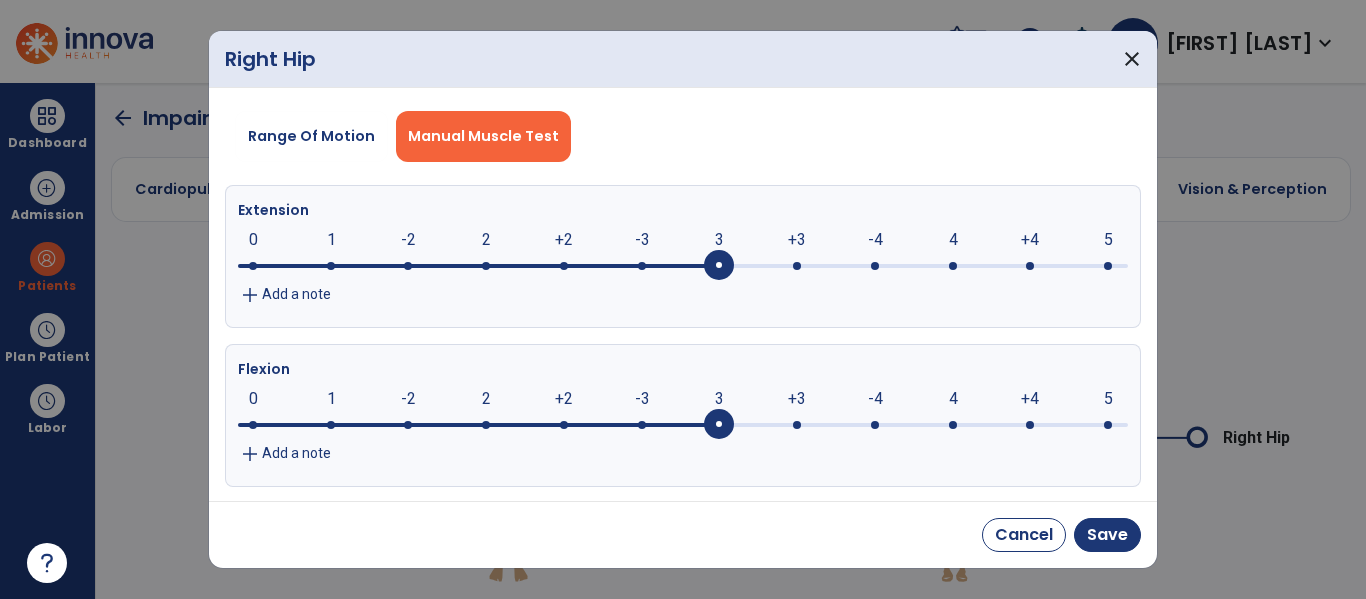click 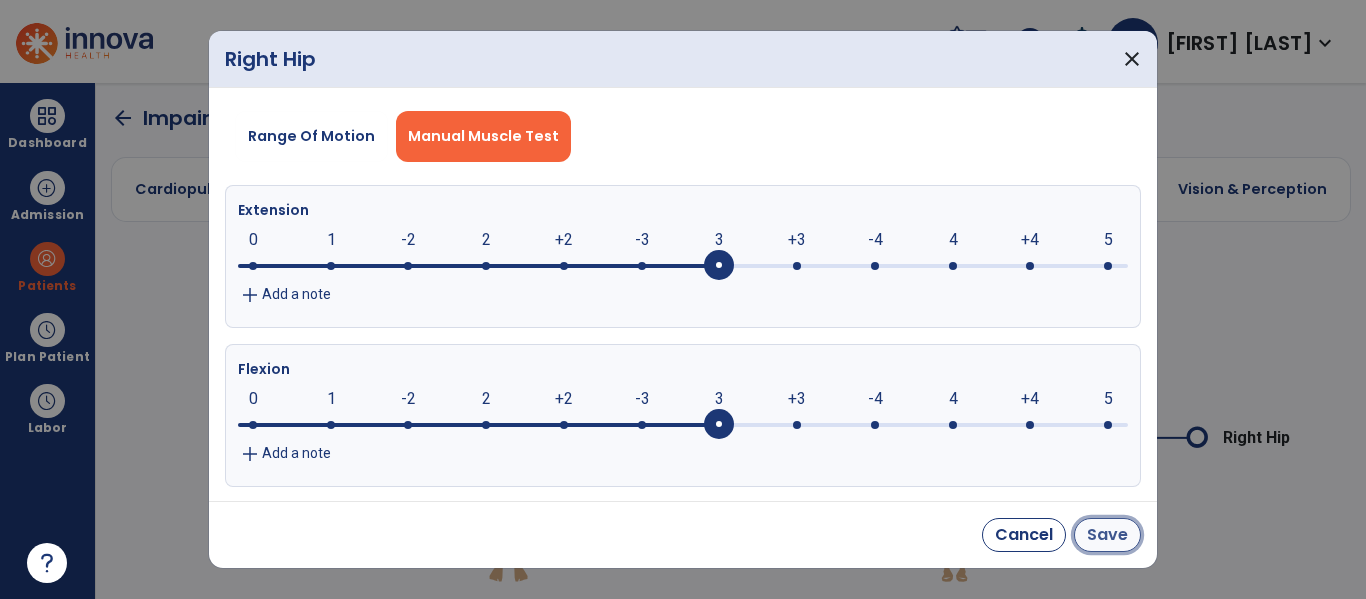 click on "Save" at bounding box center (1107, 535) 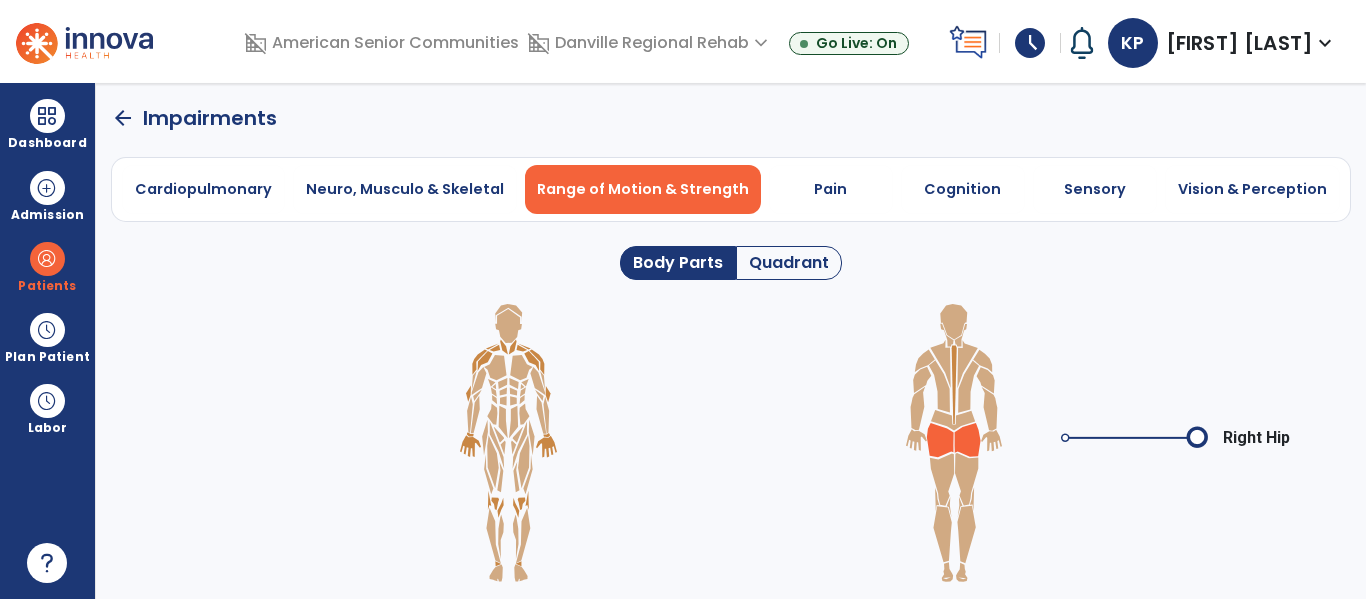 click 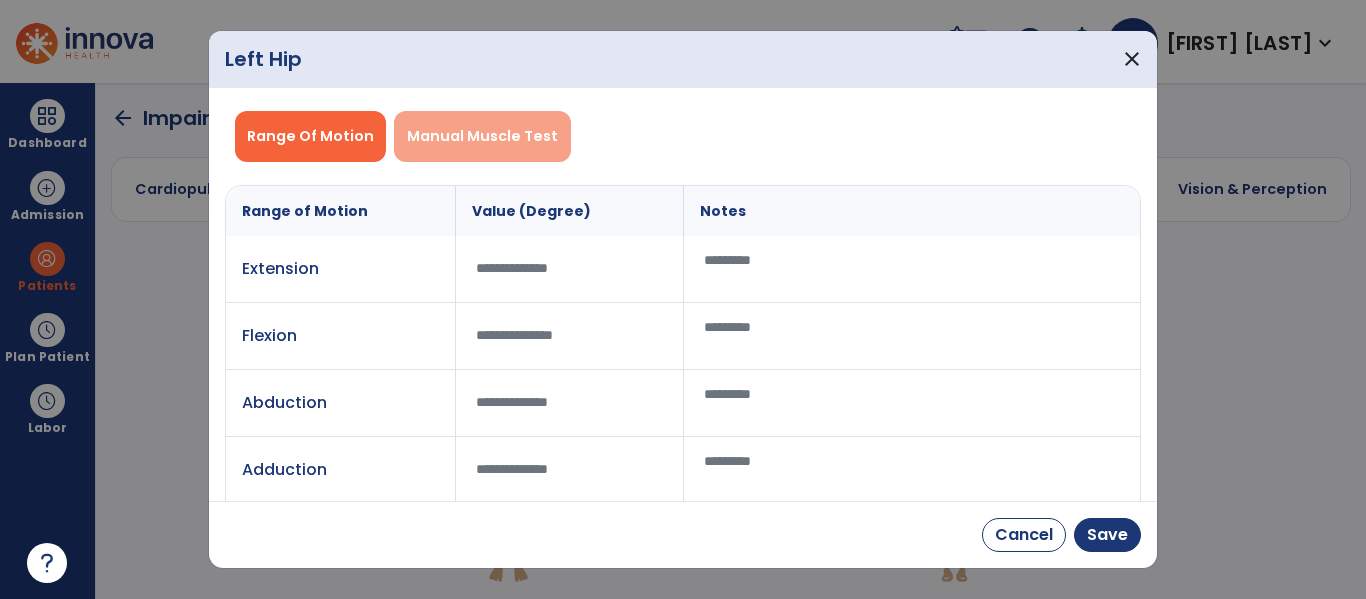 click on "Manual Muscle Test" at bounding box center [482, 136] 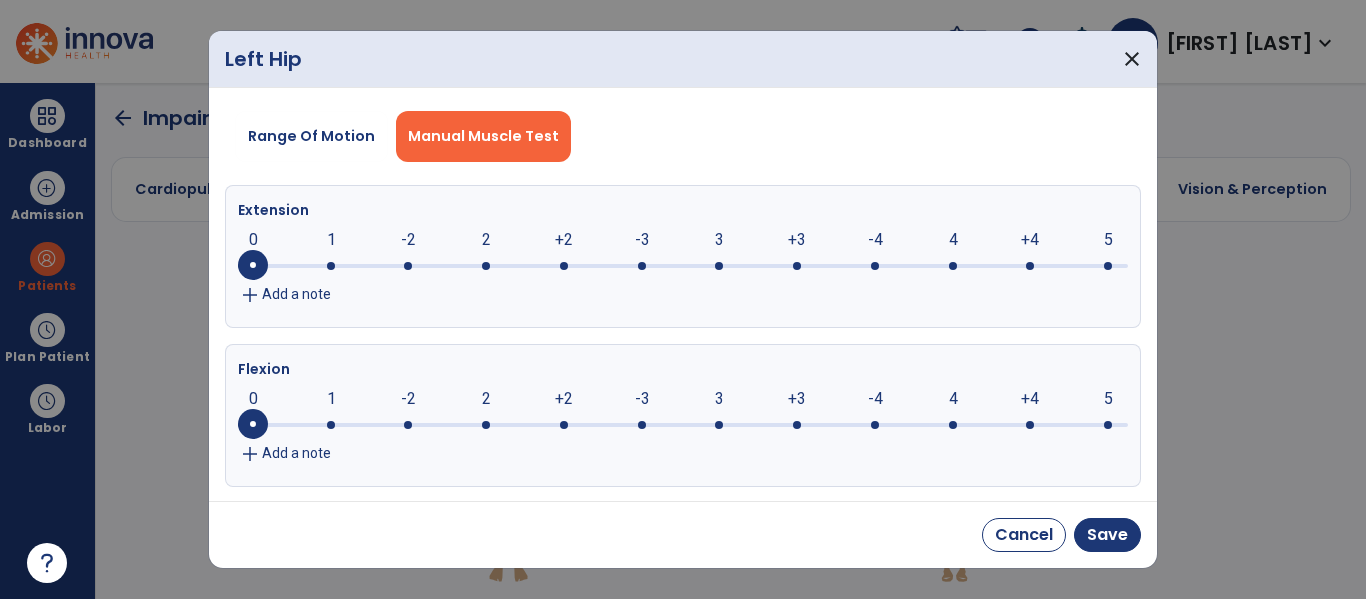 click 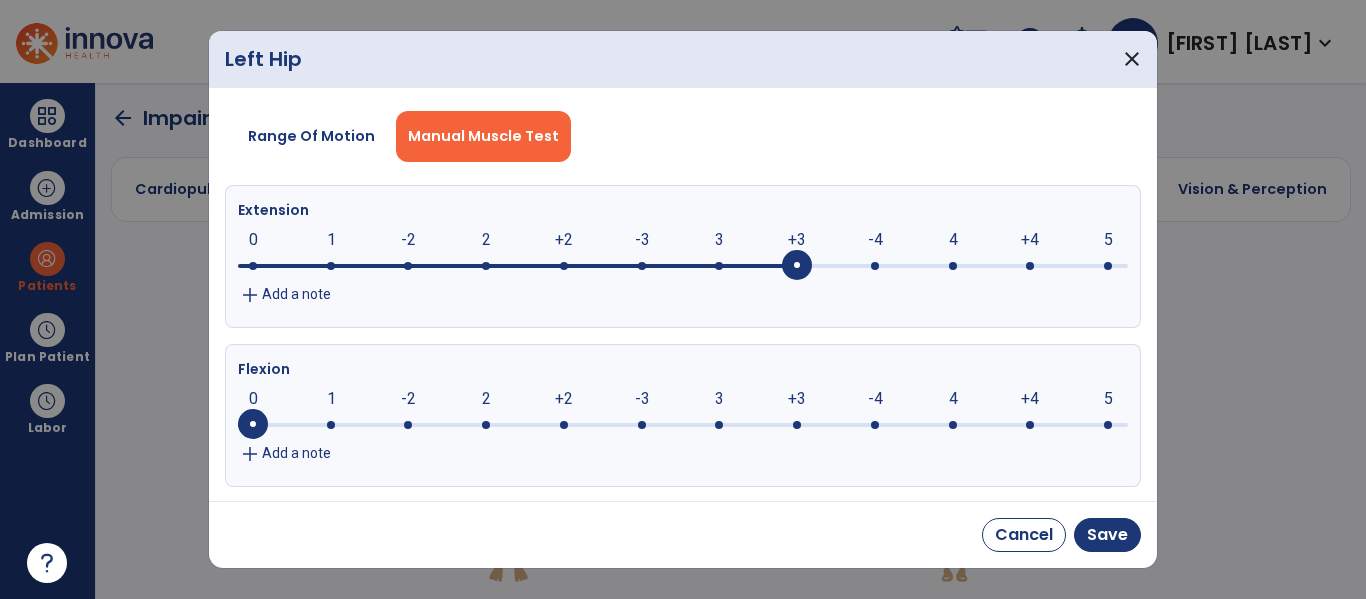 click 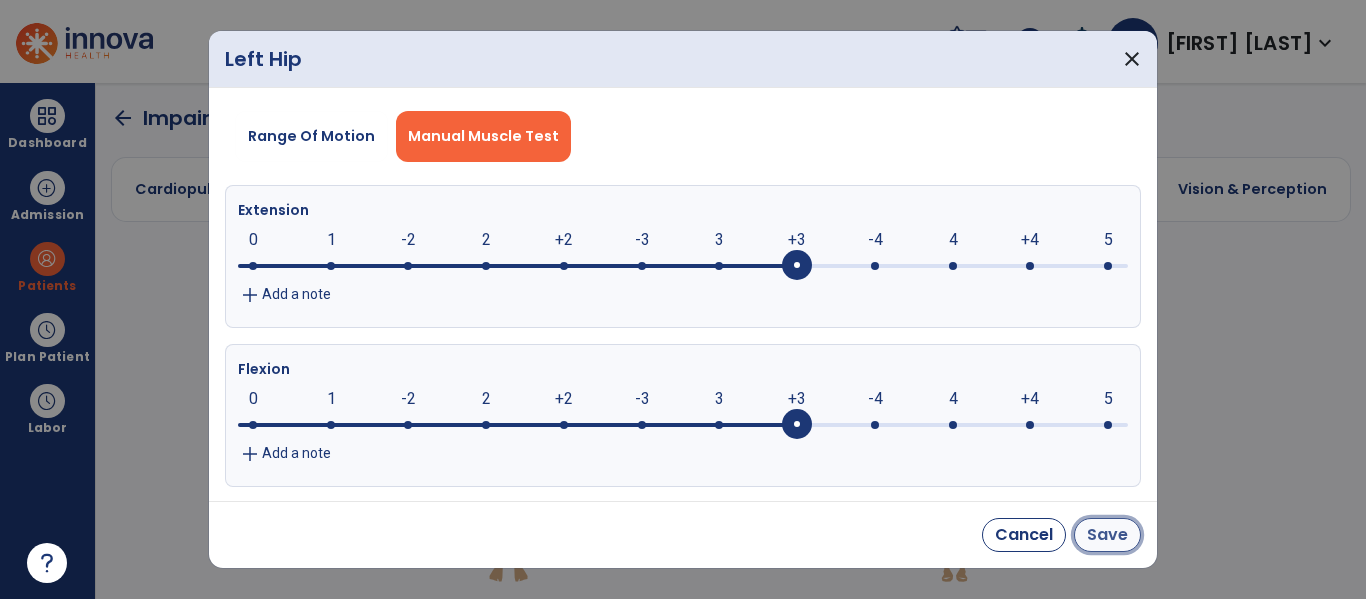 click on "Save" at bounding box center [1107, 535] 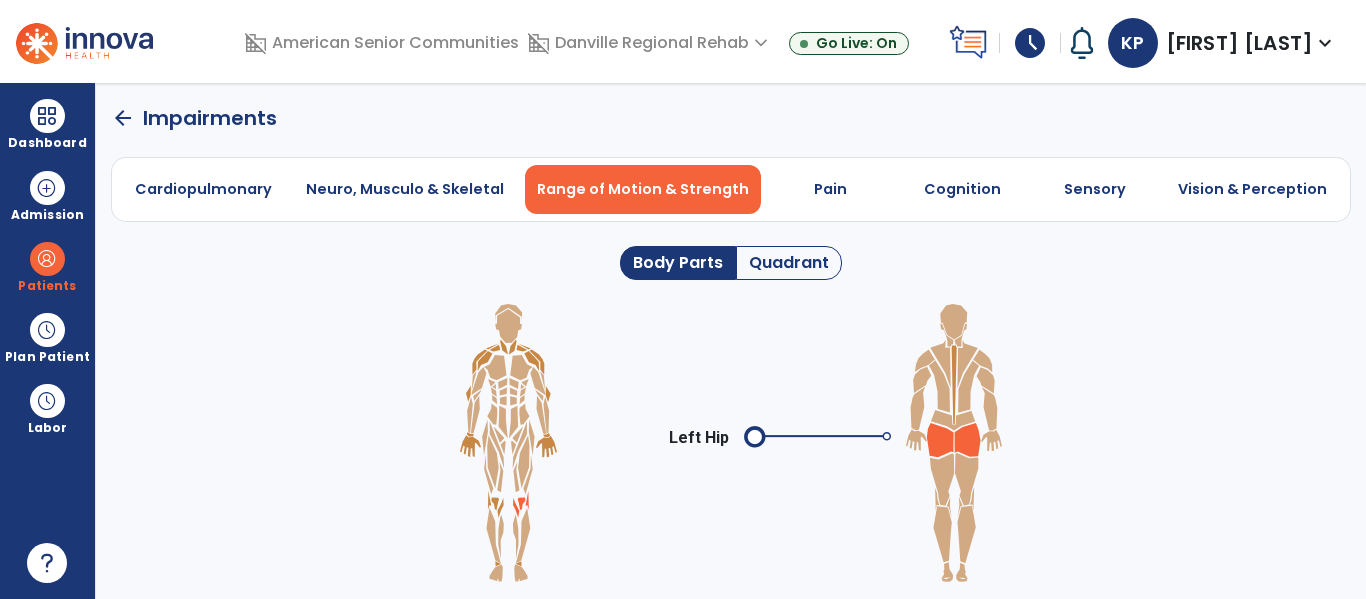 click 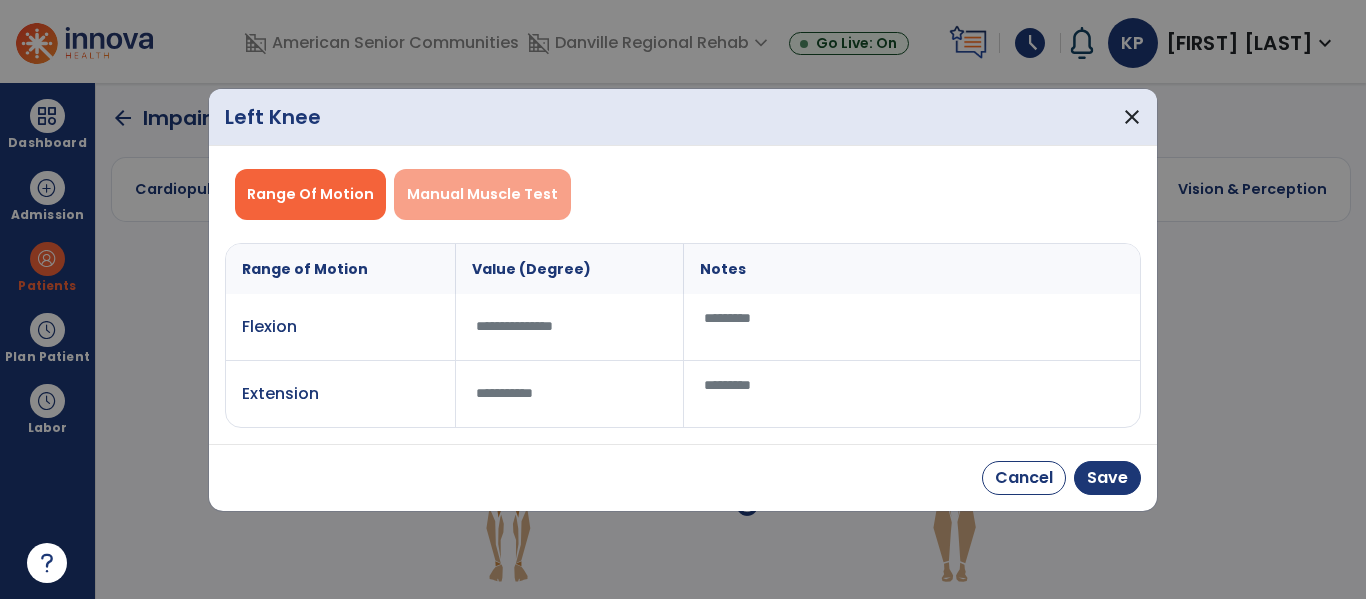 click on "Manual Muscle Test" at bounding box center (482, 194) 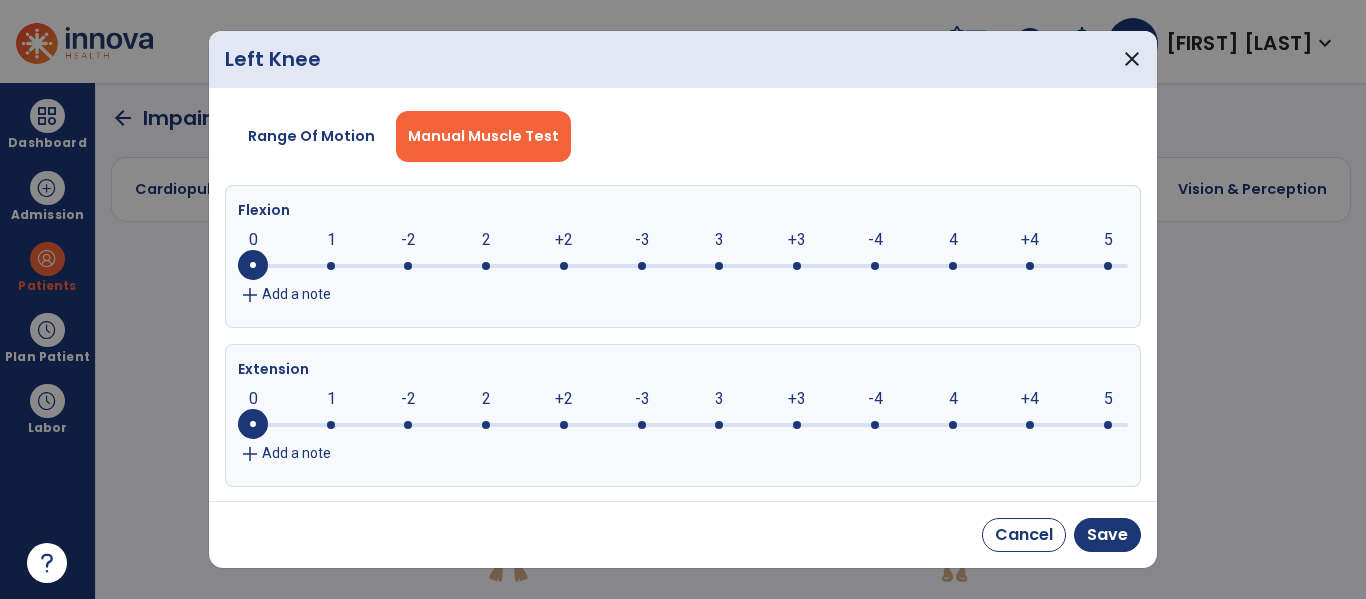 click 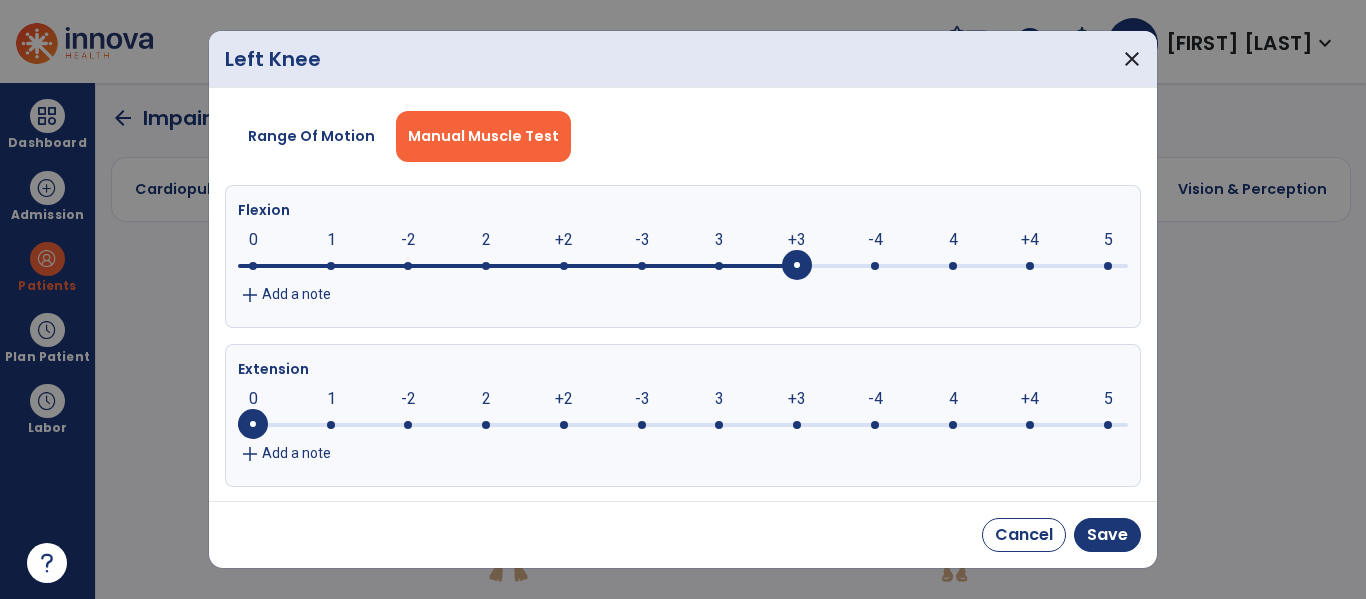 click 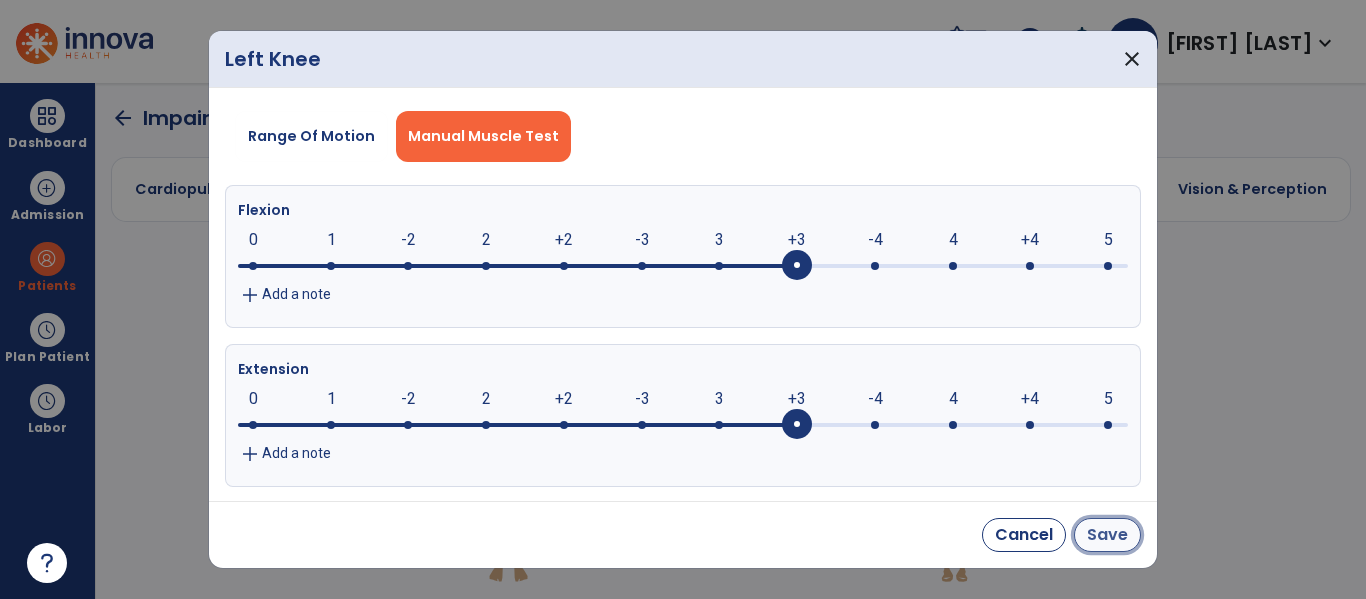click on "Save" at bounding box center [1107, 535] 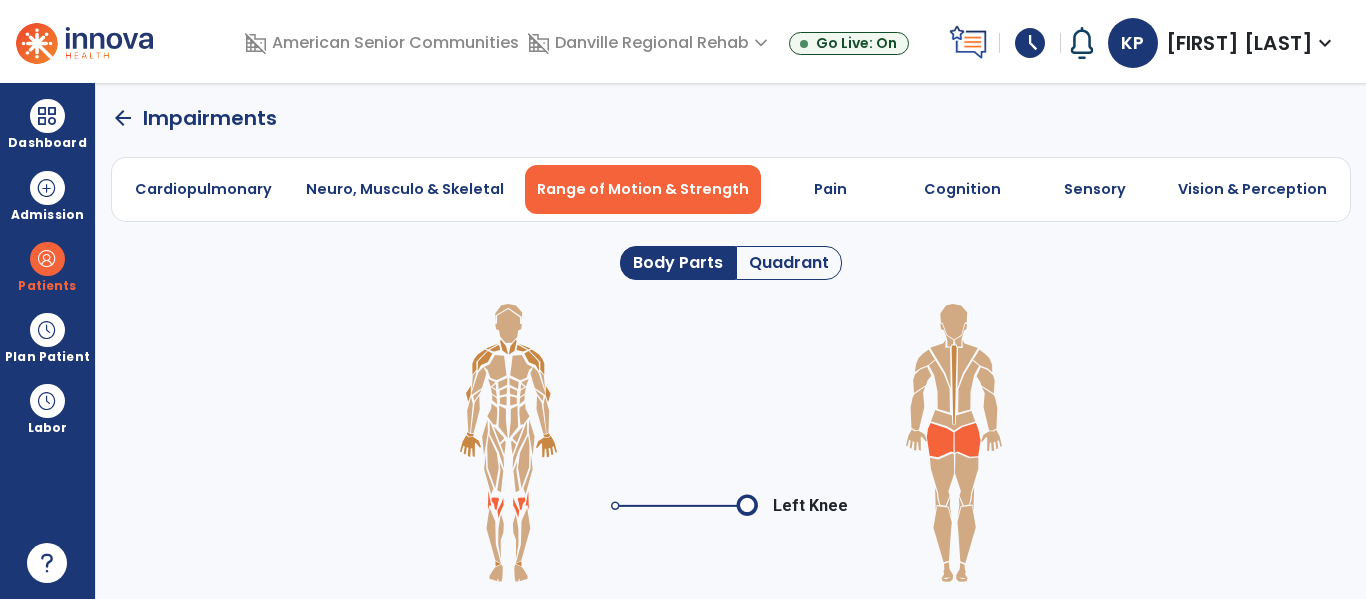 click 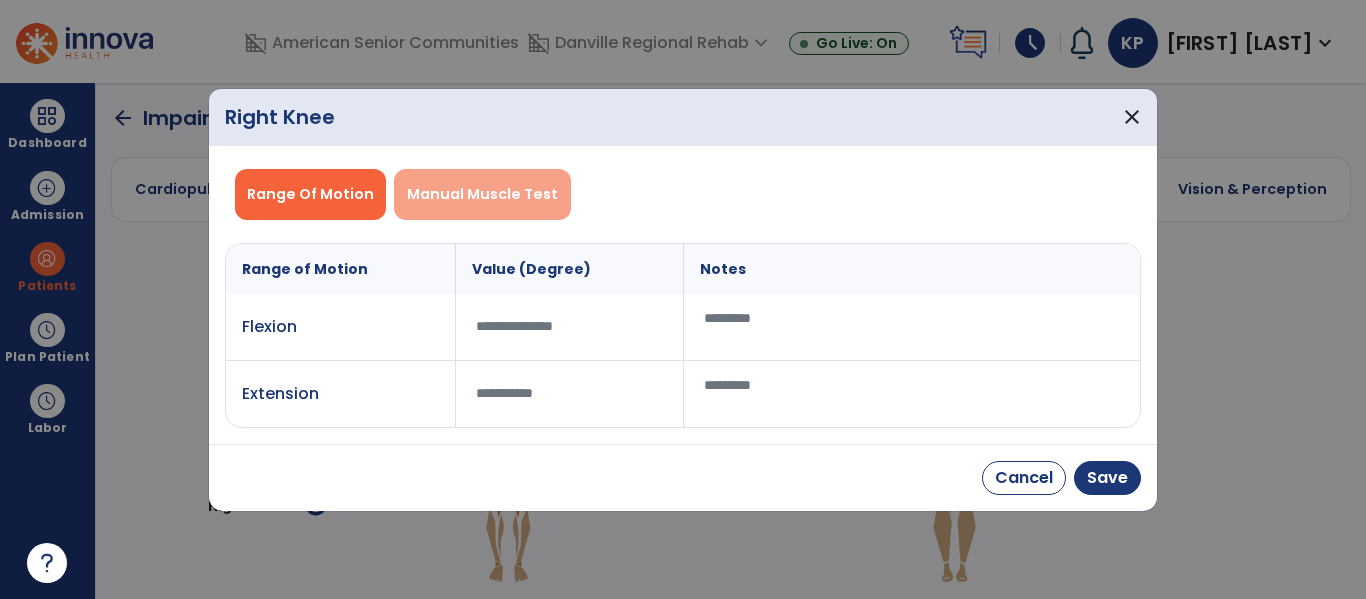 click on "Manual Muscle Test" at bounding box center (482, 194) 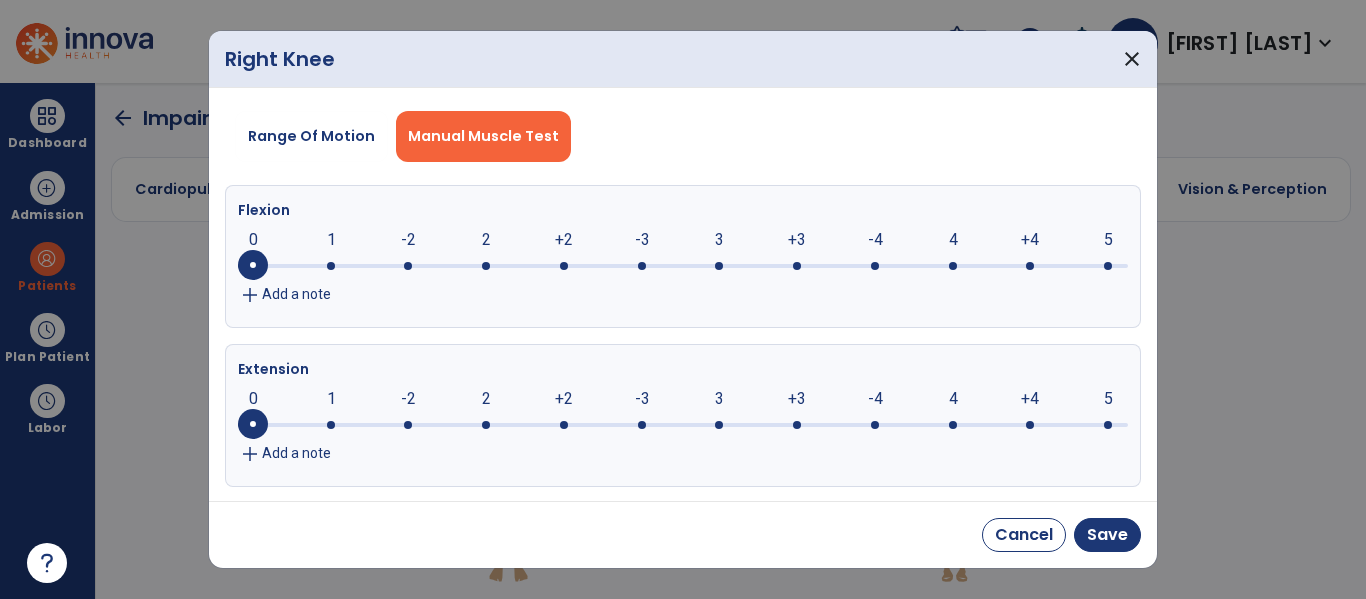 click 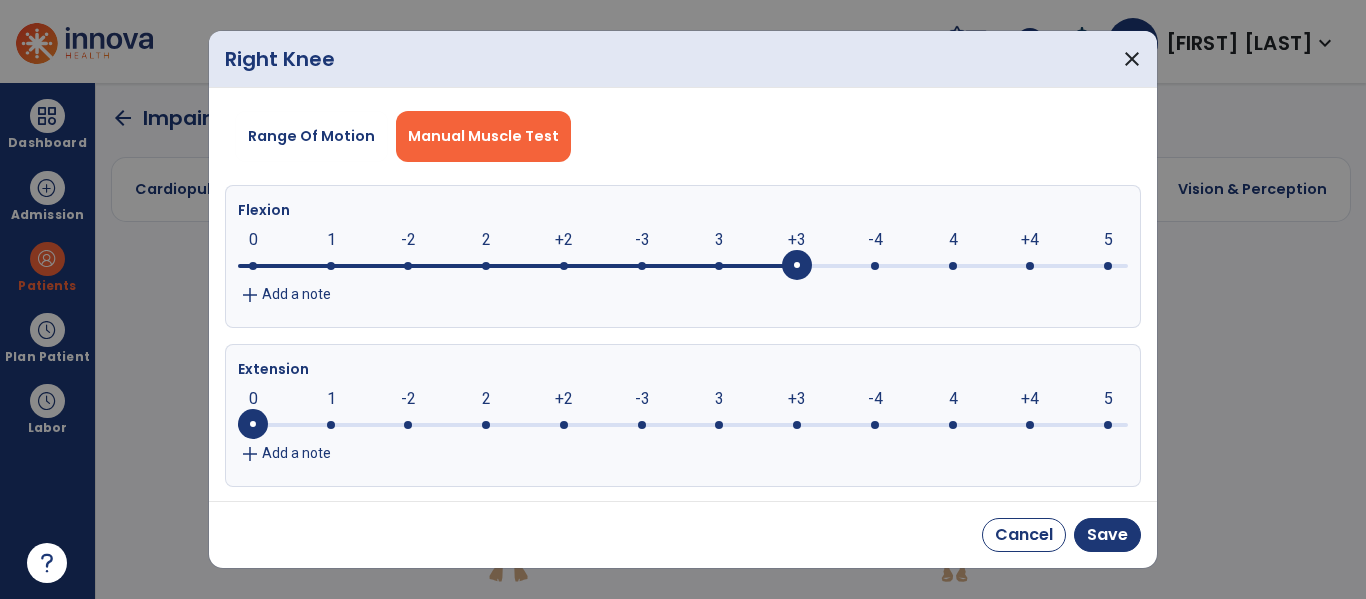 click 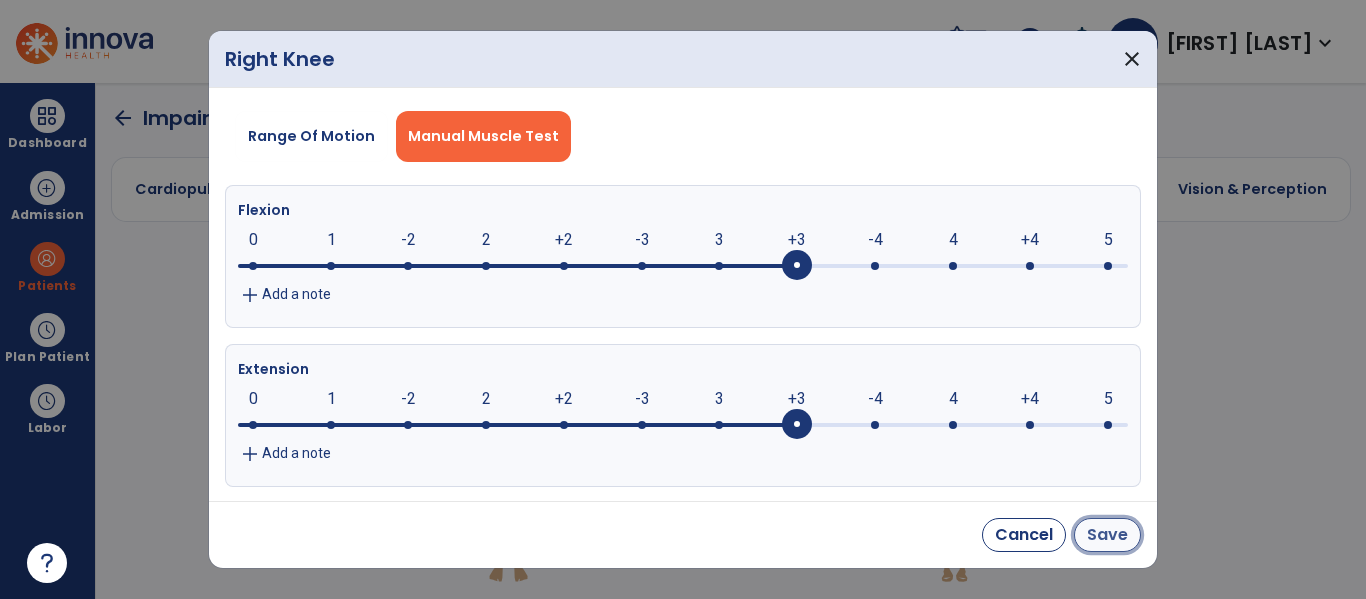 click on "Save" at bounding box center (1107, 535) 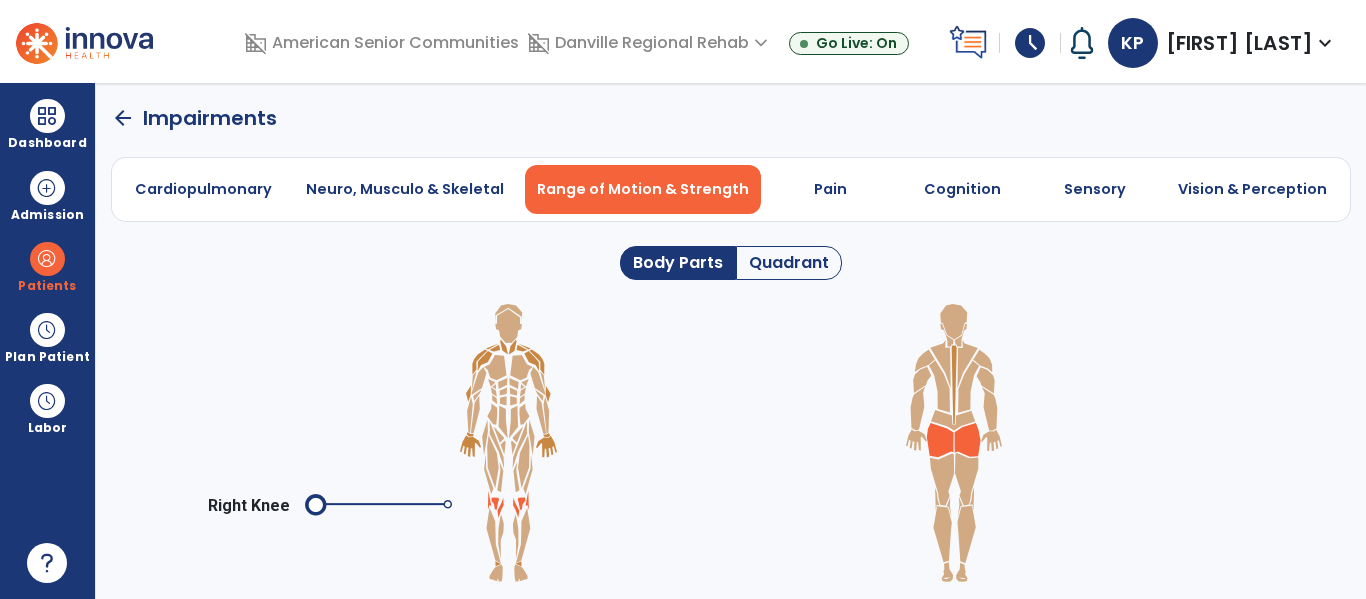 click 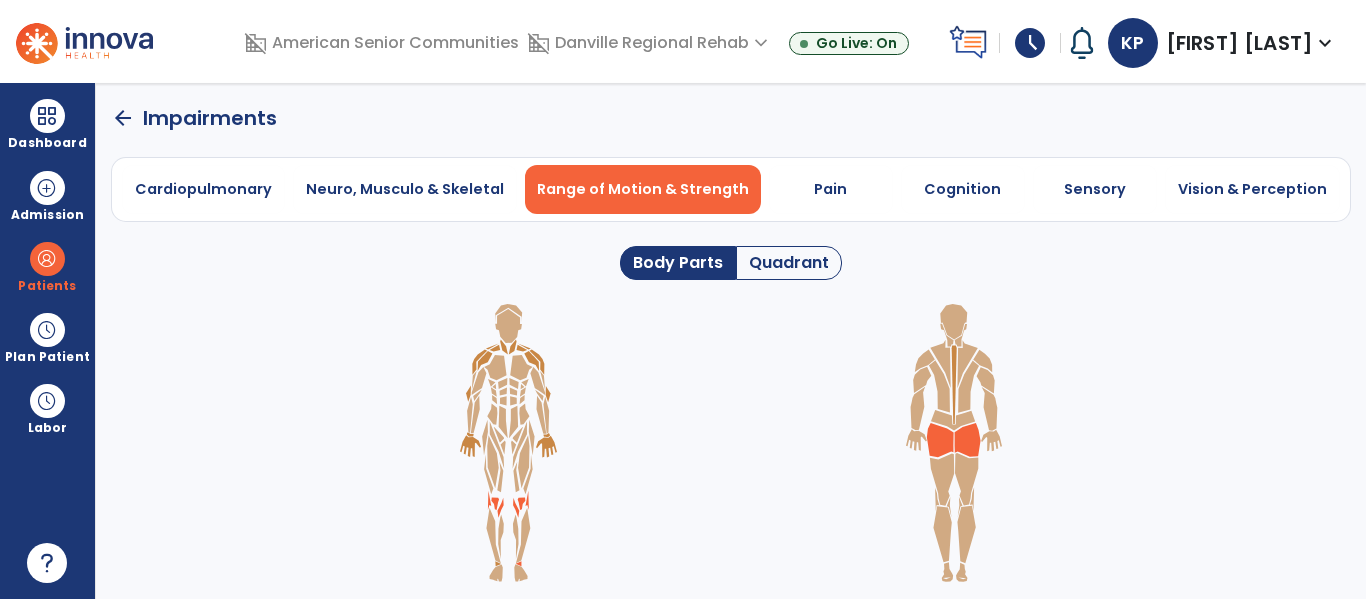 click 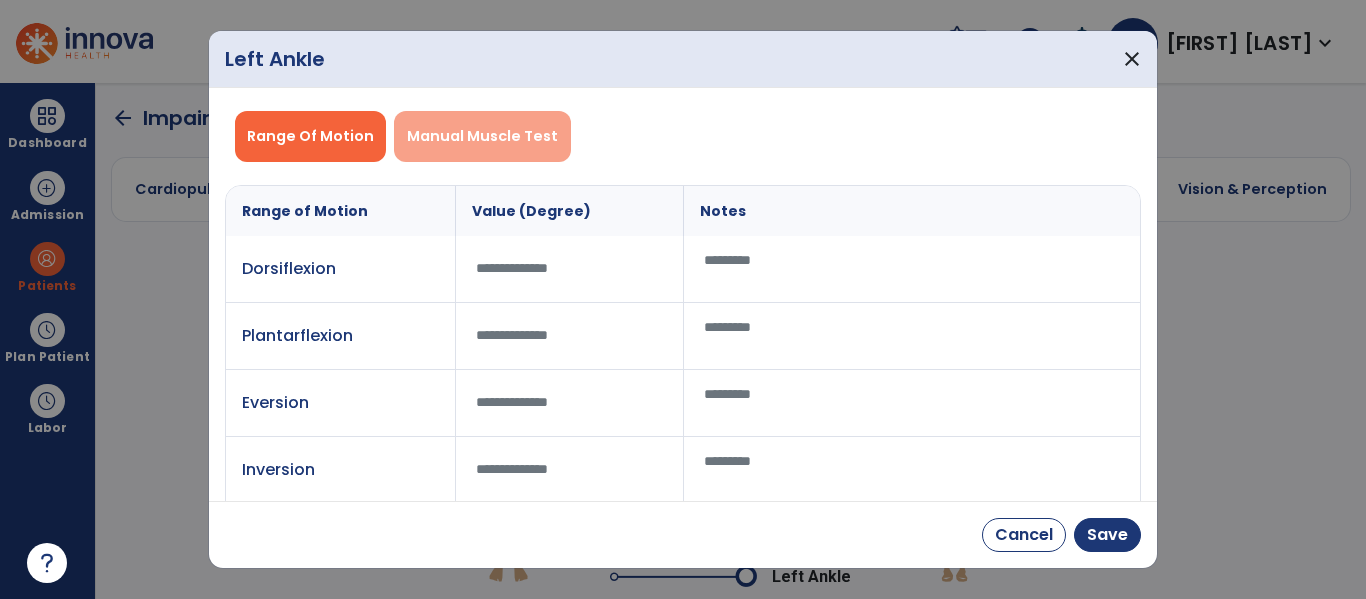 click on "Manual Muscle Test" at bounding box center [482, 136] 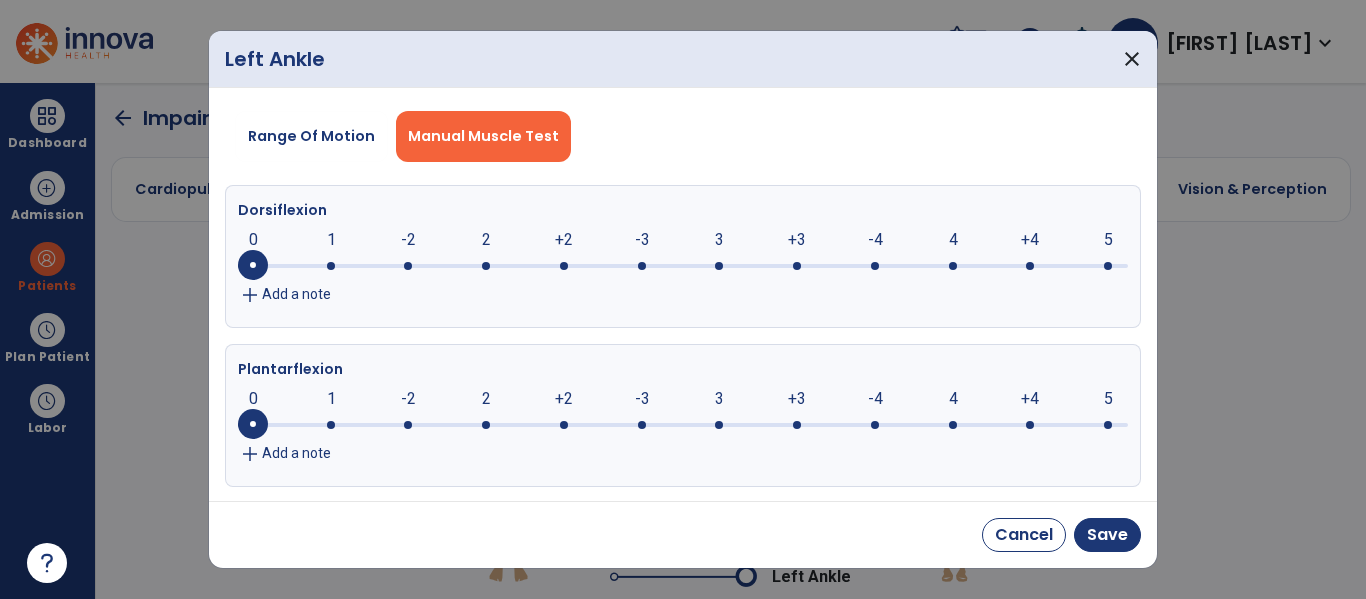 click 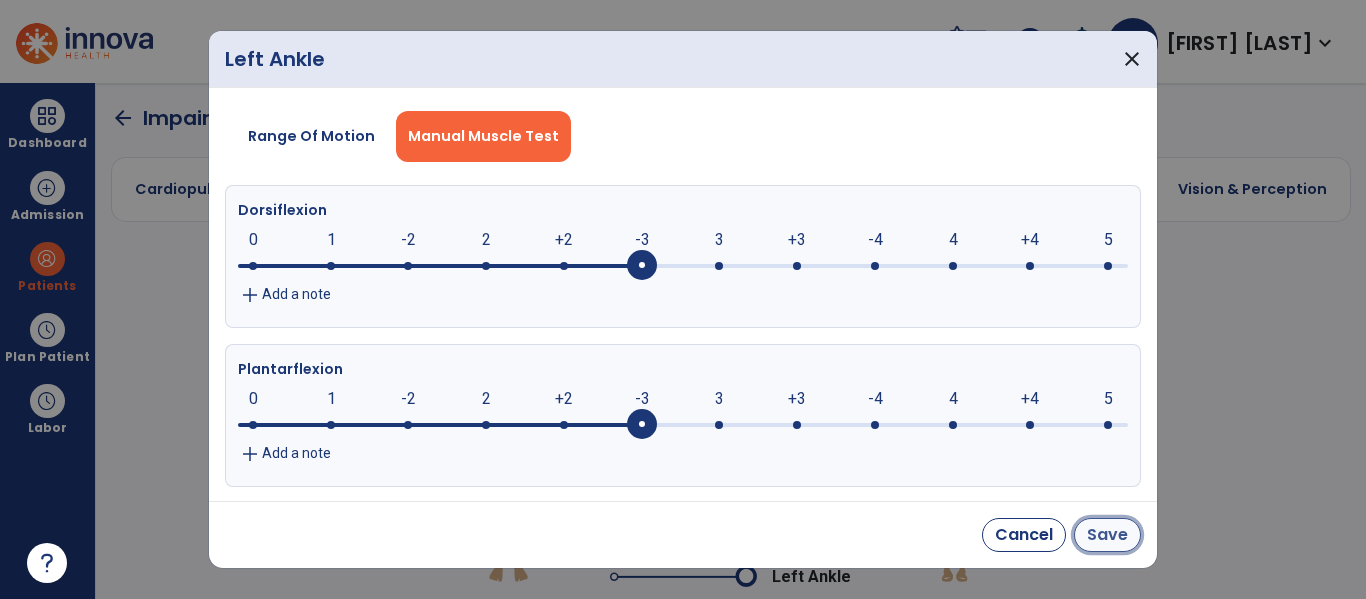 click on "Save" at bounding box center (1107, 535) 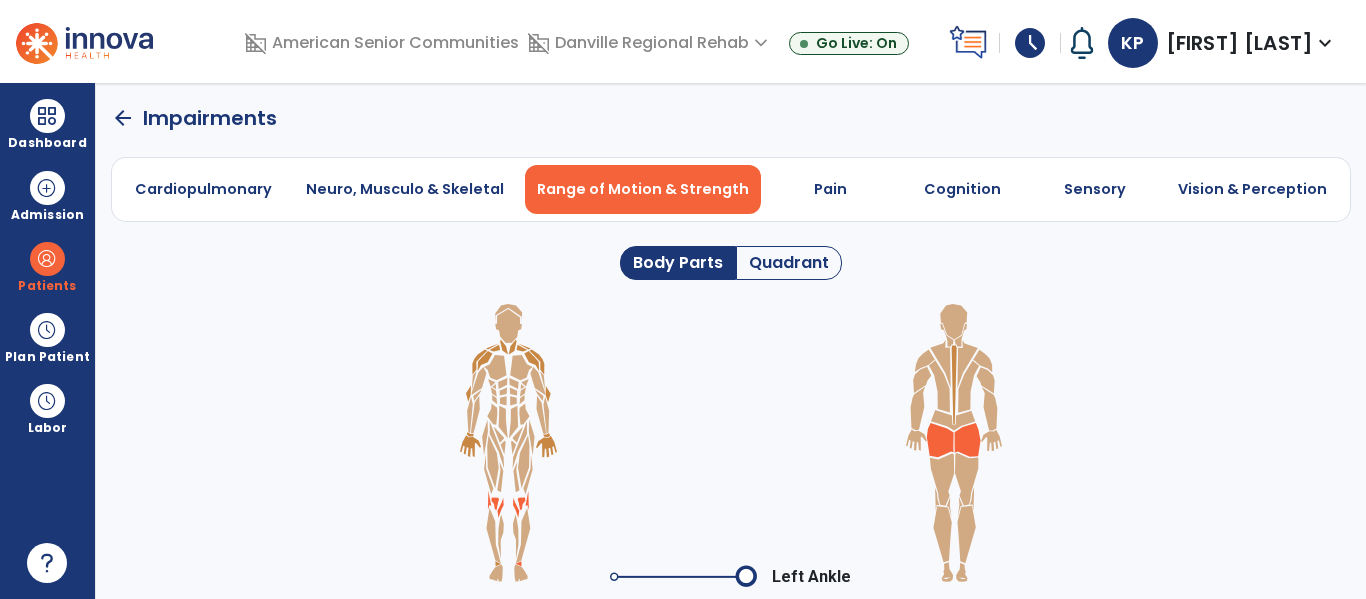 click 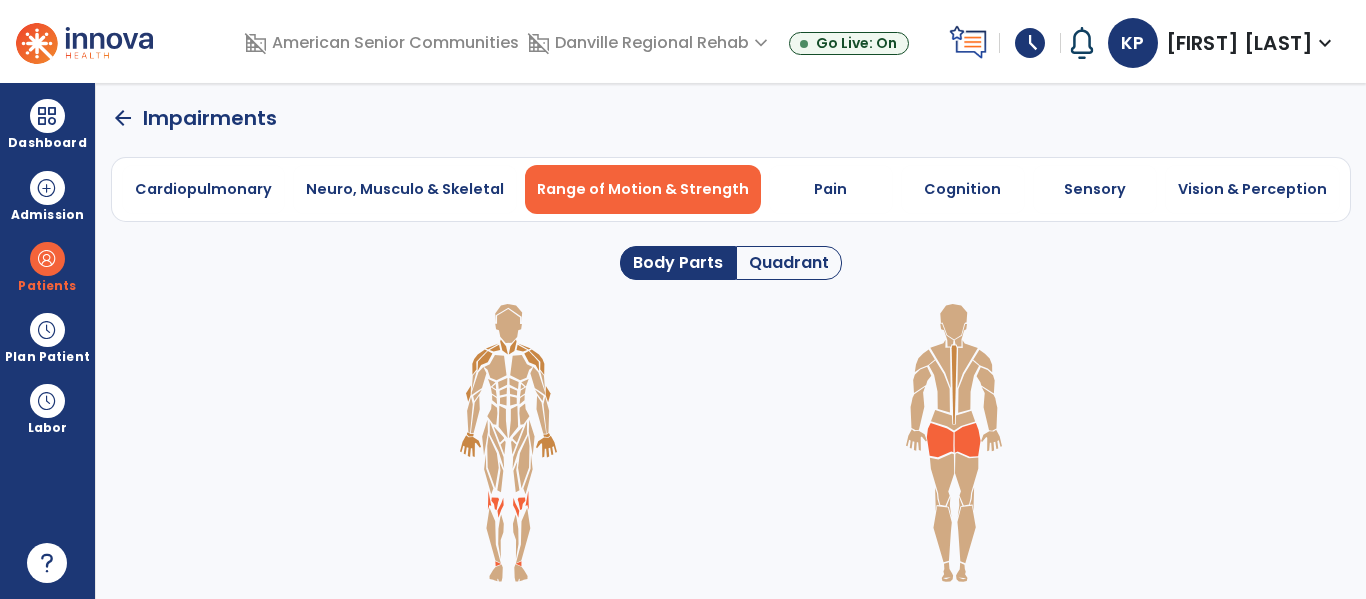 click 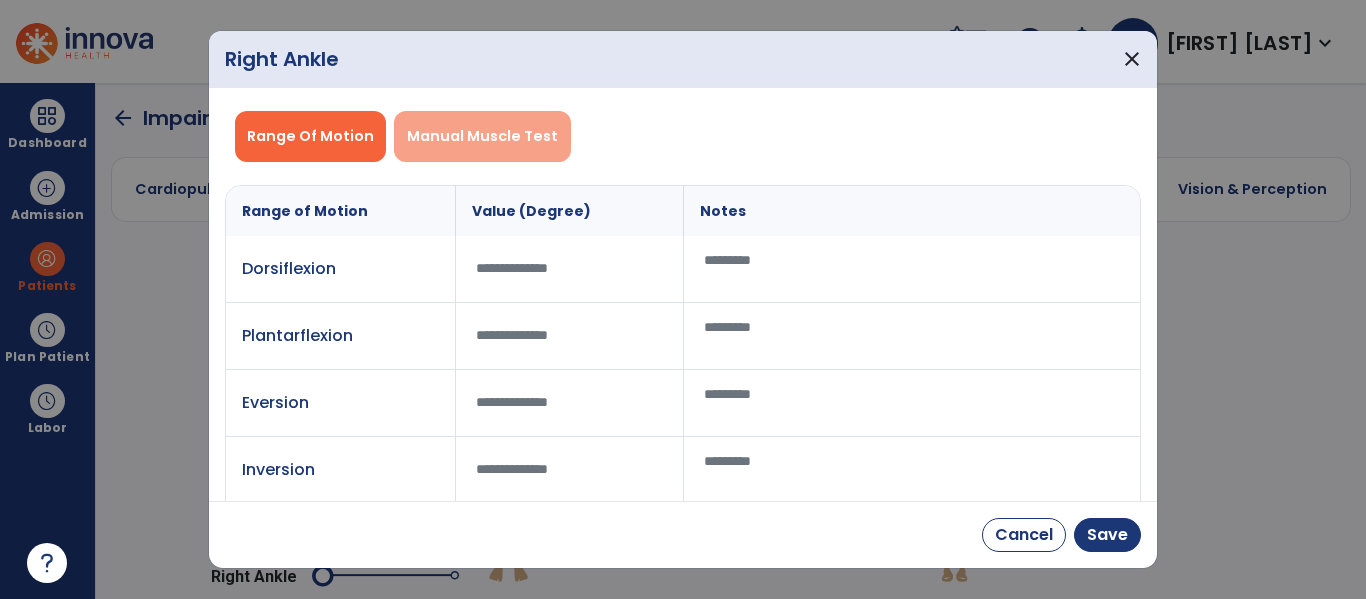 click on "Manual Muscle Test" at bounding box center [482, 136] 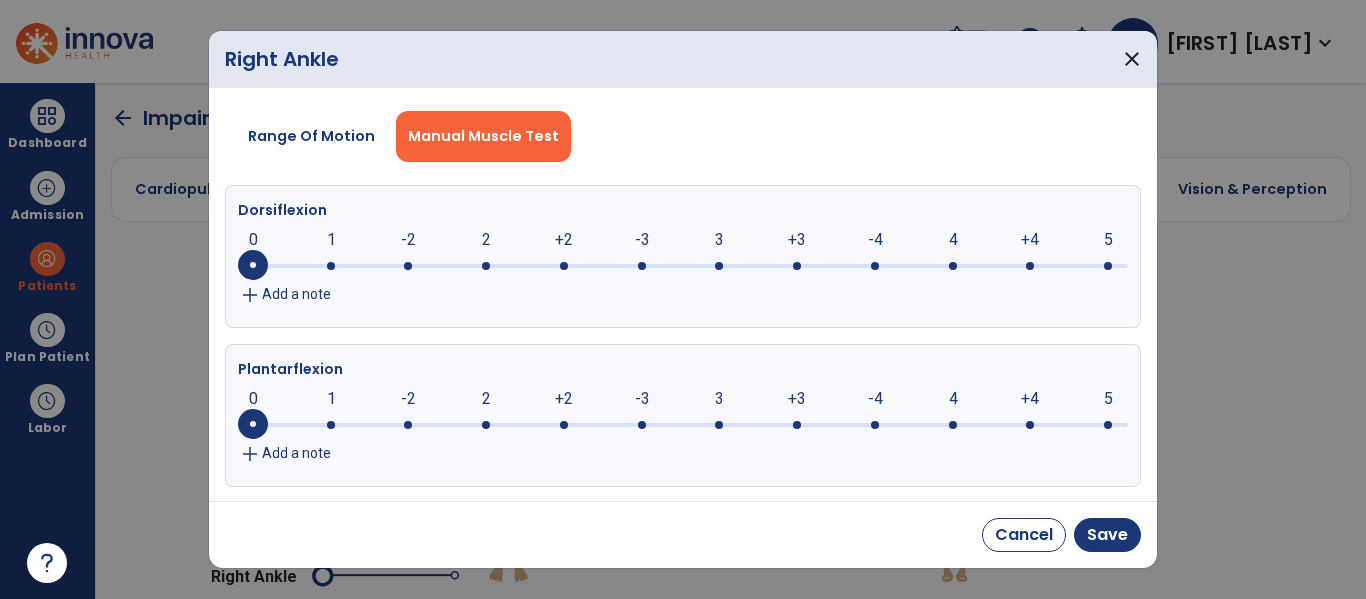 click 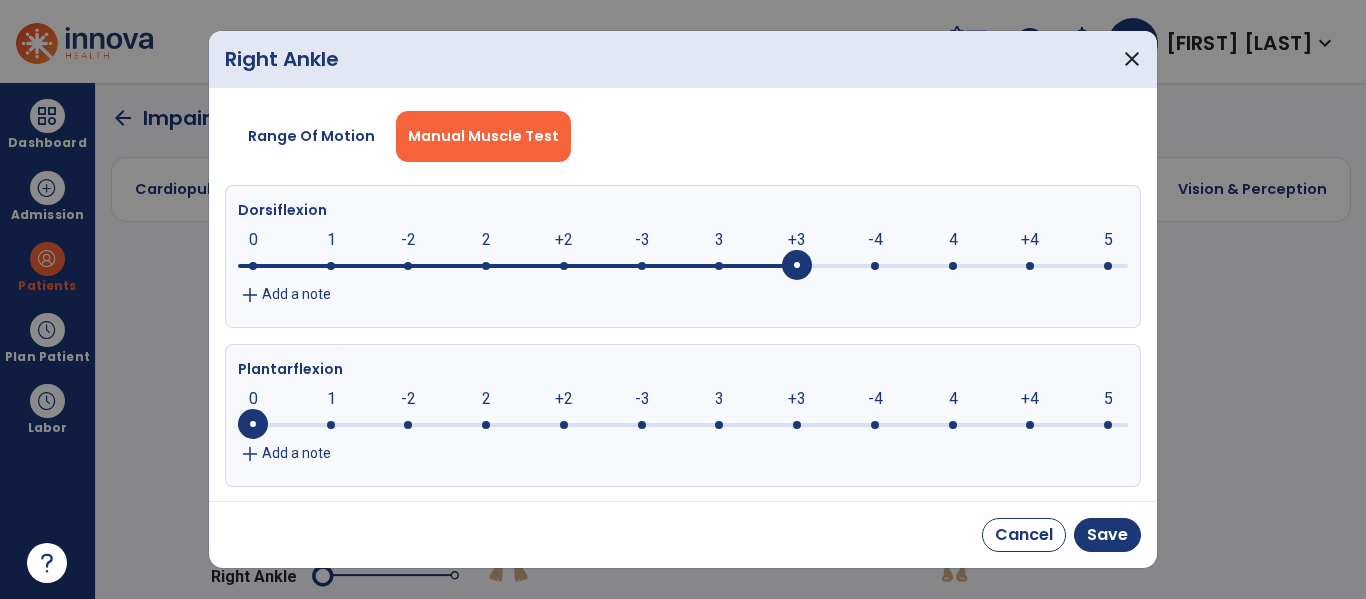 click 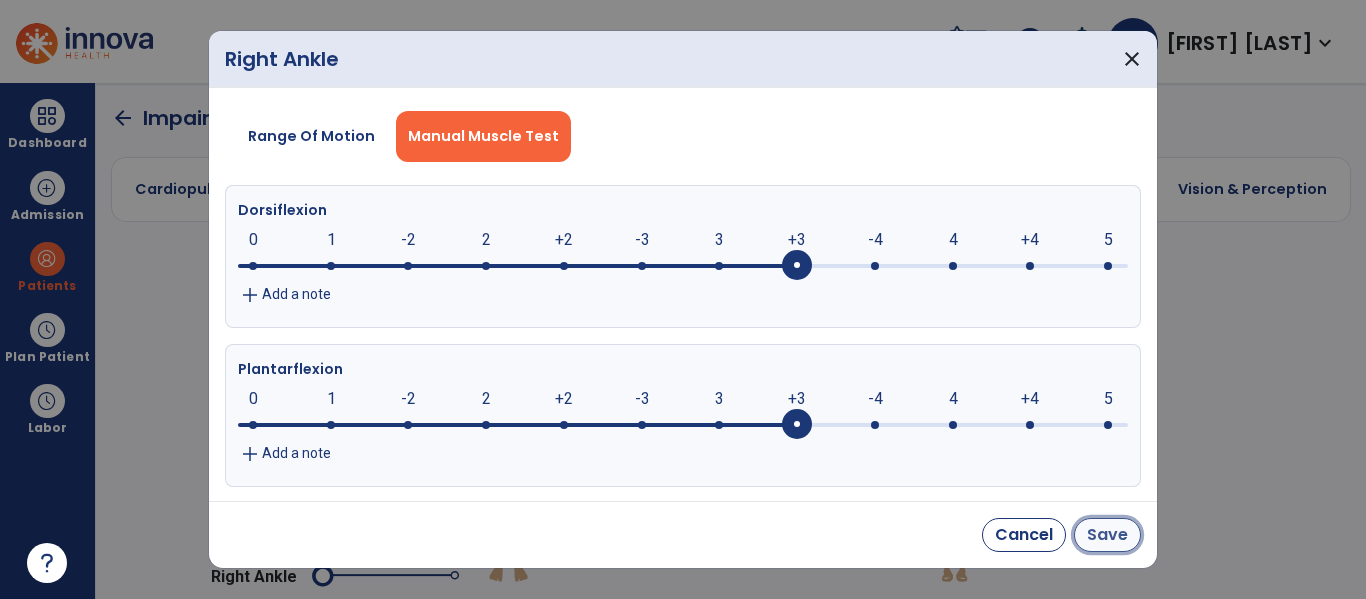 click on "Save" at bounding box center (1107, 535) 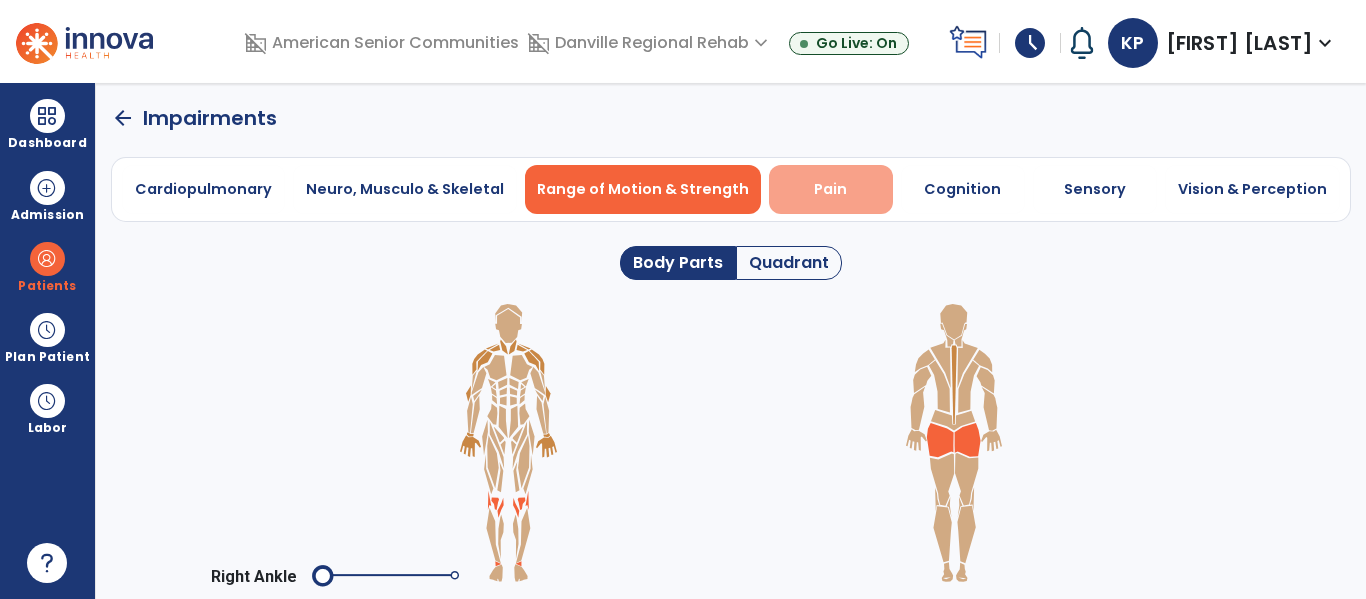 click on "Pain" at bounding box center [830, 189] 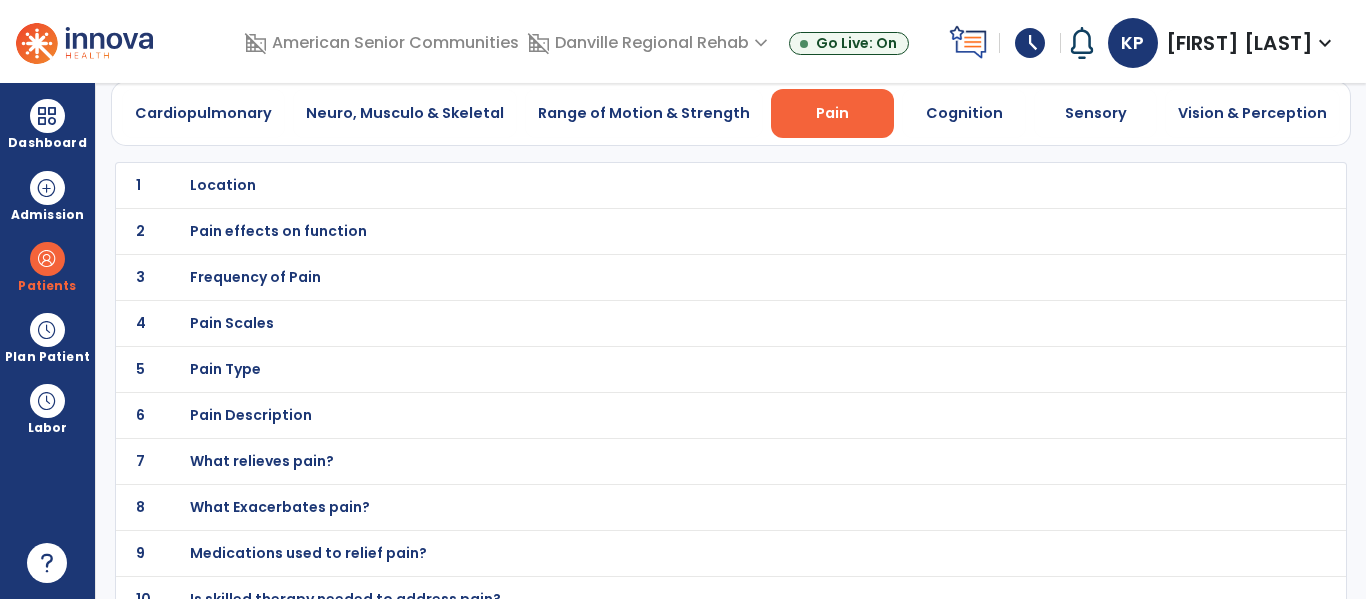 scroll, scrollTop: 89, scrollLeft: 0, axis: vertical 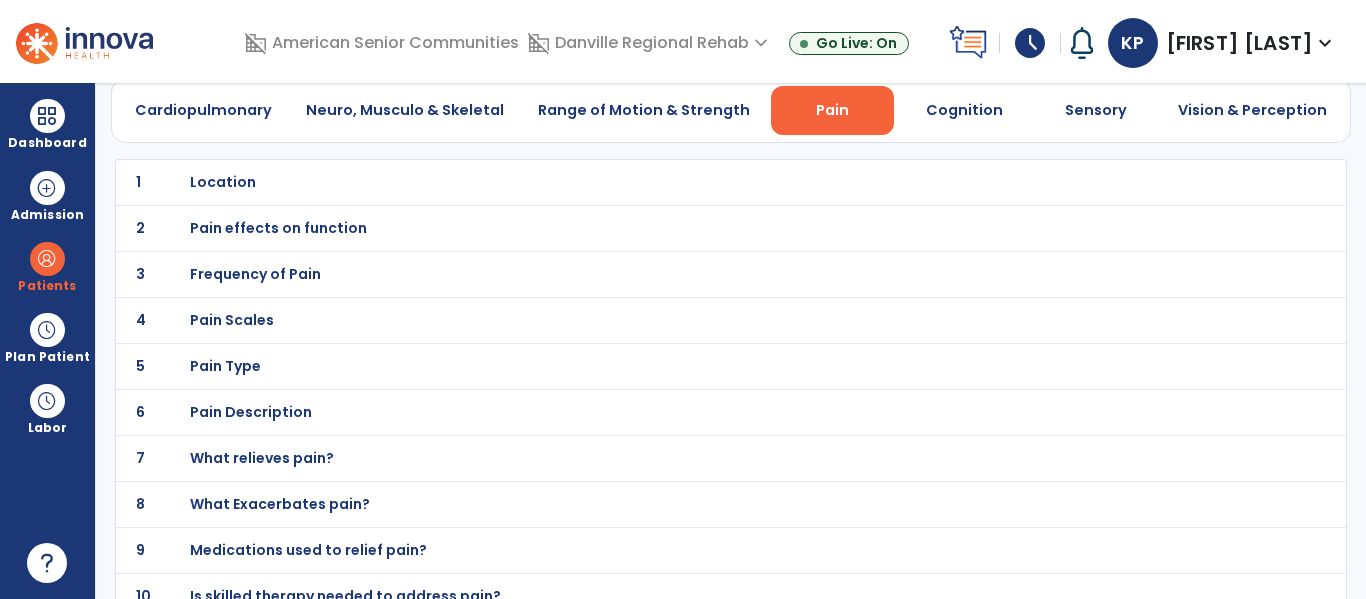 click on "Location" at bounding box center [687, 182] 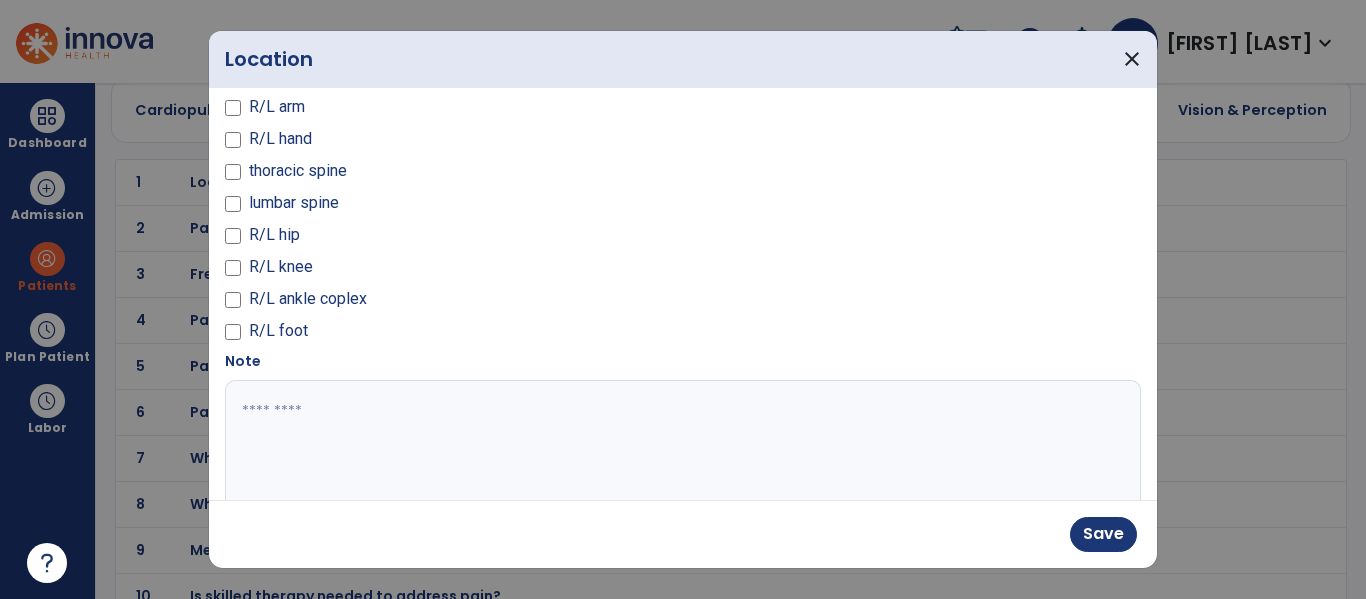 scroll, scrollTop: 159, scrollLeft: 0, axis: vertical 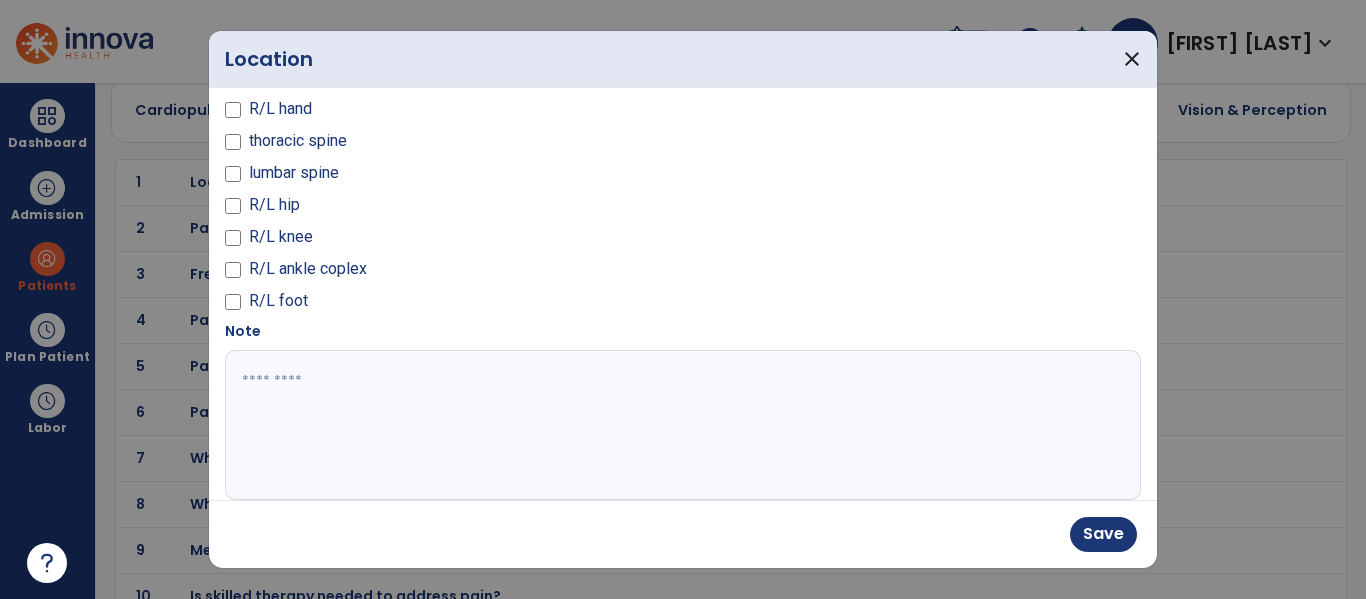 click at bounding box center [680, 425] 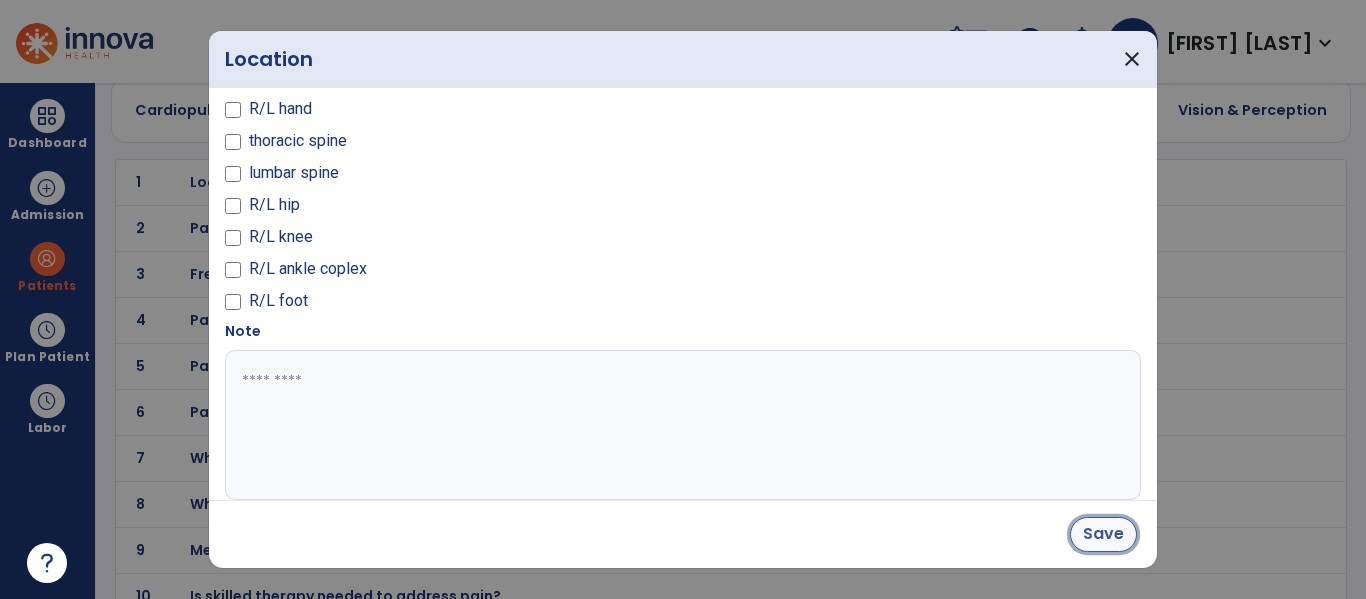 click on "Save" at bounding box center (1103, 534) 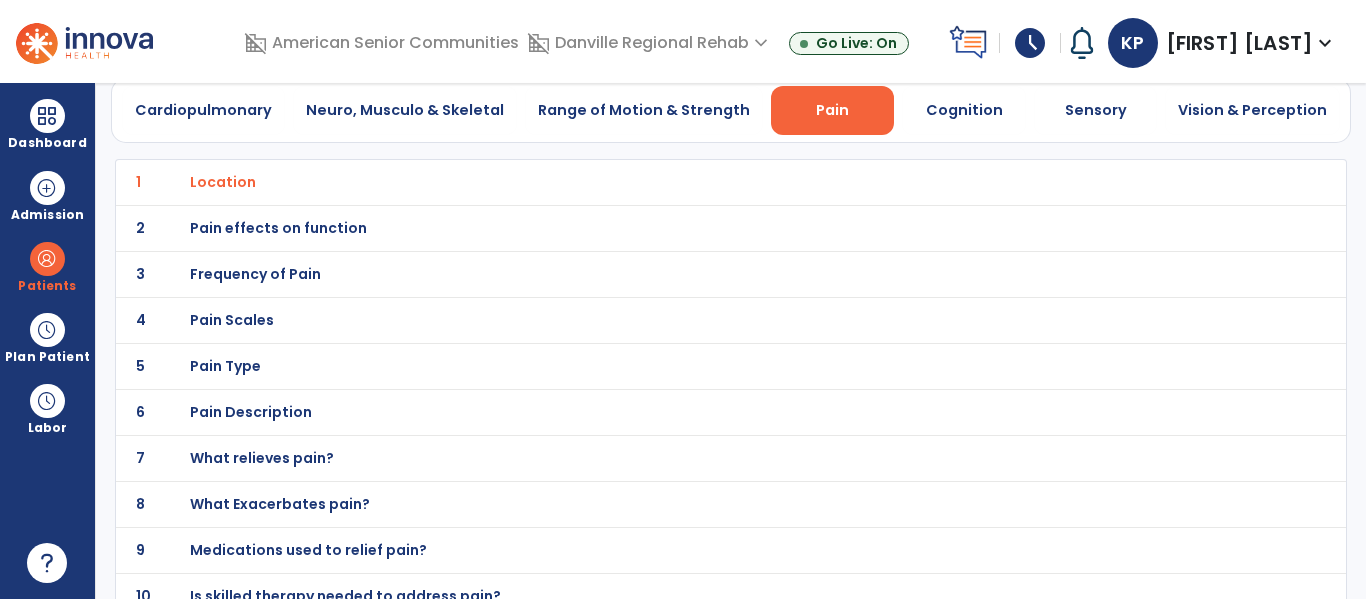 click on "Frequency of Pain" at bounding box center [223, 182] 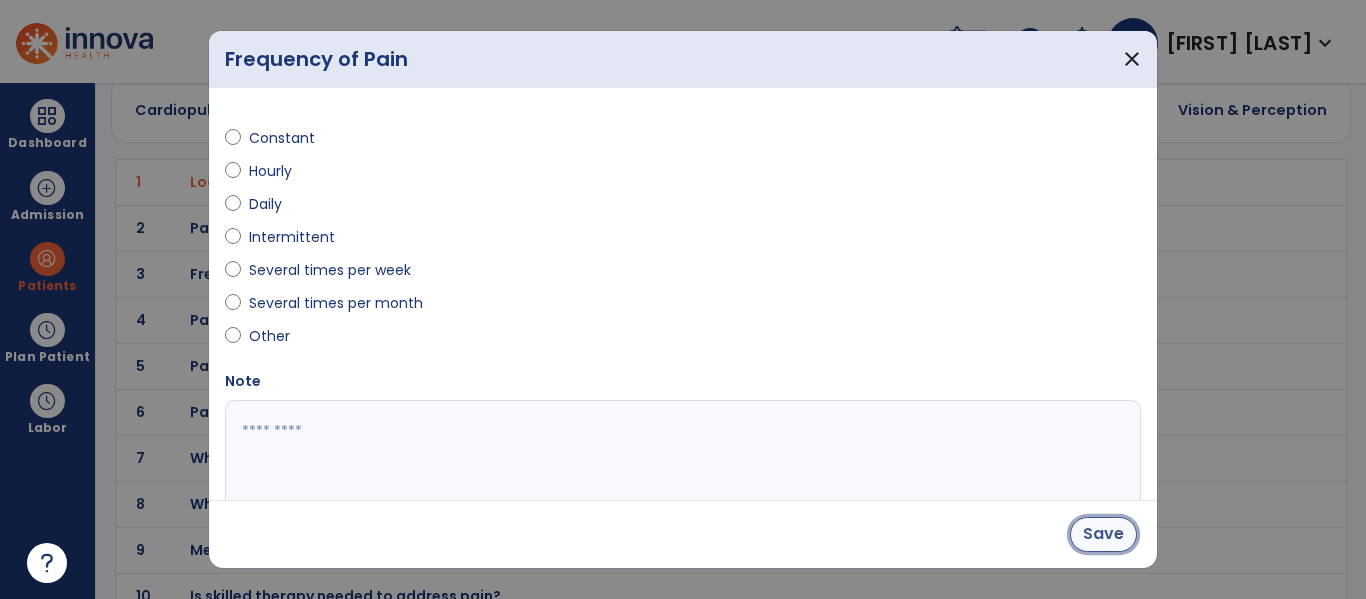 click on "Save" at bounding box center [1103, 534] 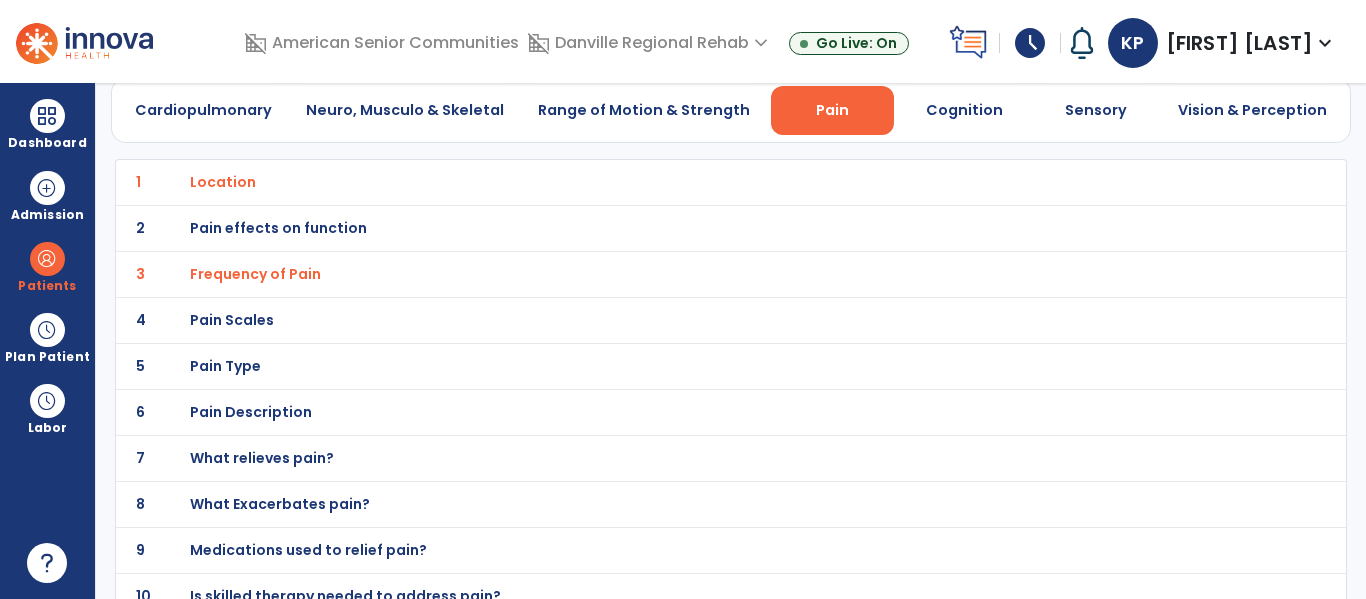 scroll, scrollTop: 110, scrollLeft: 0, axis: vertical 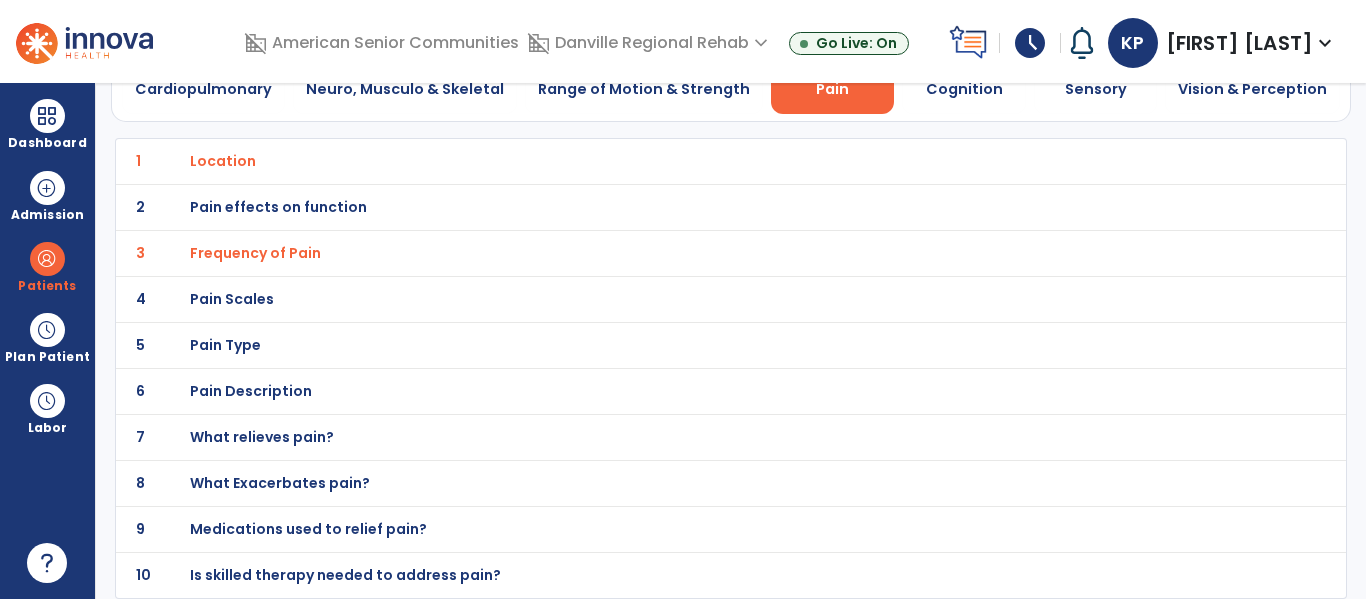 click on "Pain Type" at bounding box center [223, 161] 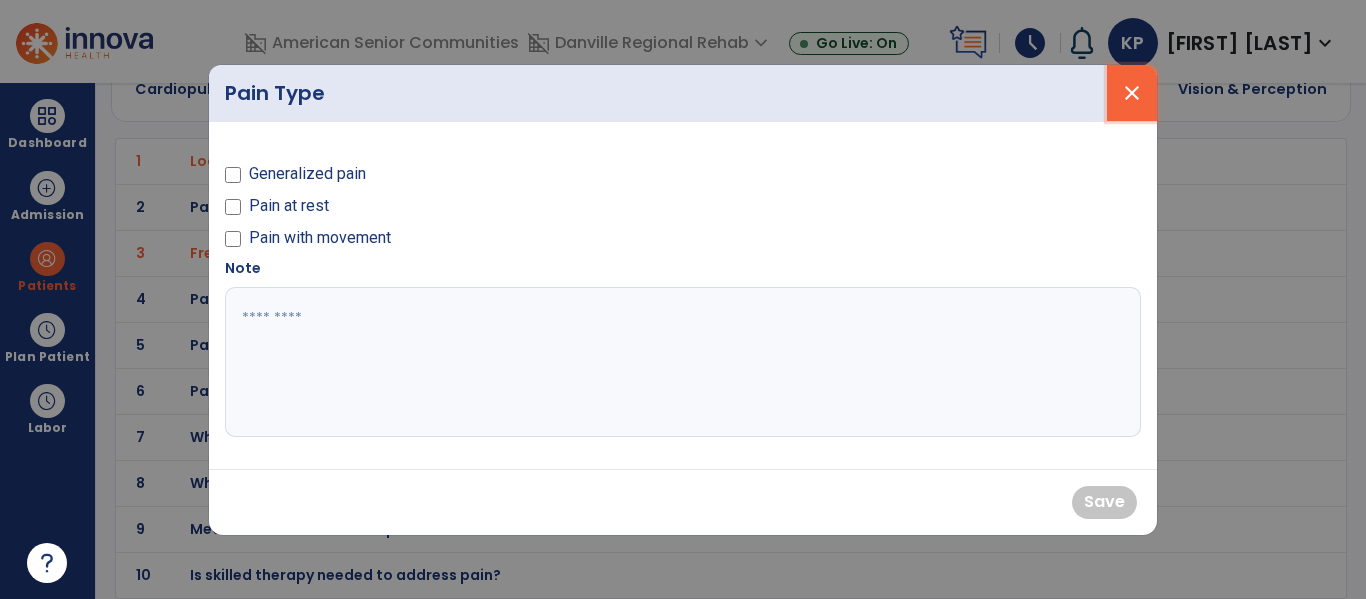 click on "close" at bounding box center (1132, 93) 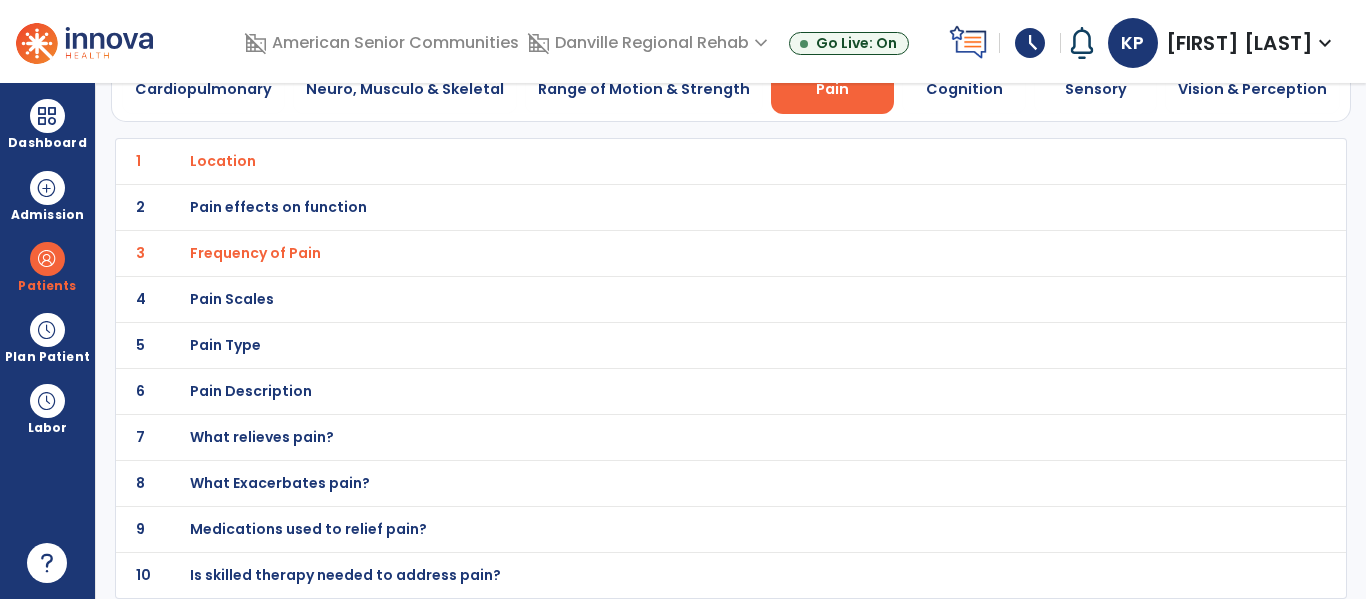 click on "Pain Description" at bounding box center [223, 161] 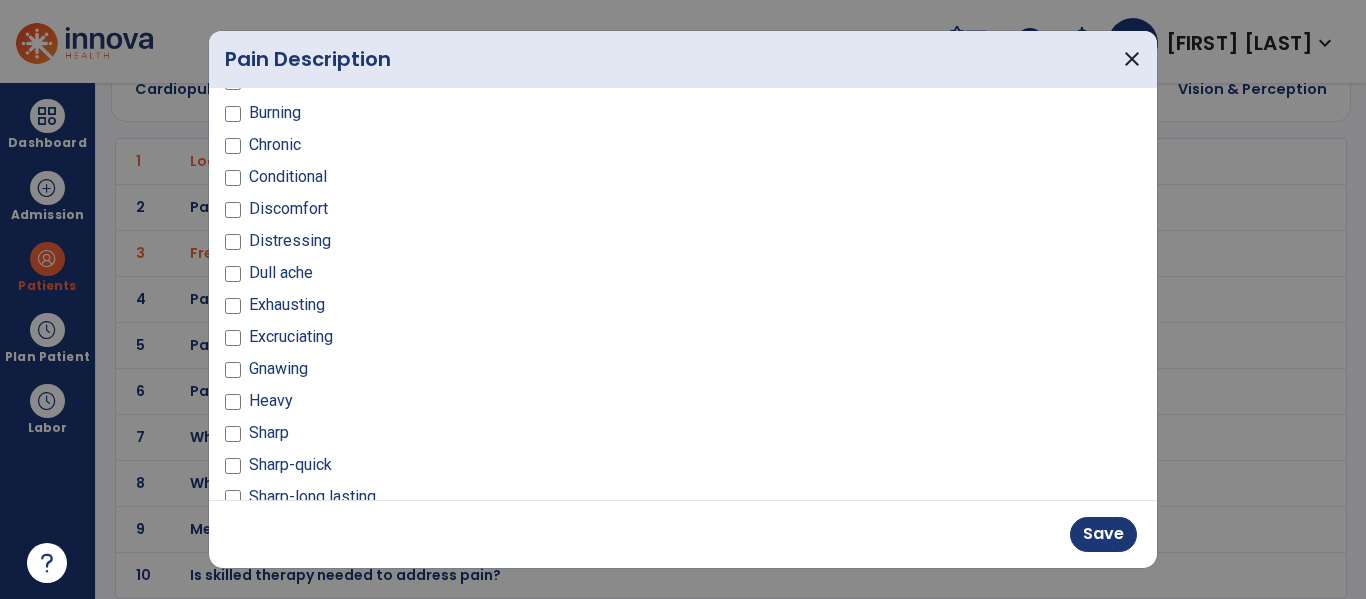 scroll, scrollTop: 62, scrollLeft: 0, axis: vertical 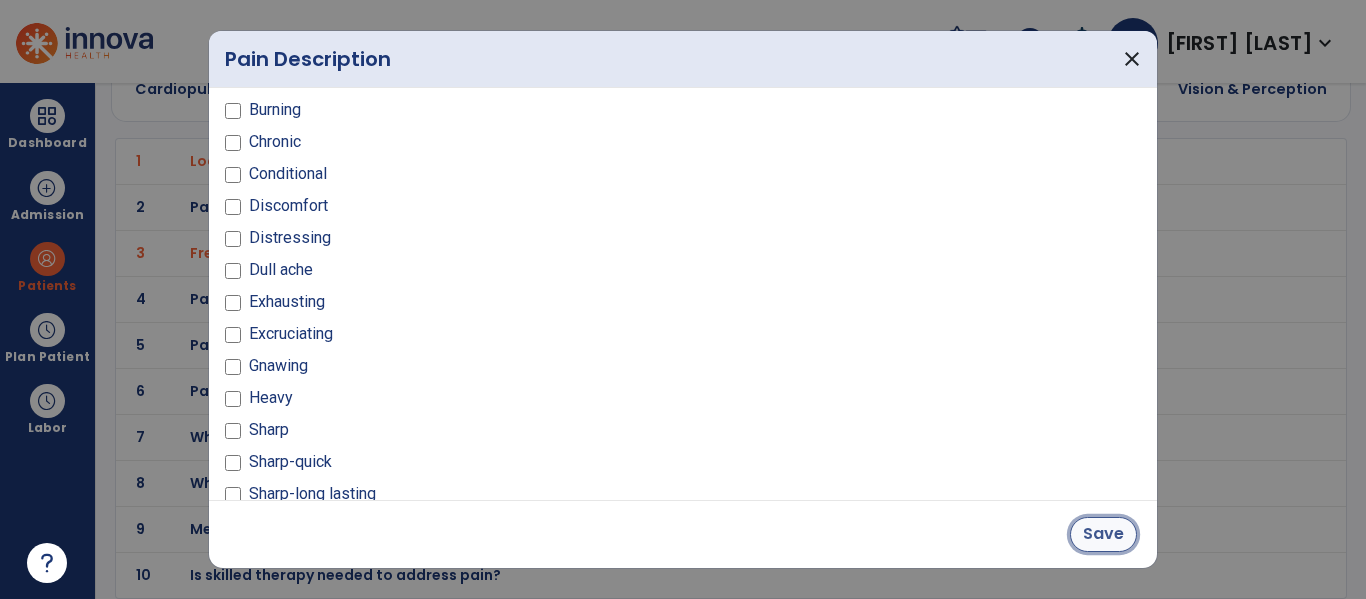 click on "Save" at bounding box center [1103, 534] 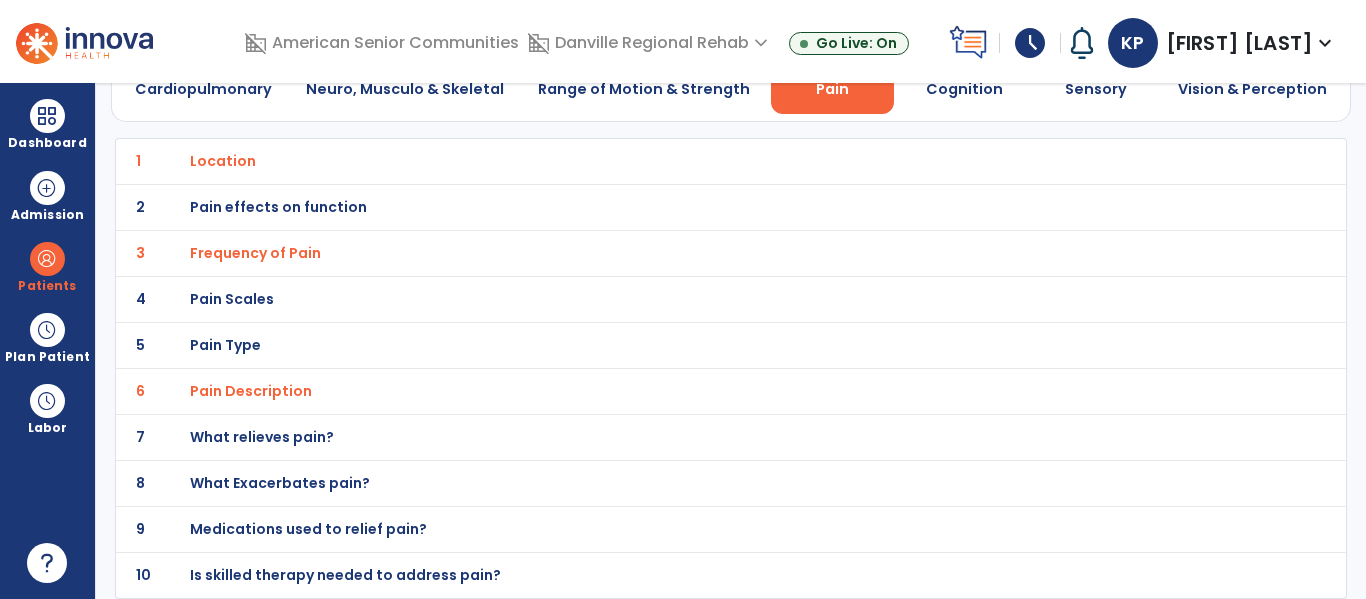 scroll, scrollTop: 0, scrollLeft: 0, axis: both 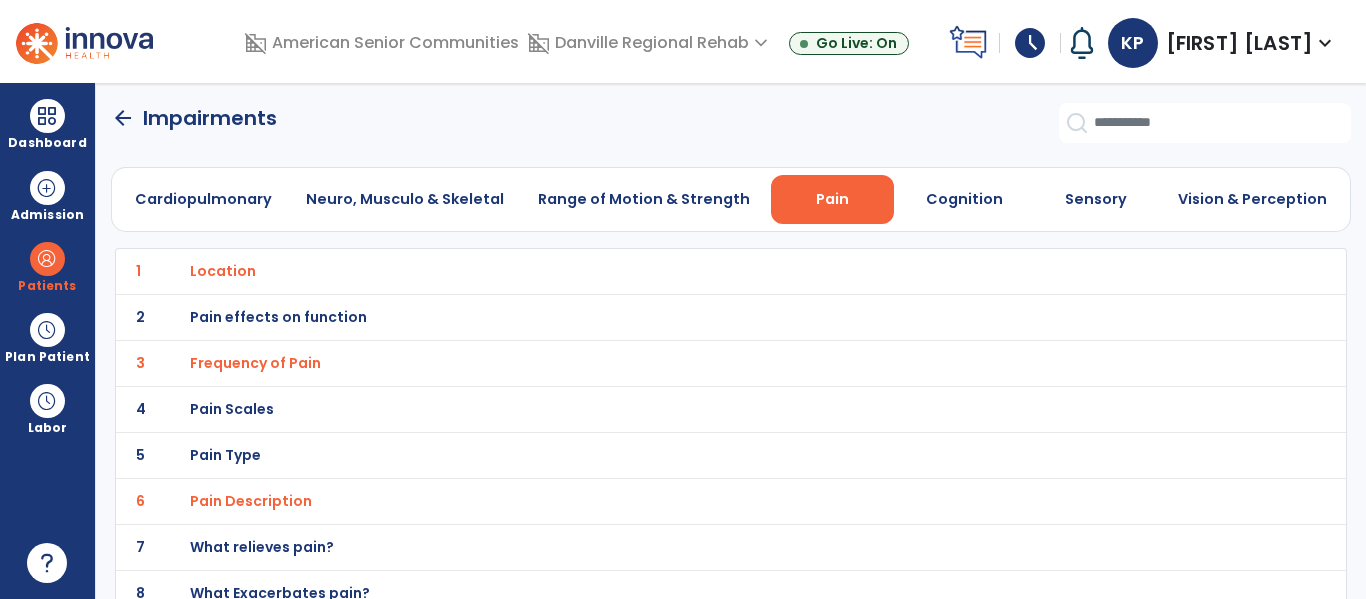 click on "arrow_back" 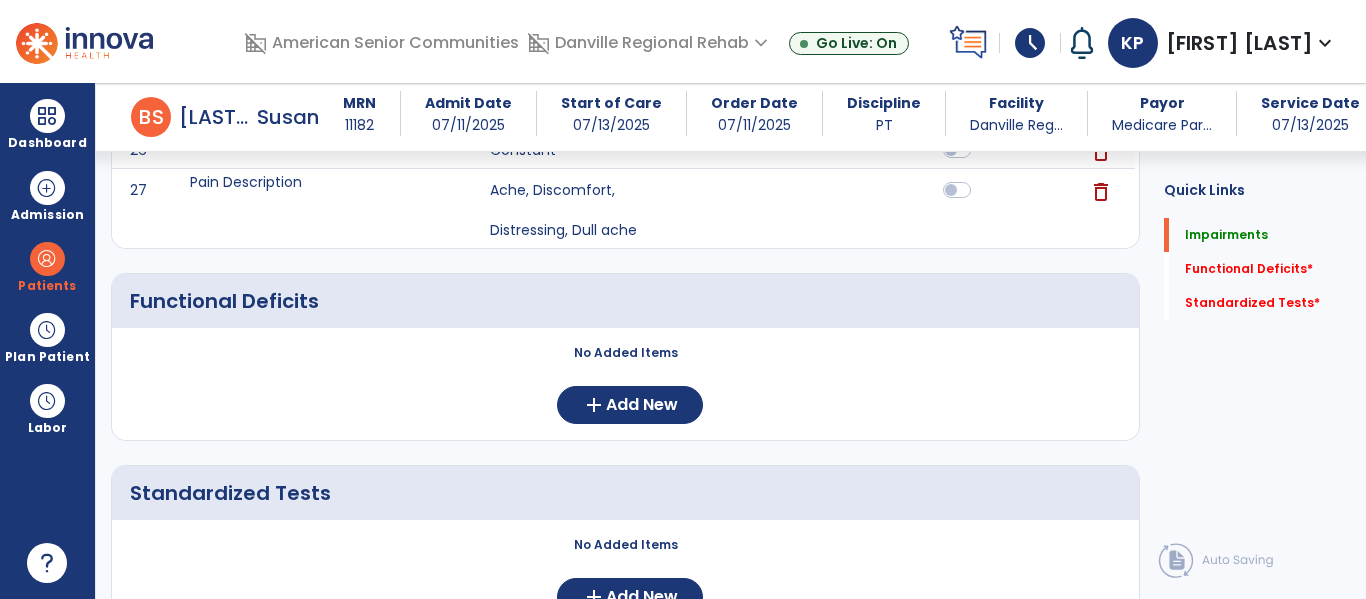scroll, scrollTop: 1603, scrollLeft: 0, axis: vertical 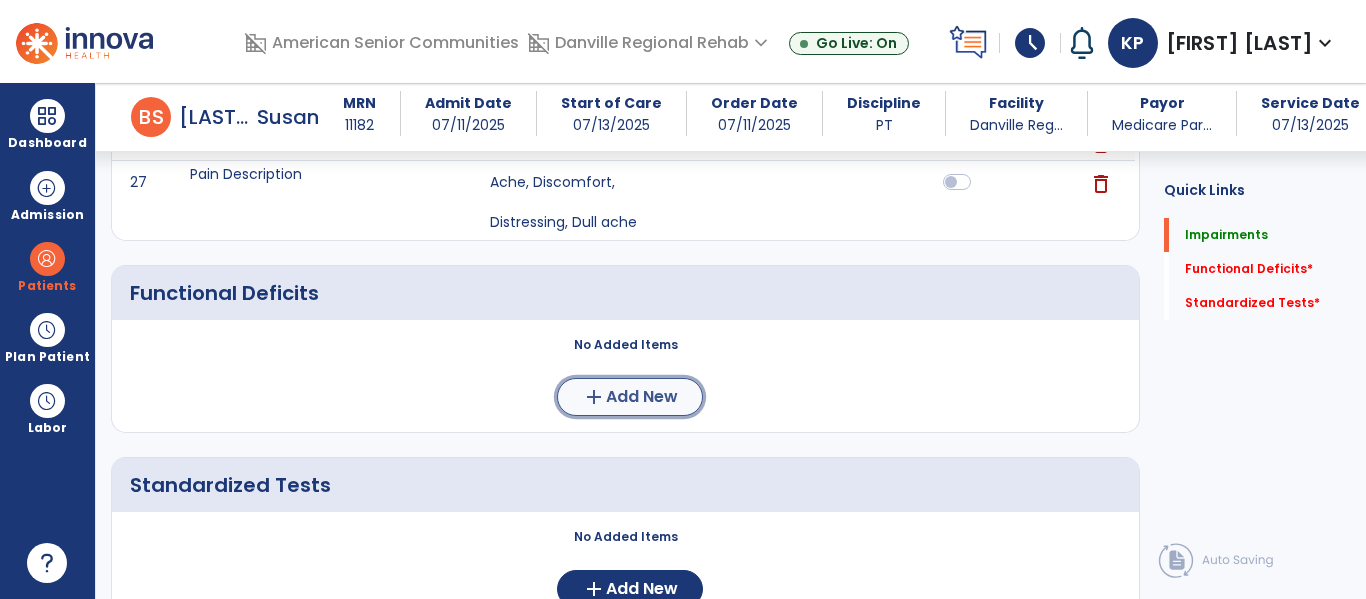click on "Add New" 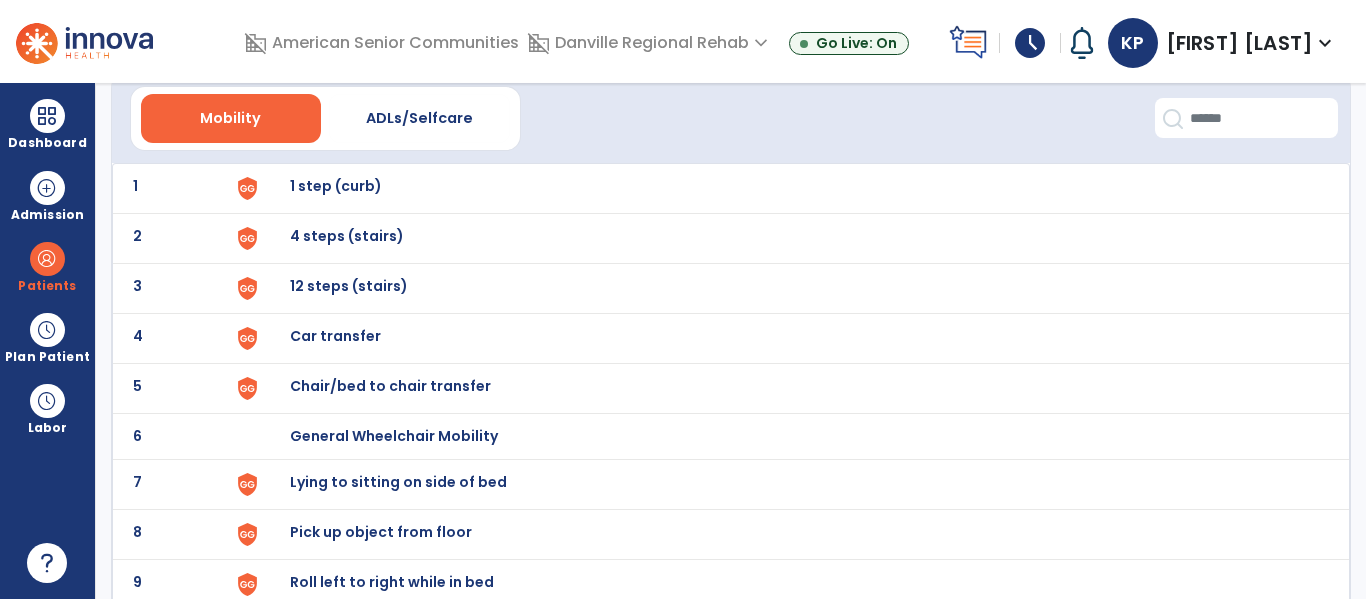 scroll, scrollTop: 78, scrollLeft: 0, axis: vertical 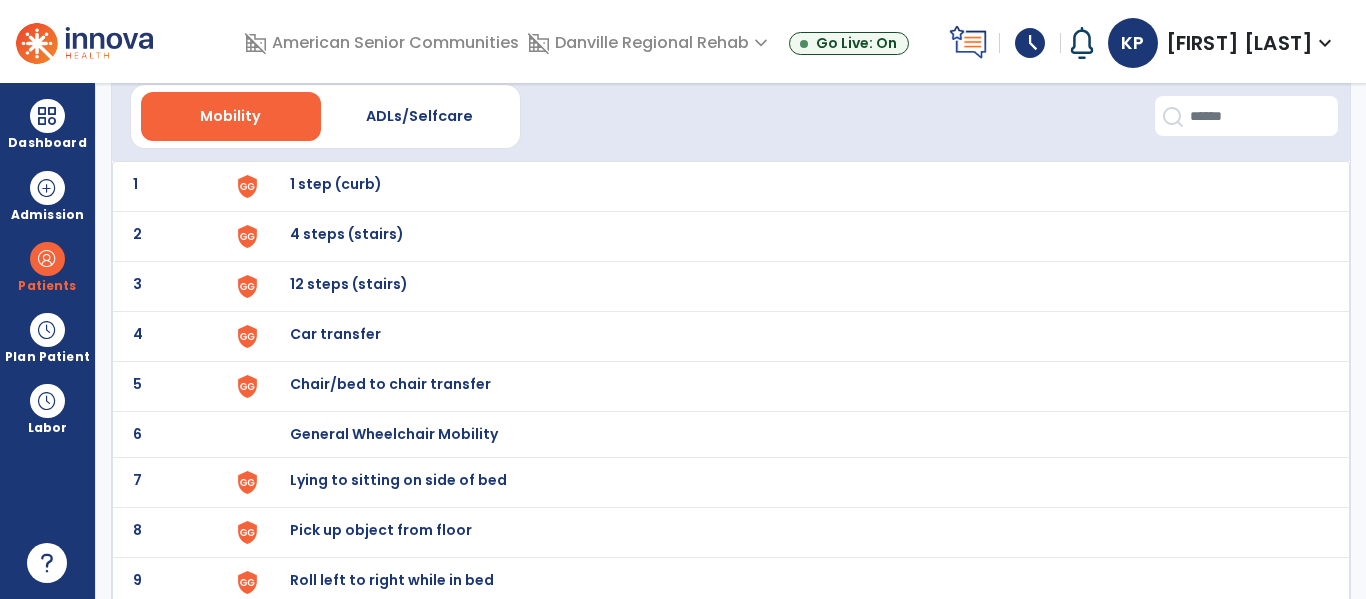 click on "1 step (curb)" at bounding box center (336, 184) 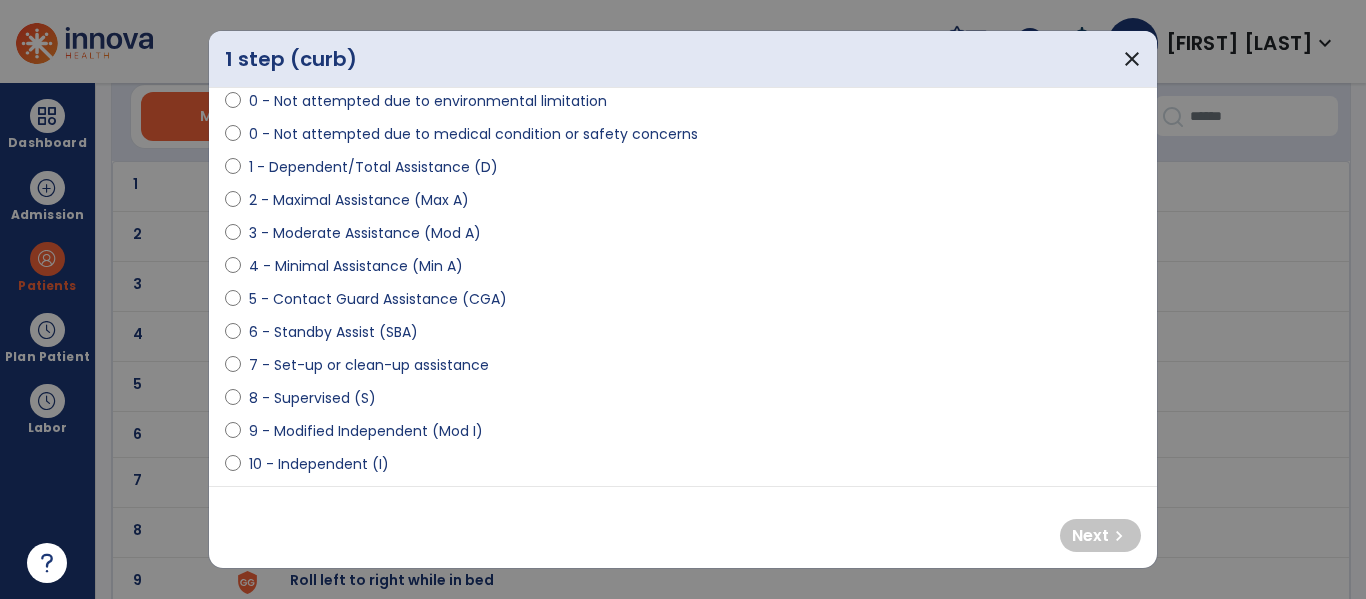 scroll, scrollTop: 180, scrollLeft: 0, axis: vertical 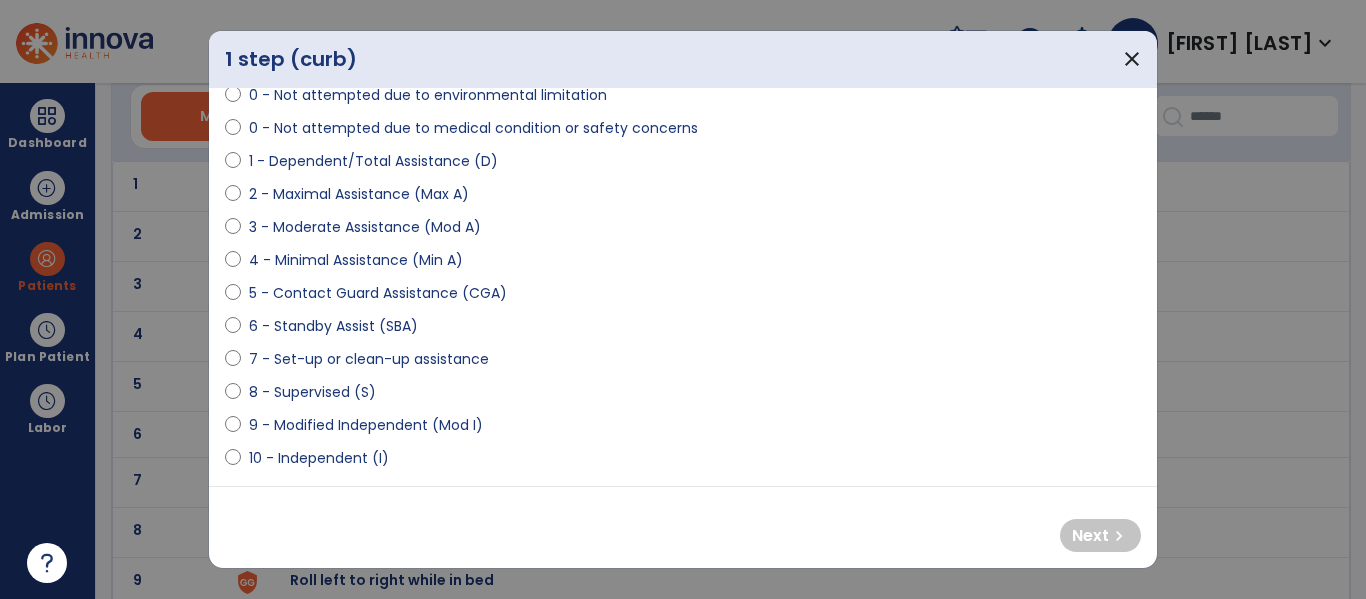 select on "**********" 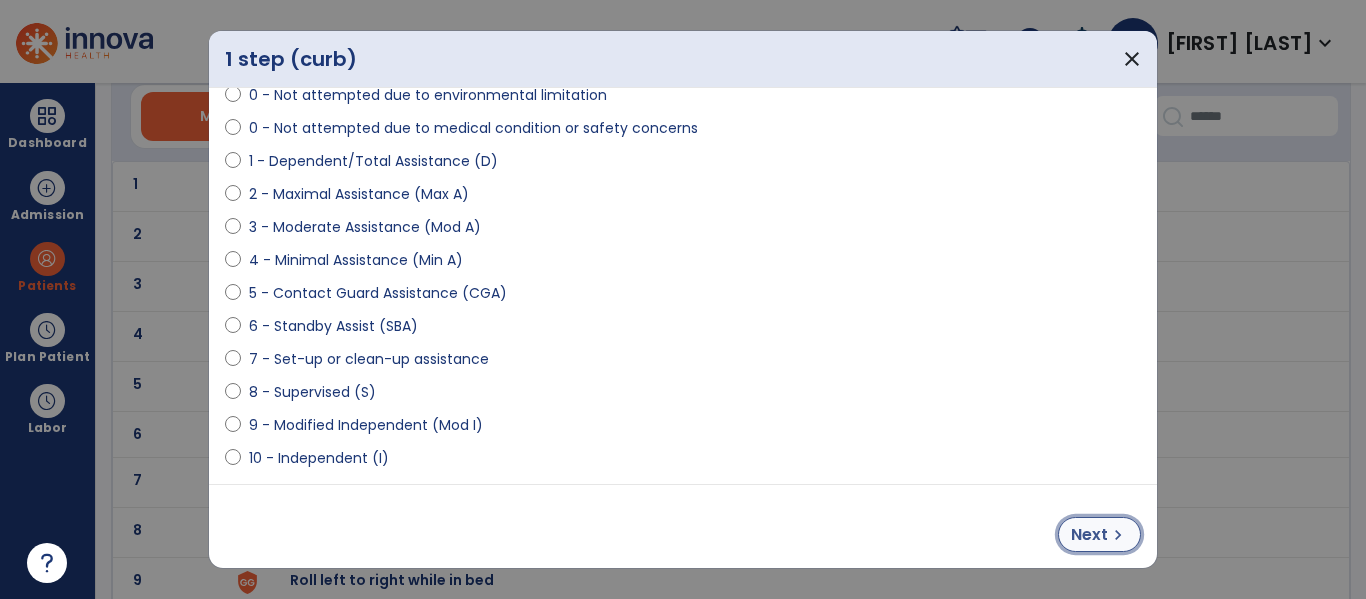 click on "Next  chevron_right" at bounding box center (1099, 534) 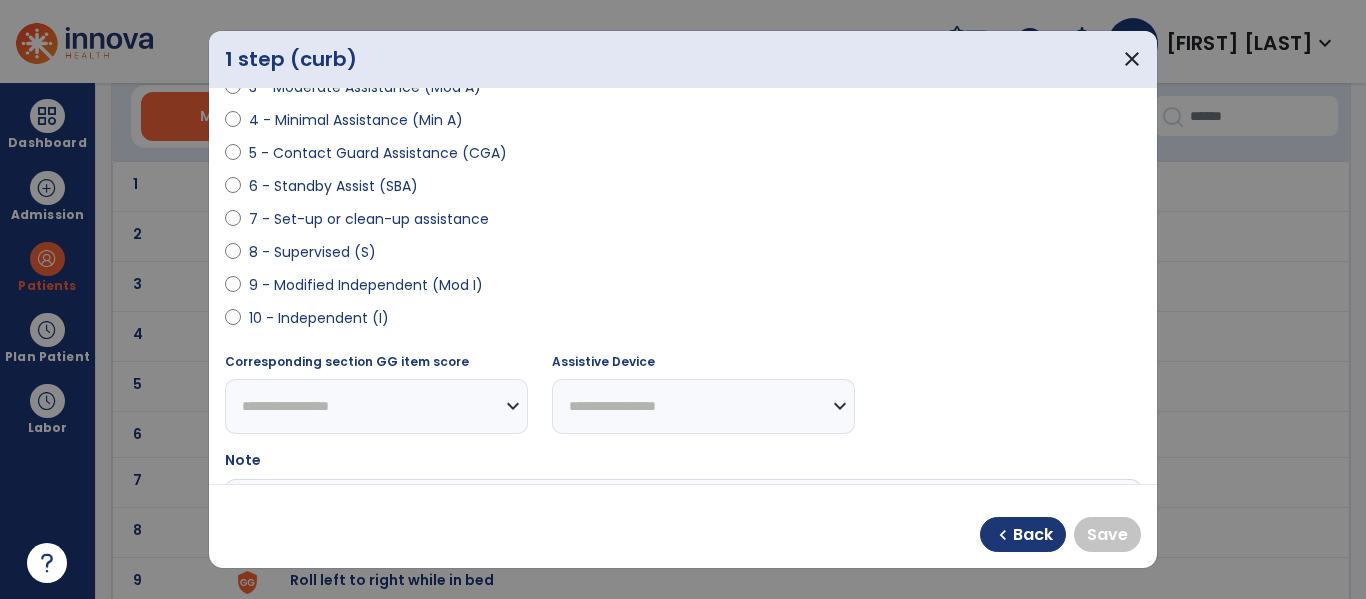 scroll, scrollTop: 340, scrollLeft: 0, axis: vertical 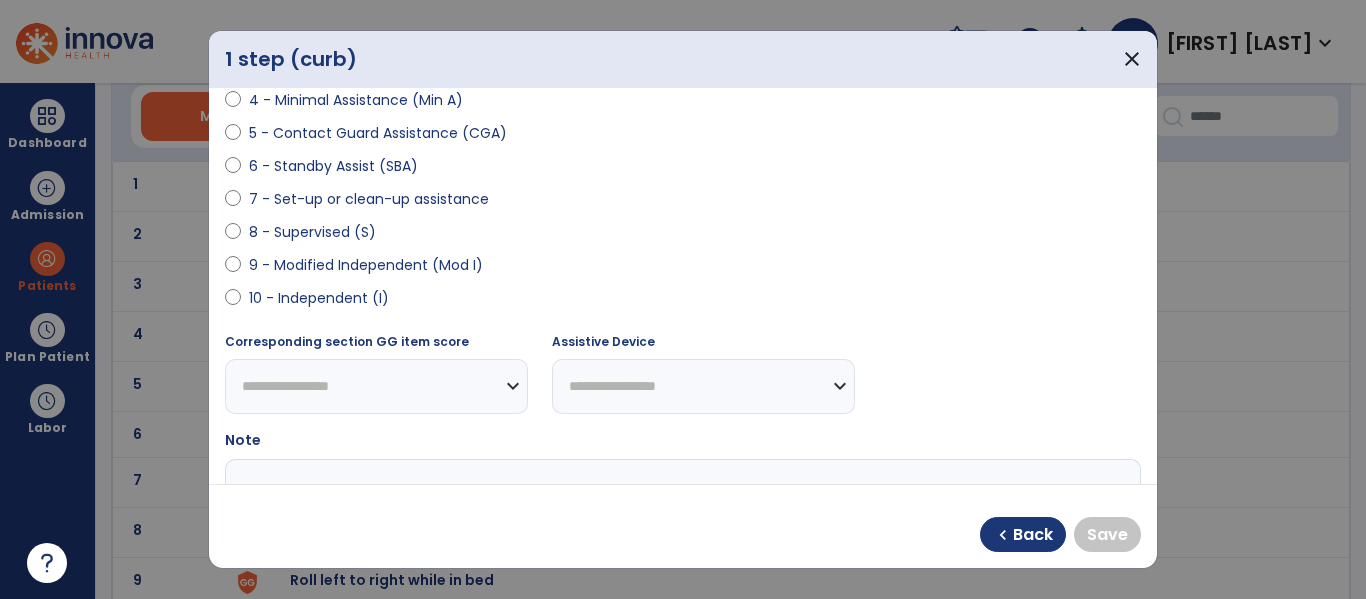 select on "**********" 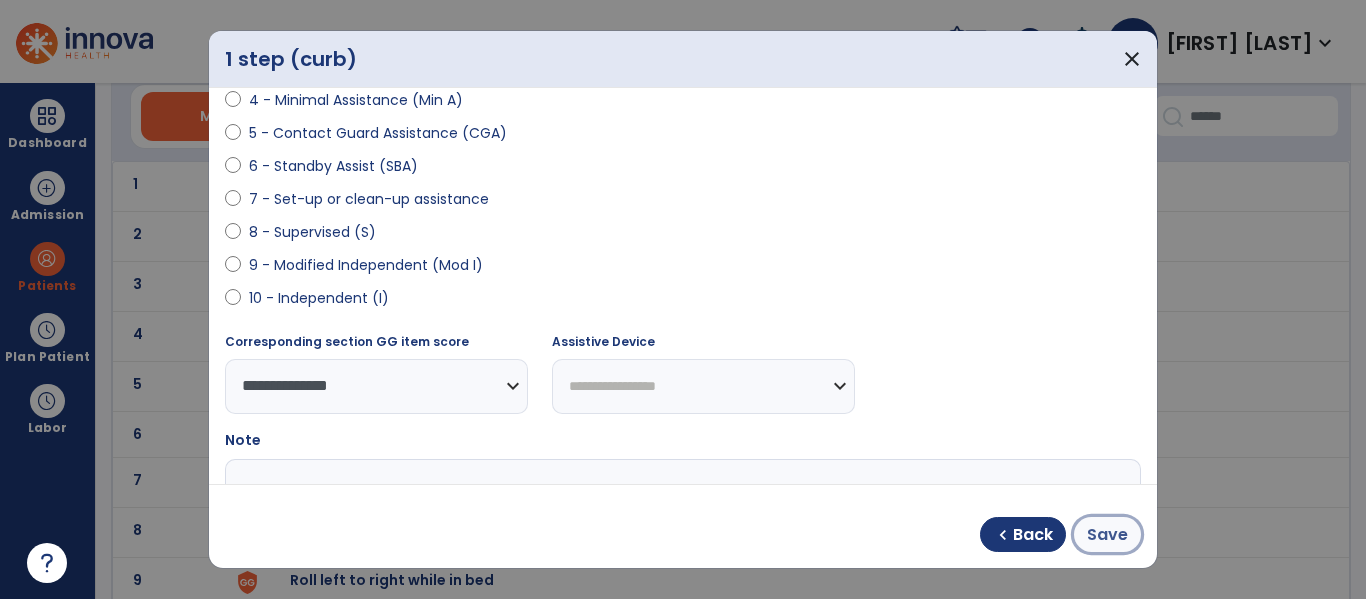 click on "Save" at bounding box center (1107, 535) 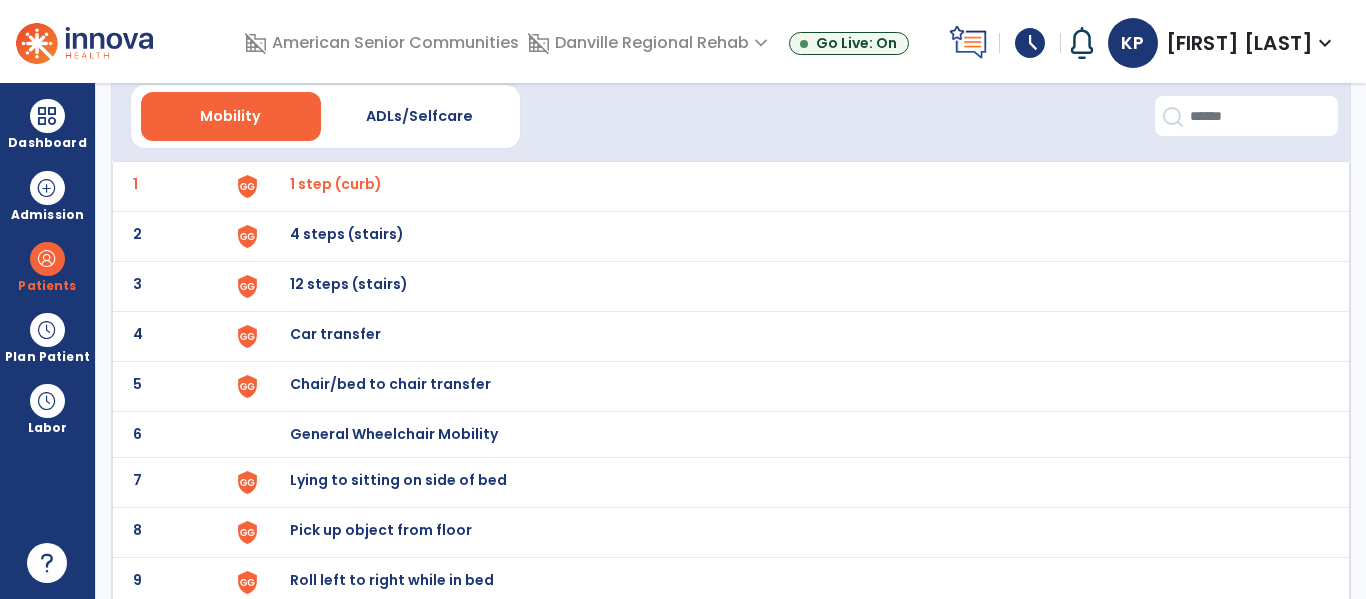 scroll, scrollTop: 121, scrollLeft: 0, axis: vertical 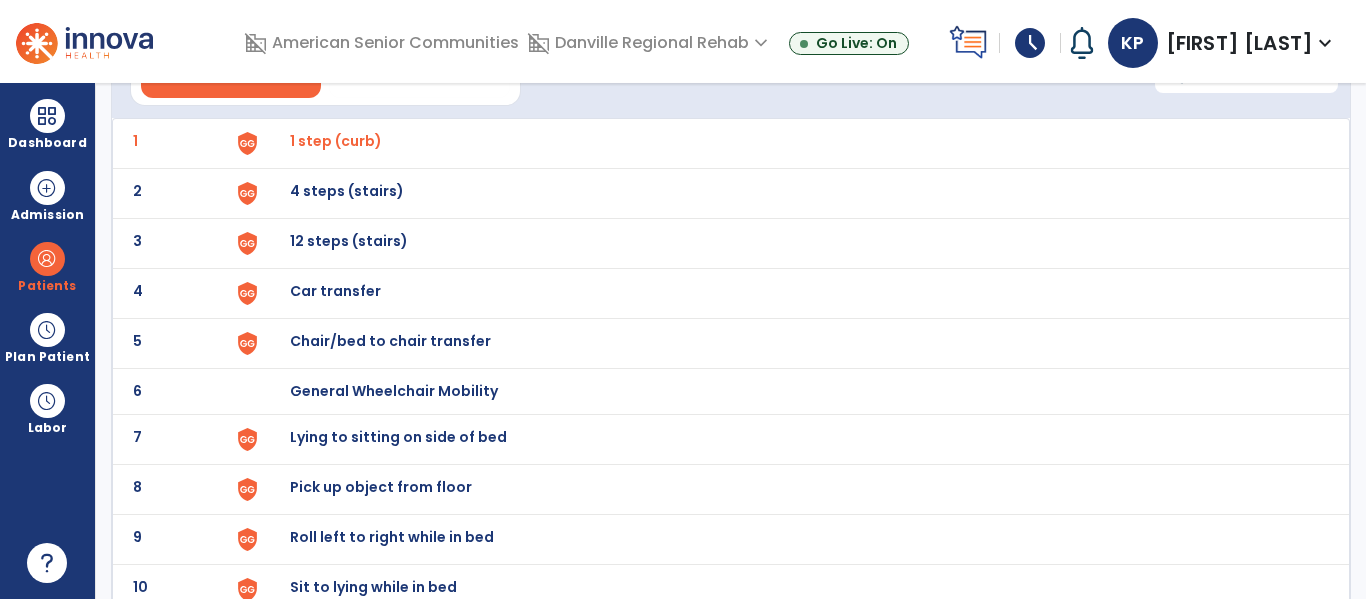 click on "4 steps (stairs)" at bounding box center (336, 141) 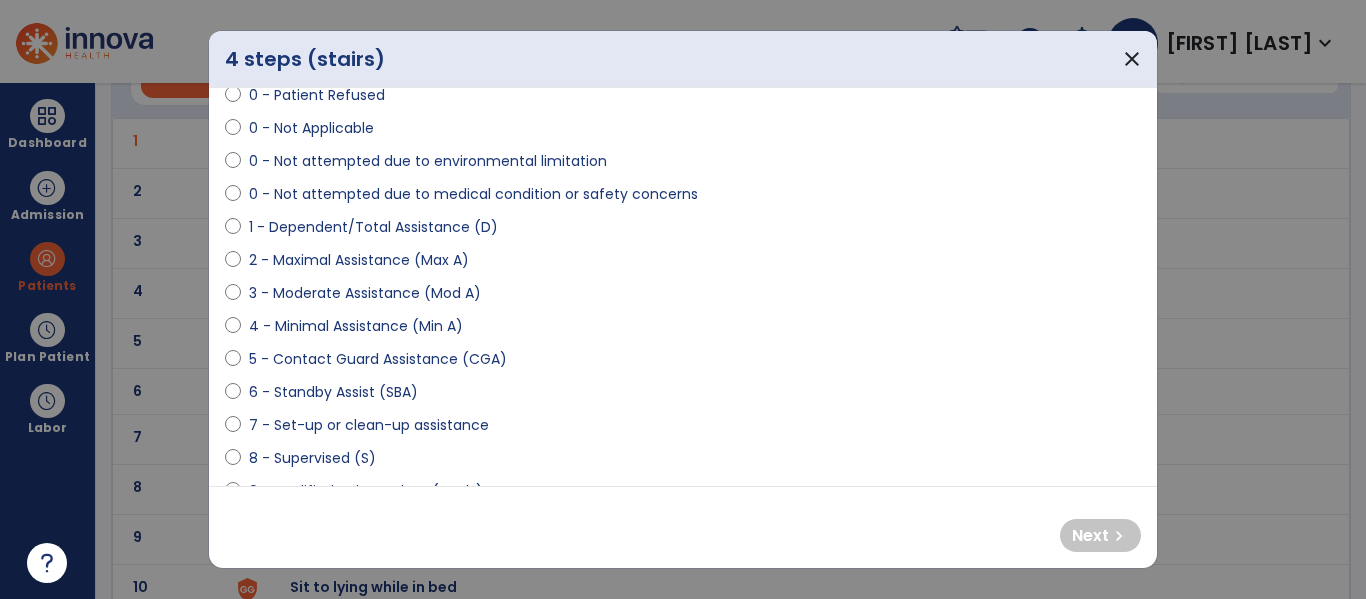 scroll, scrollTop: 163, scrollLeft: 0, axis: vertical 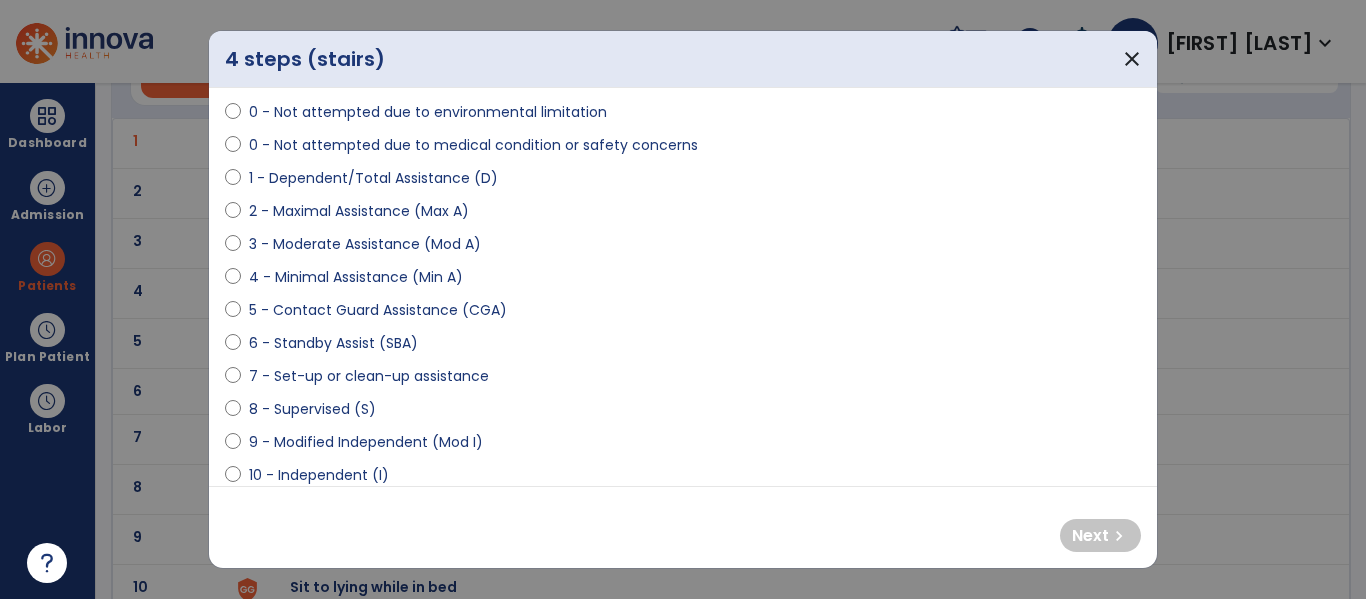 select on "**********" 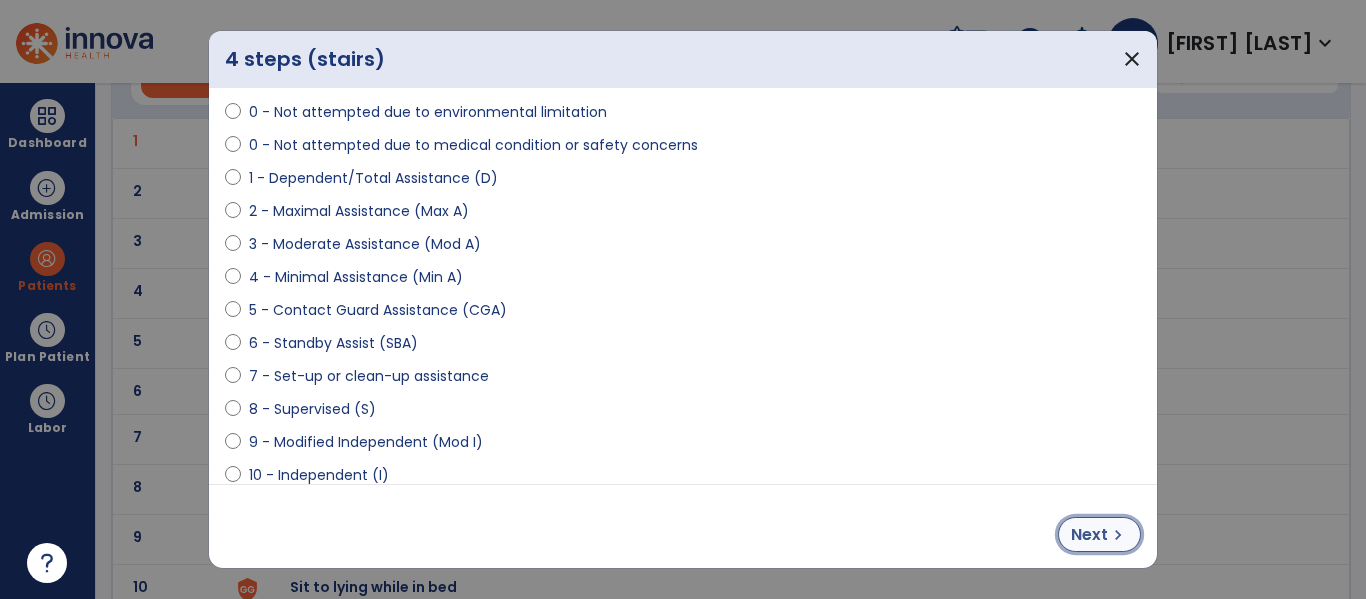 click on "chevron_right" at bounding box center [1118, 535] 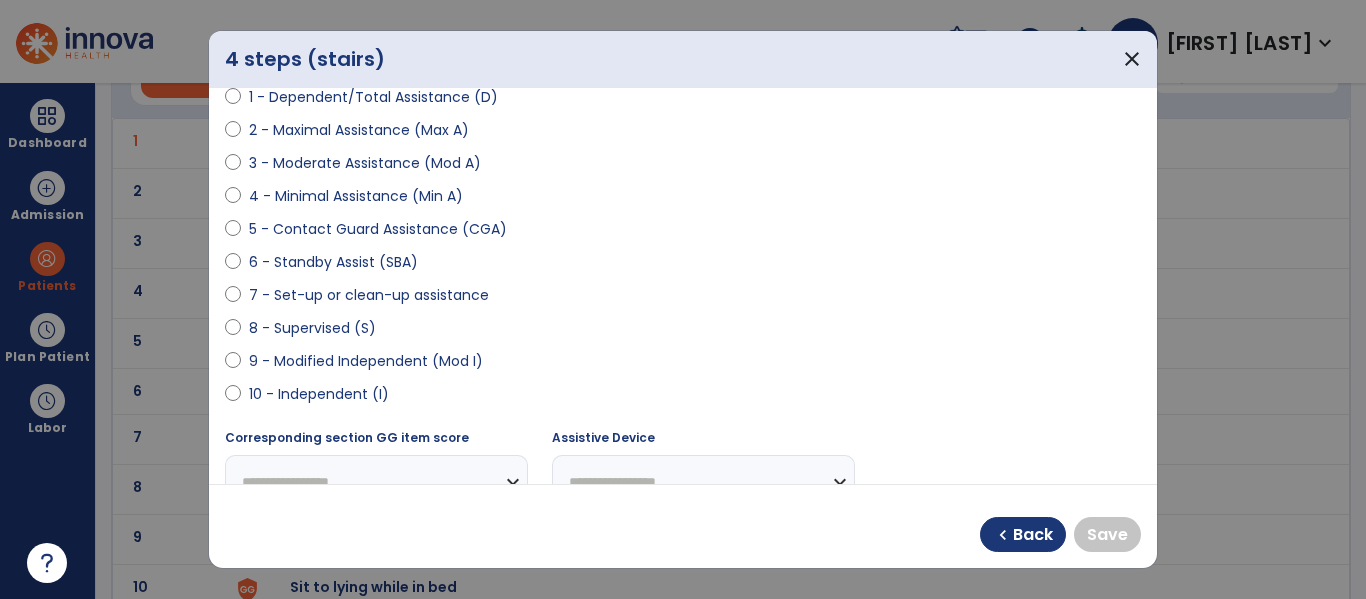 scroll, scrollTop: 343, scrollLeft: 0, axis: vertical 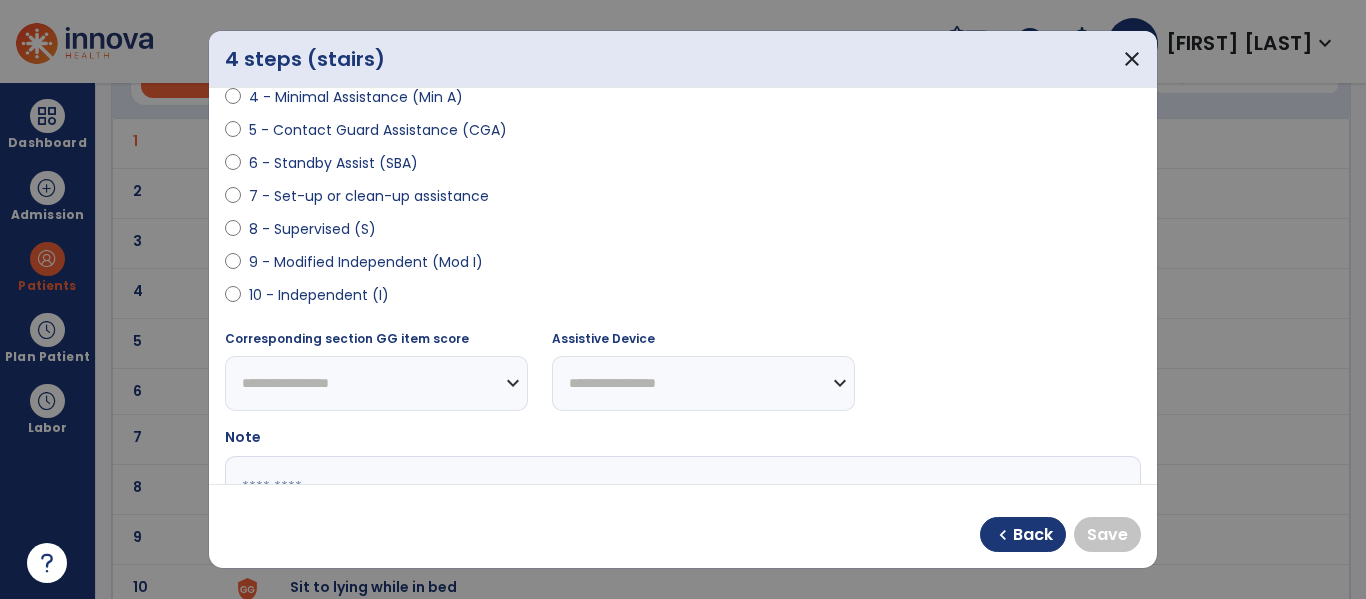 select on "**********" 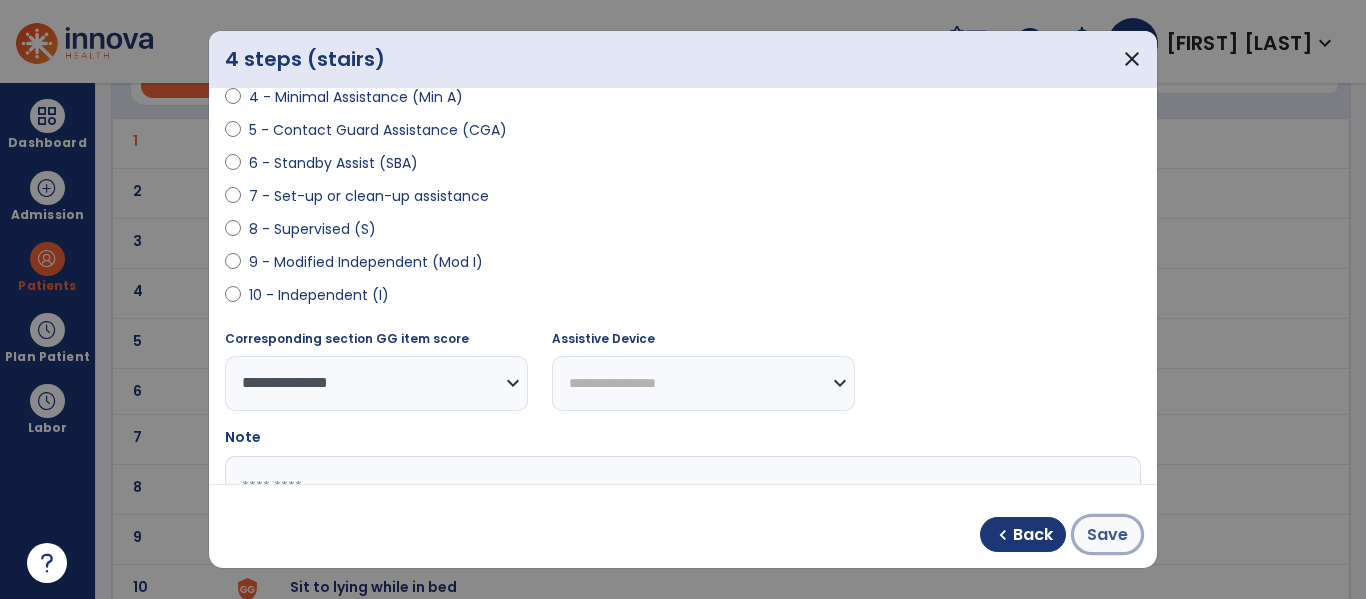click on "Save" at bounding box center [1107, 535] 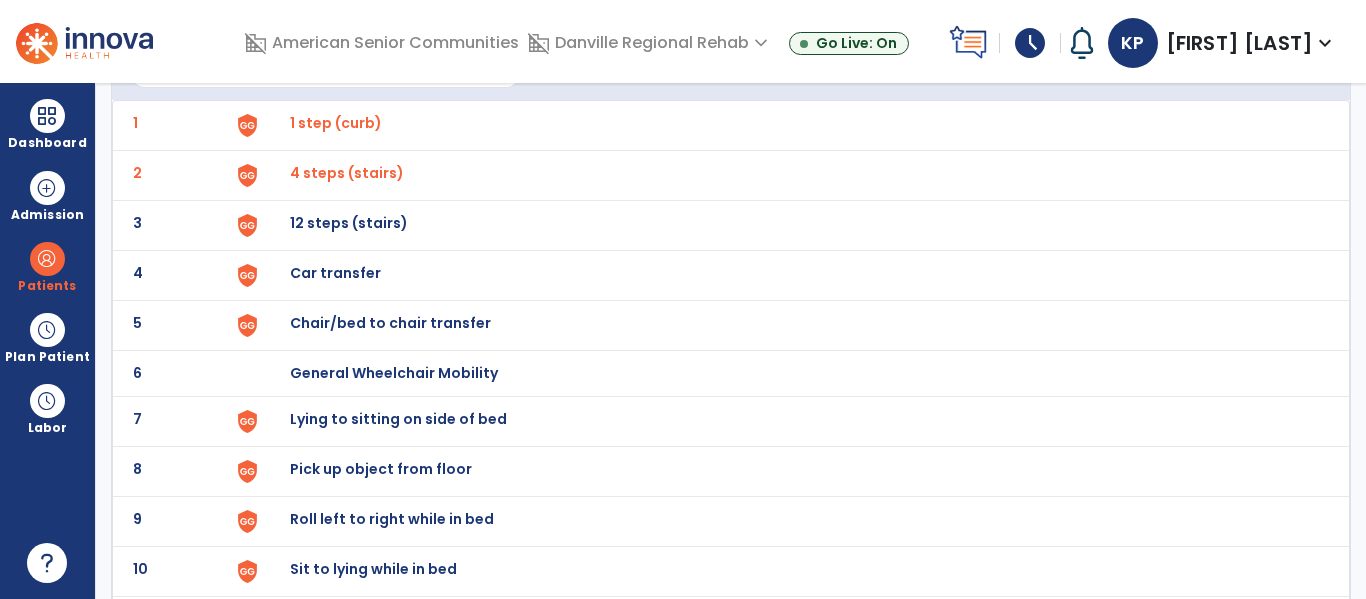 scroll, scrollTop: 141, scrollLeft: 0, axis: vertical 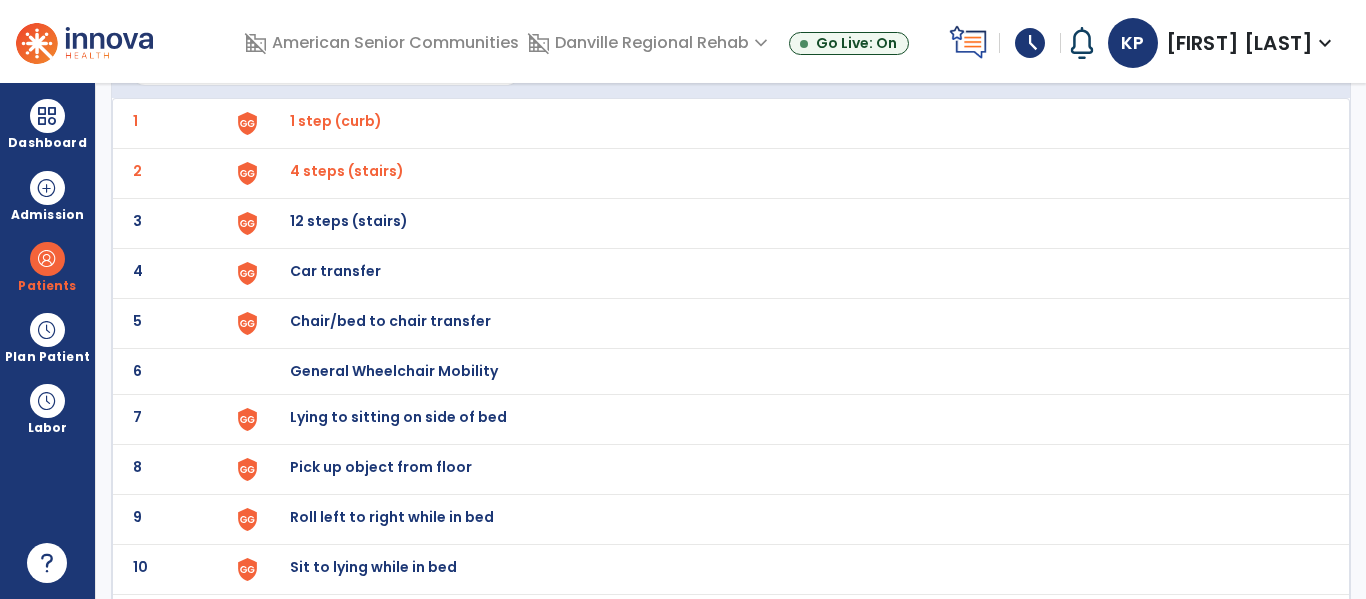 click on "12 steps (stairs)" at bounding box center [789, 123] 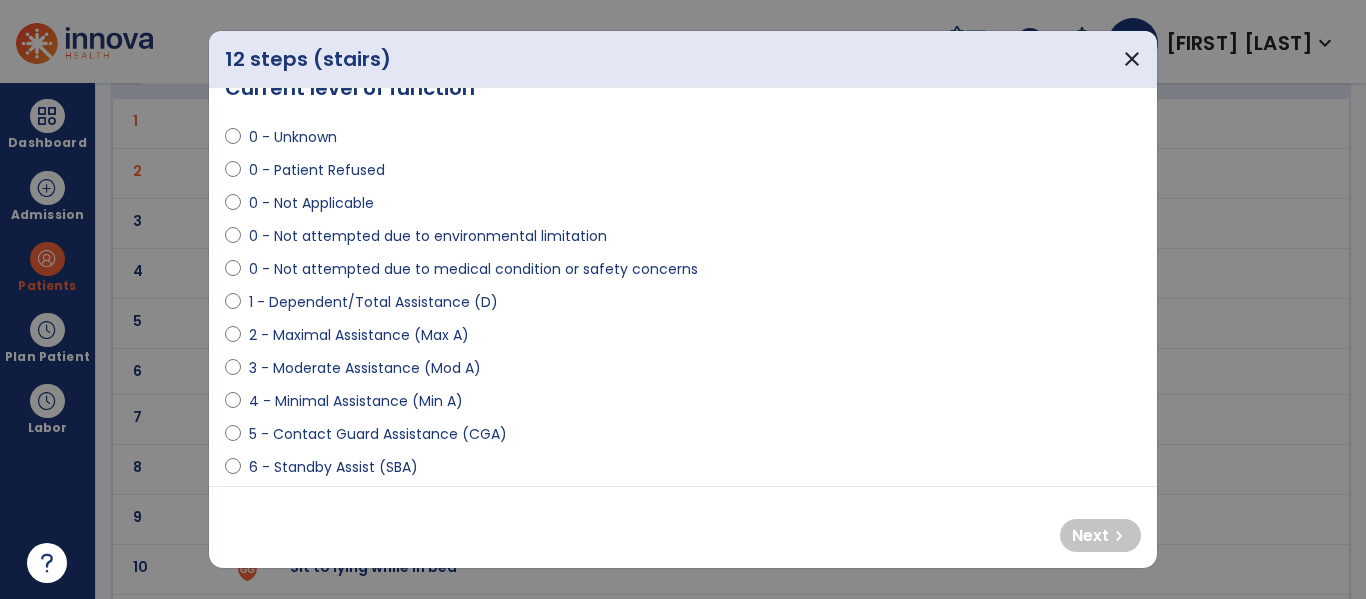 scroll, scrollTop: 42, scrollLeft: 0, axis: vertical 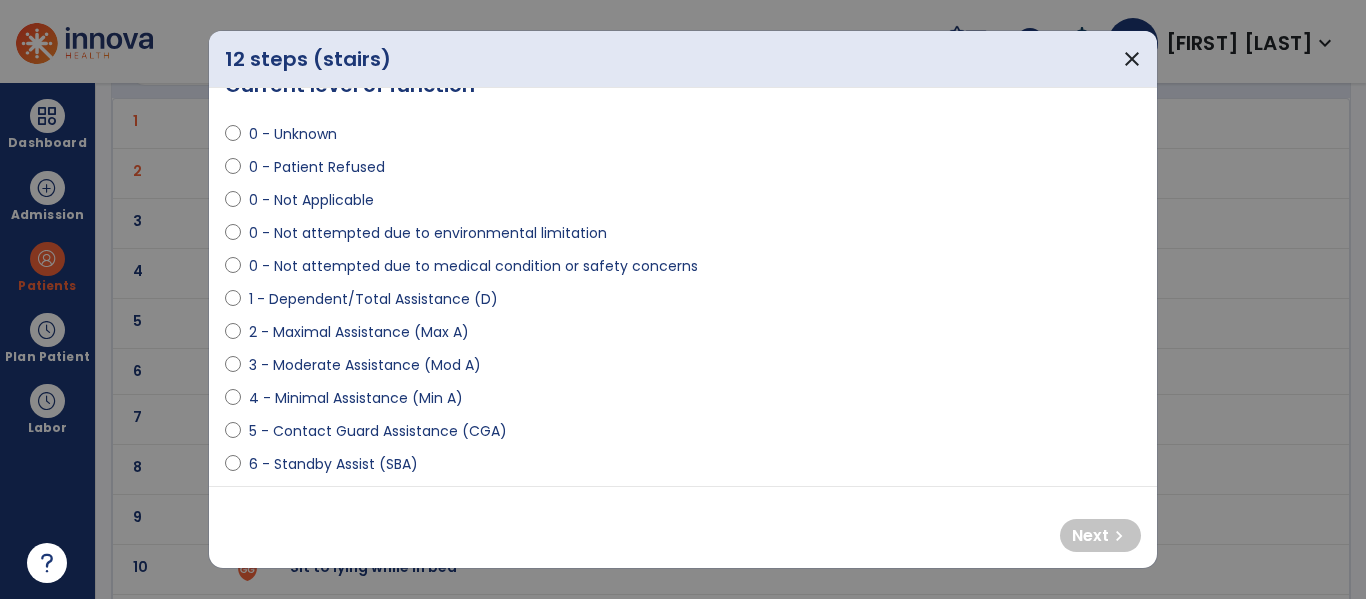 click on "**********" at bounding box center (683, 287) 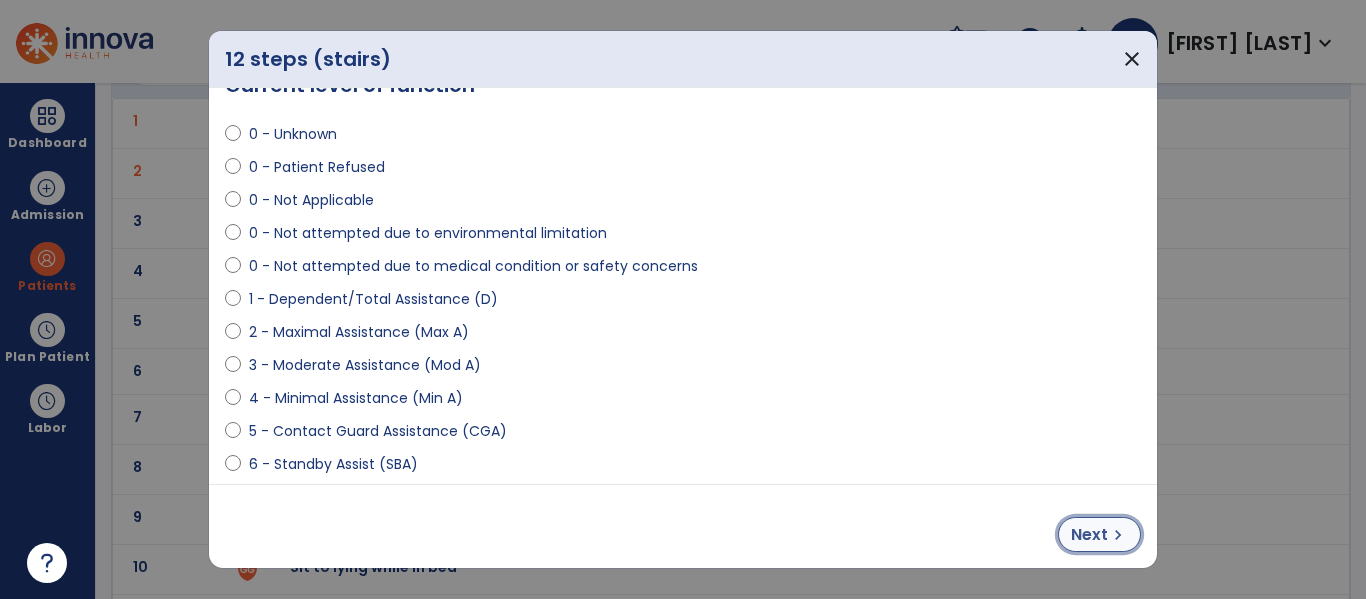 click on "chevron_right" at bounding box center [1118, 535] 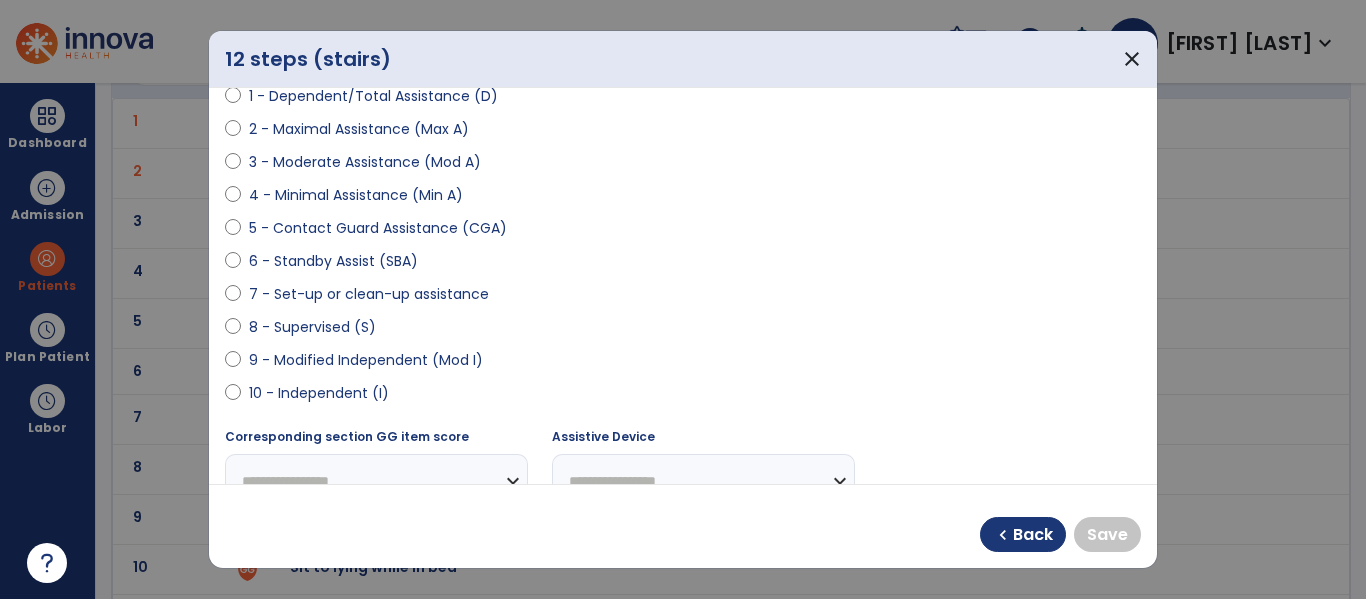 scroll, scrollTop: 251, scrollLeft: 0, axis: vertical 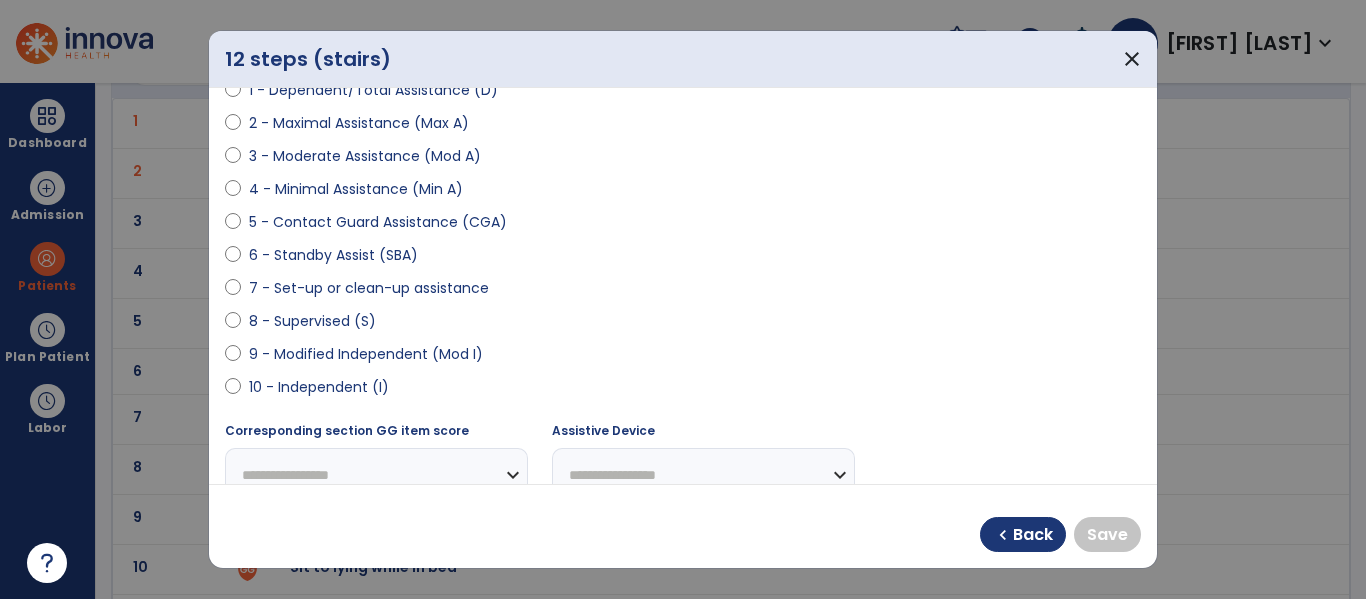 select on "**********" 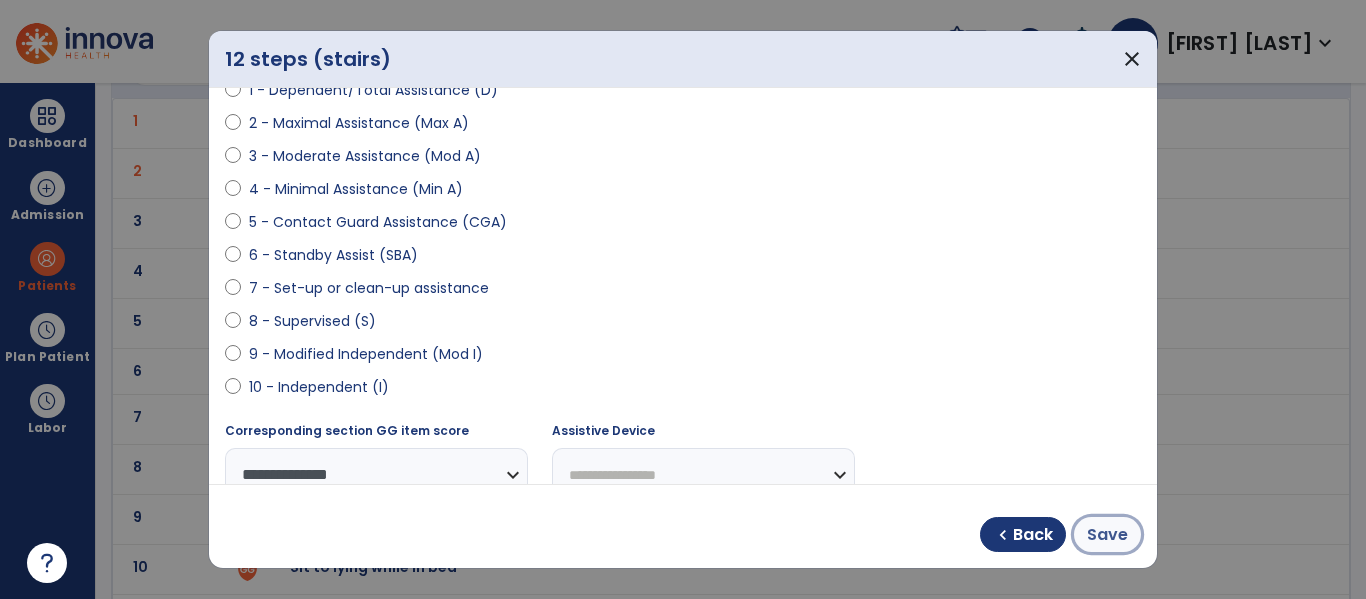click on "Save" at bounding box center (1107, 535) 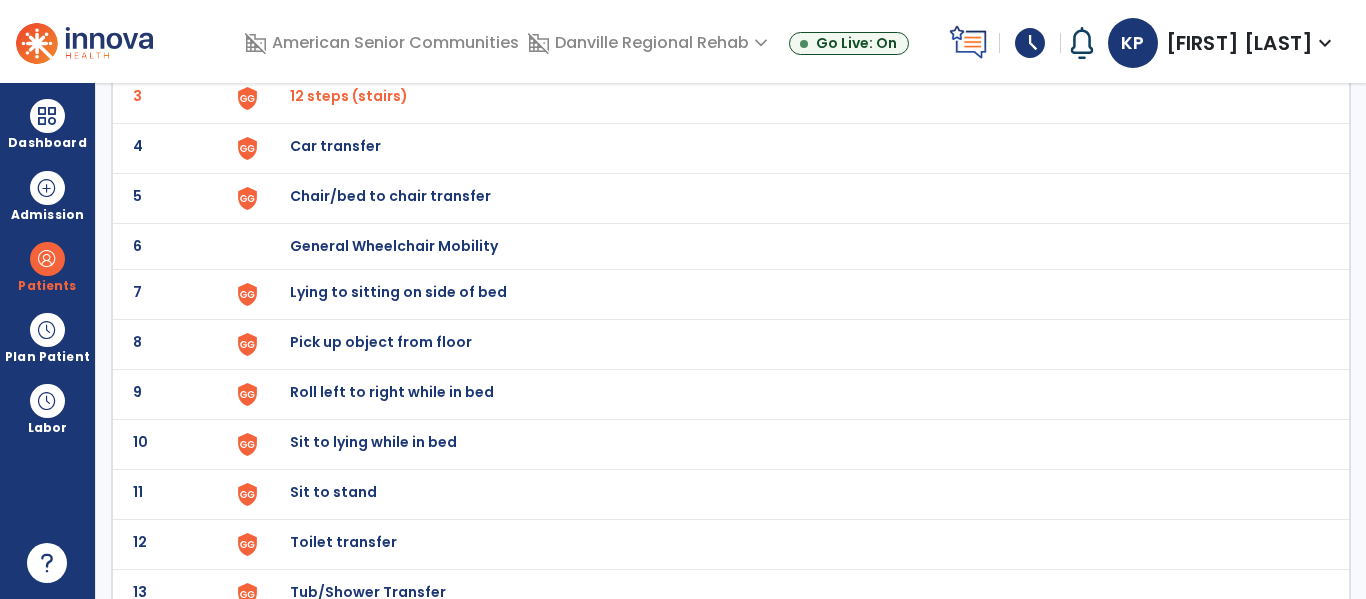 scroll, scrollTop: 275, scrollLeft: 0, axis: vertical 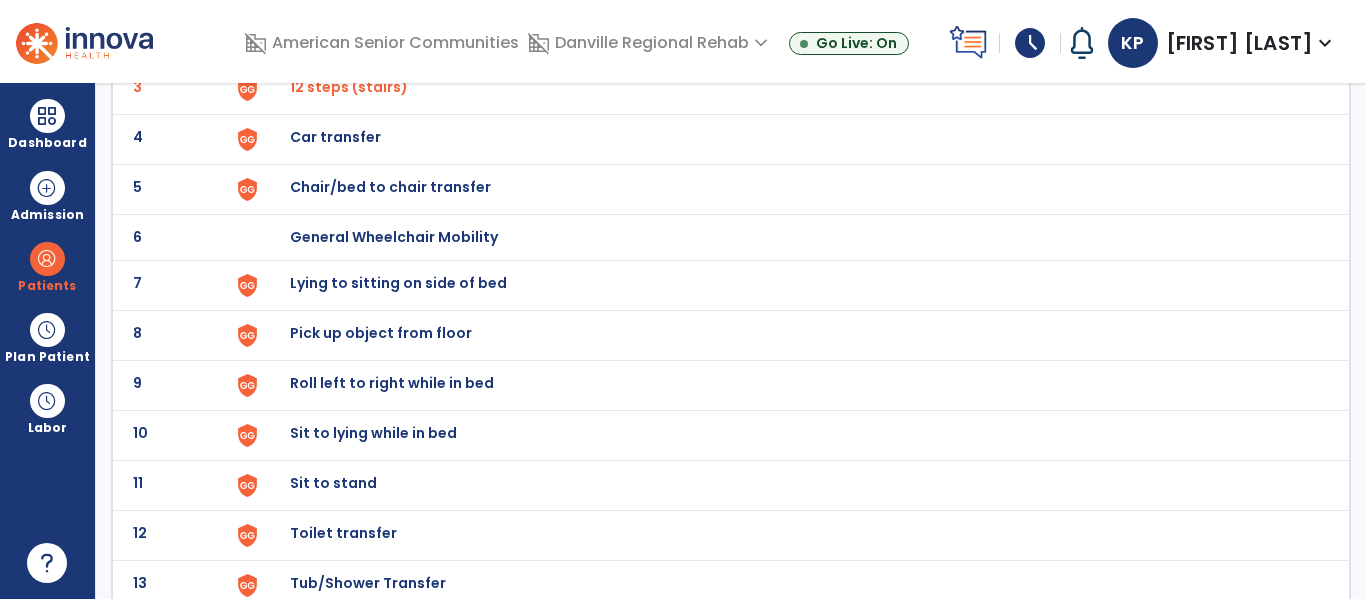 click on "Chair/bed to chair transfer" at bounding box center [336, -13] 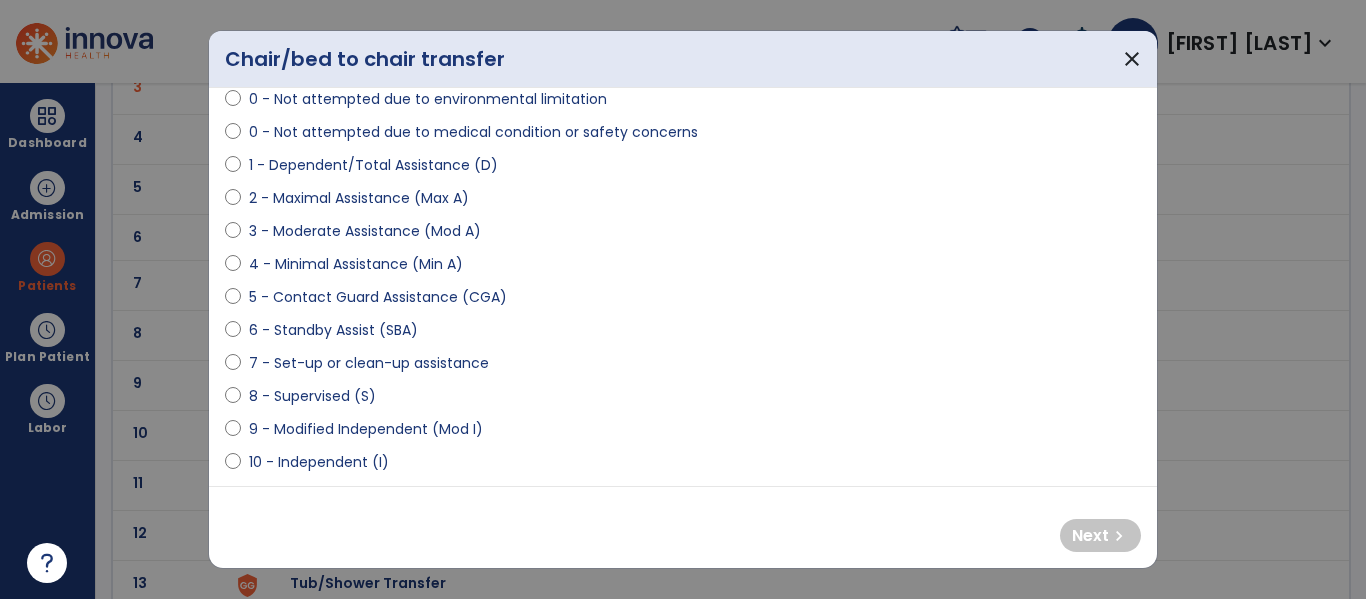 select on "**********" 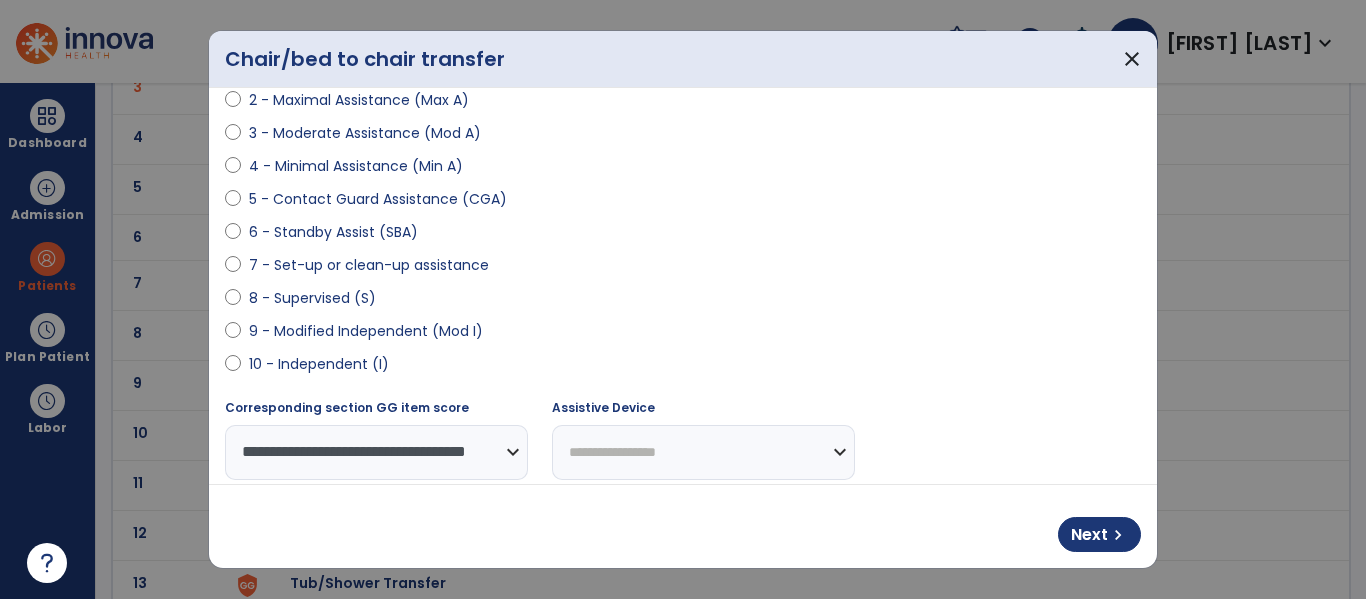 scroll, scrollTop: 327, scrollLeft: 0, axis: vertical 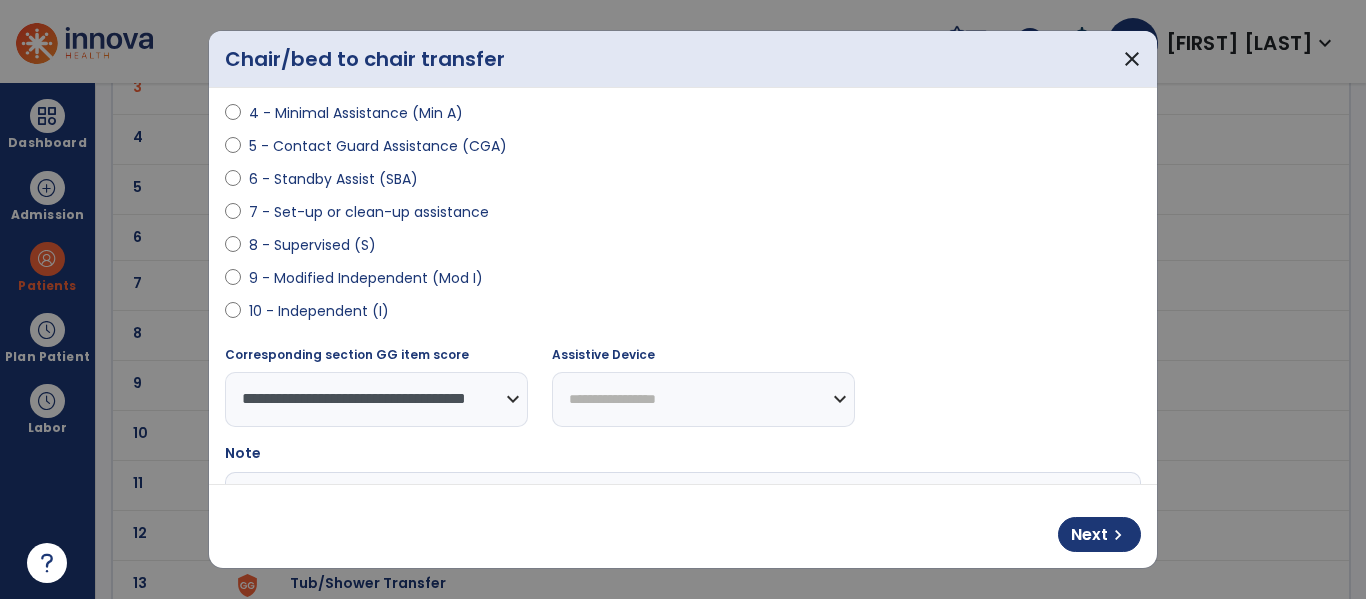 click on "**********" at bounding box center (703, 399) 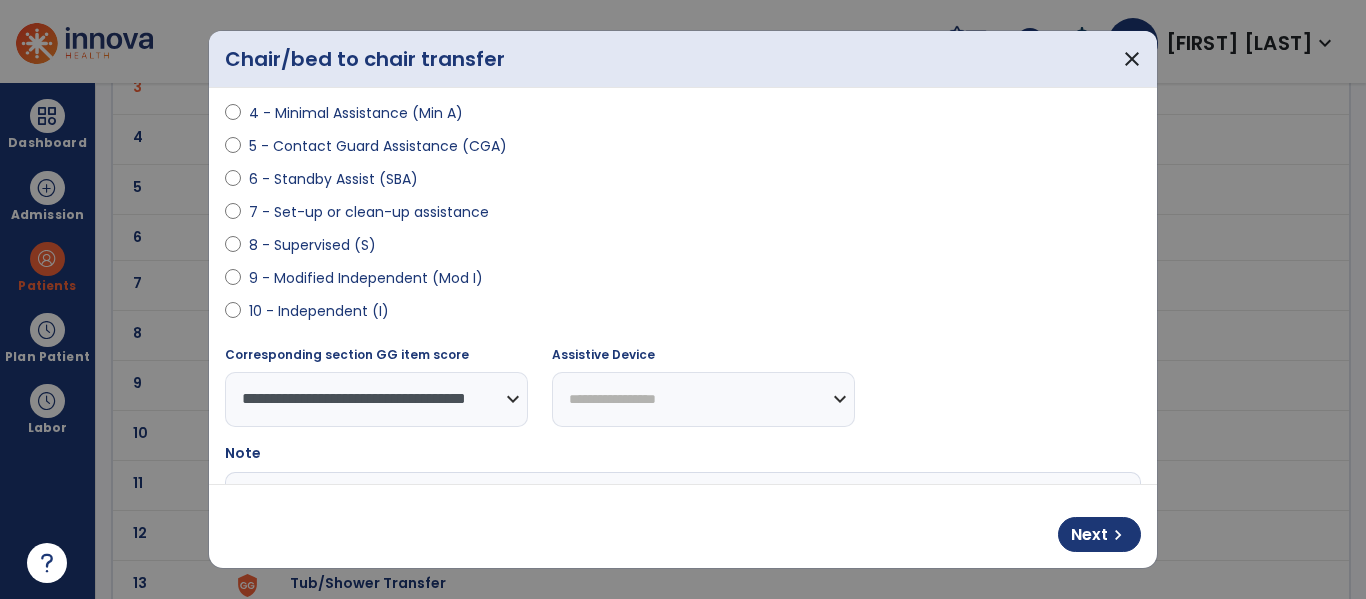 select on "**********" 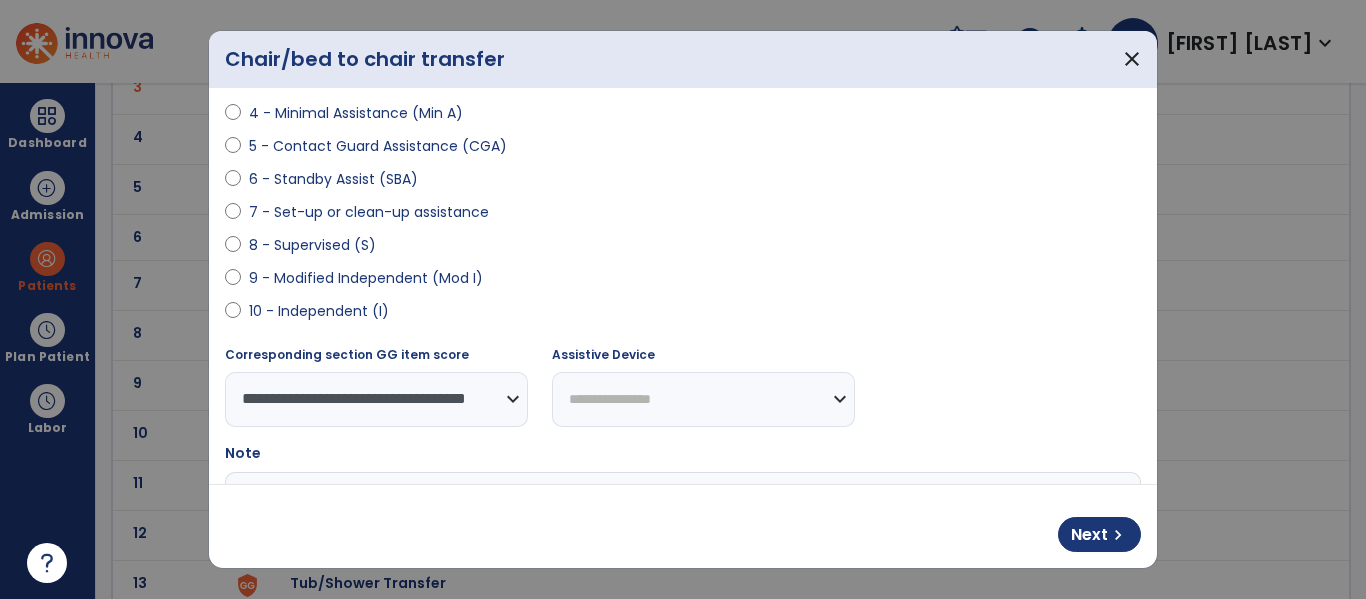 click on "**********" at bounding box center [703, 399] 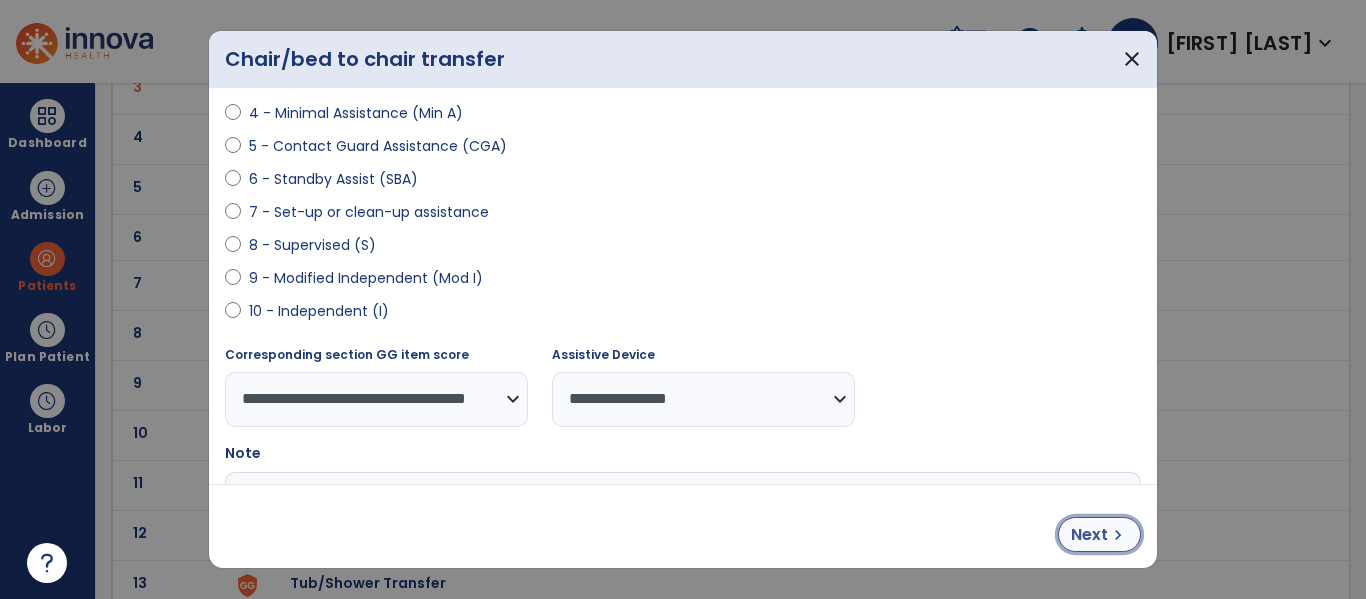click on "Next" at bounding box center [1089, 535] 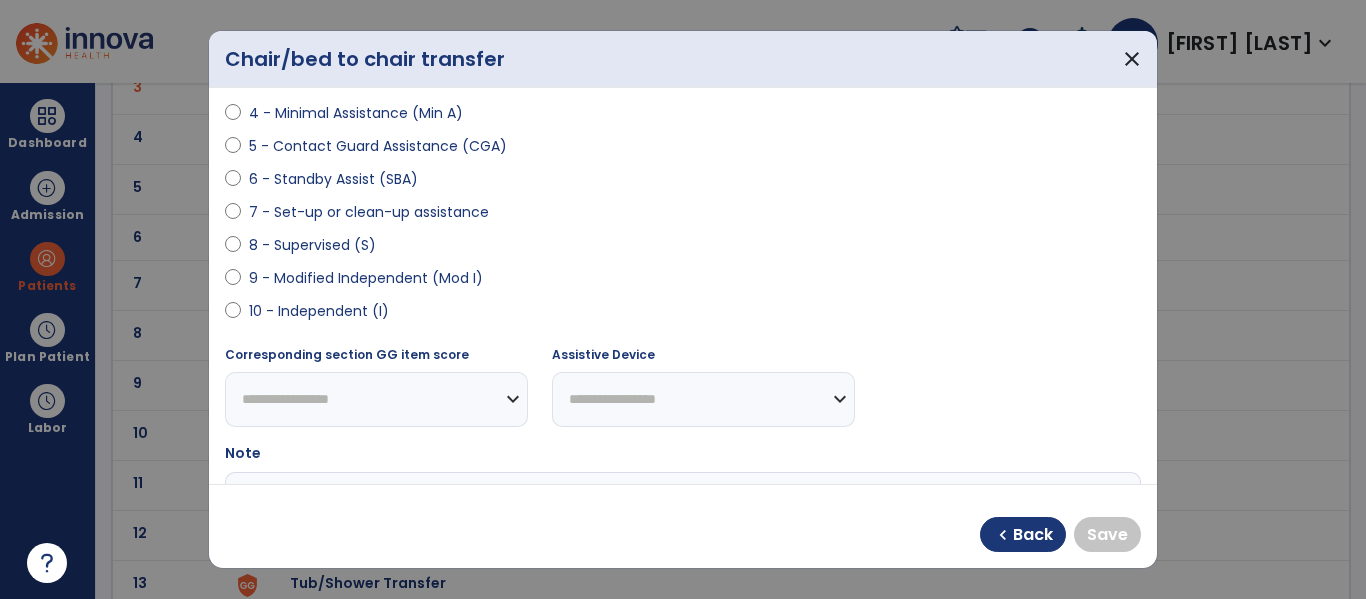 scroll, scrollTop: 358, scrollLeft: 0, axis: vertical 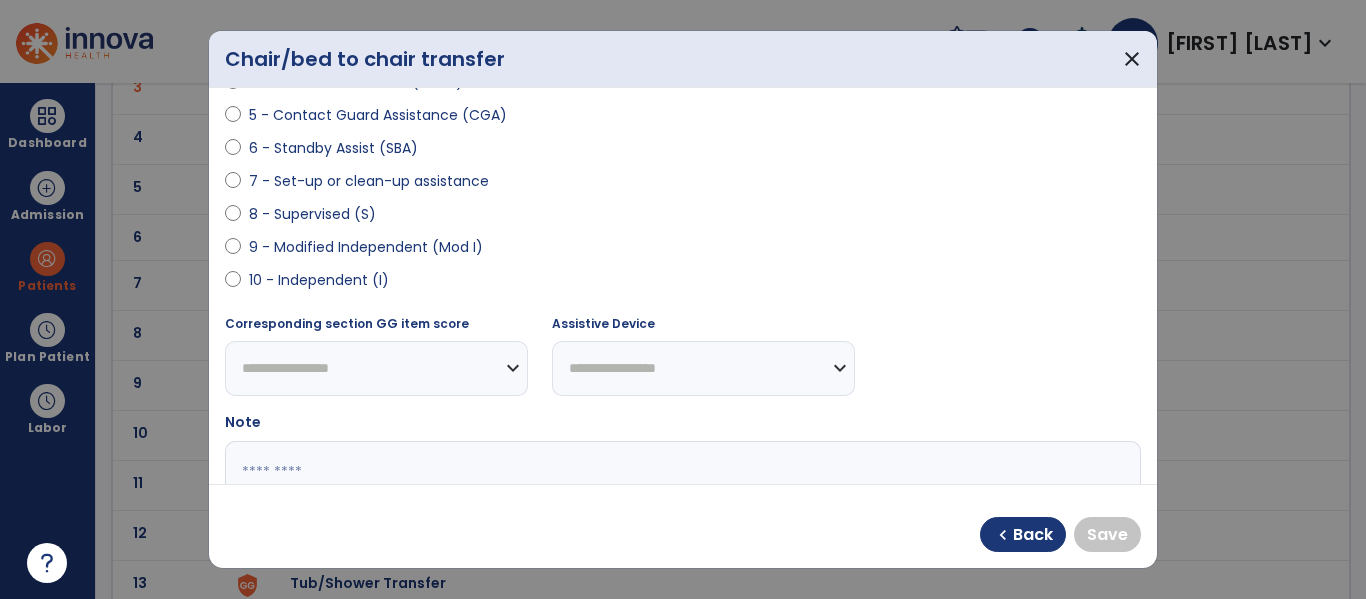 click on "9 - Modified Independent (Mod I)" at bounding box center [366, 247] 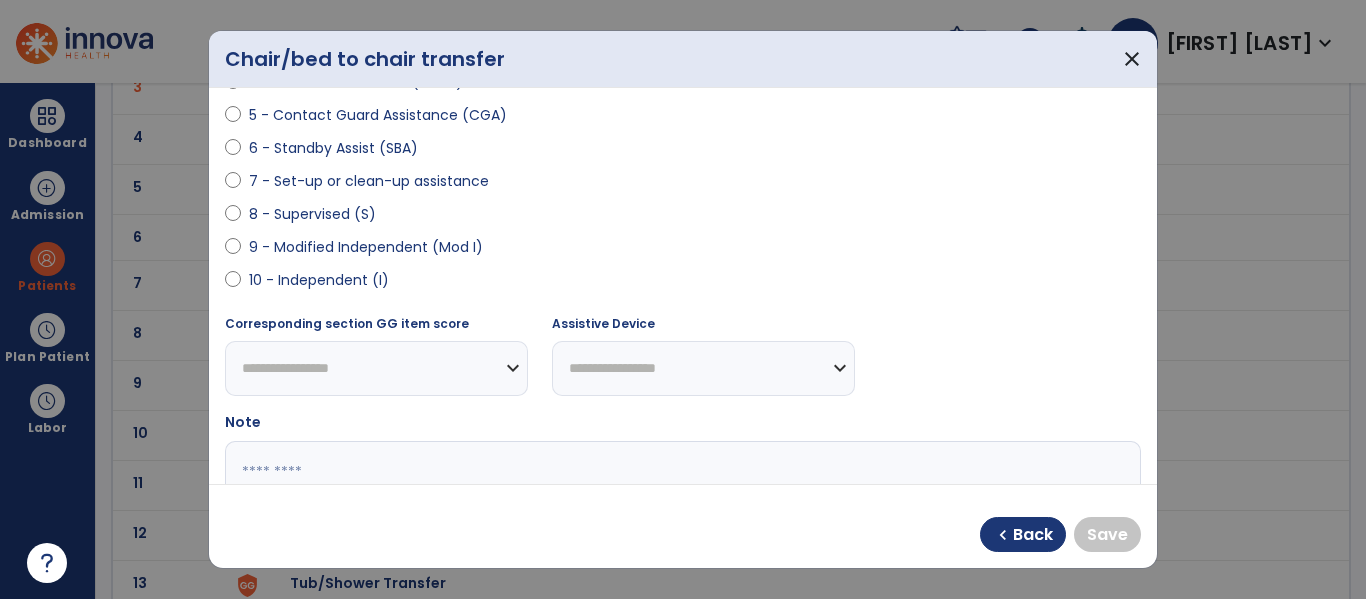 select on "**********" 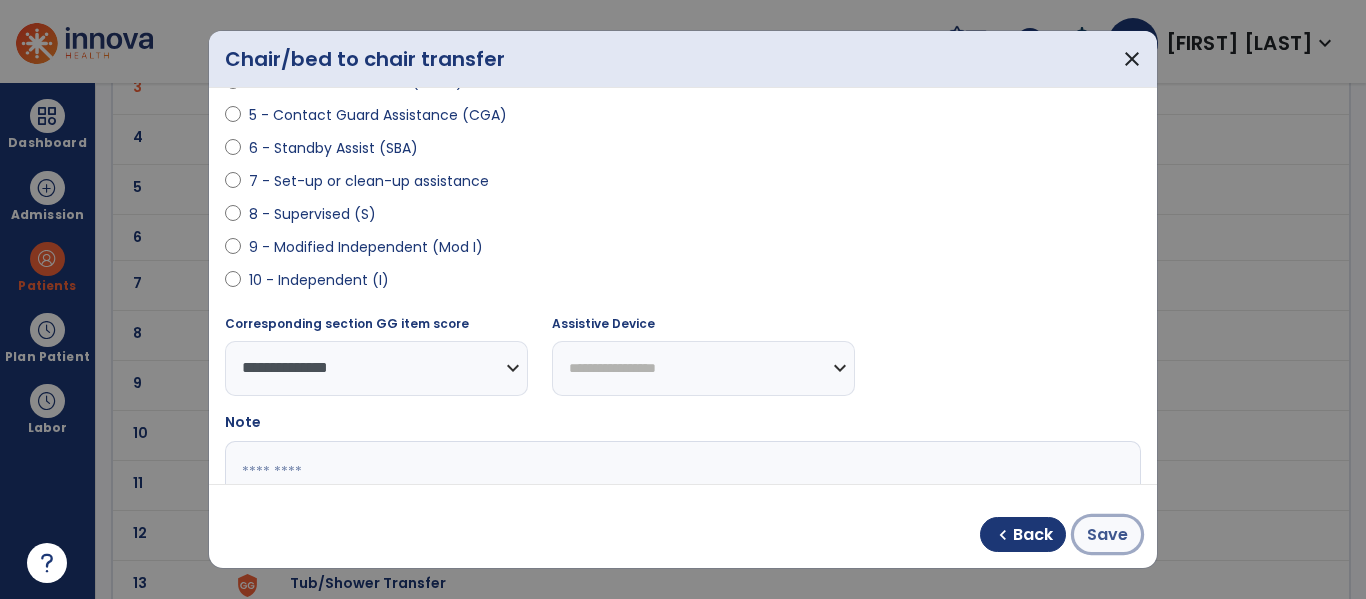 click on "Save" at bounding box center [1107, 534] 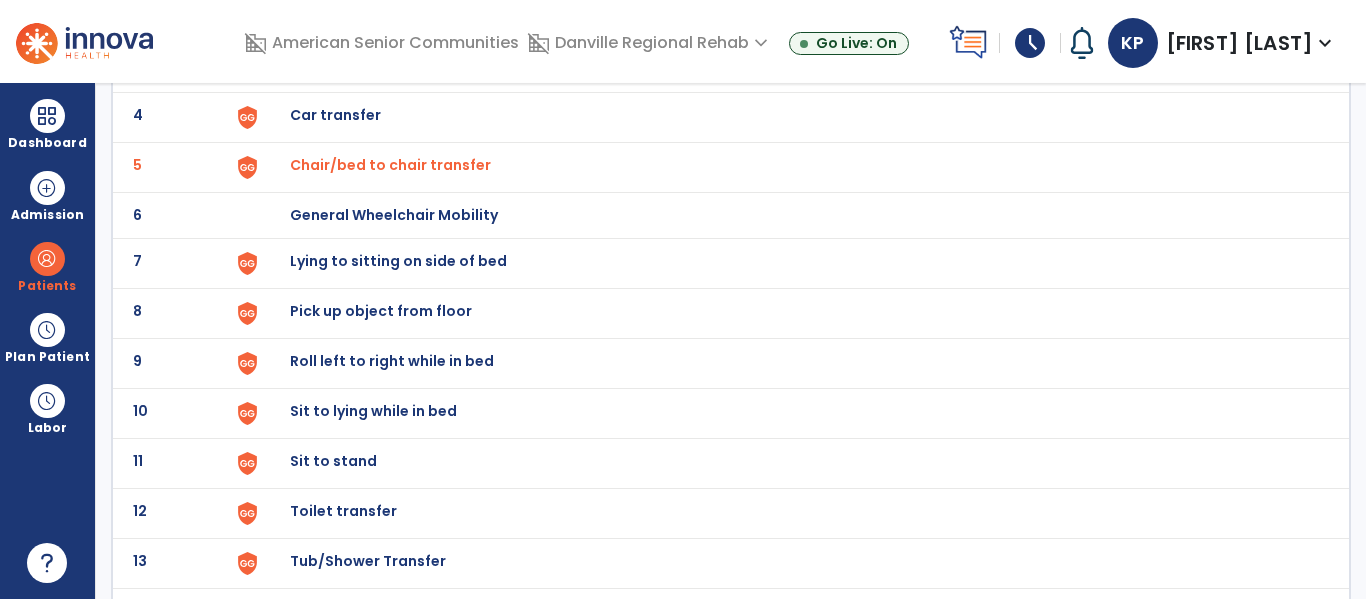 scroll, scrollTop: 302, scrollLeft: 0, axis: vertical 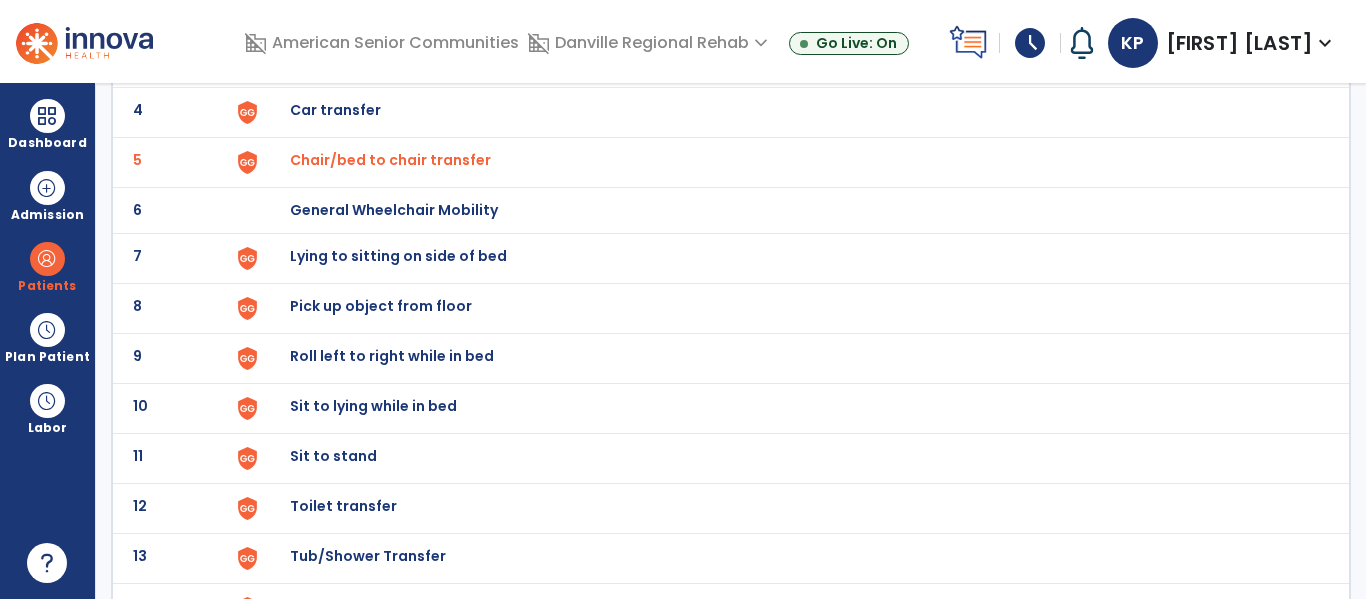 click on "Lying to sitting on side of bed" at bounding box center (336, -40) 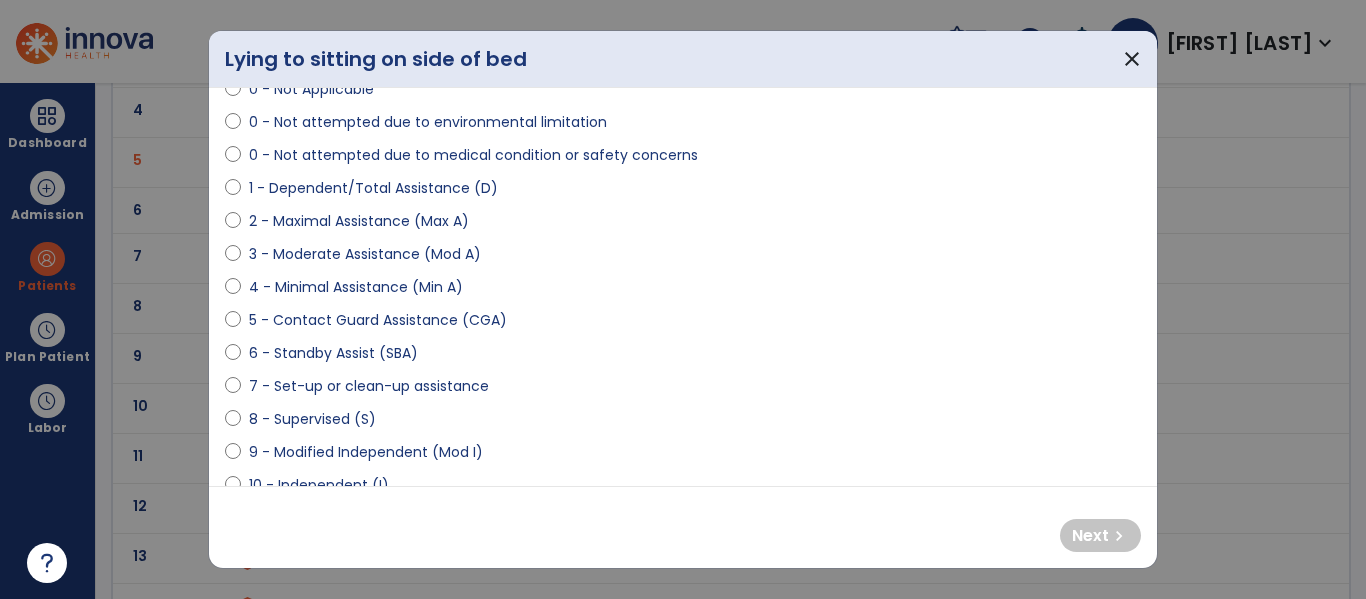 scroll, scrollTop: 155, scrollLeft: 0, axis: vertical 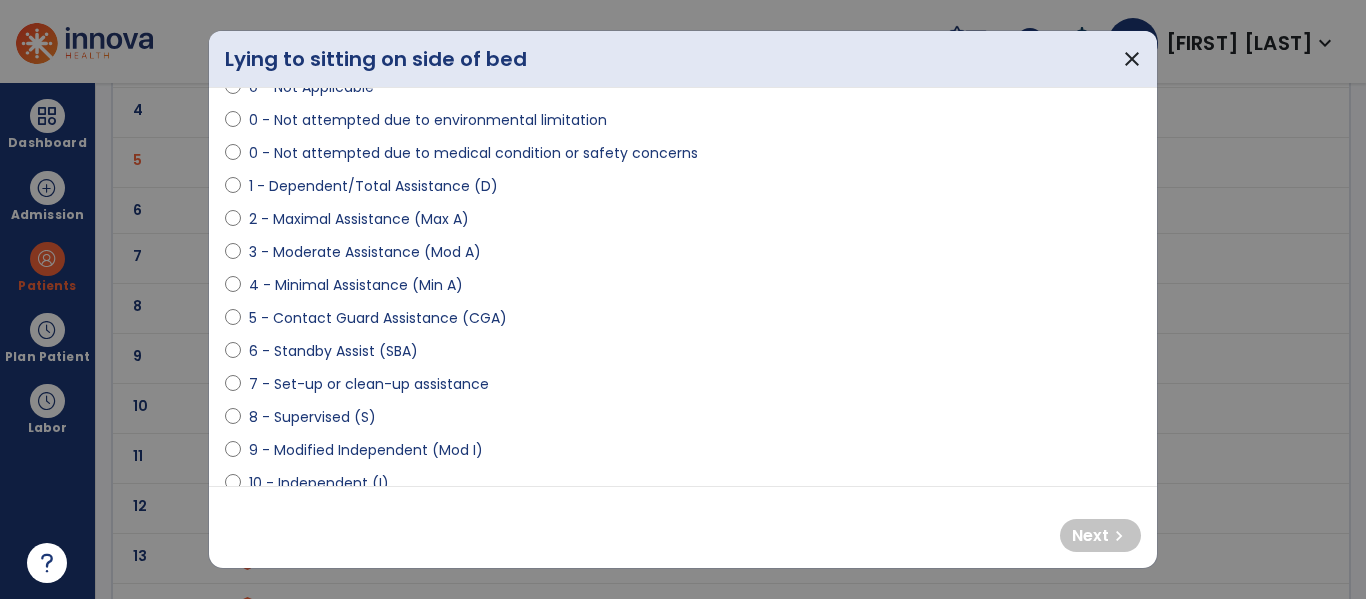 click on "**********" at bounding box center (683, 287) 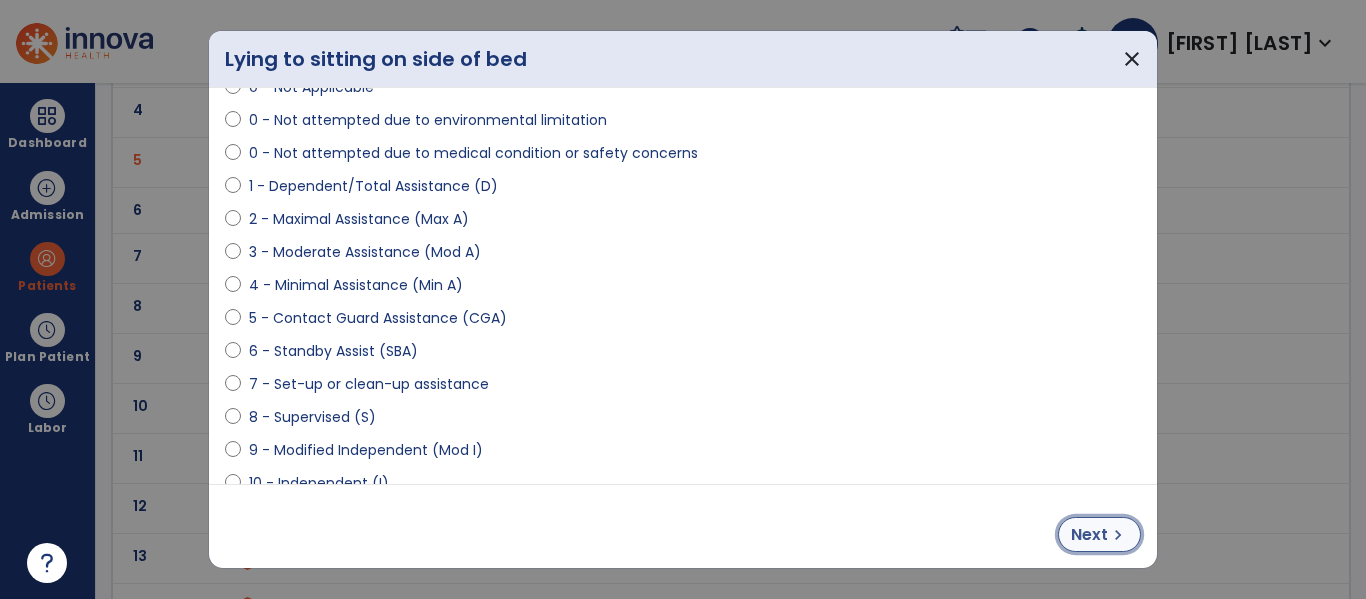 click on "chevron_right" at bounding box center (1118, 535) 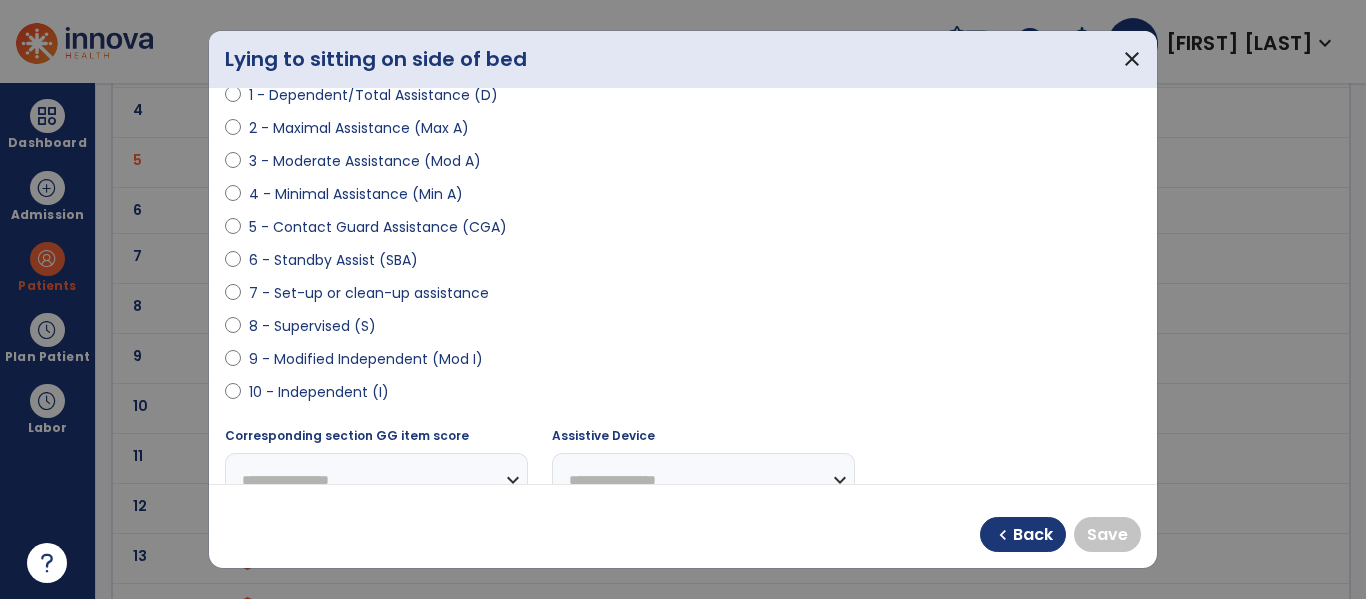 scroll, scrollTop: 245, scrollLeft: 0, axis: vertical 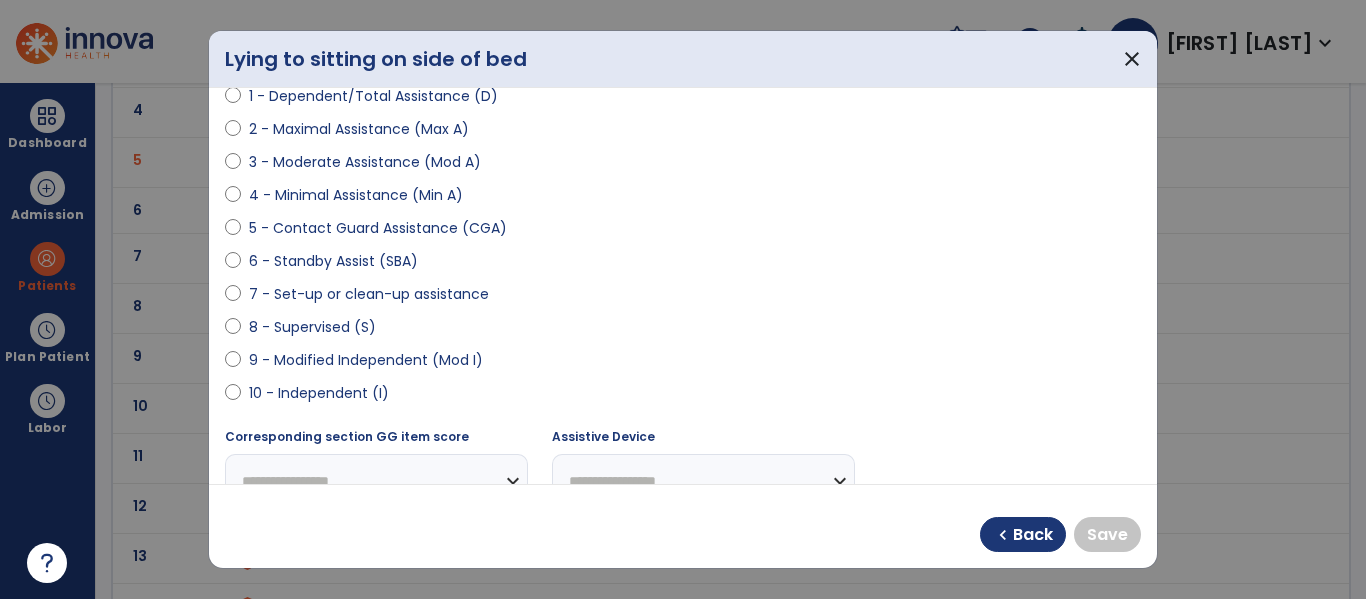 select on "**********" 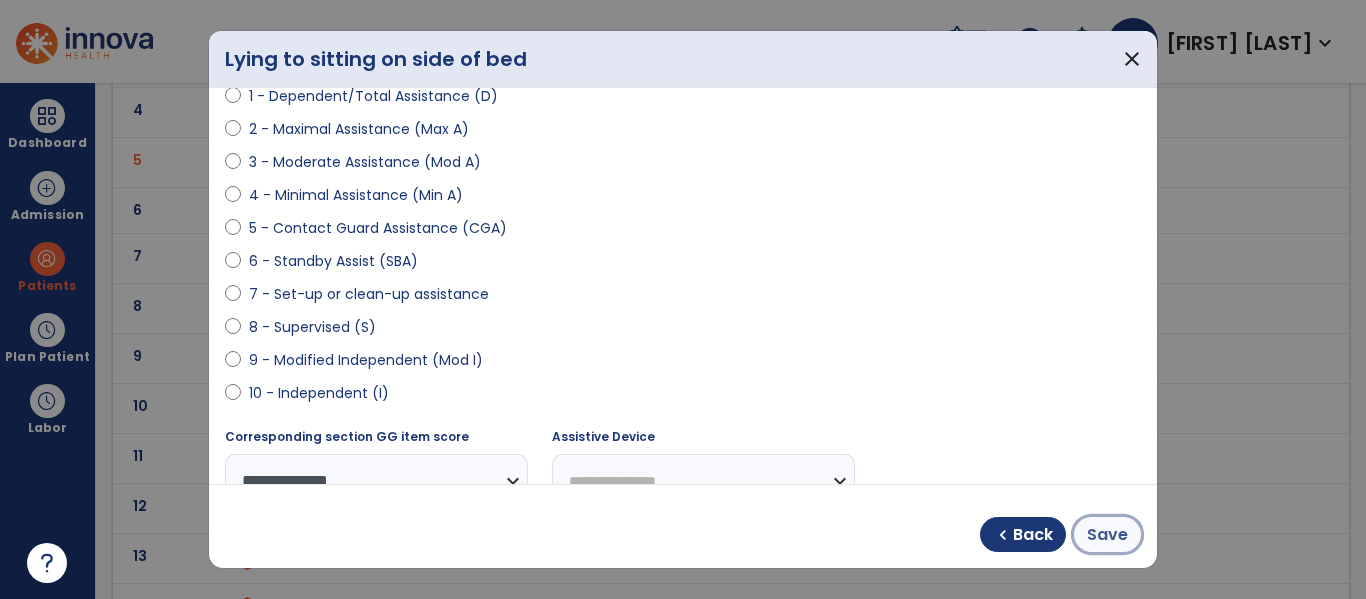 click on "Save" at bounding box center [1107, 535] 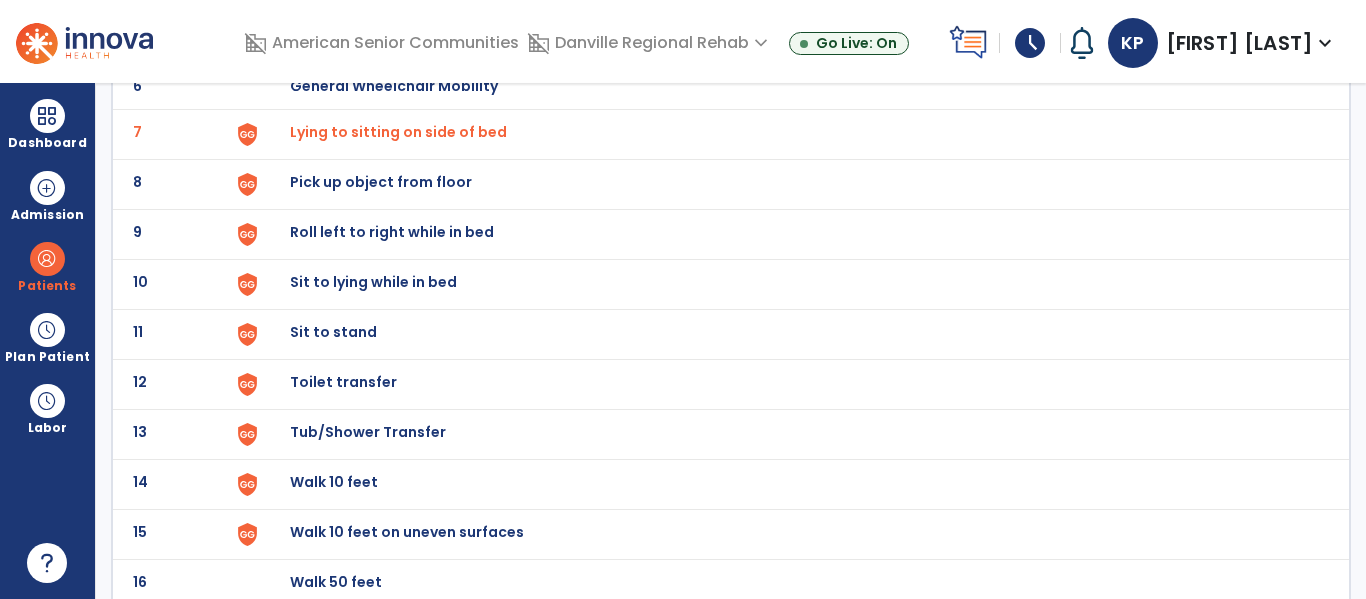 scroll, scrollTop: 398, scrollLeft: 0, axis: vertical 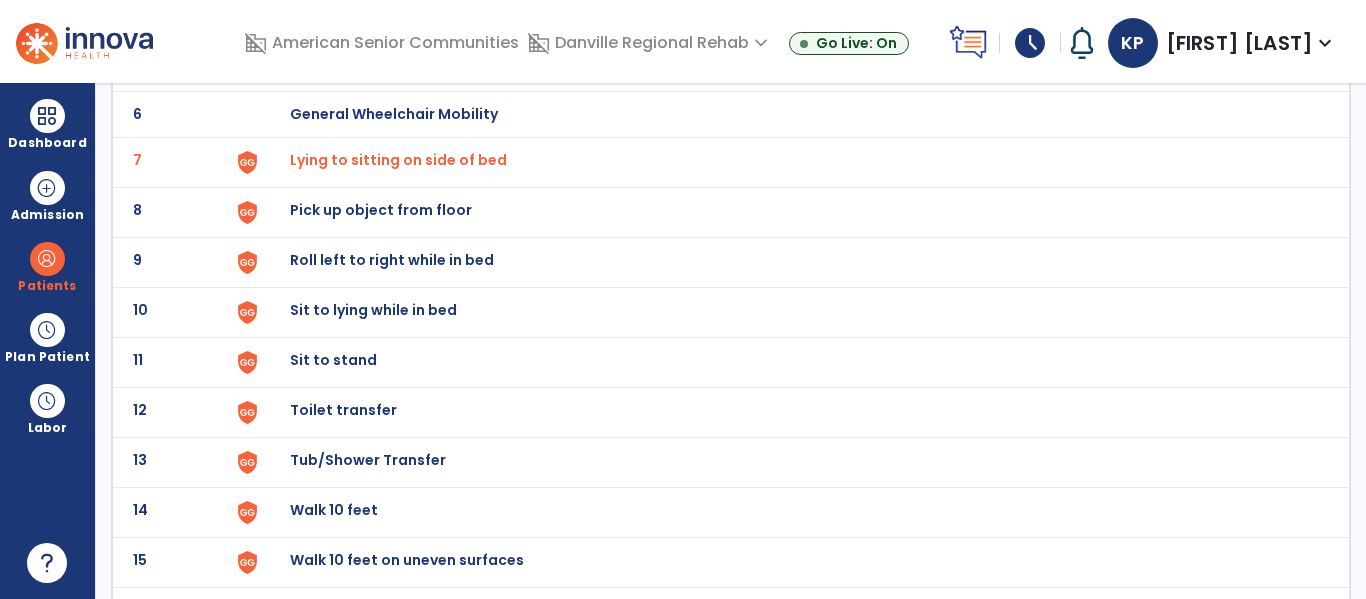 click on "Sit to lying while in bed" at bounding box center [336, -136] 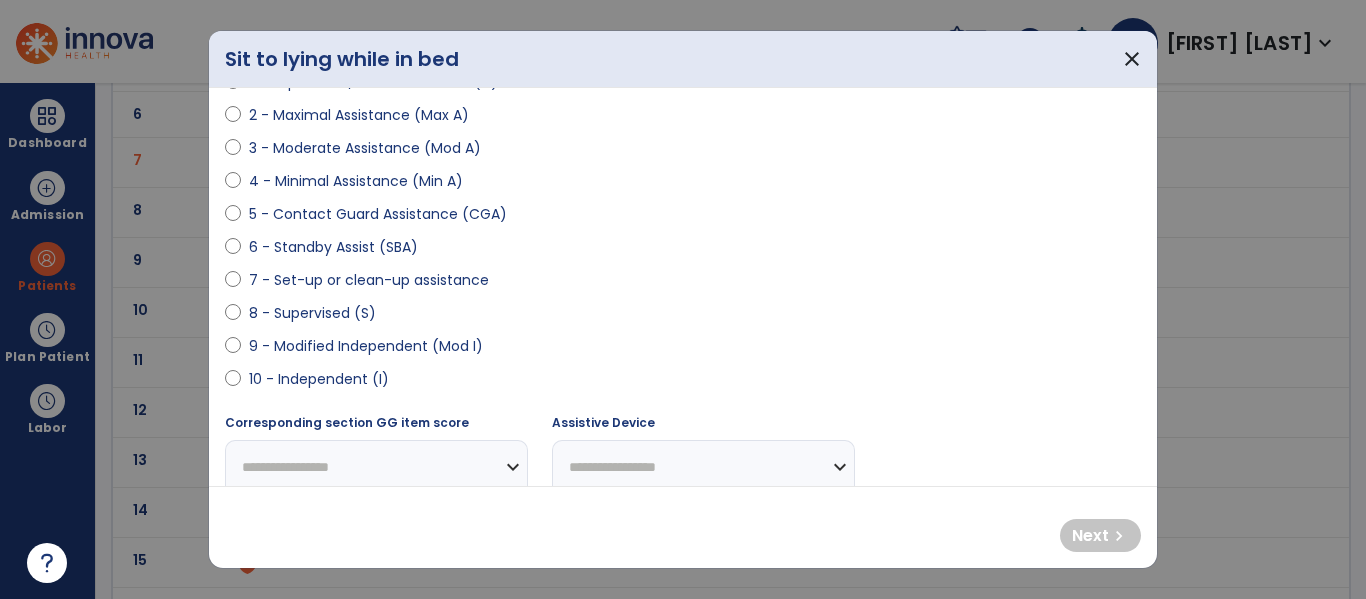 scroll, scrollTop: 263, scrollLeft: 0, axis: vertical 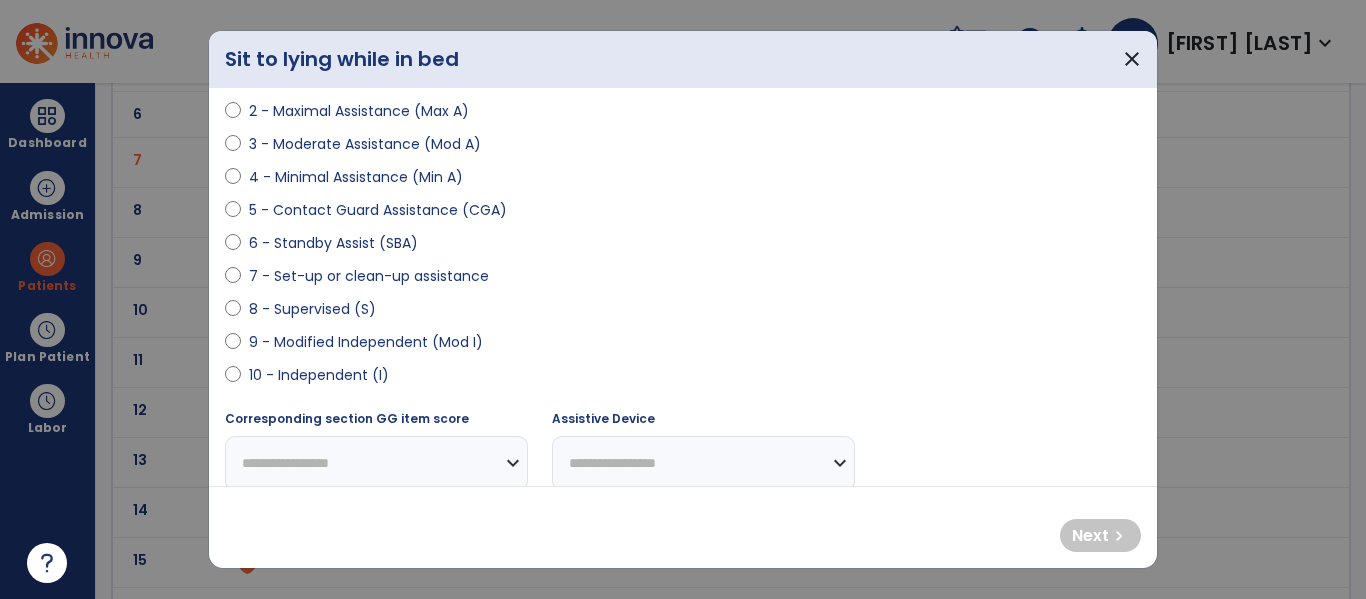 select on "**********" 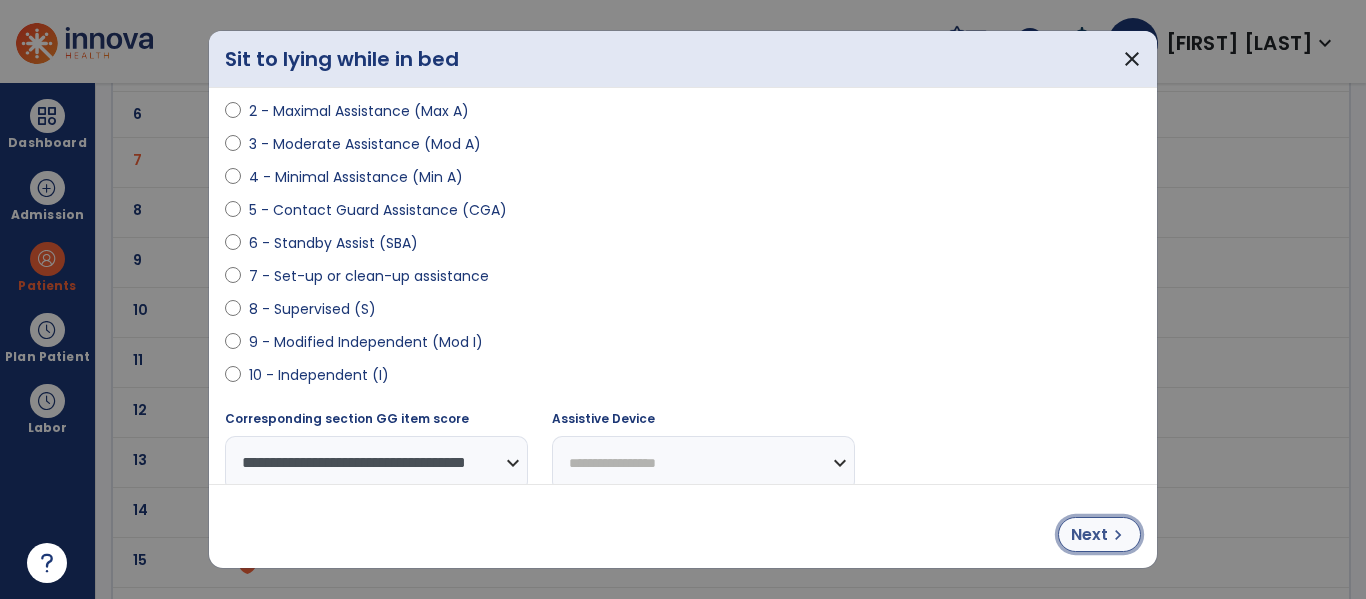 click on "Next" at bounding box center [1089, 535] 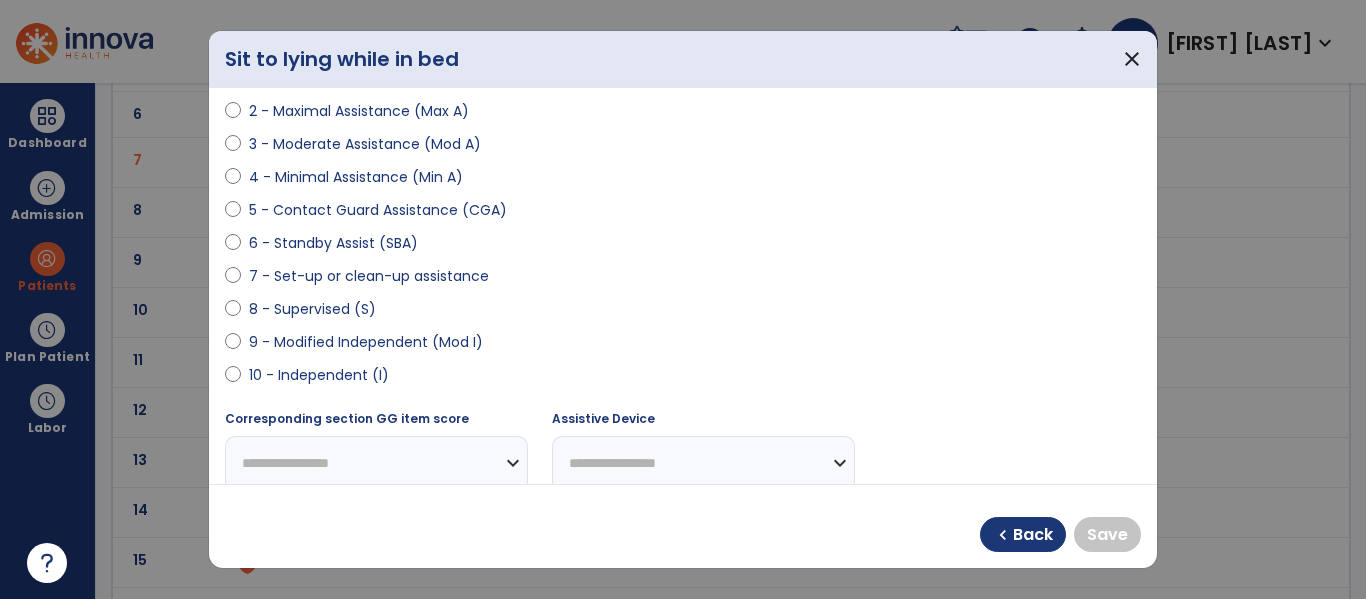 select on "**********" 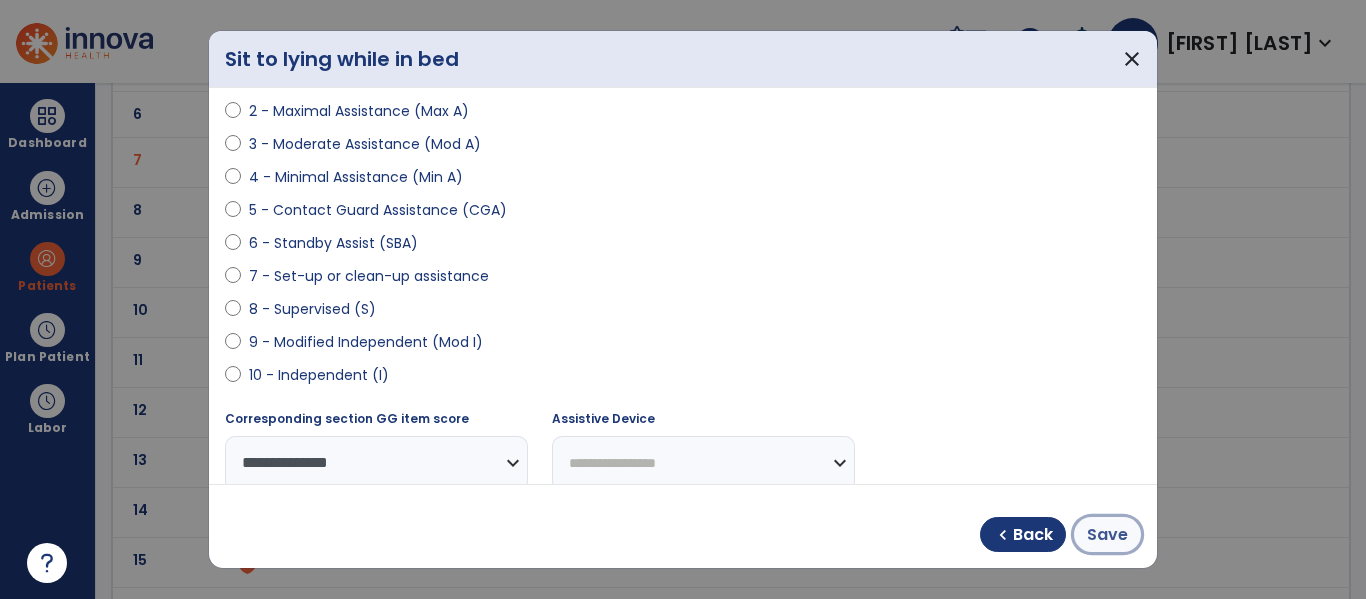click on "Save" at bounding box center (1107, 535) 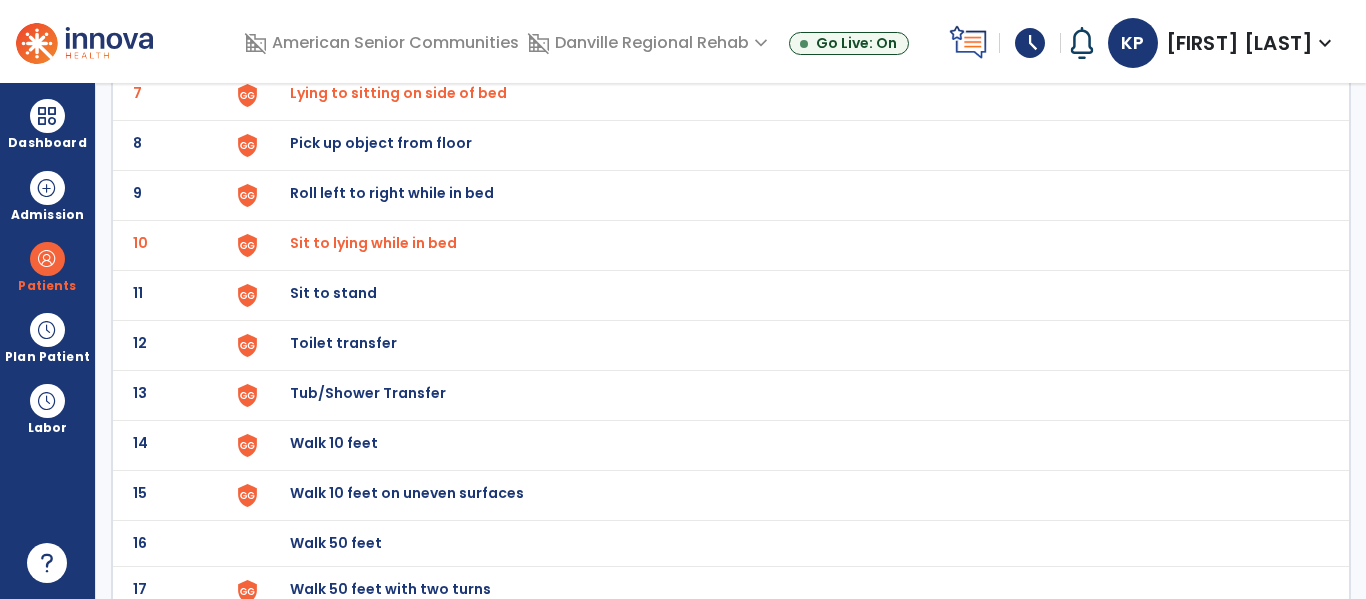 scroll, scrollTop: 576, scrollLeft: 0, axis: vertical 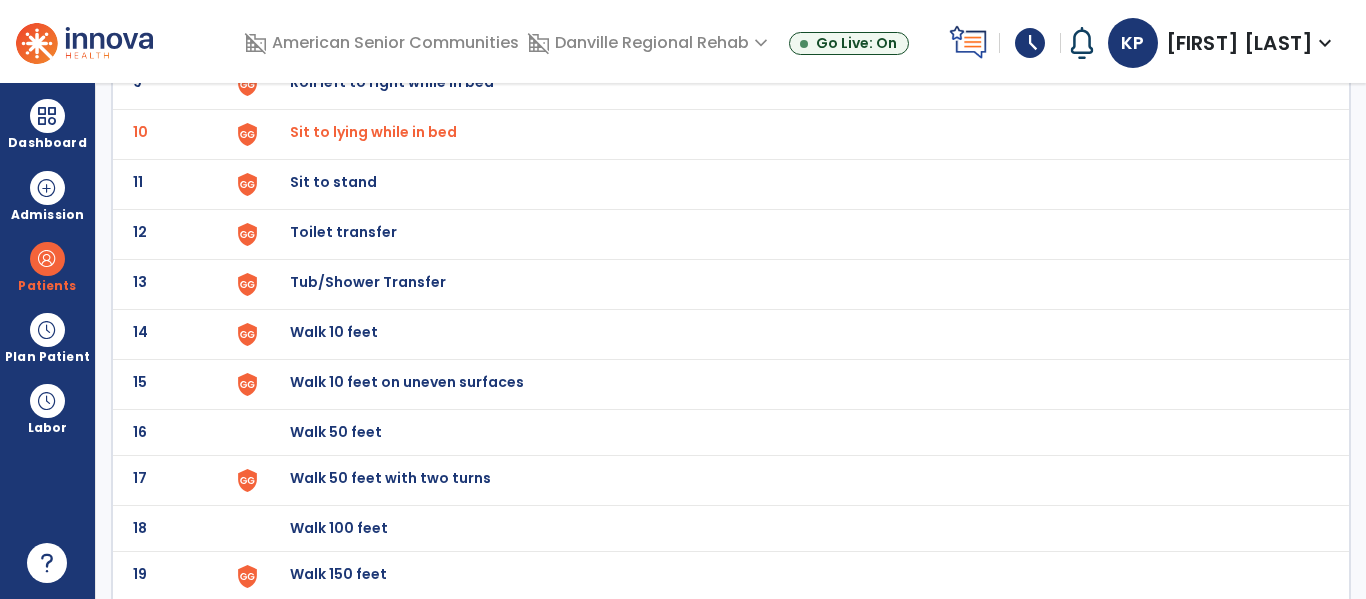 click on "11 Sit to stand" 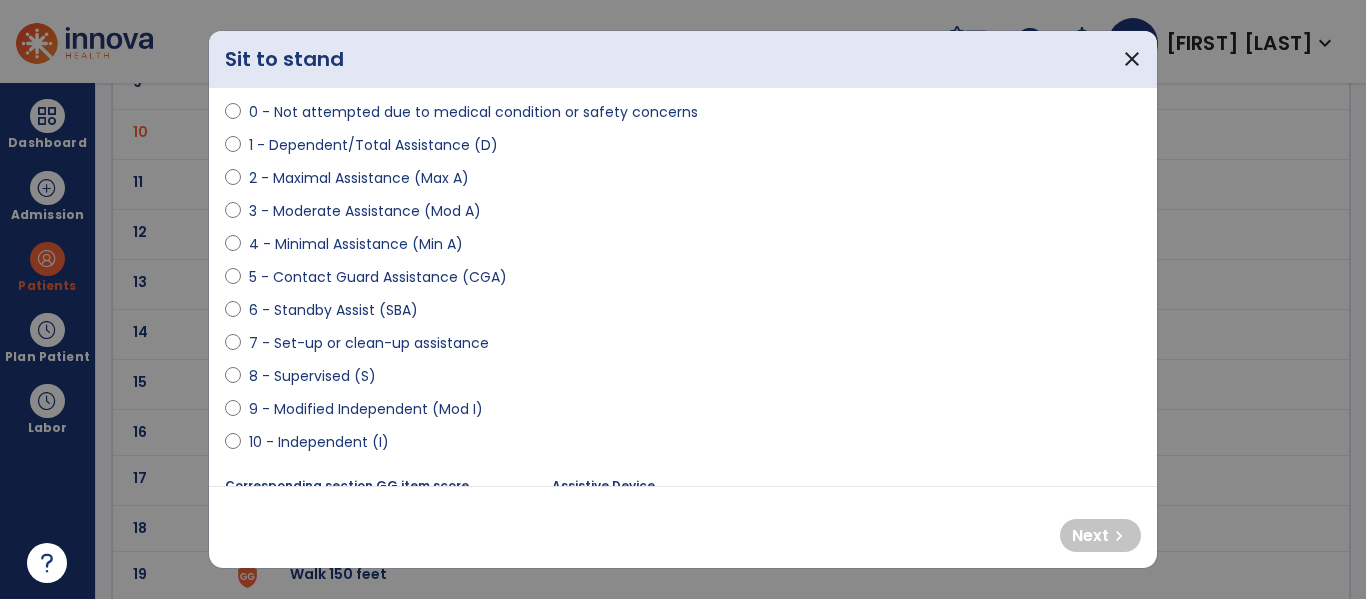 select on "**********" 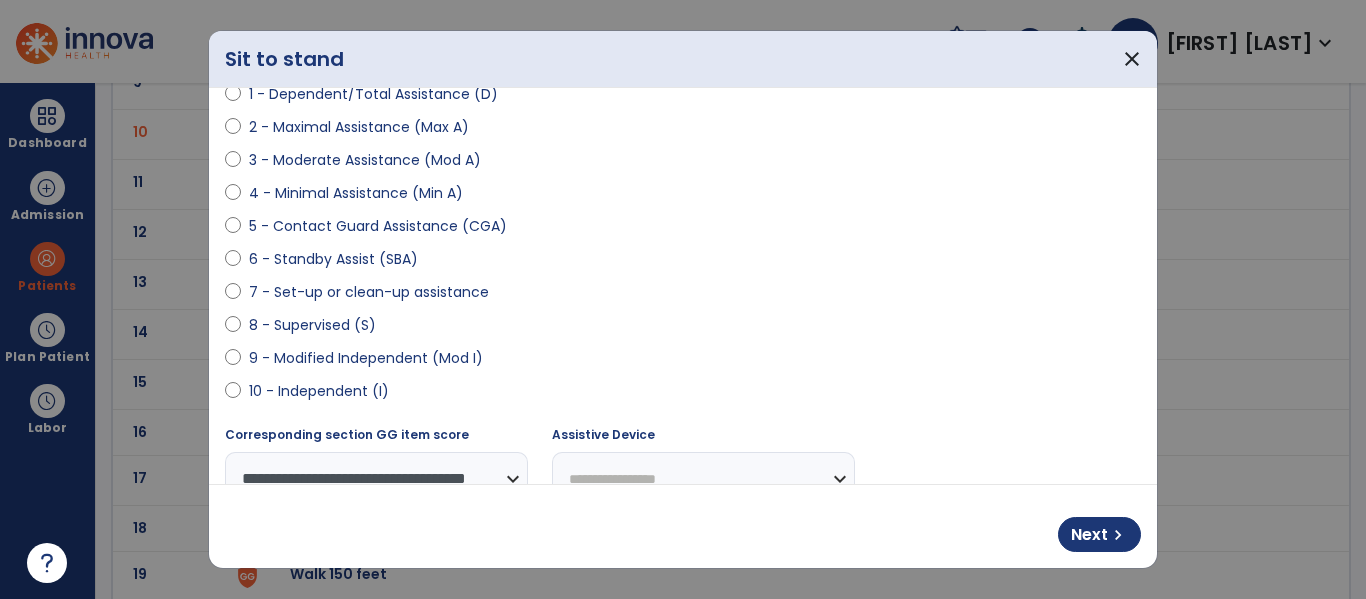 scroll, scrollTop: 254, scrollLeft: 0, axis: vertical 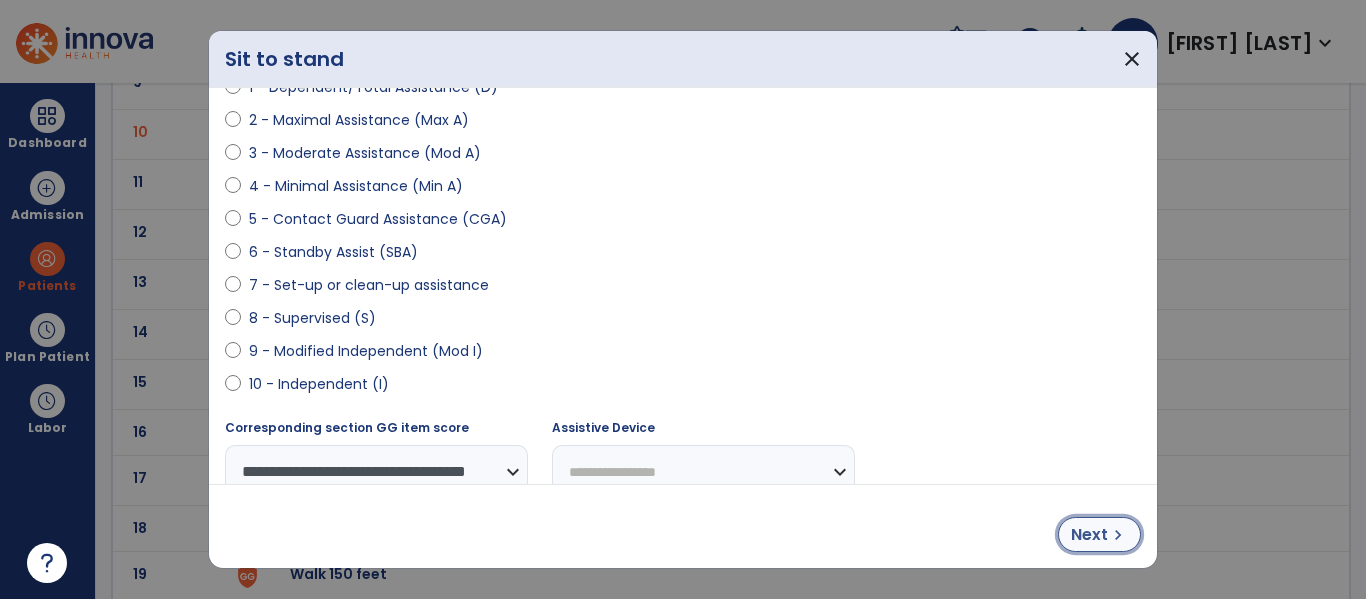click on "Next" at bounding box center (1089, 535) 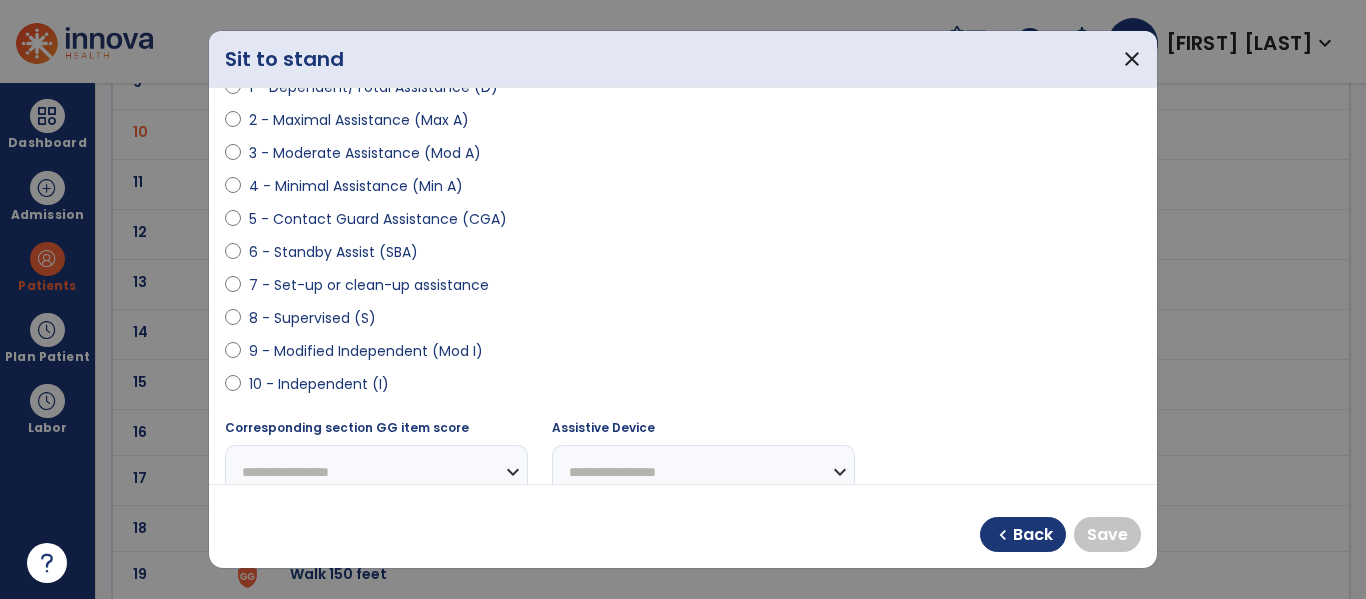 select on "**********" 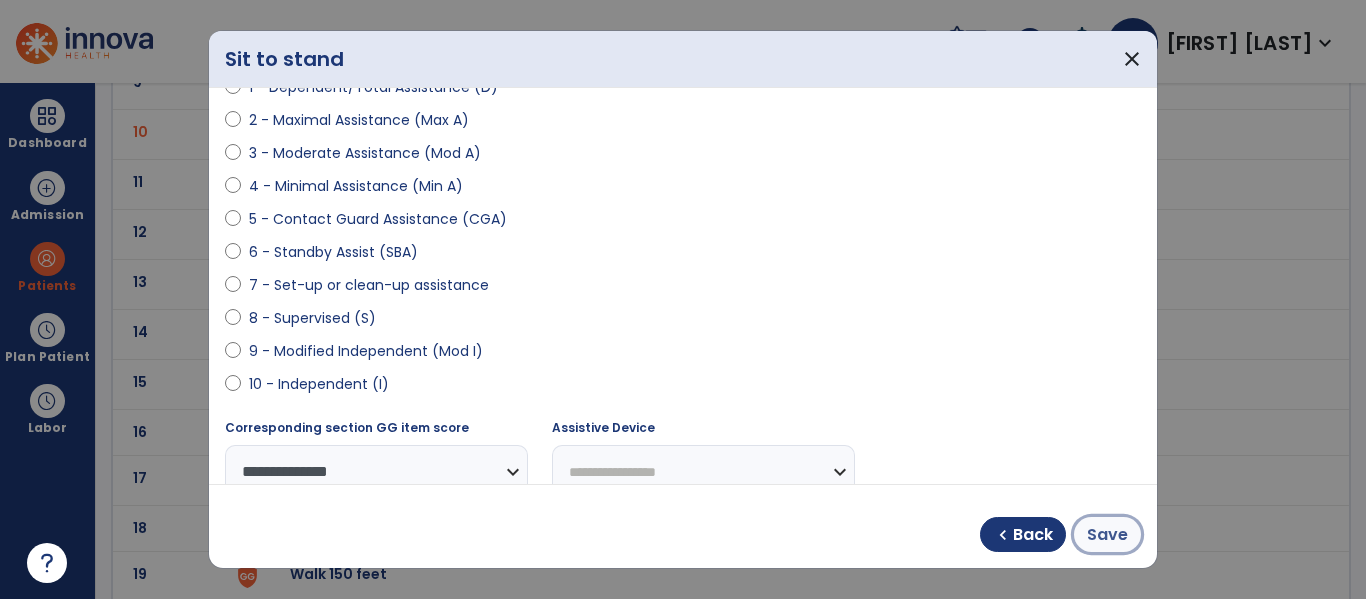click on "Save" at bounding box center (1107, 535) 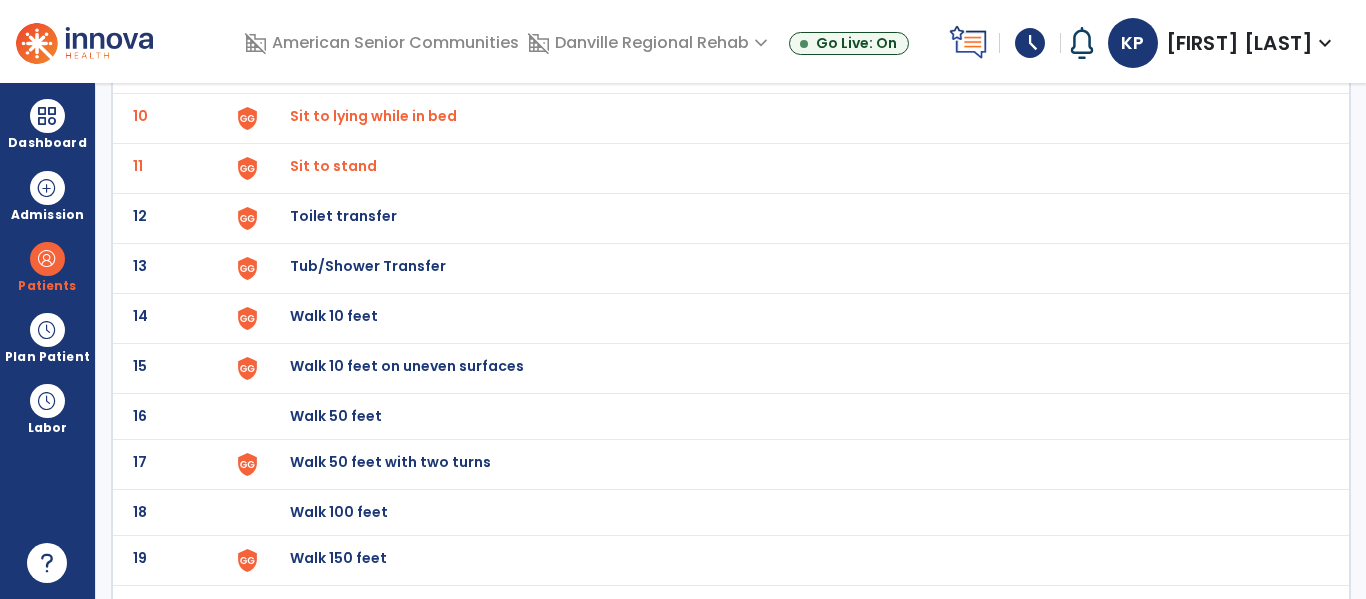 scroll, scrollTop: 593, scrollLeft: 0, axis: vertical 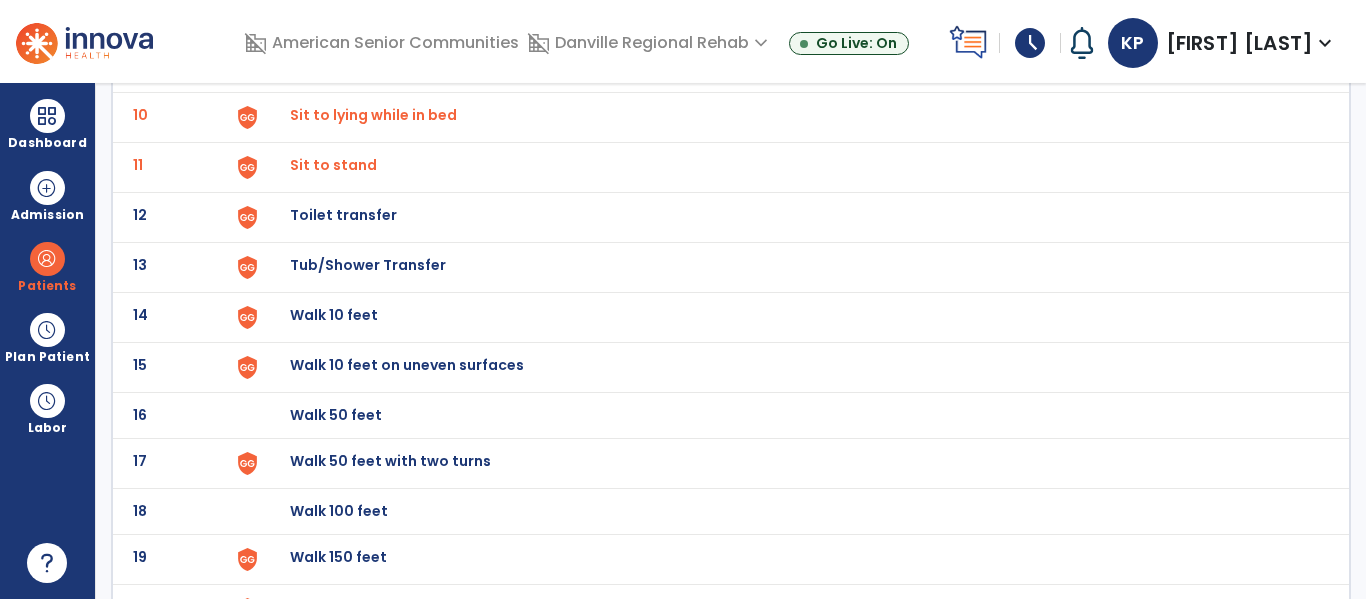 click on "Toilet transfer" at bounding box center [336, -331] 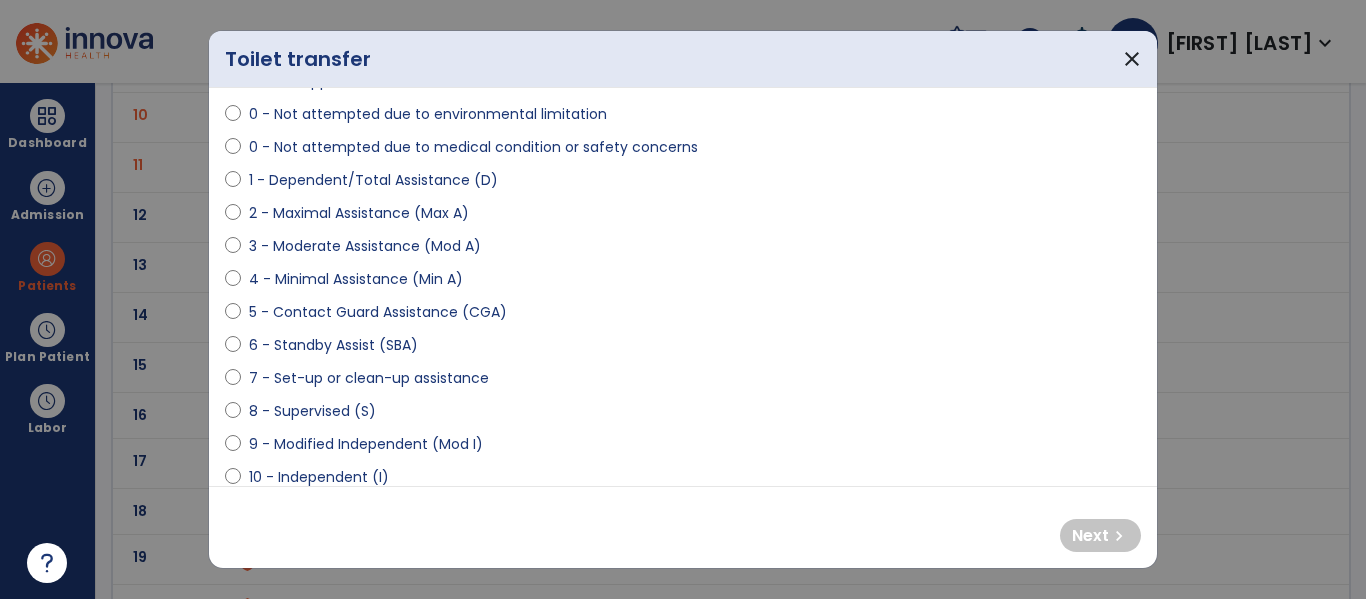 scroll, scrollTop: 209, scrollLeft: 0, axis: vertical 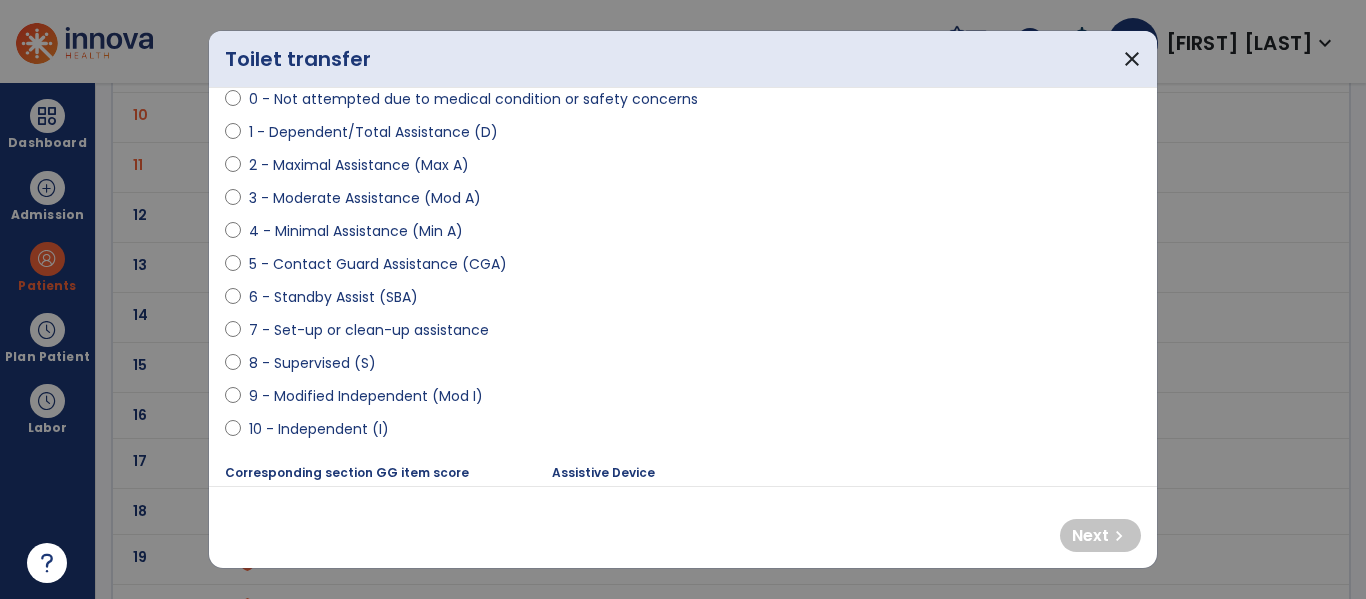select on "**********" 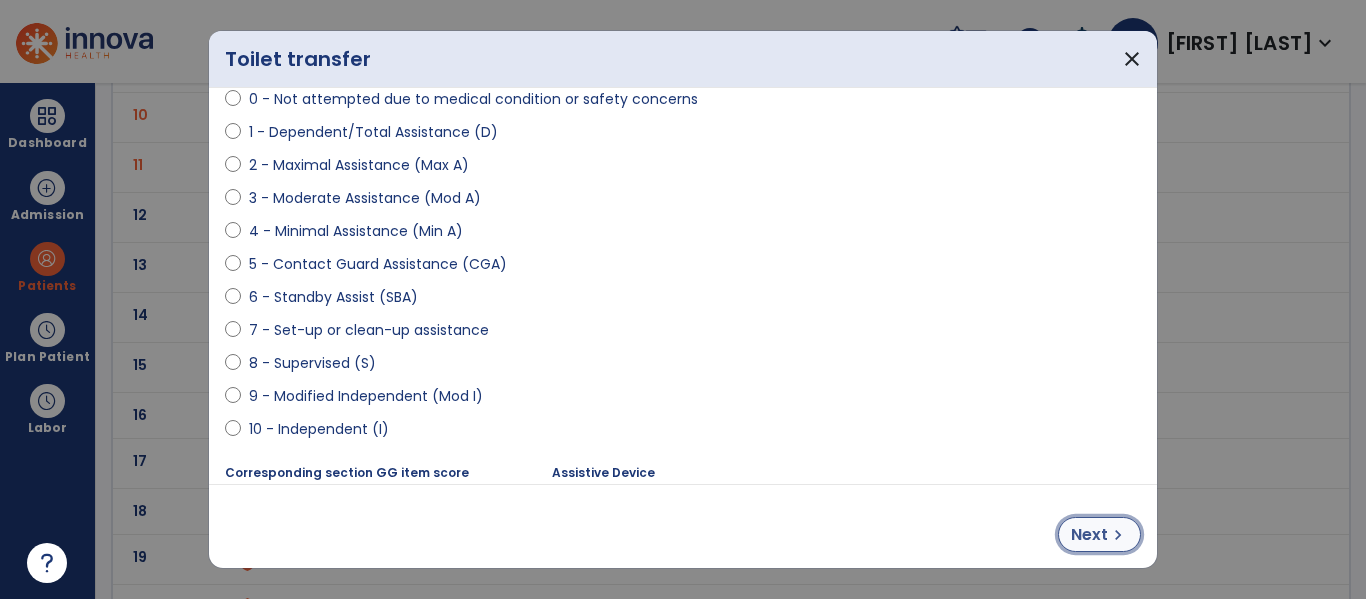 click on "Next" at bounding box center (1089, 535) 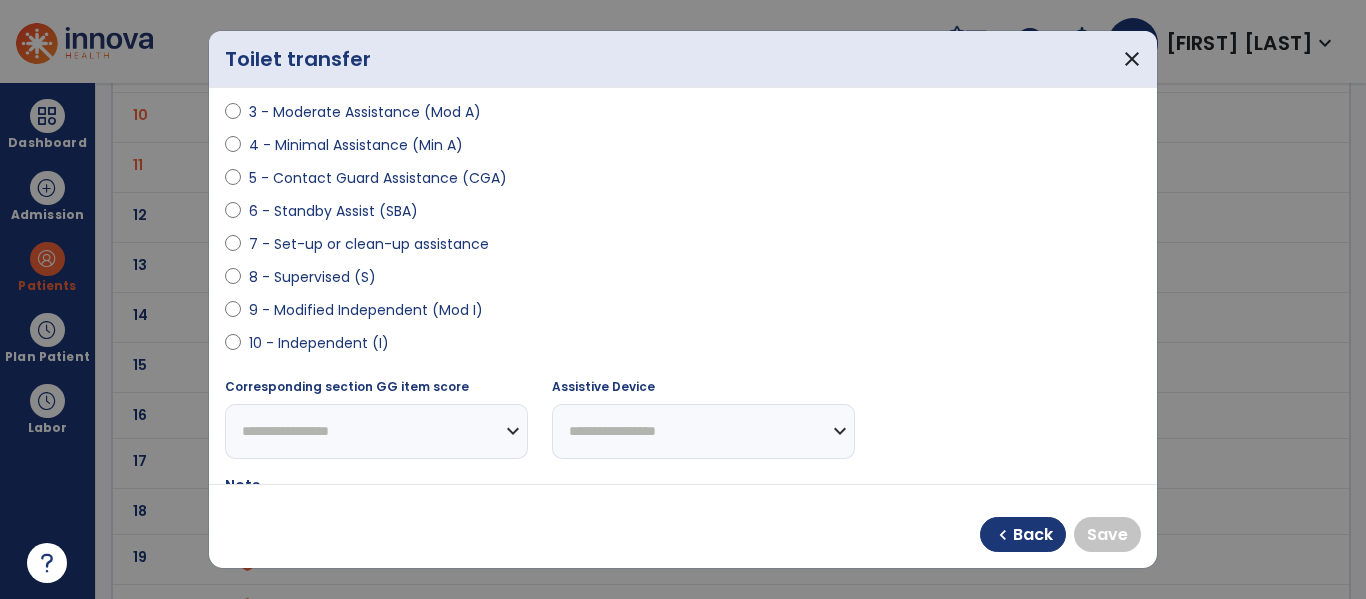 scroll, scrollTop: 294, scrollLeft: 0, axis: vertical 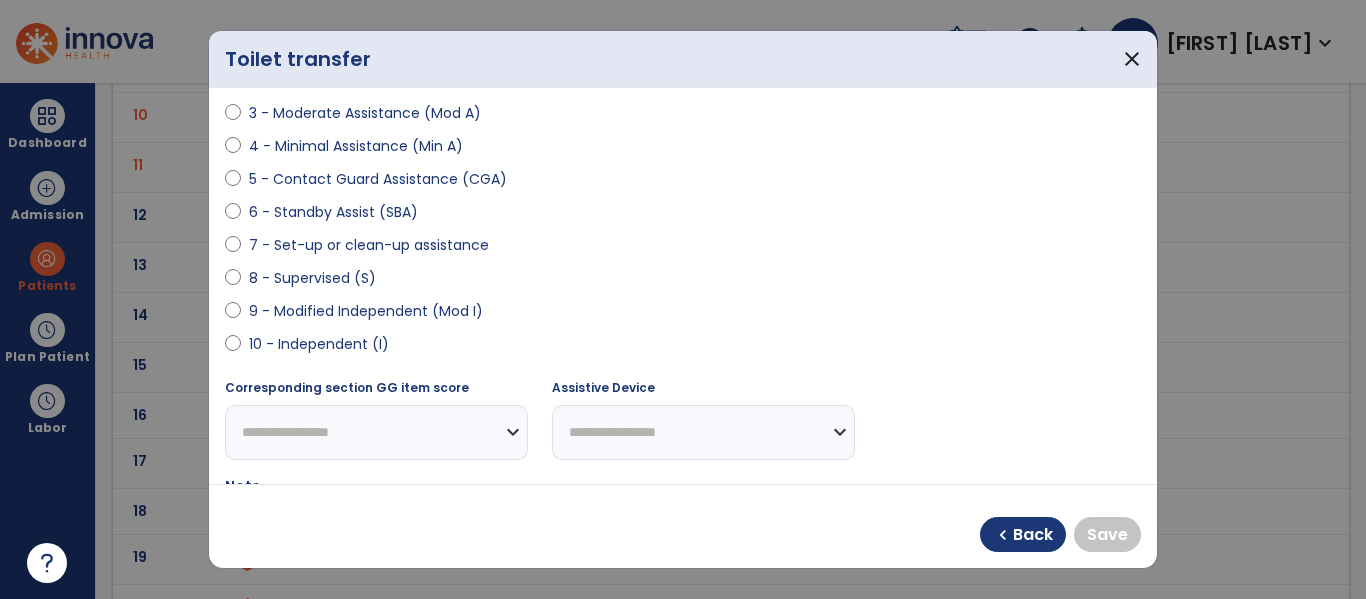 click on "**********" at bounding box center [683, 286] 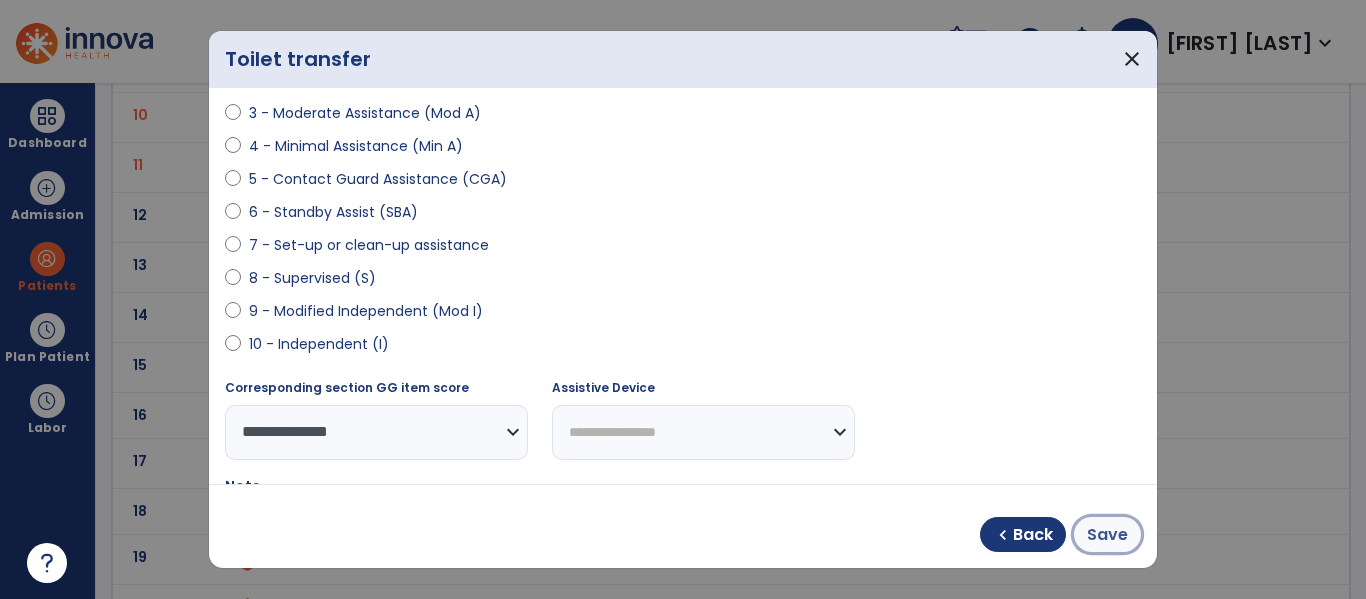 click on "Save" at bounding box center (1107, 535) 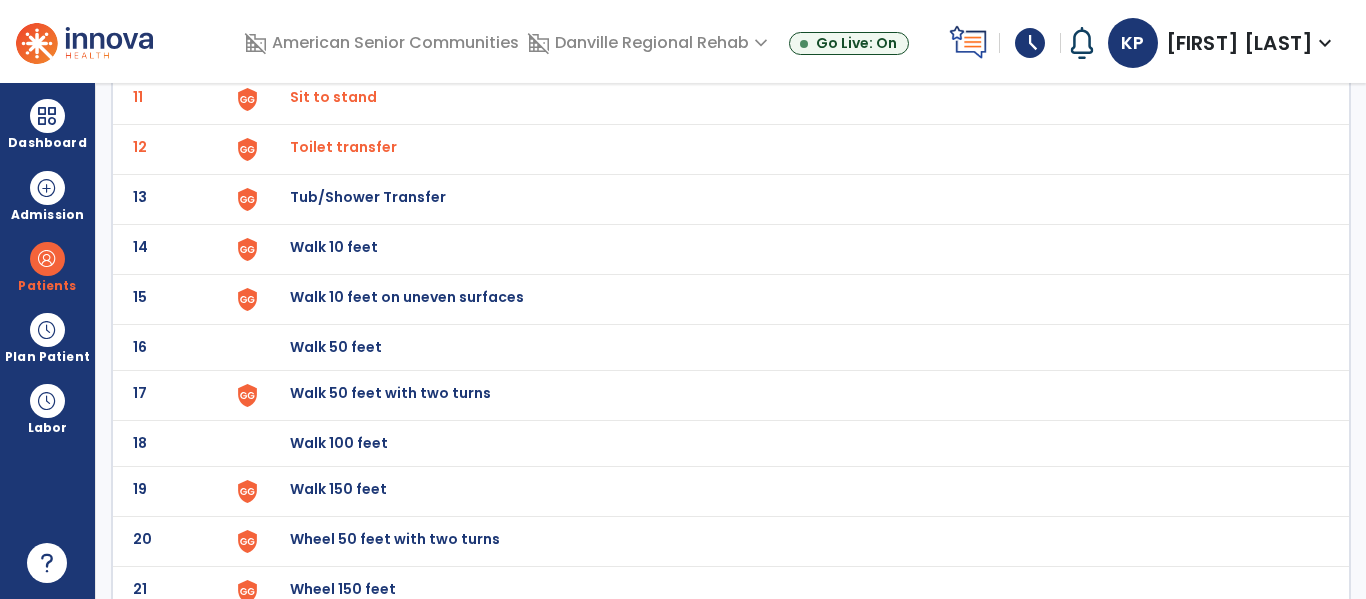 scroll, scrollTop: 690, scrollLeft: 0, axis: vertical 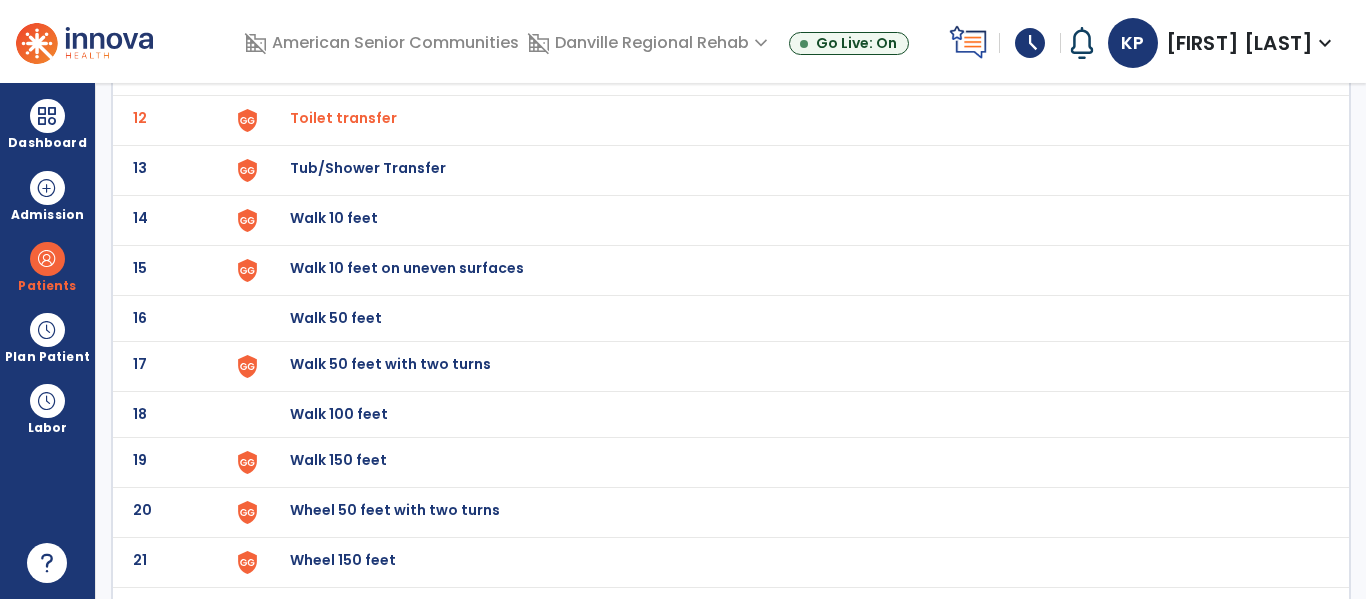 click on "Walk 10 feet" at bounding box center [336, -428] 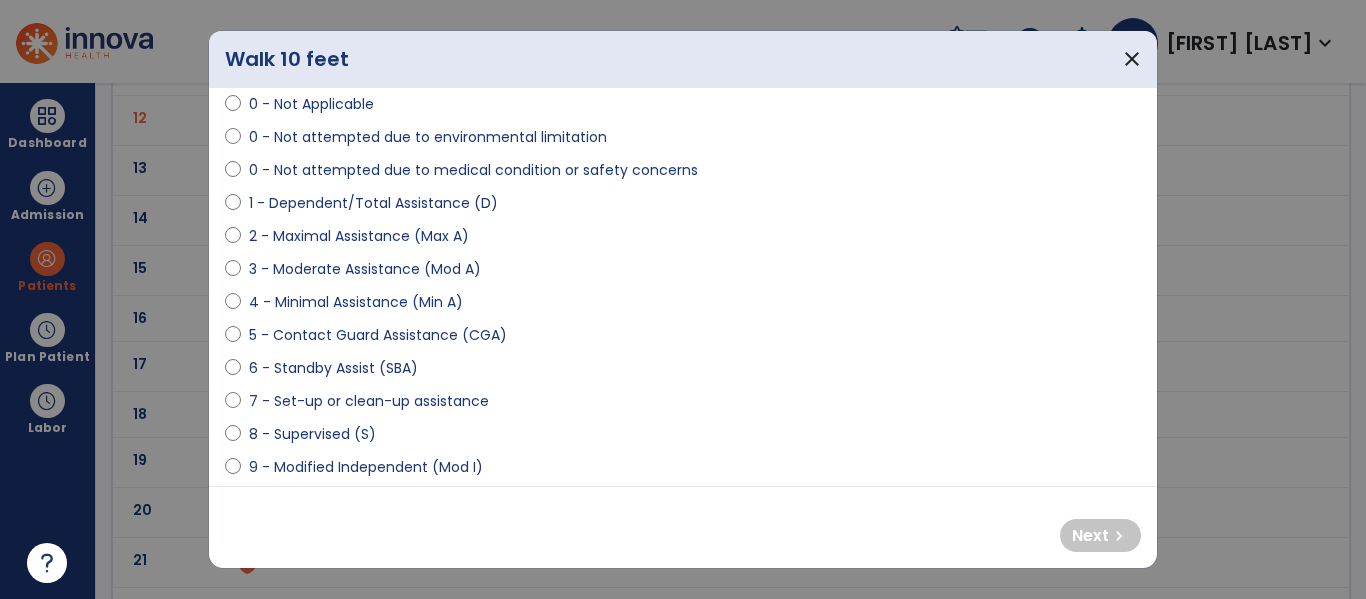 scroll, scrollTop: 142, scrollLeft: 0, axis: vertical 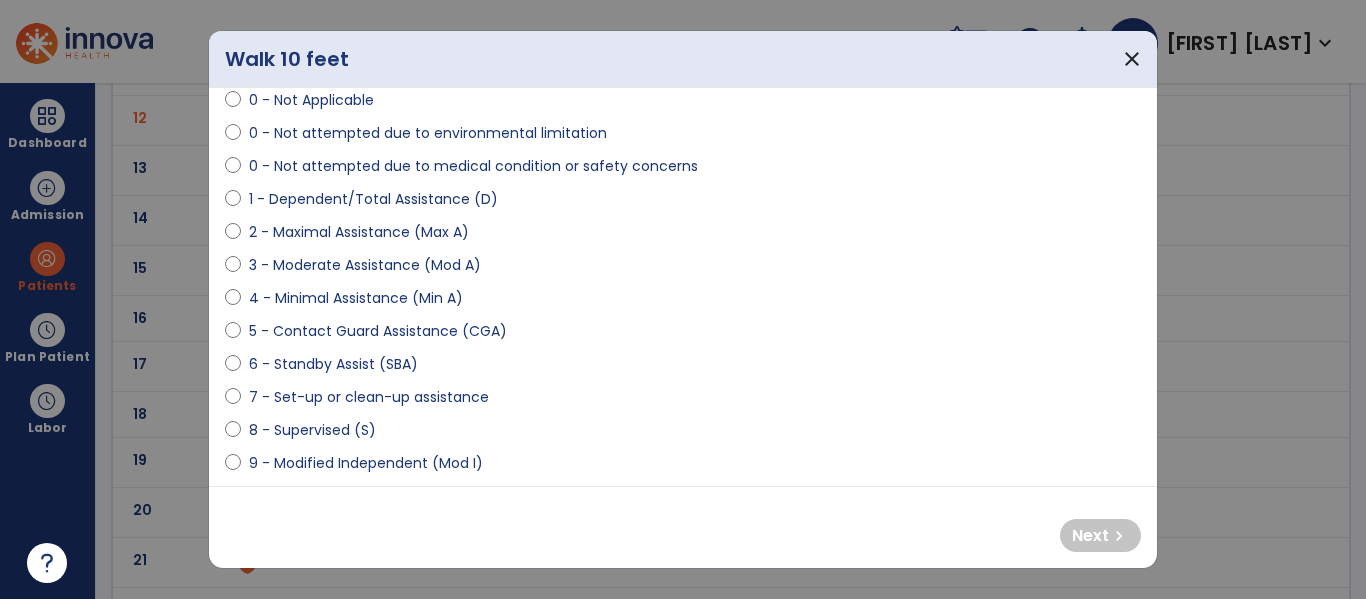 select on "**********" 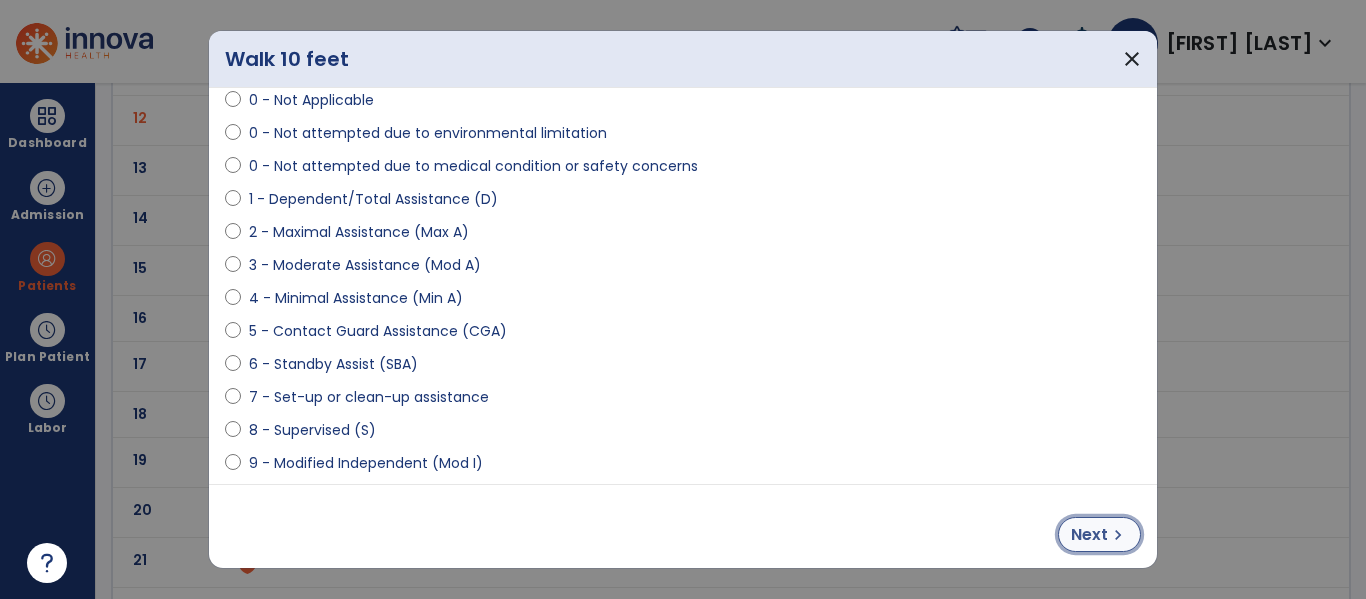 click on "Next" at bounding box center [1089, 535] 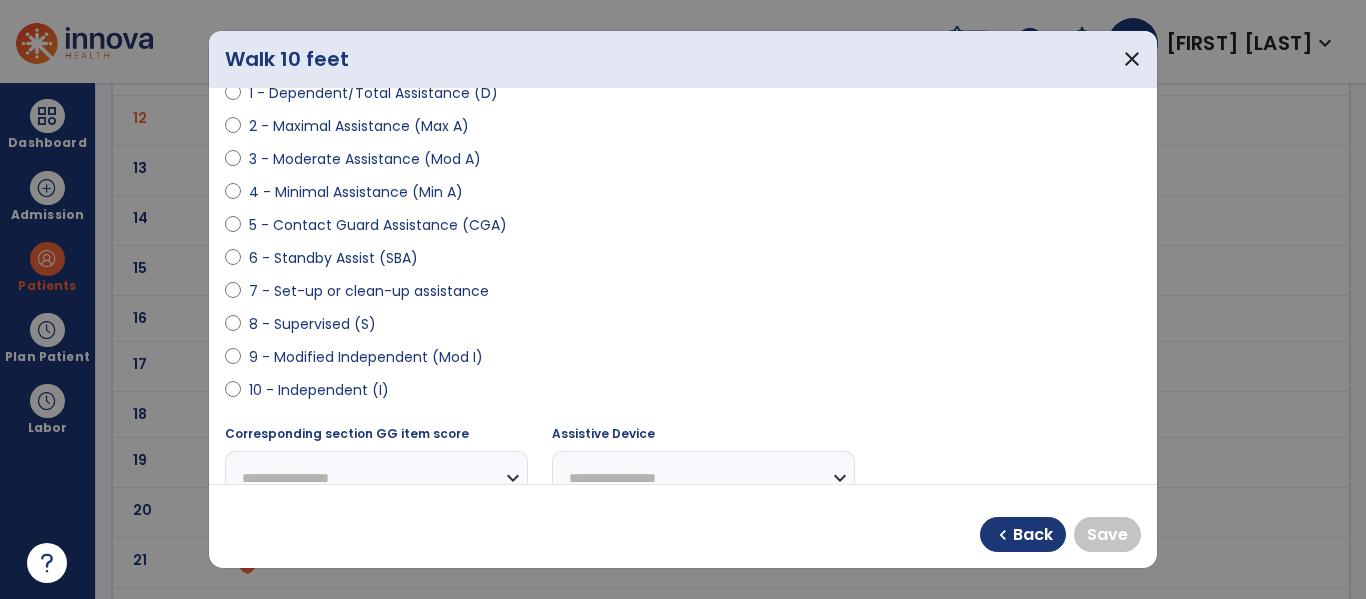scroll, scrollTop: 250, scrollLeft: 0, axis: vertical 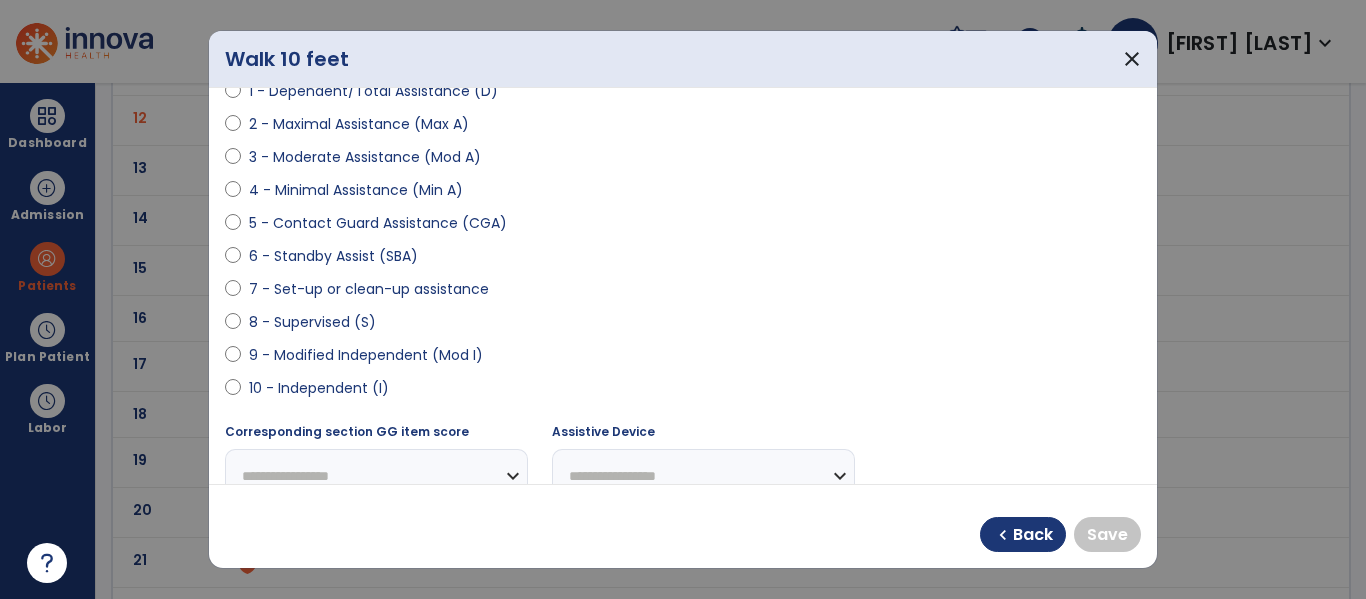 click on "**********" at bounding box center (683, 286) 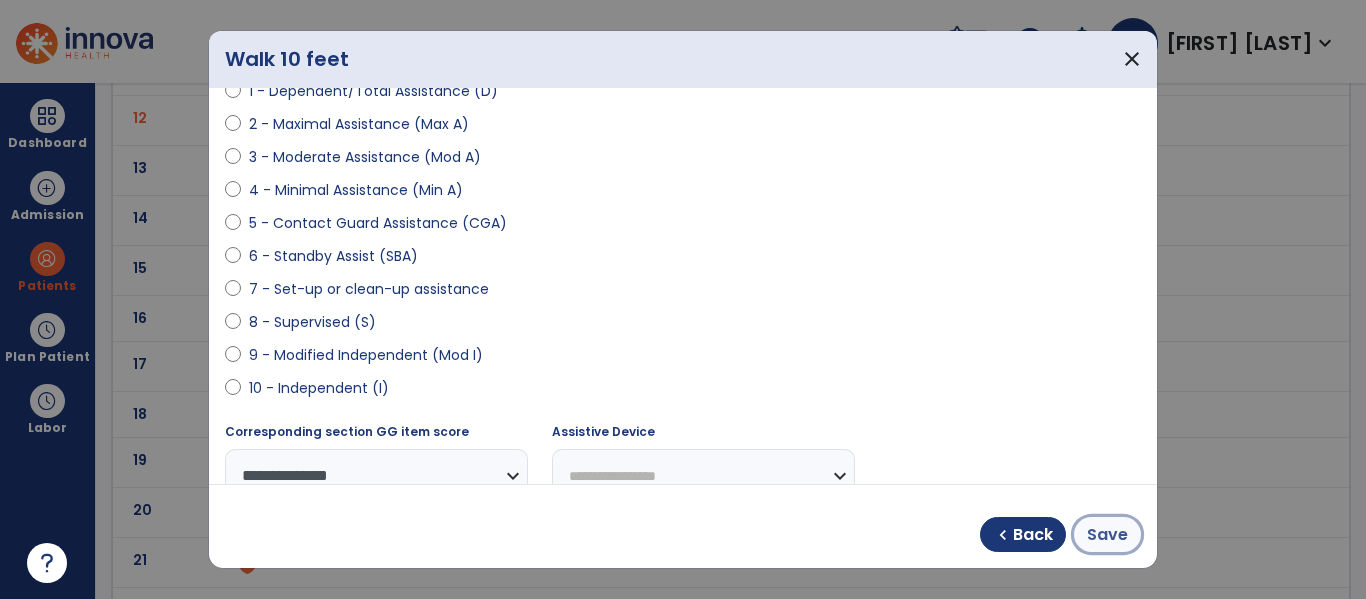 click on "Save" at bounding box center (1107, 534) 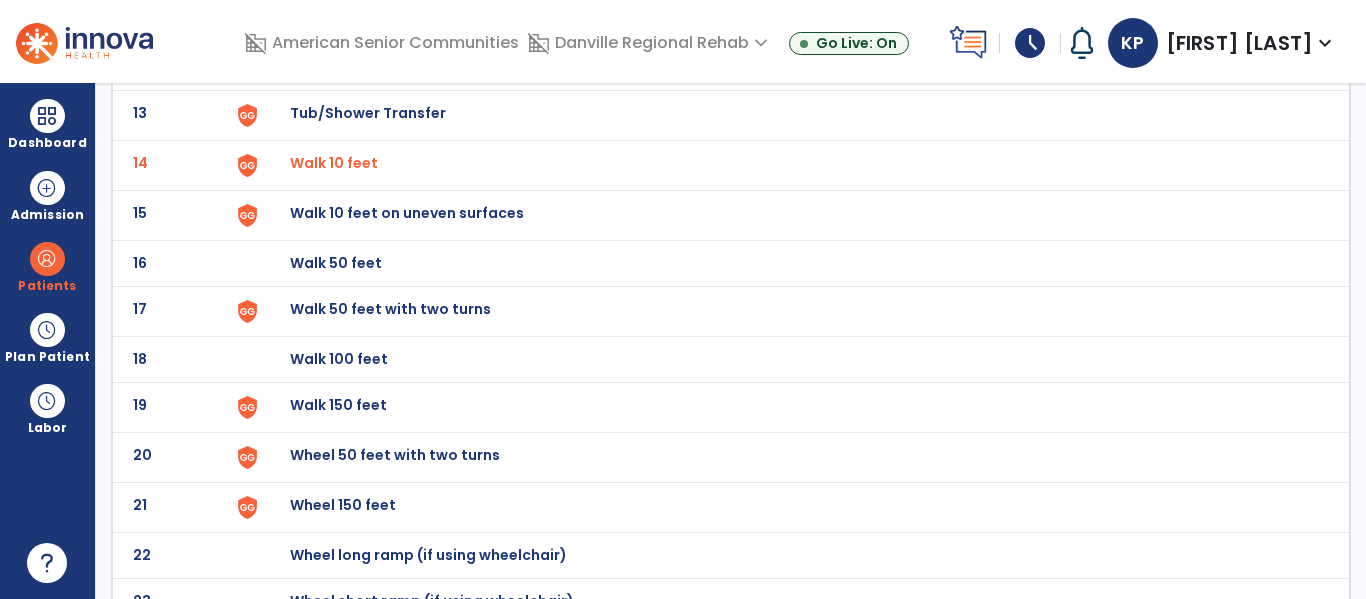 scroll, scrollTop: 772, scrollLeft: 0, axis: vertical 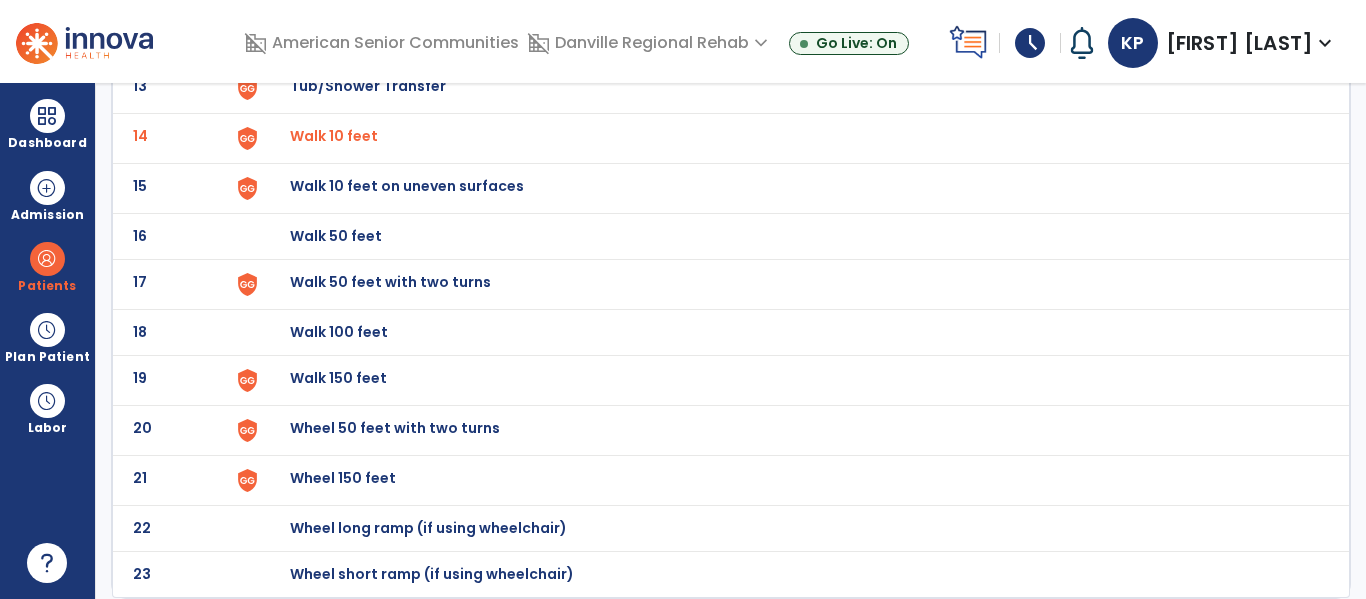 click on "22 Wheel long ramp (if using wheelchair)" 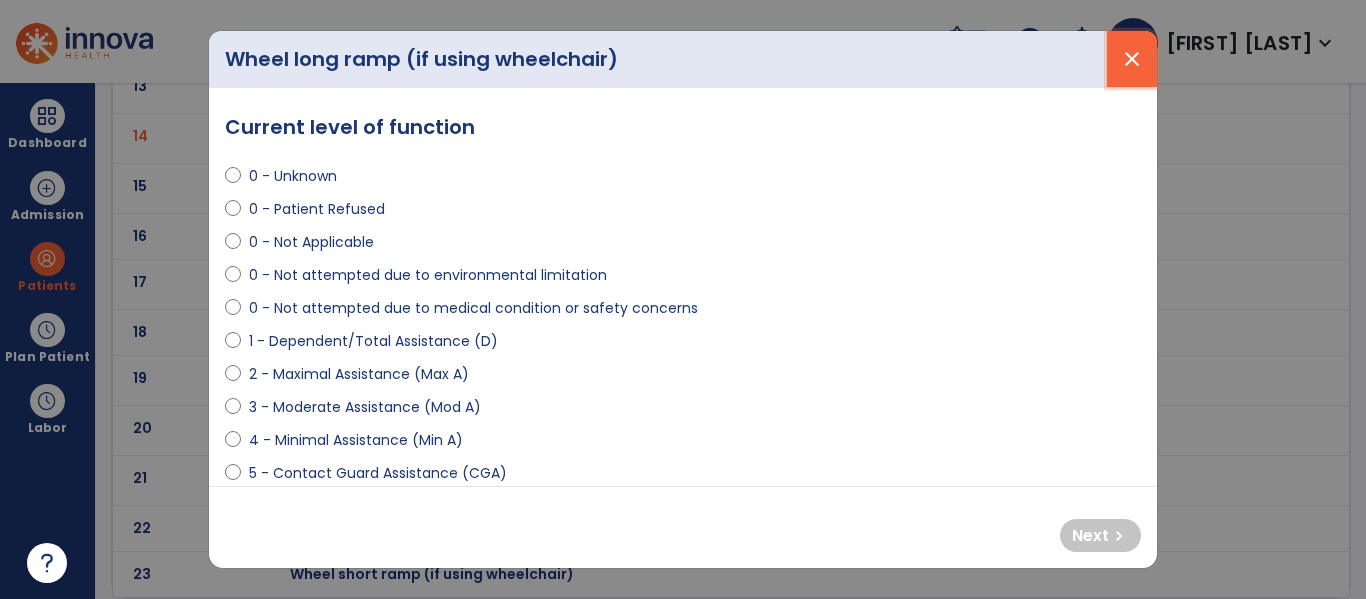 click on "close" at bounding box center [1132, 59] 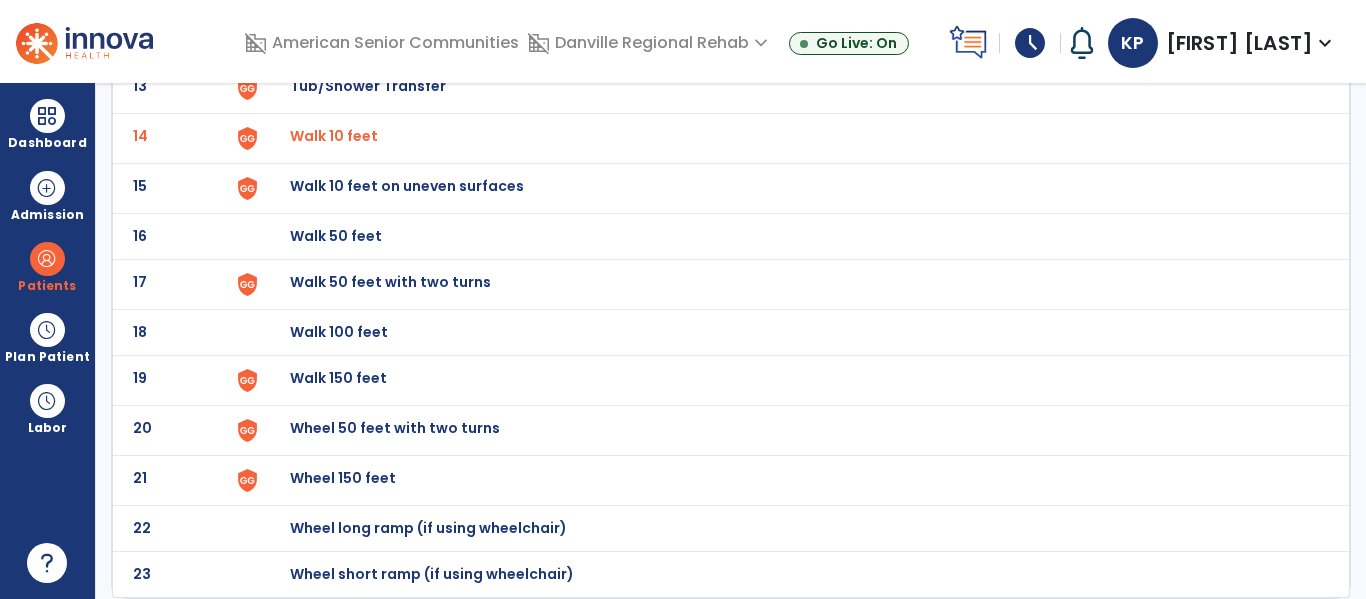 click on "Walk 50 feet with two turns" at bounding box center [336, -510] 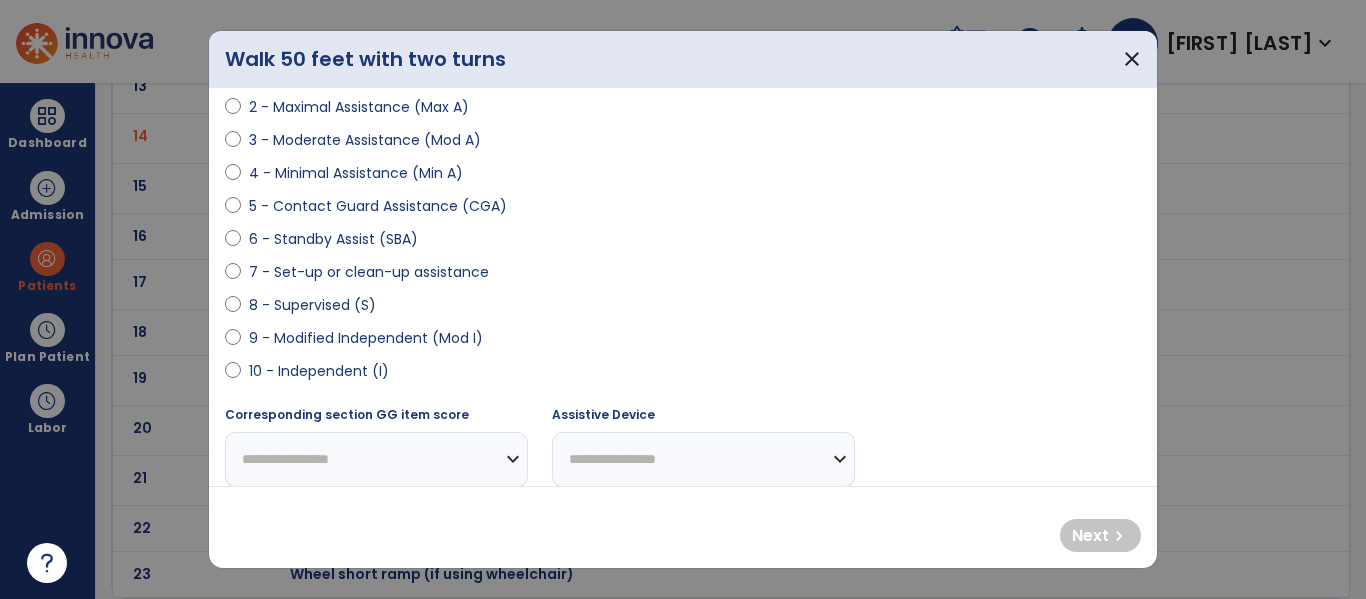 scroll, scrollTop: 268, scrollLeft: 0, axis: vertical 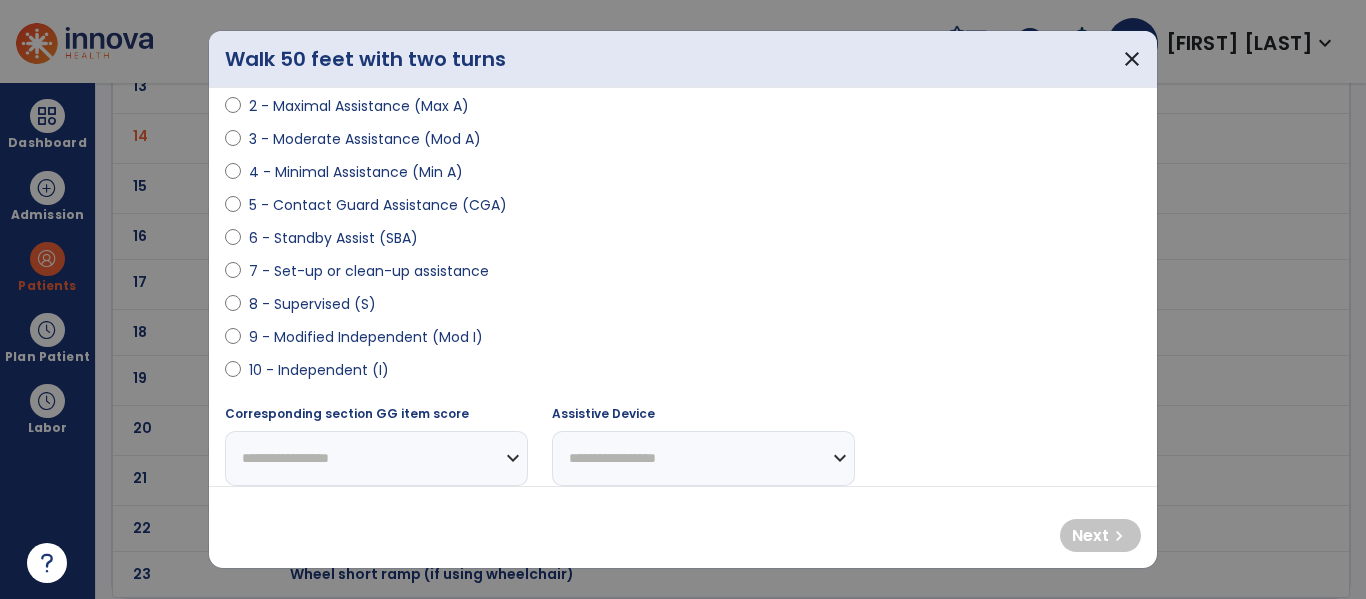 select on "**********" 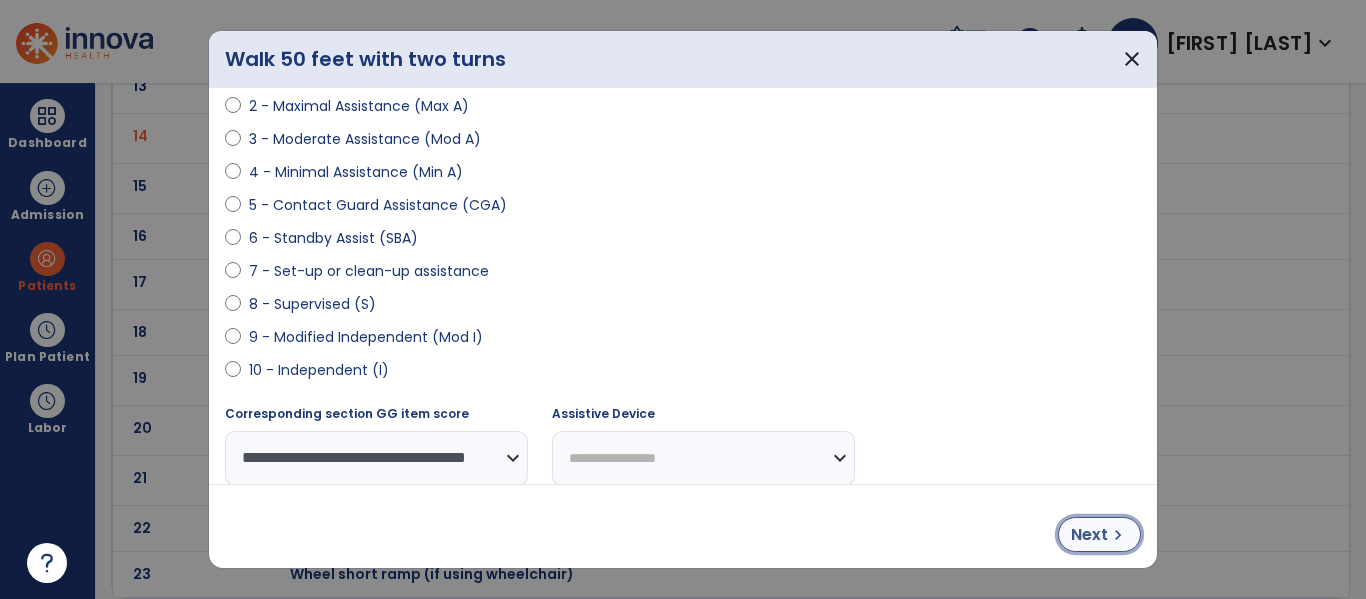 click on "chevron_right" at bounding box center [1118, 535] 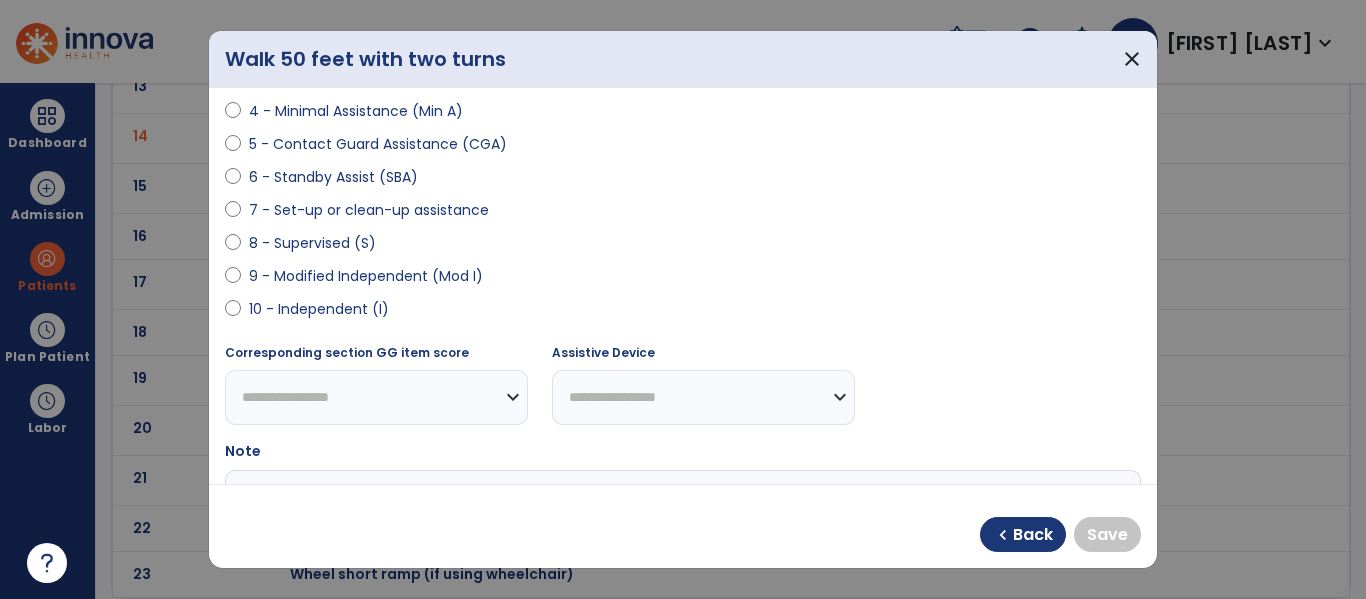 scroll, scrollTop: 335, scrollLeft: 0, axis: vertical 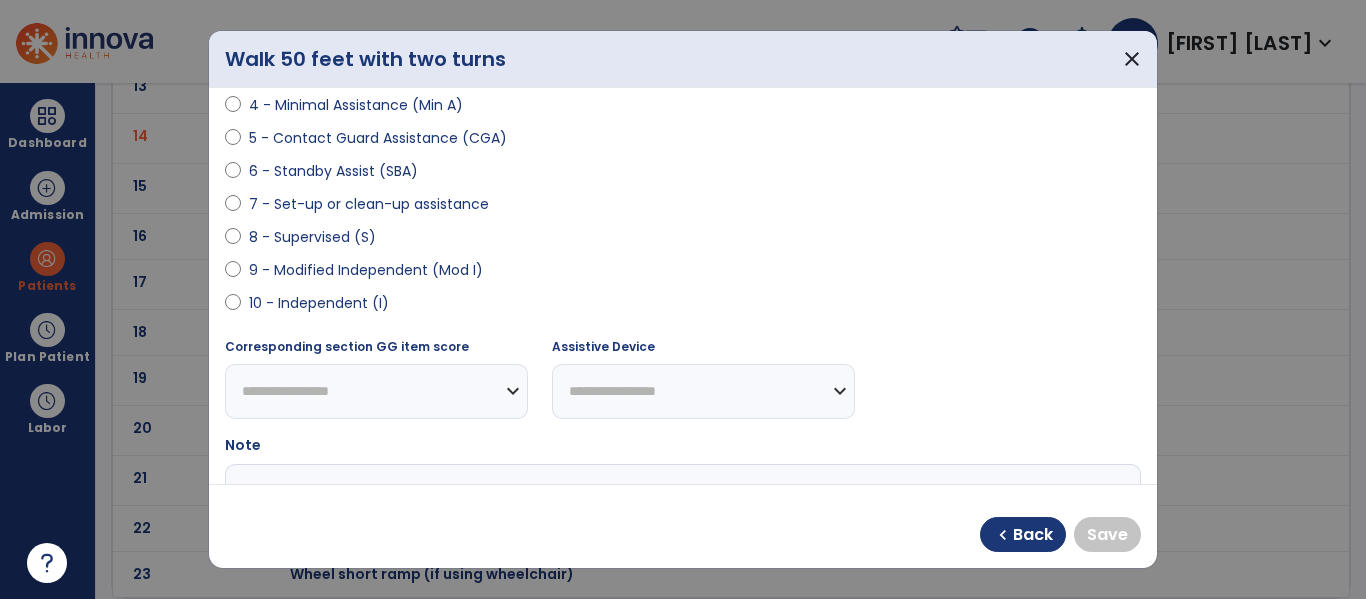 select on "**********" 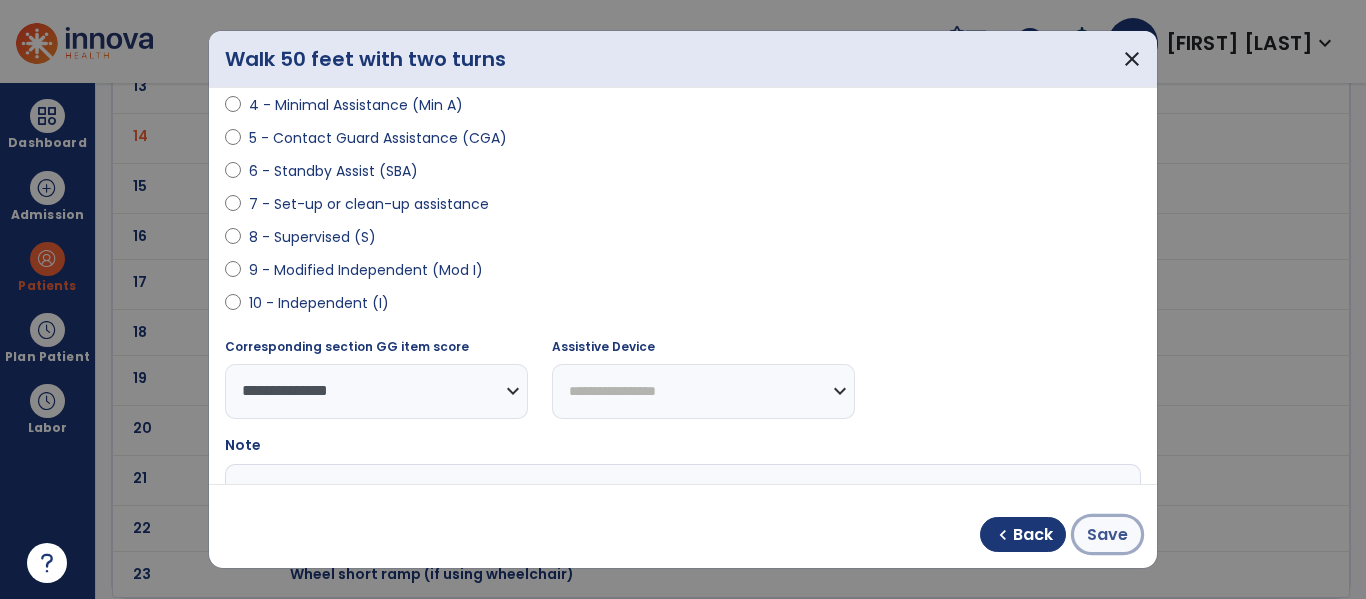 click on "Save" at bounding box center [1107, 535] 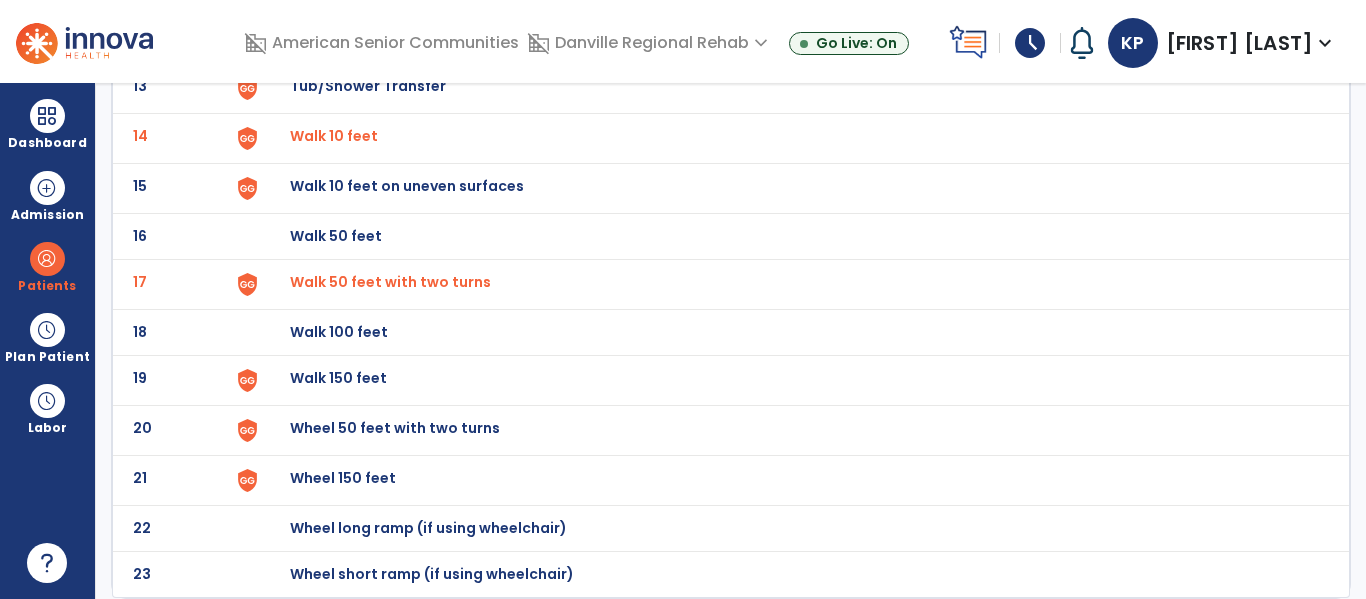 click on "Walk 150 feet" at bounding box center [336, -510] 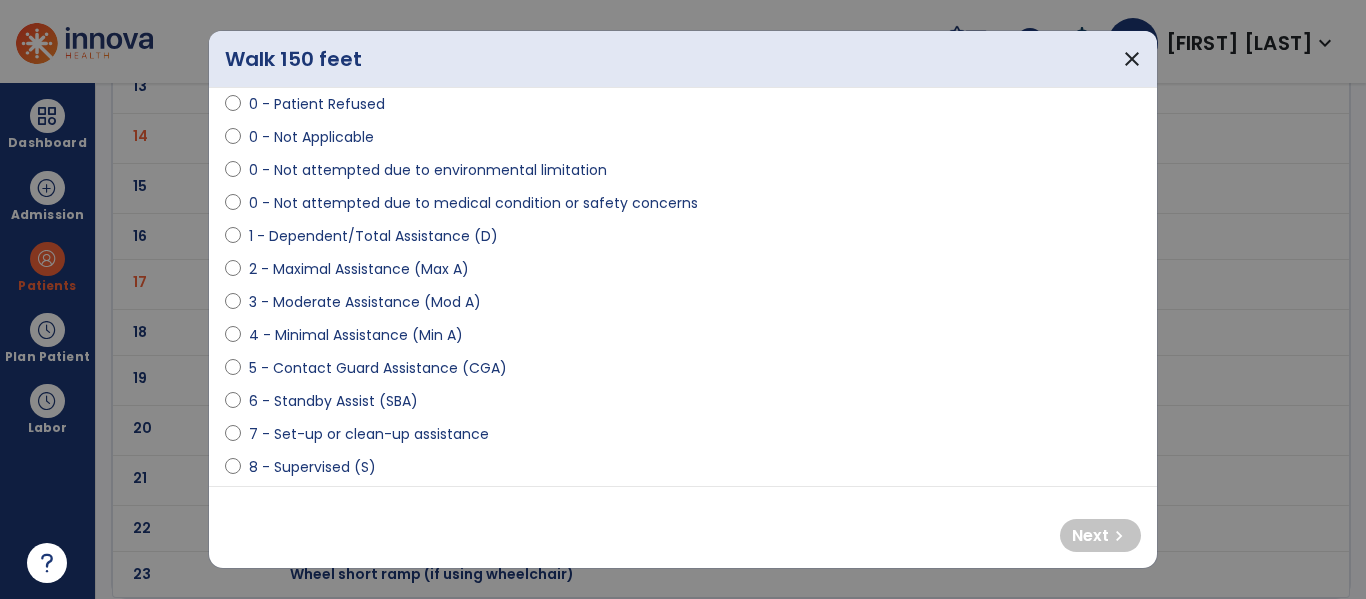 scroll, scrollTop: 99, scrollLeft: 0, axis: vertical 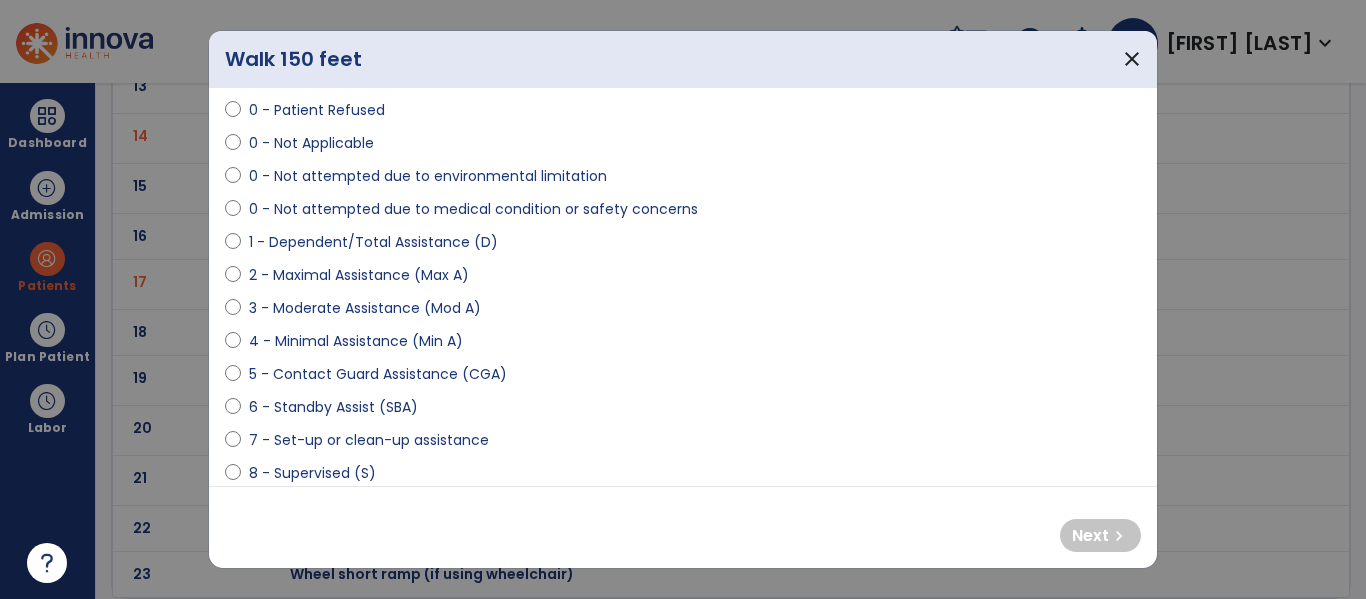 select on "**********" 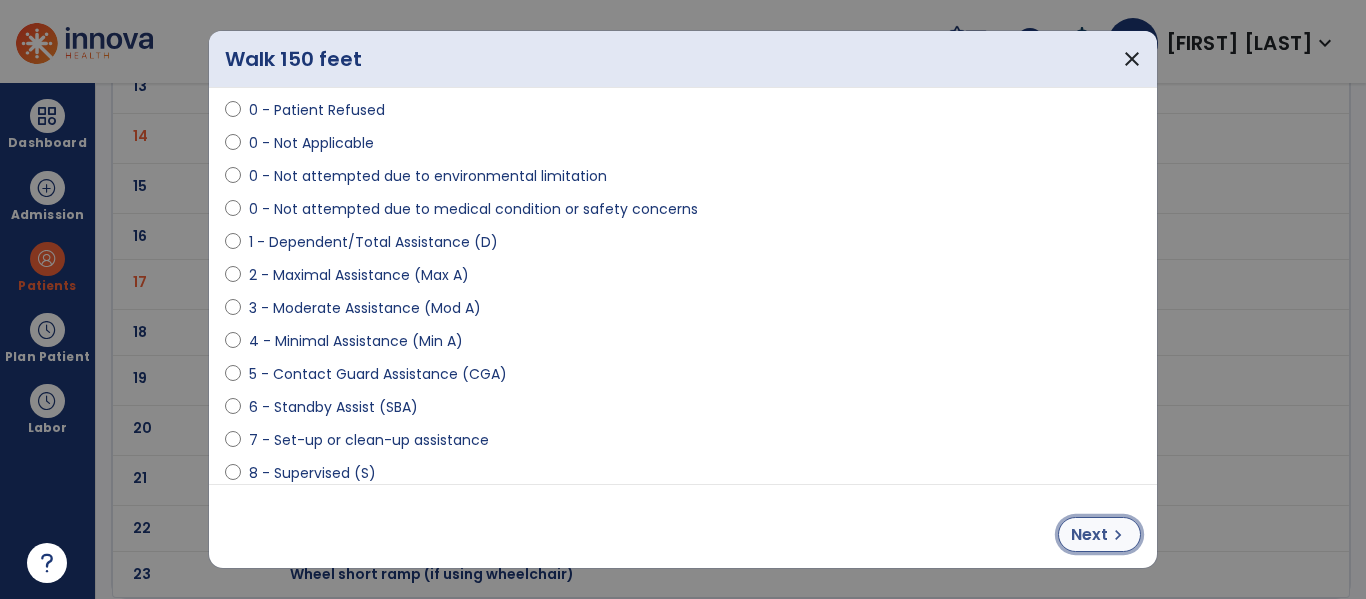click on "Next" at bounding box center (1089, 535) 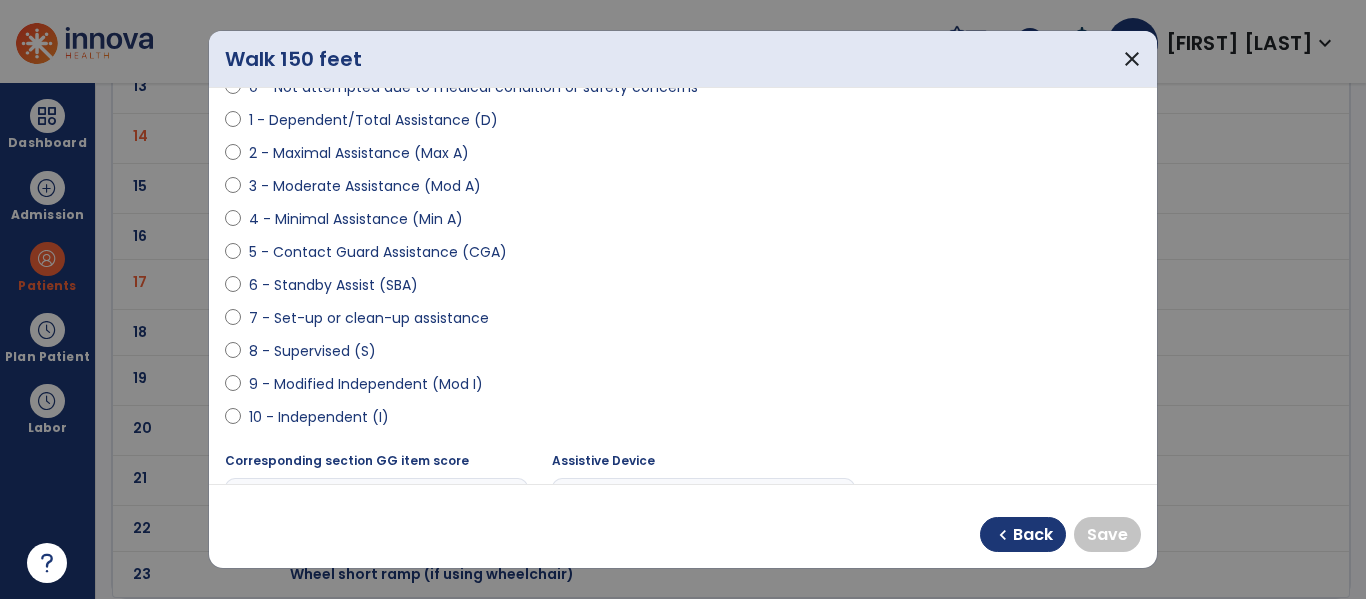 scroll, scrollTop: 220, scrollLeft: 0, axis: vertical 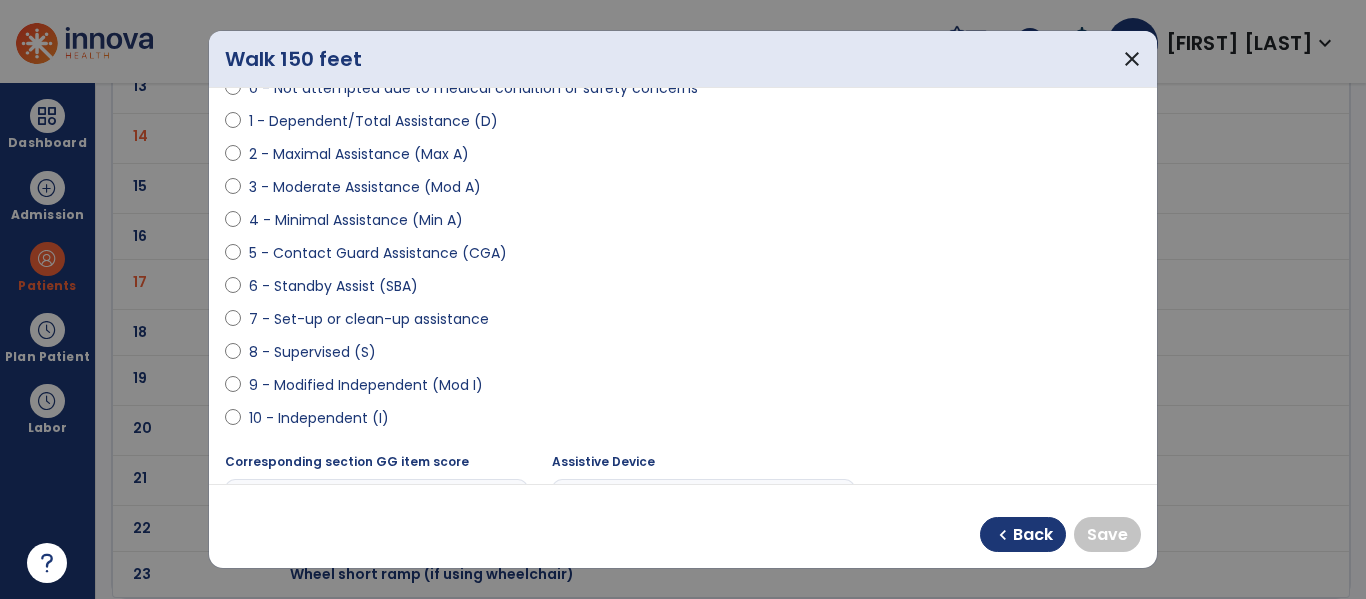 select on "**********" 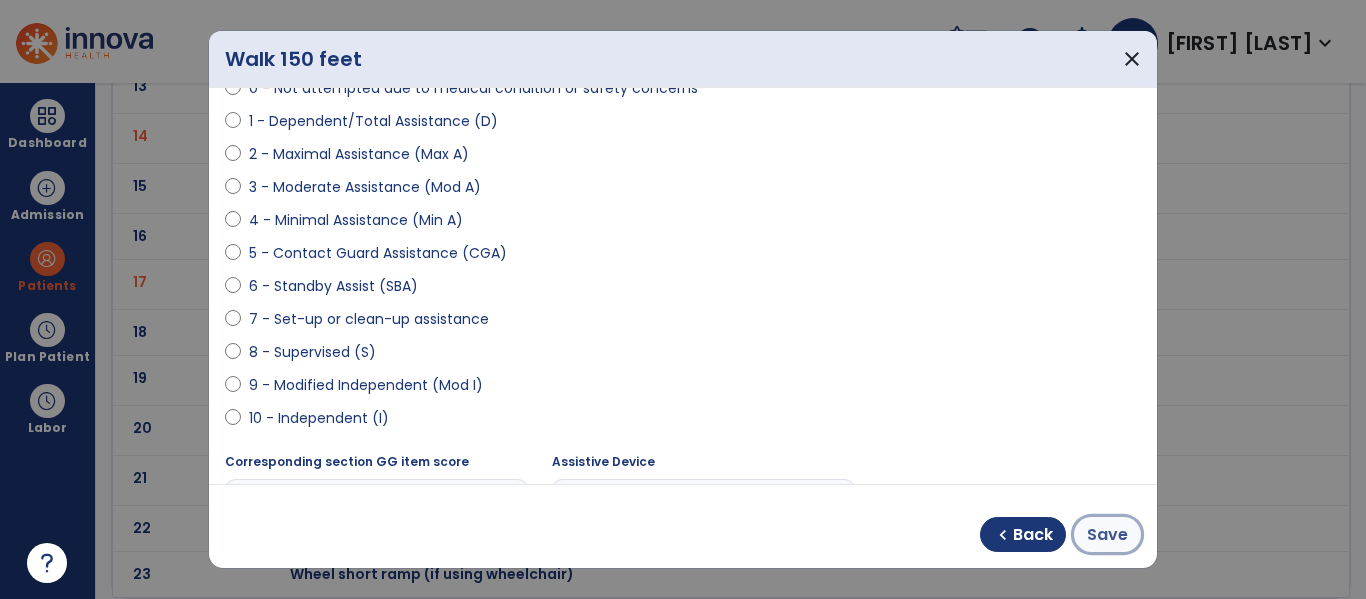 click on "Save" at bounding box center [1107, 535] 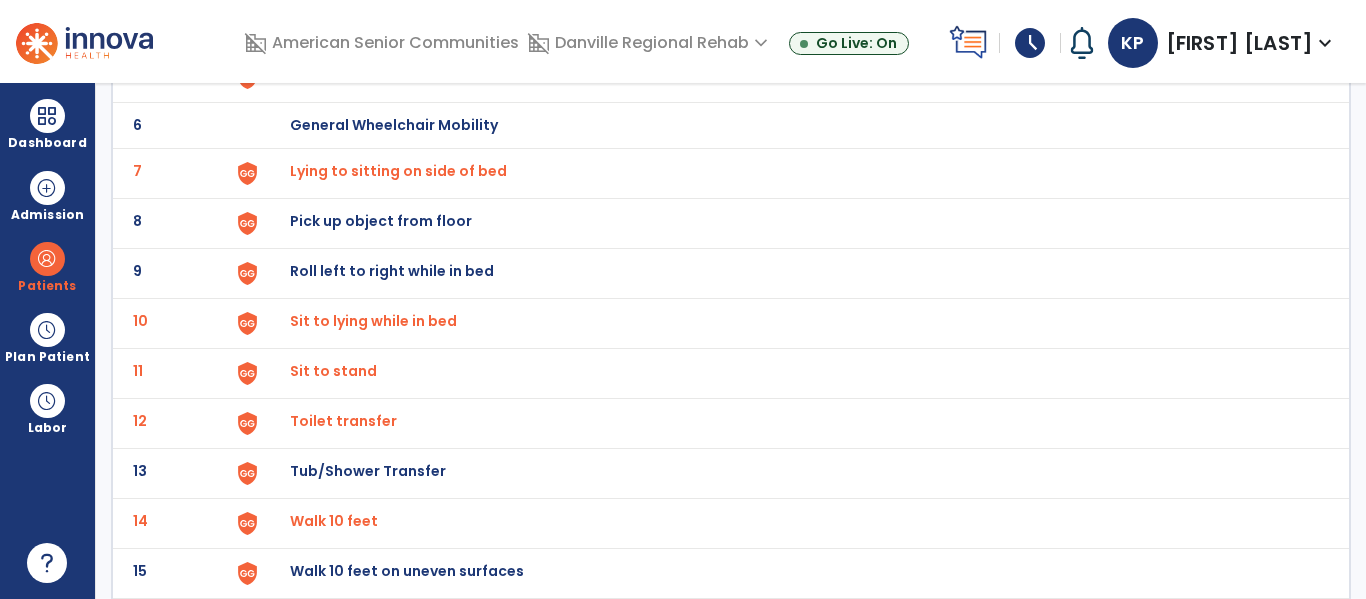 scroll, scrollTop: 0, scrollLeft: 0, axis: both 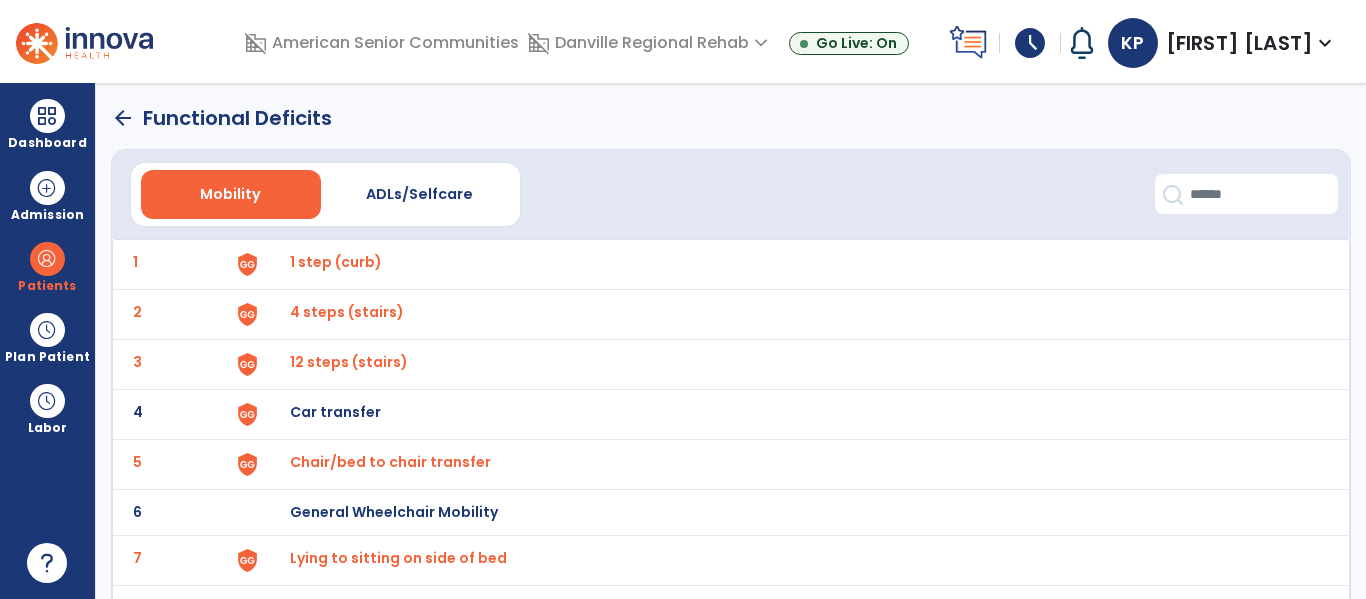 click on "arrow_back" 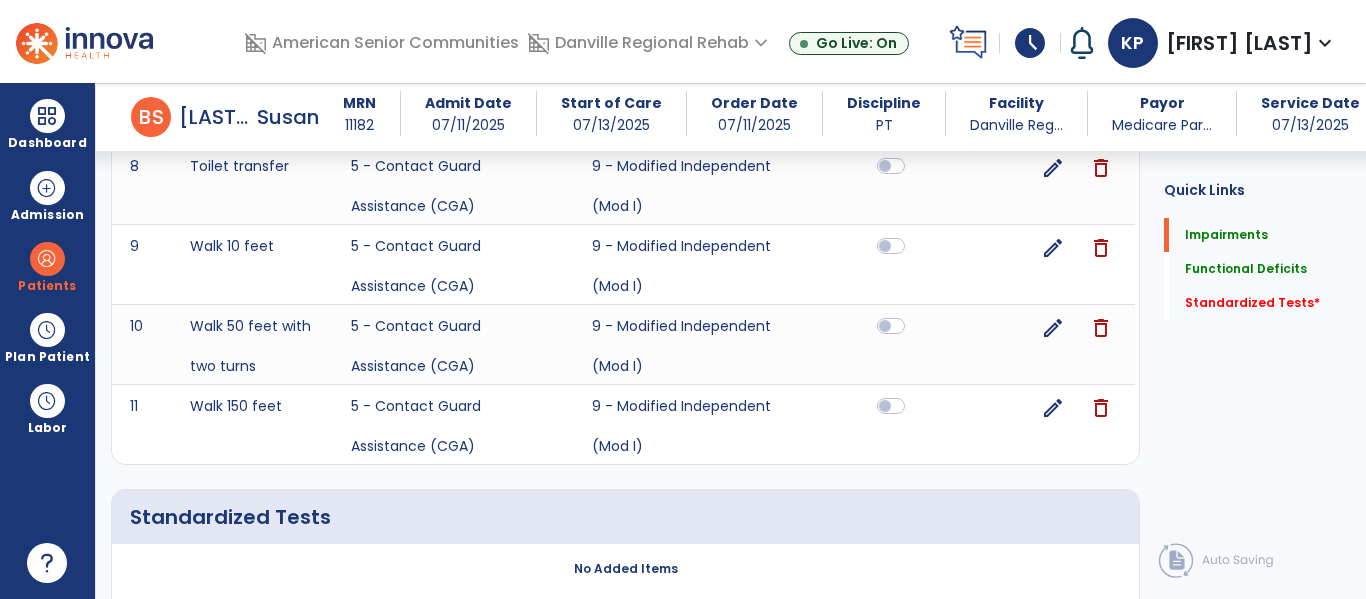 scroll, scrollTop: 2567, scrollLeft: 0, axis: vertical 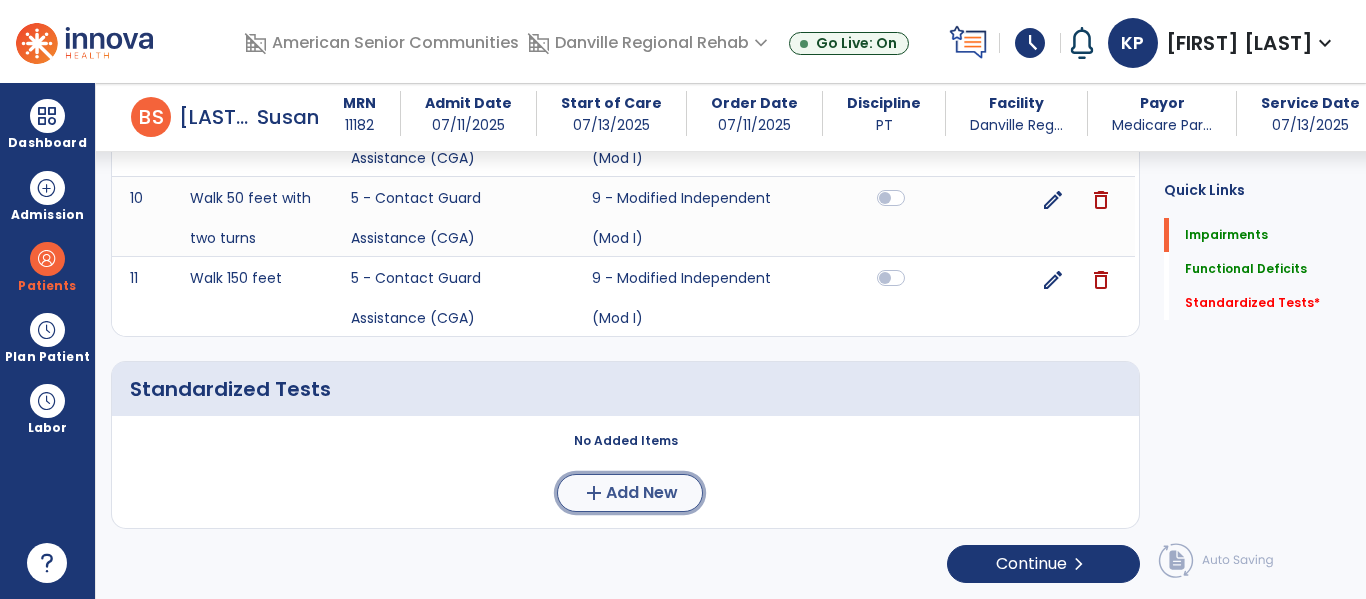 click on "add  Add New" 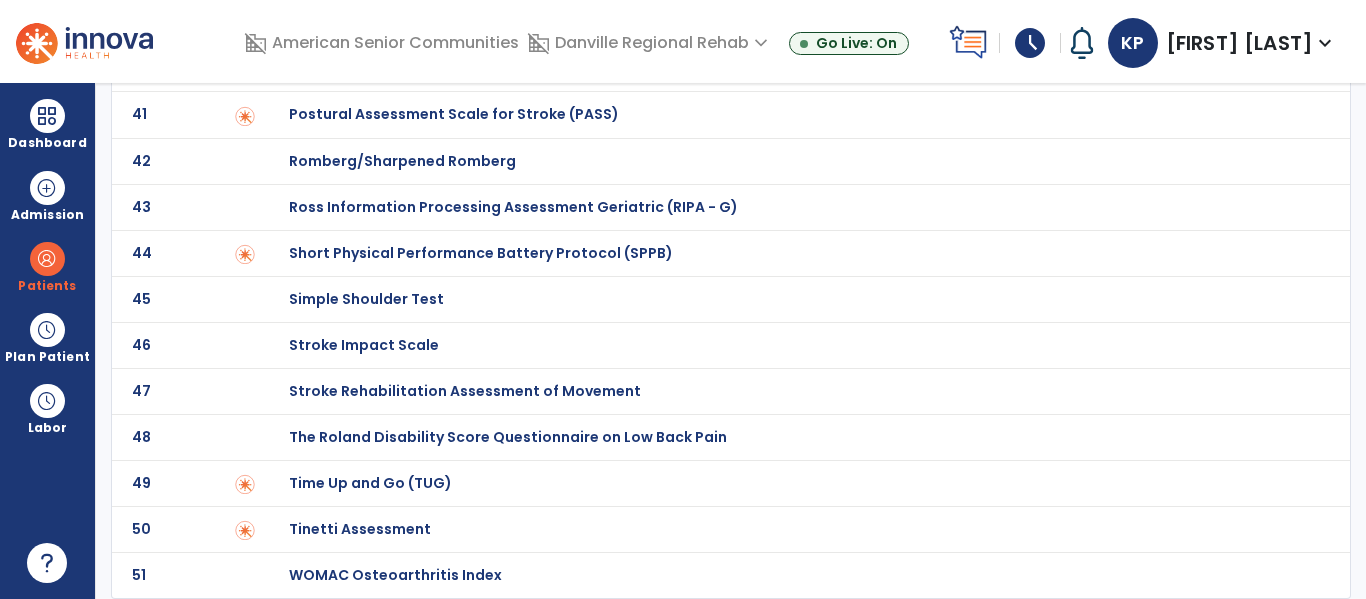 scroll, scrollTop: 0, scrollLeft: 0, axis: both 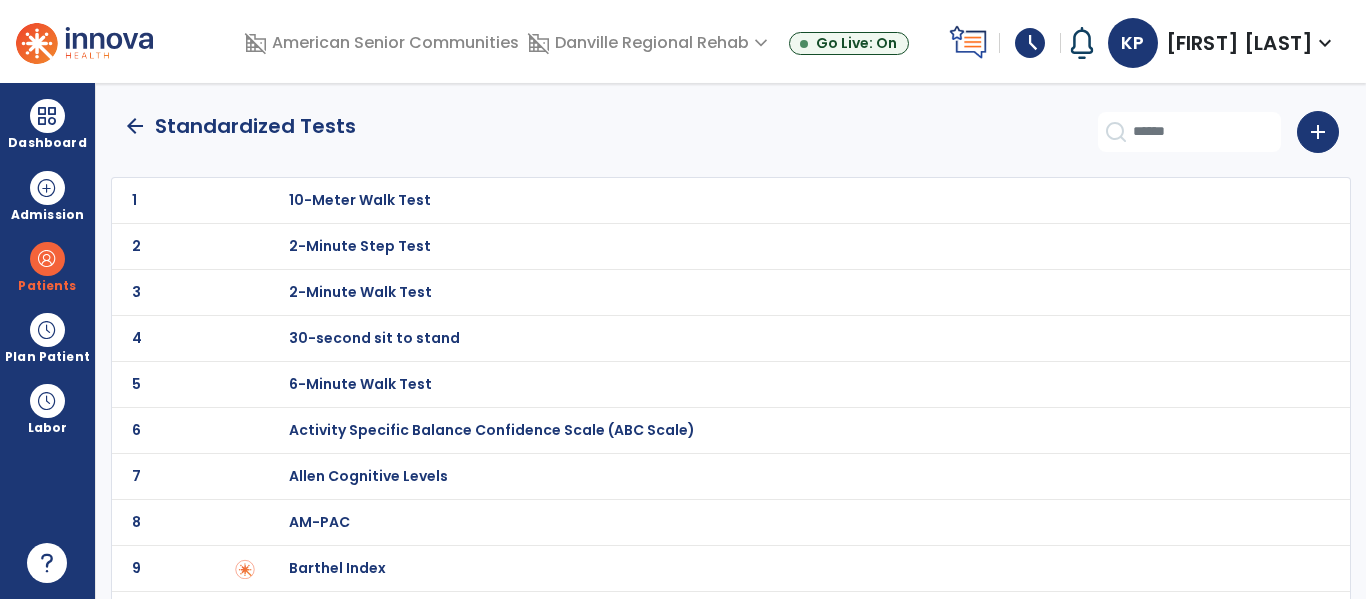 click on "4 30-second sit to stand" 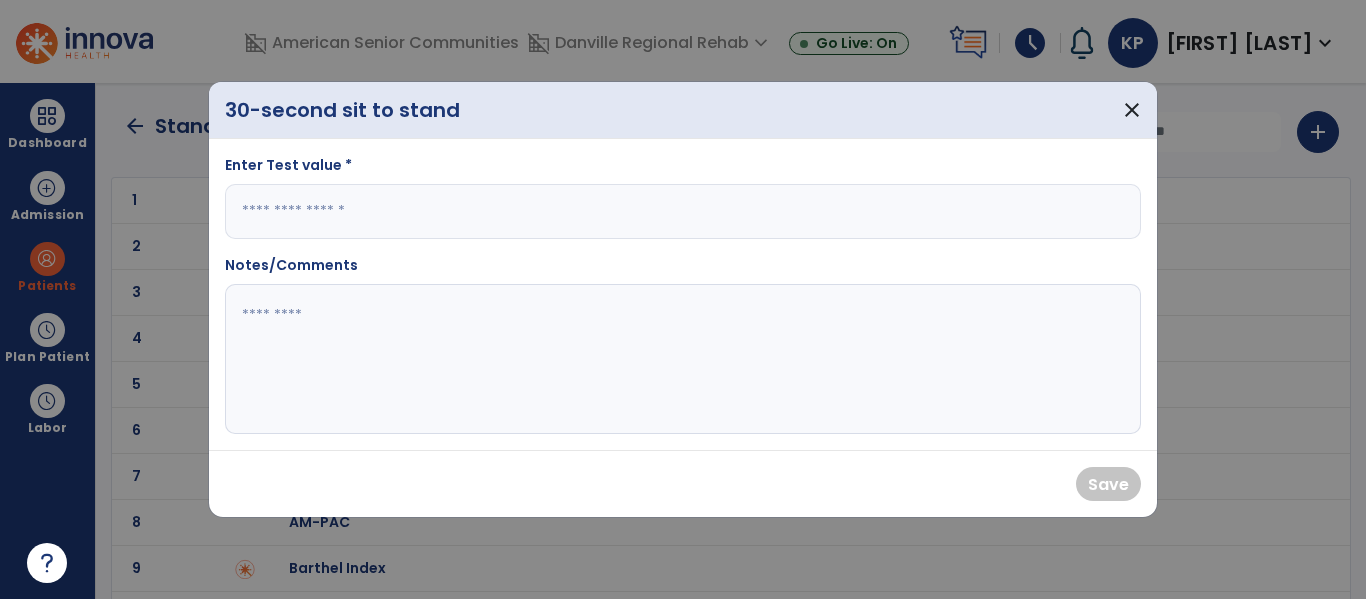click at bounding box center (683, 211) 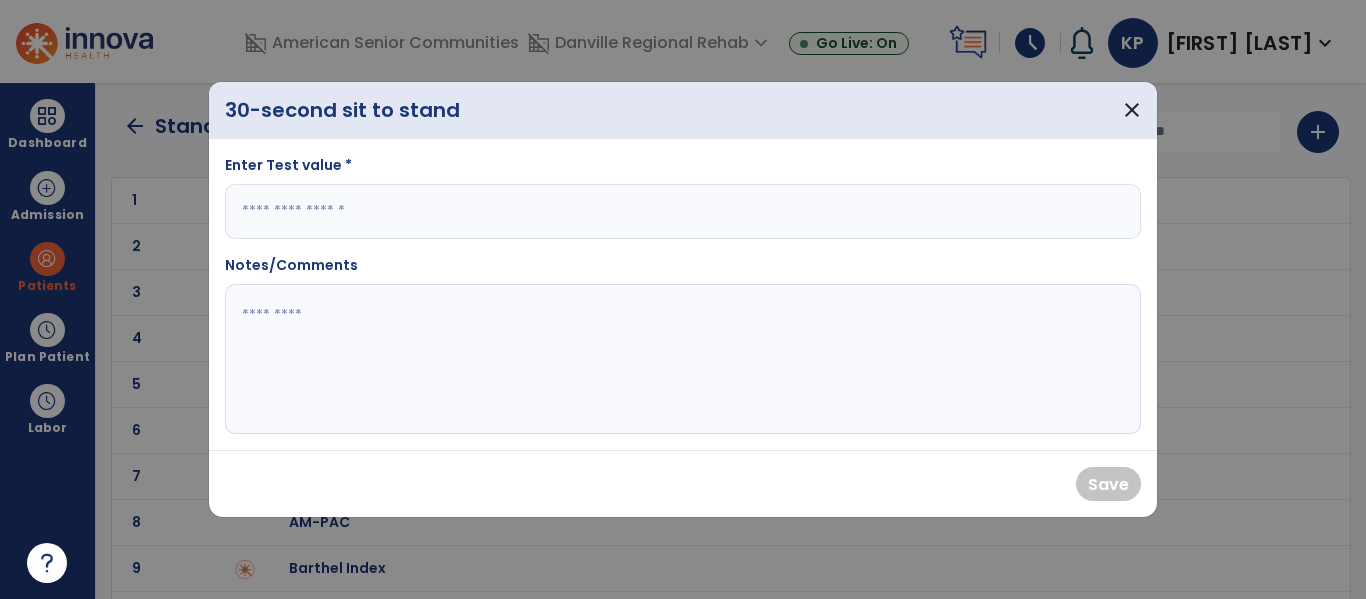 type on "*" 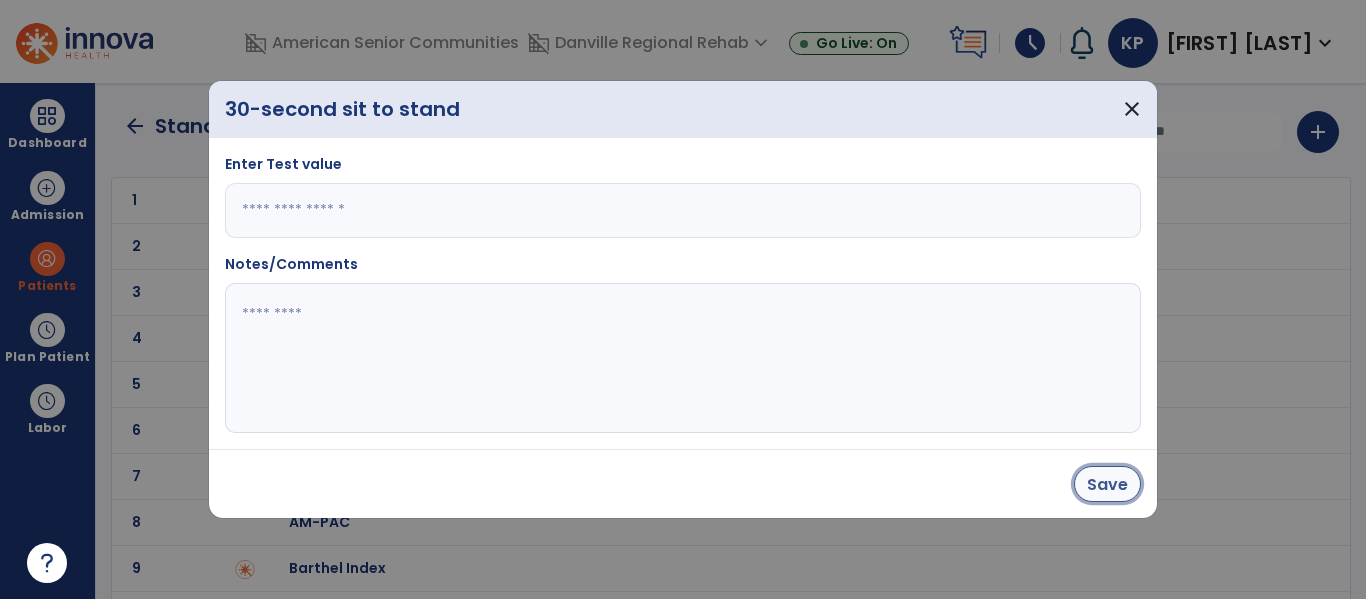 click on "Save" at bounding box center (1107, 484) 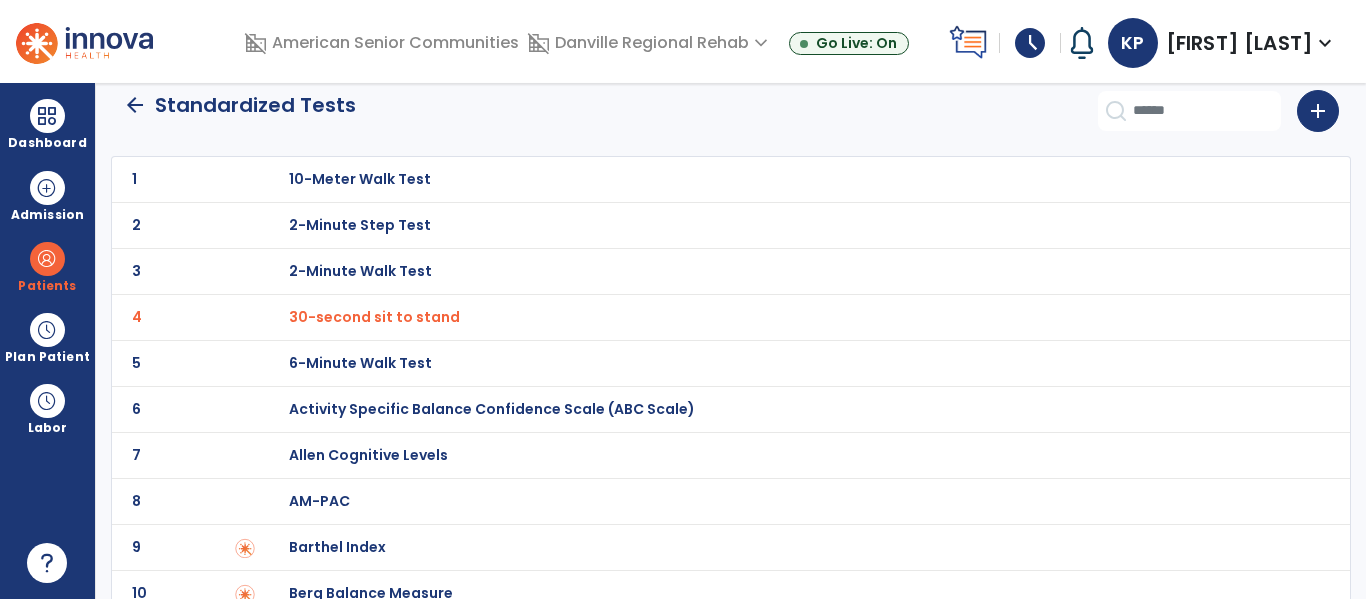 scroll, scrollTop: 24, scrollLeft: 0, axis: vertical 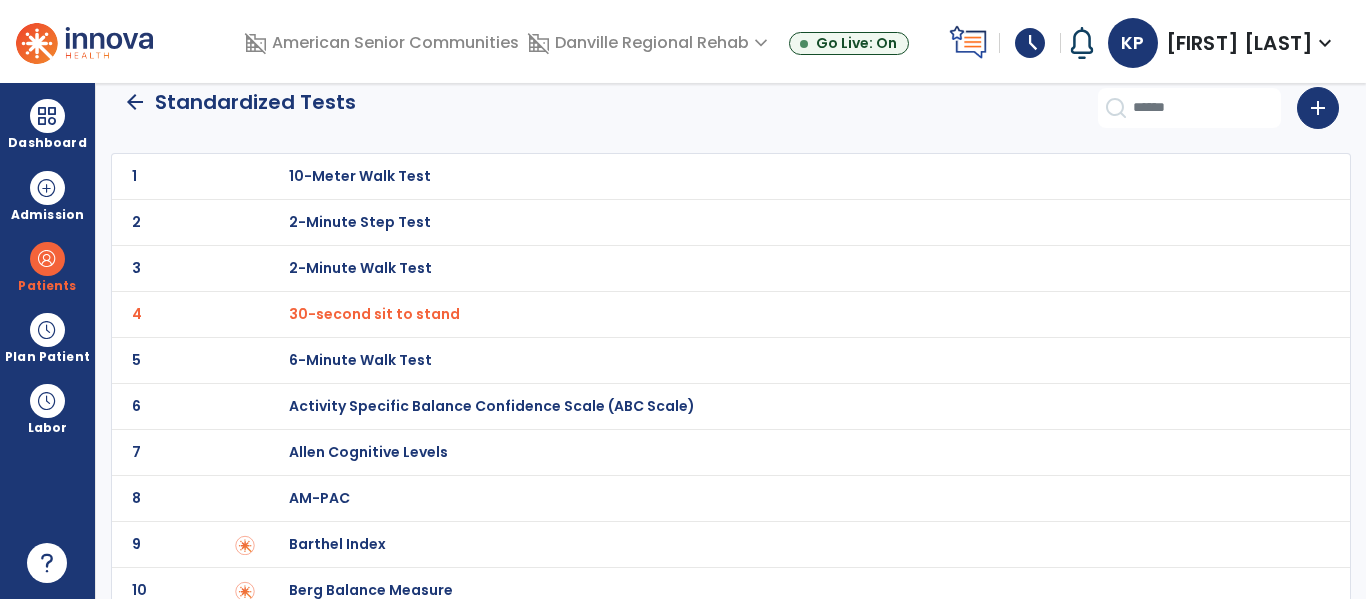click on "2-Minute Walk Test" at bounding box center (789, 176) 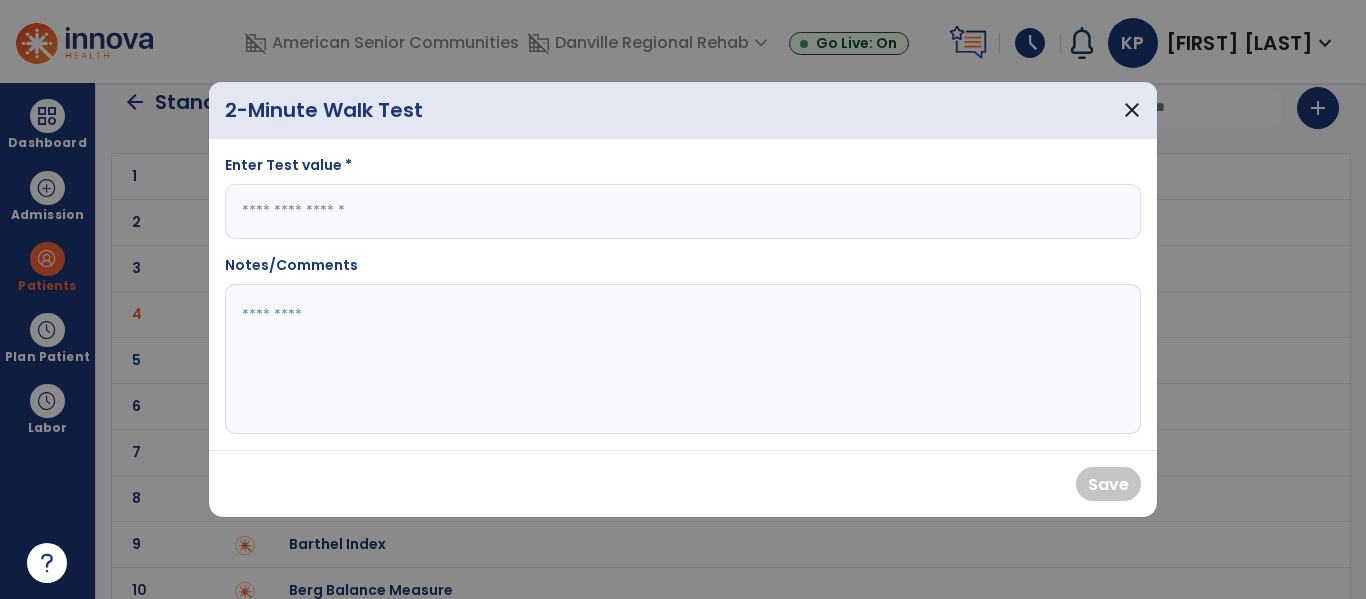 click at bounding box center (683, 211) 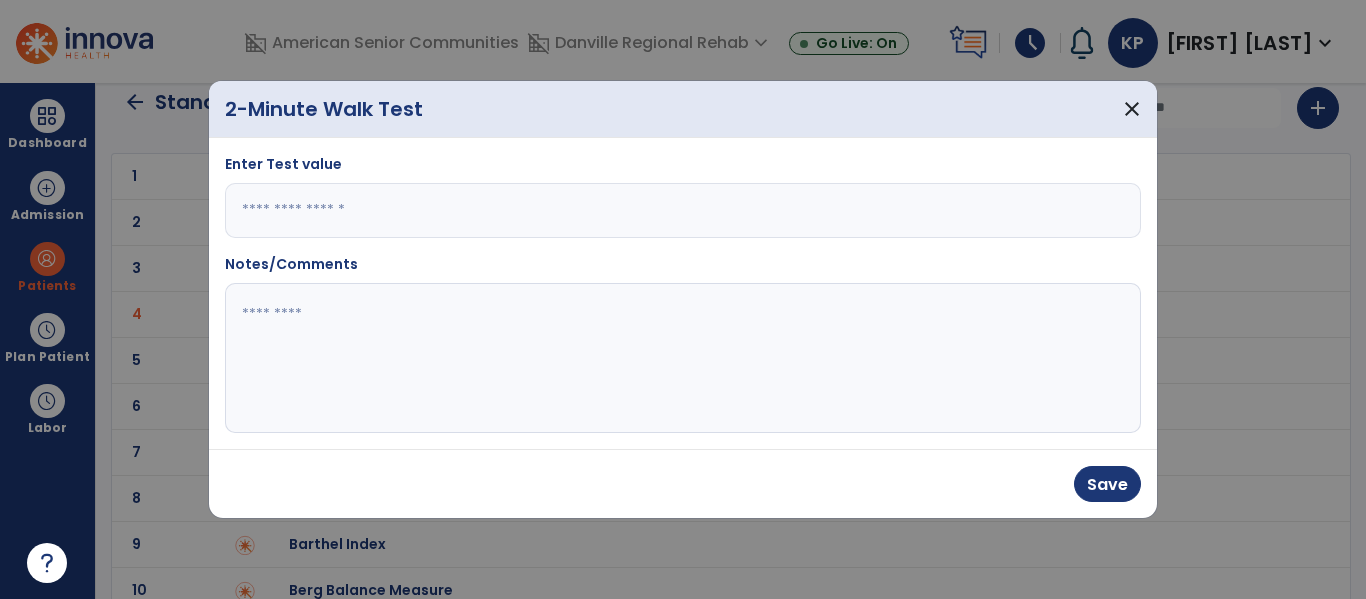 type on "***" 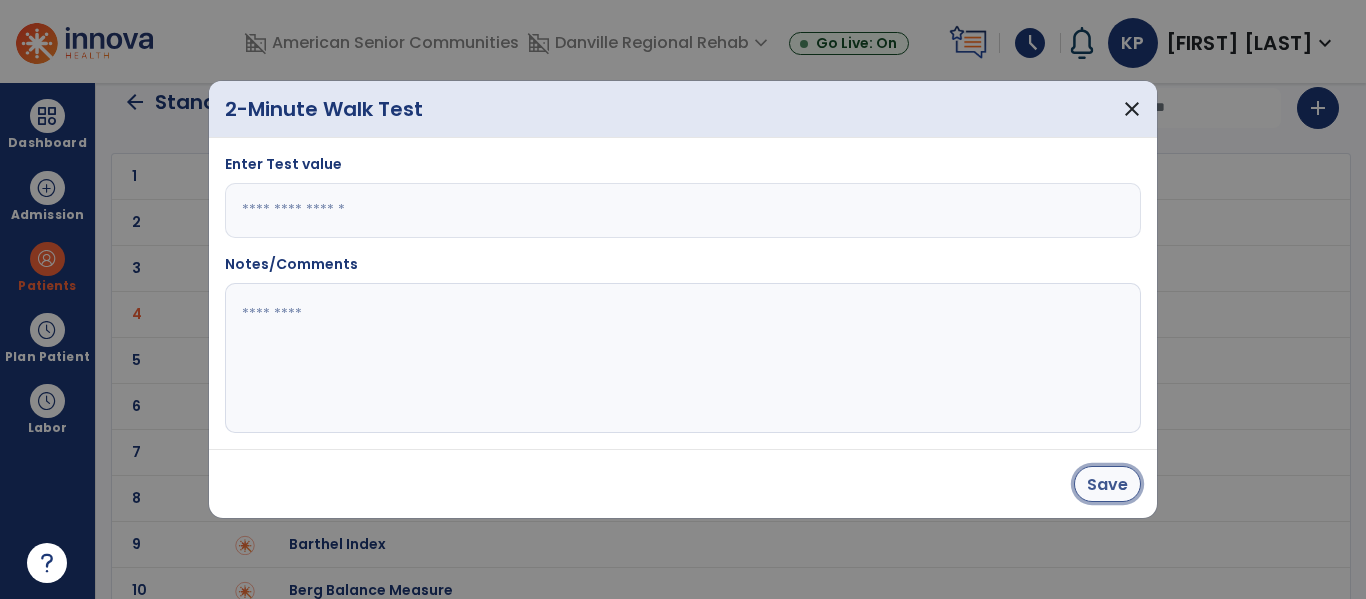 click on "Save" at bounding box center (1107, 484) 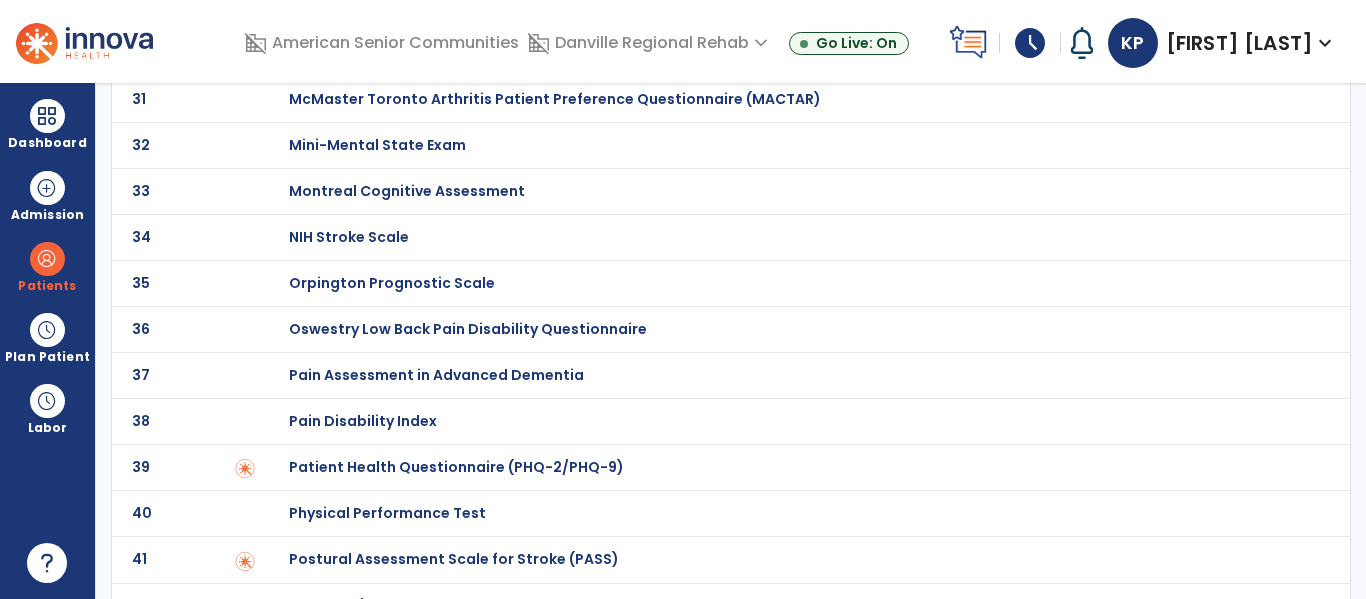scroll, scrollTop: 1926, scrollLeft: 0, axis: vertical 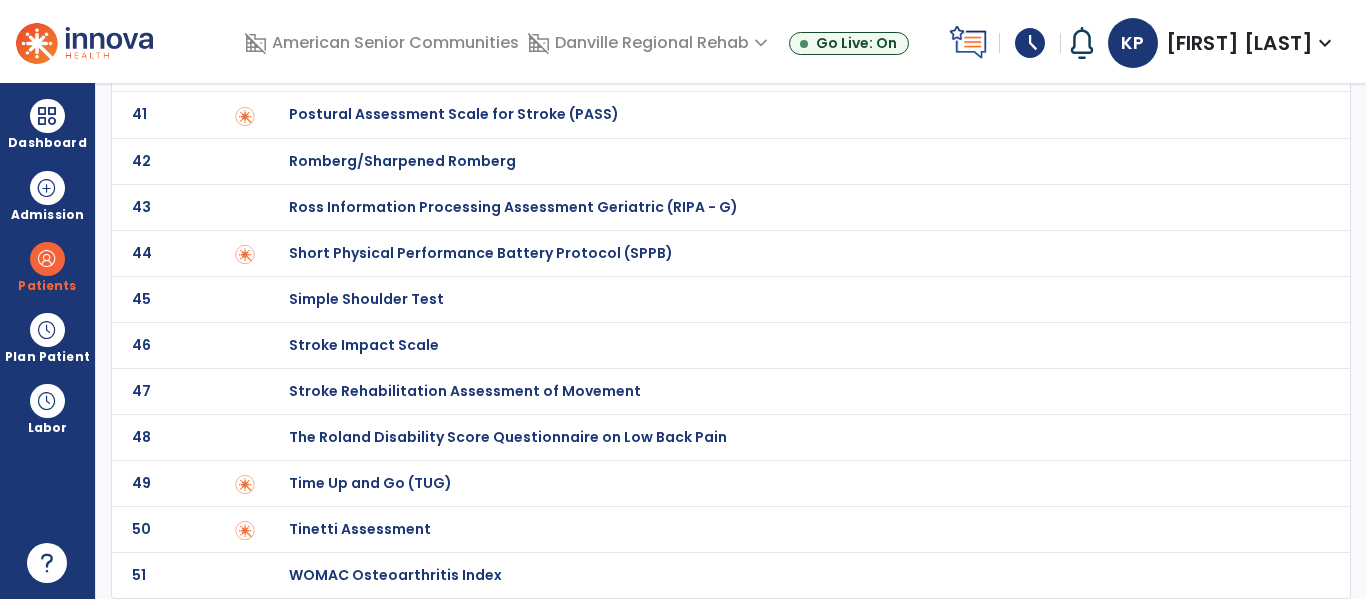 click on "49 Time Up and Go (TUG)" 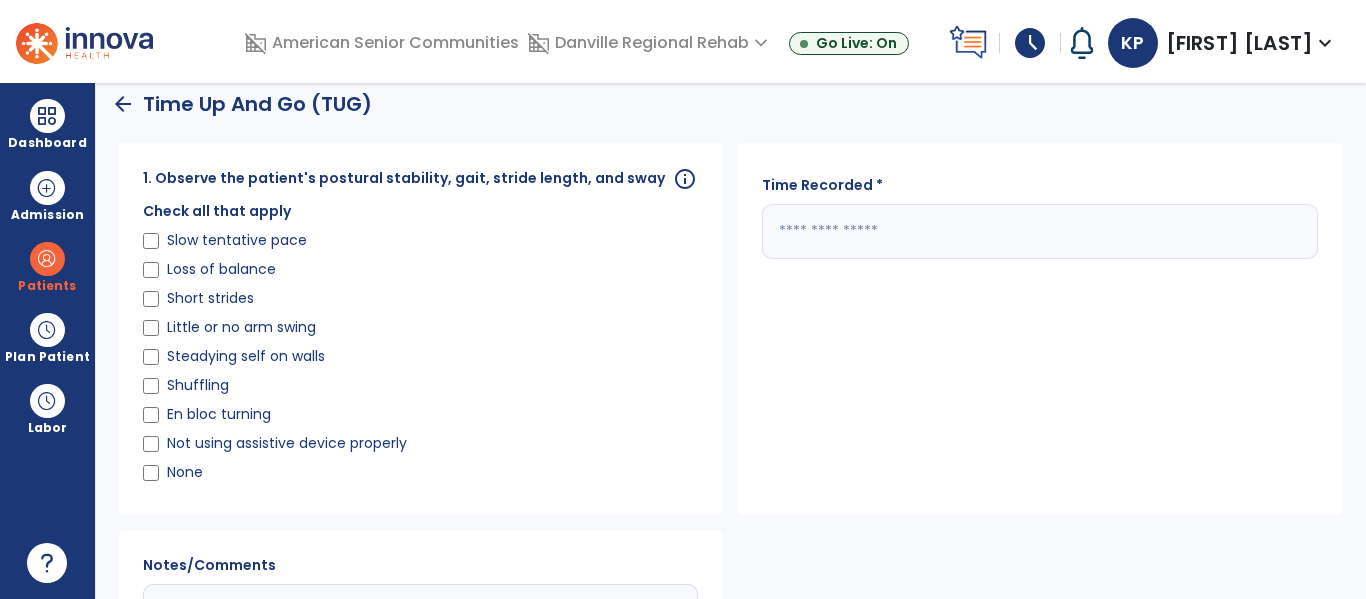 scroll, scrollTop: 13, scrollLeft: 0, axis: vertical 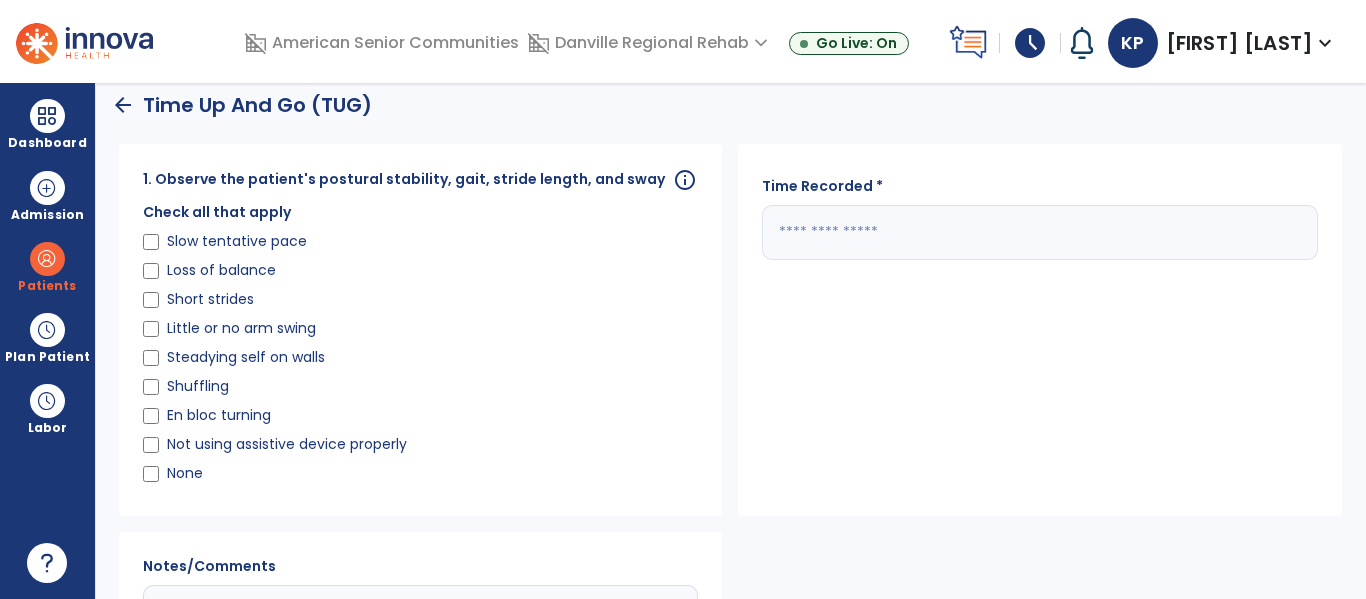 click 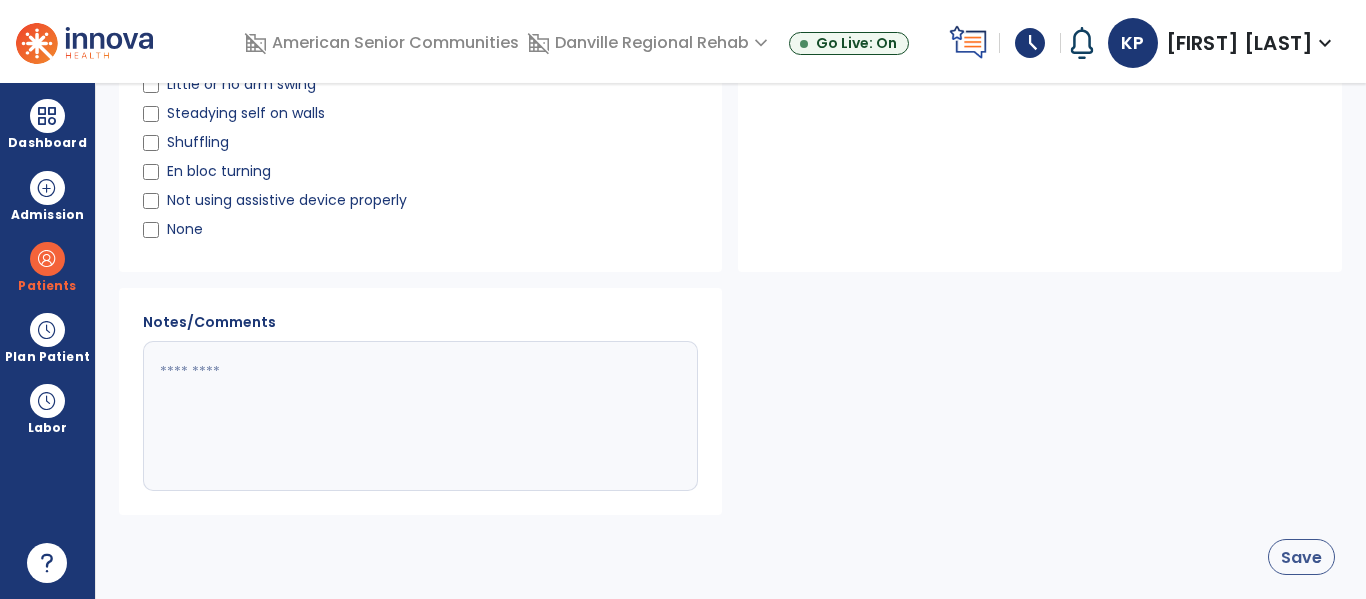 type on "**" 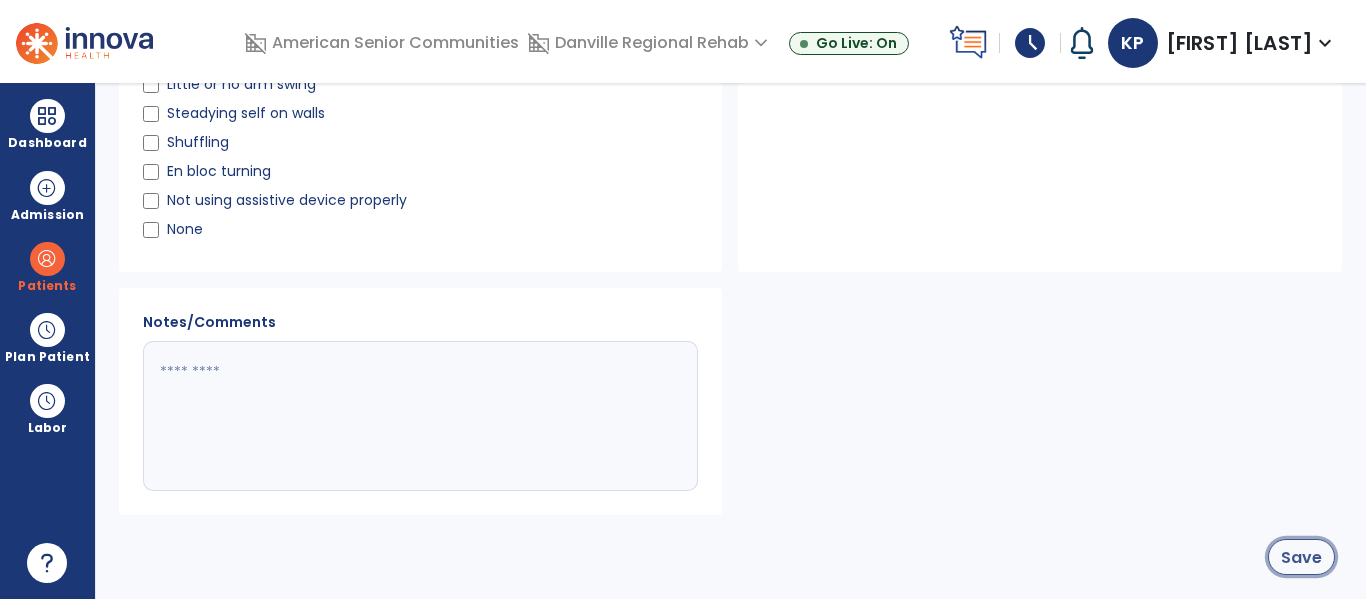 click on "Save" 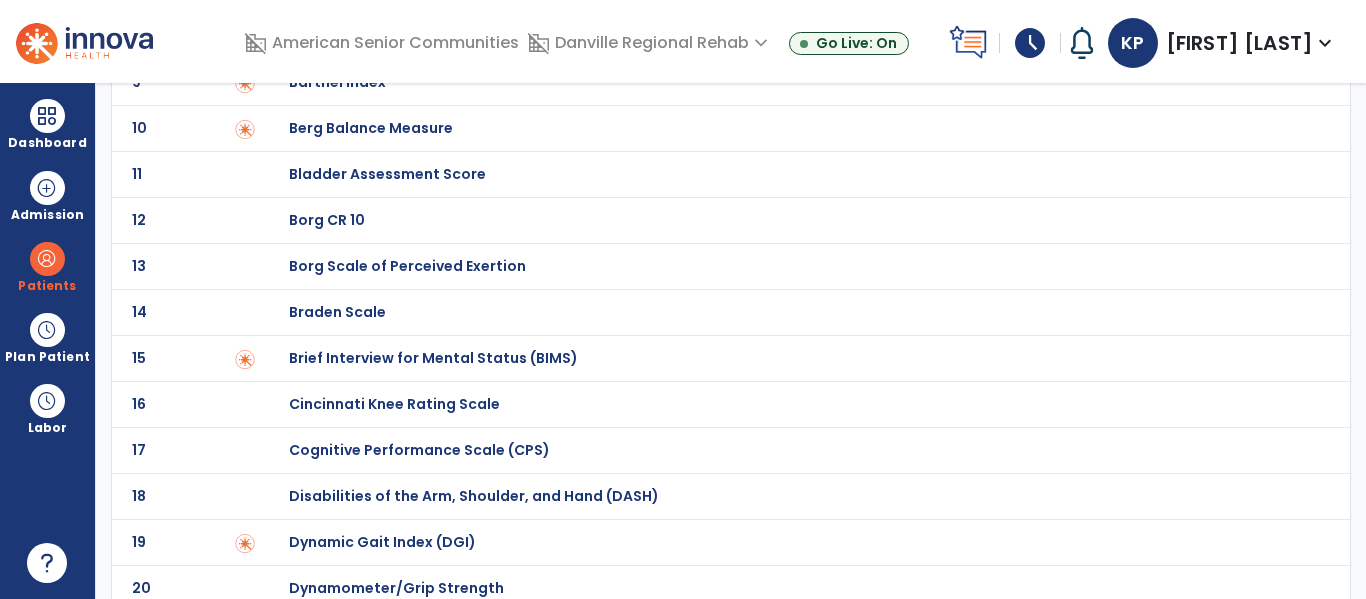 scroll, scrollTop: 0, scrollLeft: 0, axis: both 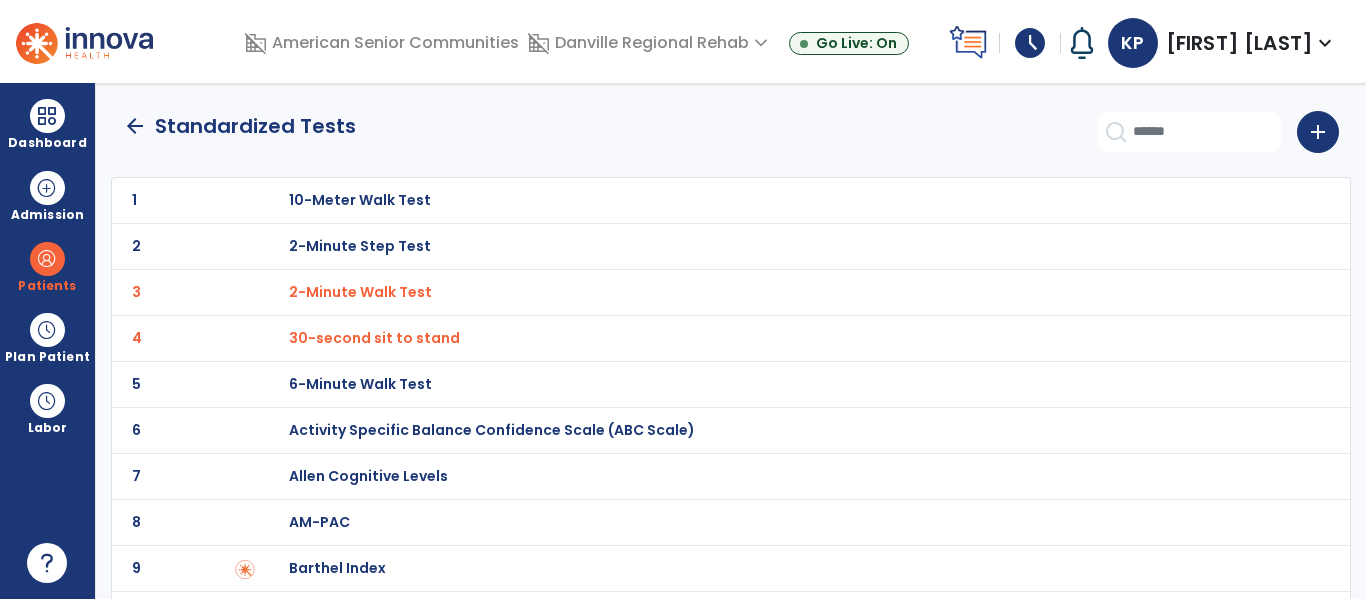 click on "arrow_back" 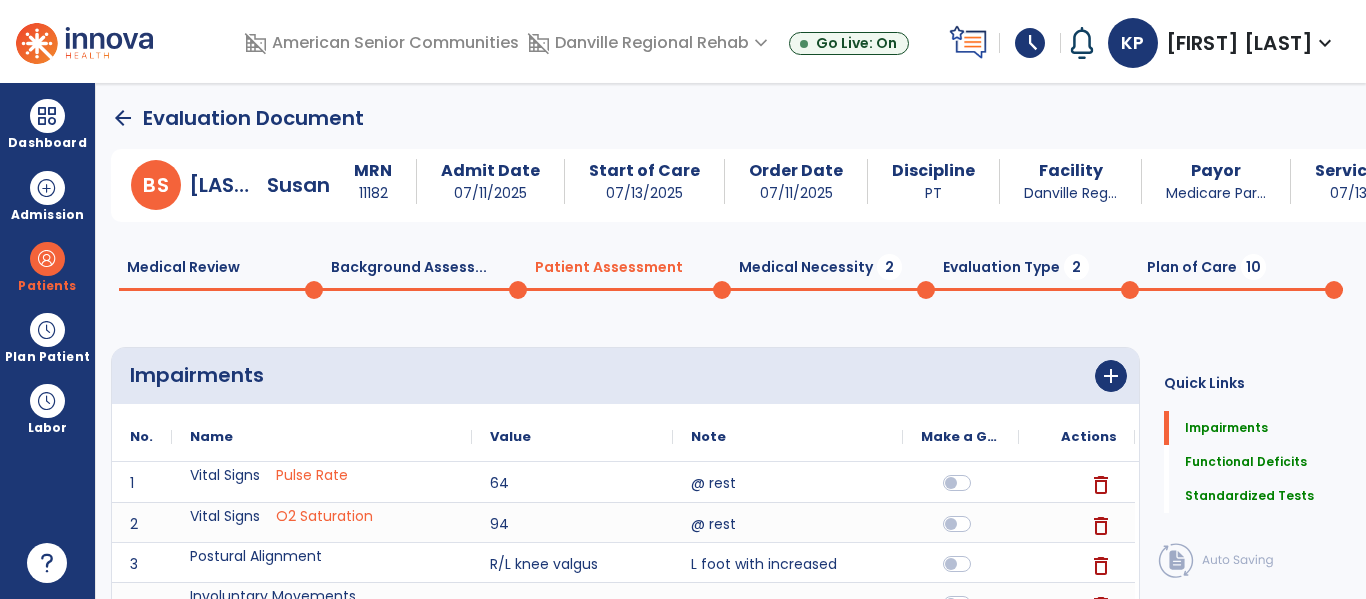 scroll, scrollTop: 20, scrollLeft: 0, axis: vertical 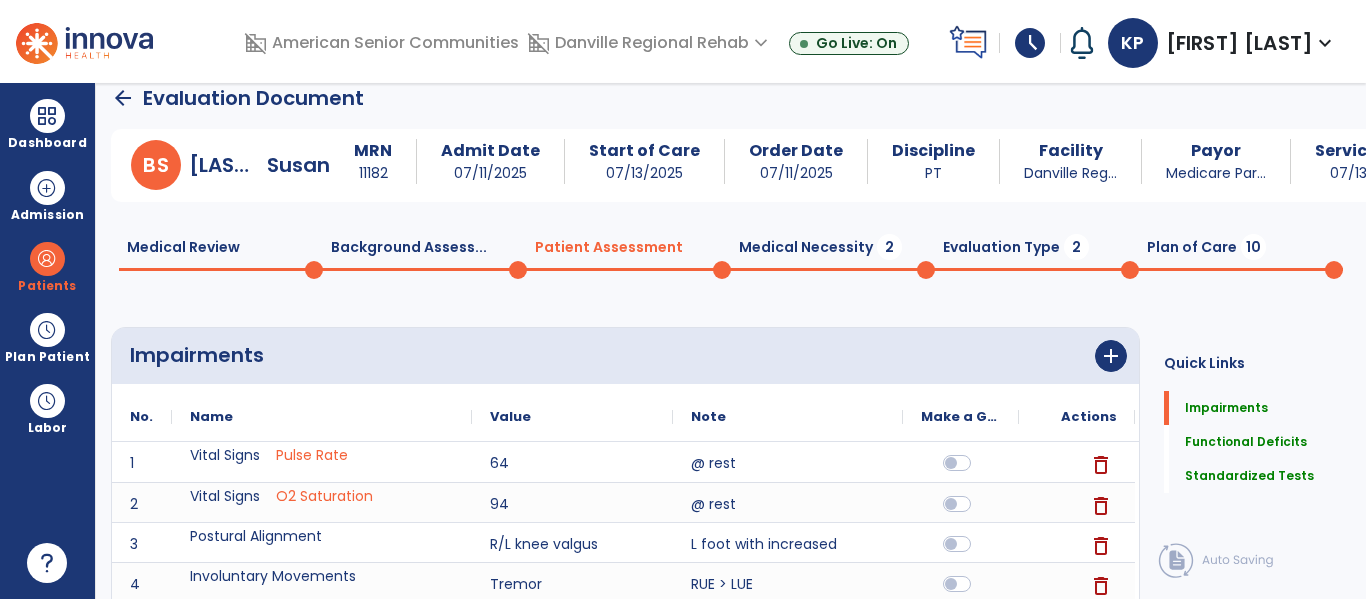click on "Medical Necessity  2" 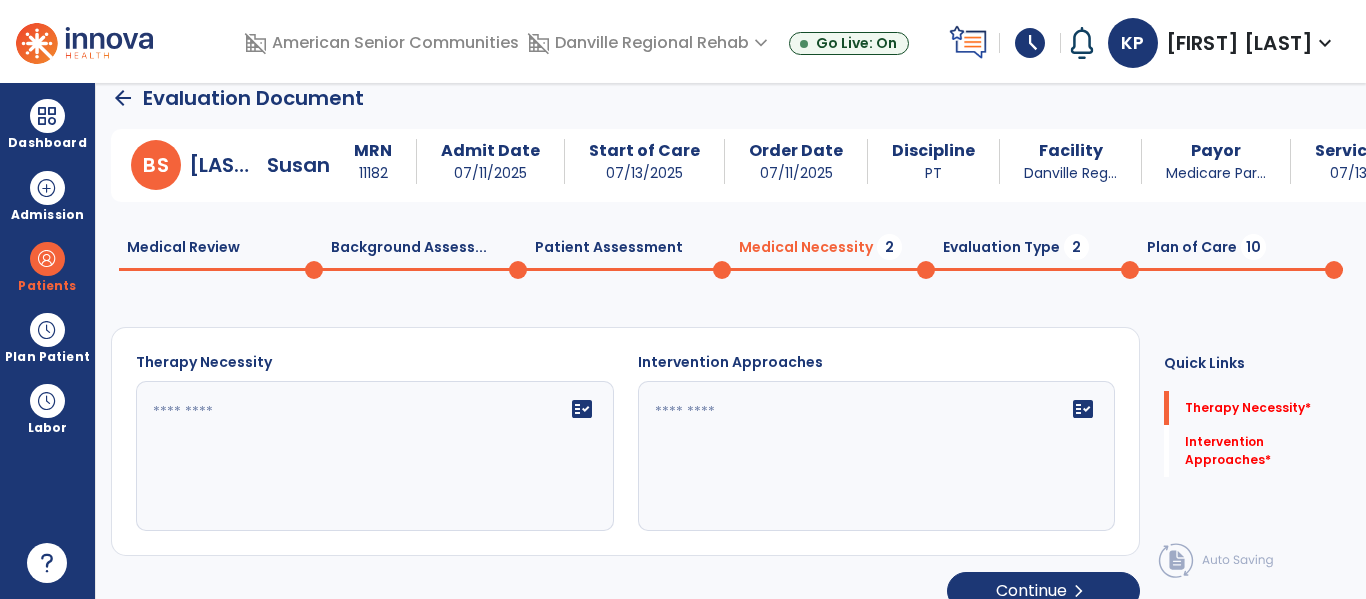 click on "fact_check" 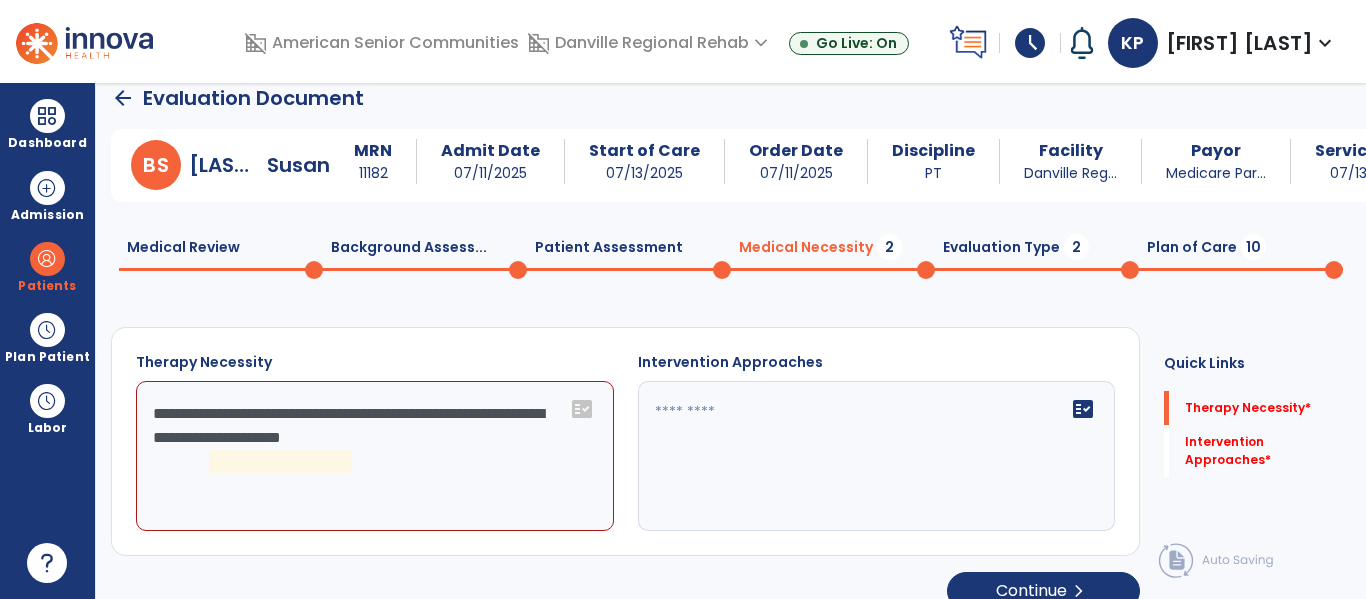 click on "**********" 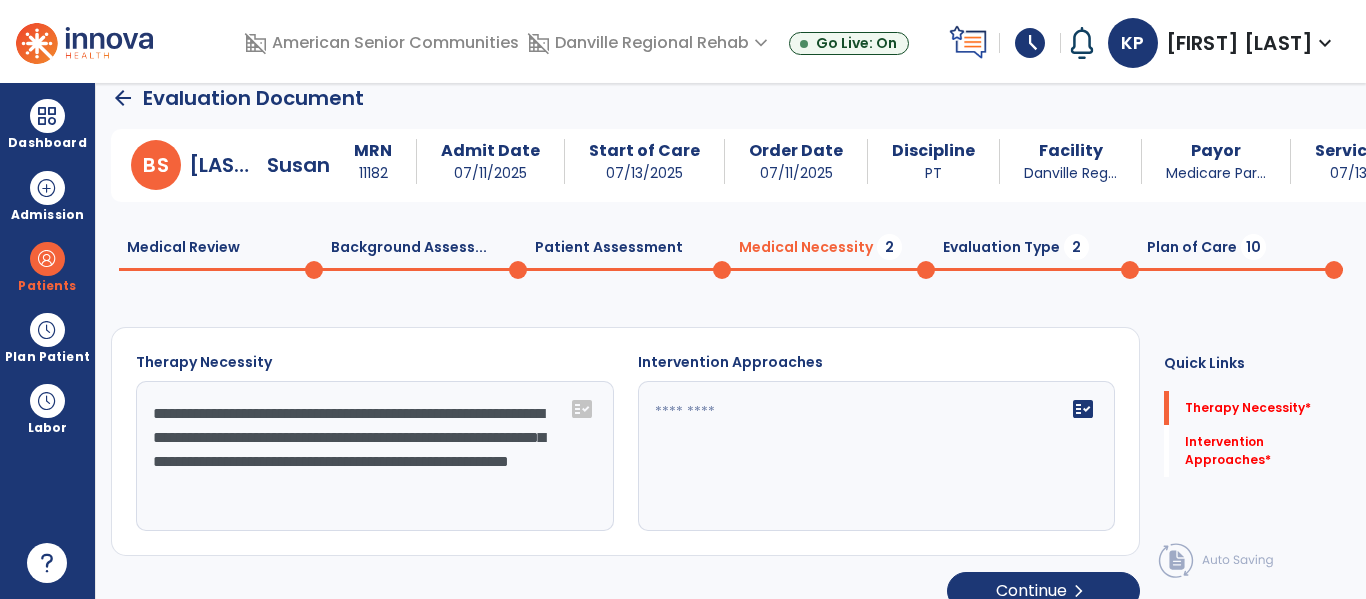 type on "**********" 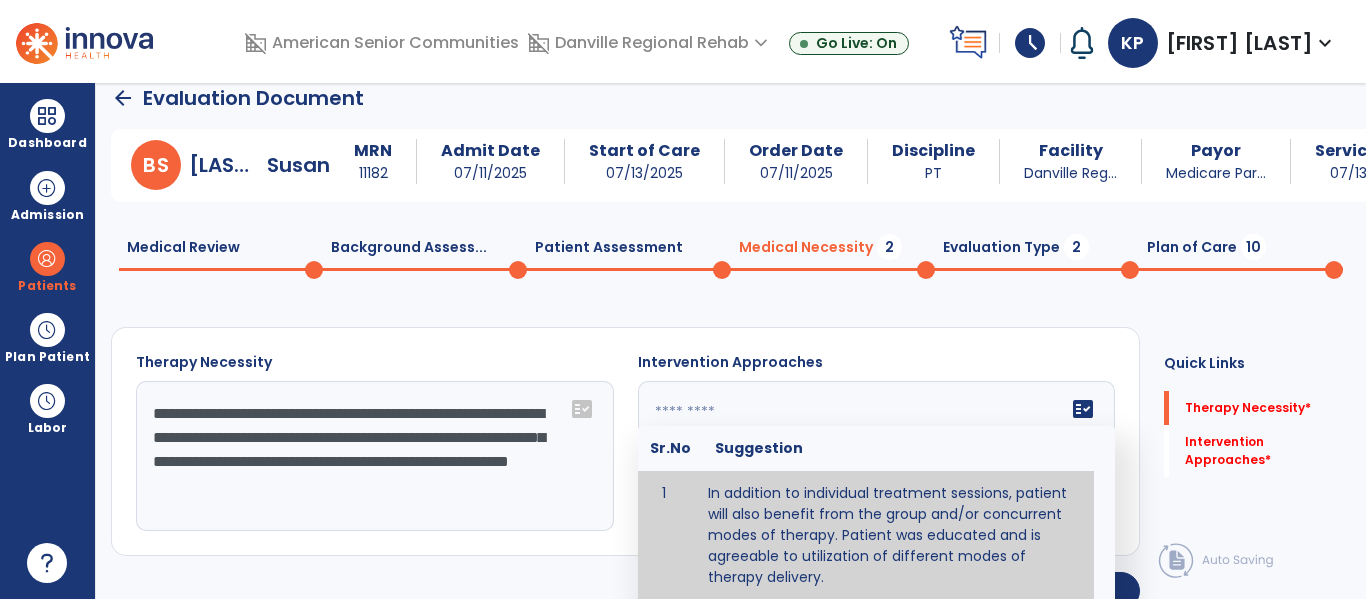 type on "**********" 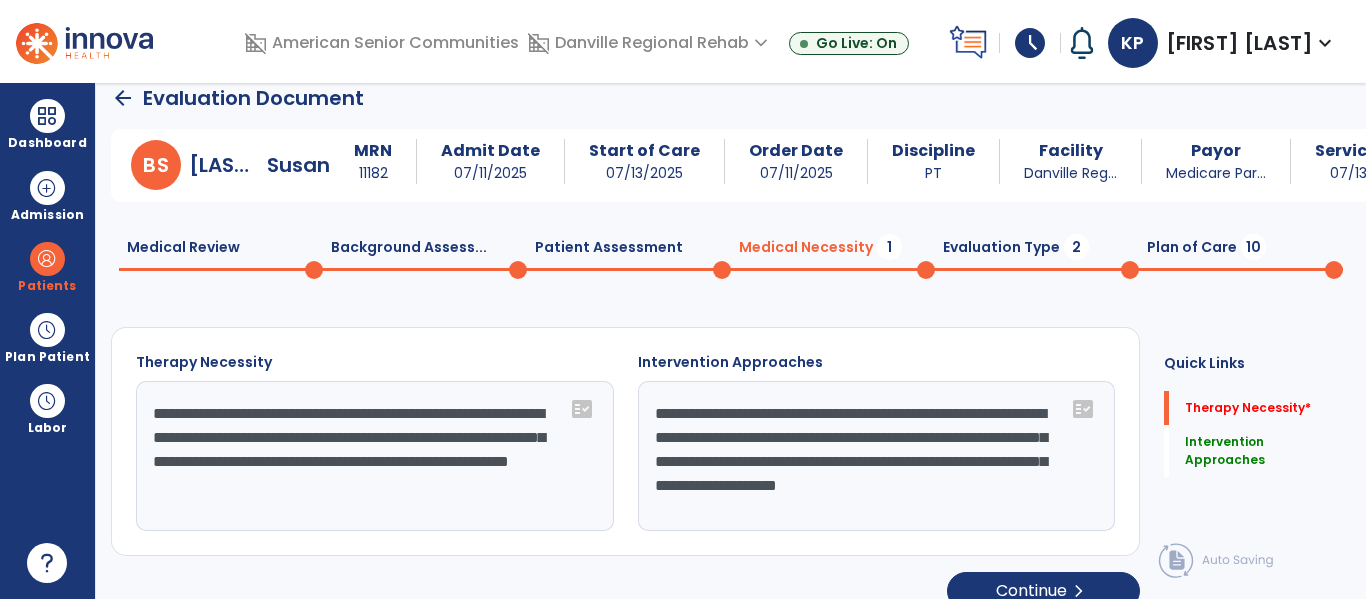 click on "Evaluation Type  2" 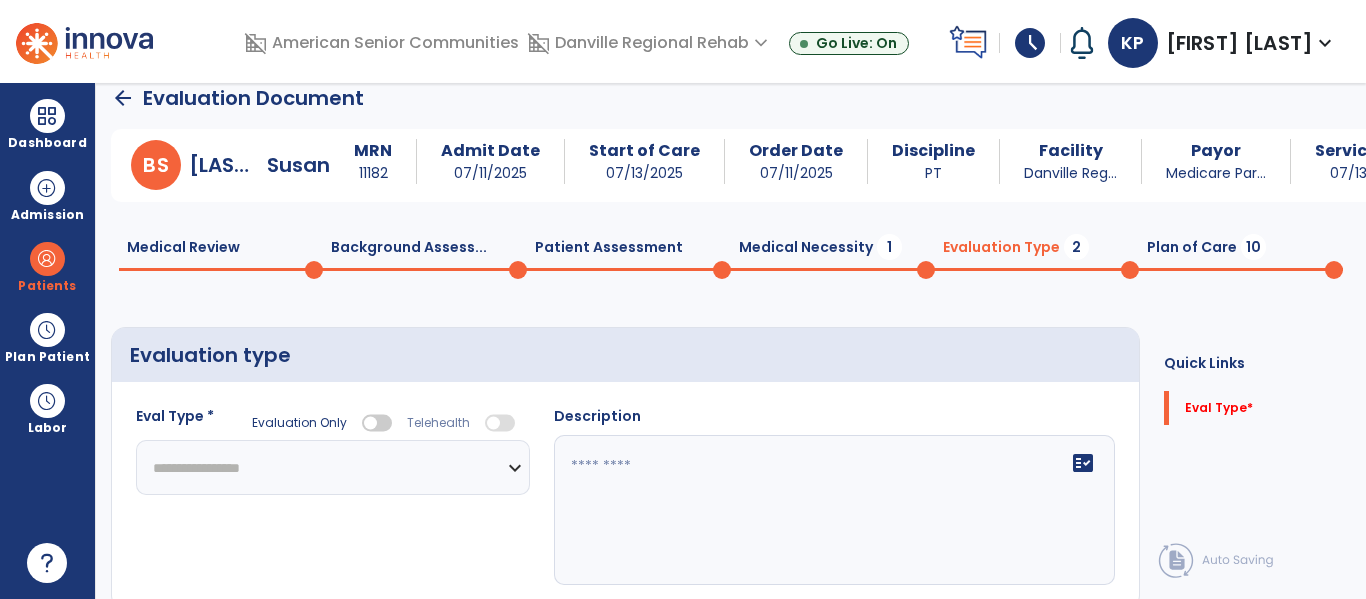 select 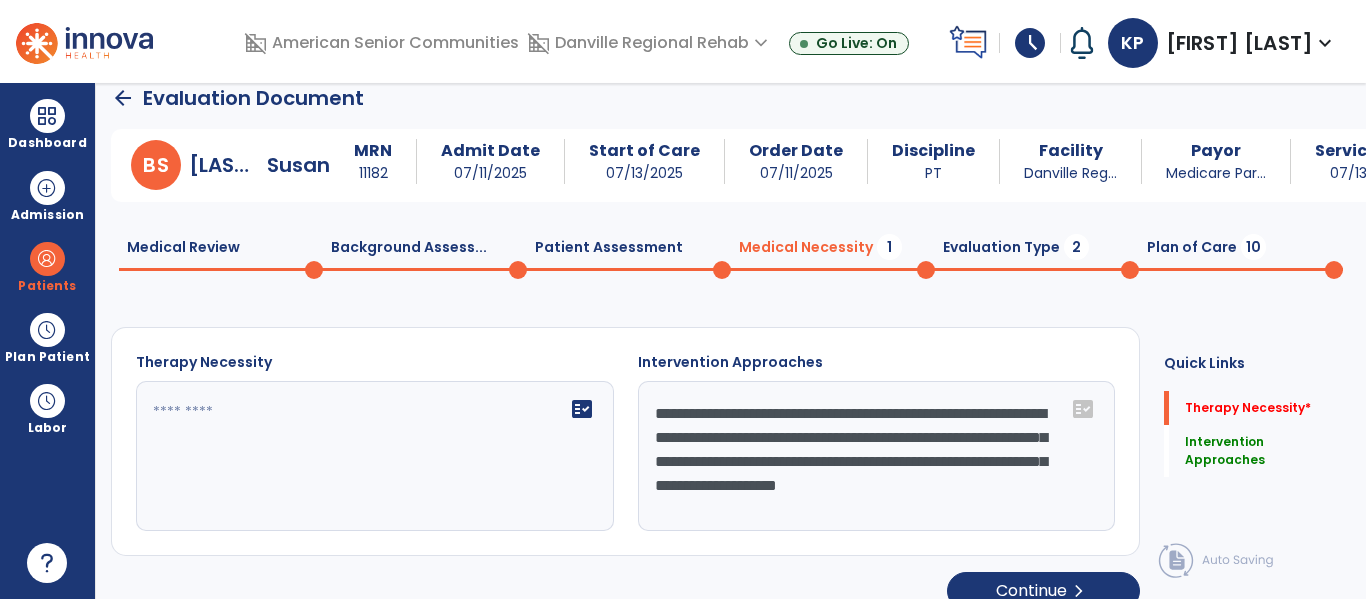 click 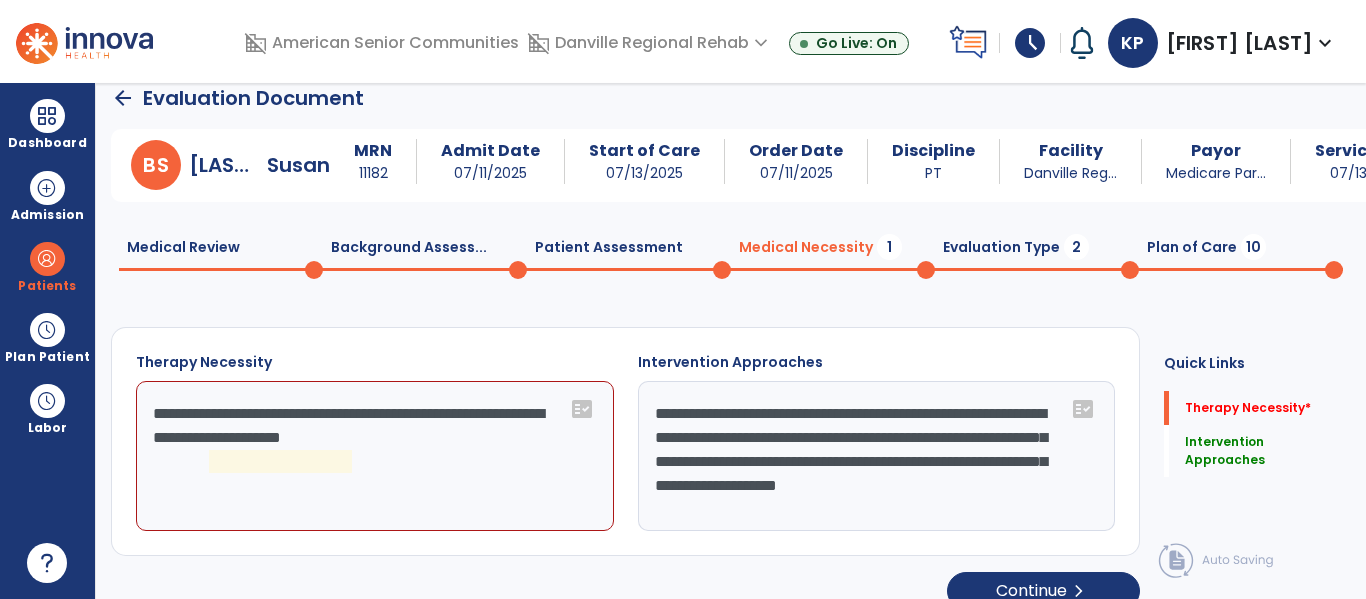 click on "**********" 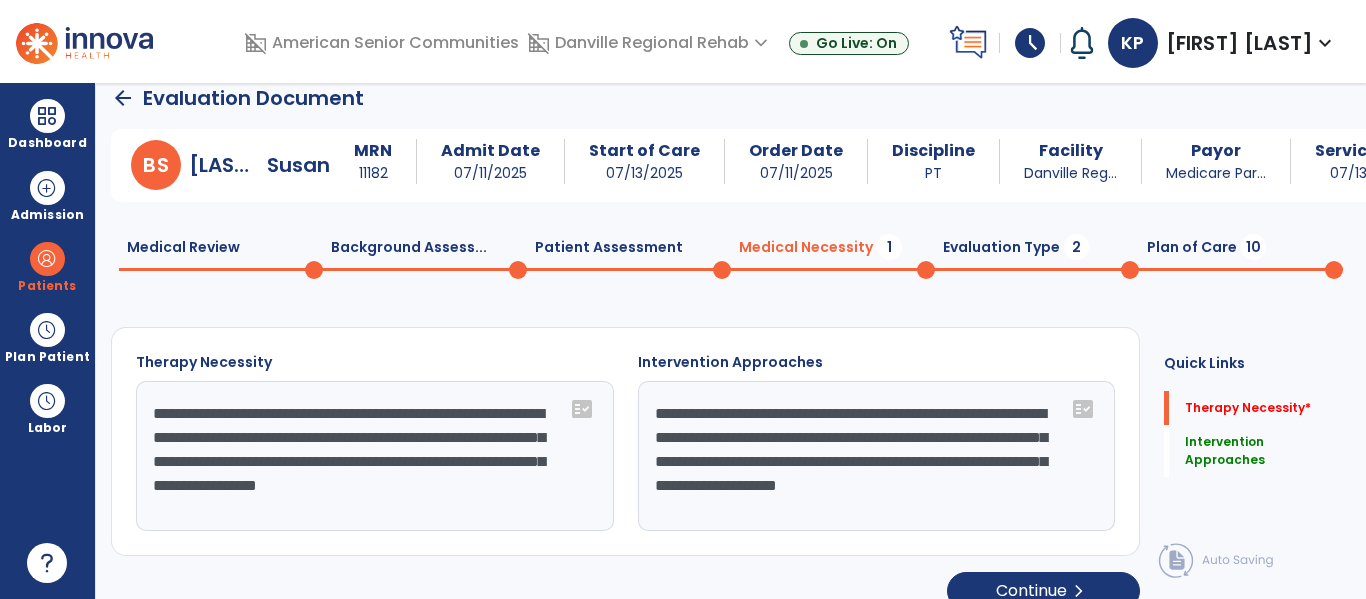 type on "**********" 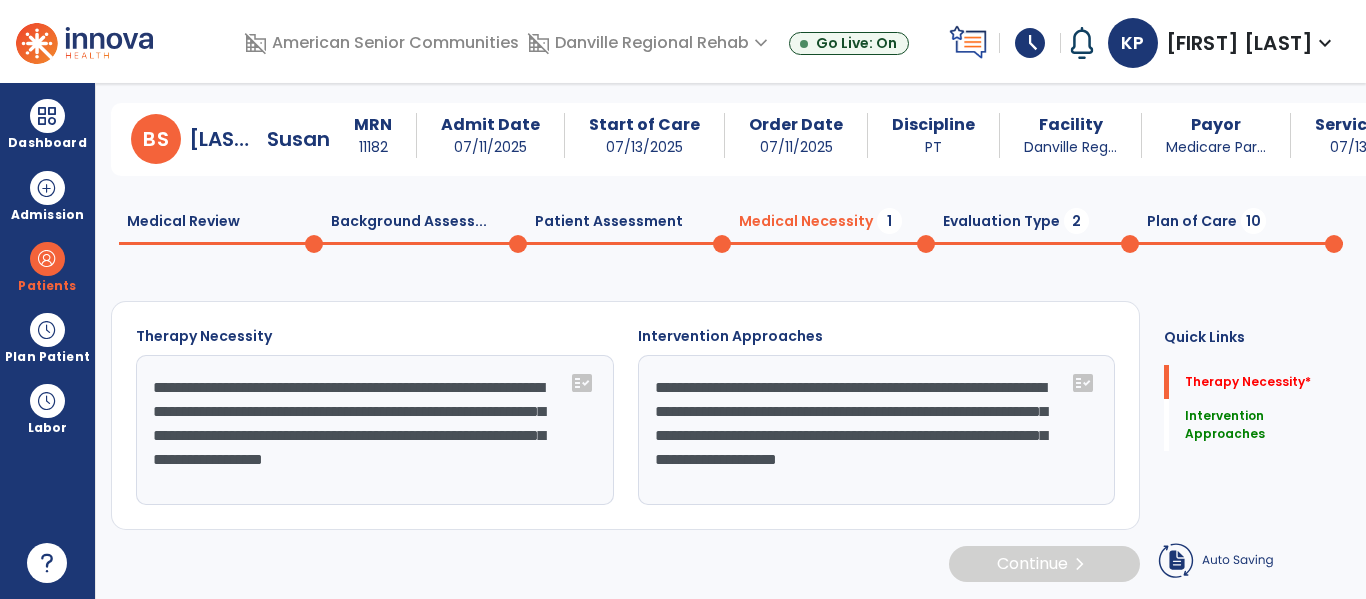 scroll, scrollTop: 47, scrollLeft: 0, axis: vertical 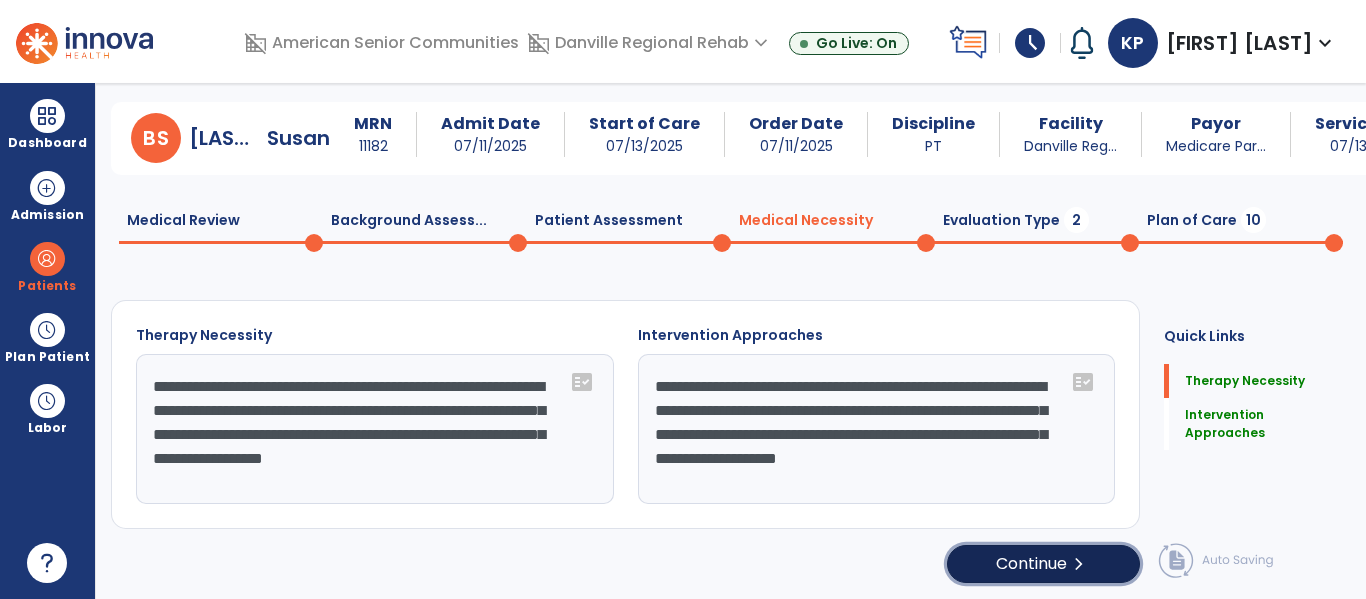 click on "Continue  chevron_right" 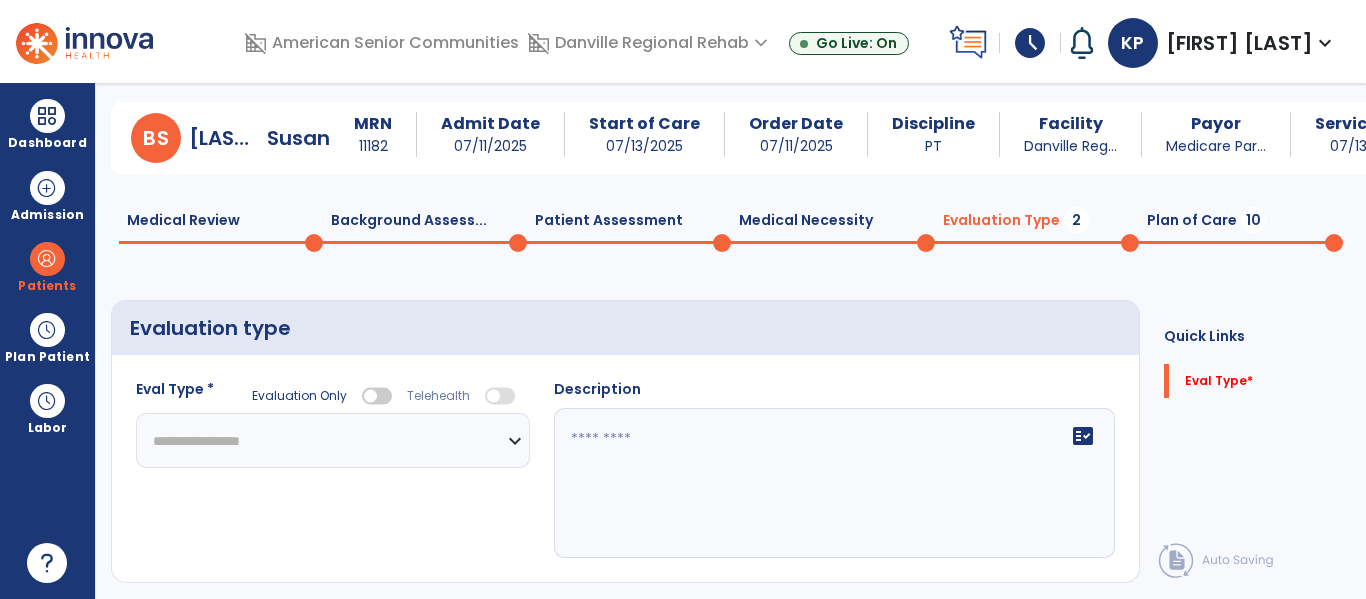 click on "**********" 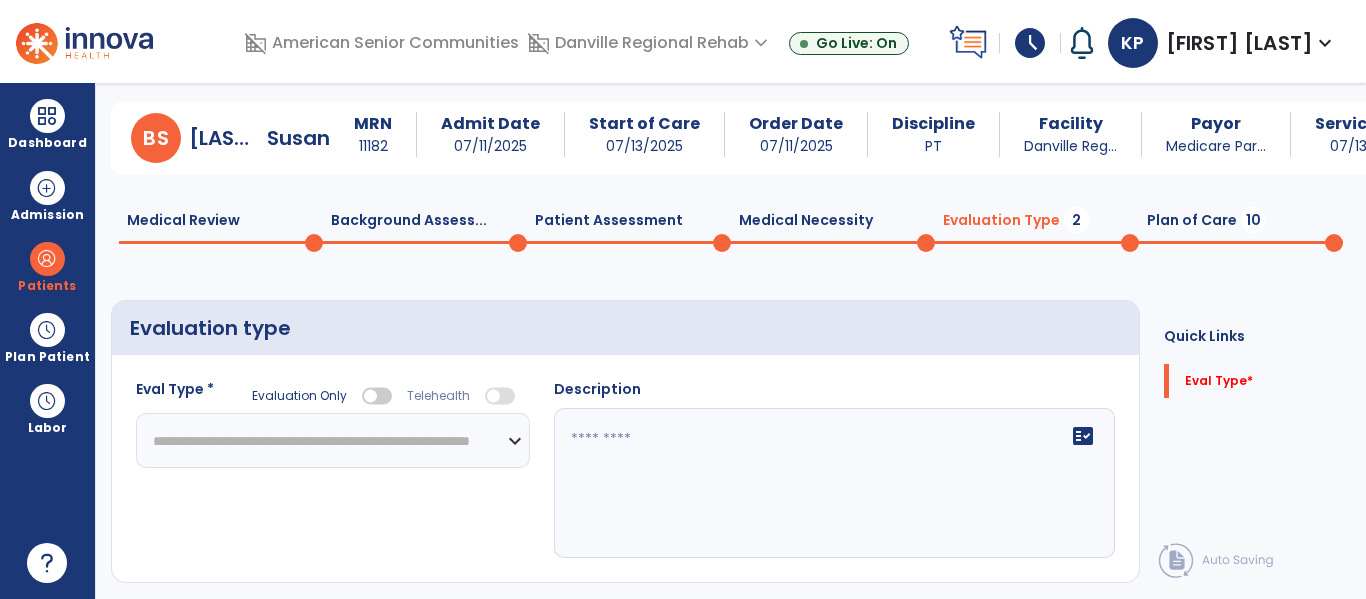 click on "**********" 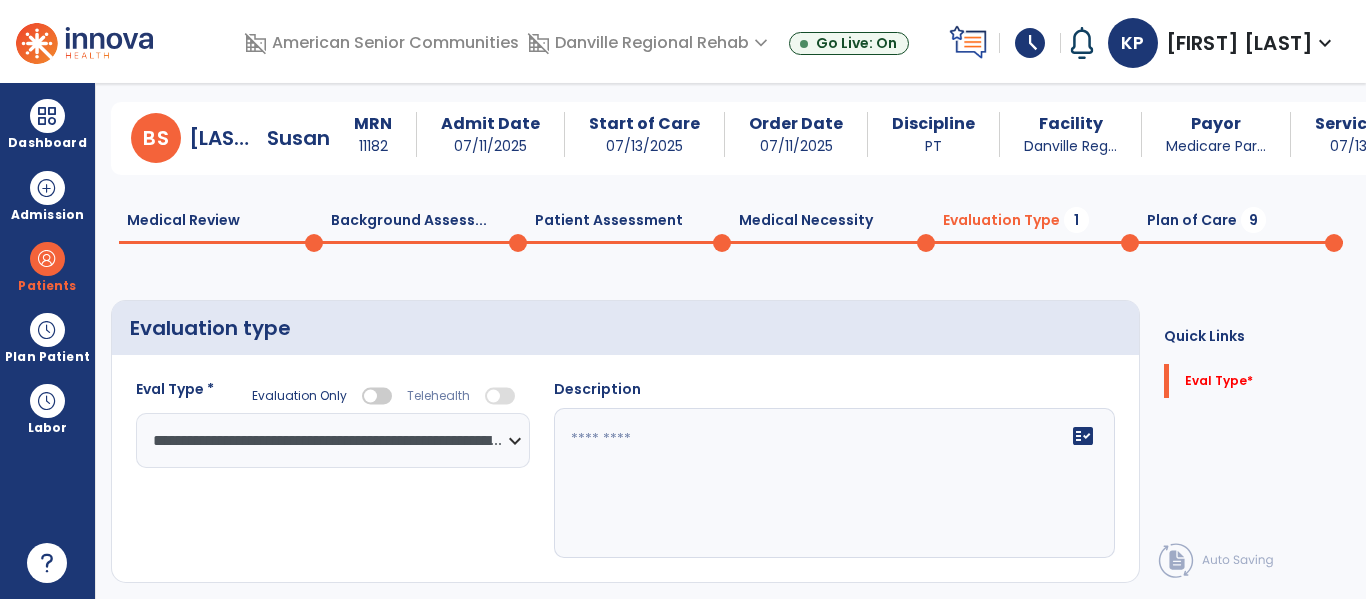 click 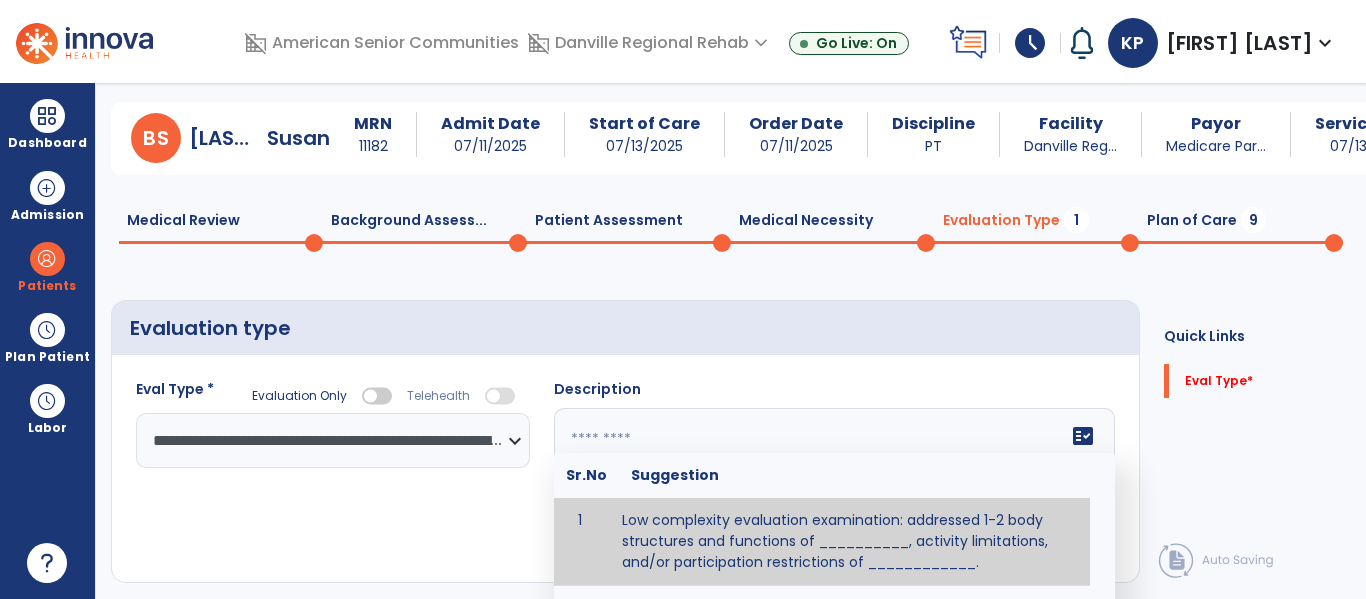 scroll, scrollTop: 14, scrollLeft: 0, axis: vertical 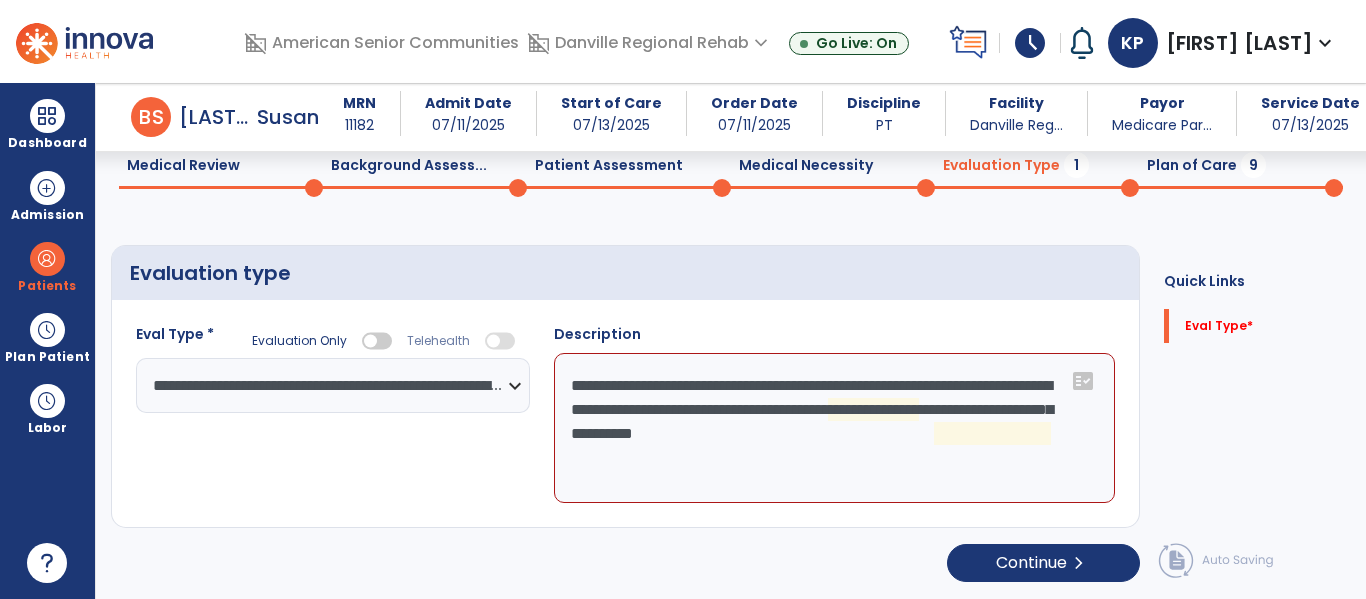 click on "**********" 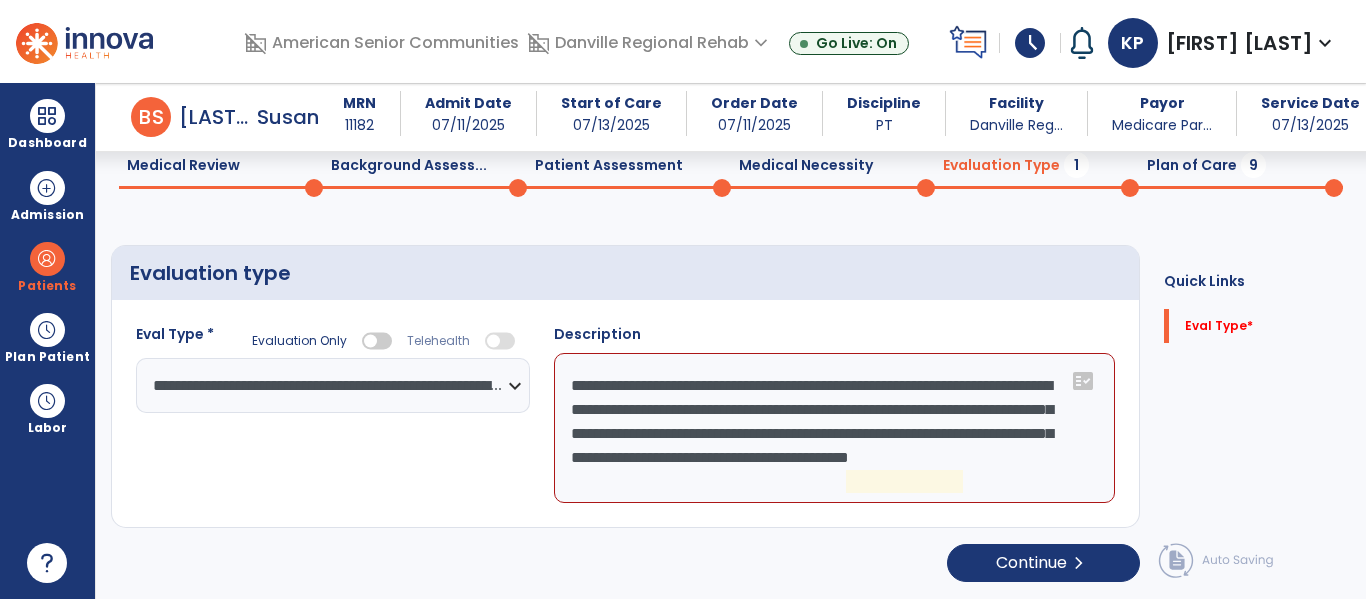 click on "**********" 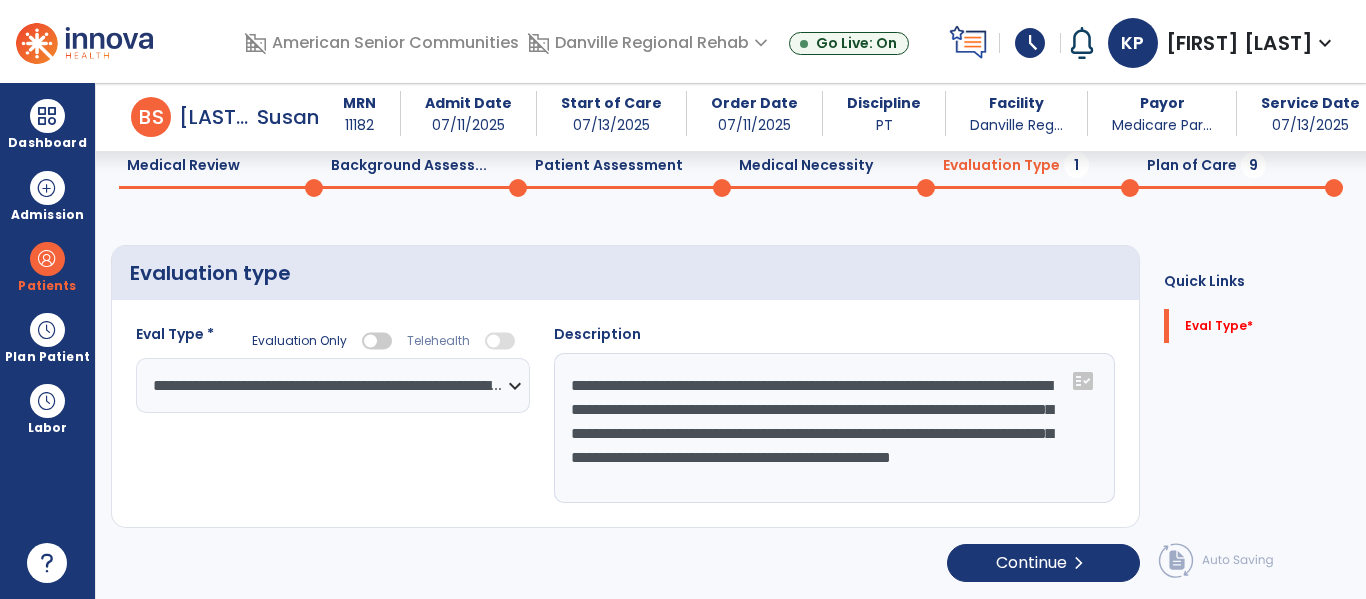 scroll, scrollTop: 16, scrollLeft: 0, axis: vertical 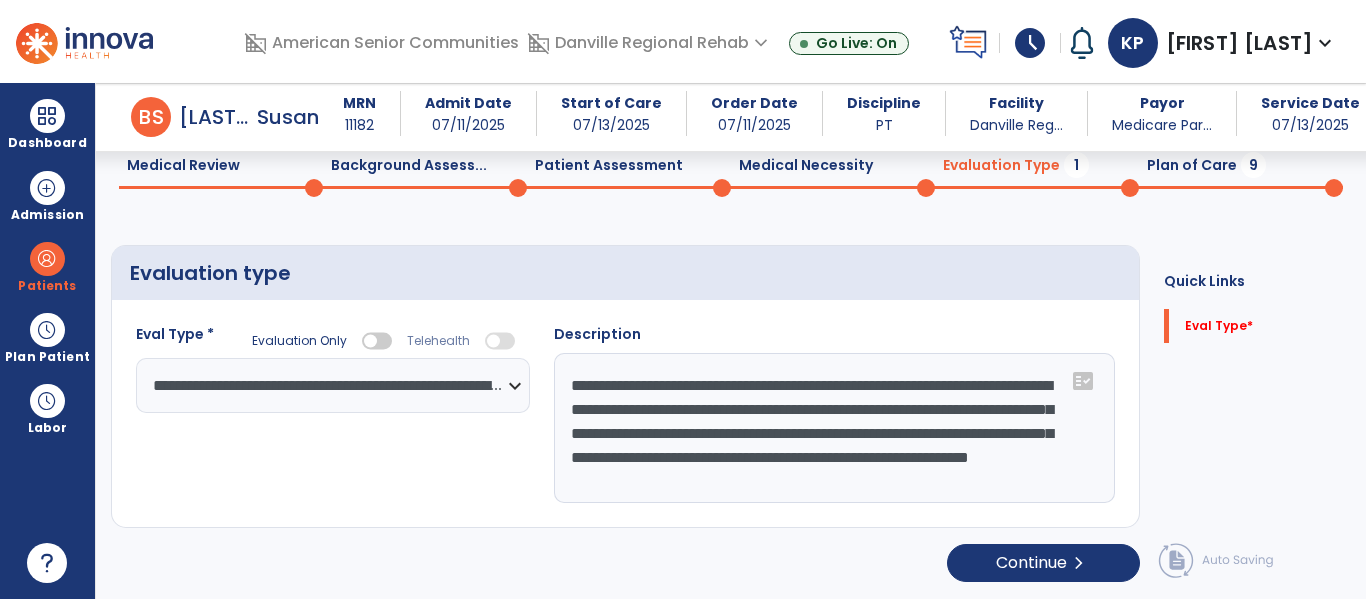 type on "**********" 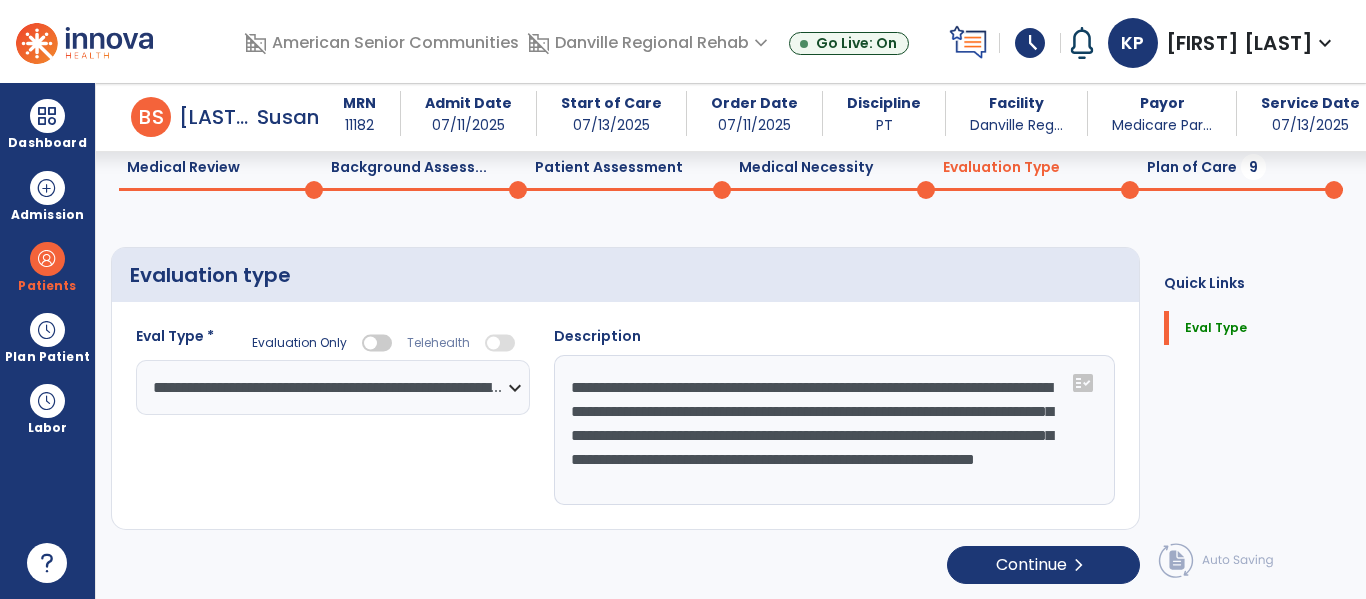 scroll, scrollTop: 83, scrollLeft: 0, axis: vertical 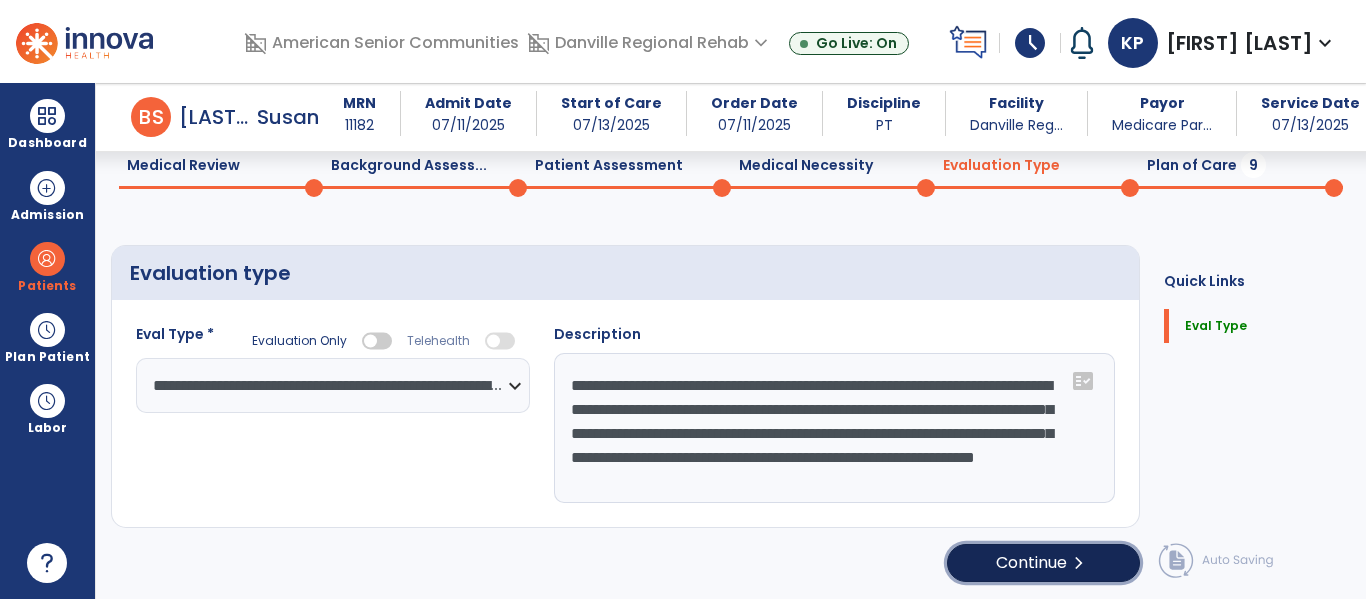 click on "Continue  chevron_right" 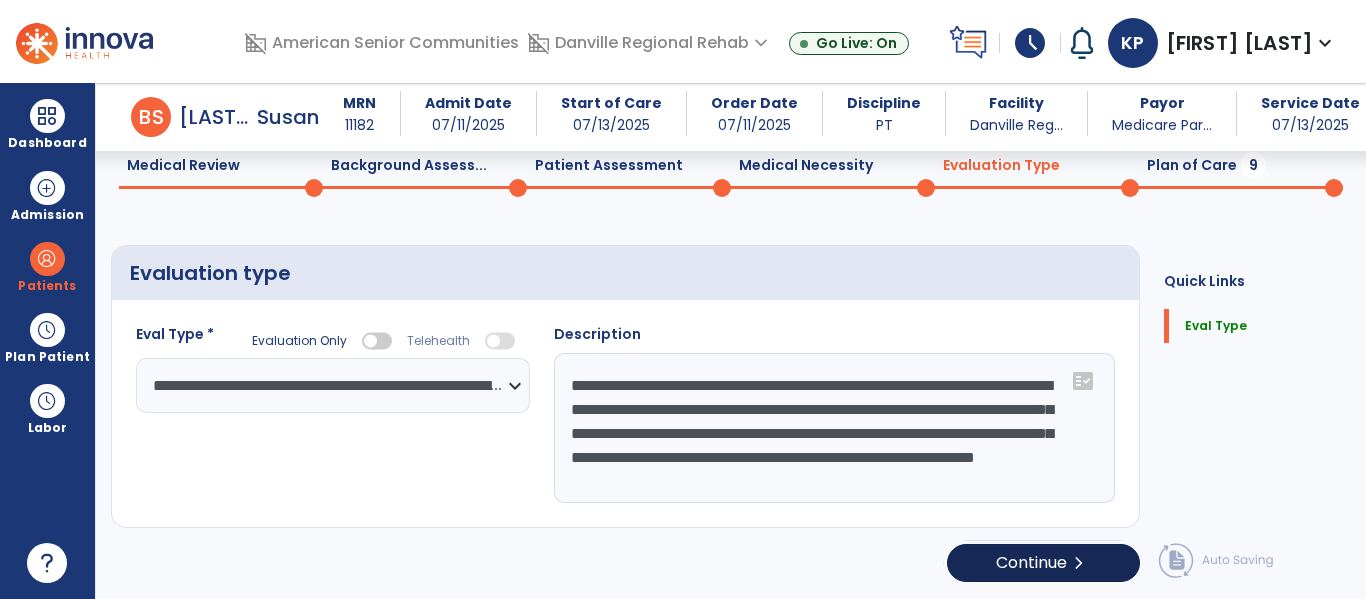select on "*****" 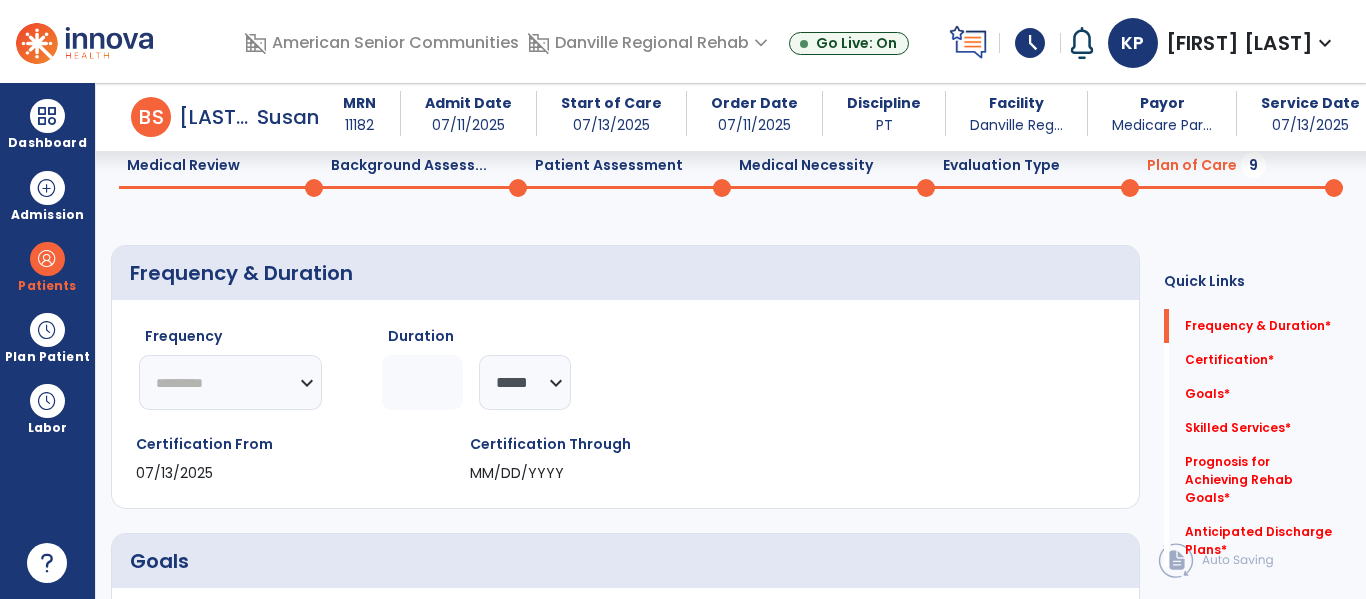 click on "********* ** ** ** ** ** ** **" 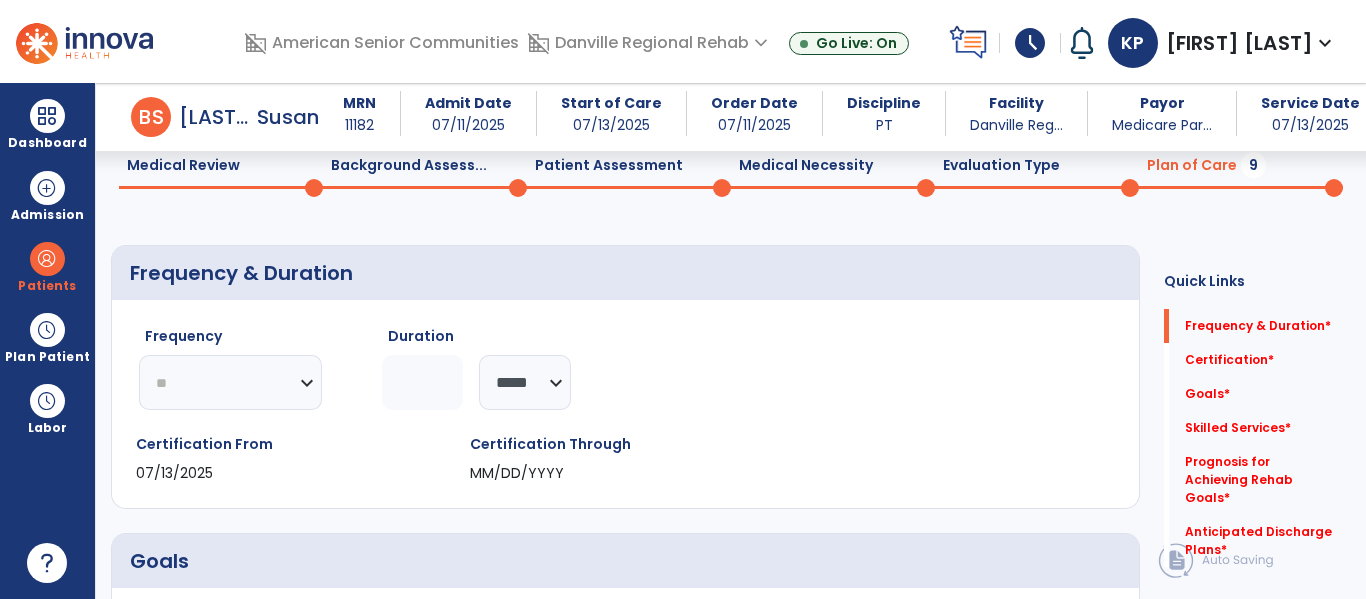click on "********* ** ** ** ** ** ** **" 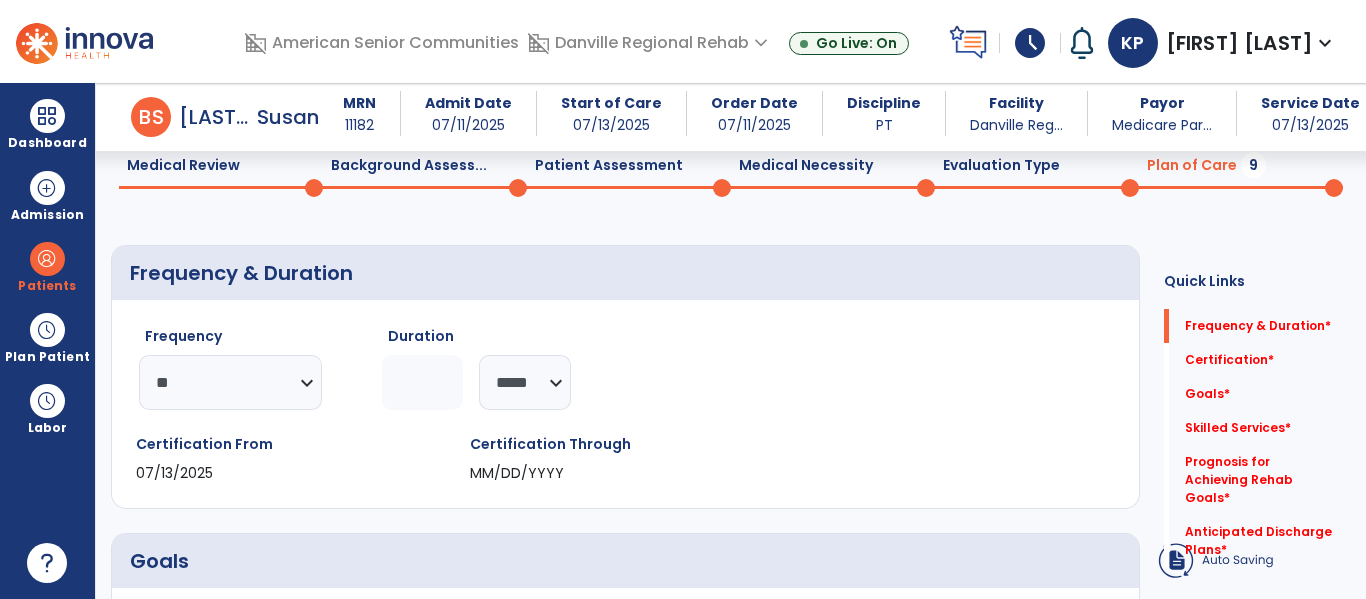 click 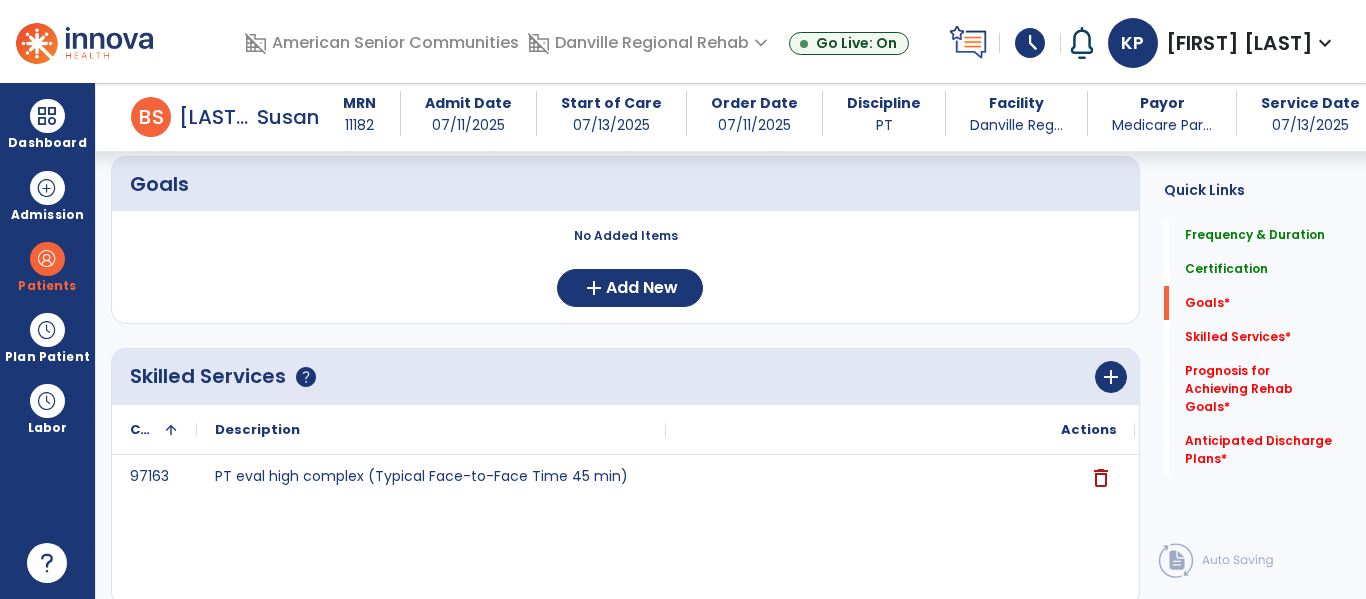 scroll, scrollTop: 457, scrollLeft: 0, axis: vertical 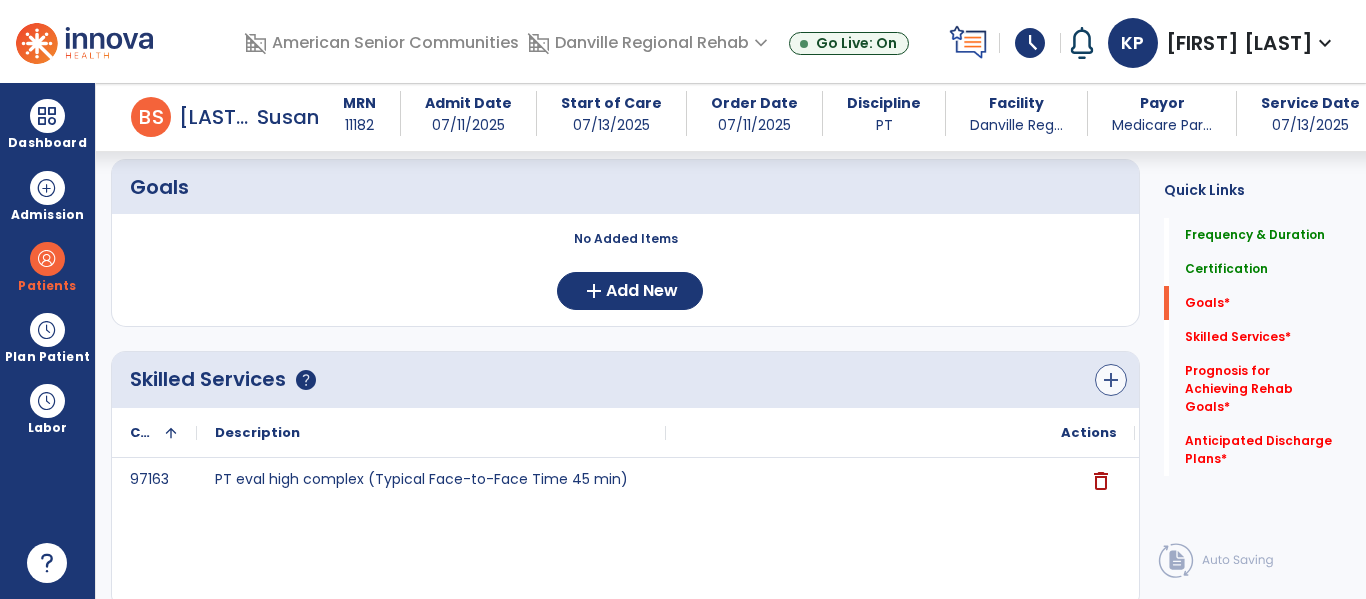 type on "*" 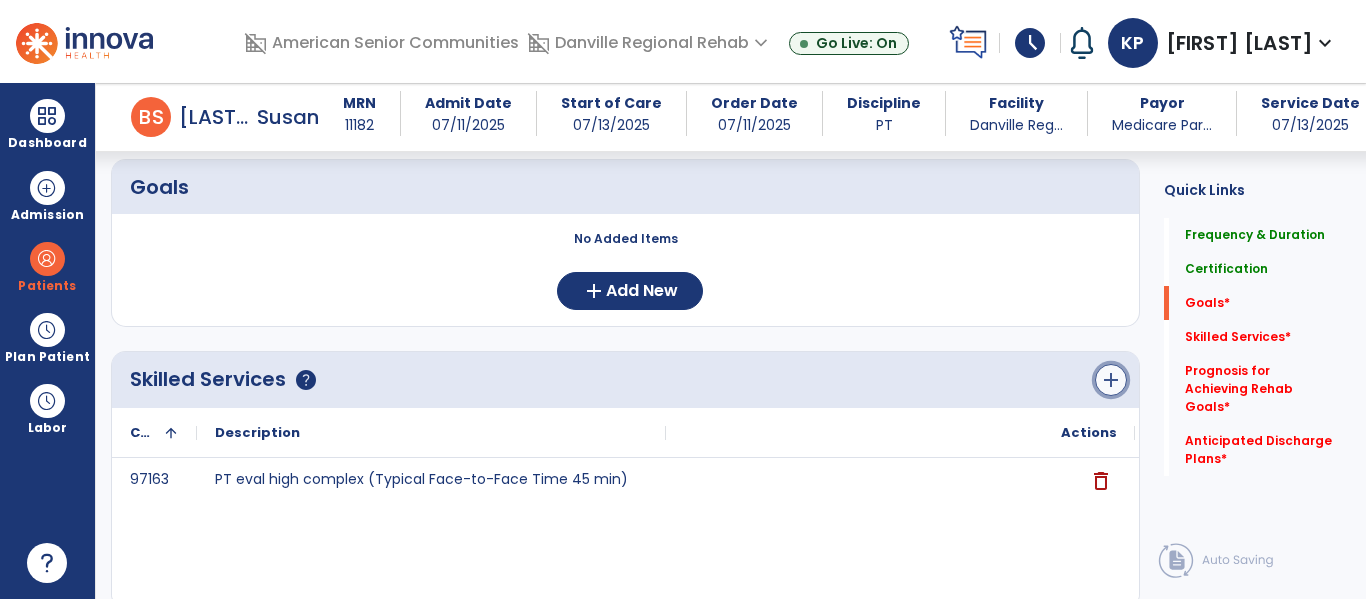 click on "add" 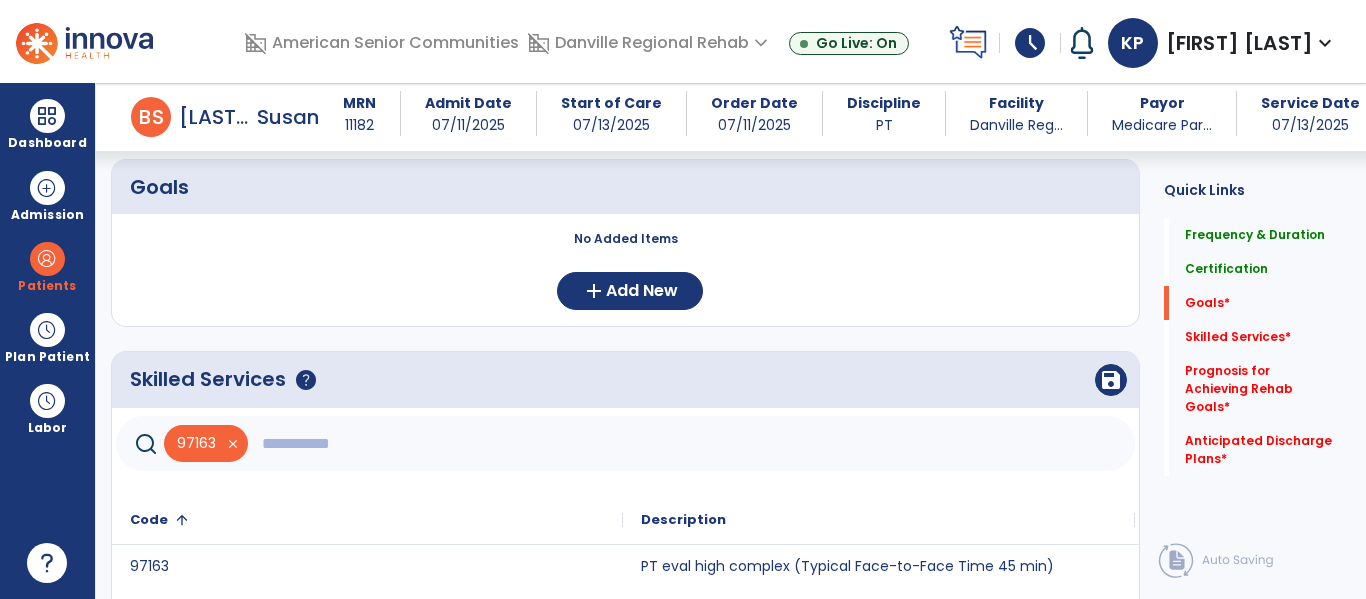 click 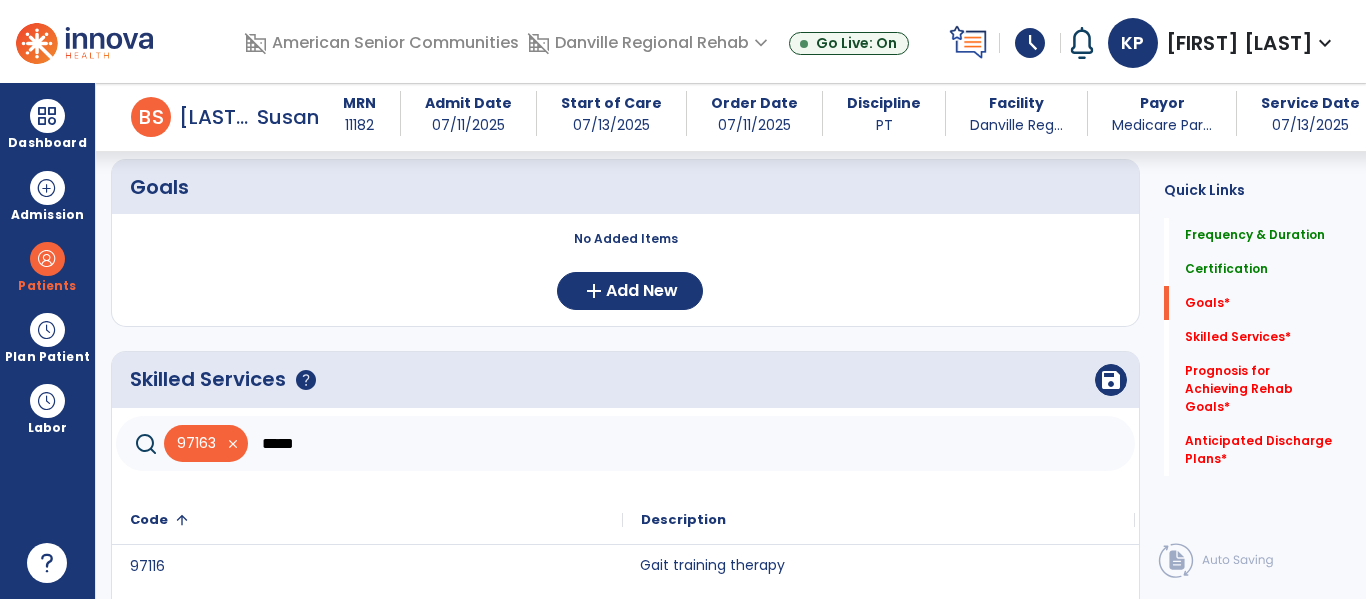 click on "Gait training therapy" 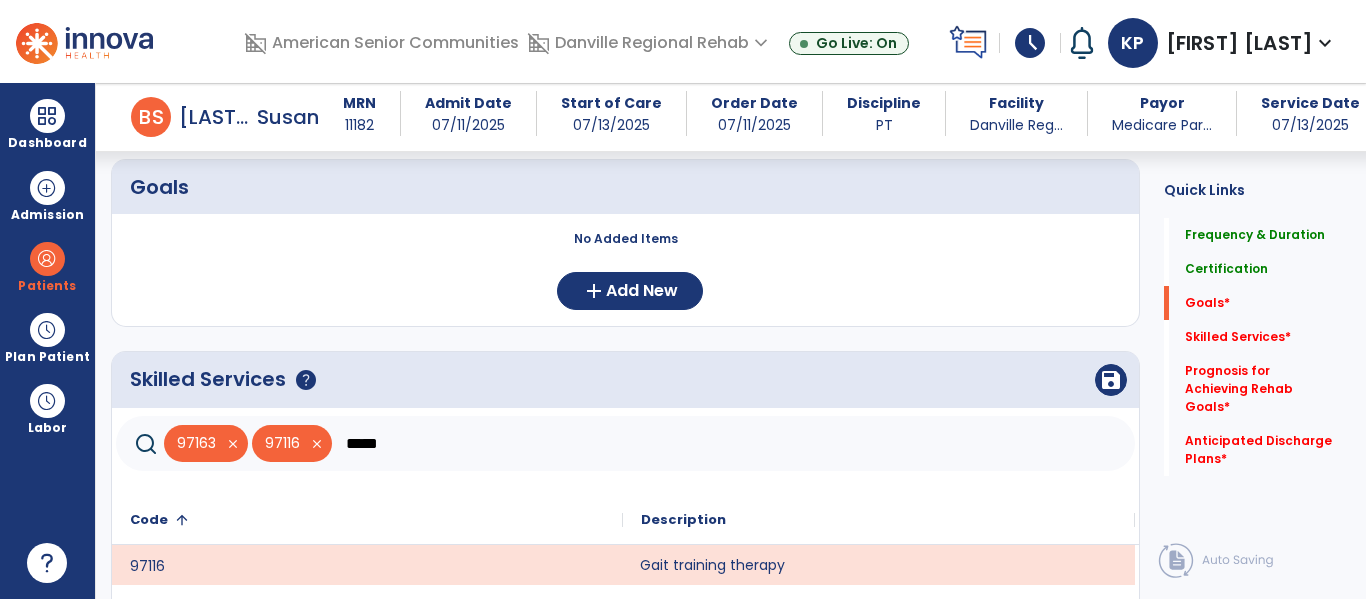 click on "*****" 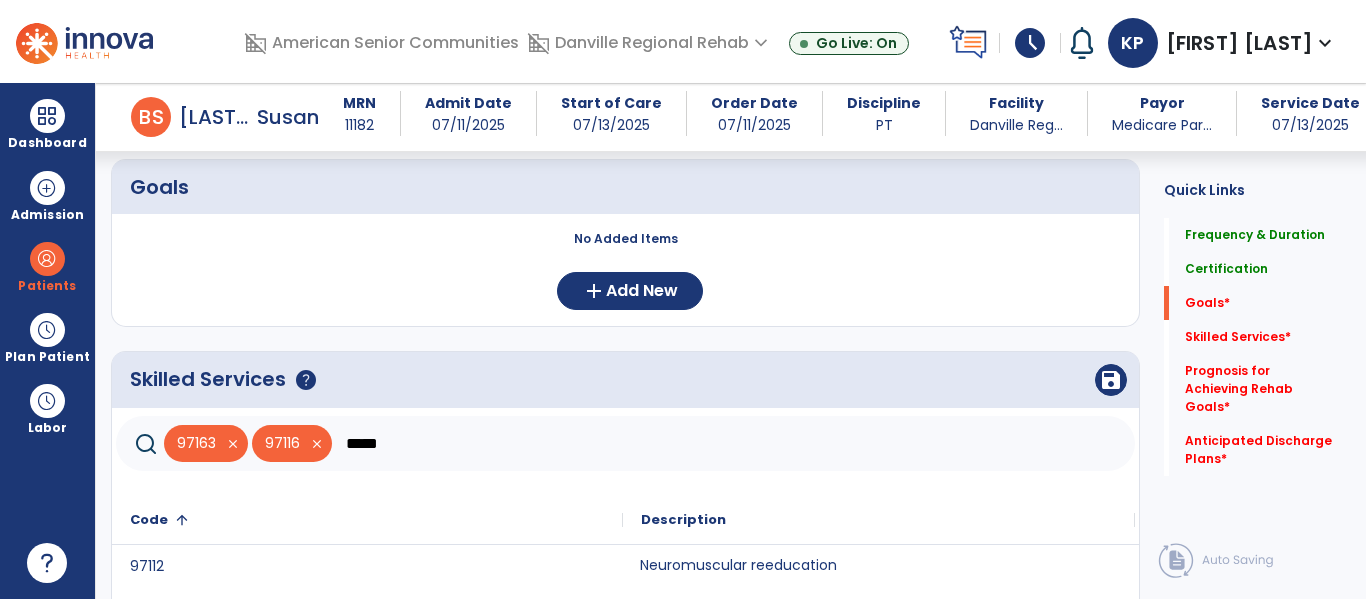 click on "Neuromuscular reeducation" 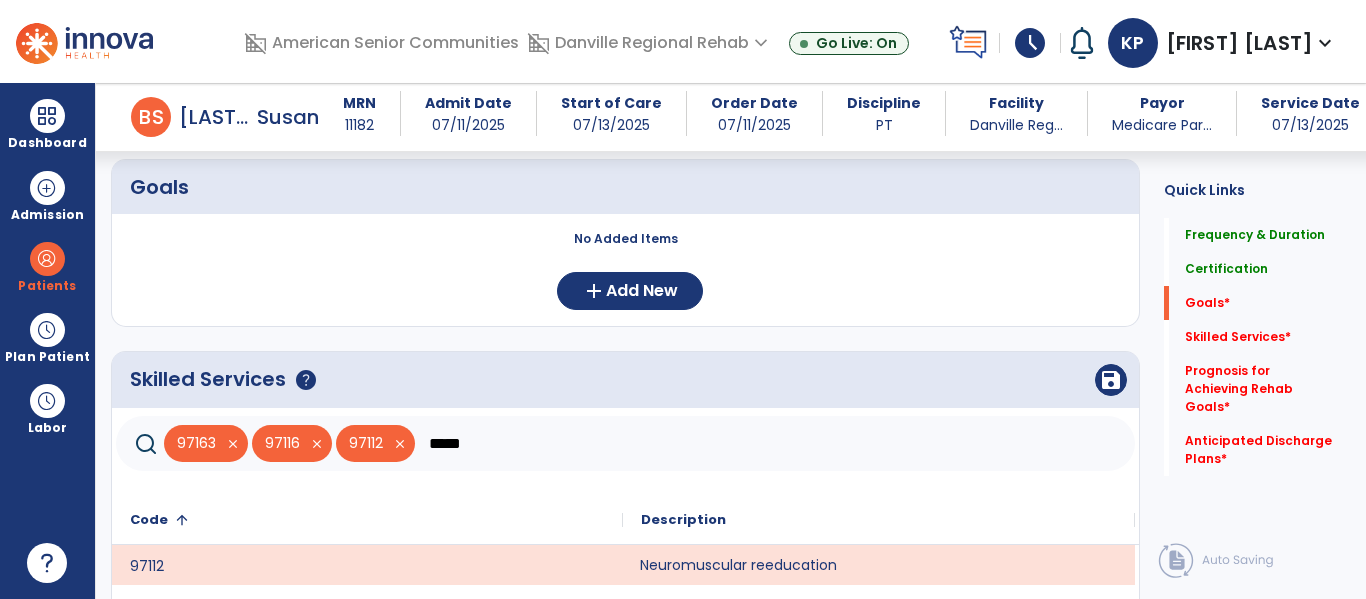 click on "*****" 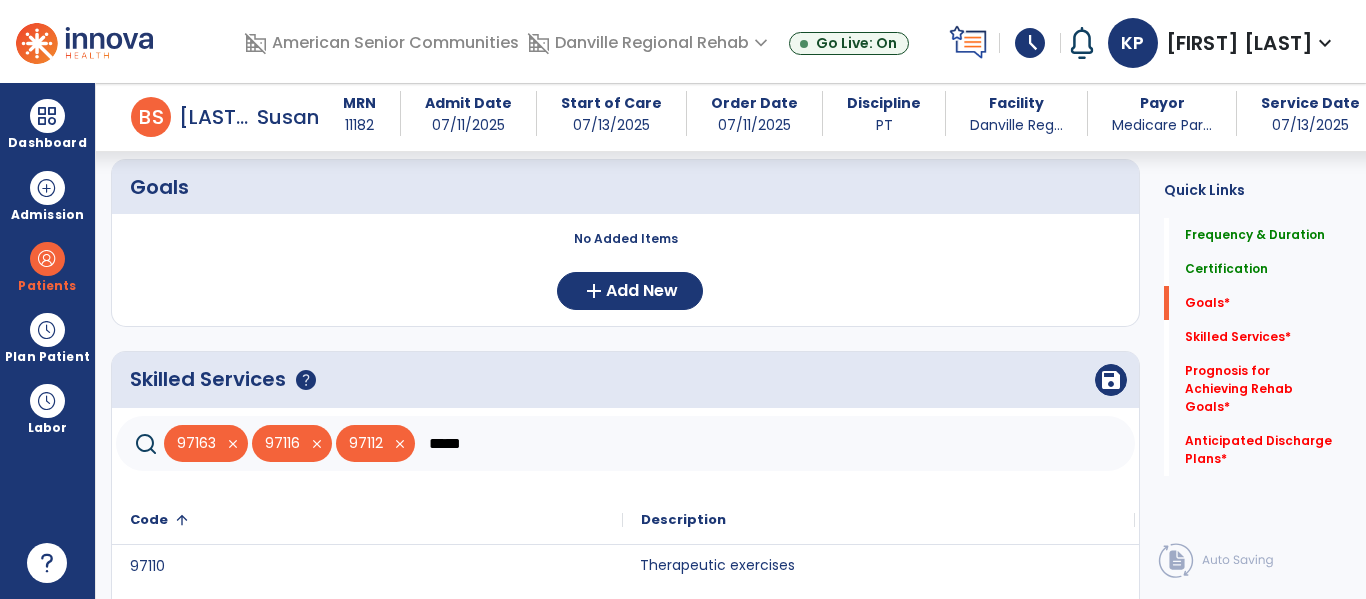 click on "Therapeutic exercises" 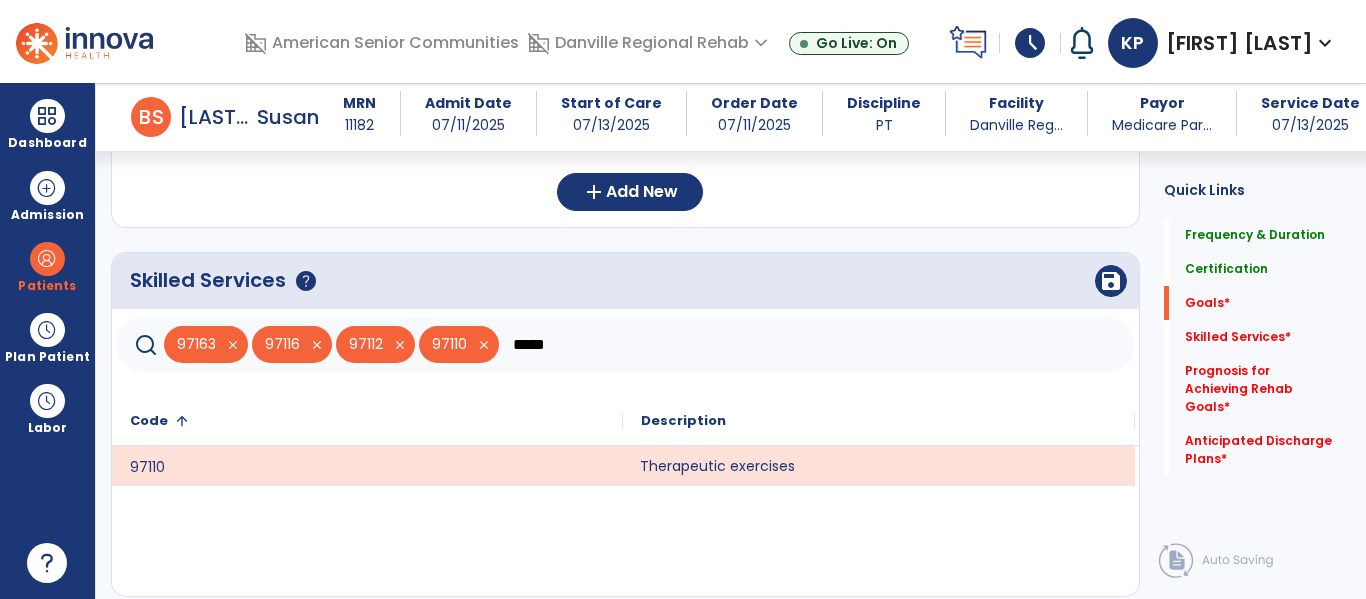 scroll, scrollTop: 568, scrollLeft: 0, axis: vertical 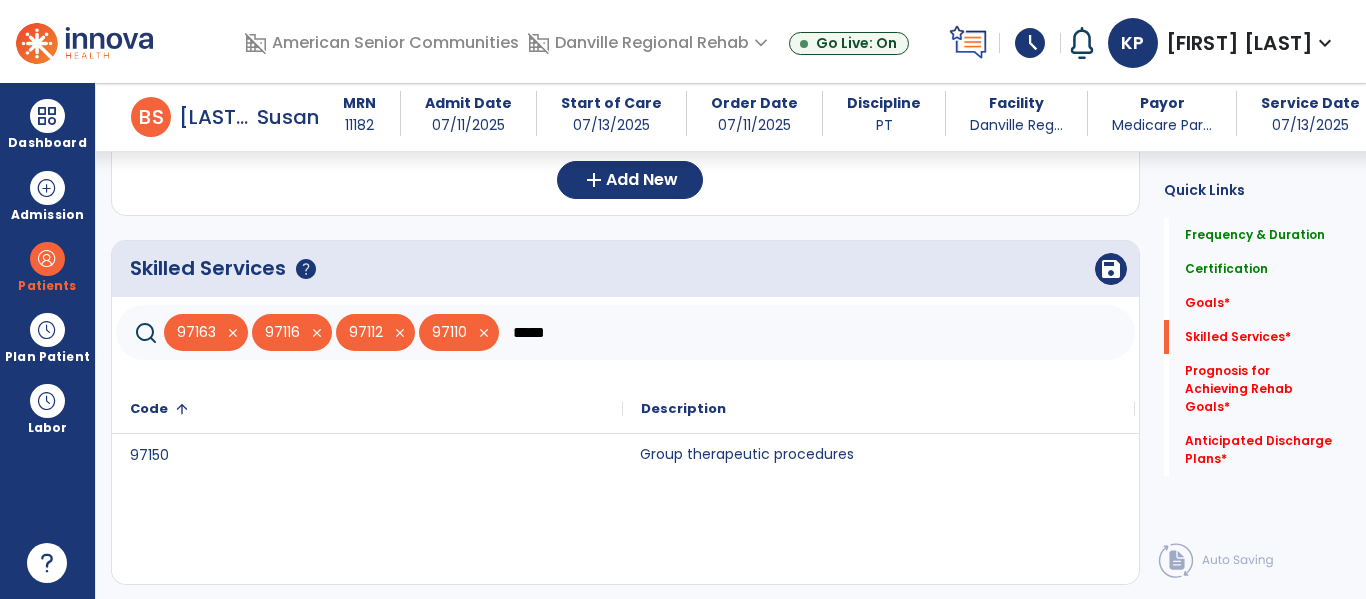 click on "Group therapeutic procedures" 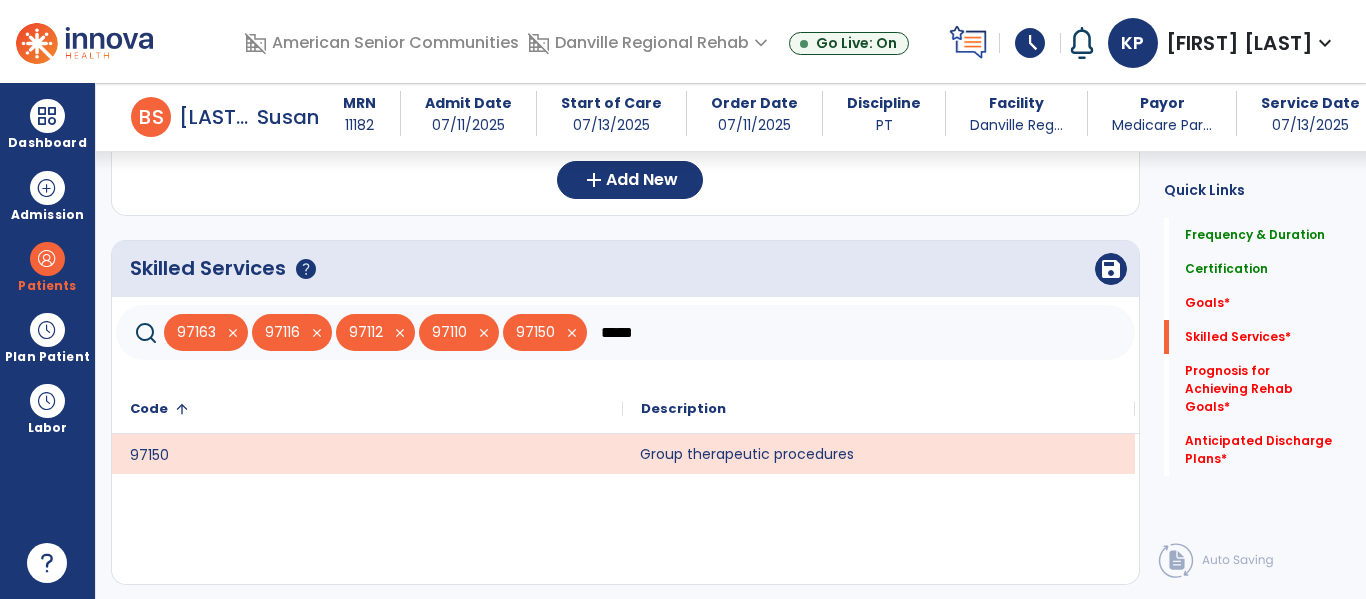 click on "*****" 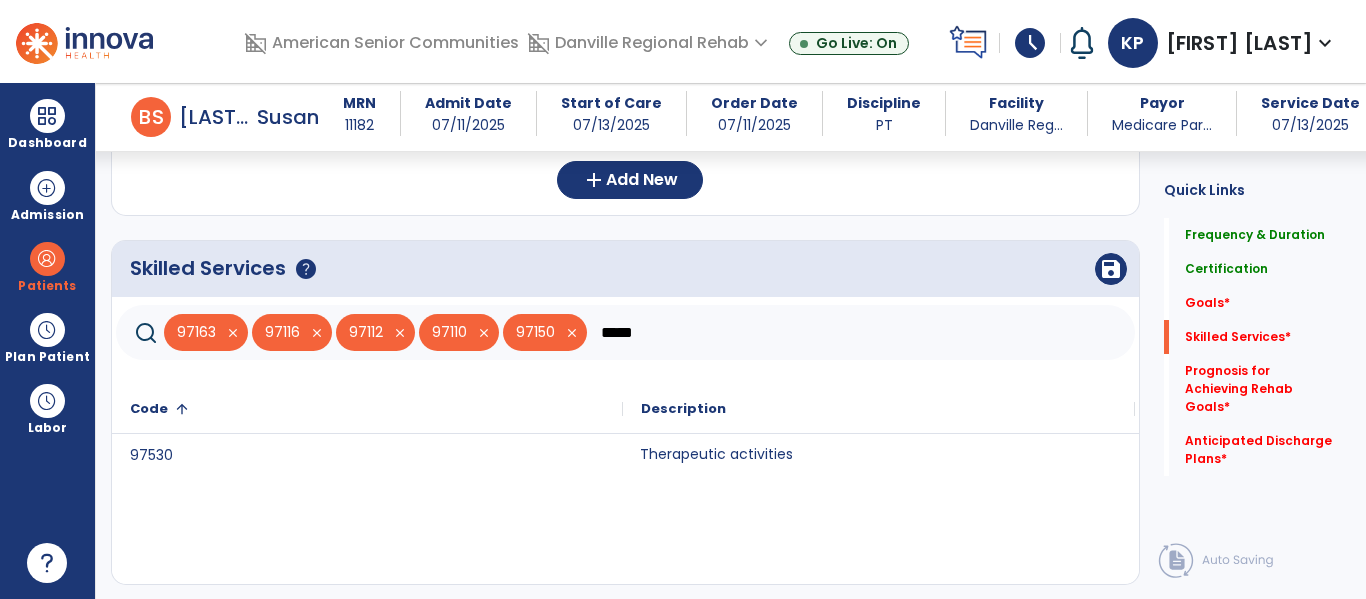 type on "*****" 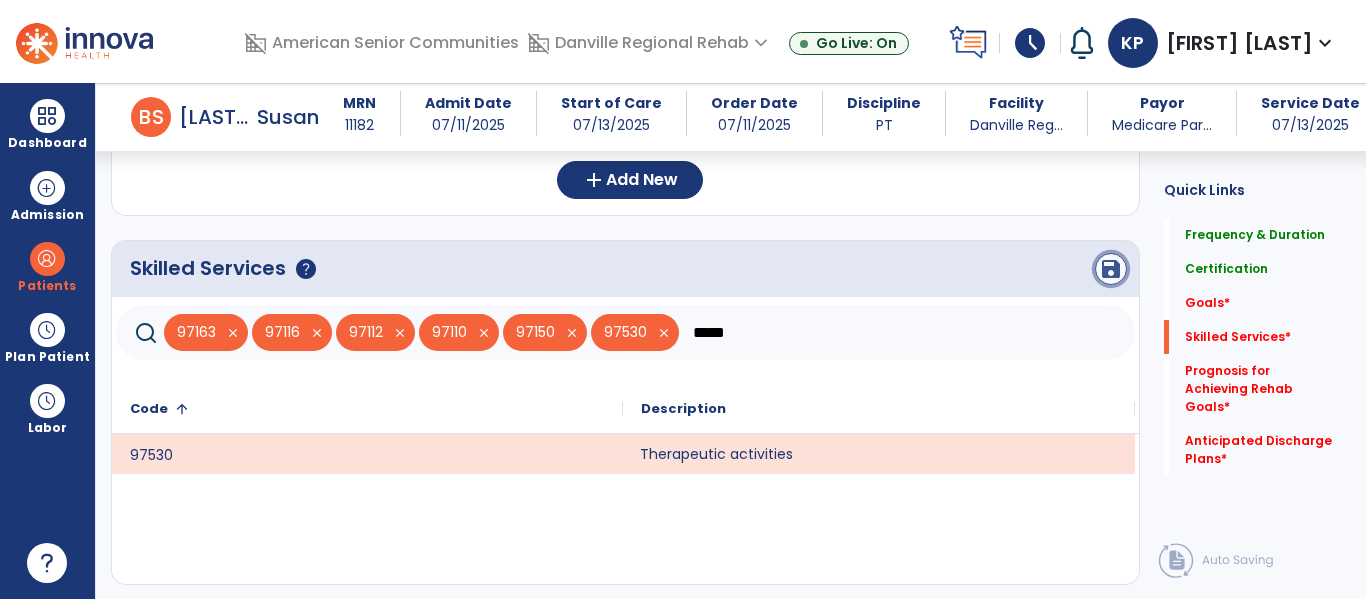 click on "save" 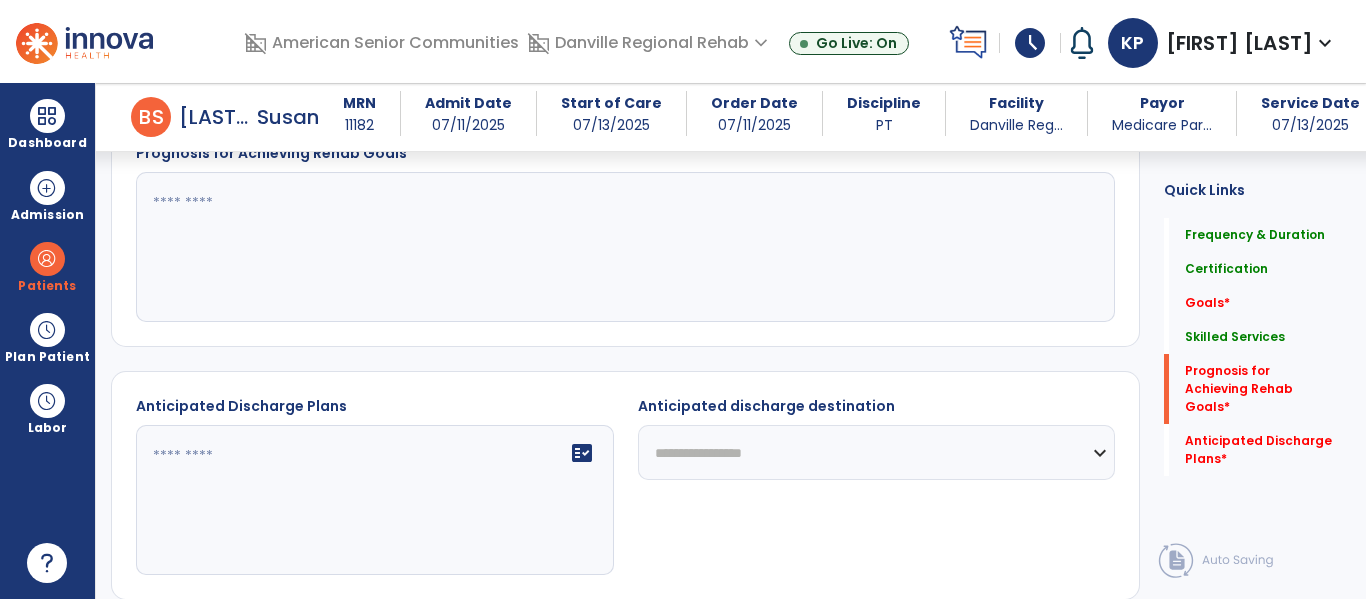 scroll, scrollTop: 978, scrollLeft: 0, axis: vertical 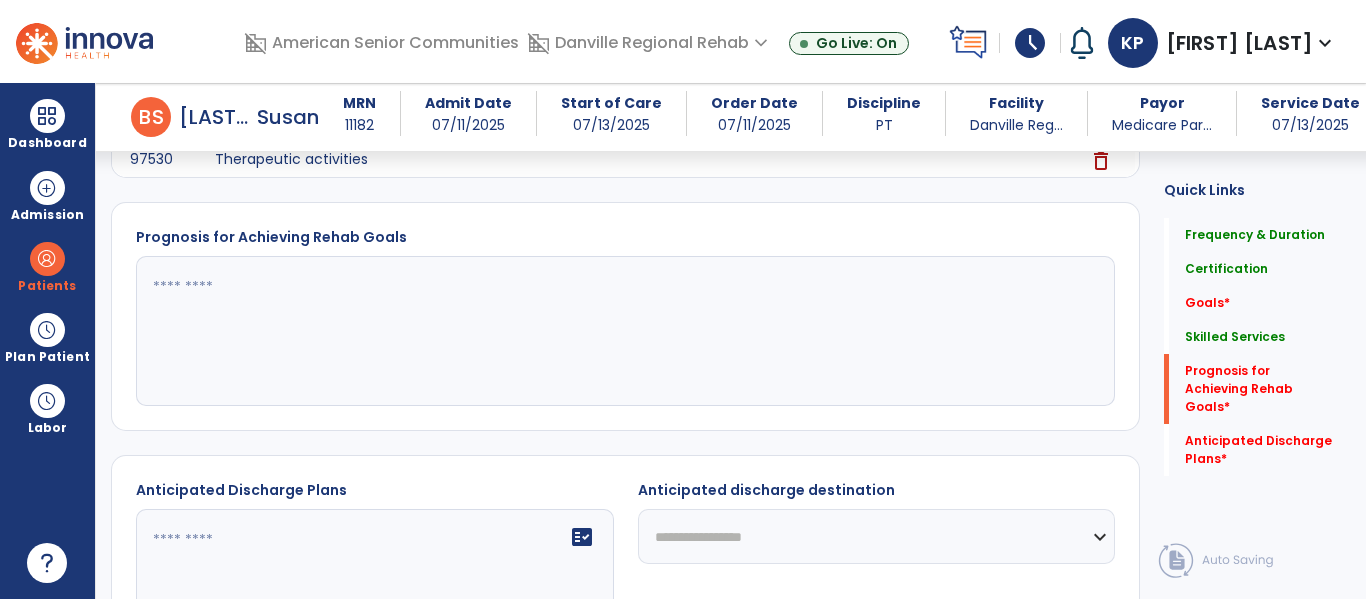 click 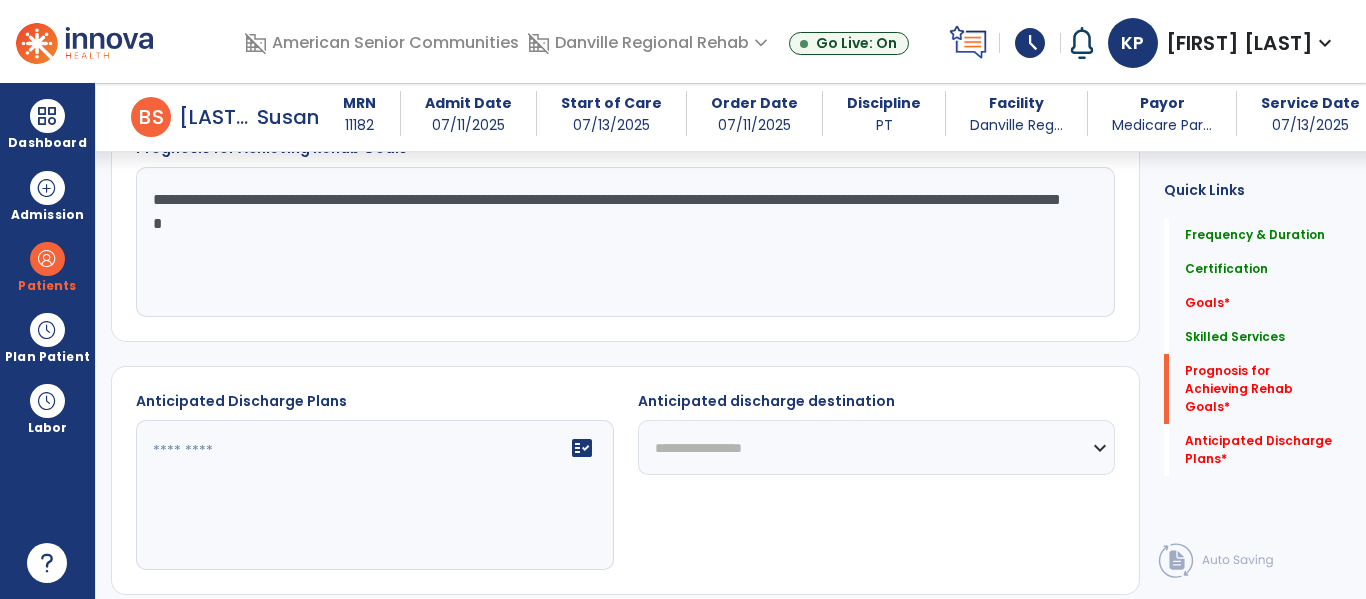 scroll, scrollTop: 1104, scrollLeft: 0, axis: vertical 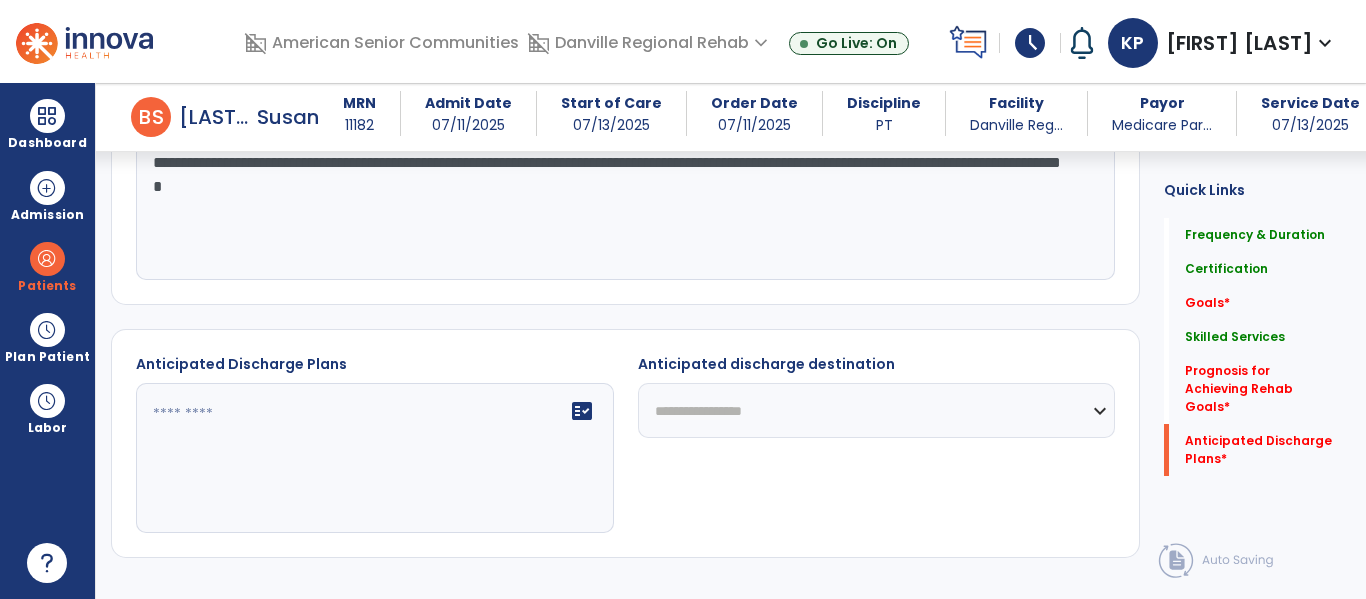 type on "**********" 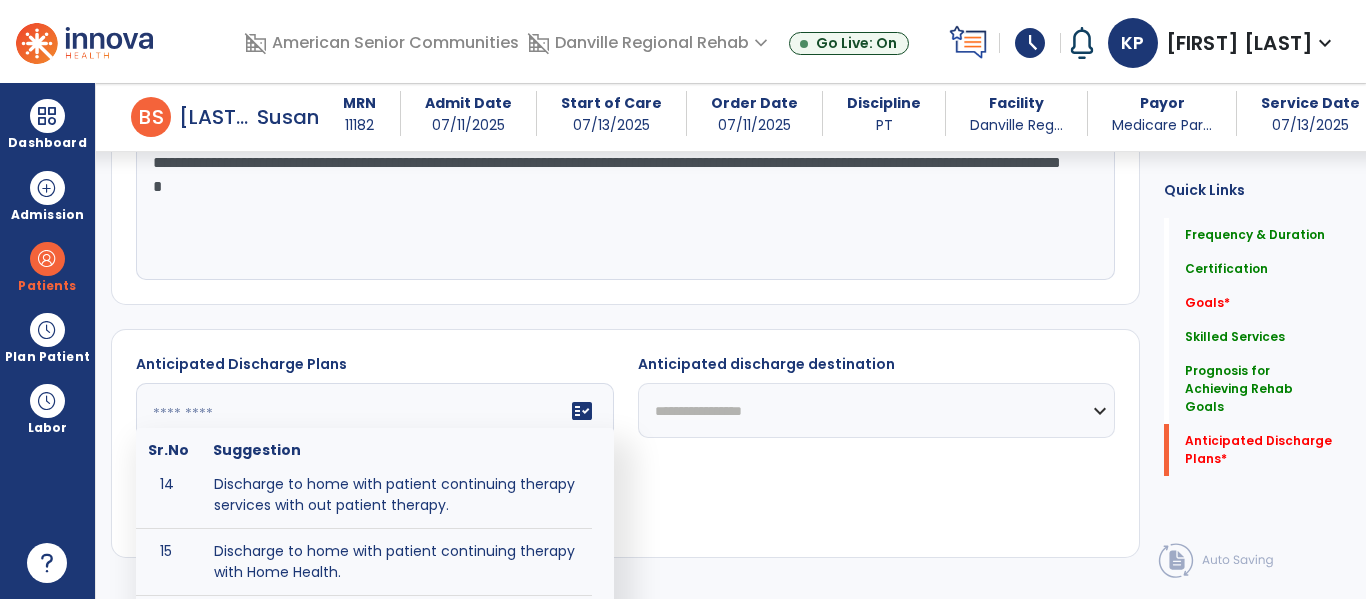 scroll, scrollTop: 717, scrollLeft: 0, axis: vertical 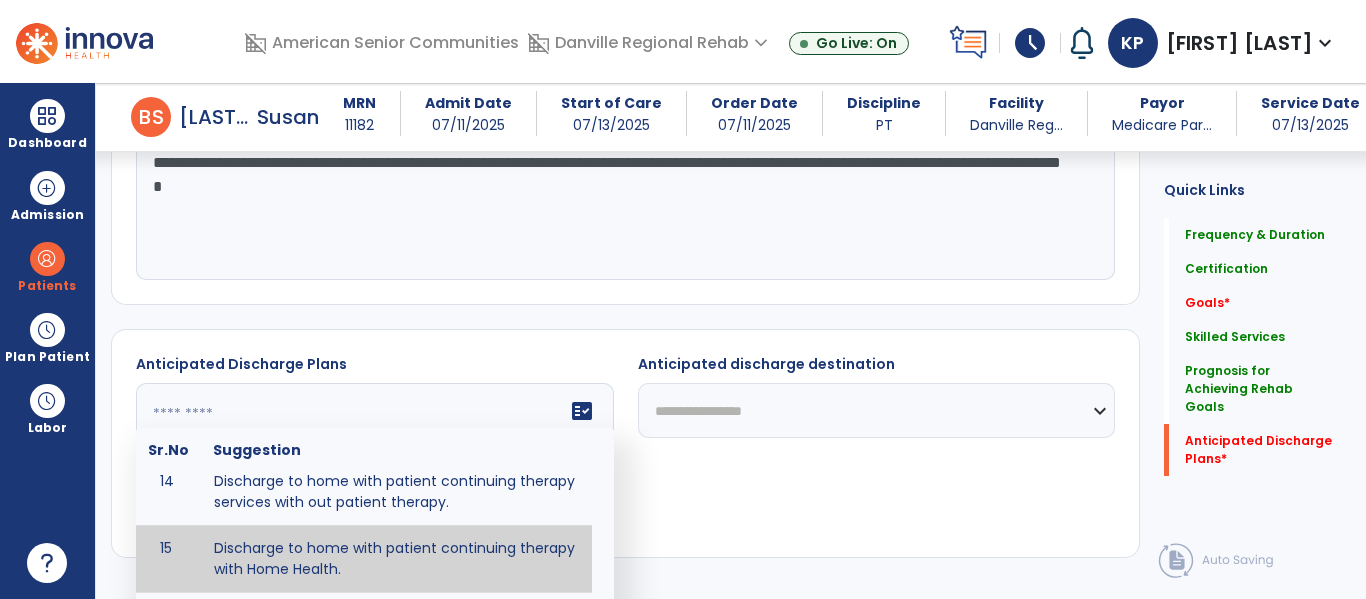 type on "**********" 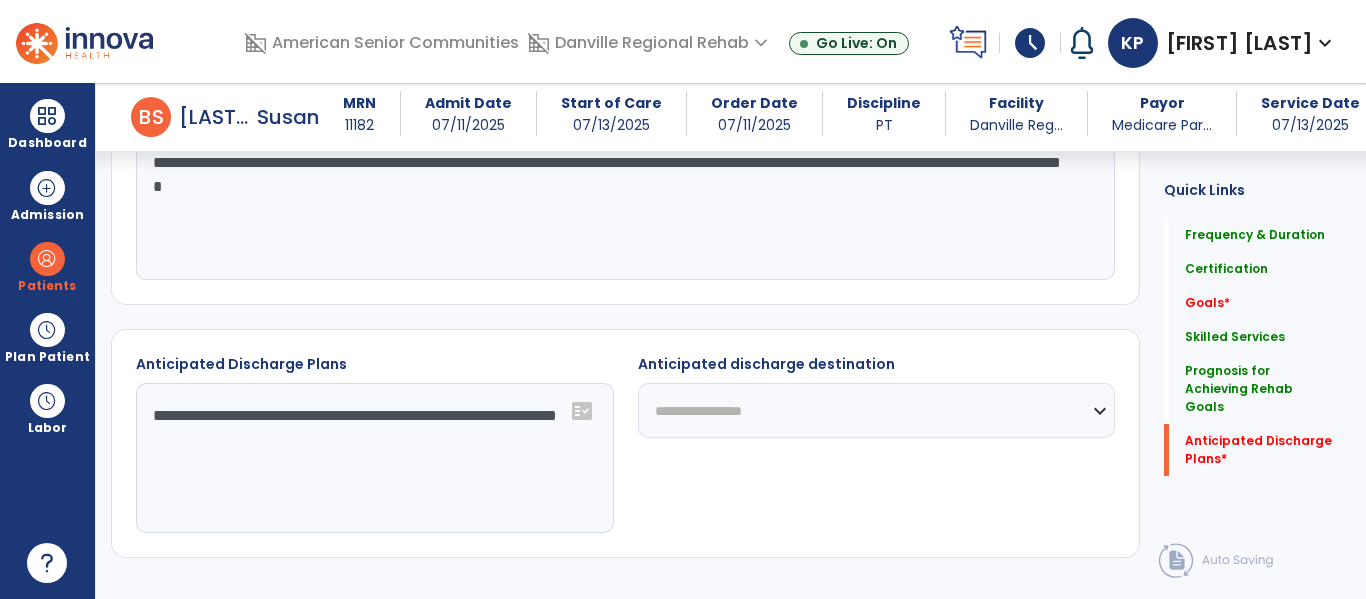 click on "**********" 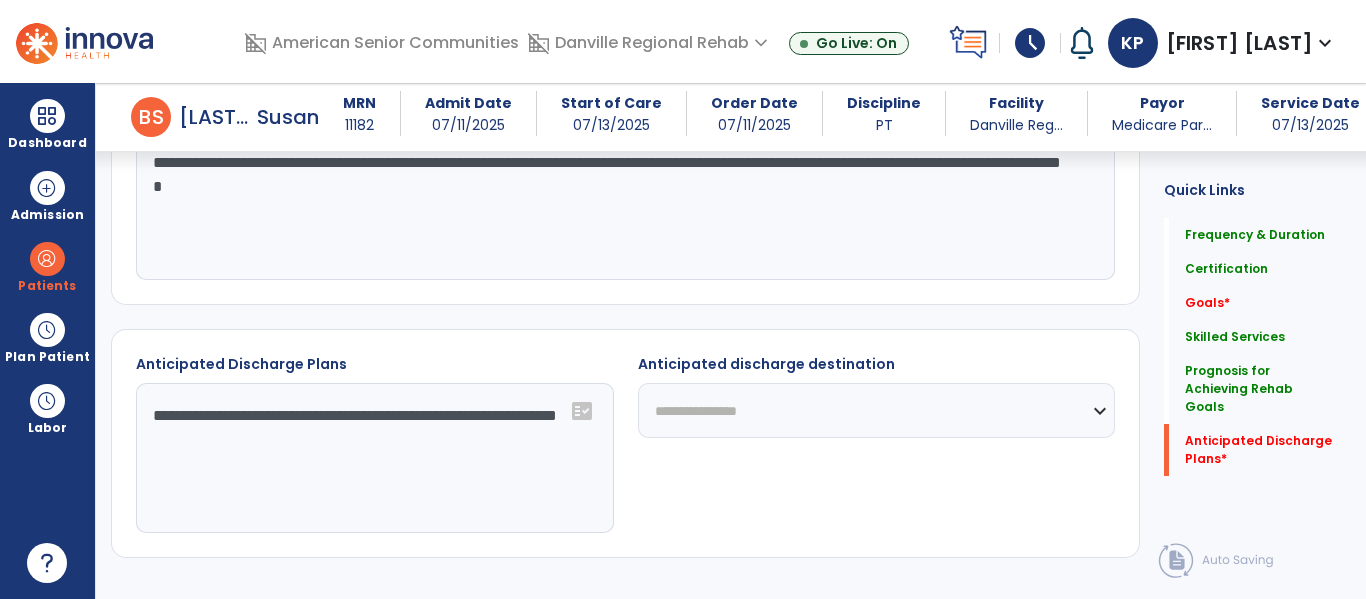 click on "**********" 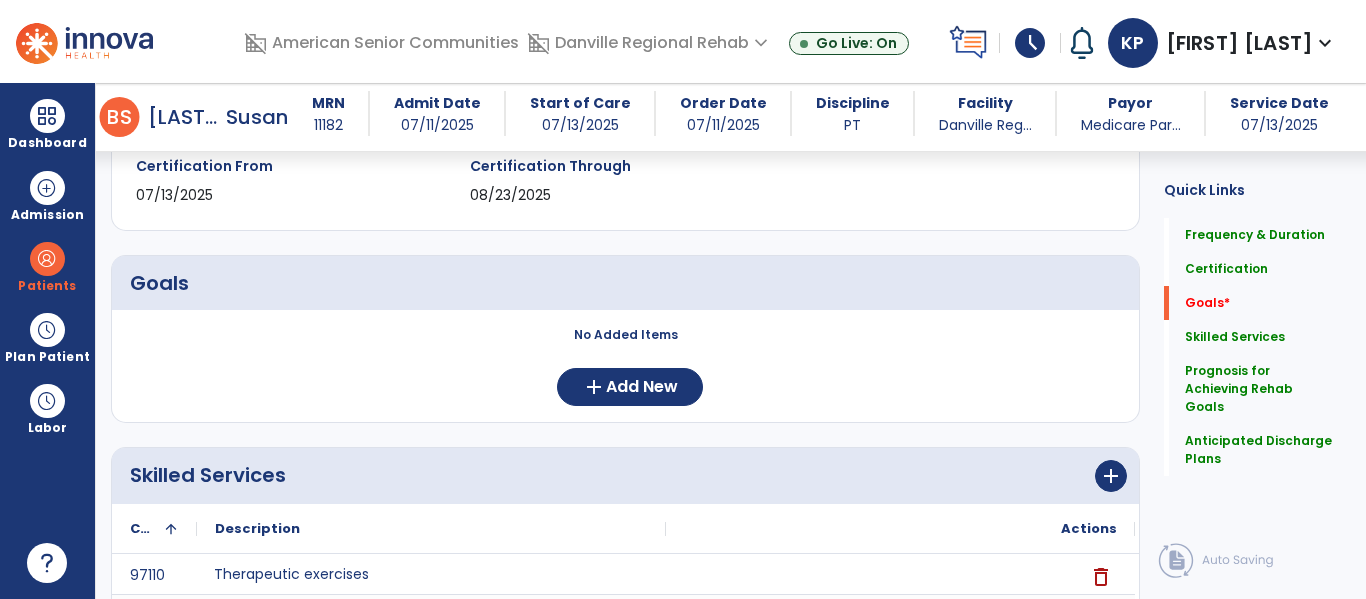 scroll, scrollTop: 362, scrollLeft: 0, axis: vertical 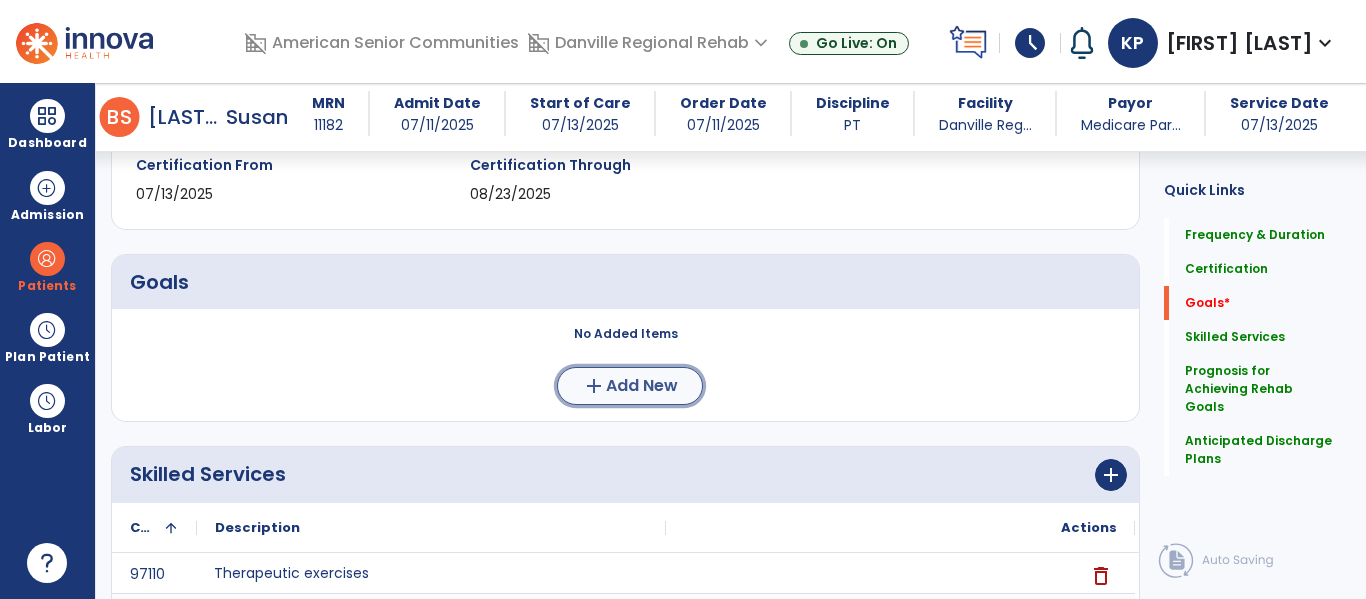 click on "Add New" at bounding box center [642, 386] 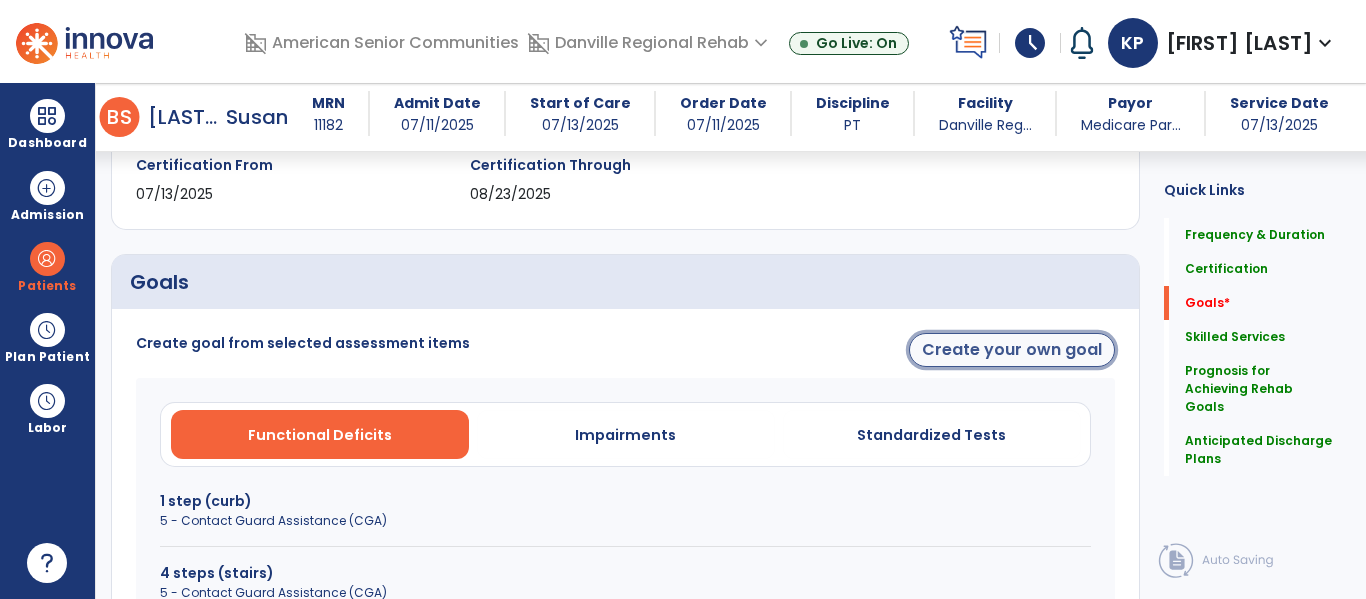 click on "Create your own goal" at bounding box center (1012, 350) 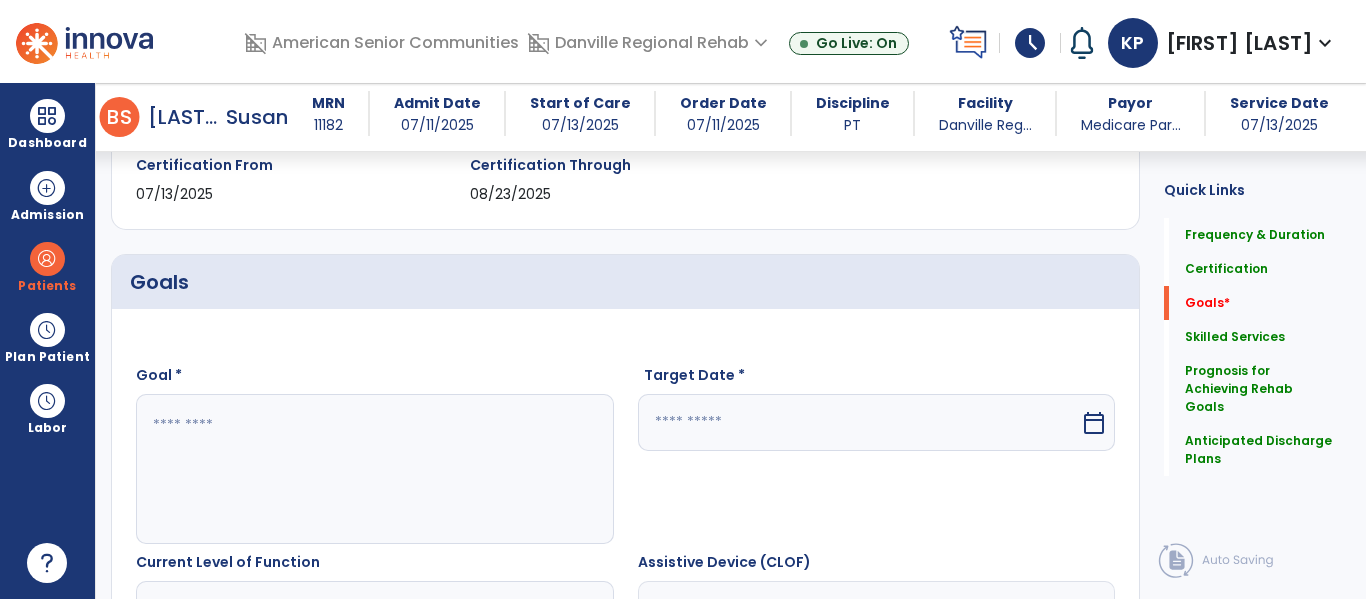 click at bounding box center (374, 469) 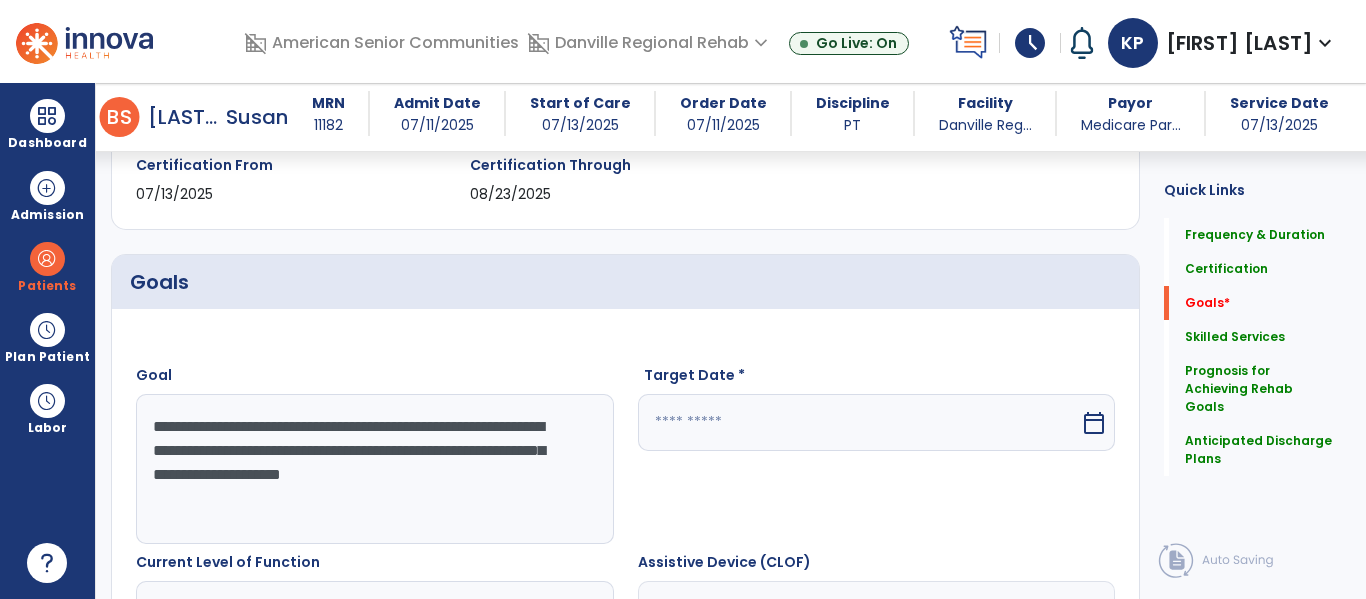 type on "**********" 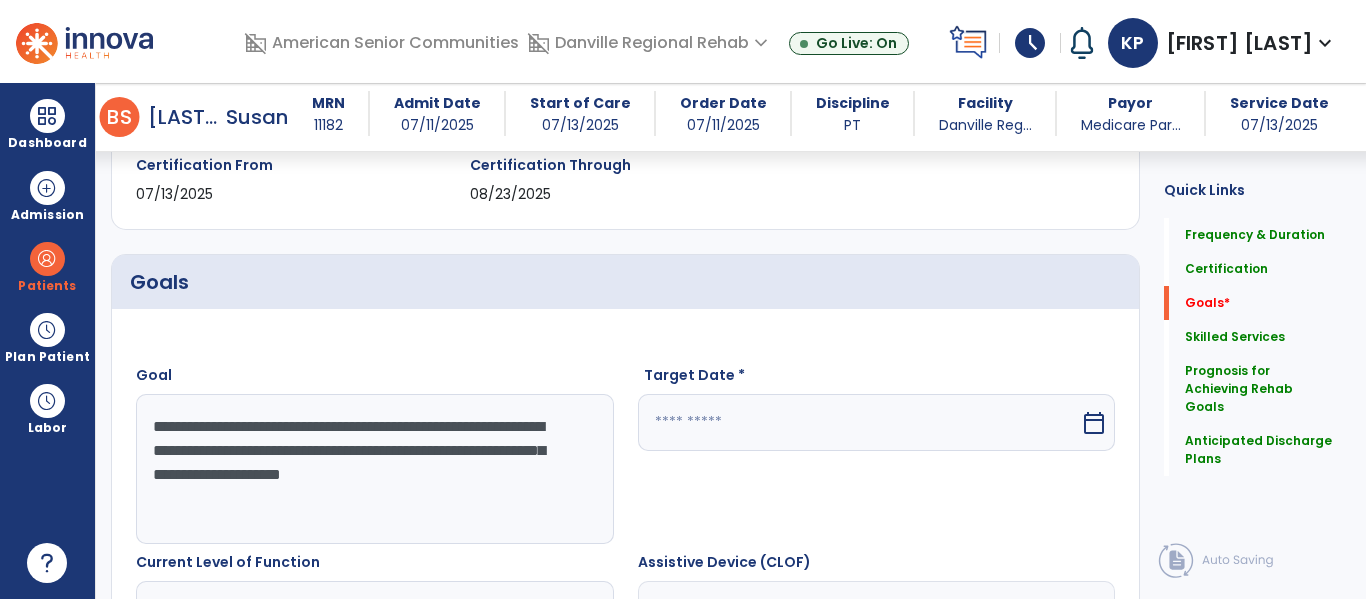 click at bounding box center [859, 422] 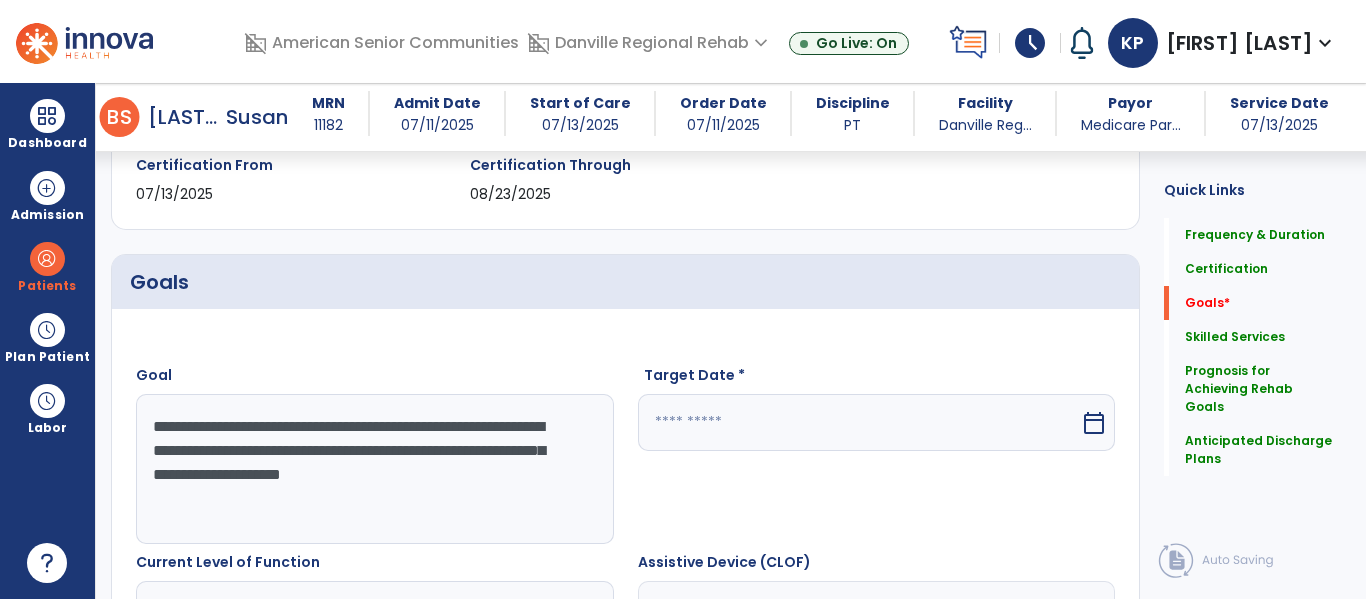scroll, scrollTop: 643, scrollLeft: 0, axis: vertical 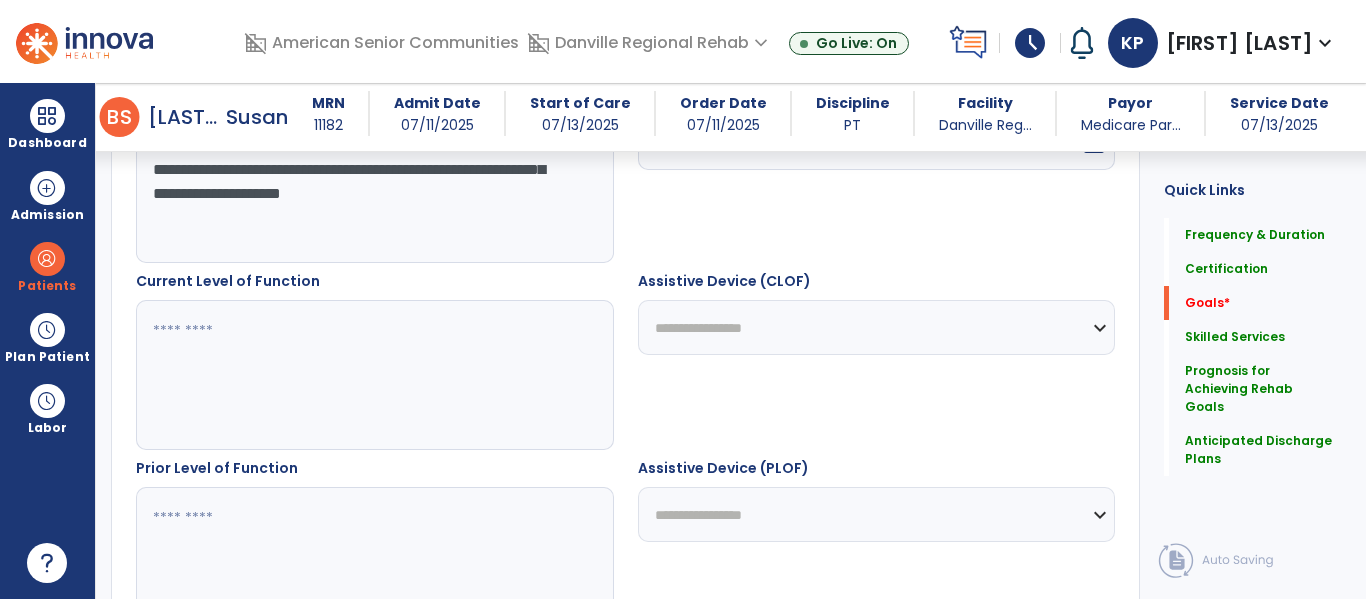 select on "*" 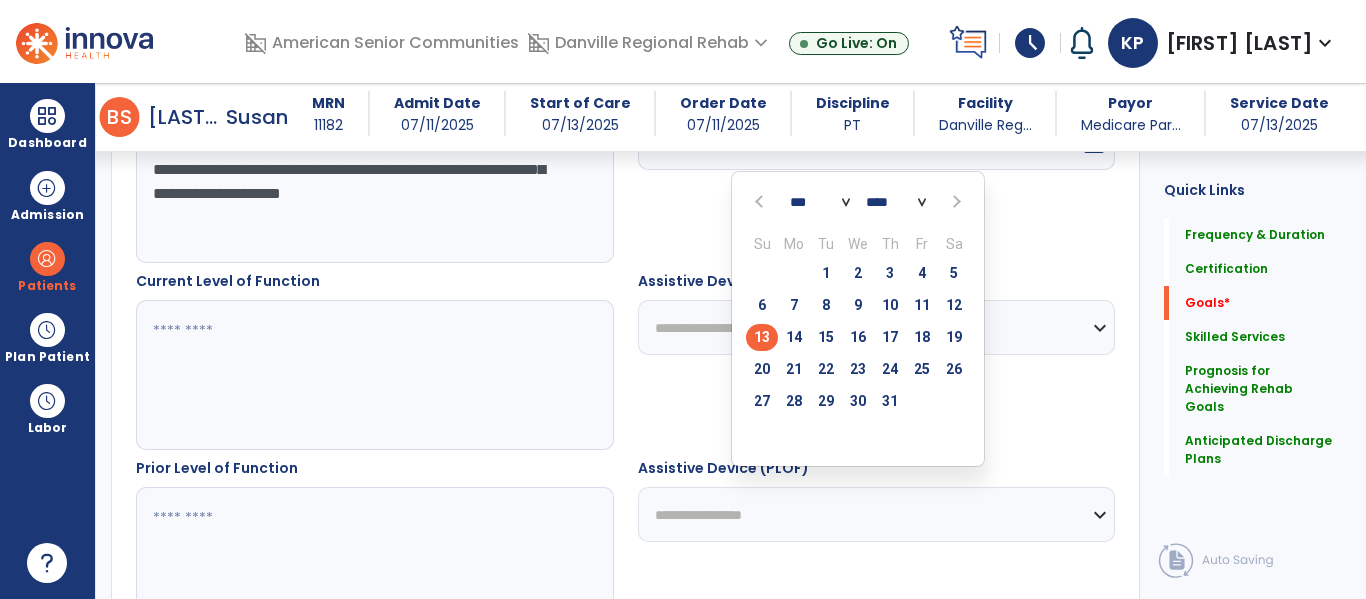 click at bounding box center [954, 202] 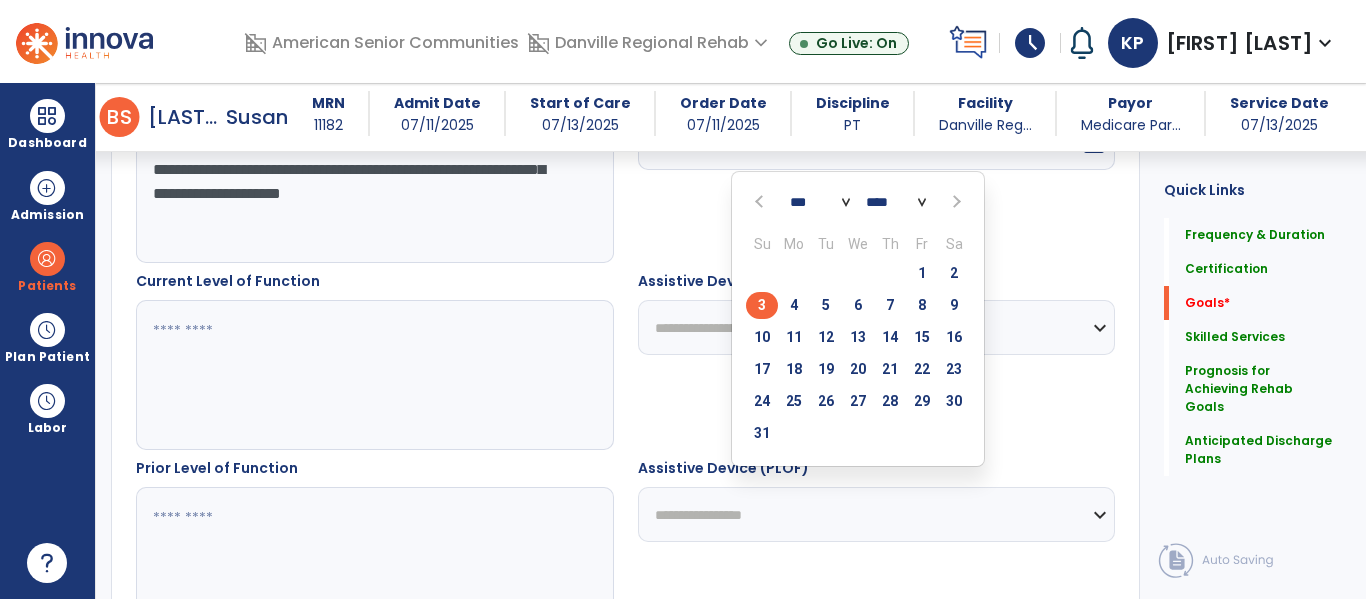 click on "3" at bounding box center (762, 305) 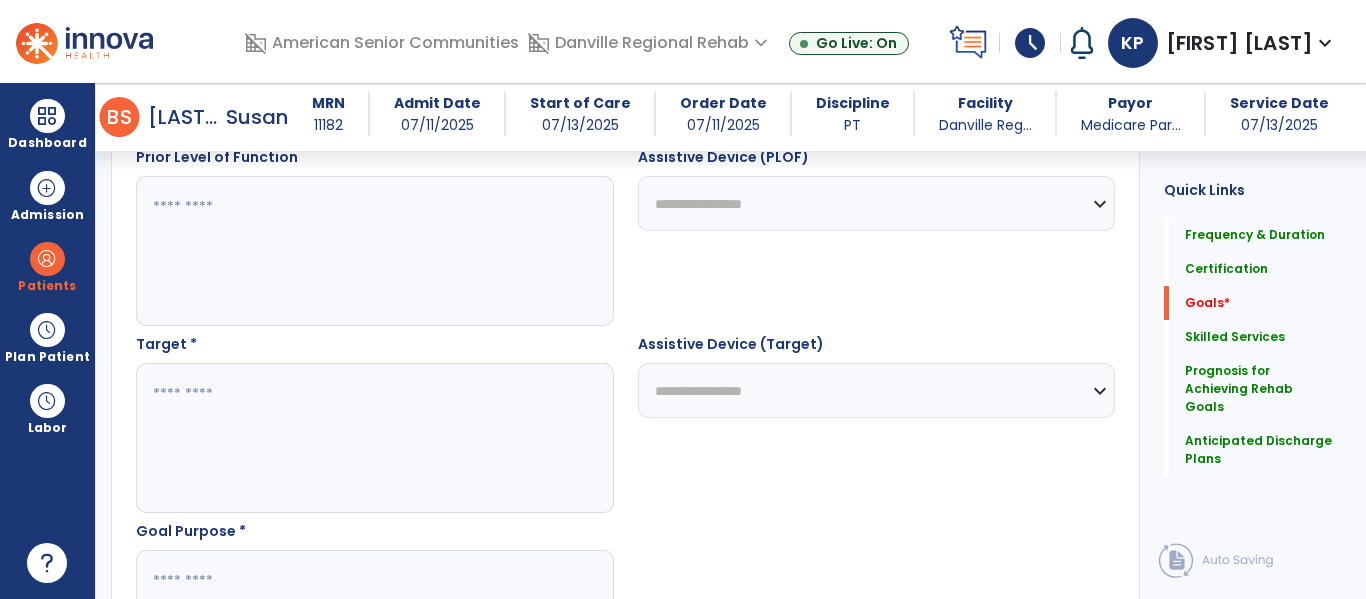 scroll, scrollTop: 966, scrollLeft: 0, axis: vertical 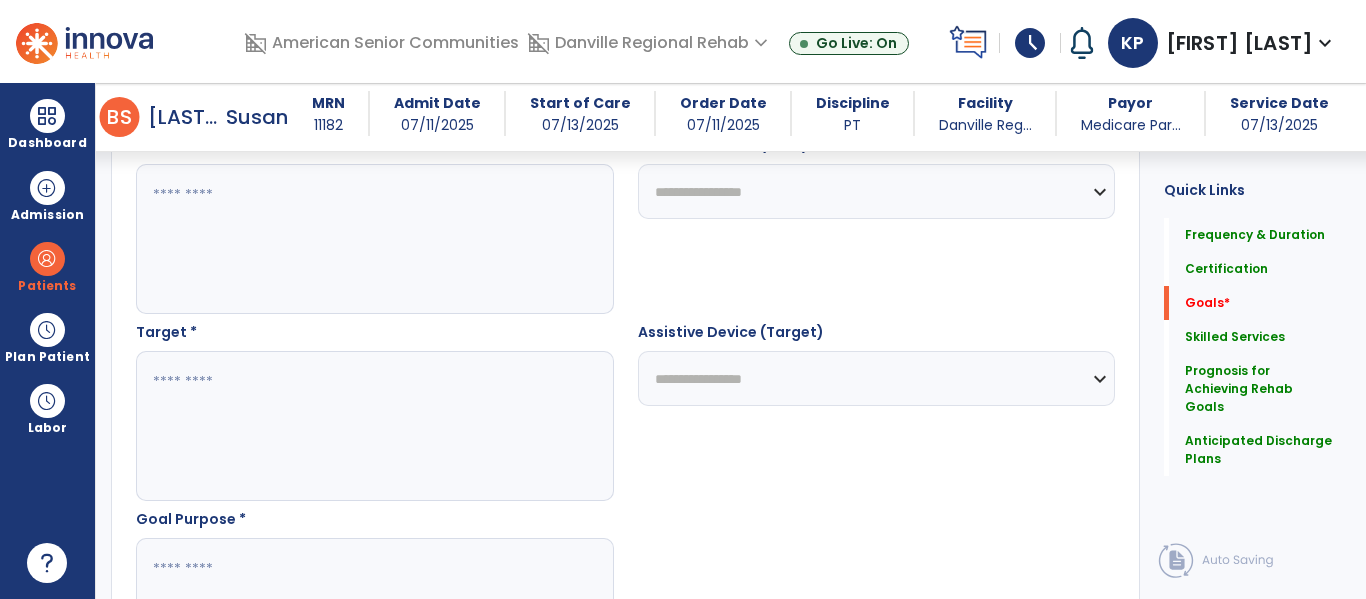 click at bounding box center (374, 426) 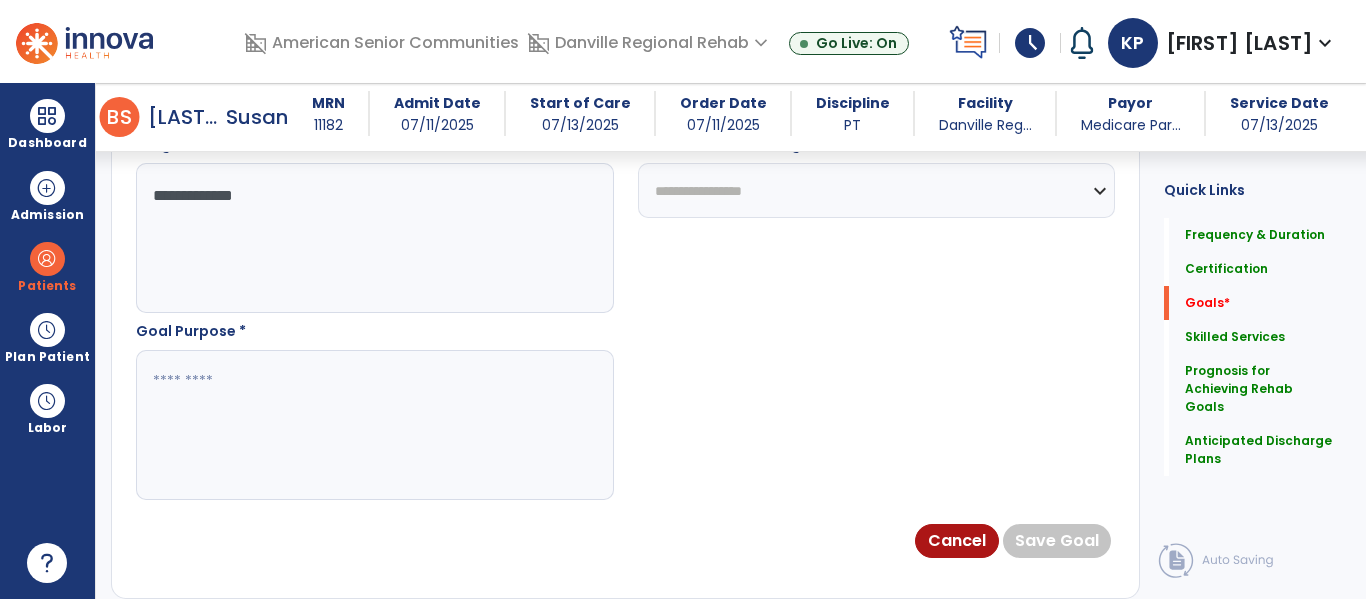scroll, scrollTop: 1160, scrollLeft: 0, axis: vertical 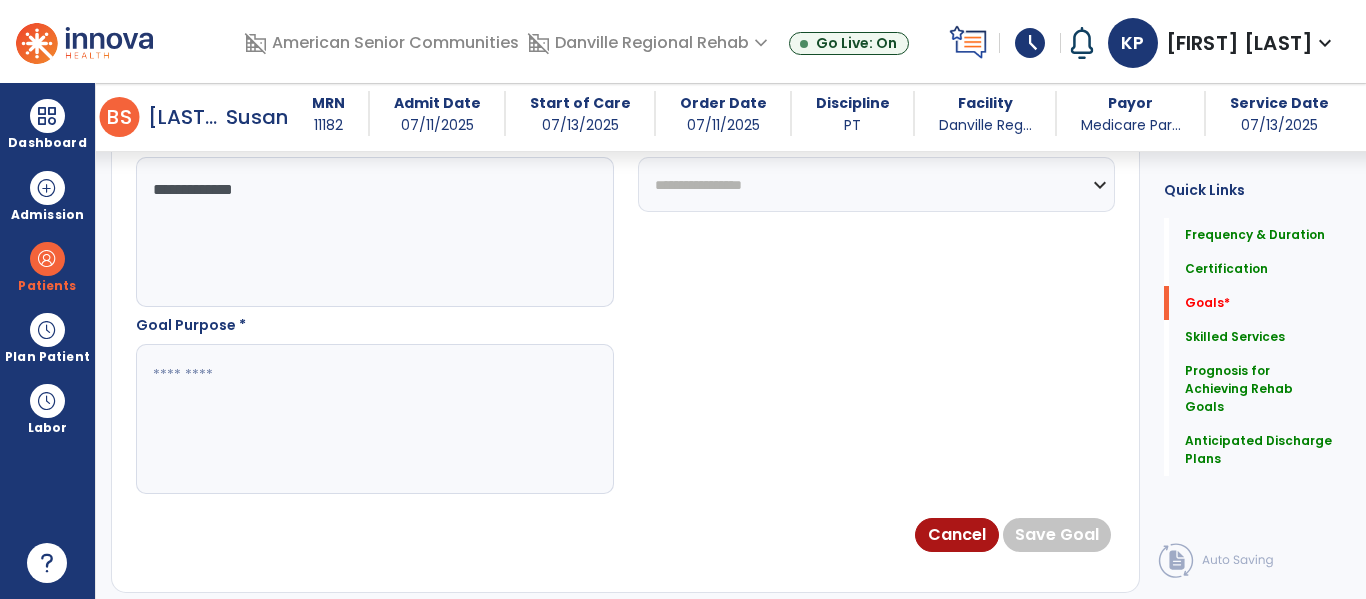 type on "**********" 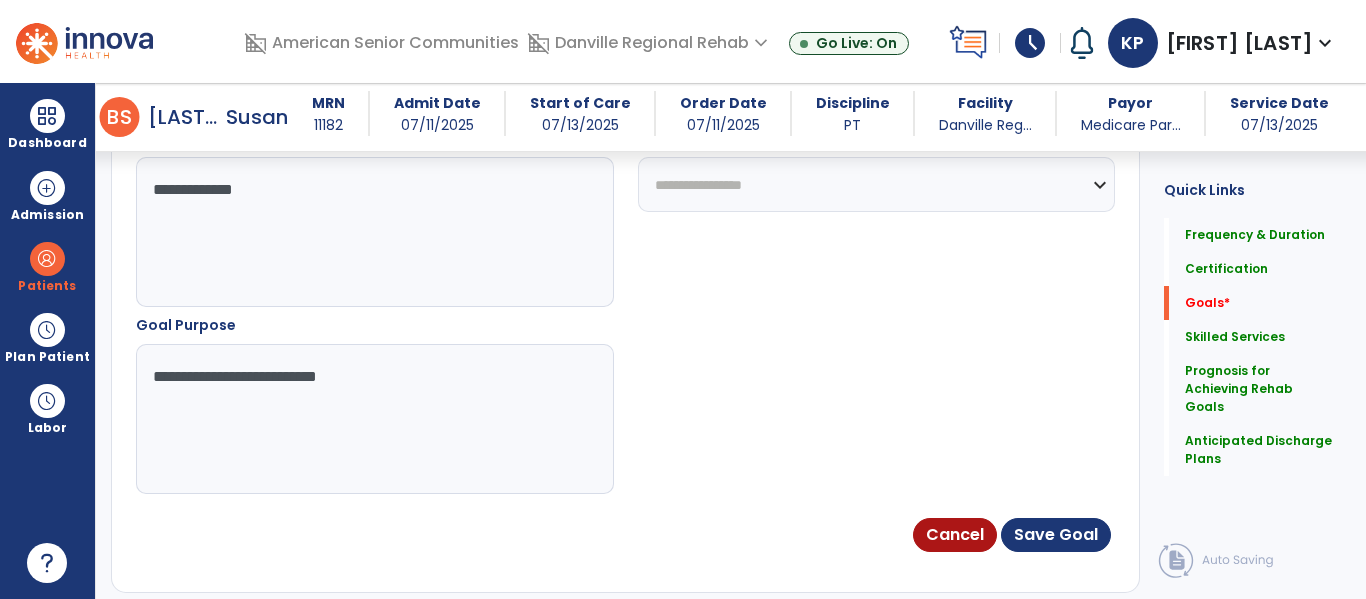 type on "**********" 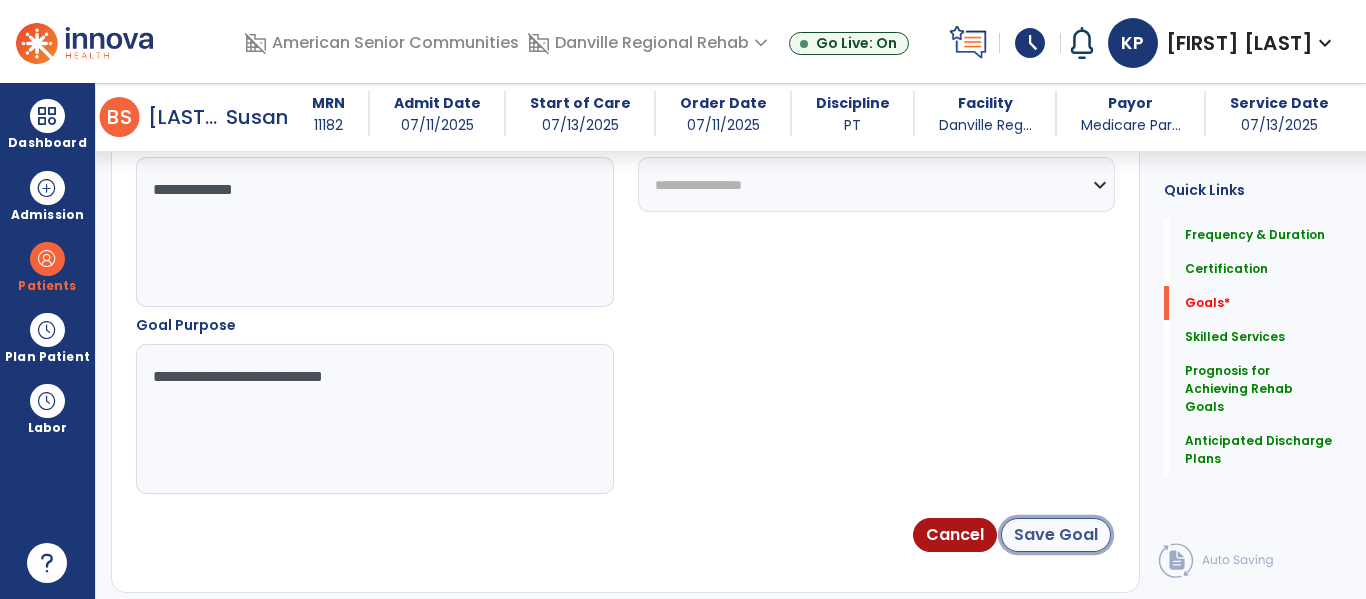 click on "Save Goal" at bounding box center (1056, 535) 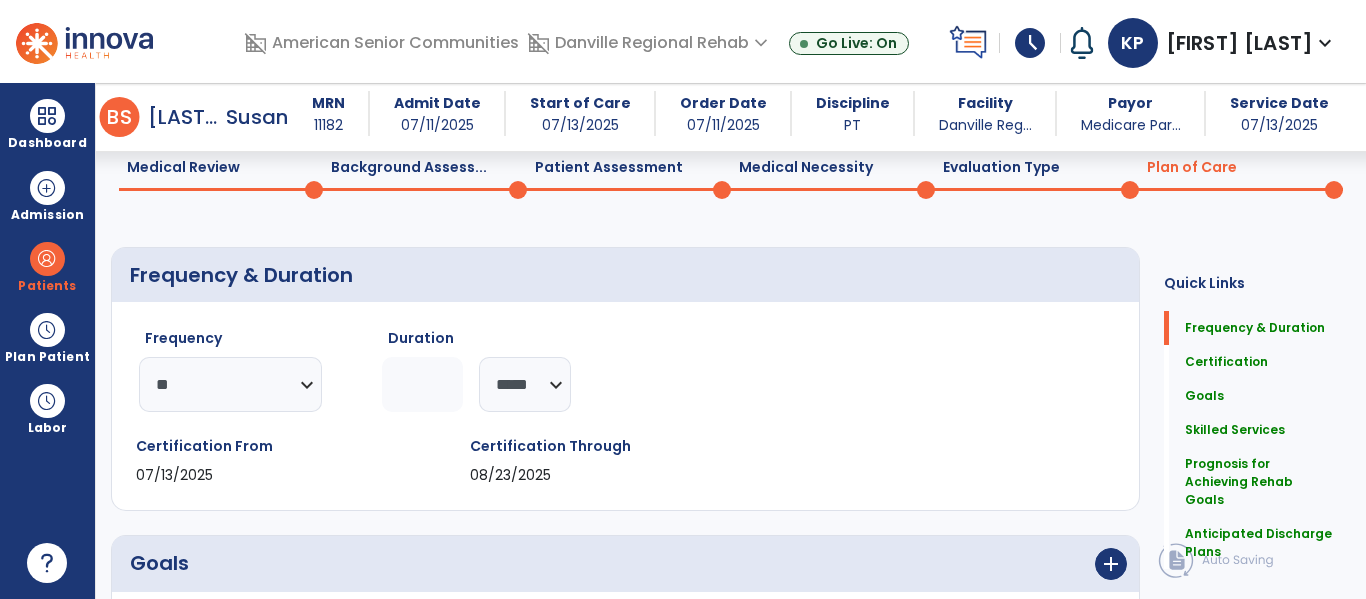 scroll, scrollTop: 222, scrollLeft: 0, axis: vertical 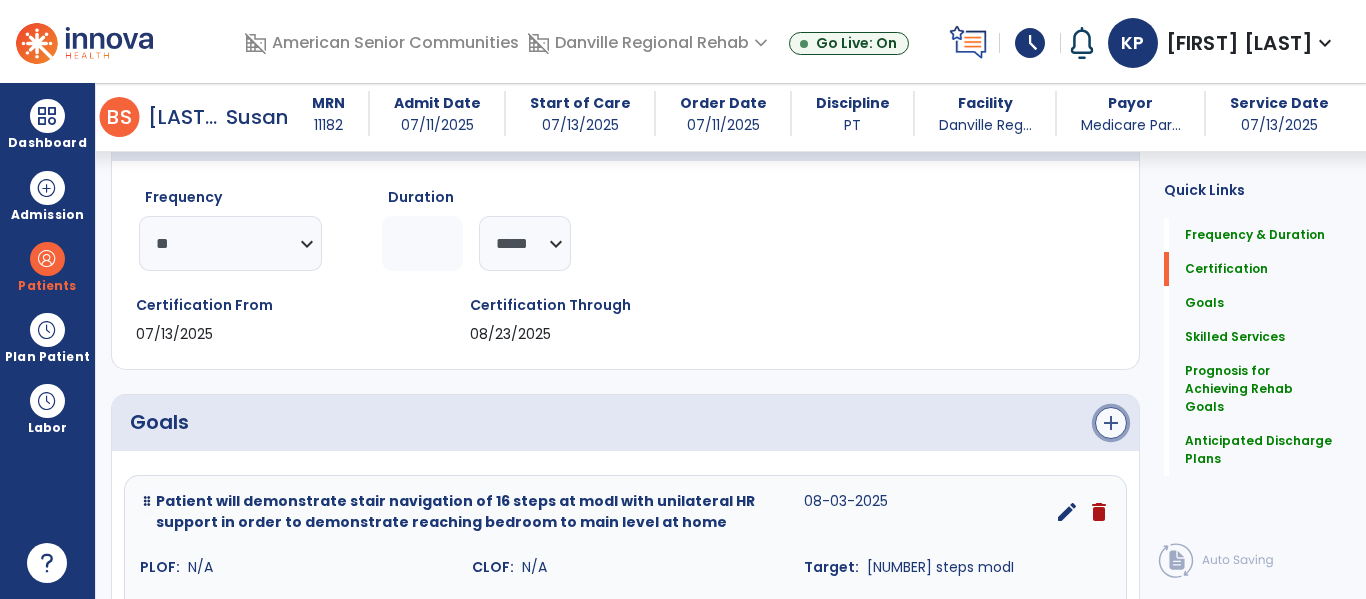 click on "add" at bounding box center [1111, 423] 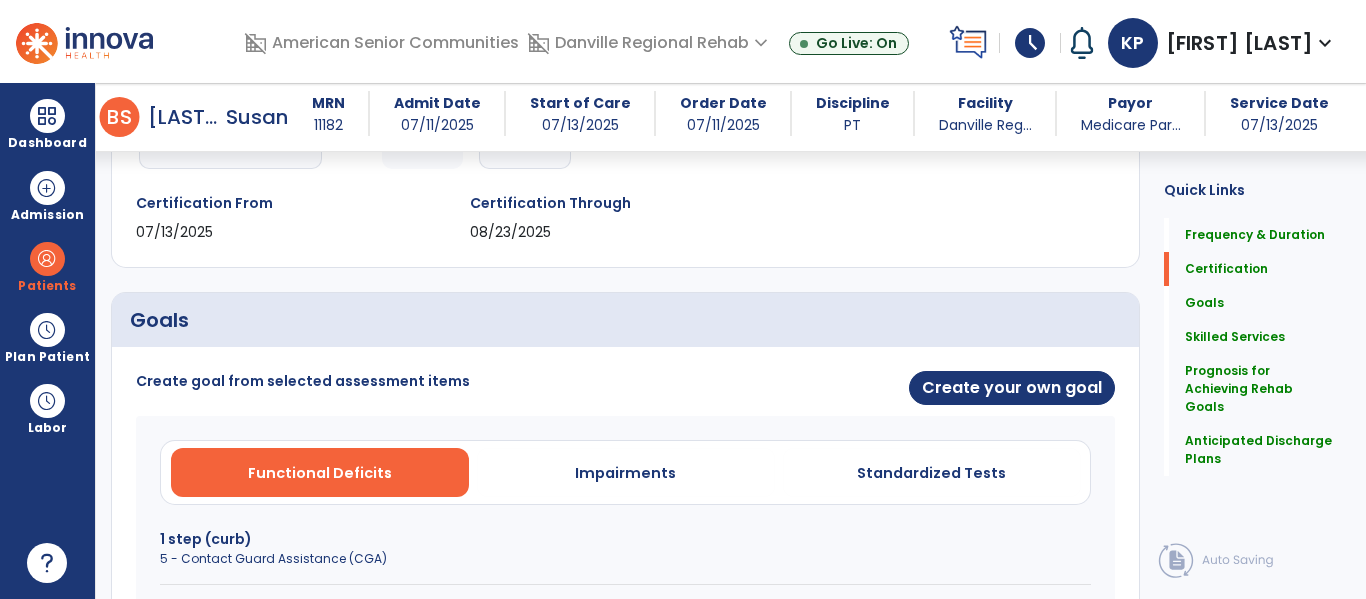 scroll, scrollTop: 440, scrollLeft: 0, axis: vertical 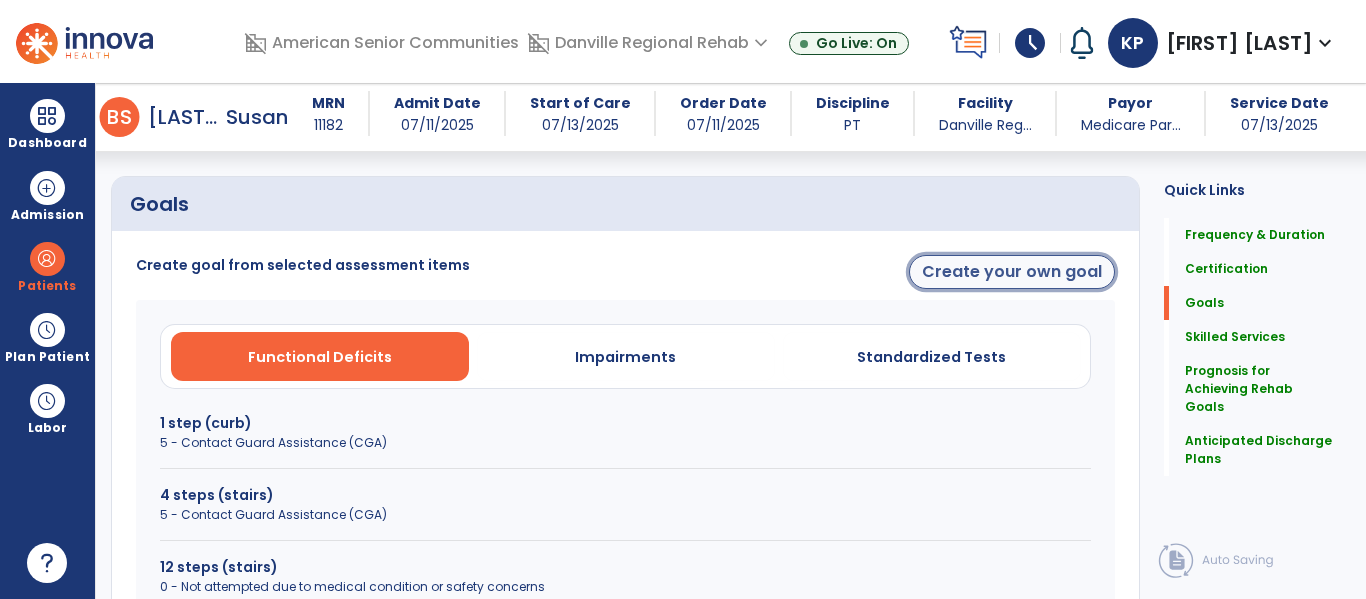 click on "Create your own goal" at bounding box center [1012, 272] 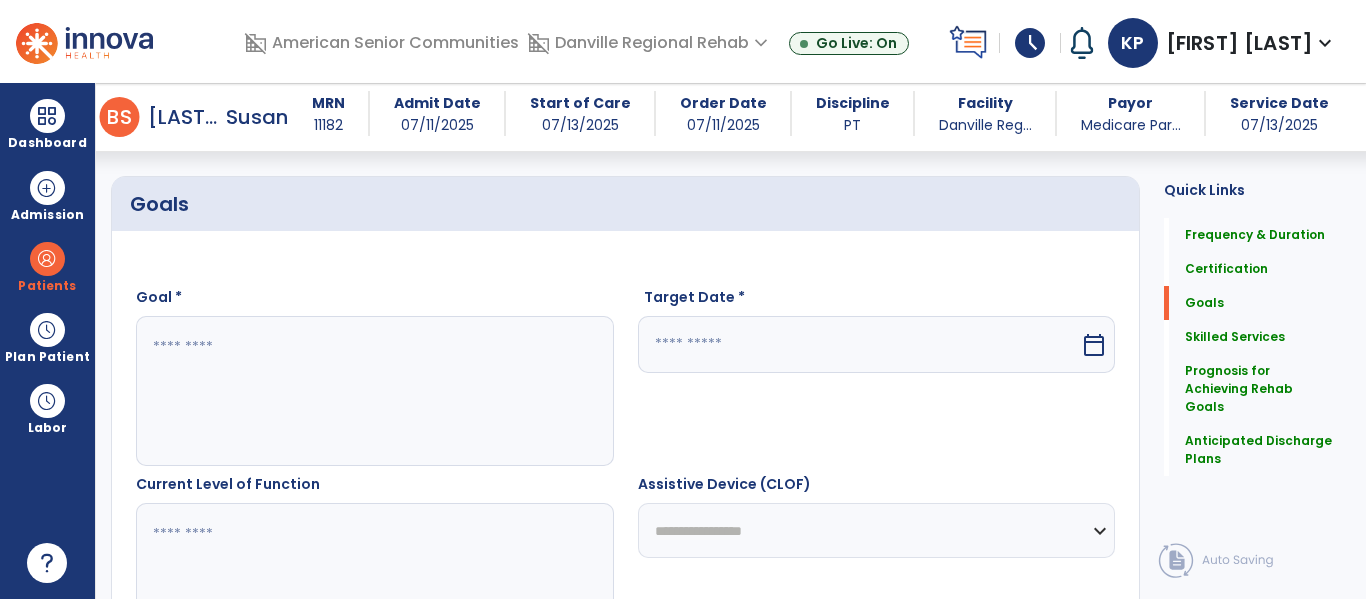 click at bounding box center (374, 391) 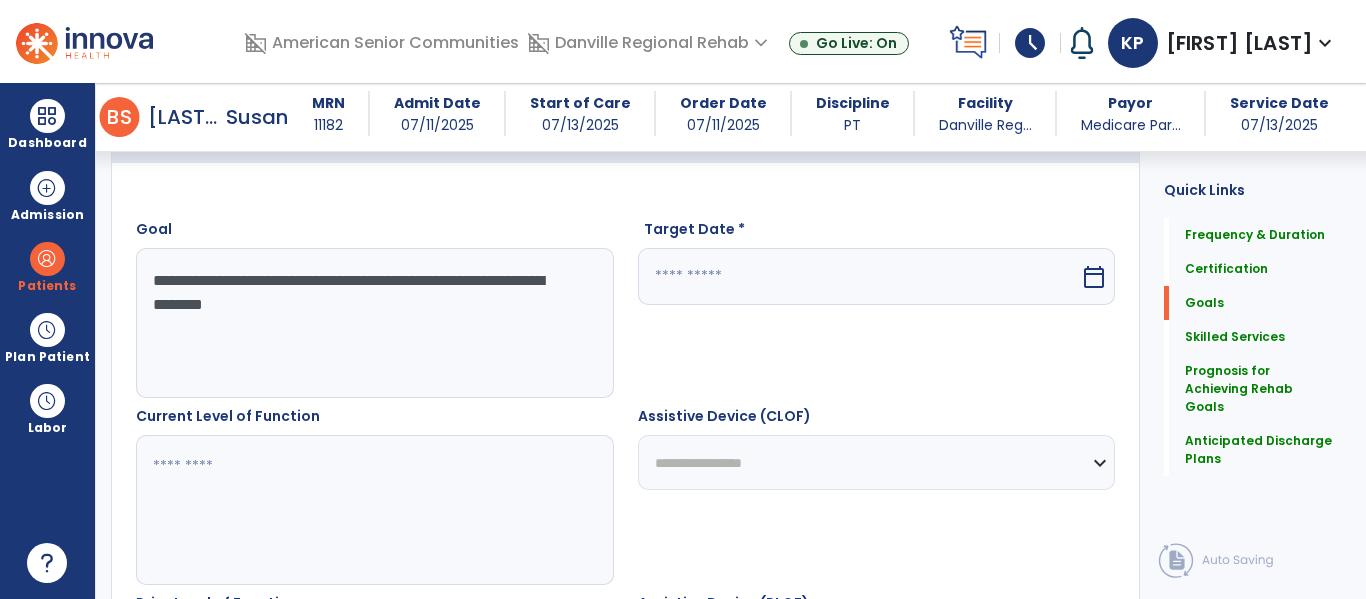 scroll, scrollTop: 509, scrollLeft: 0, axis: vertical 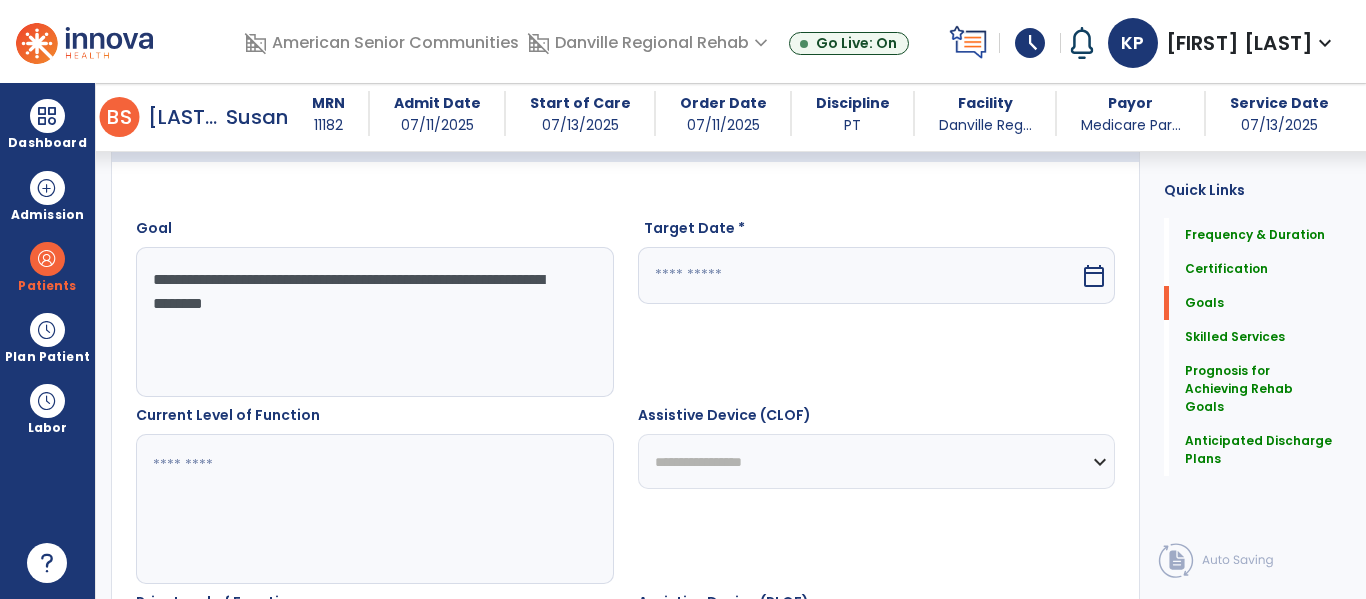 type on "**********" 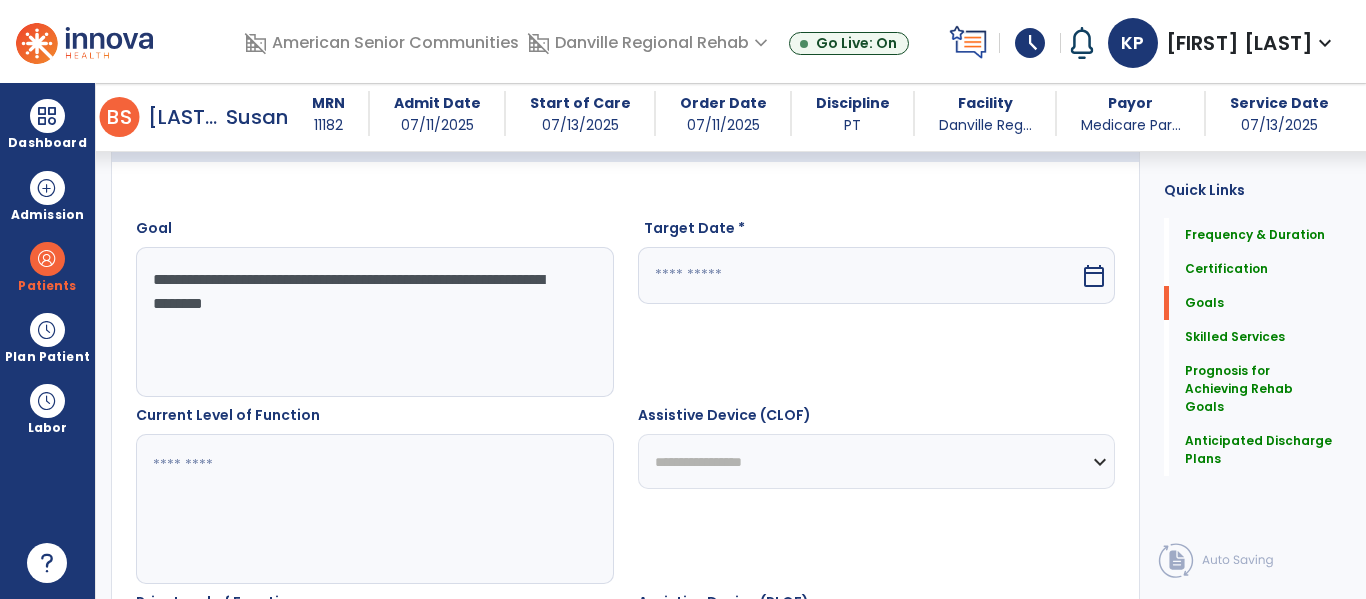 click at bounding box center (859, 275) 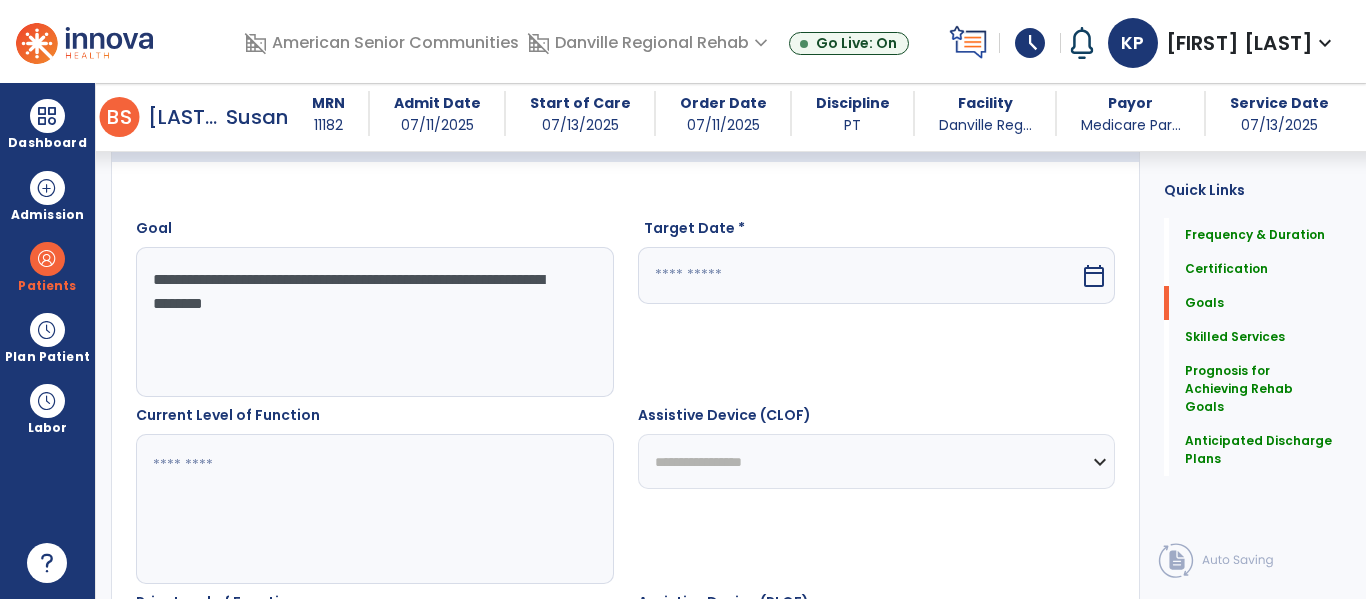 select on "*" 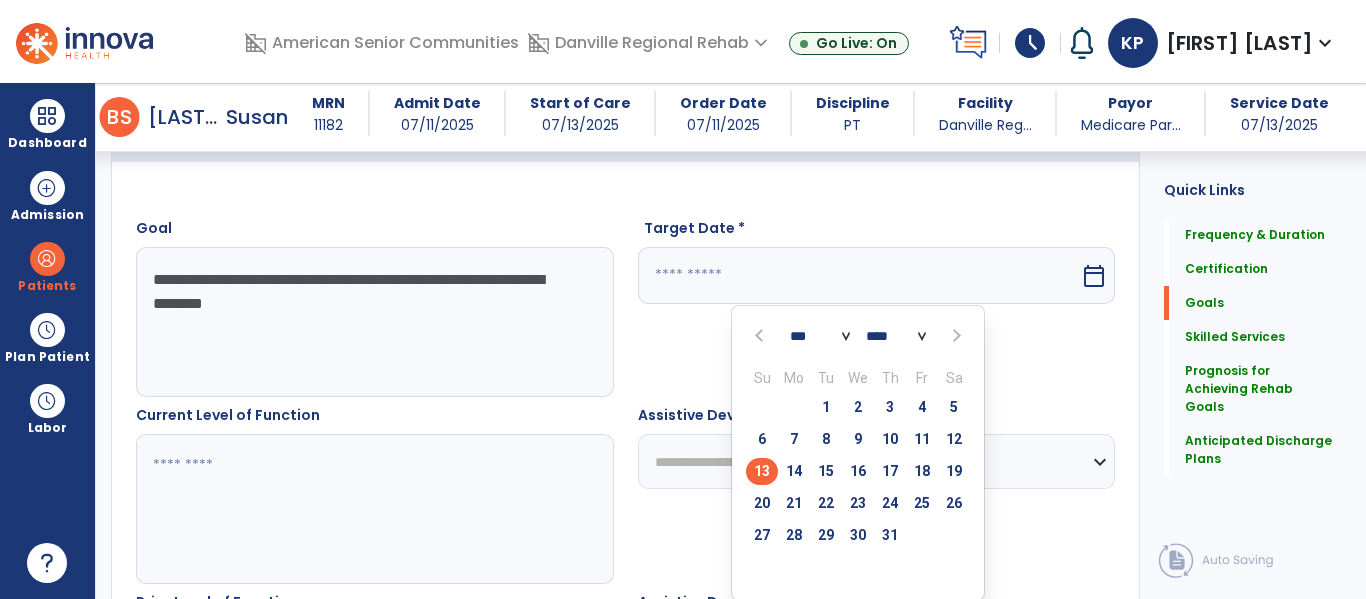 click at bounding box center [954, 336] 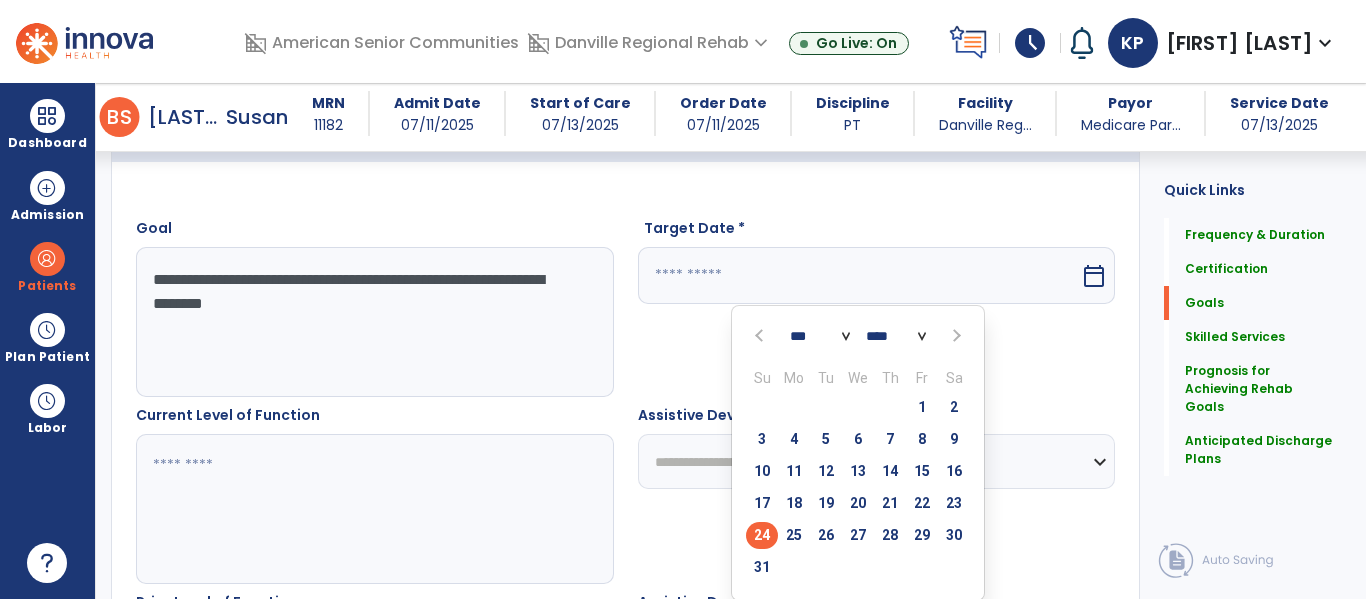 click on "24" at bounding box center (762, 535) 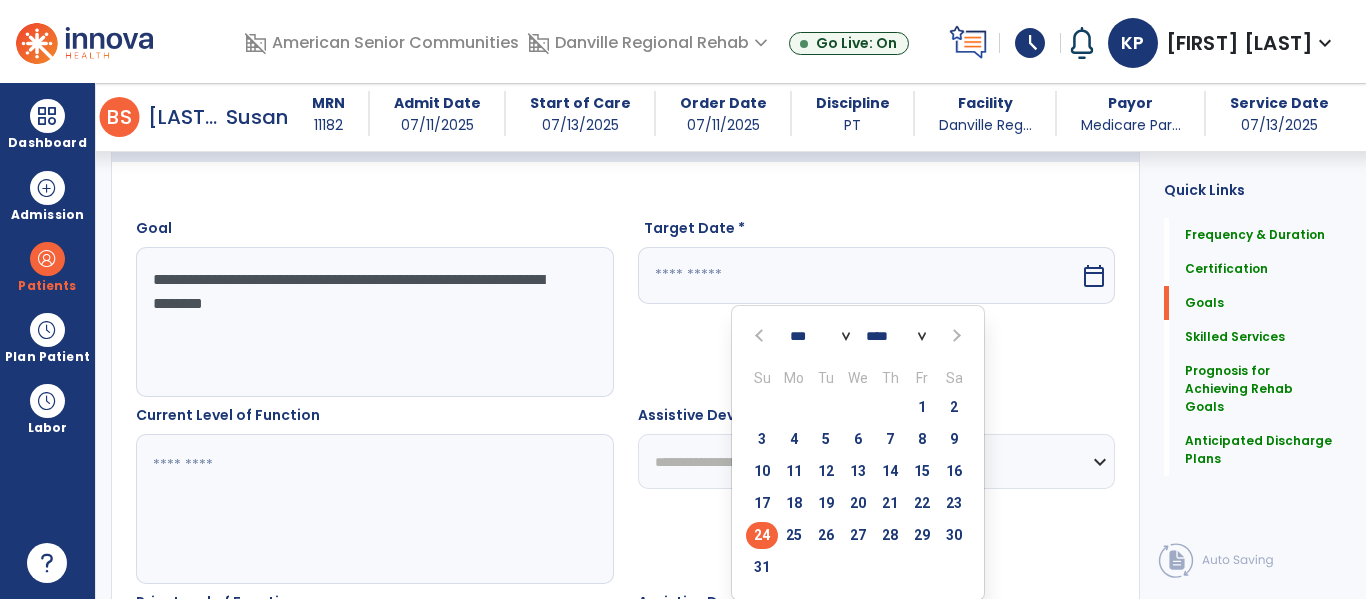 type on "*********" 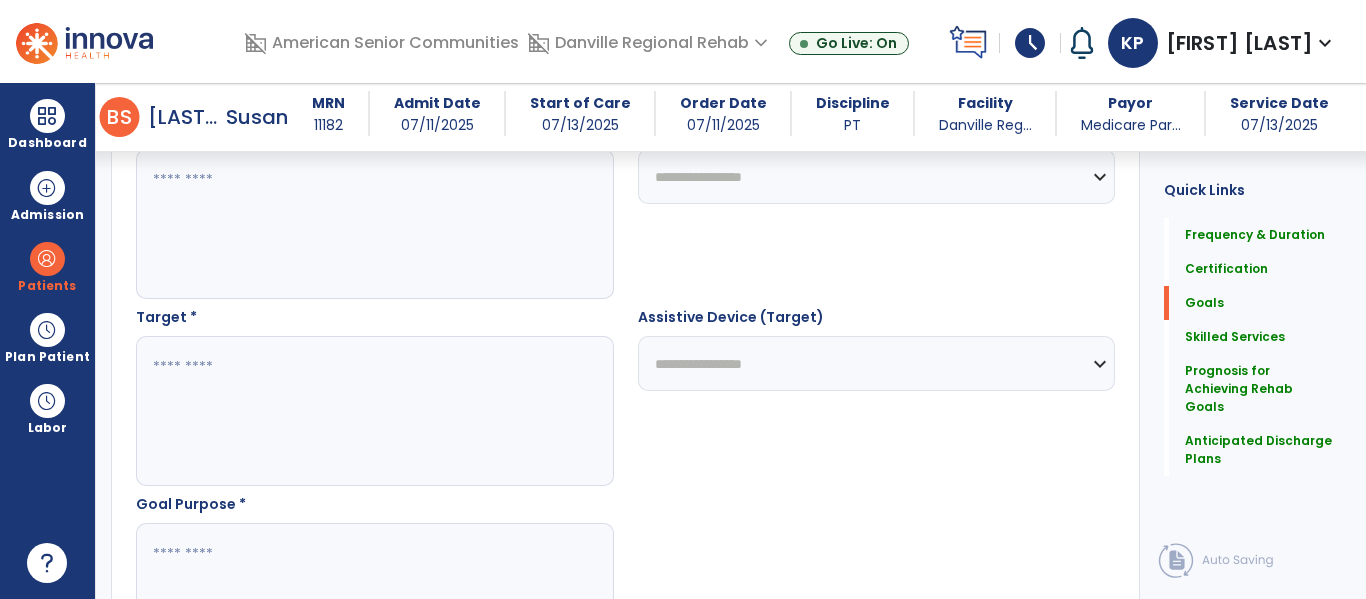 scroll, scrollTop: 997, scrollLeft: 0, axis: vertical 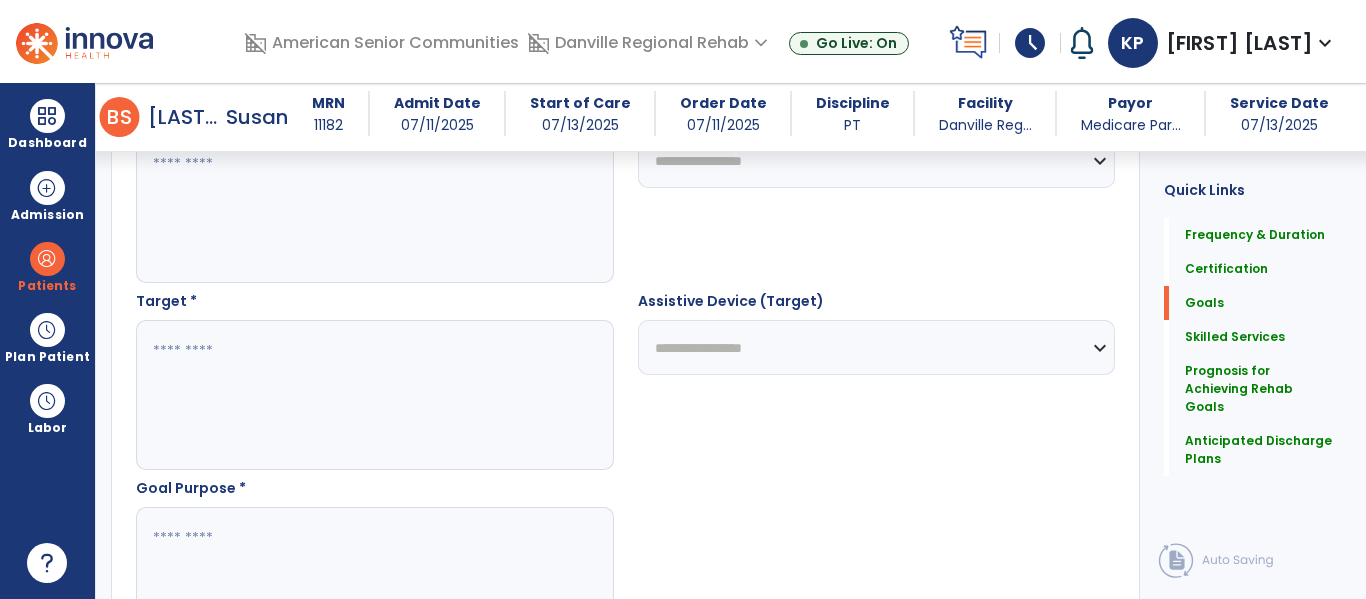 click at bounding box center [374, 395] 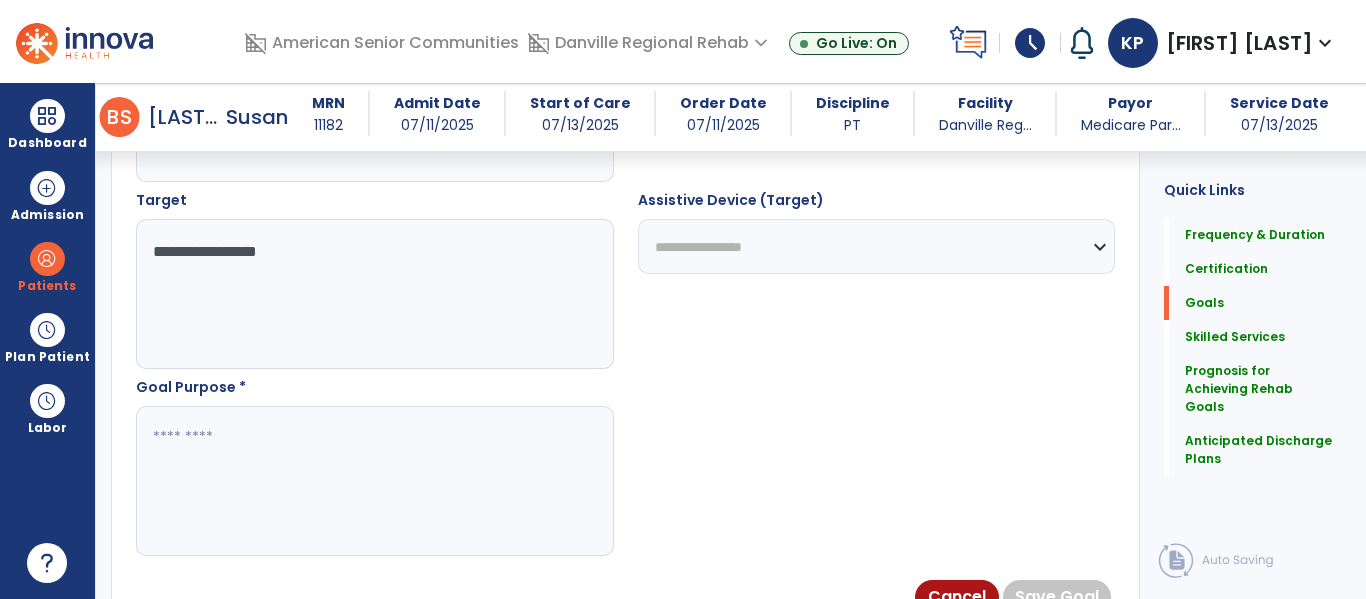 scroll, scrollTop: 1104, scrollLeft: 0, axis: vertical 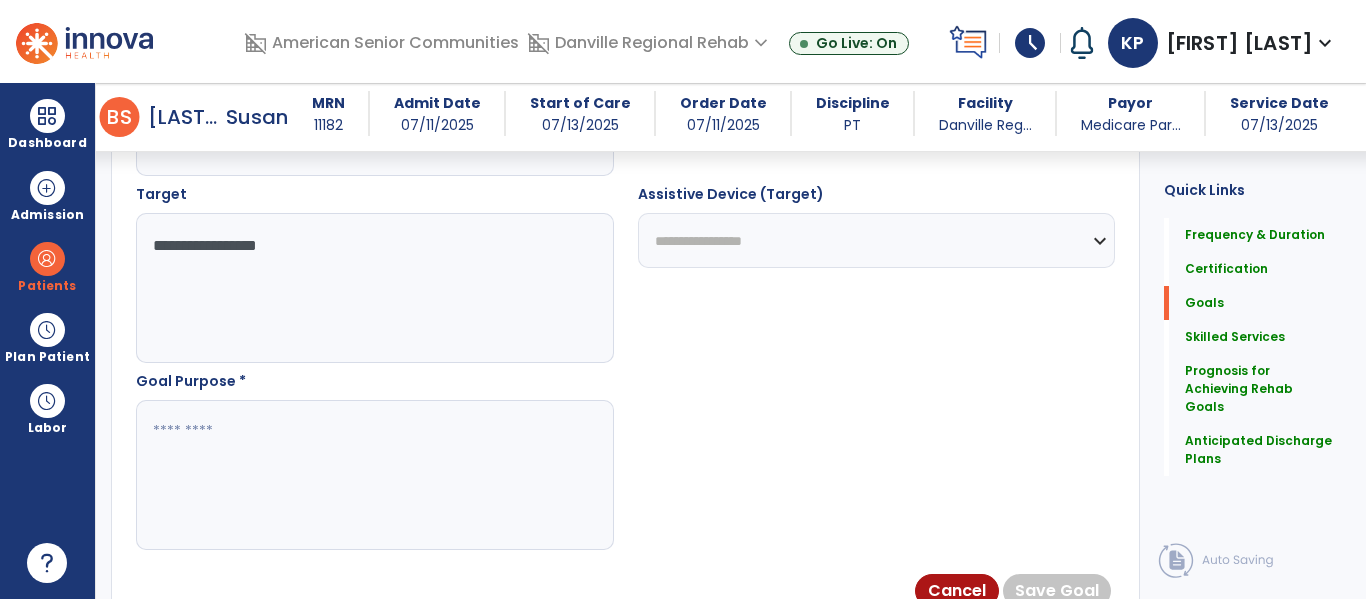 type on "**********" 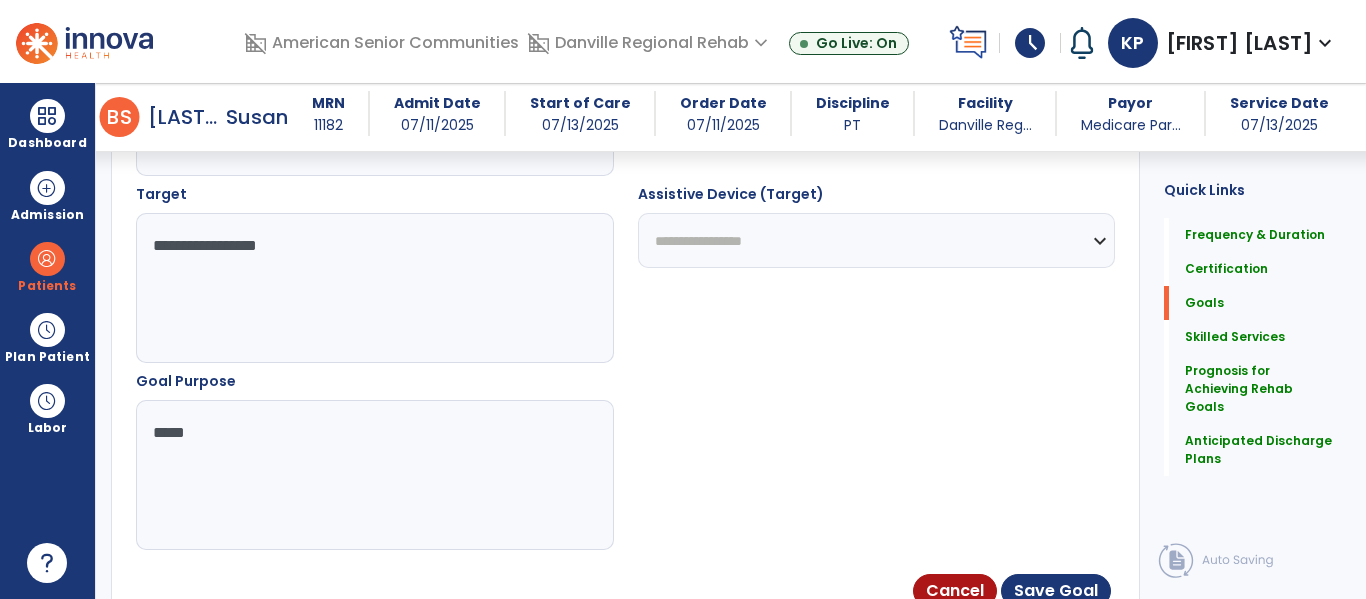 type on "******" 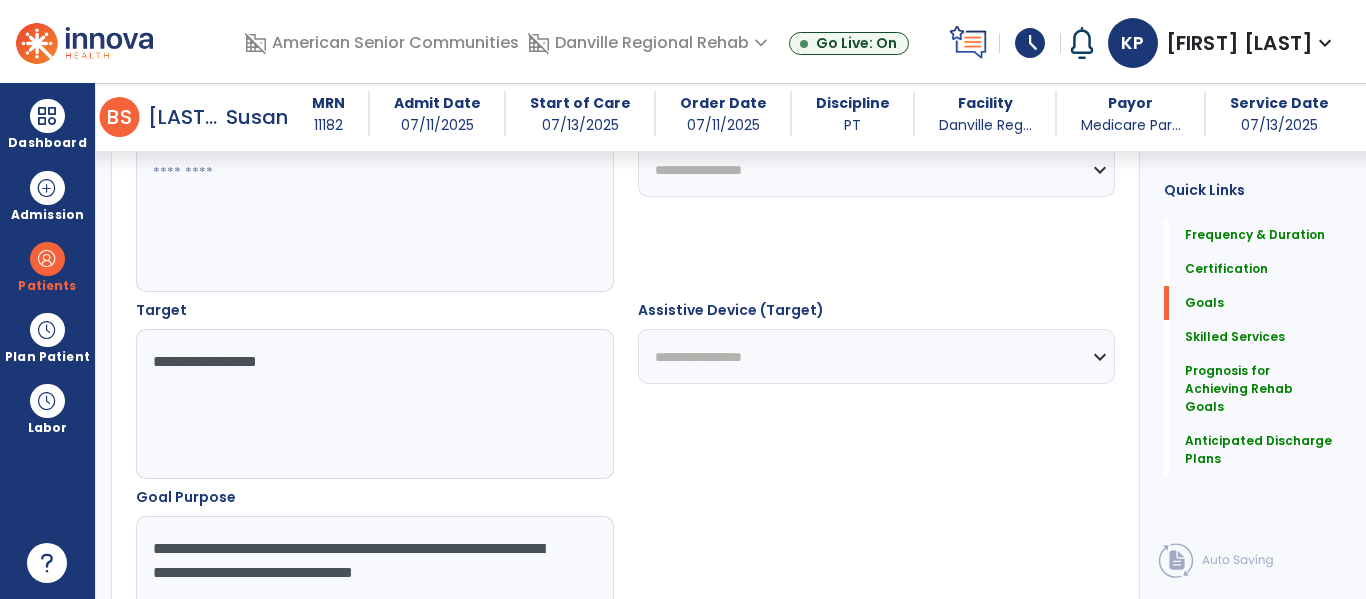 scroll, scrollTop: 982, scrollLeft: 0, axis: vertical 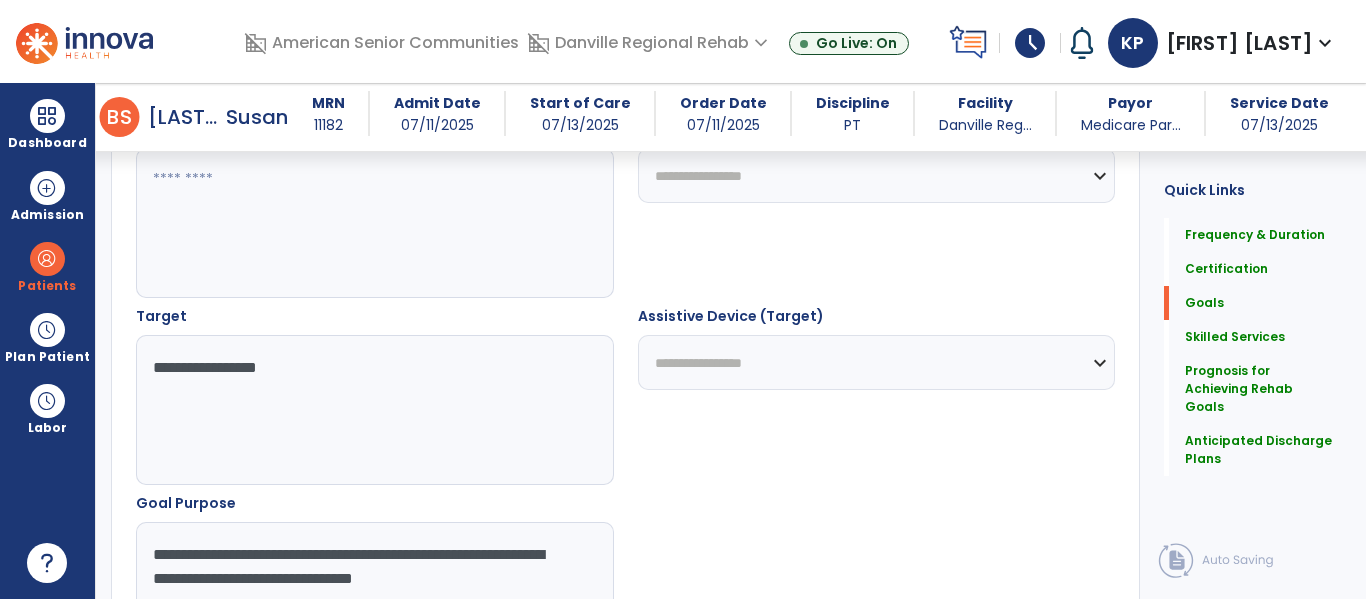 type on "**********" 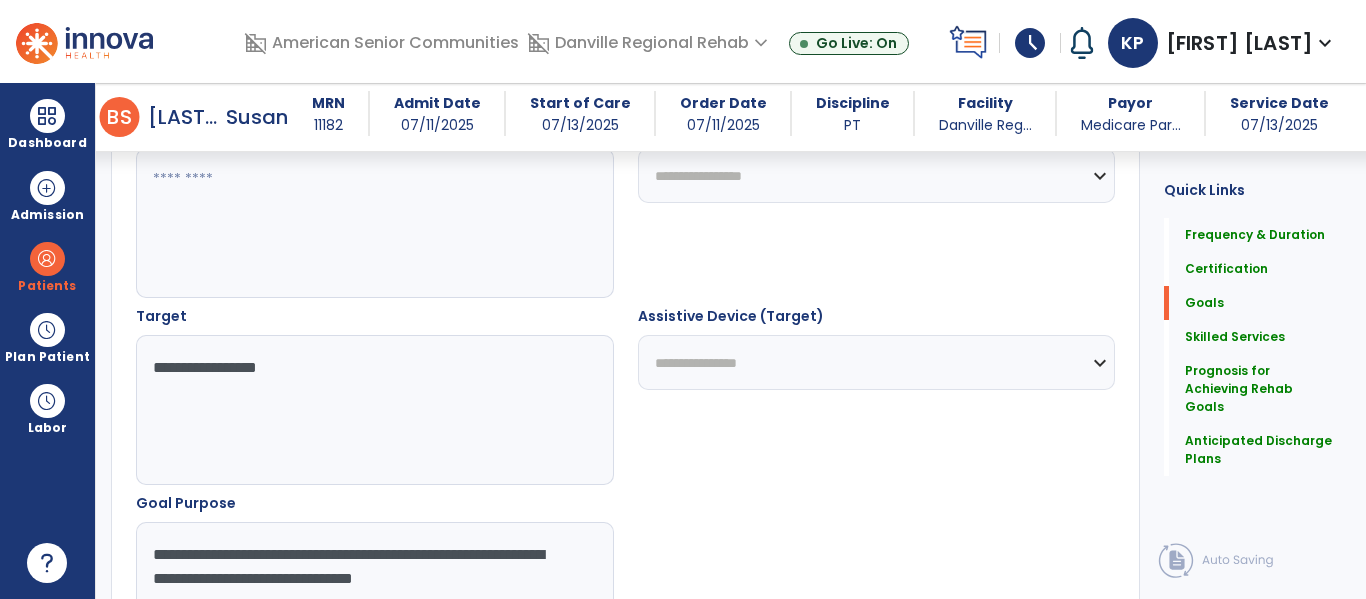 click on "**********" at bounding box center (877, 362) 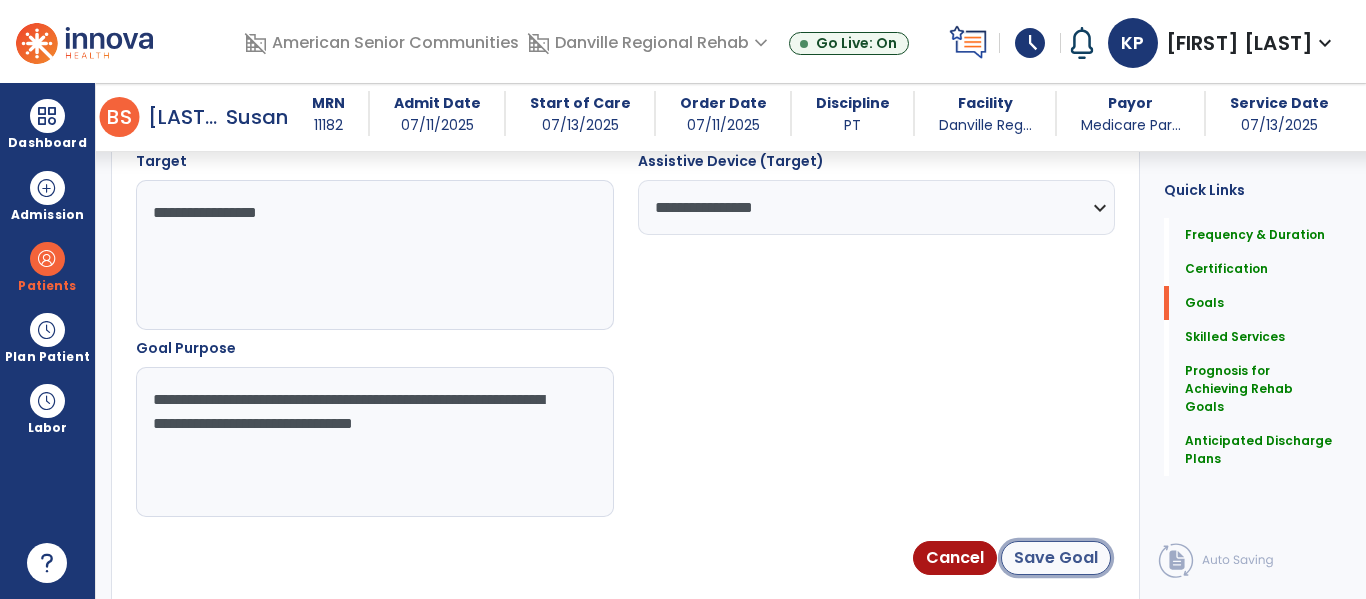 click on "Save Goal" at bounding box center (1056, 558) 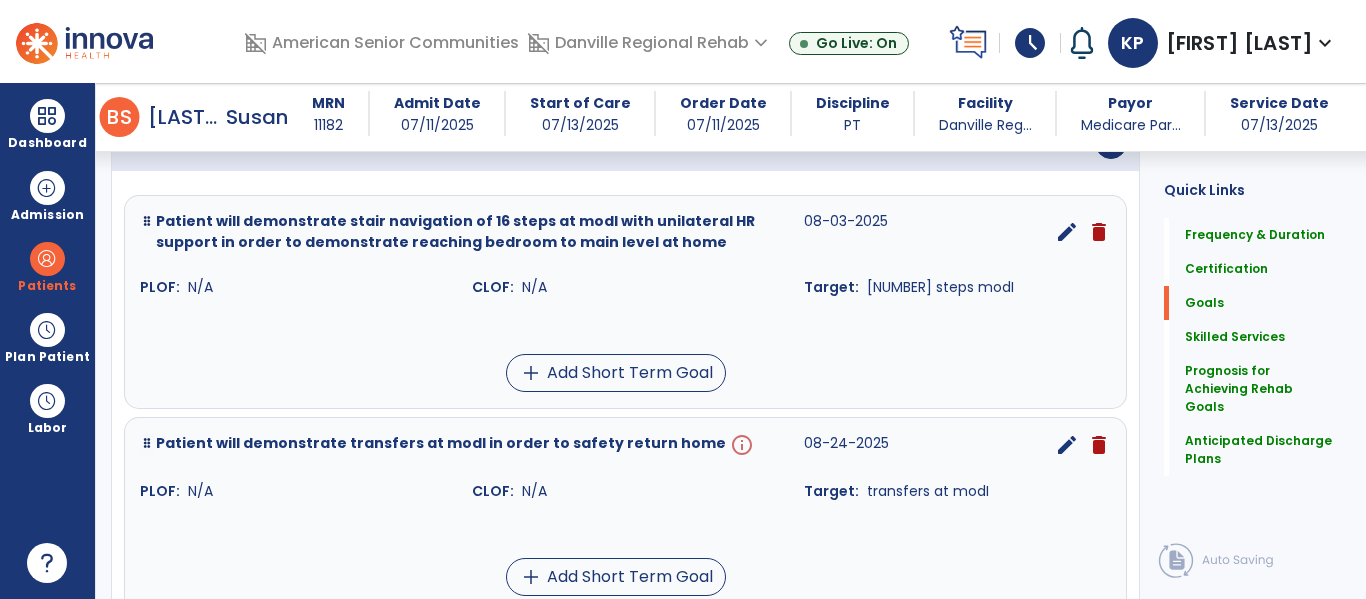 scroll, scrollTop: 529, scrollLeft: 0, axis: vertical 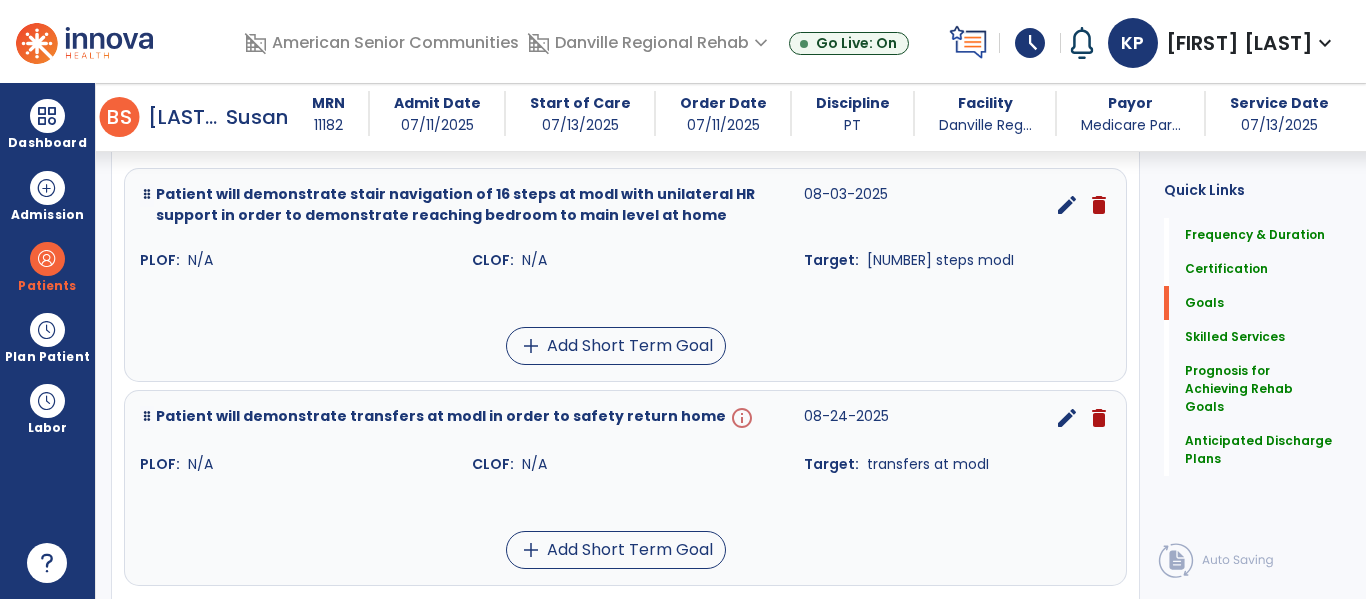 click on "edit" at bounding box center (1067, 418) 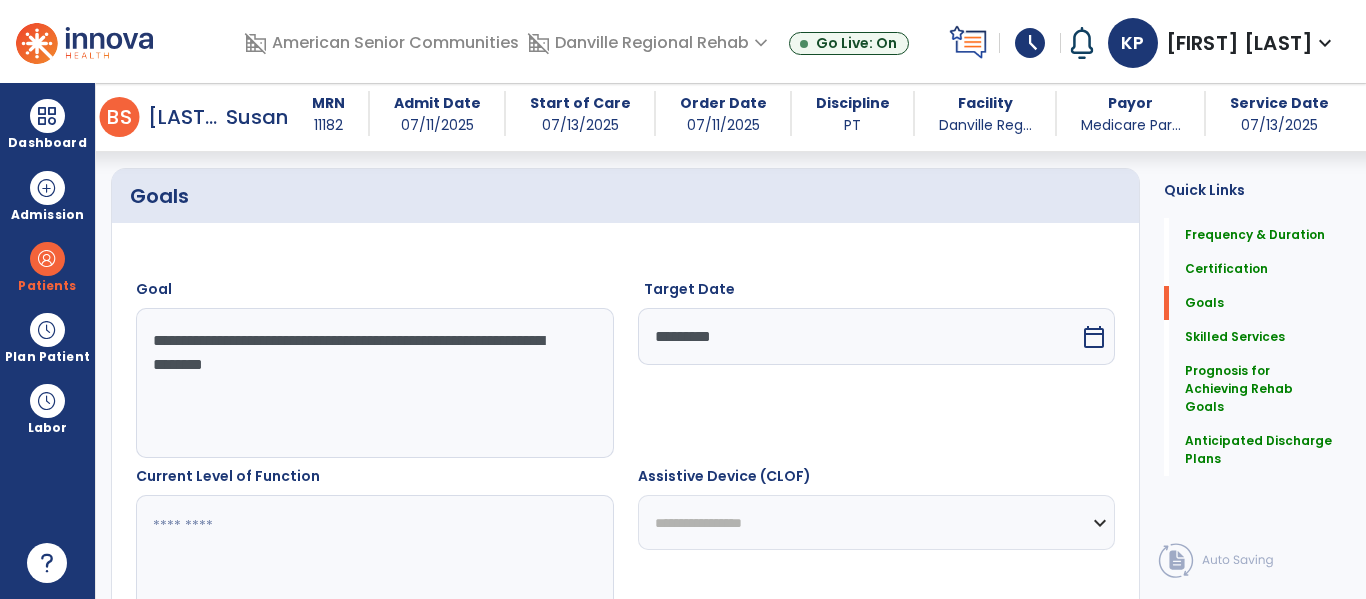click on "*********" at bounding box center (859, 336) 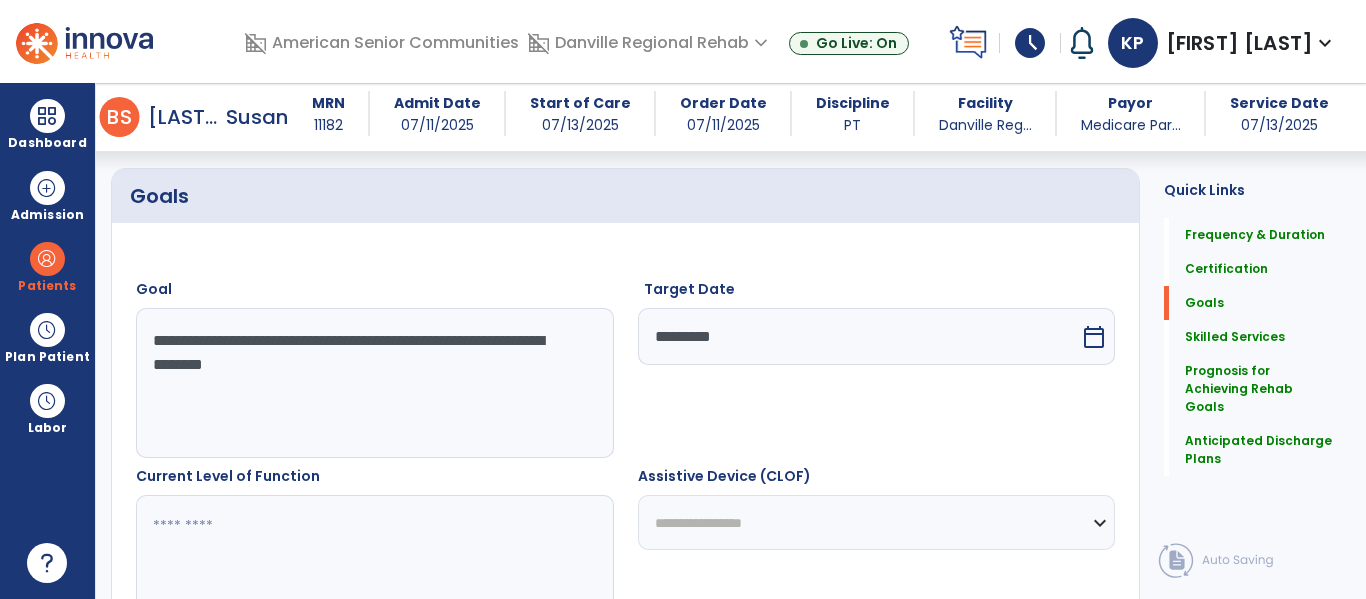 select on "*" 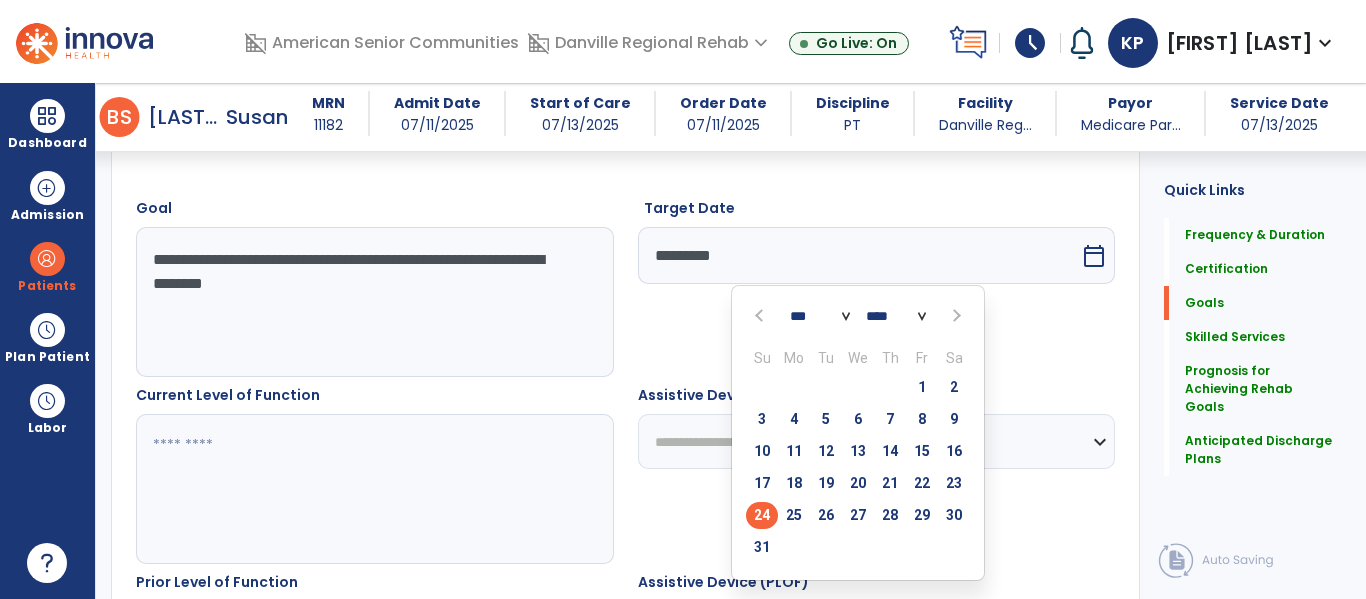 scroll, scrollTop: 533, scrollLeft: 0, axis: vertical 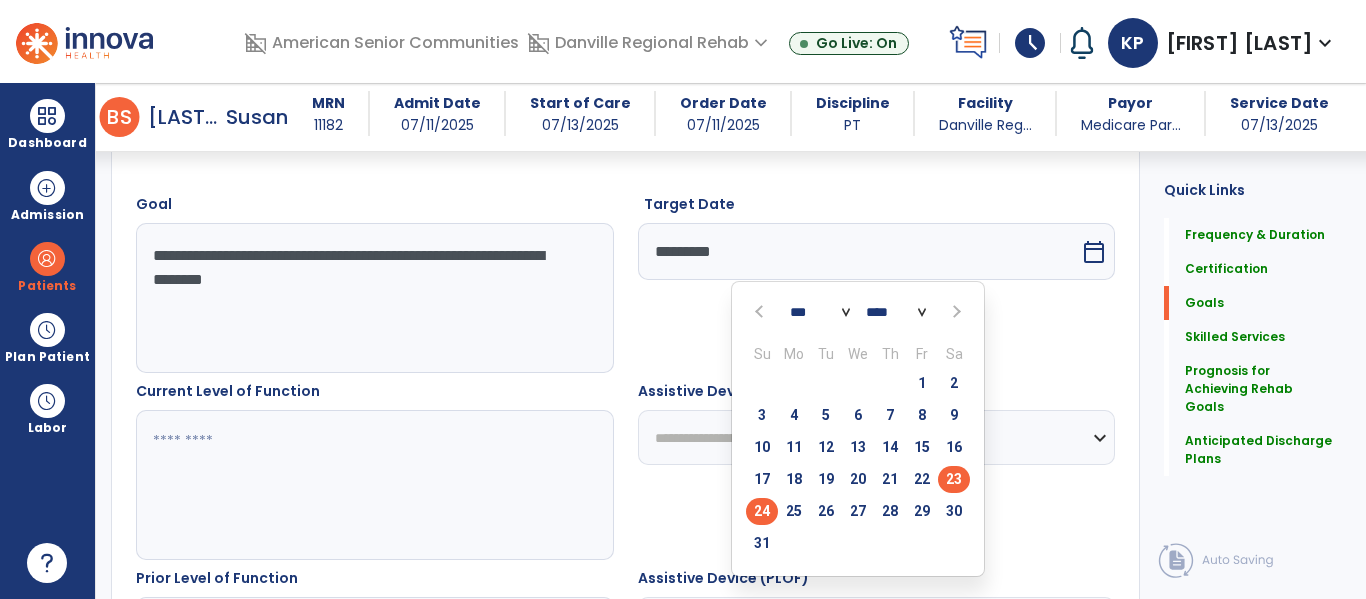 click on "23" at bounding box center [954, 479] 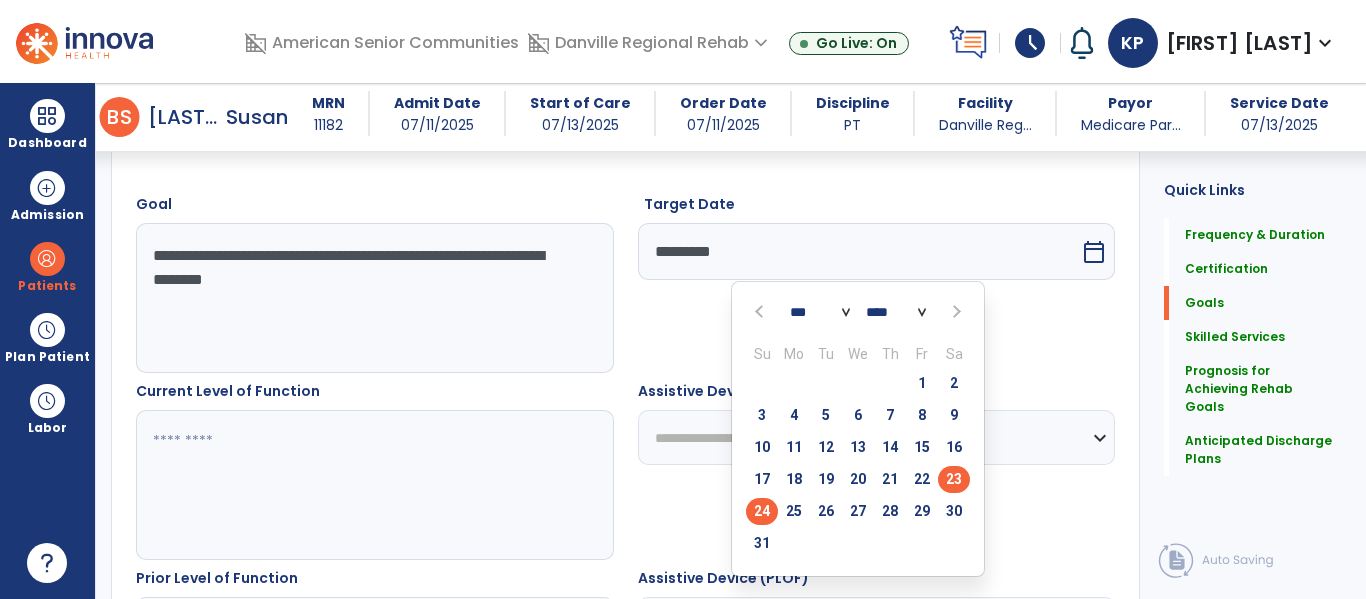 type on "*********" 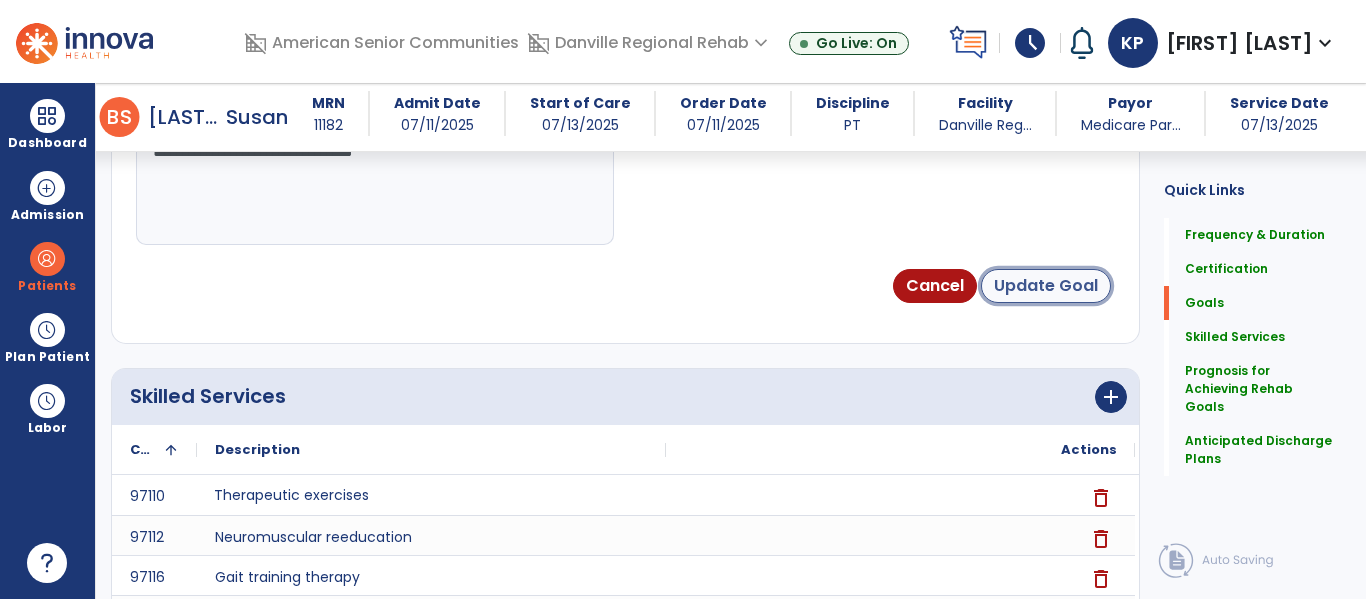 click on "Update Goal" at bounding box center (1046, 286) 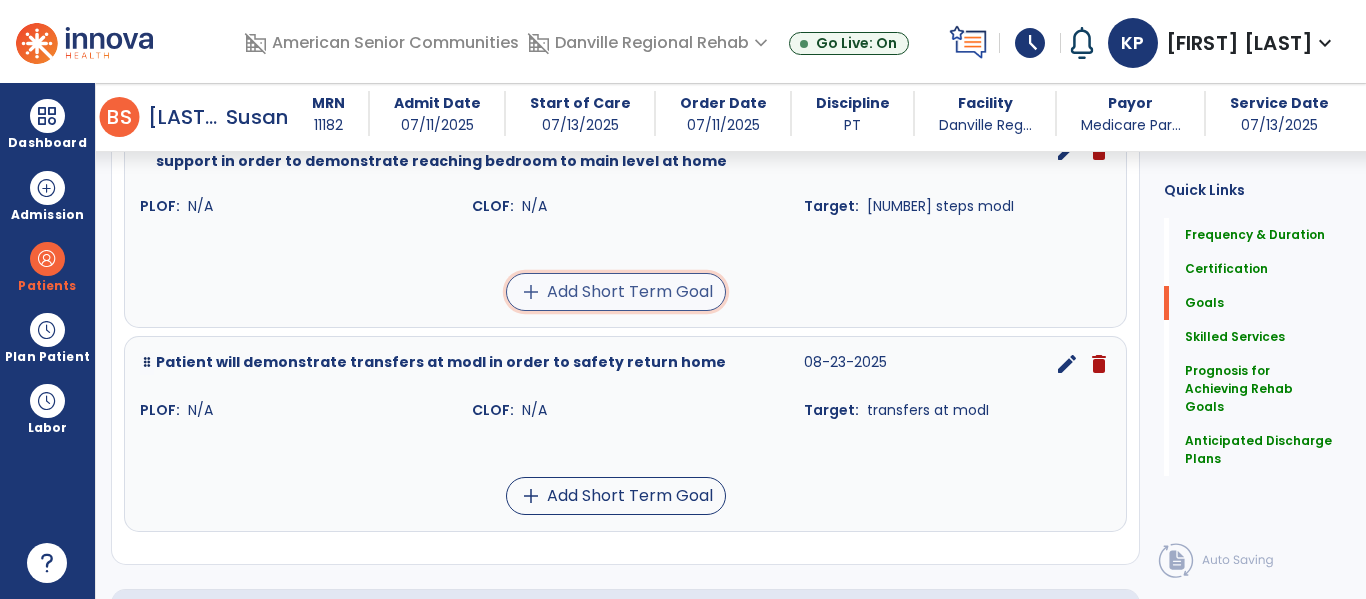 click on "add  Add Short Term Goal" at bounding box center (616, 292) 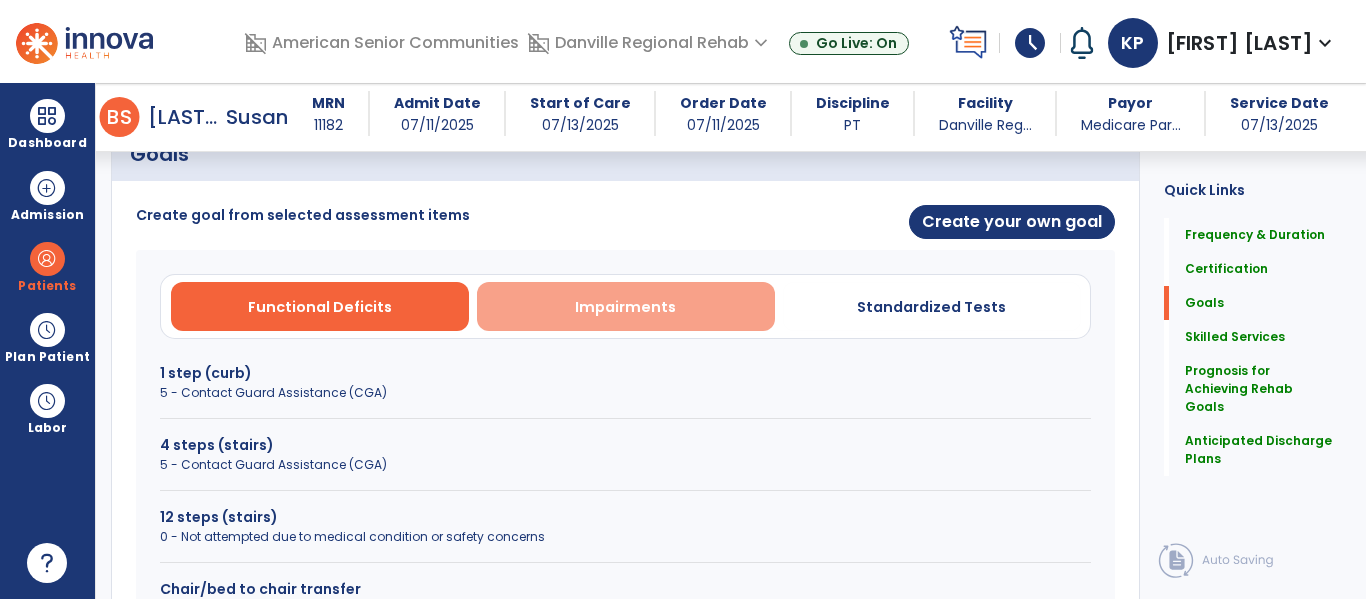 click on "Impairments" at bounding box center (626, 306) 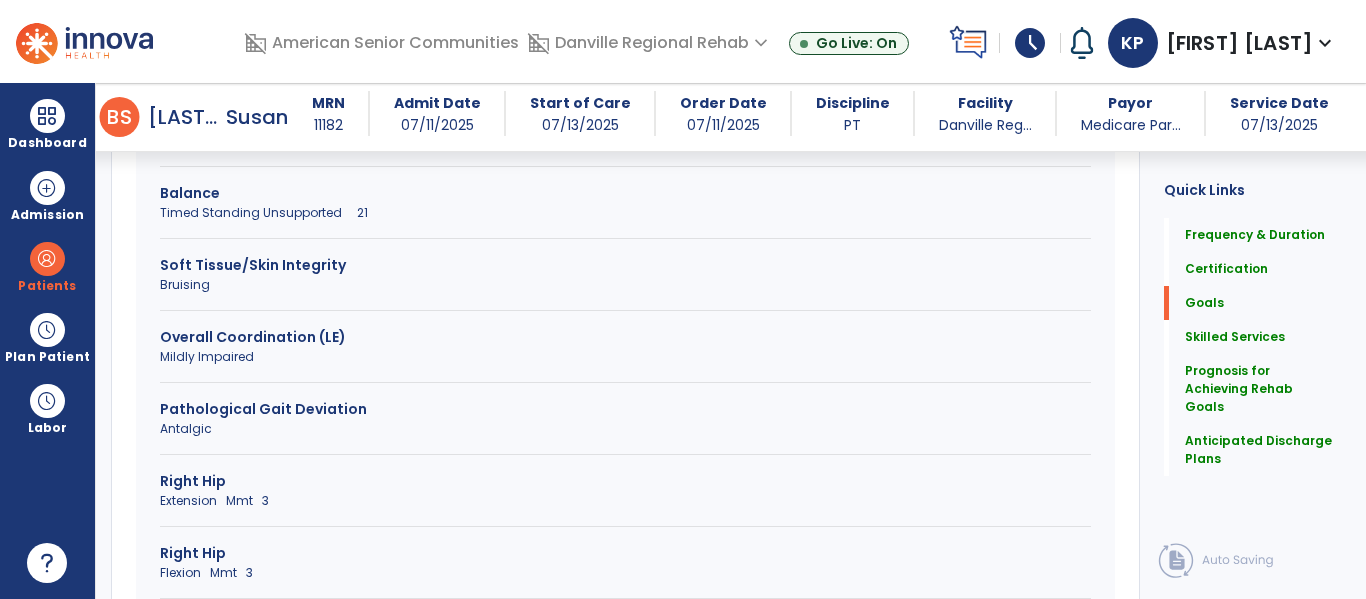 scroll, scrollTop: 1244, scrollLeft: 0, axis: vertical 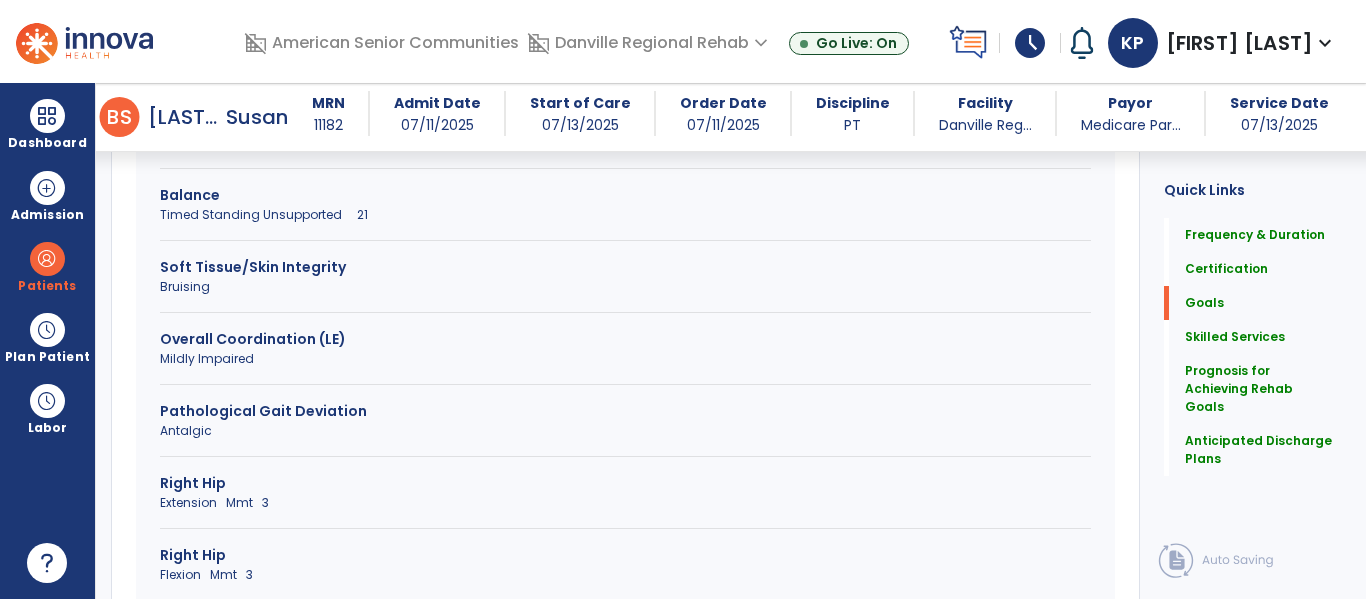 click on "Timed Standing Unsupported      21" at bounding box center [625, 215] 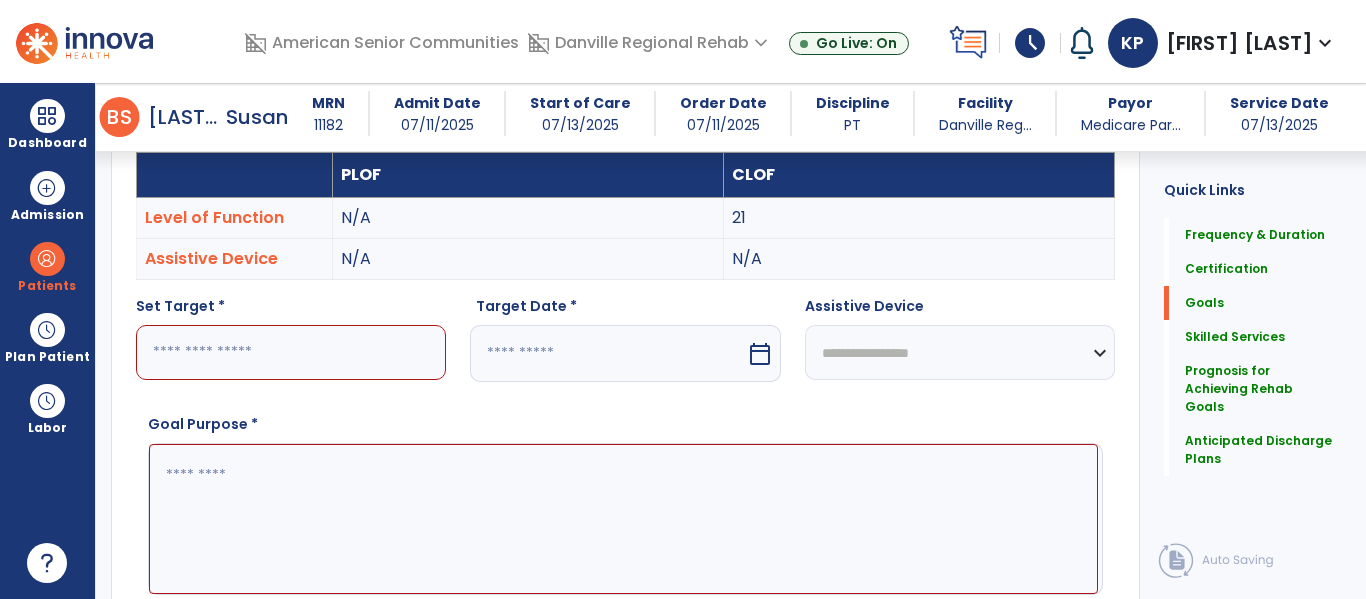 scroll, scrollTop: 581, scrollLeft: 0, axis: vertical 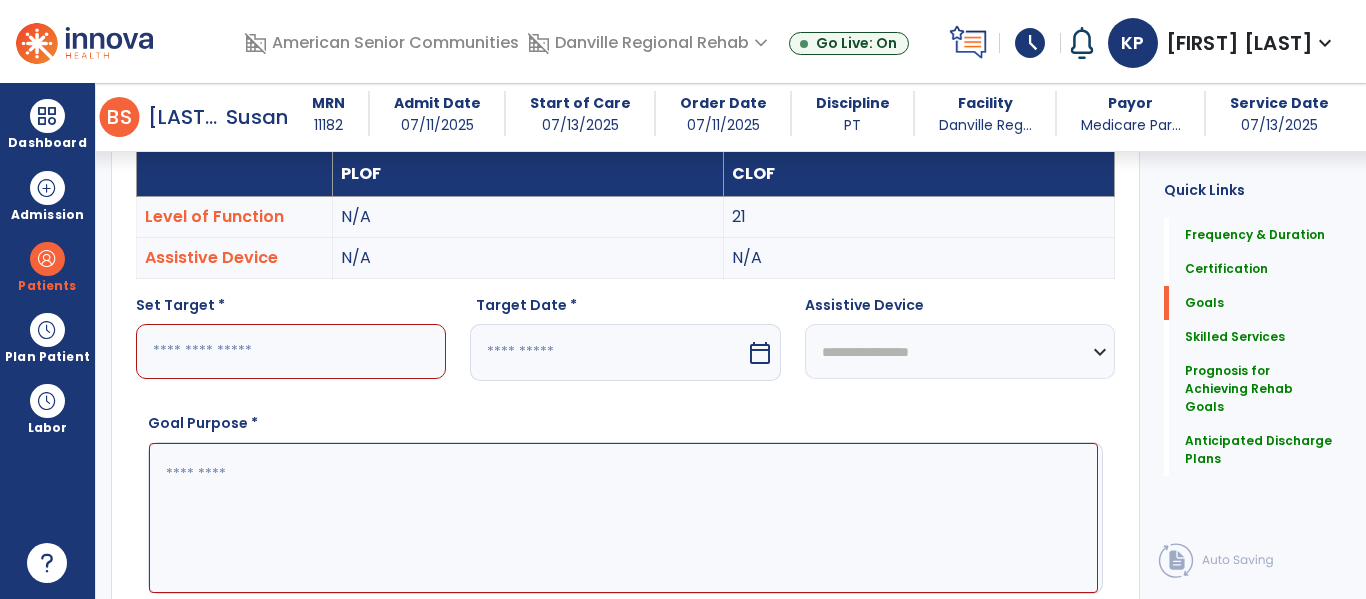 click at bounding box center [291, 351] 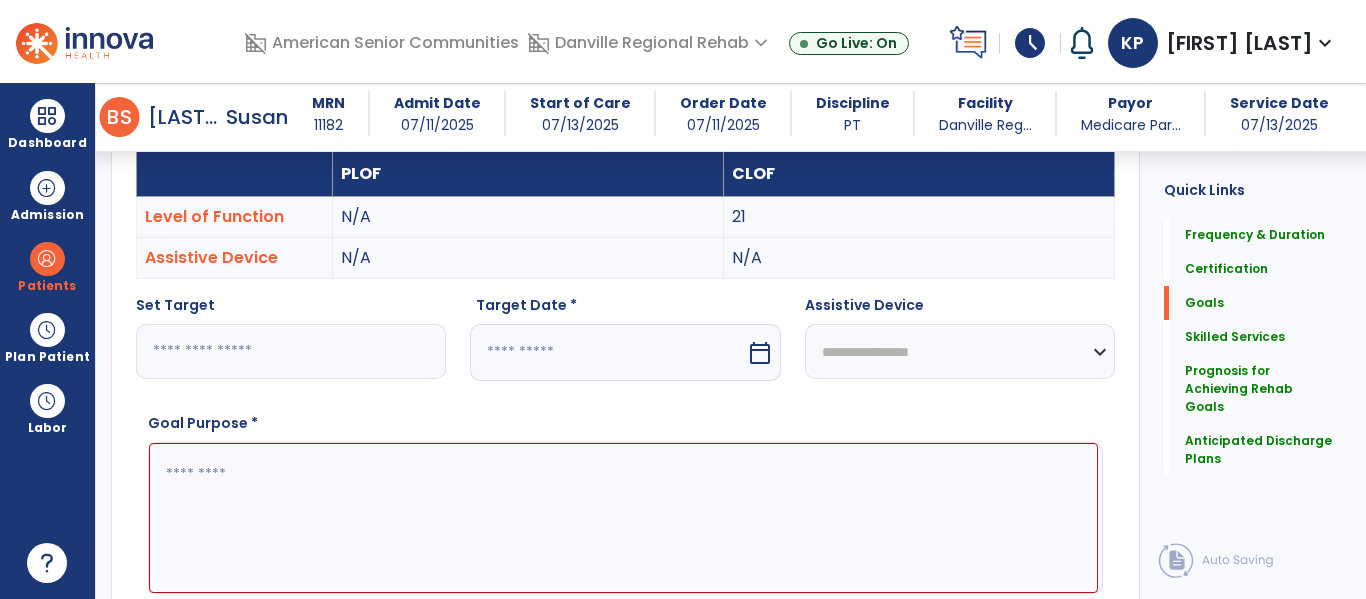type on "**" 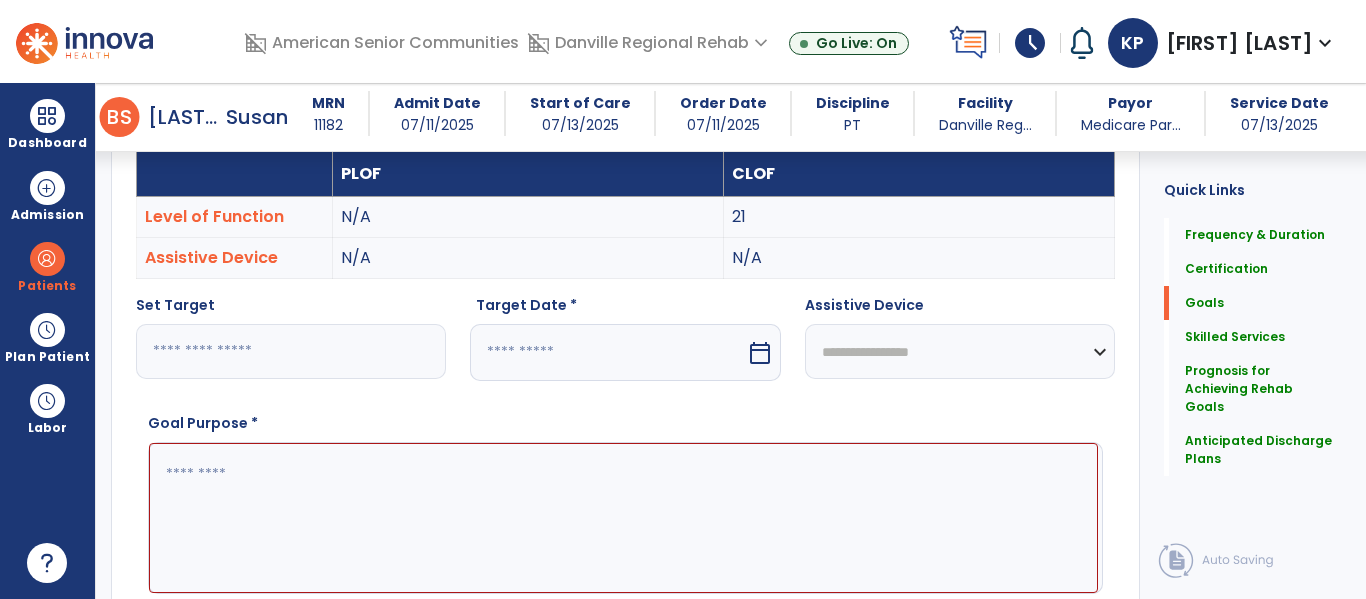 click at bounding box center [623, 518] 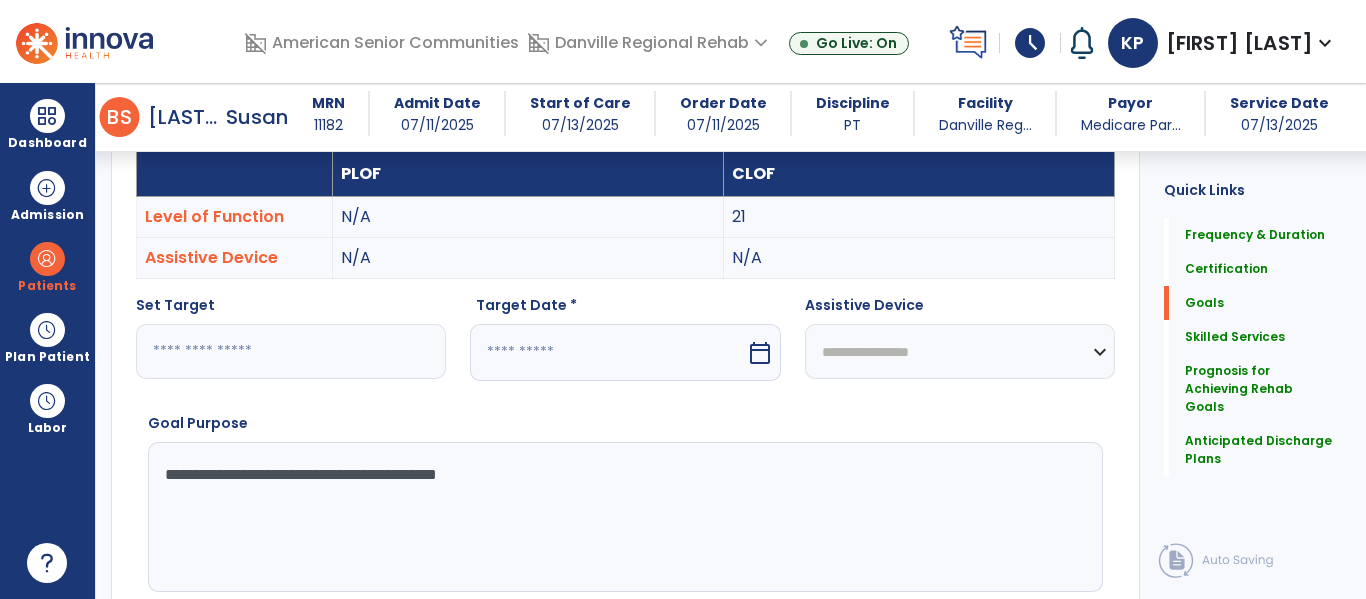 type on "**********" 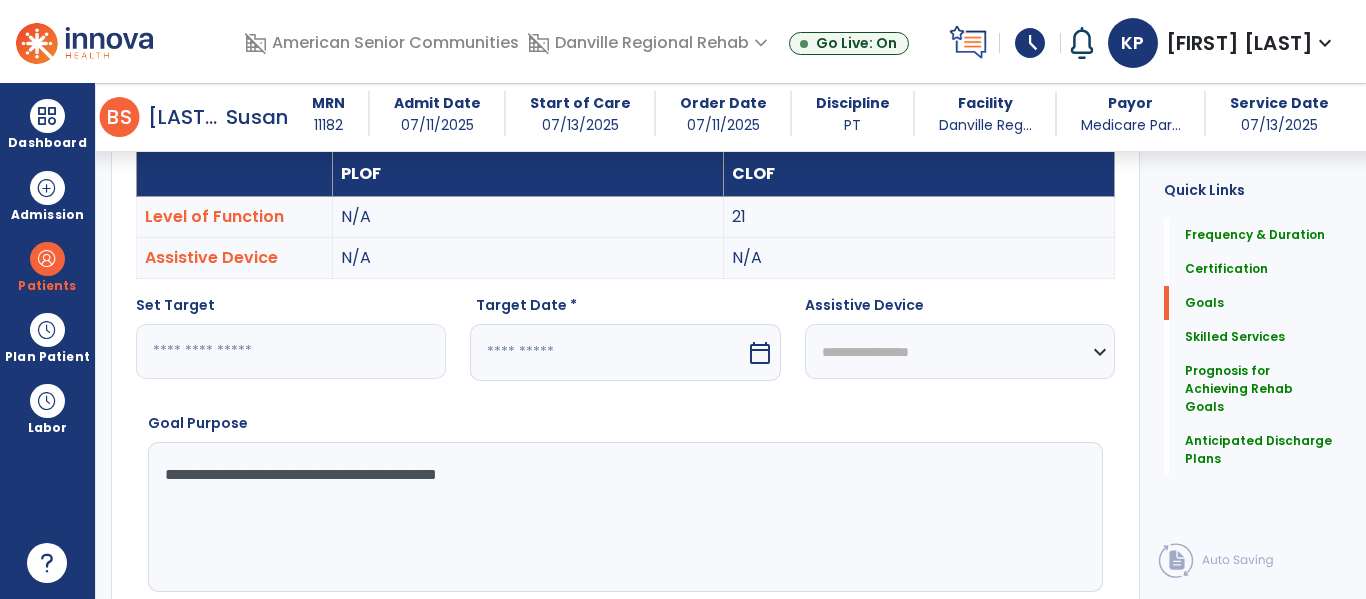 click on "calendar_today" at bounding box center (762, 352) 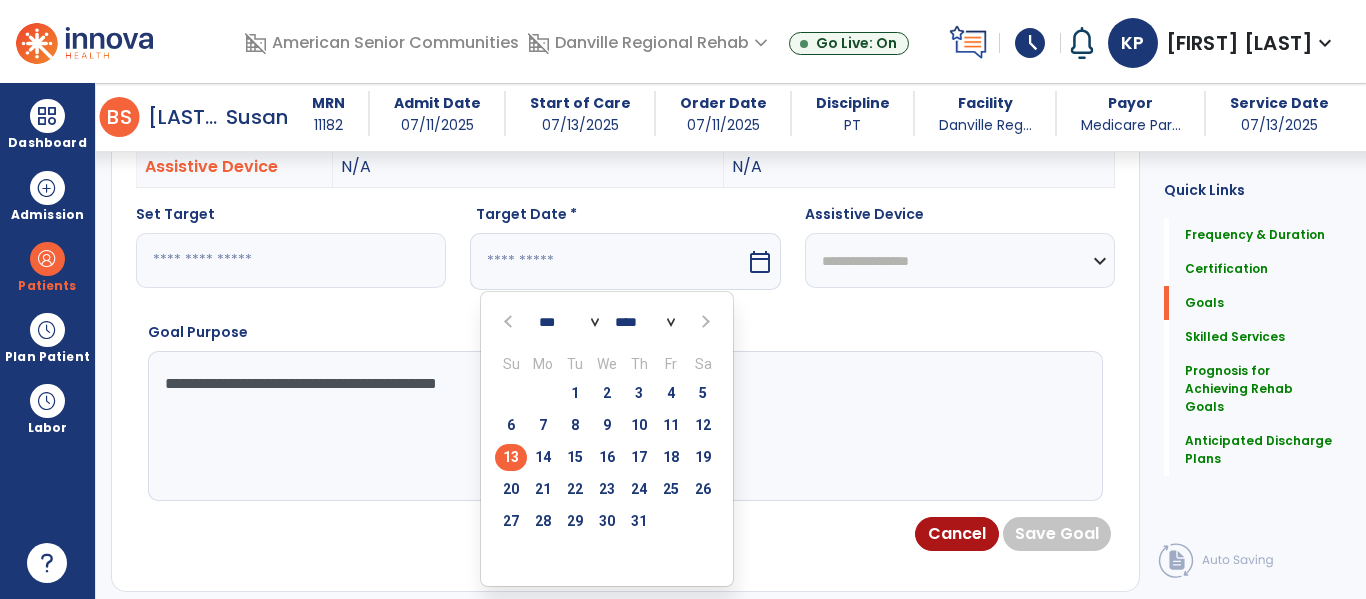scroll, scrollTop: 673, scrollLeft: 0, axis: vertical 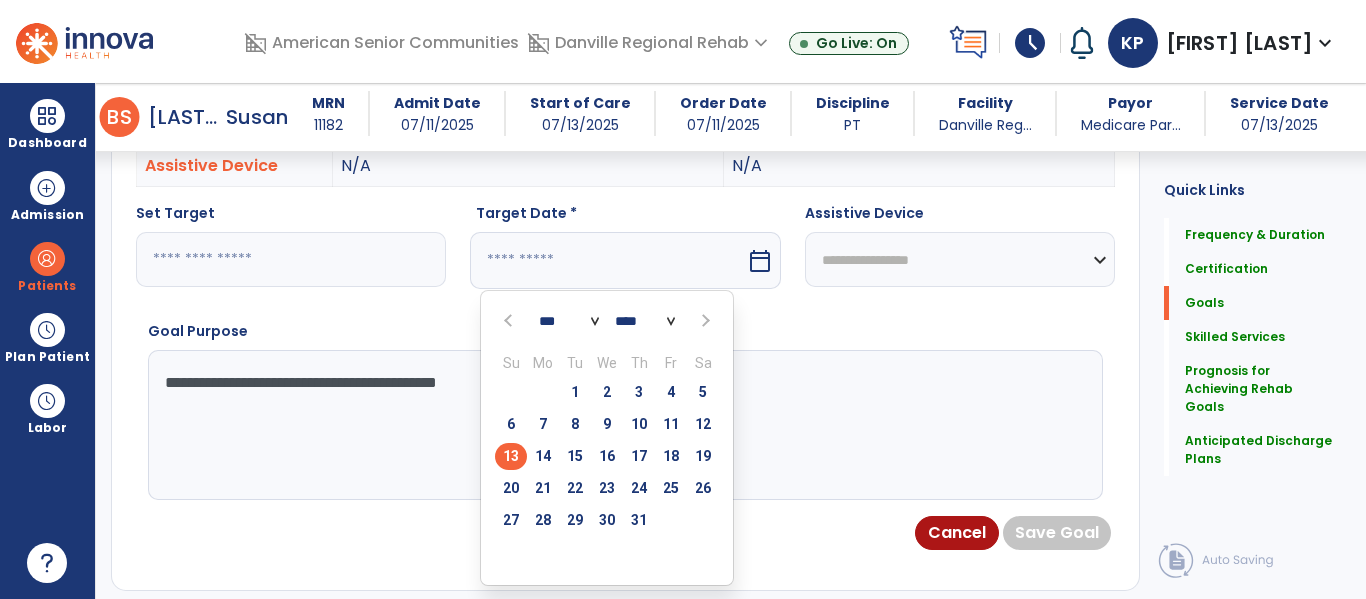 click at bounding box center (704, 321) 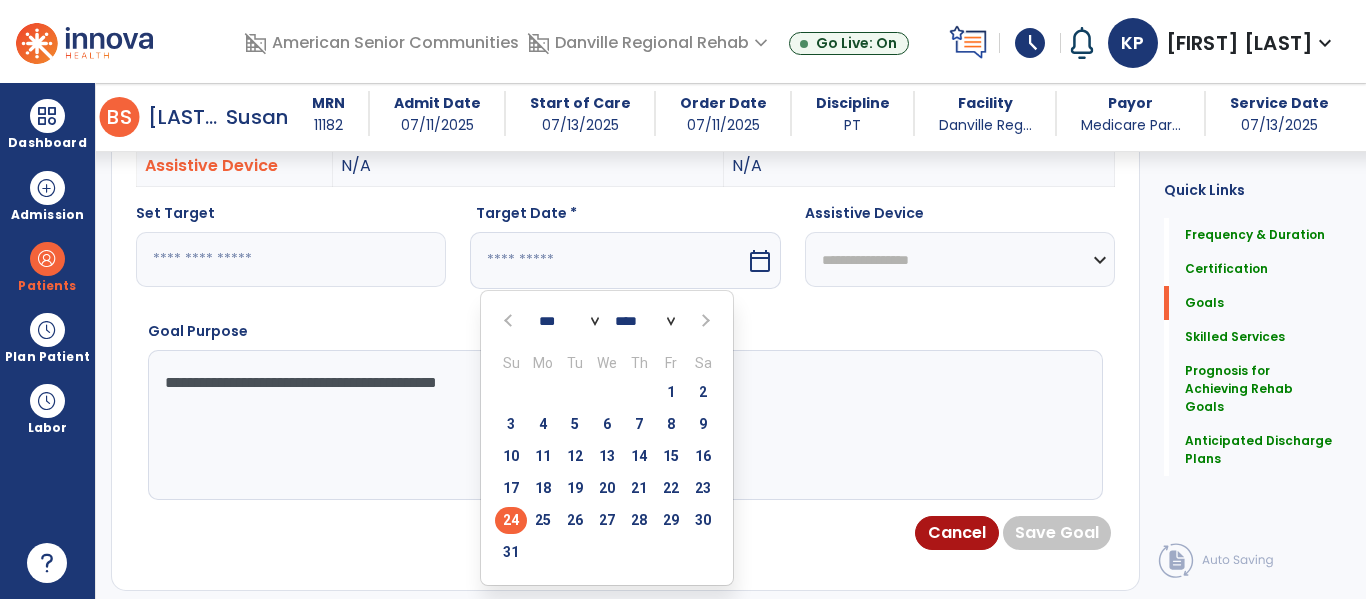 click on "24" at bounding box center [511, 520] 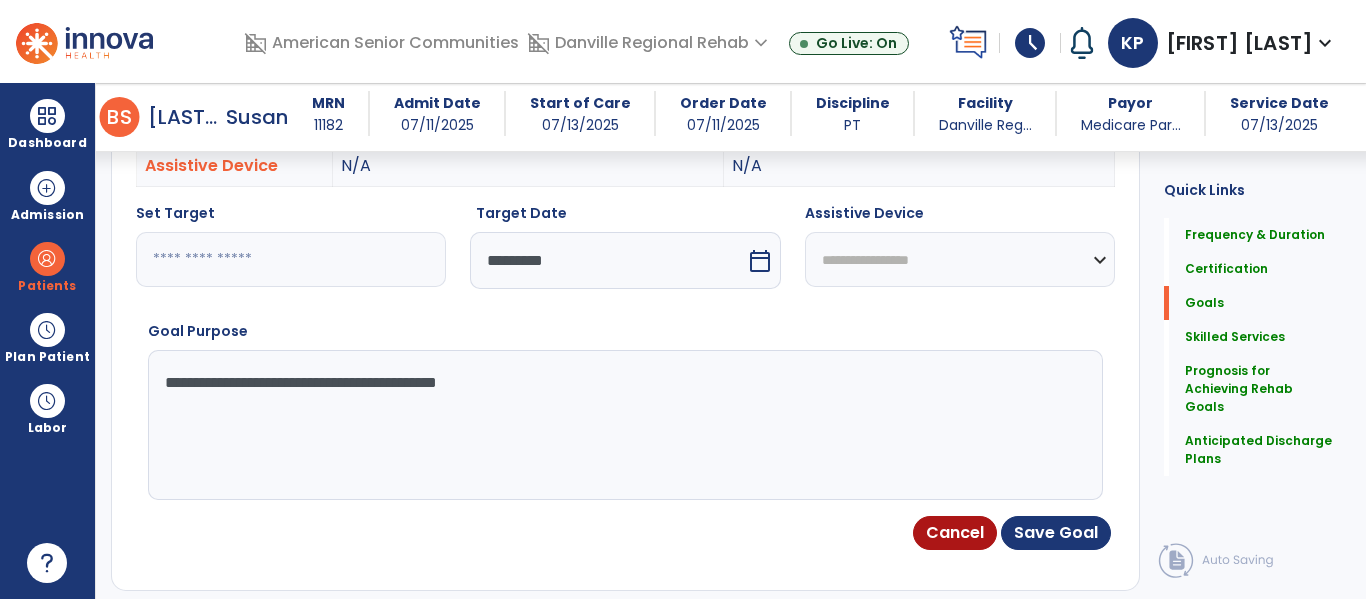 click on "**********" at bounding box center (960, 259) 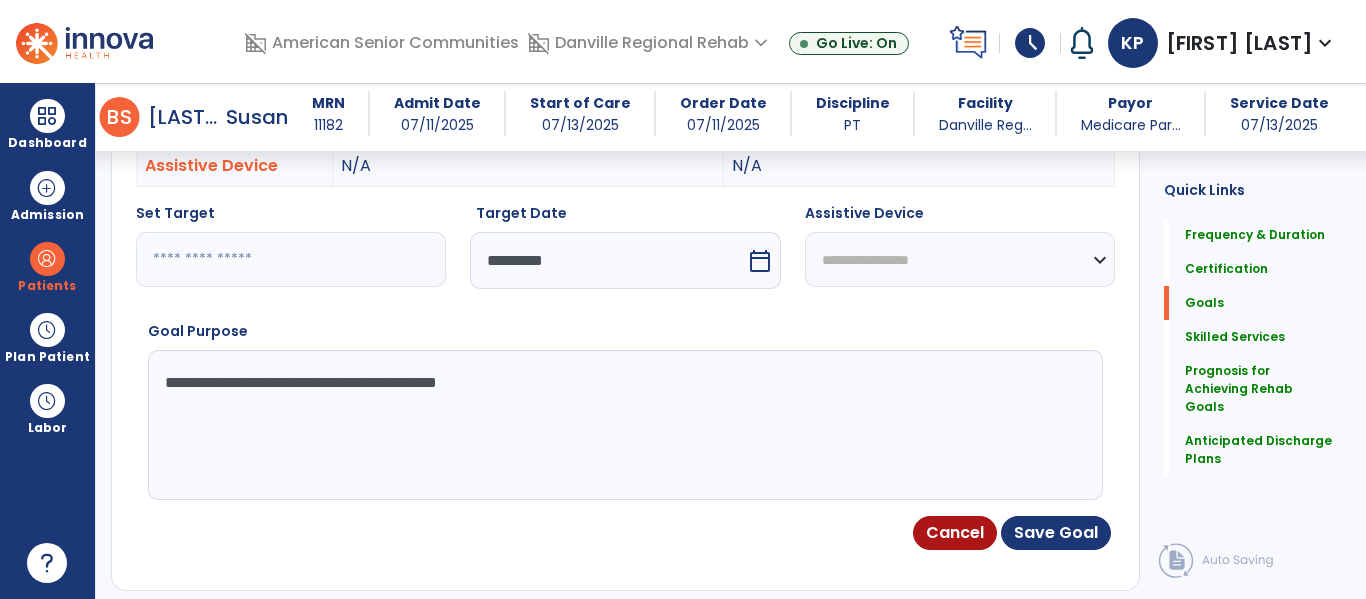 select on "**********" 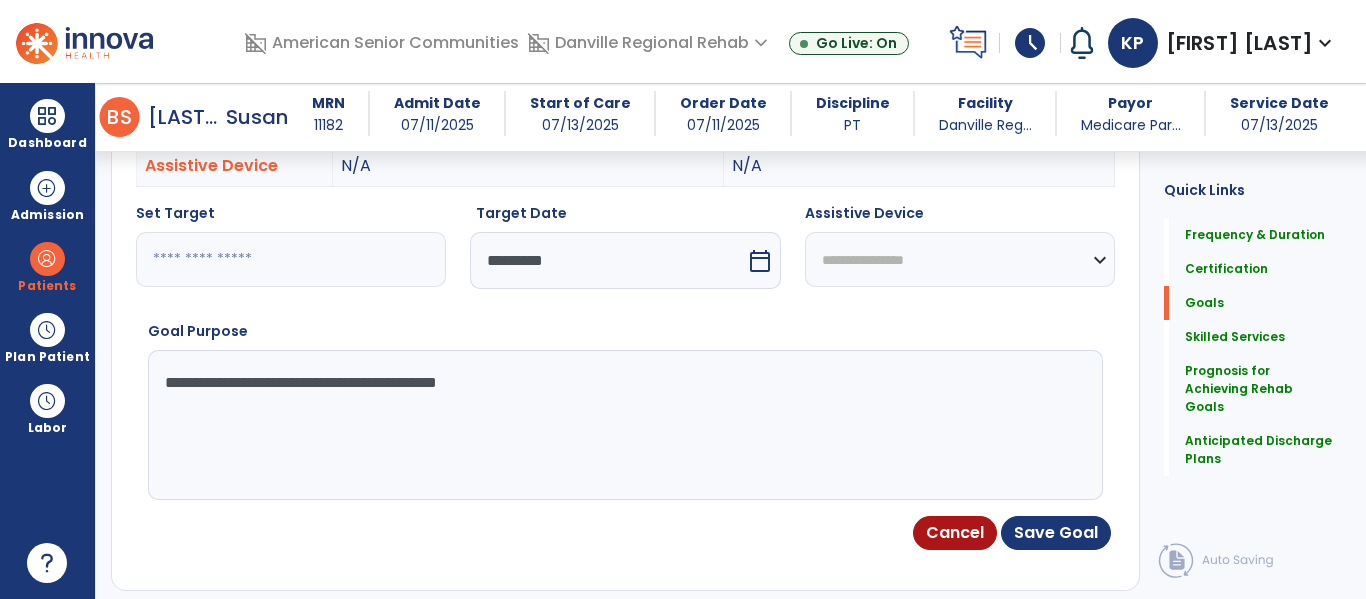 click on "**********" at bounding box center [960, 259] 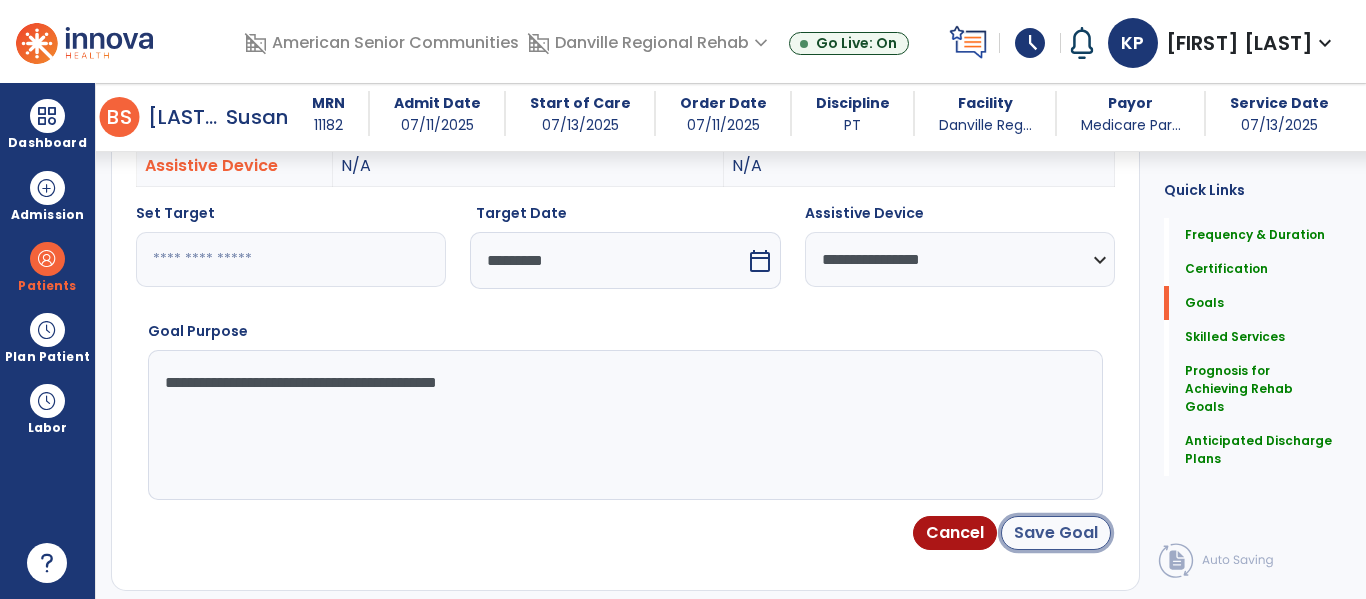 click on "Save Goal" at bounding box center (1056, 533) 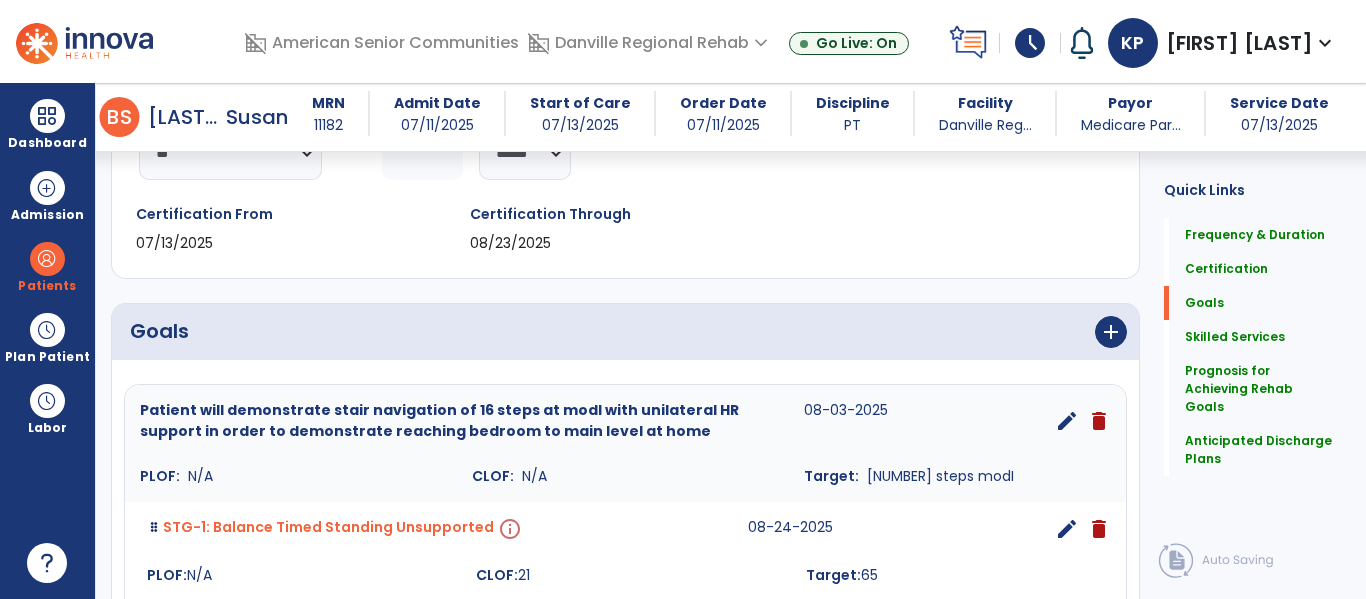 scroll, scrollTop: 373, scrollLeft: 0, axis: vertical 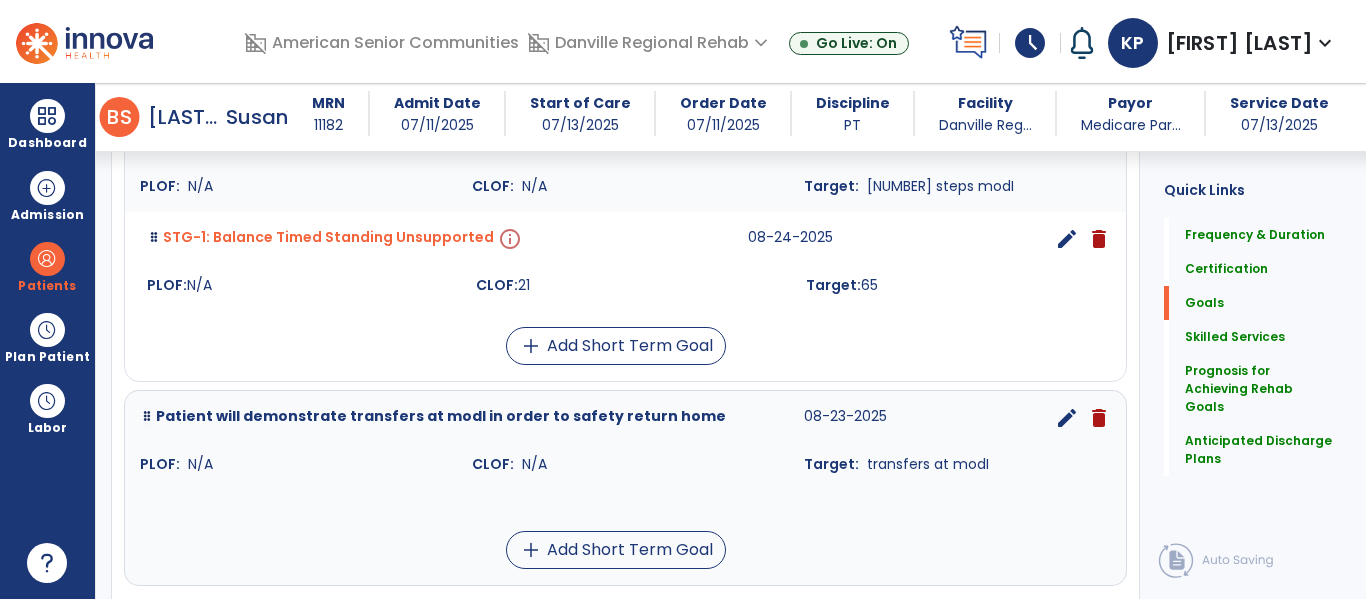 click on "edit" at bounding box center (1067, 239) 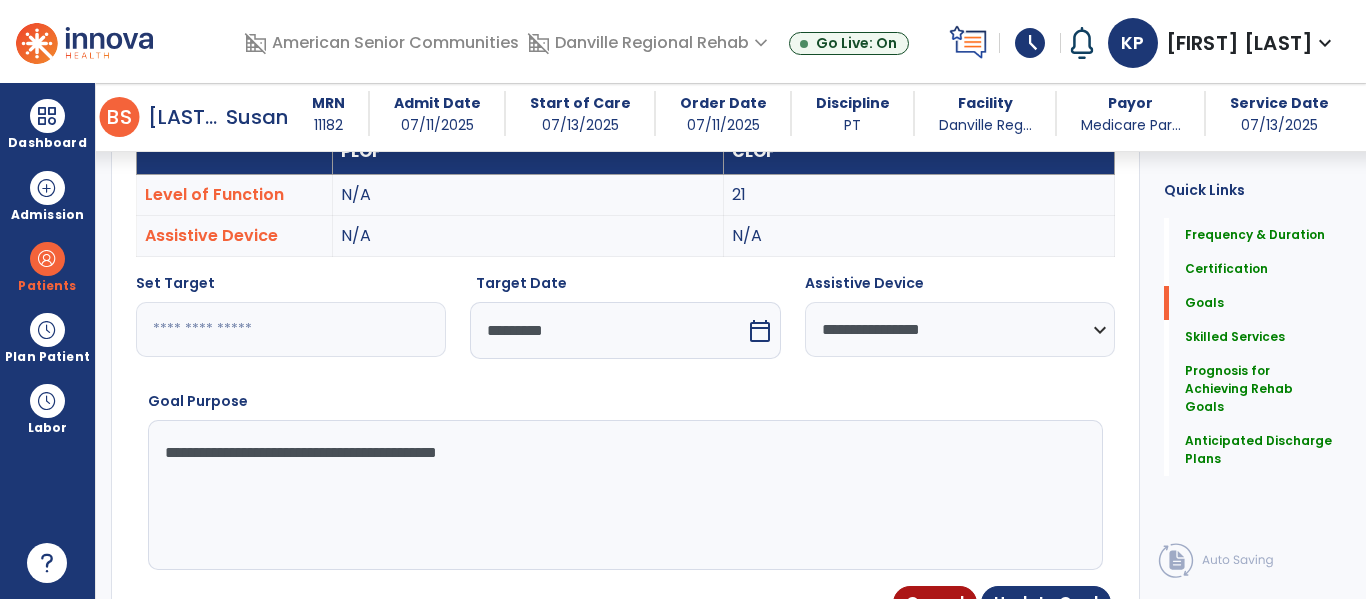 scroll, scrollTop: 534, scrollLeft: 0, axis: vertical 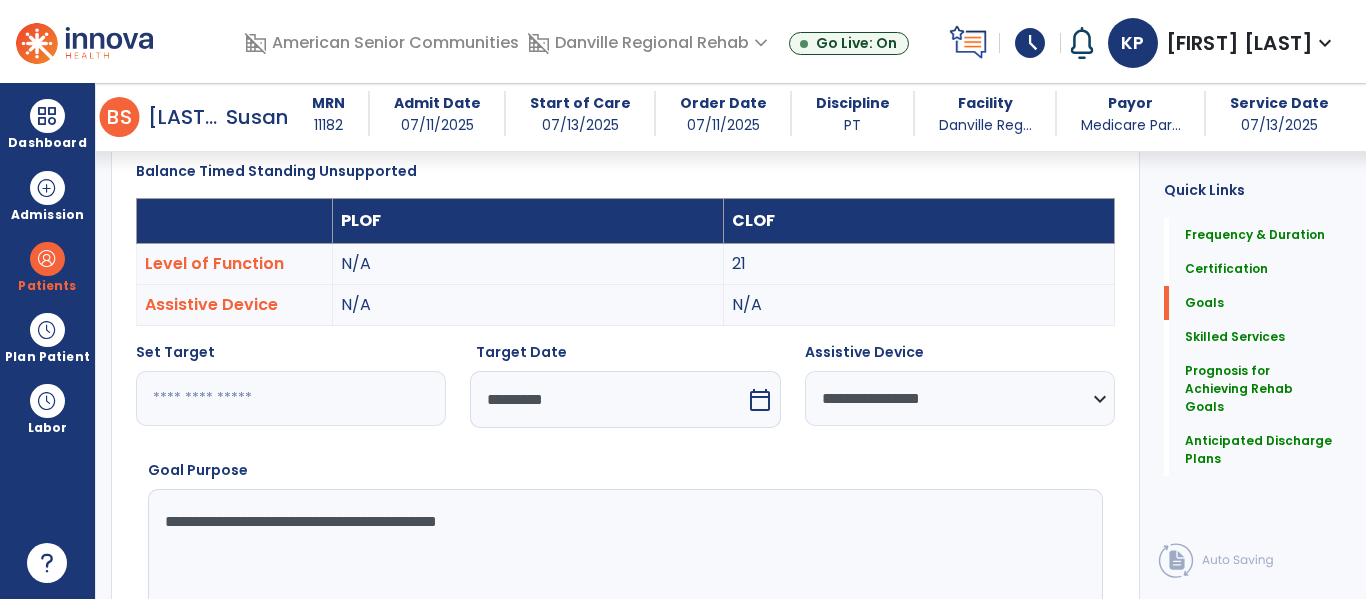 click on "calendar_today" at bounding box center (760, 400) 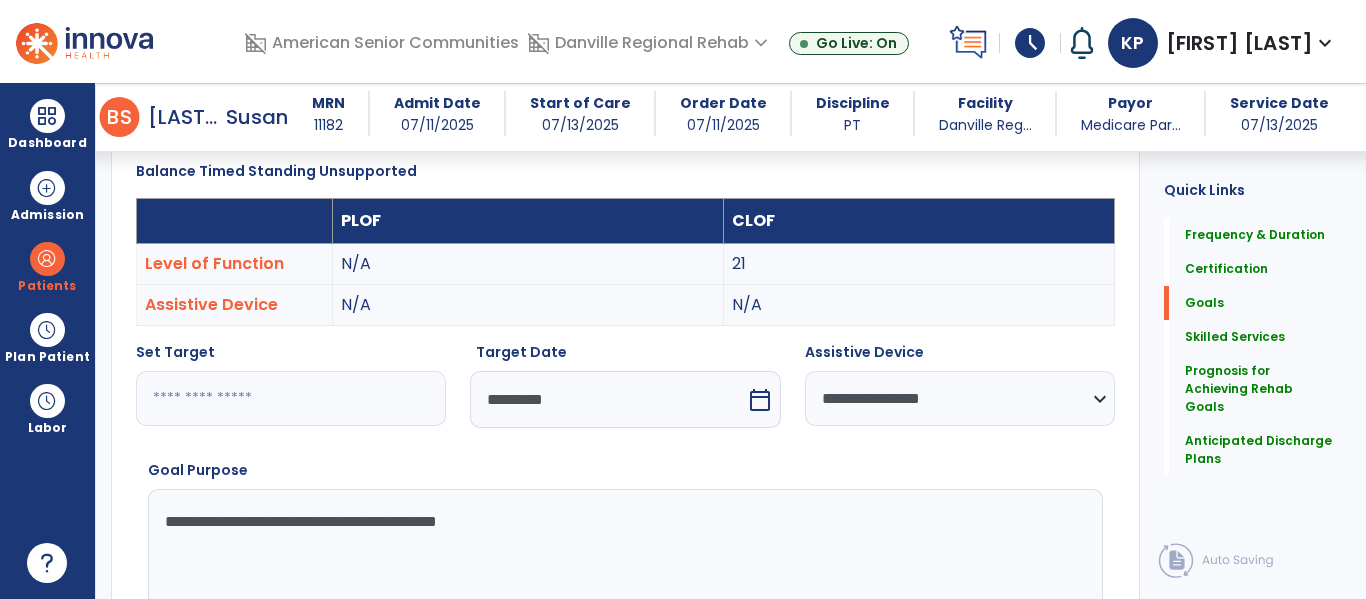 select on "*" 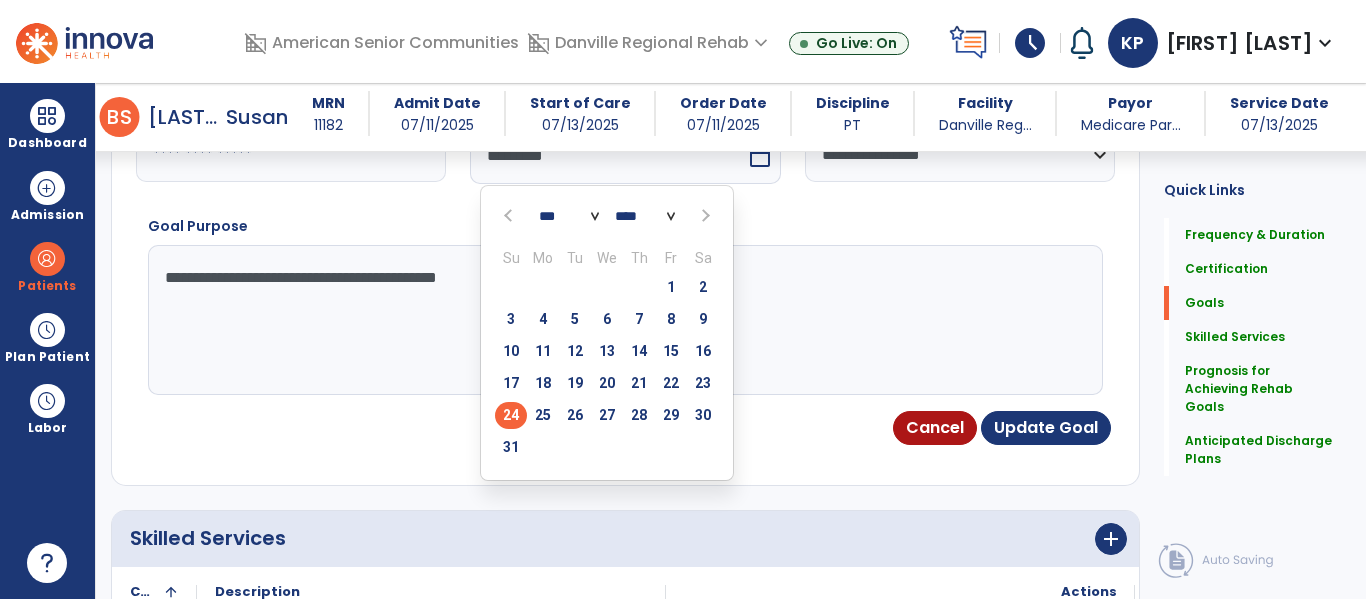 scroll, scrollTop: 759, scrollLeft: 0, axis: vertical 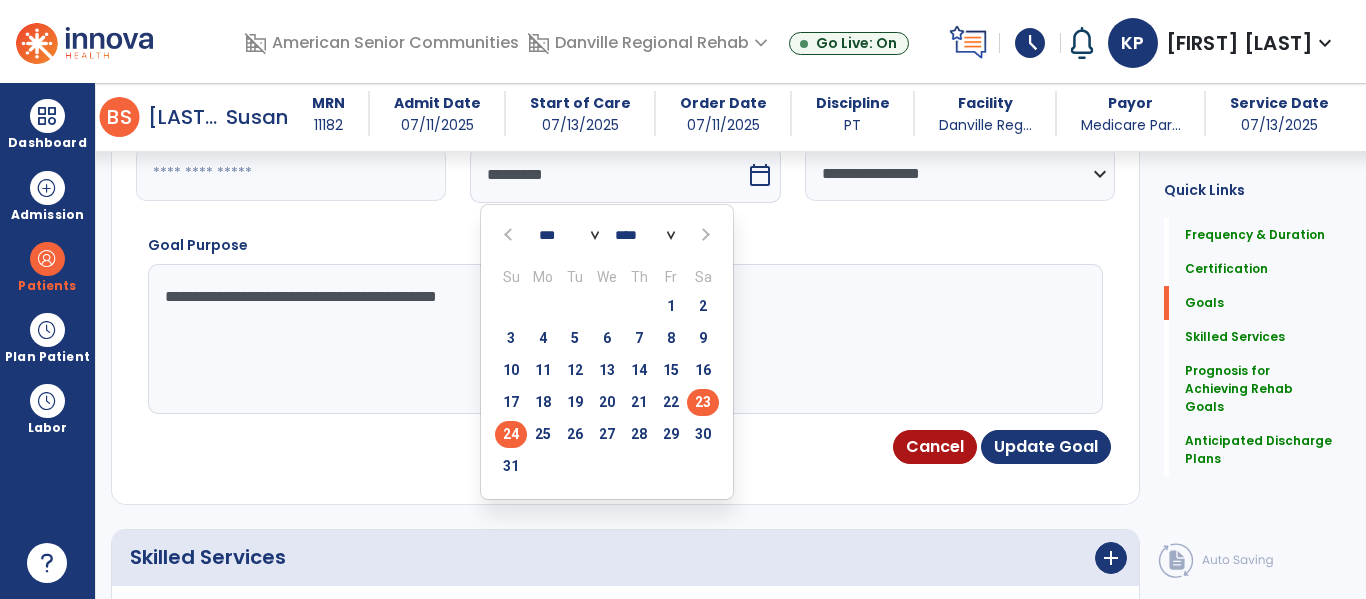 click on "23" at bounding box center [703, 402] 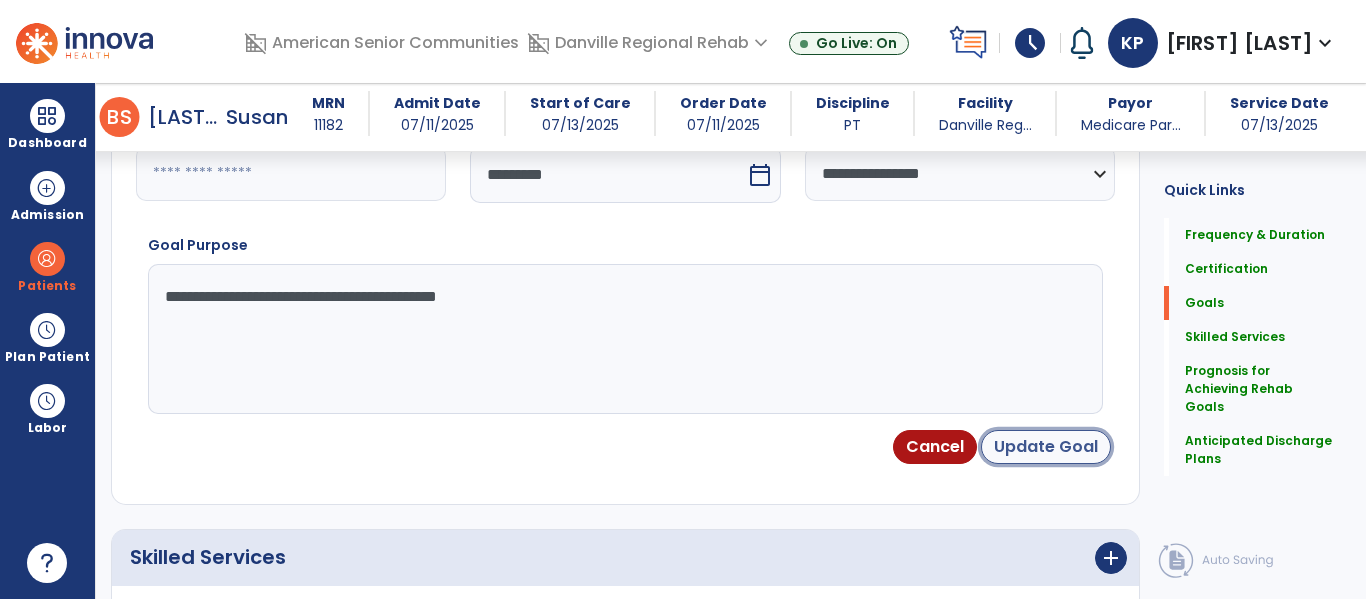 click on "Update Goal" at bounding box center (1046, 447) 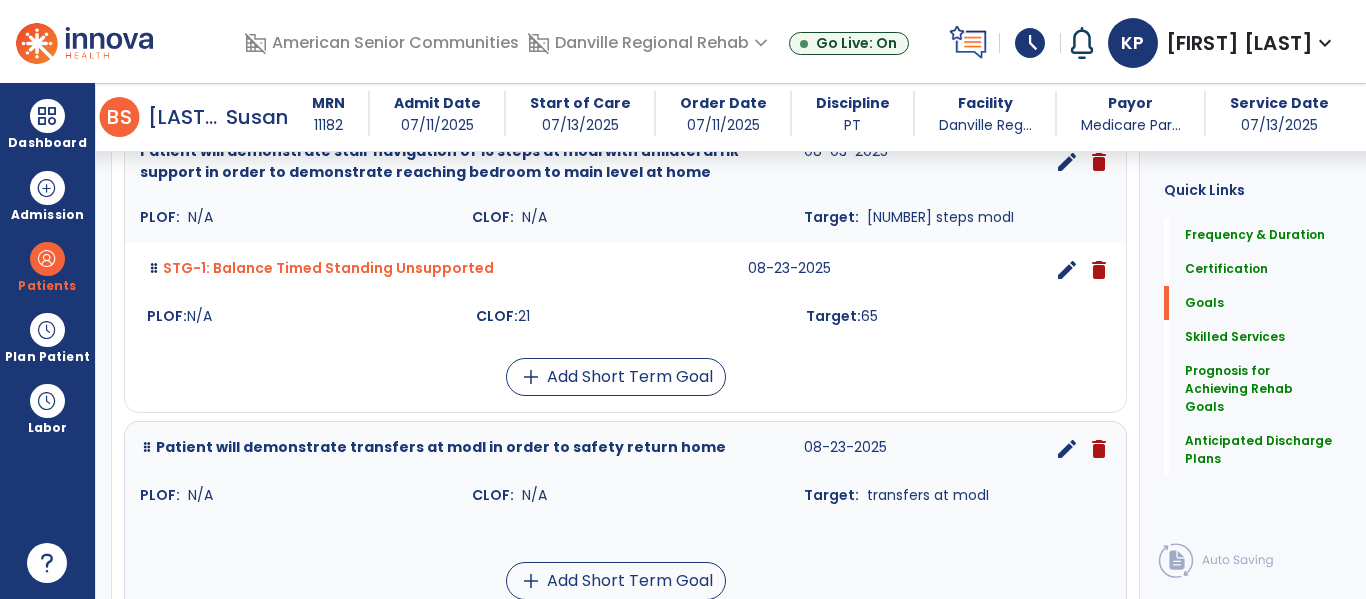 scroll, scrollTop: 573, scrollLeft: 0, axis: vertical 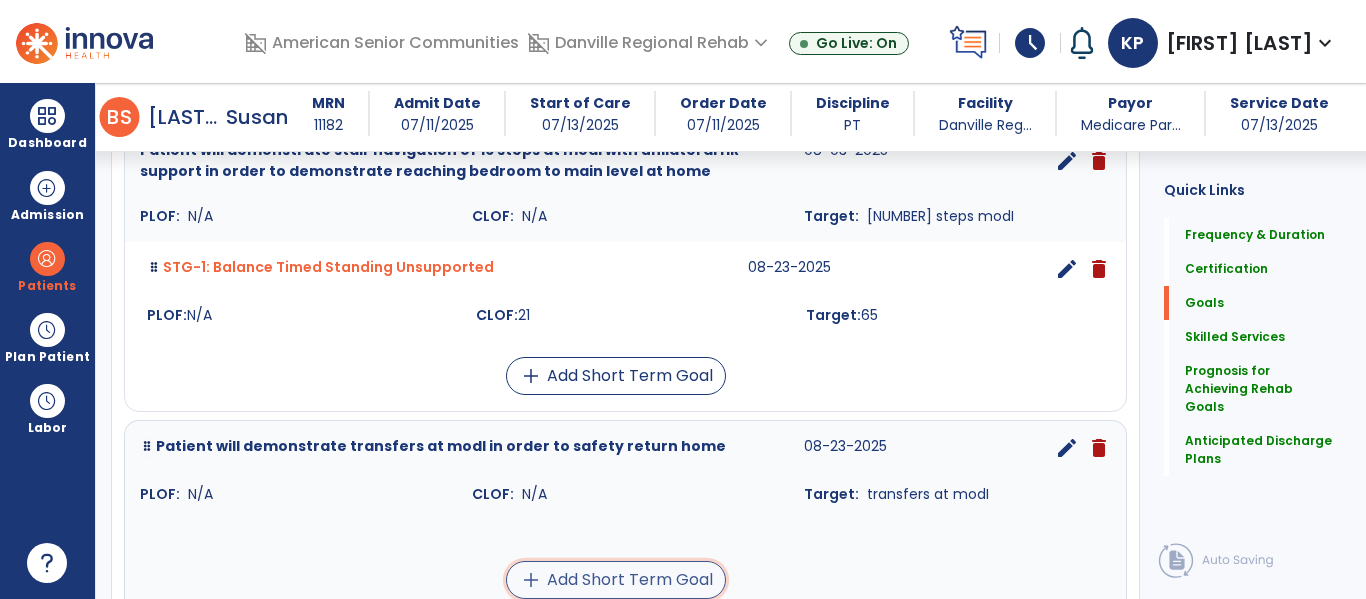 click on "add  Add Short Term Goal" at bounding box center (616, 580) 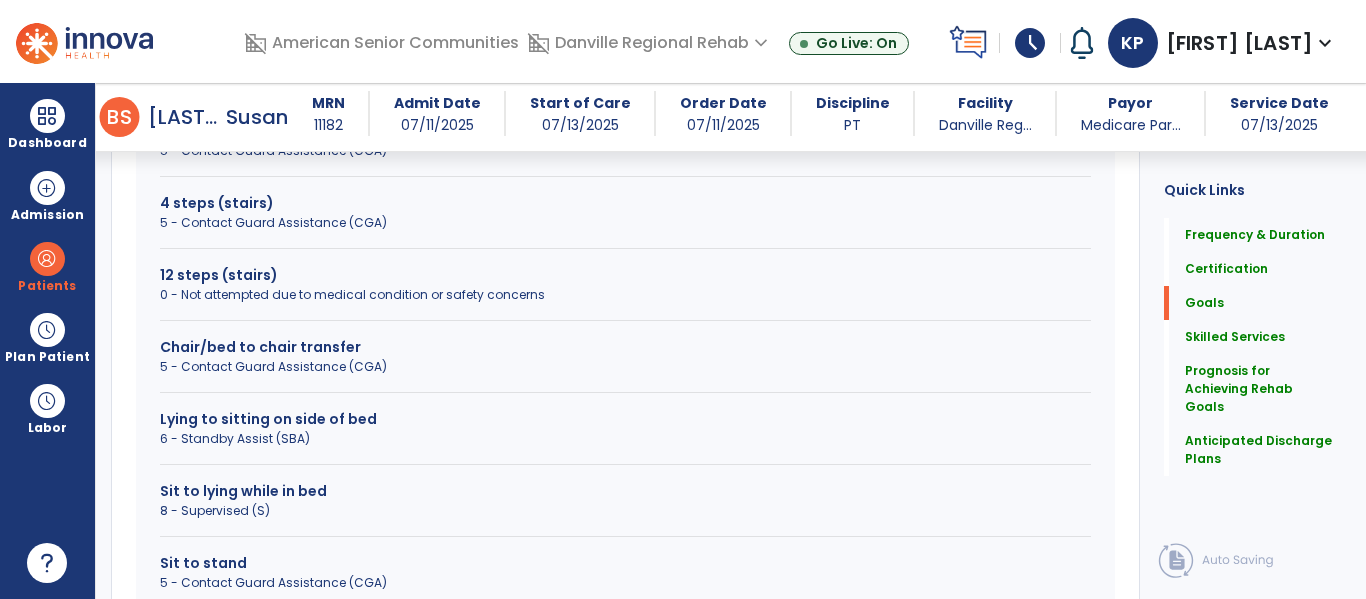 scroll, scrollTop: 552, scrollLeft: 0, axis: vertical 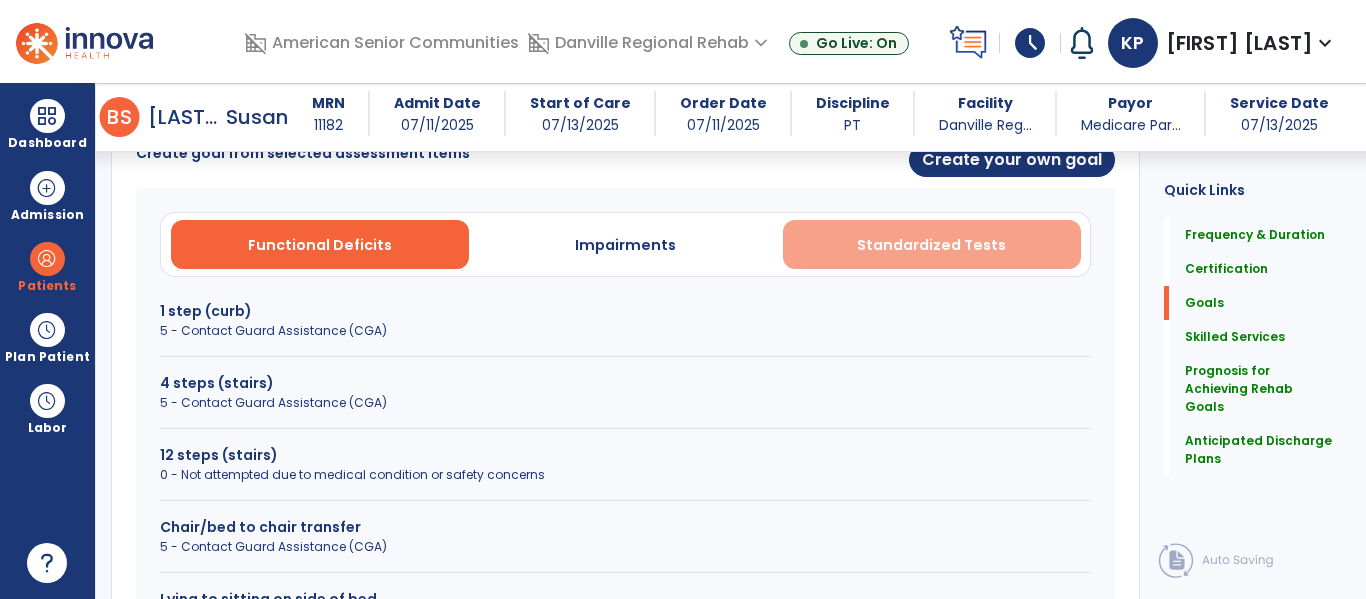 click on "Standardized Tests" at bounding box center [931, 245] 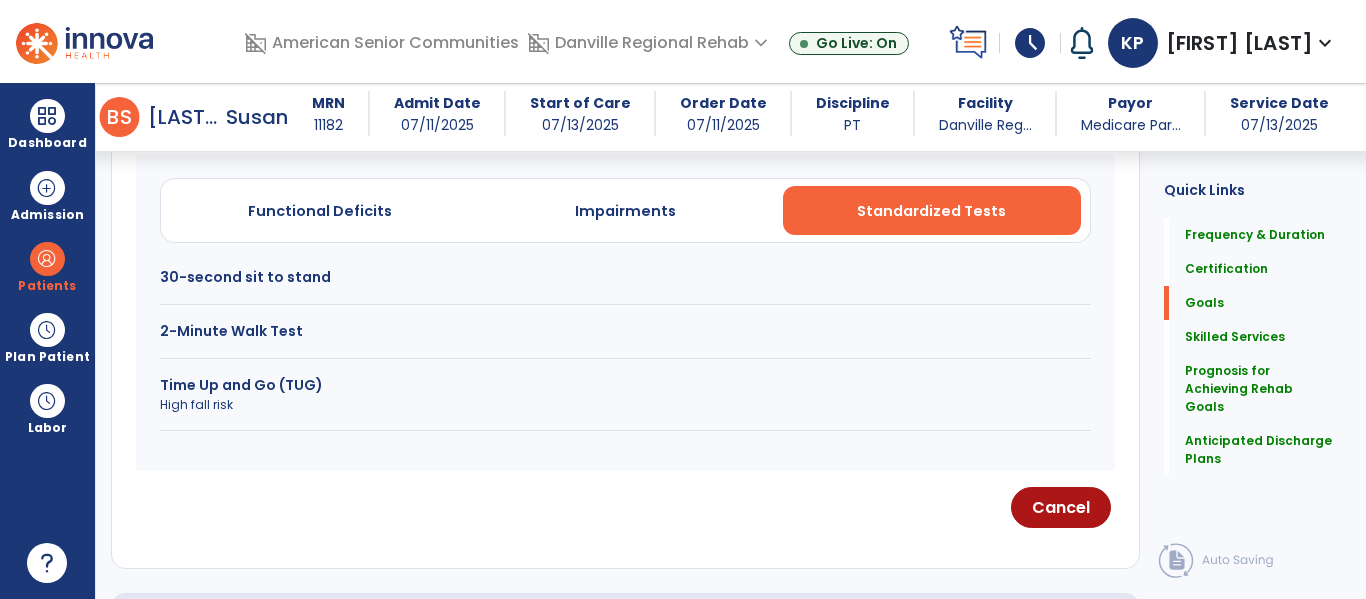 click on "2-Minute Walk Test" at bounding box center (625, 331) 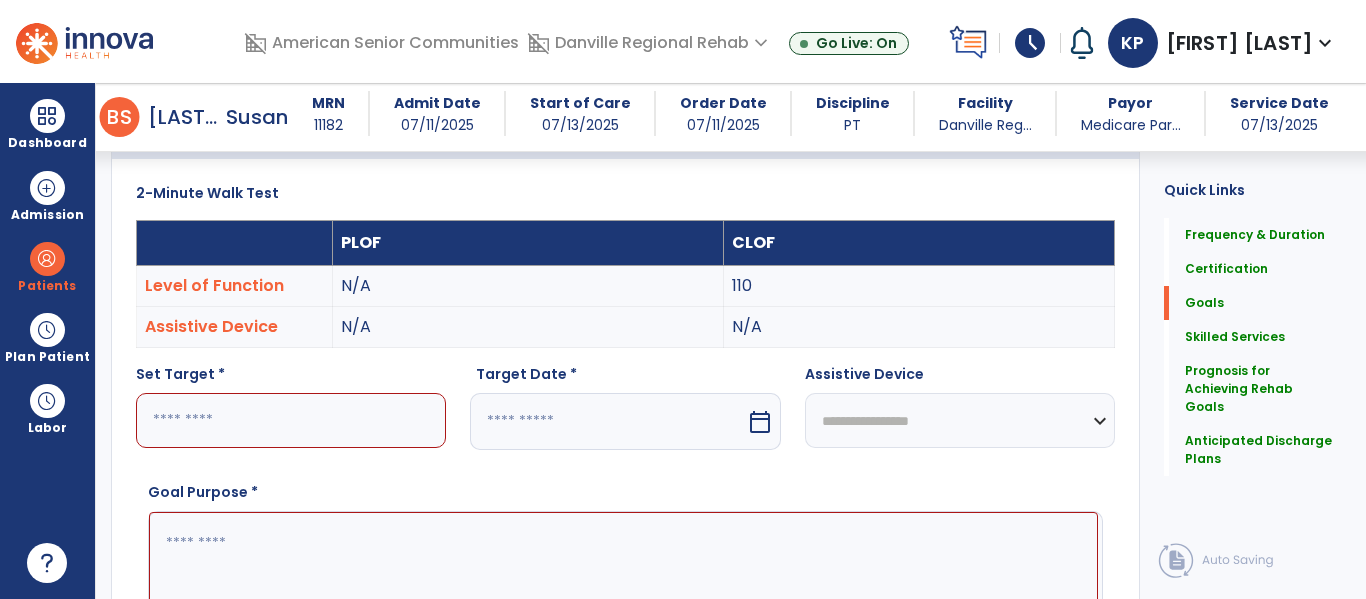 scroll, scrollTop: 506, scrollLeft: 0, axis: vertical 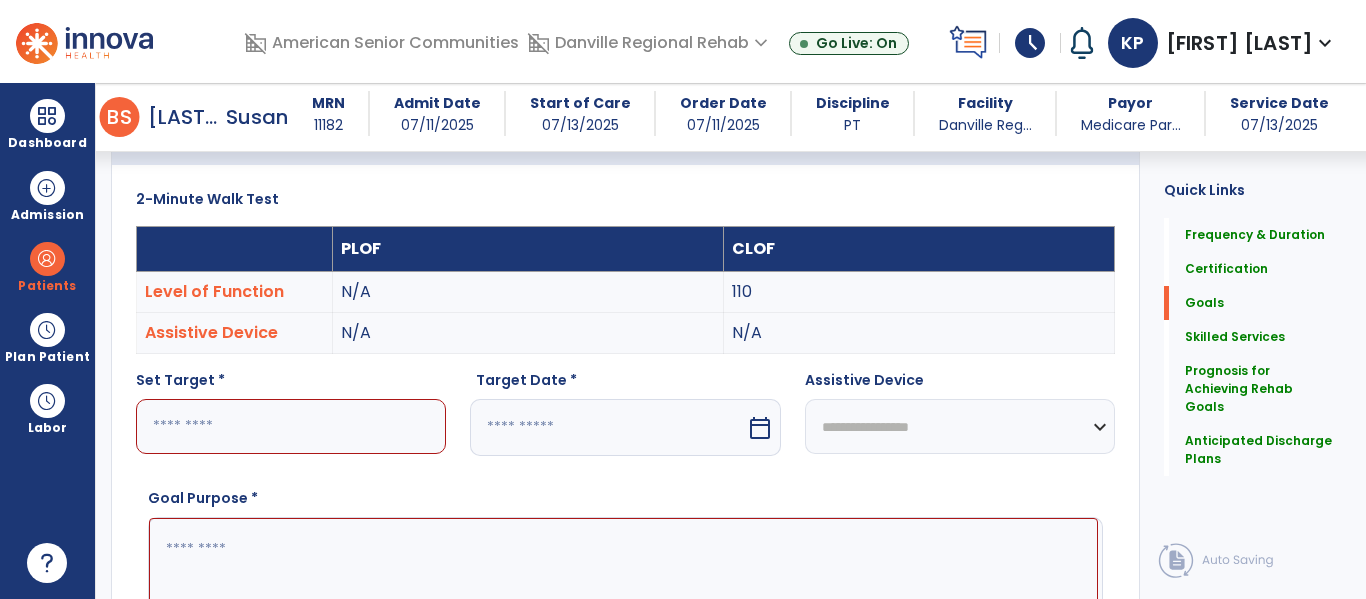 click at bounding box center [291, 426] 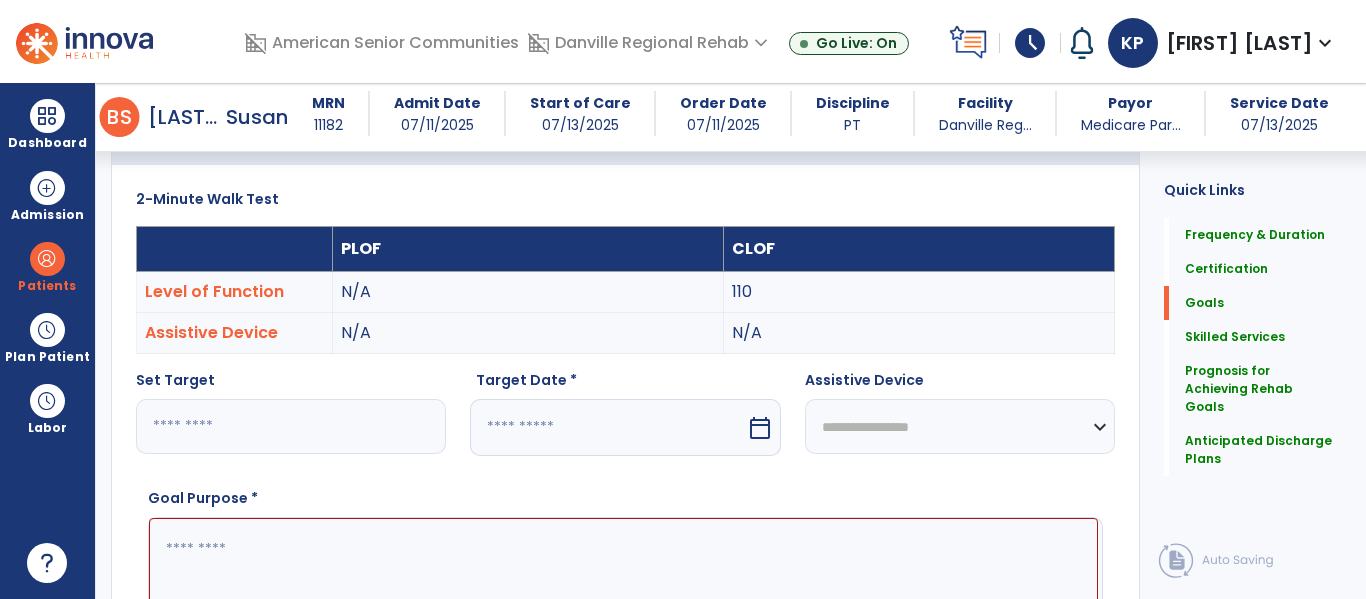 type on "***" 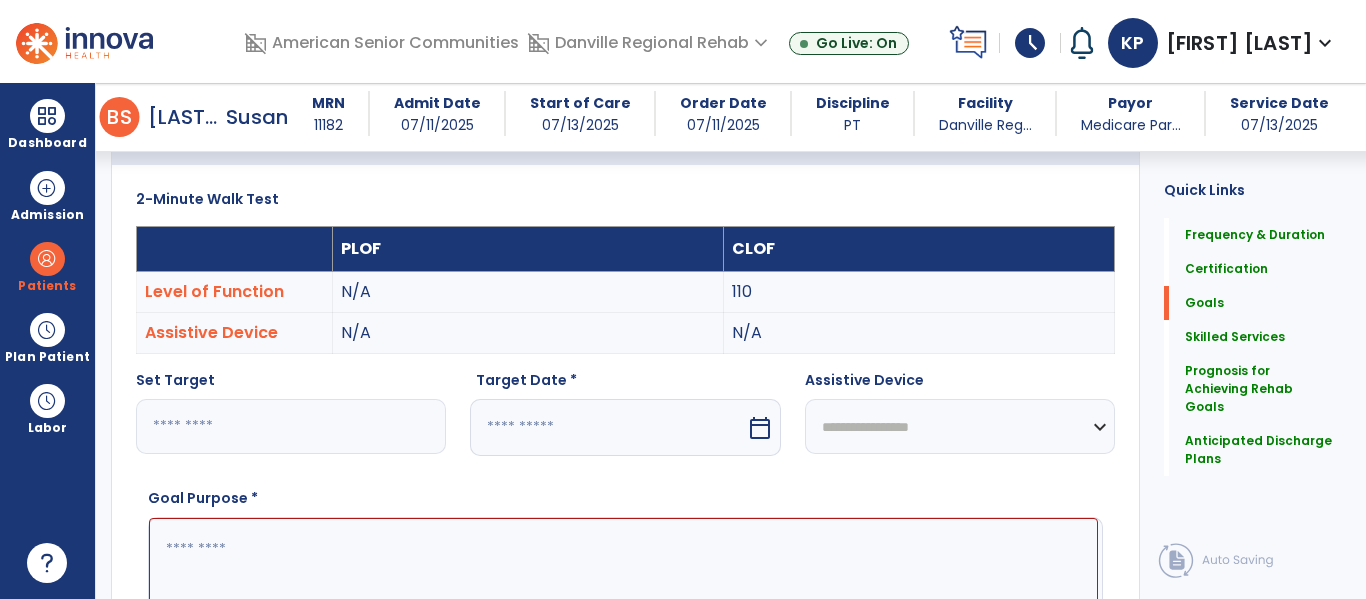 click at bounding box center (623, 593) 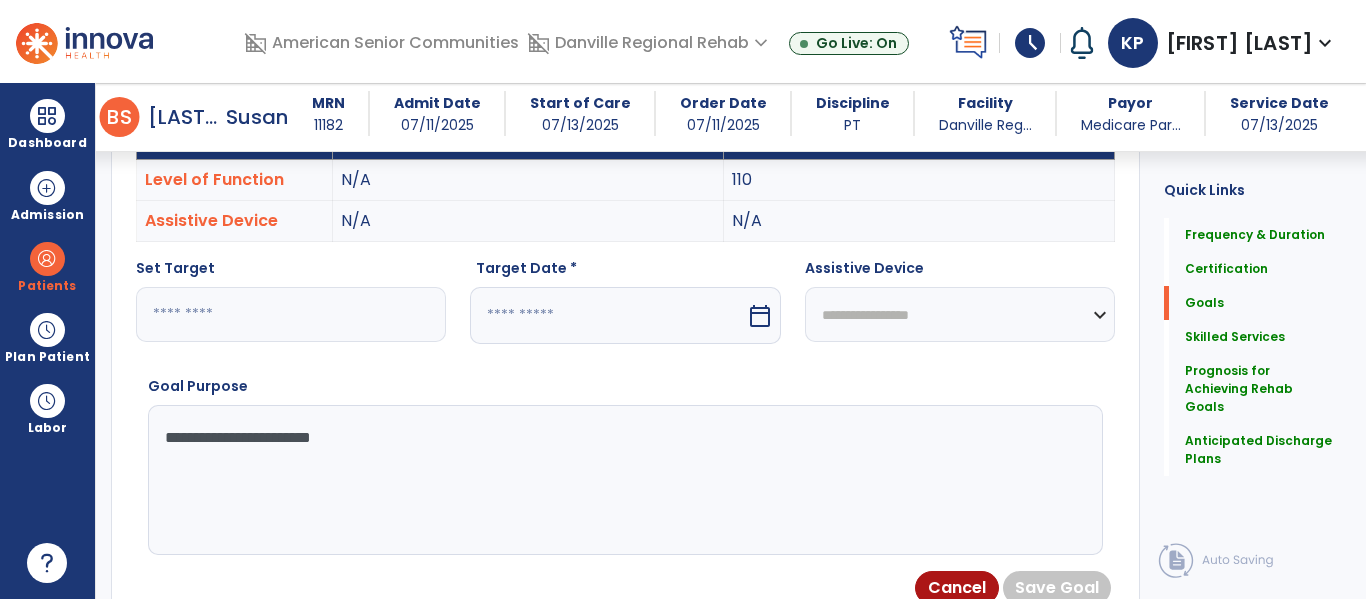 scroll, scrollTop: 615, scrollLeft: 0, axis: vertical 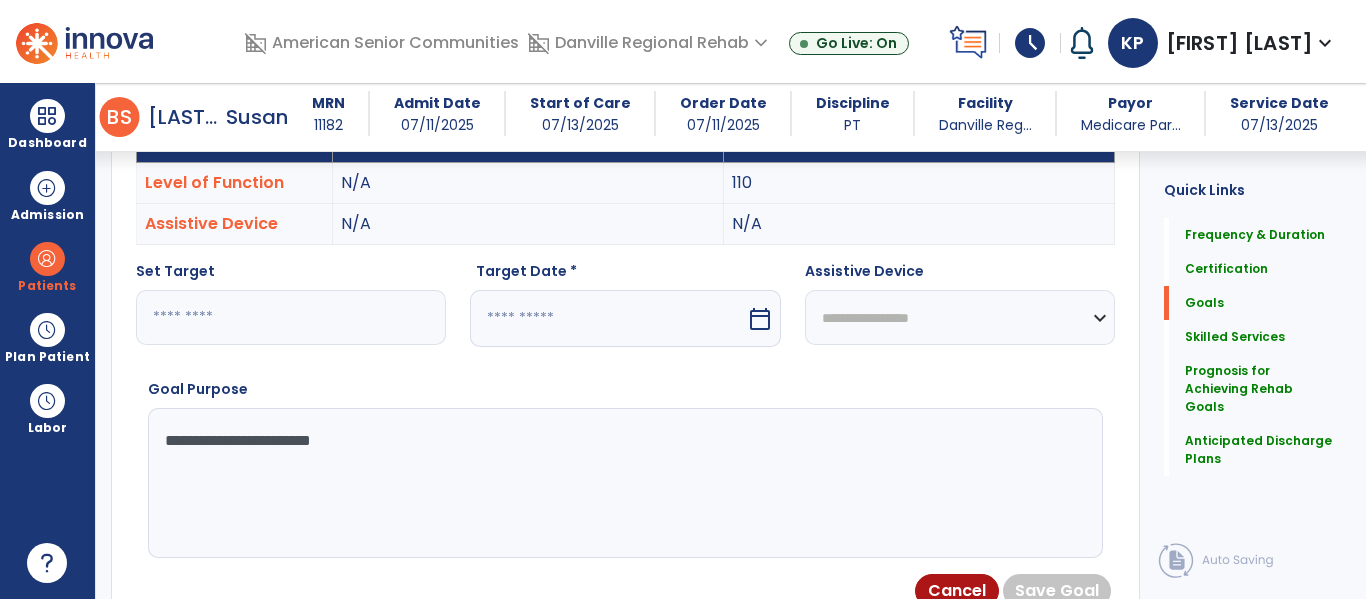 type on "**********" 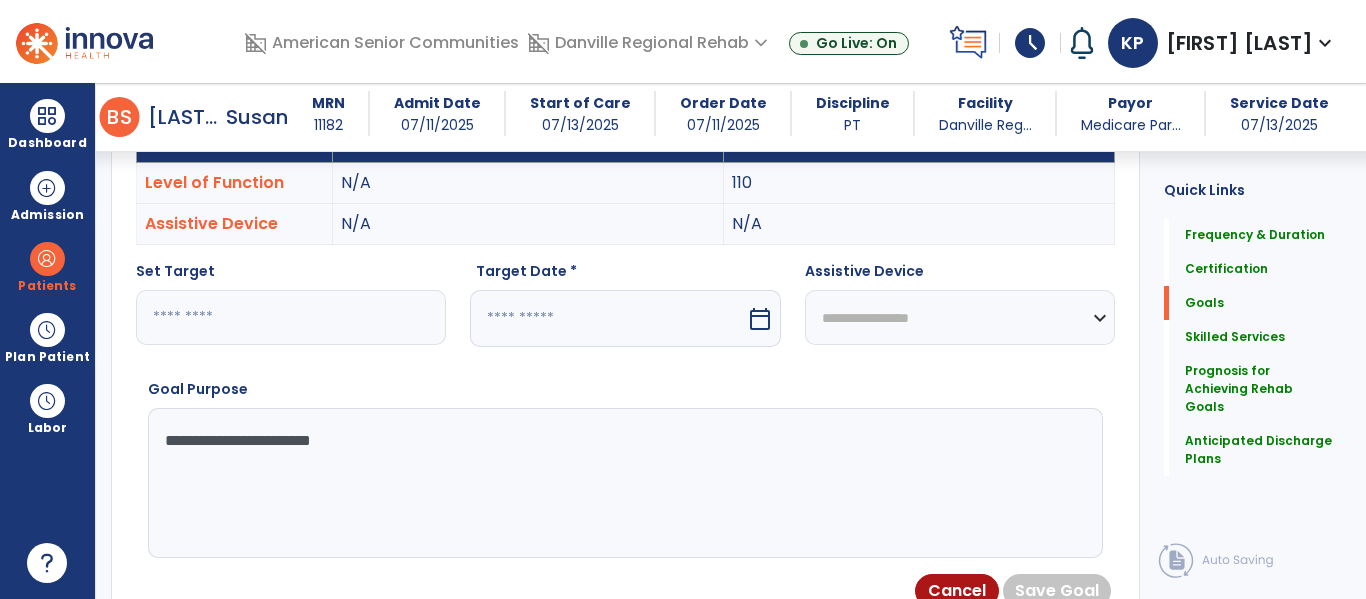 click on "calendar_today" at bounding box center (762, 318) 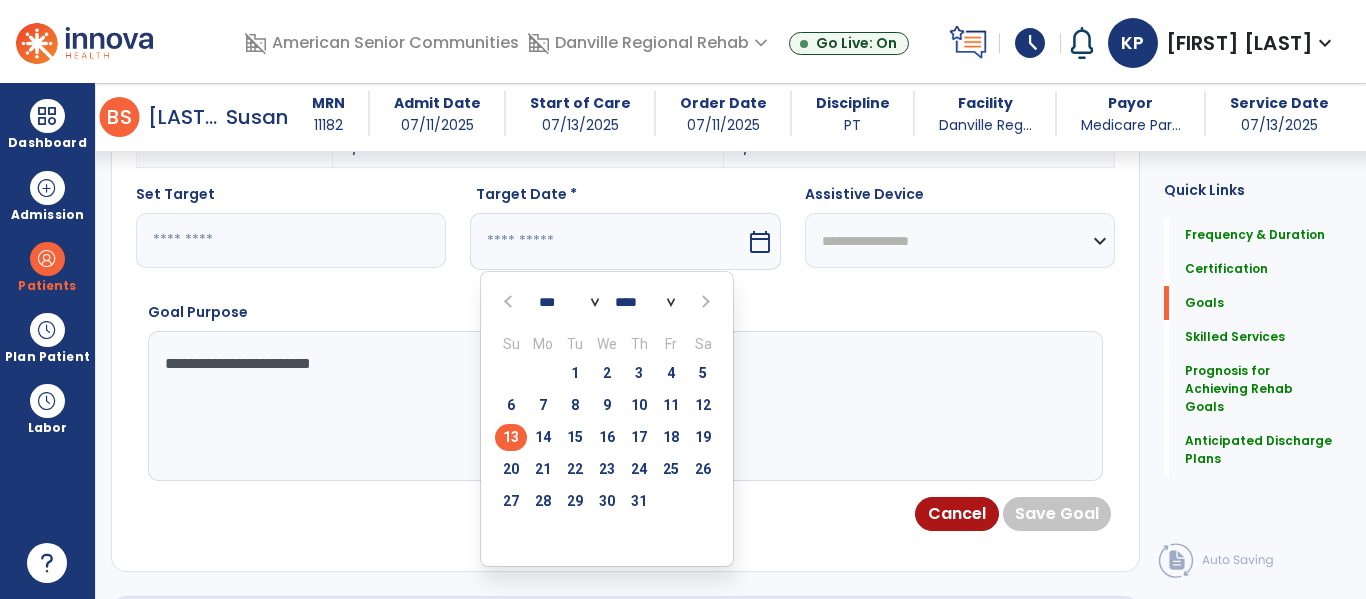 scroll, scrollTop: 786, scrollLeft: 0, axis: vertical 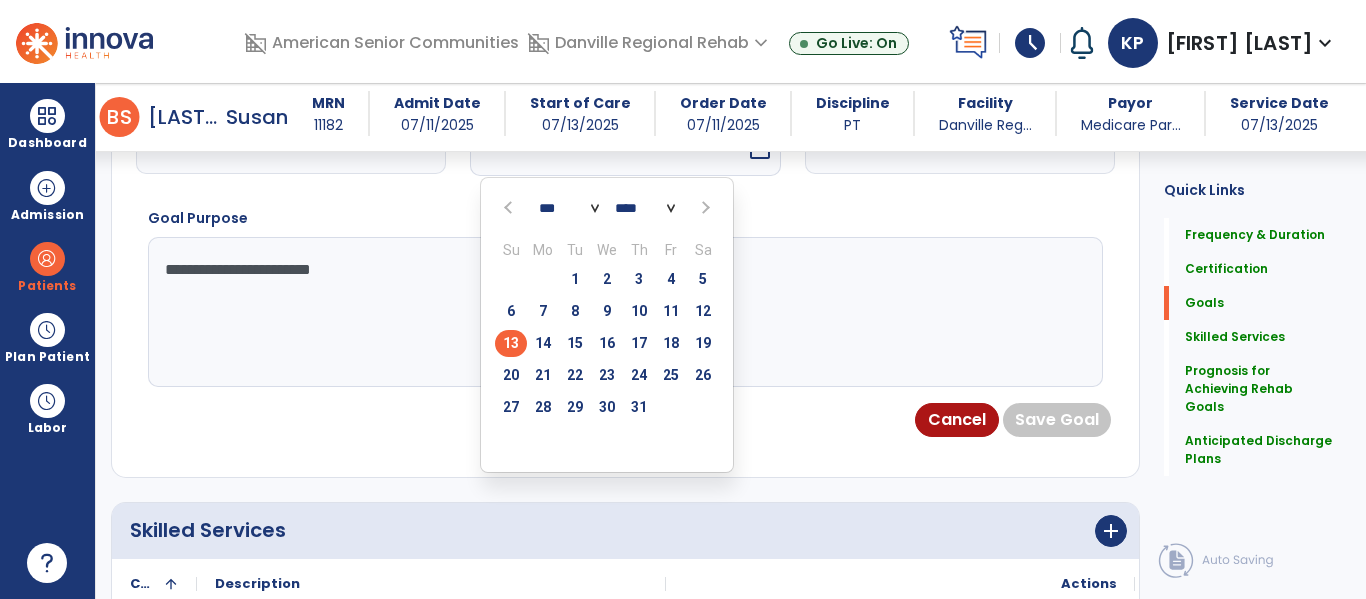 click at bounding box center (704, 208) 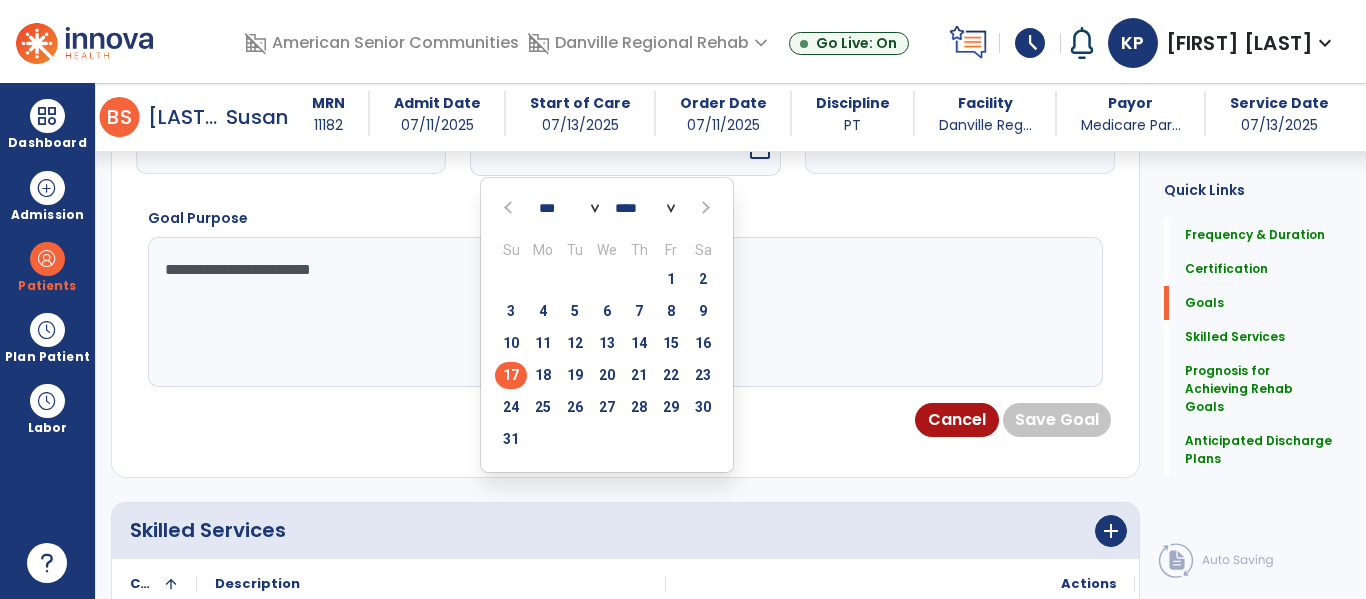 click on "17" at bounding box center (511, 375) 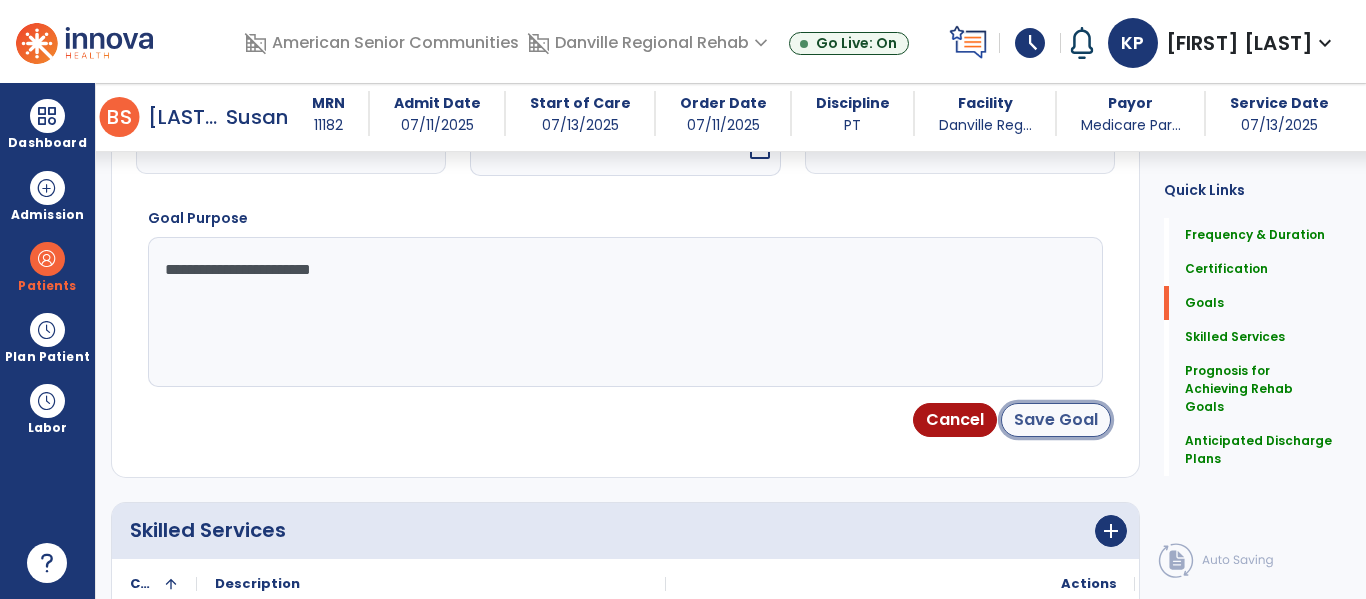click on "Save Goal" at bounding box center (1056, 420) 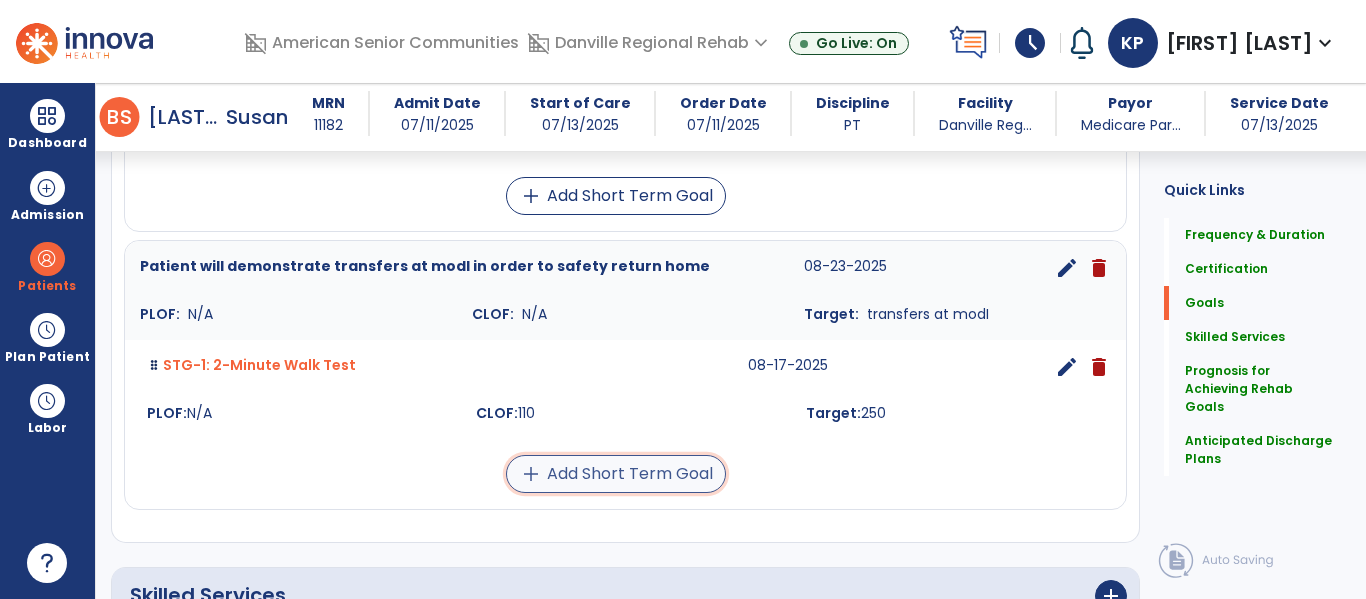 click on "add  Add Short Term Goal" at bounding box center [616, 474] 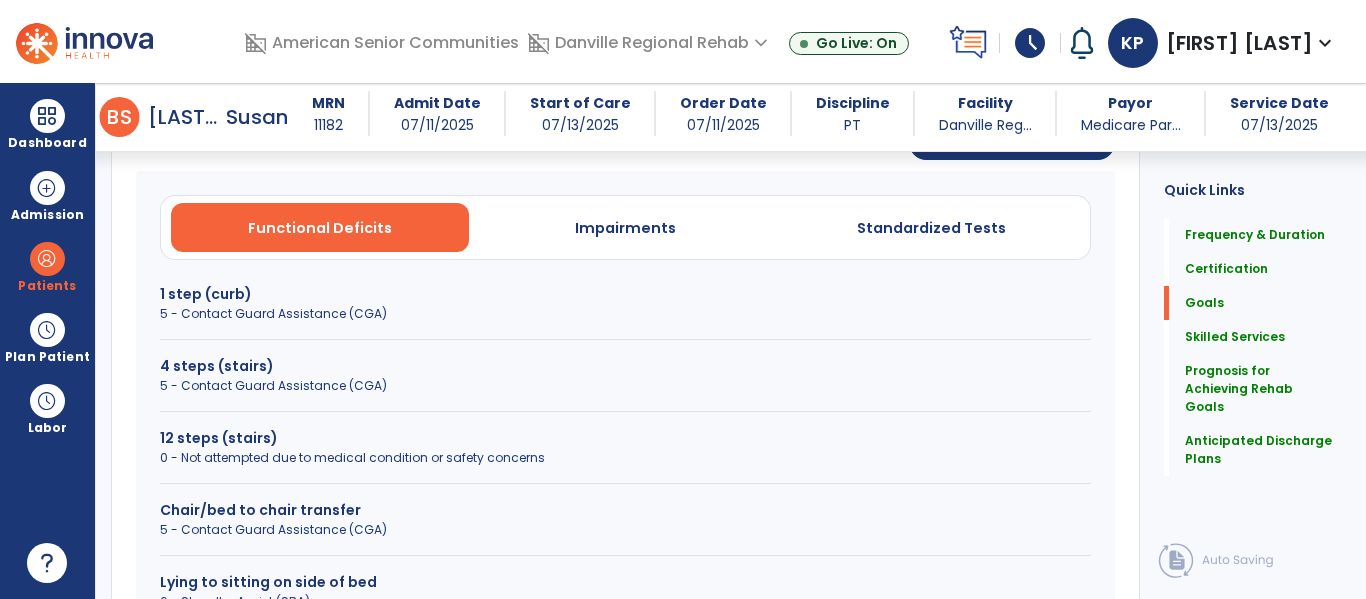 scroll, scrollTop: 562, scrollLeft: 0, axis: vertical 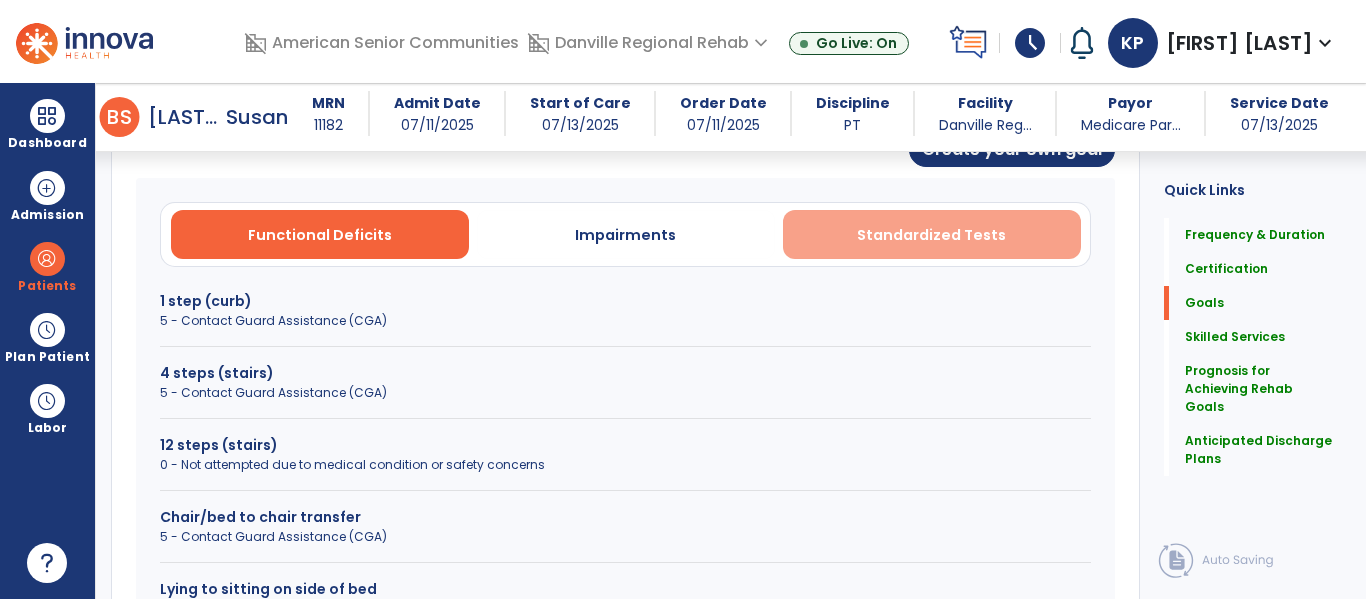 click on "Standardized Tests" at bounding box center (932, 234) 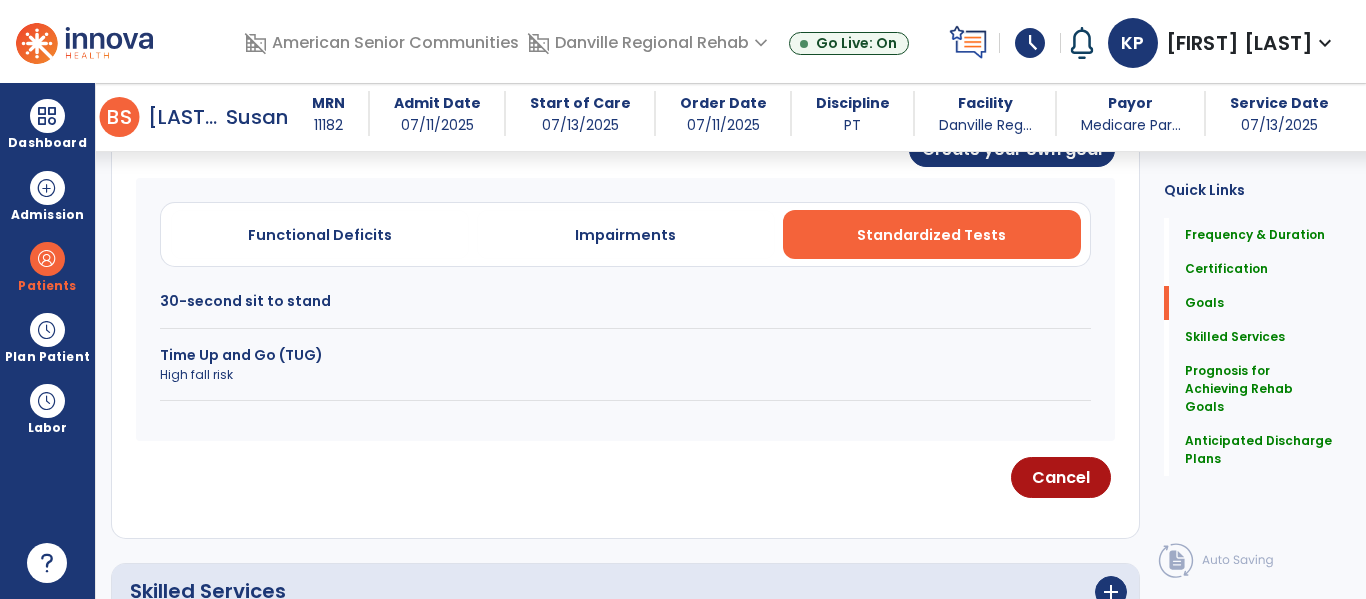 click on "30-second sit to stand" at bounding box center (625, 301) 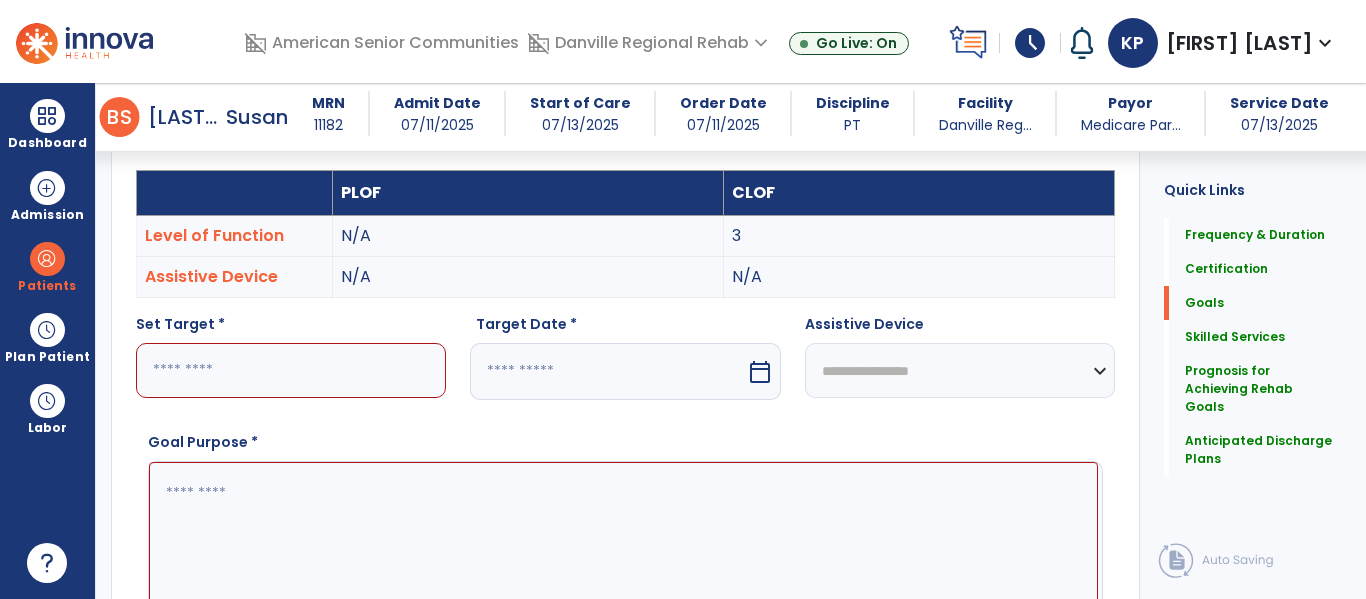 click at bounding box center (291, 370) 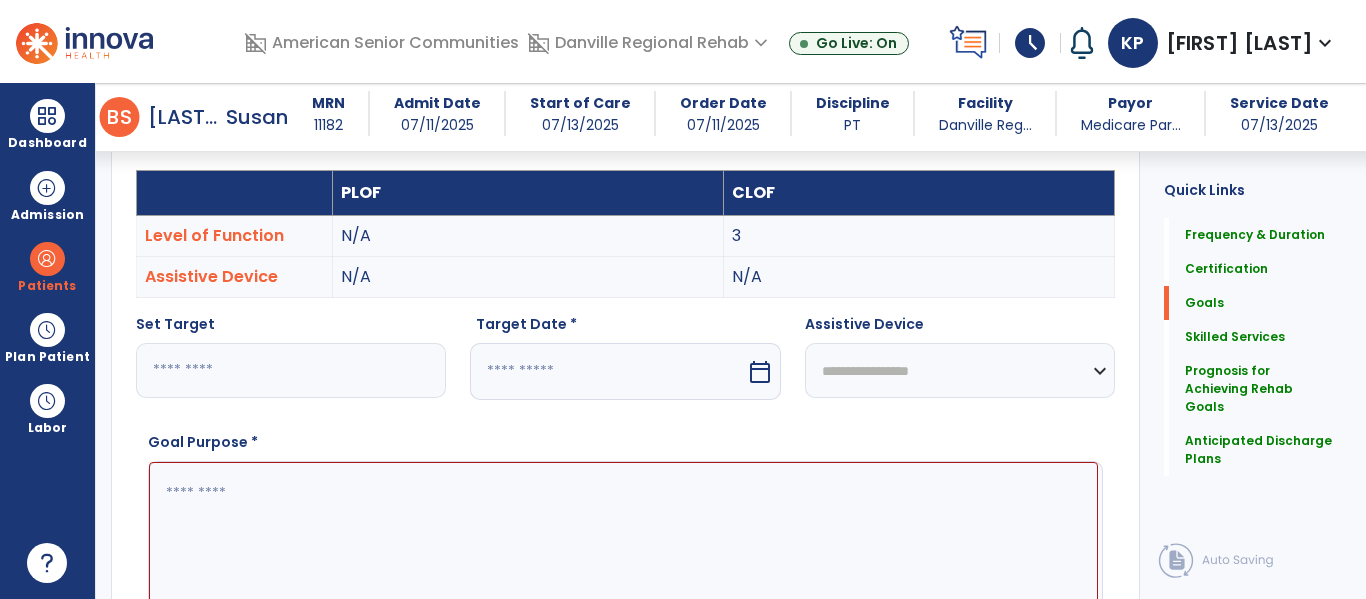 type on "*" 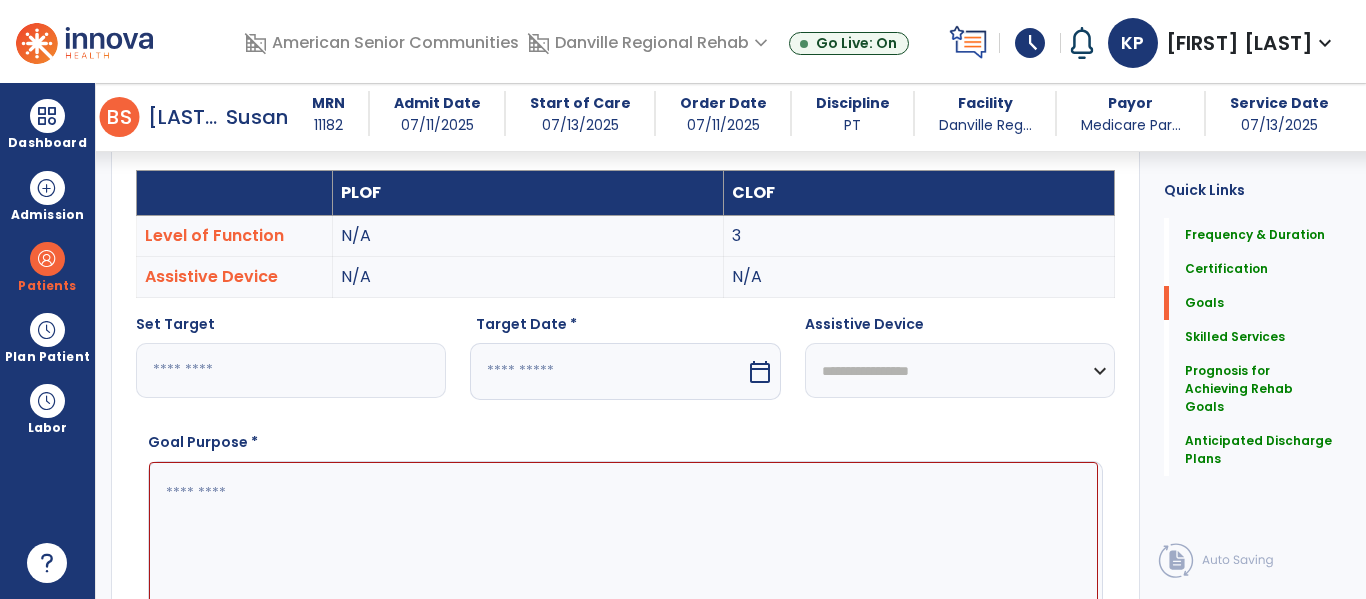 click at bounding box center (623, 537) 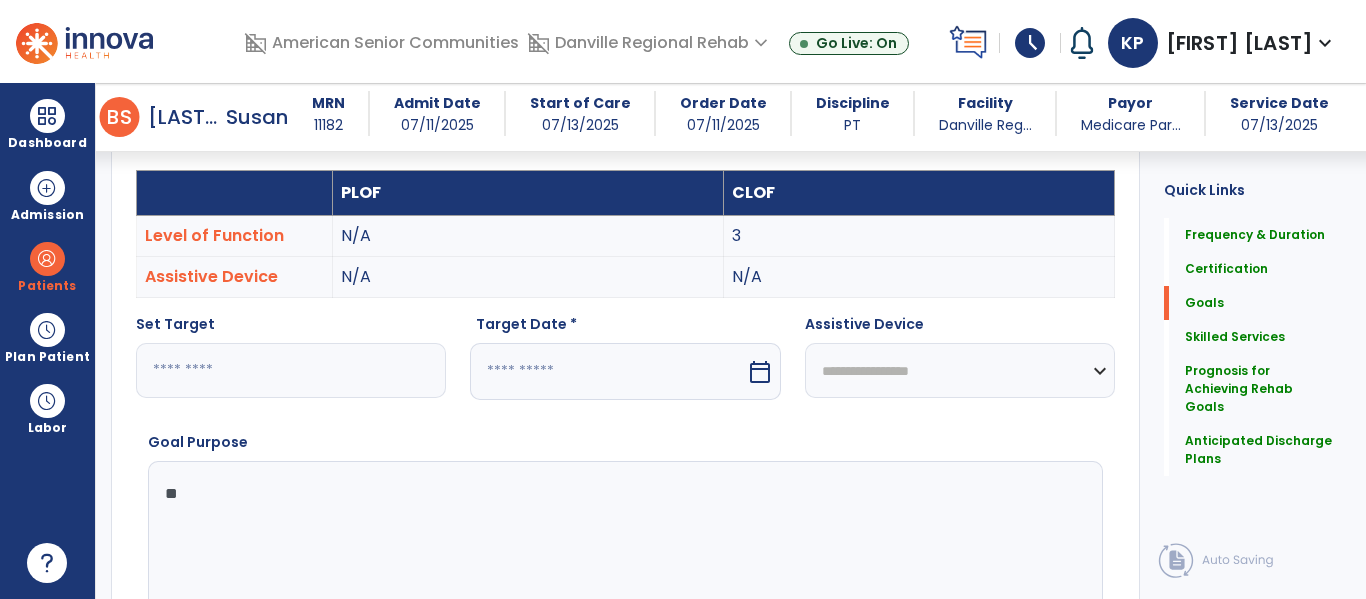 type on "*" 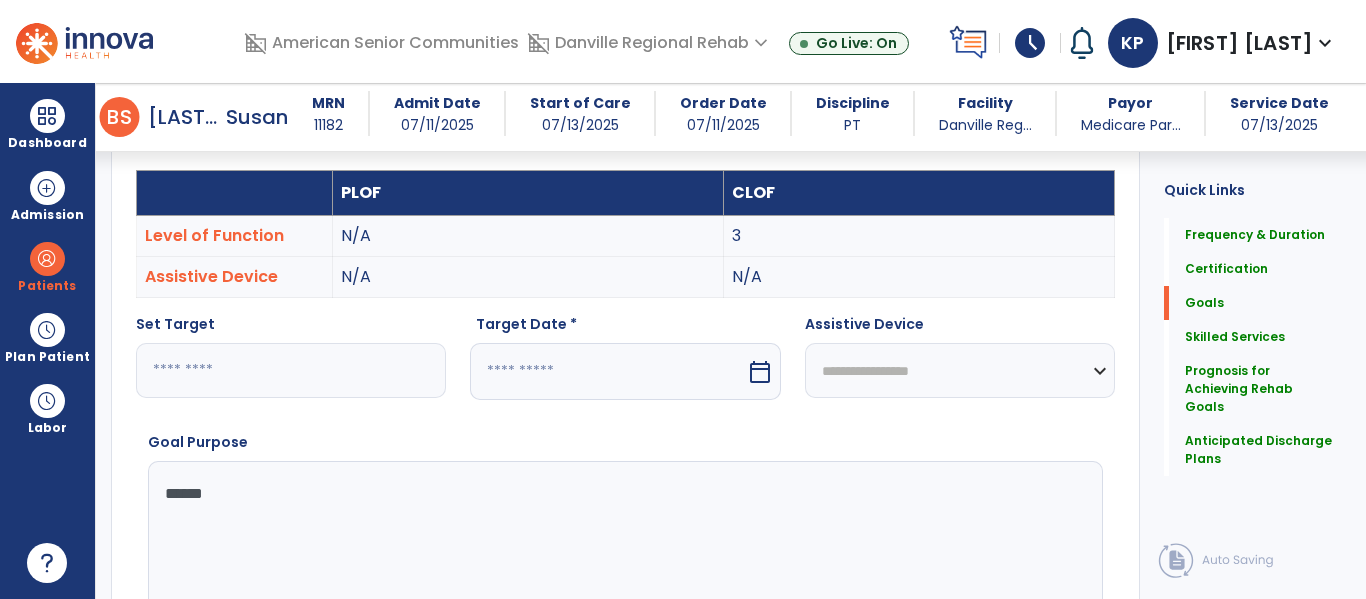 type on "*******" 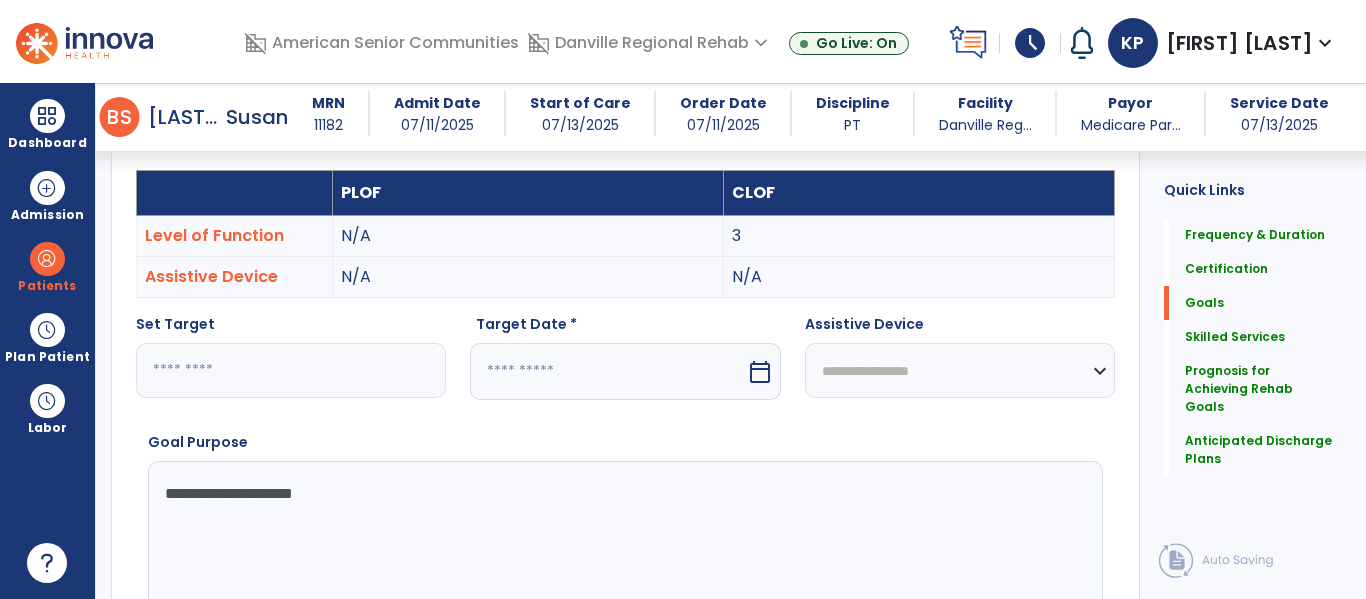 type on "**********" 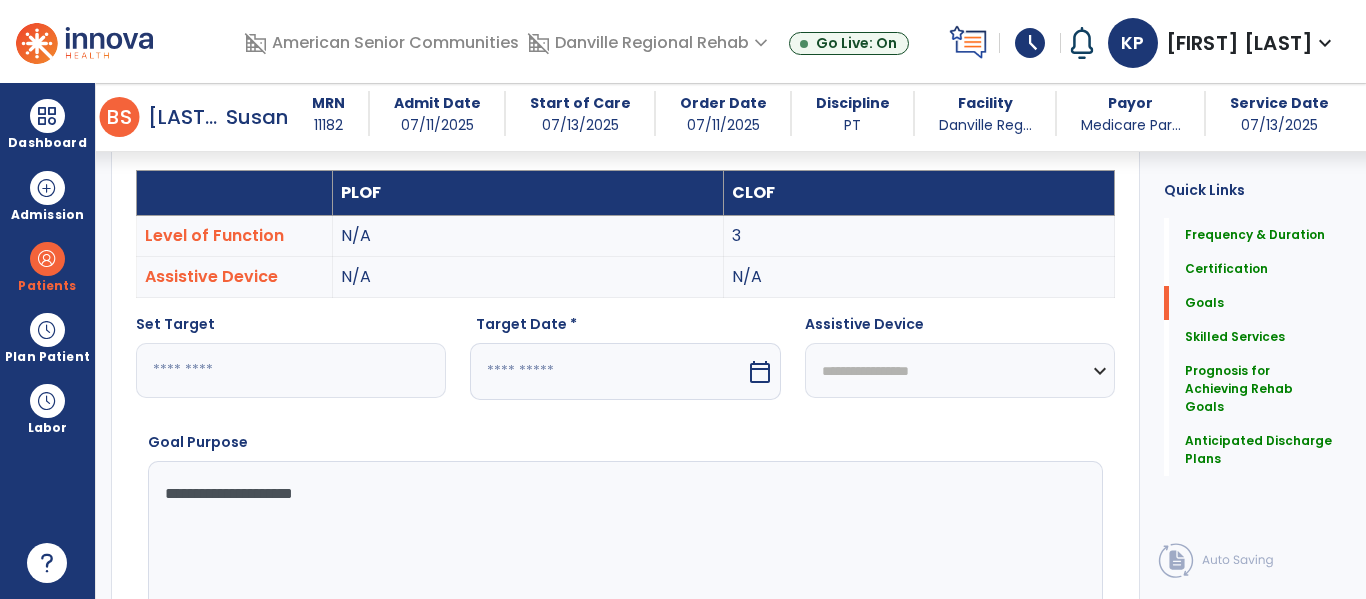 click at bounding box center (607, 371) 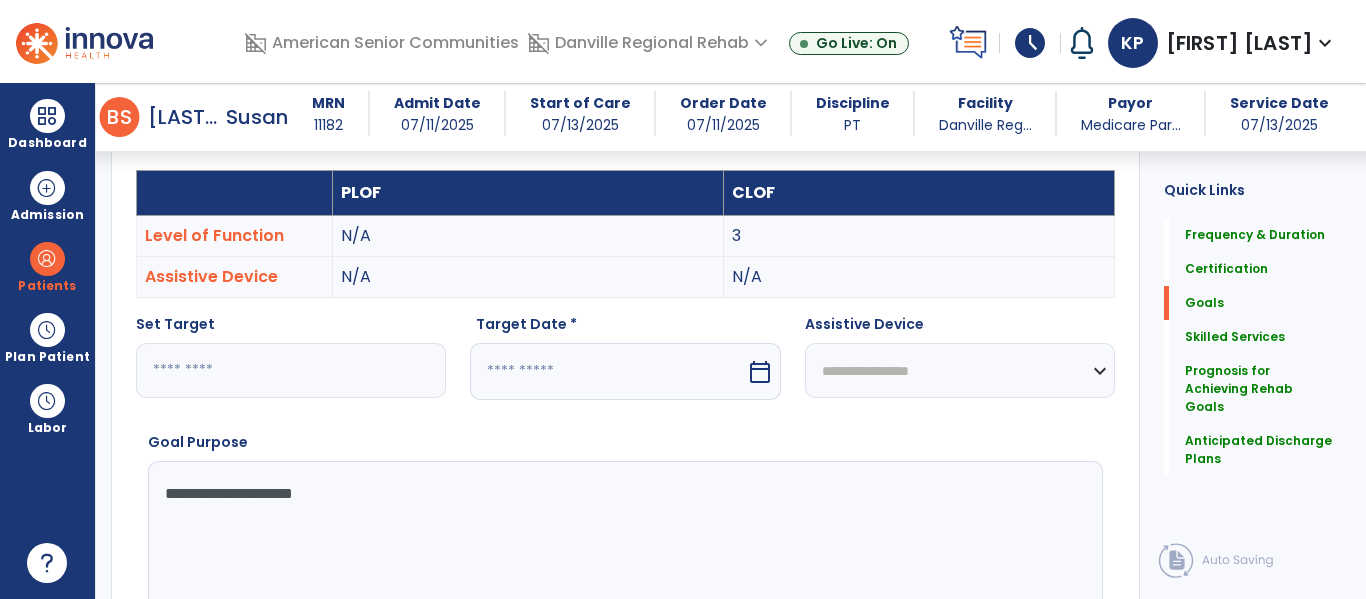 select on "*" 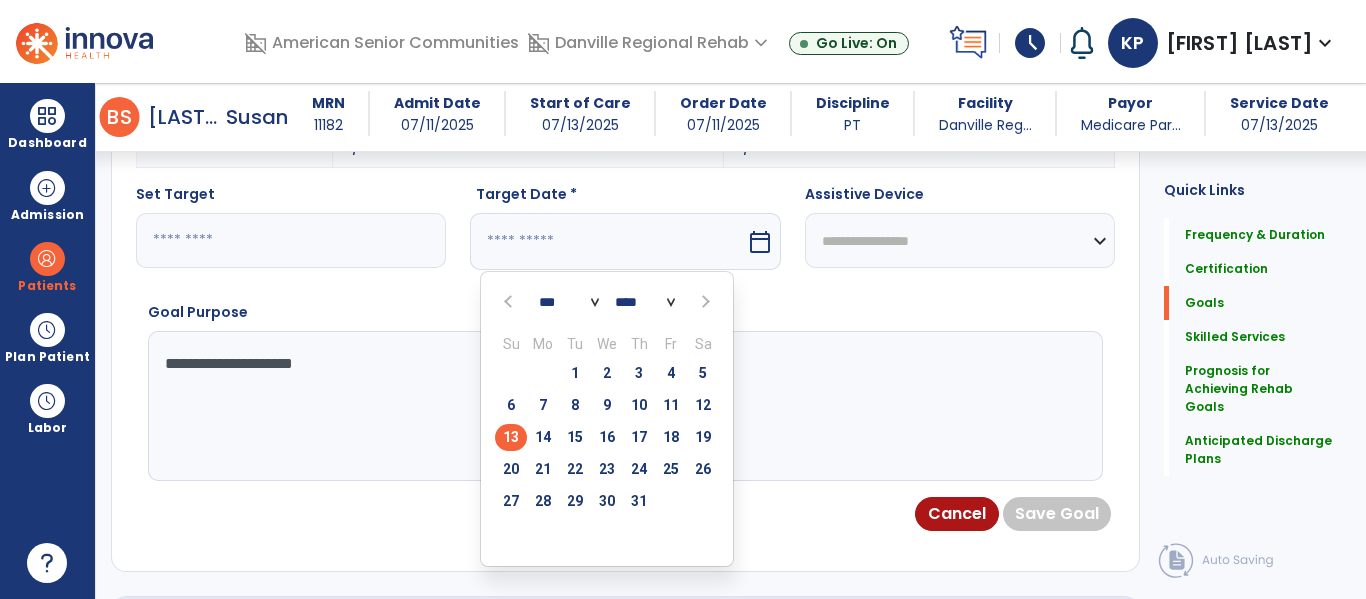 scroll, scrollTop: 708, scrollLeft: 0, axis: vertical 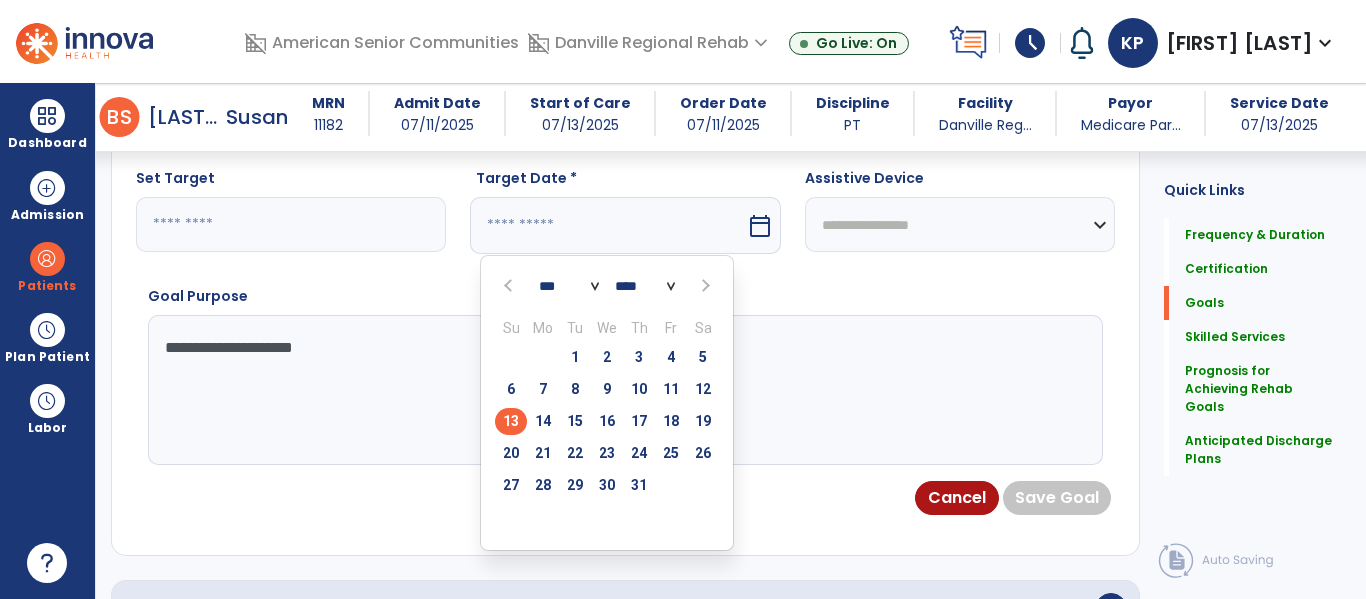 click at bounding box center [704, 286] 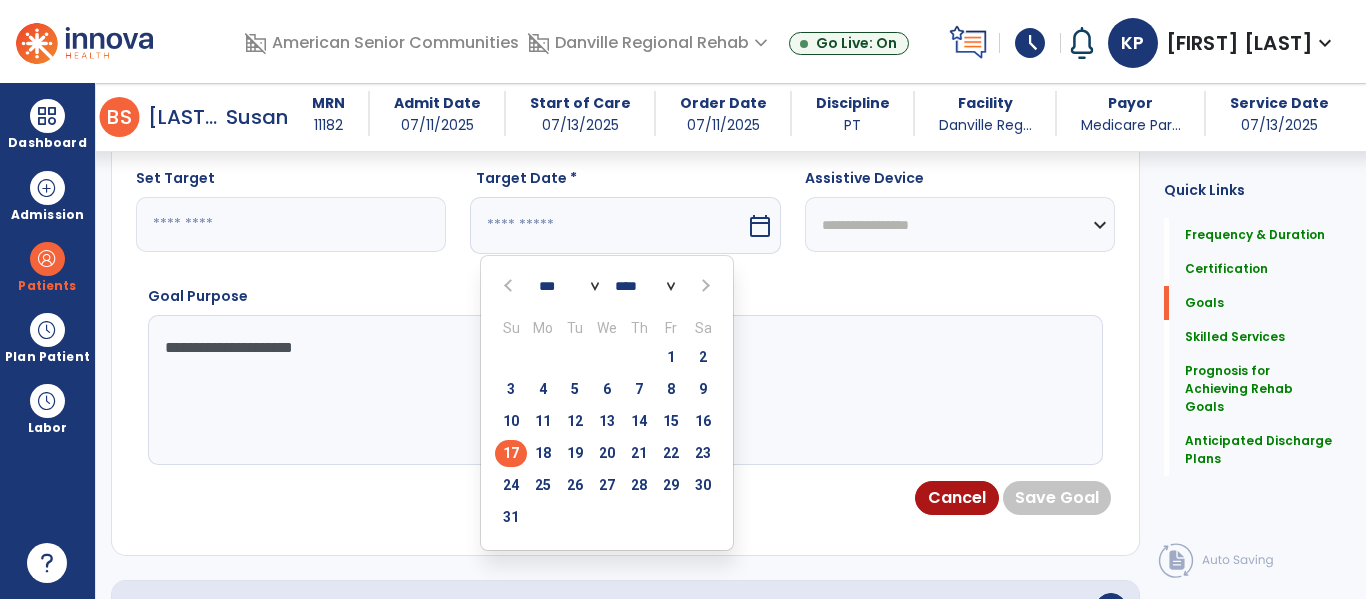 click on "17" at bounding box center (511, 453) 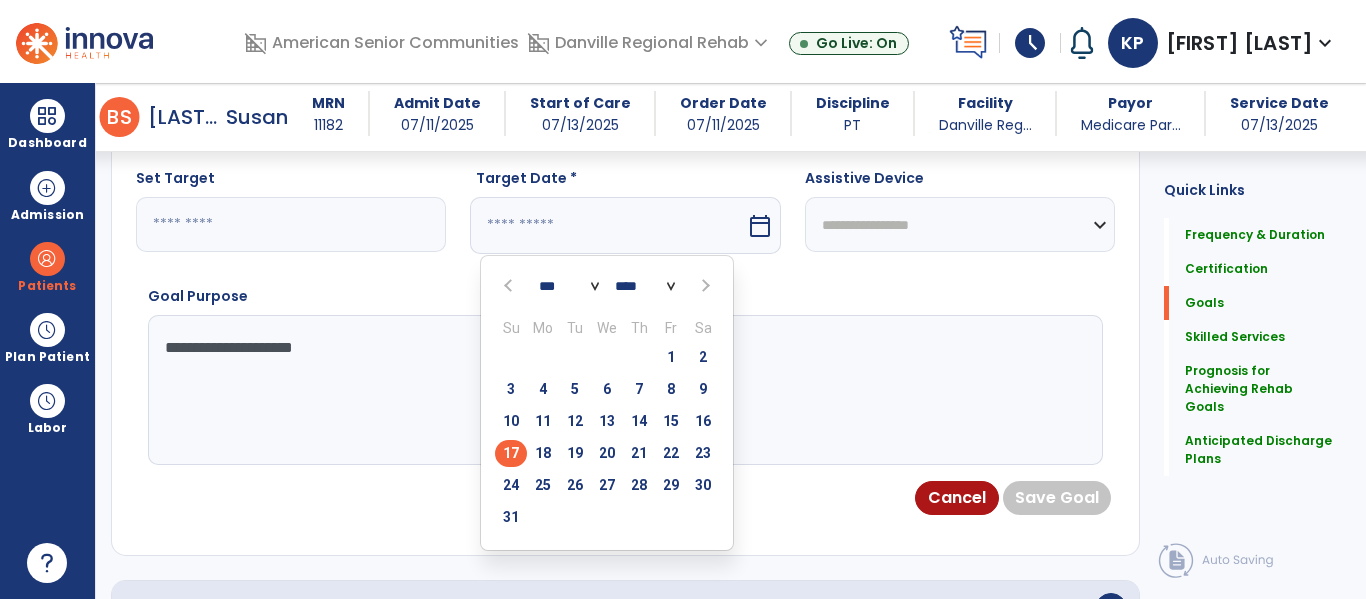 type on "*********" 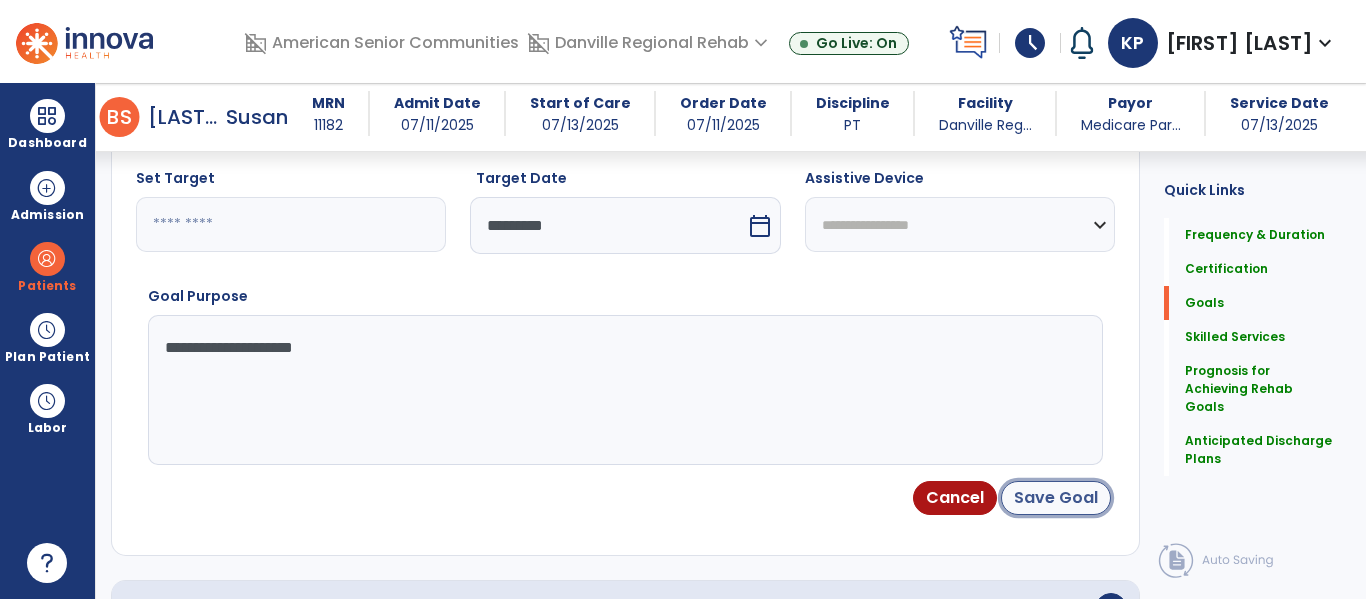 click on "Save Goal" at bounding box center [1056, 498] 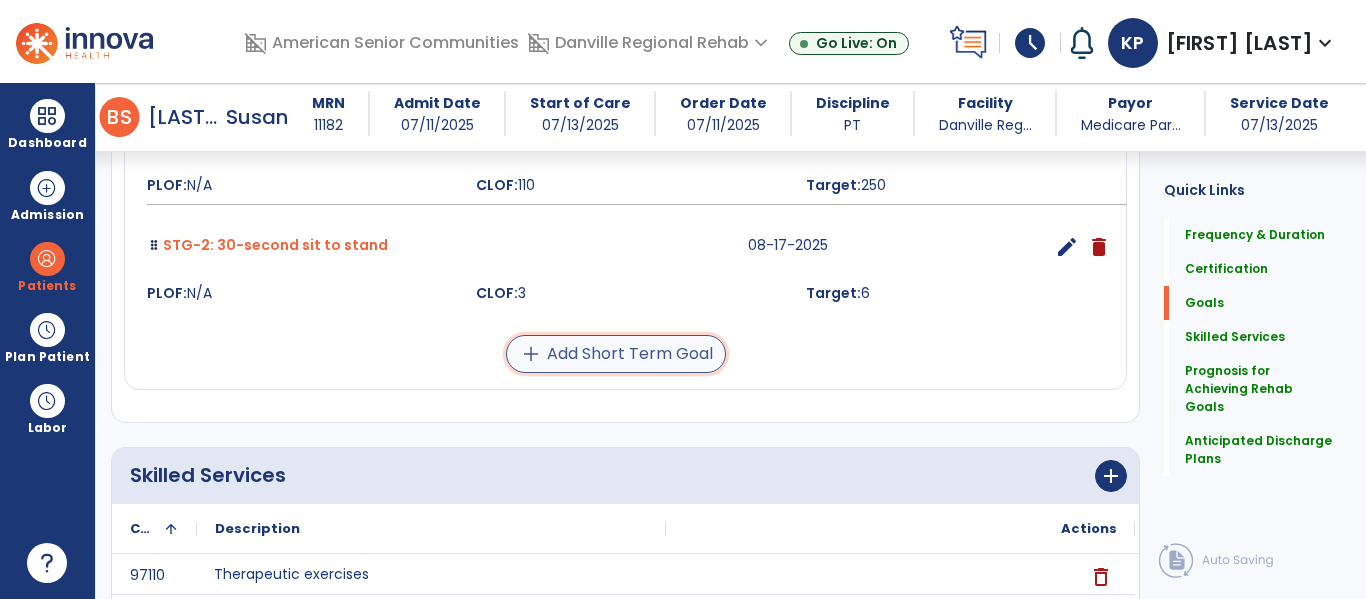 click on "add  Add Short Term Goal" at bounding box center [616, 354] 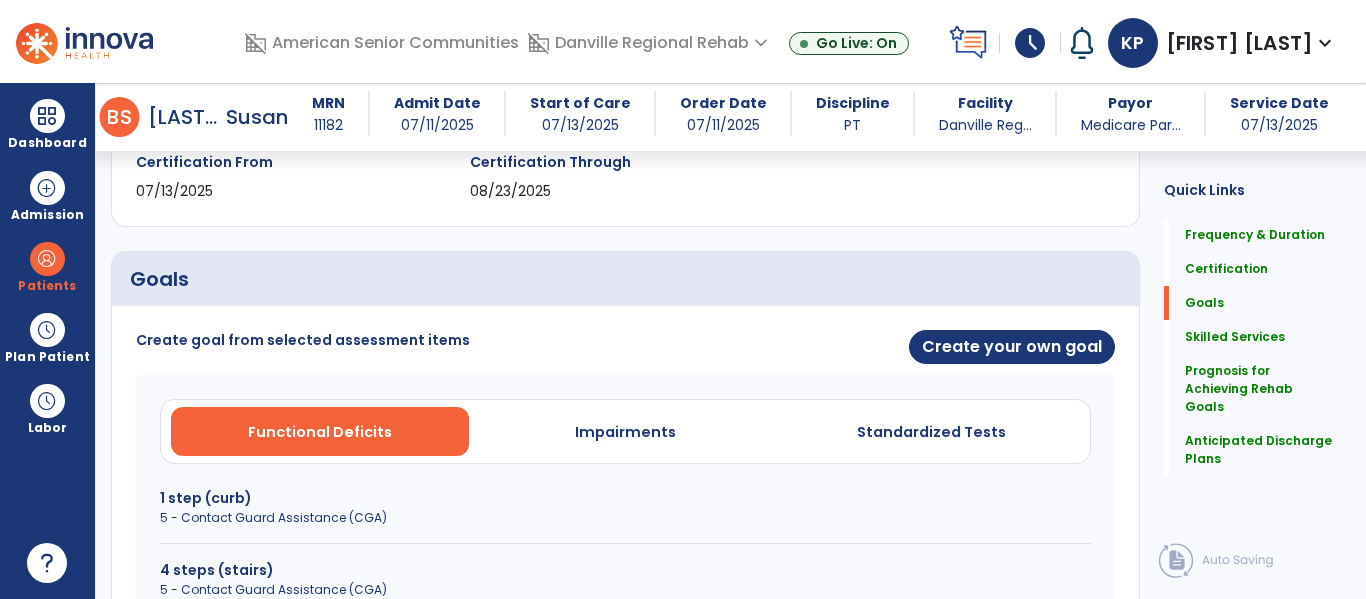 scroll, scrollTop: 369, scrollLeft: 0, axis: vertical 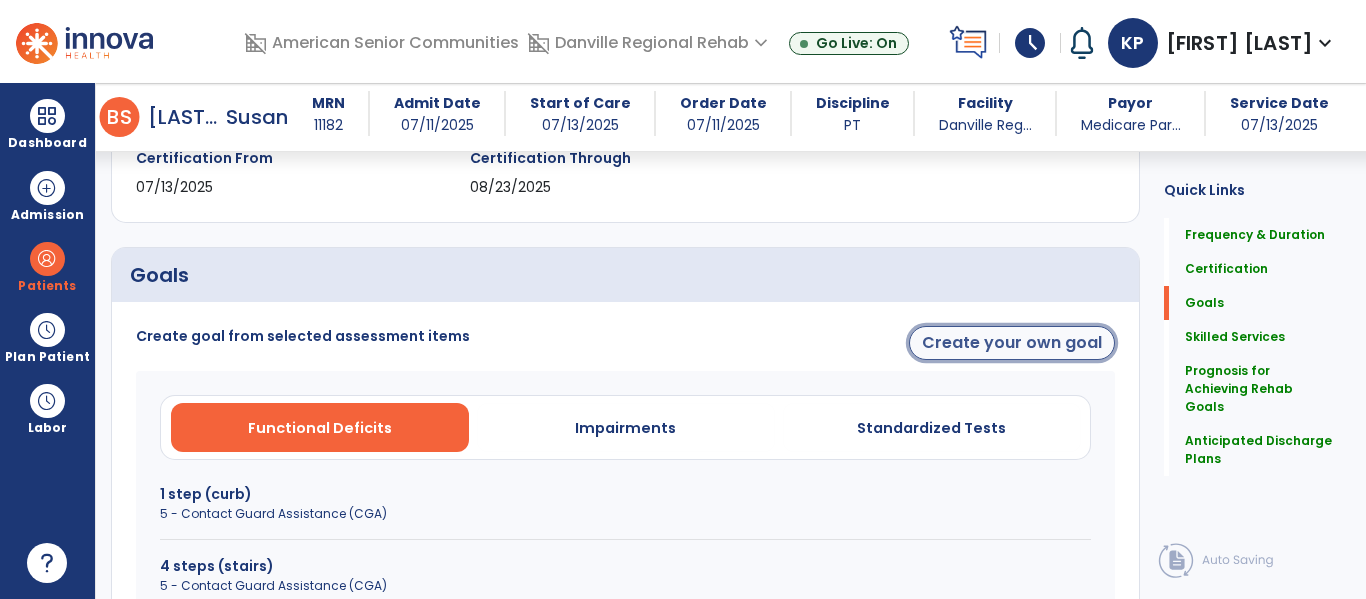 click on "Create your own goal" at bounding box center (1012, 343) 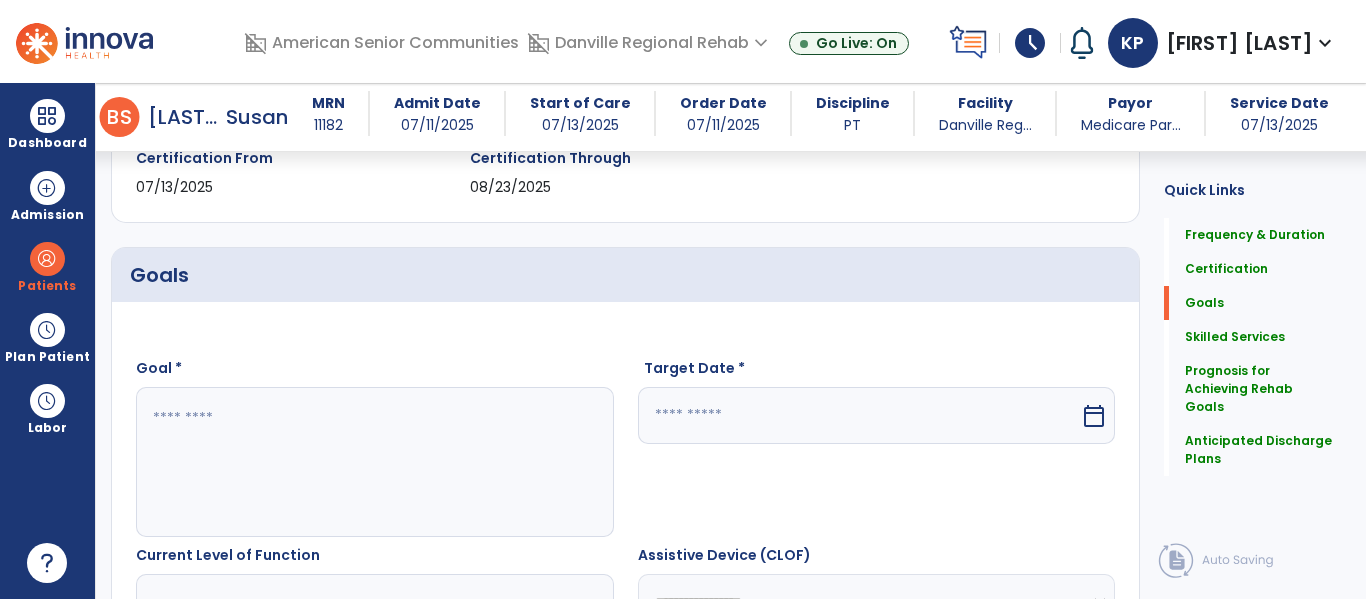 click at bounding box center (374, 462) 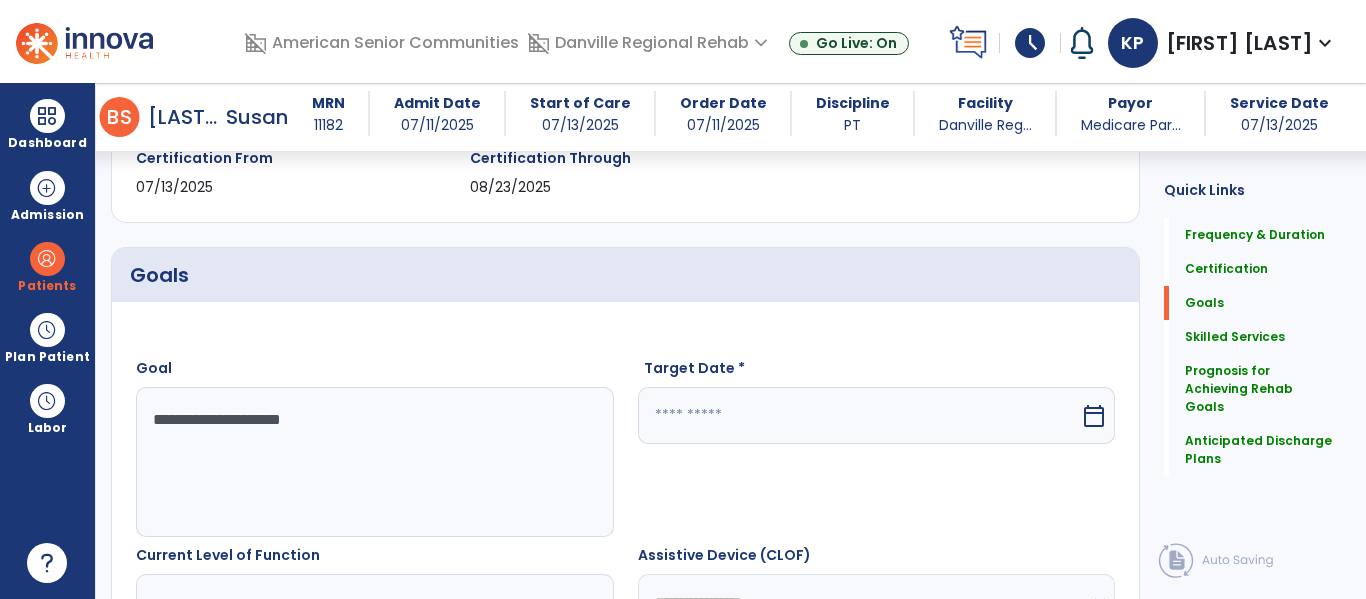 type on "**********" 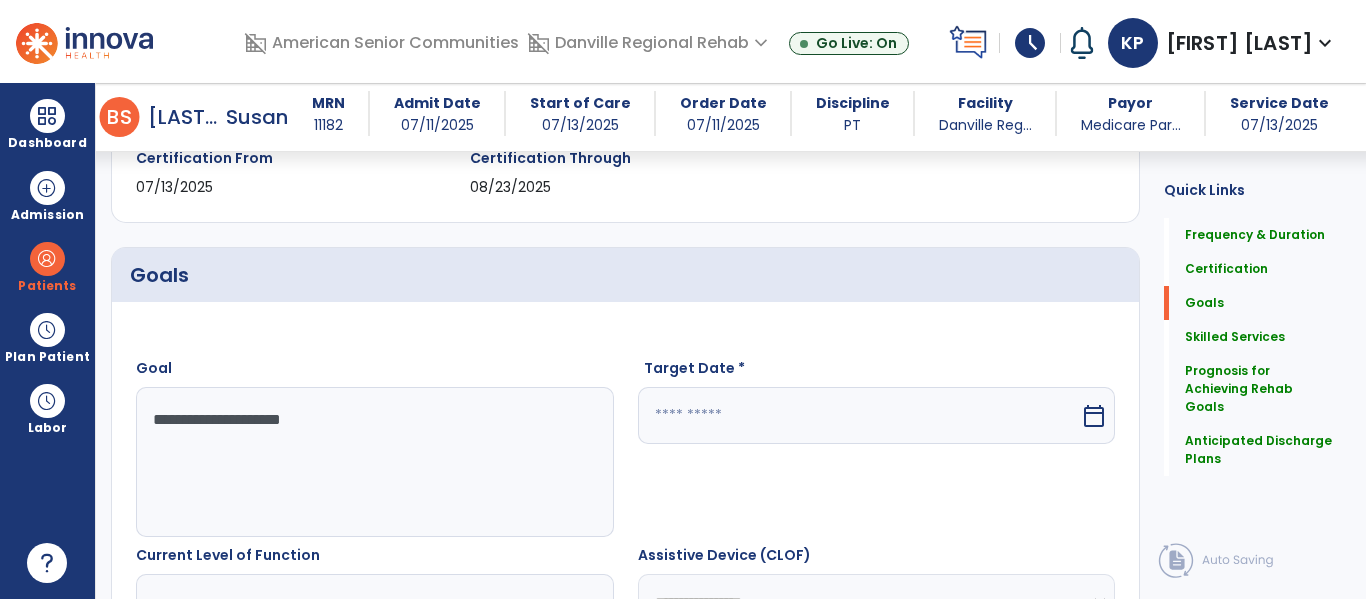 click at bounding box center [859, 415] 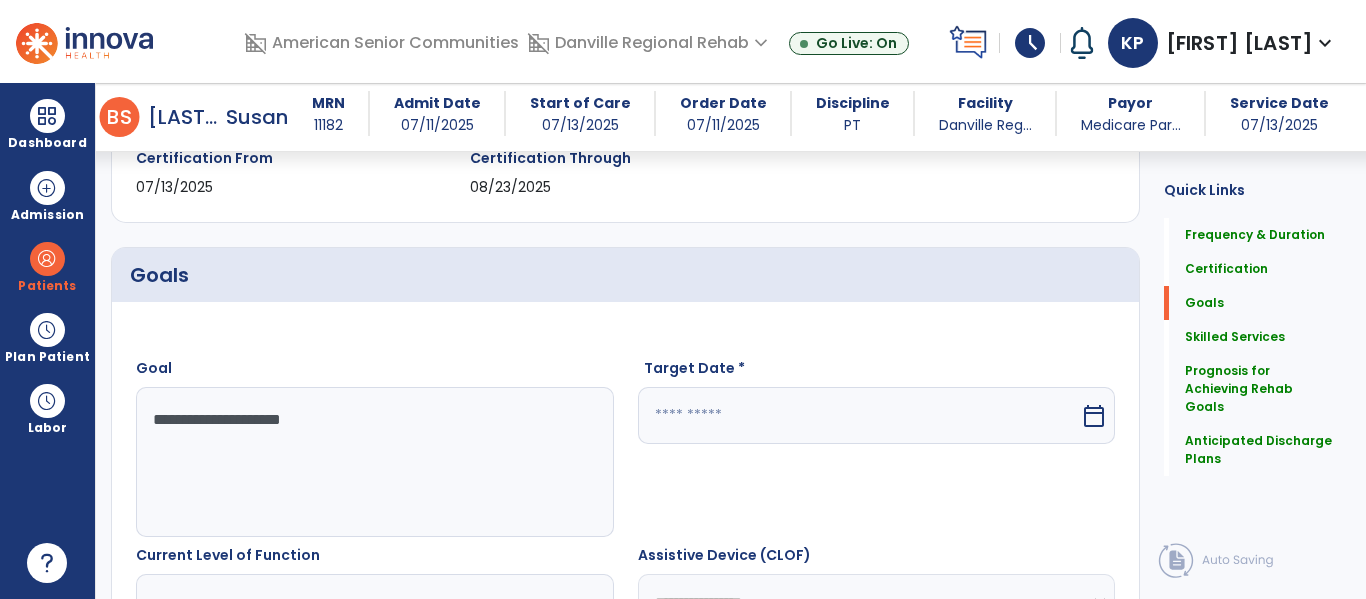 select on "*" 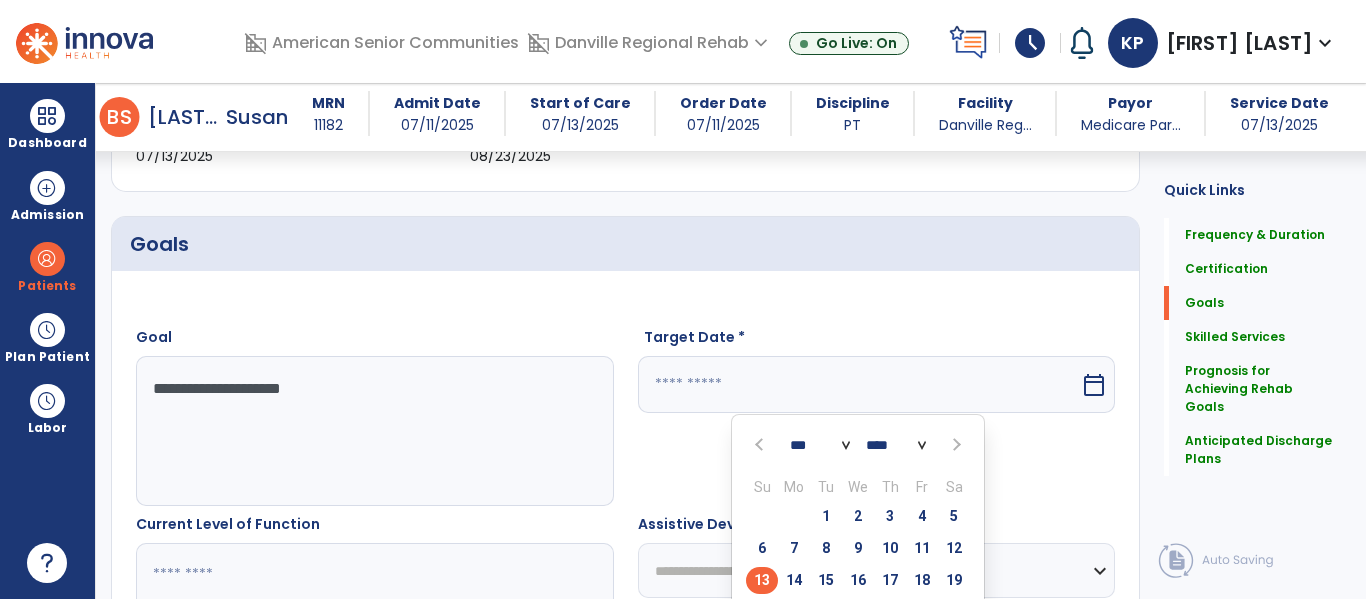 scroll, scrollTop: 548, scrollLeft: 0, axis: vertical 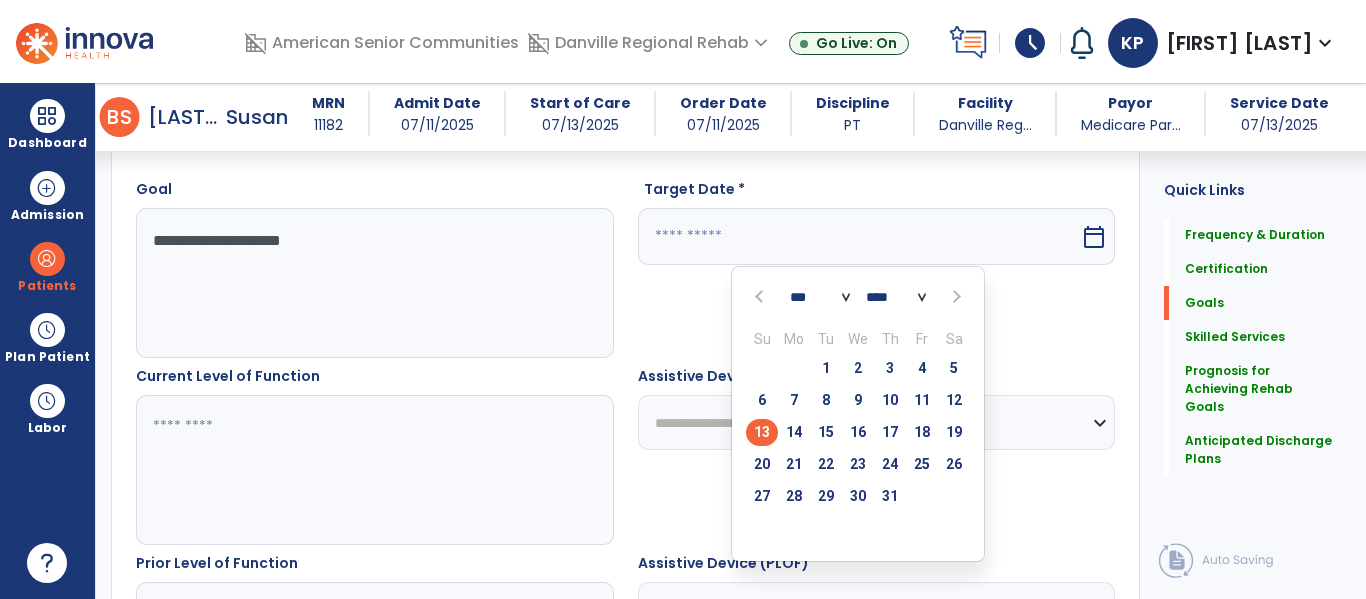 click at bounding box center (954, 297) 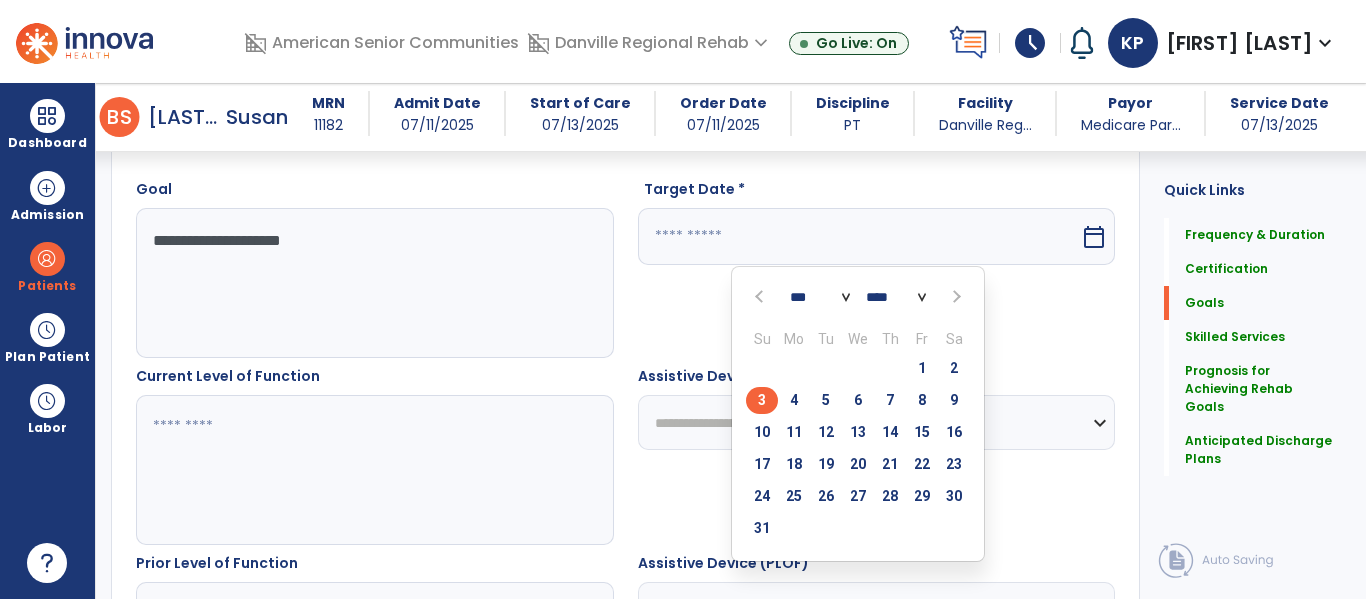 click on "3" at bounding box center (762, 400) 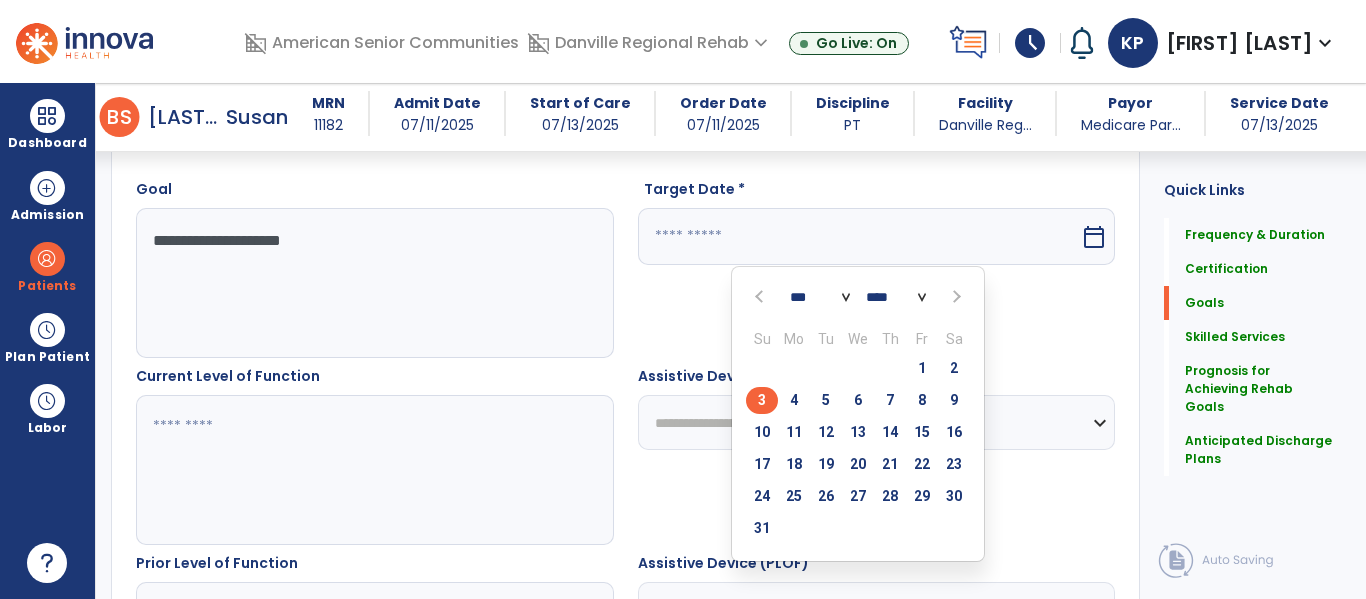 type on "********" 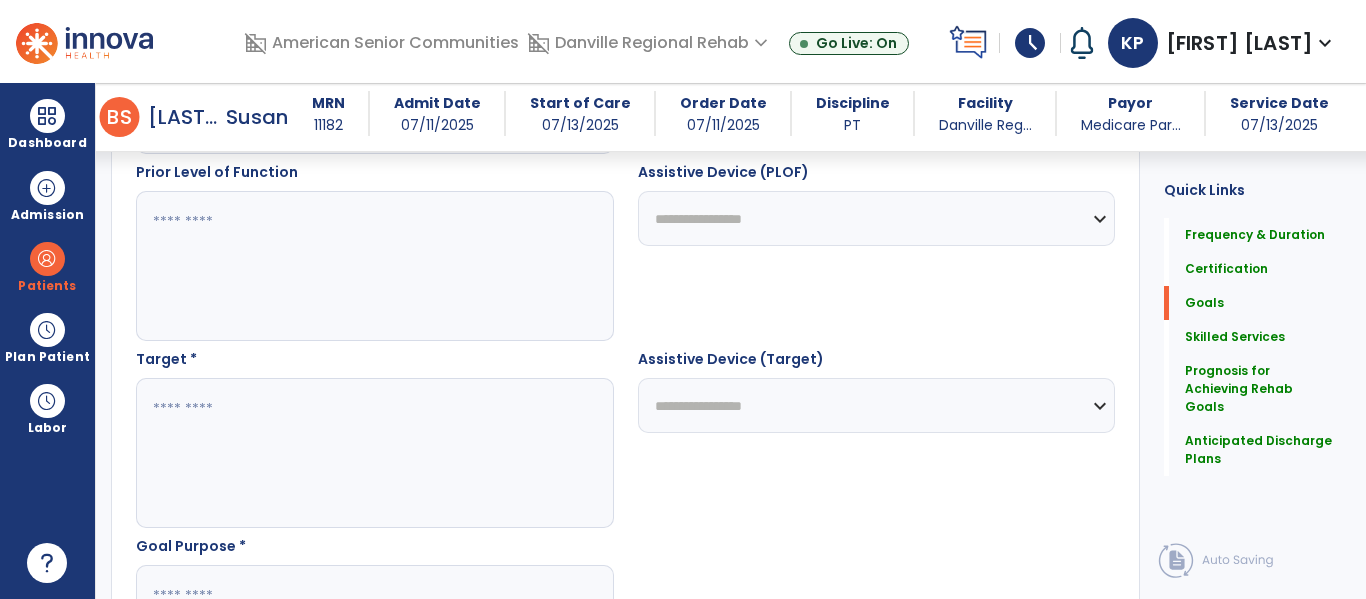 scroll, scrollTop: 941, scrollLeft: 0, axis: vertical 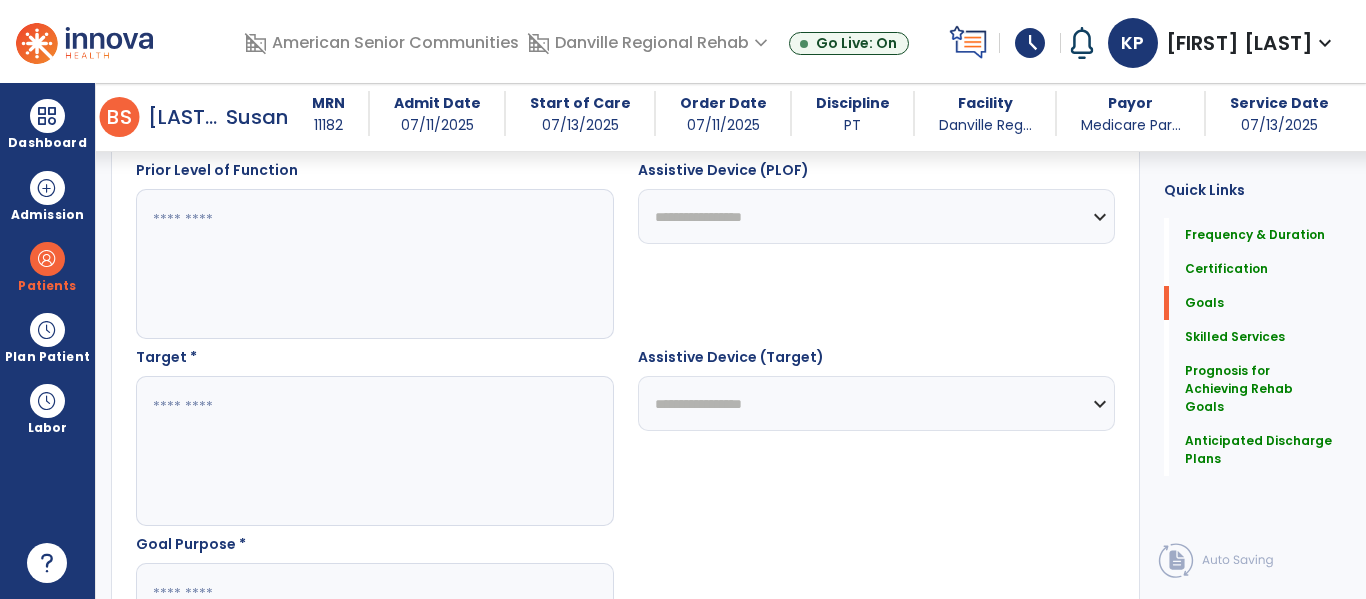 click at bounding box center (374, 451) 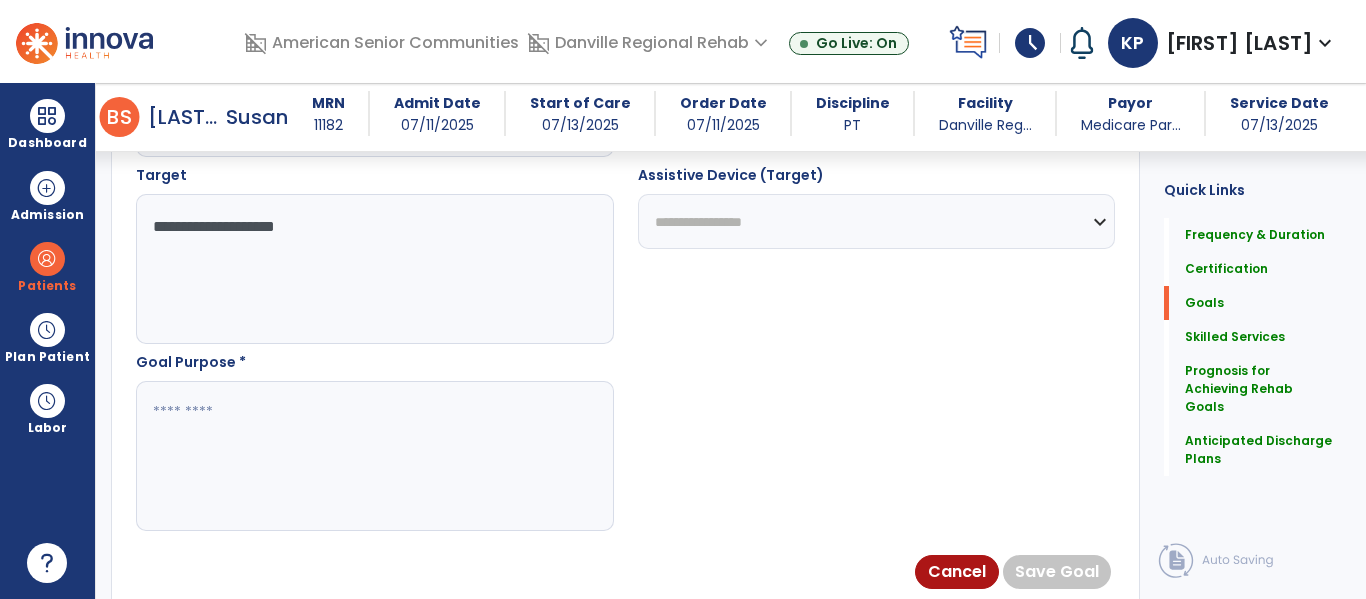 scroll, scrollTop: 1116, scrollLeft: 0, axis: vertical 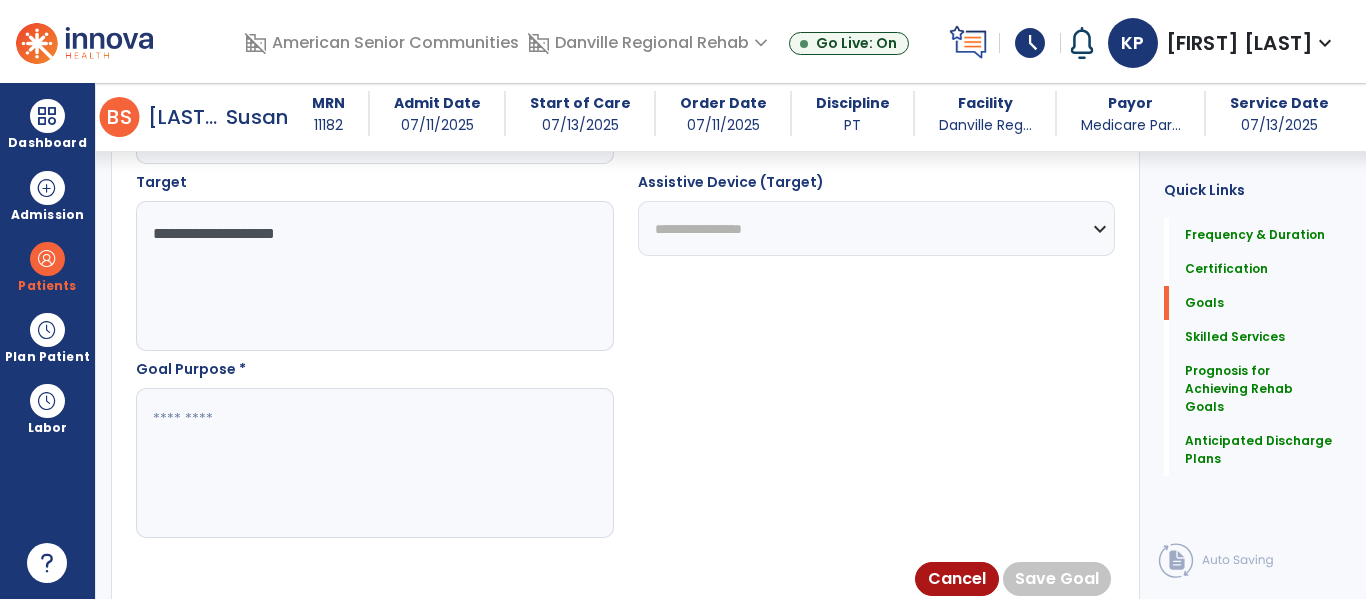 type on "**********" 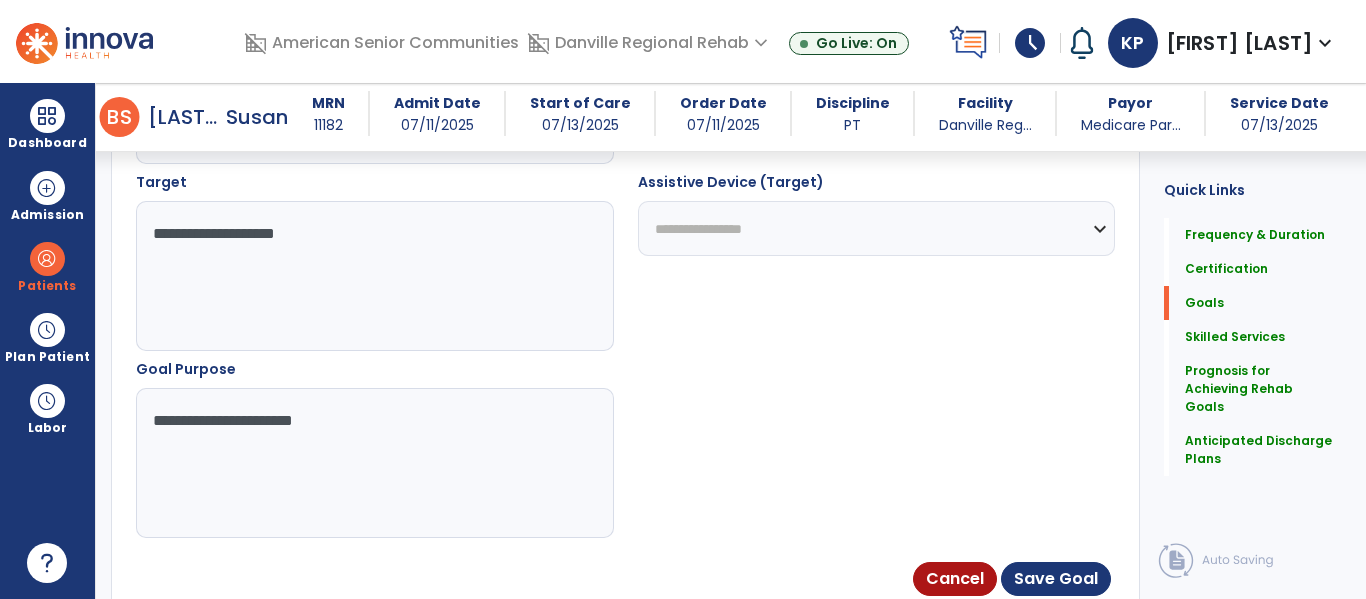 type on "**********" 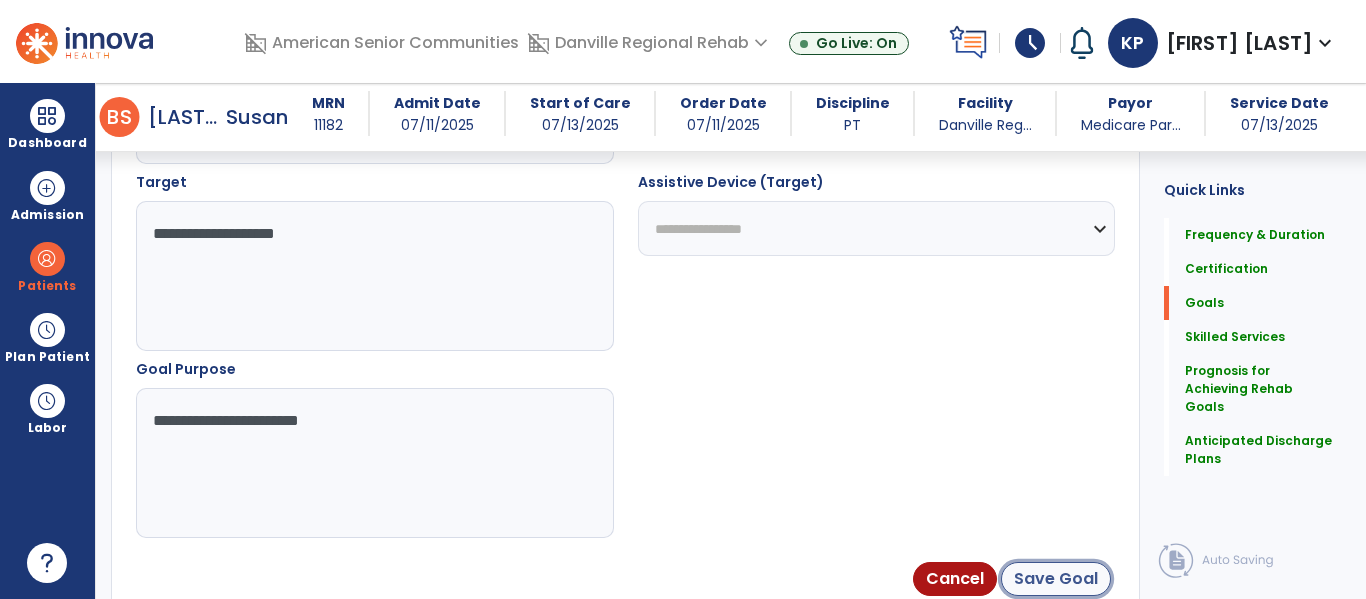 click on "Save Goal" at bounding box center (1056, 579) 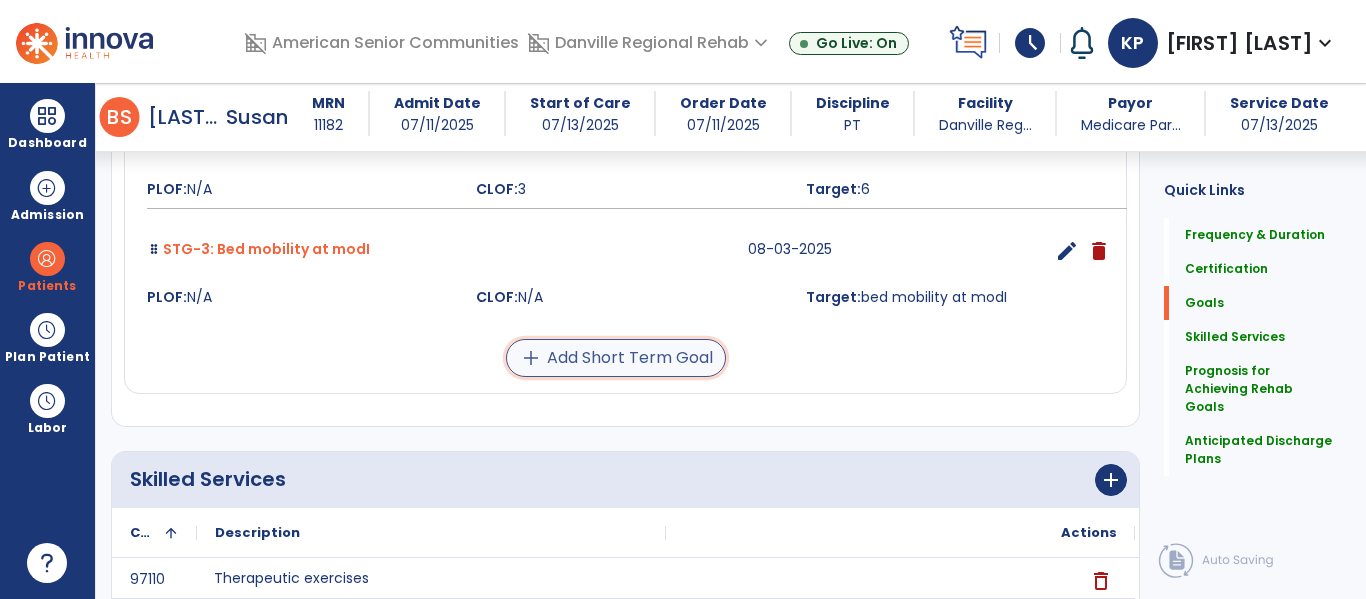 click on "add  Add Short Term Goal" at bounding box center (616, 358) 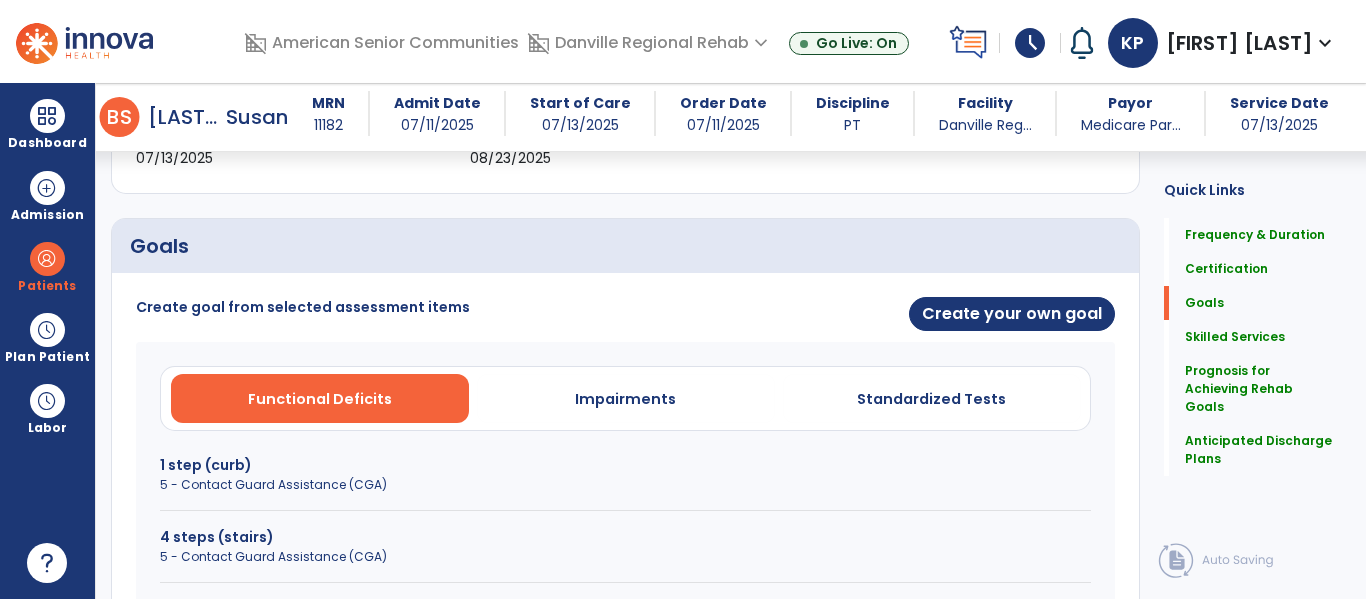 scroll, scrollTop: 399, scrollLeft: 0, axis: vertical 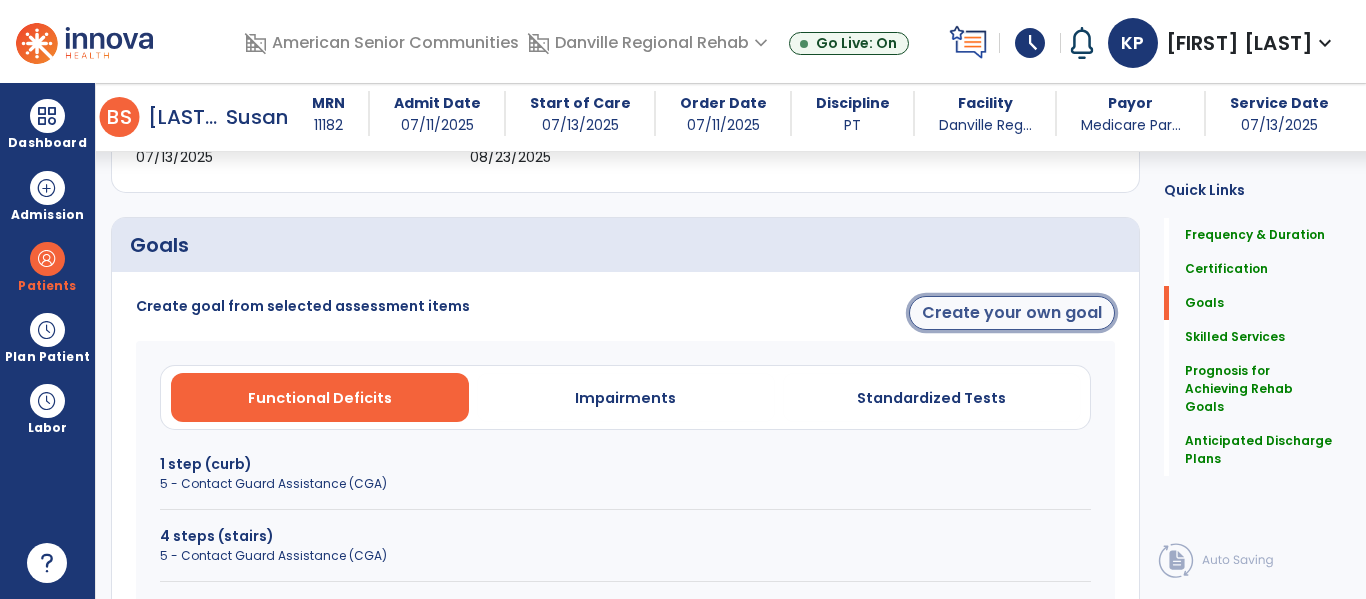 click on "Create your own goal" at bounding box center (1012, 313) 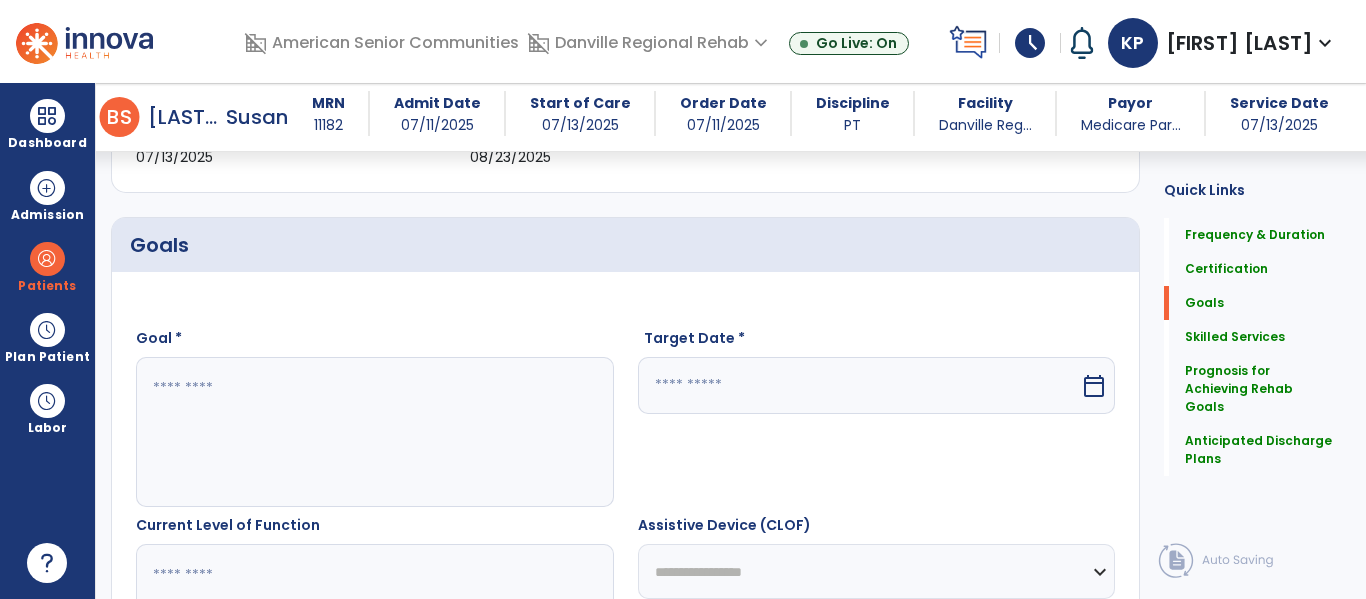 click at bounding box center (374, 432) 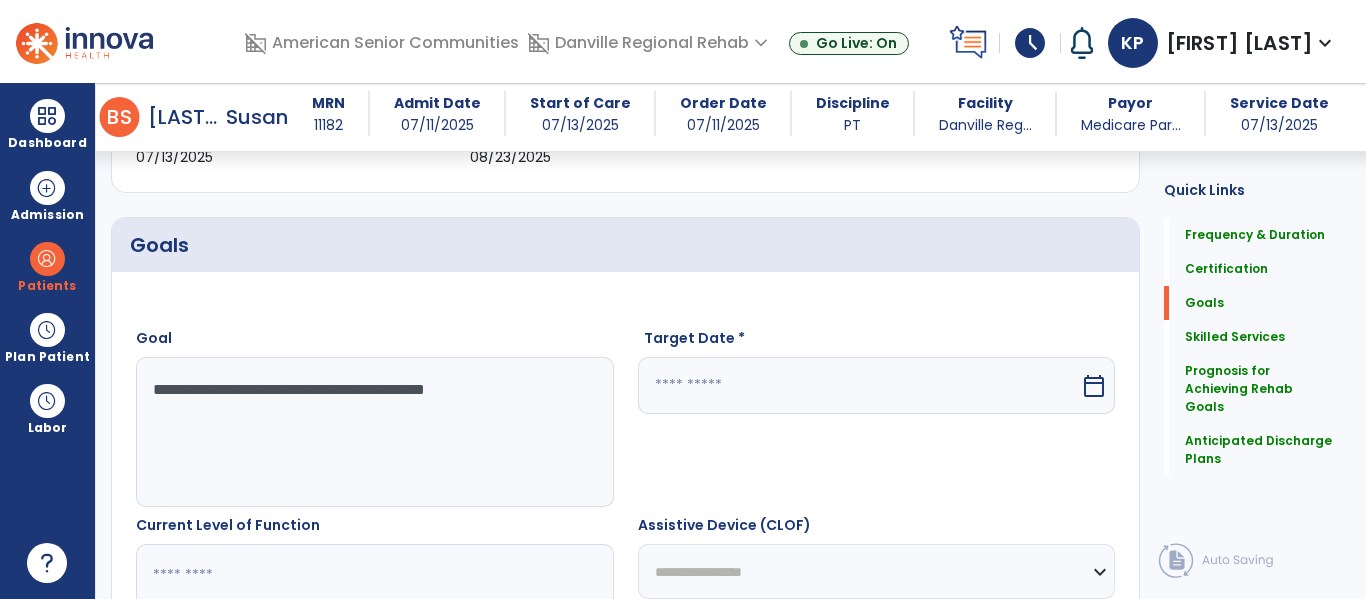 type on "**********" 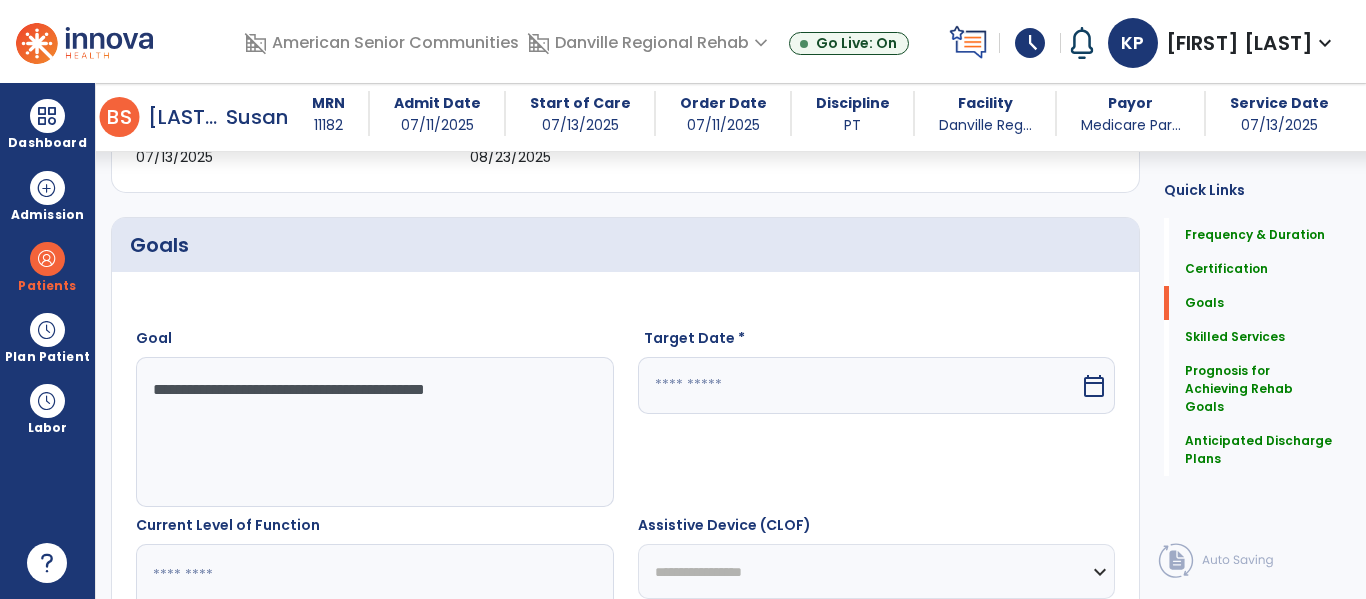 click at bounding box center (859, 385) 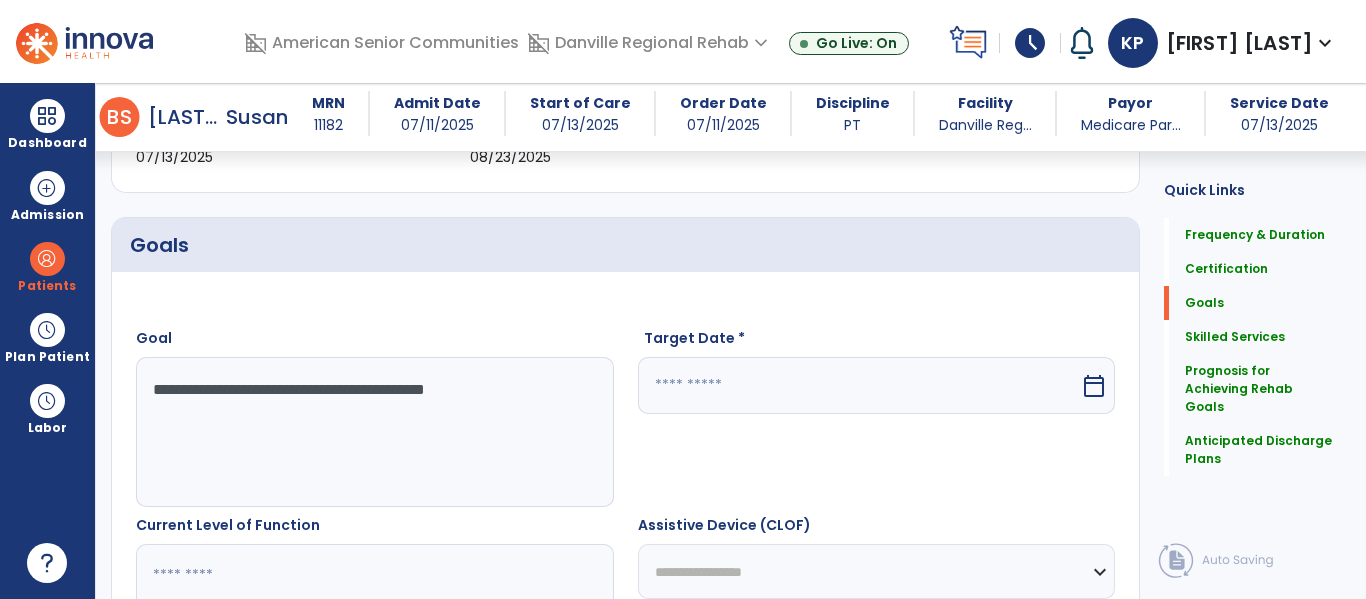 select on "*" 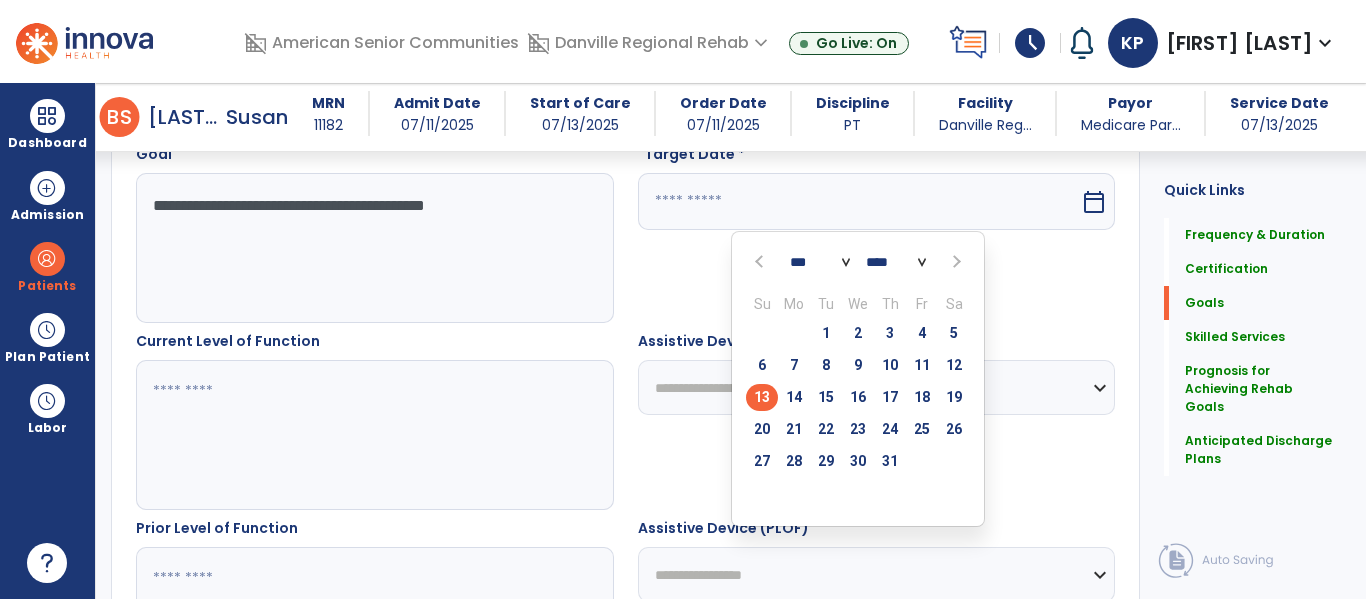 scroll, scrollTop: 596, scrollLeft: 0, axis: vertical 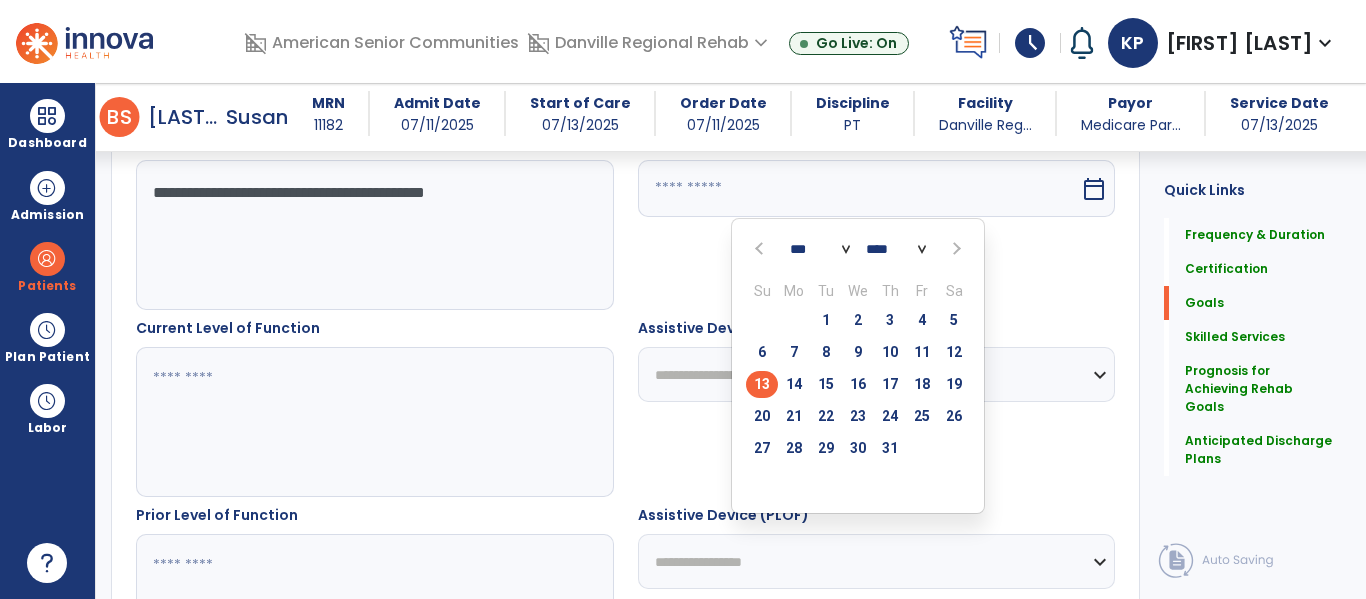 click at bounding box center [954, 249] 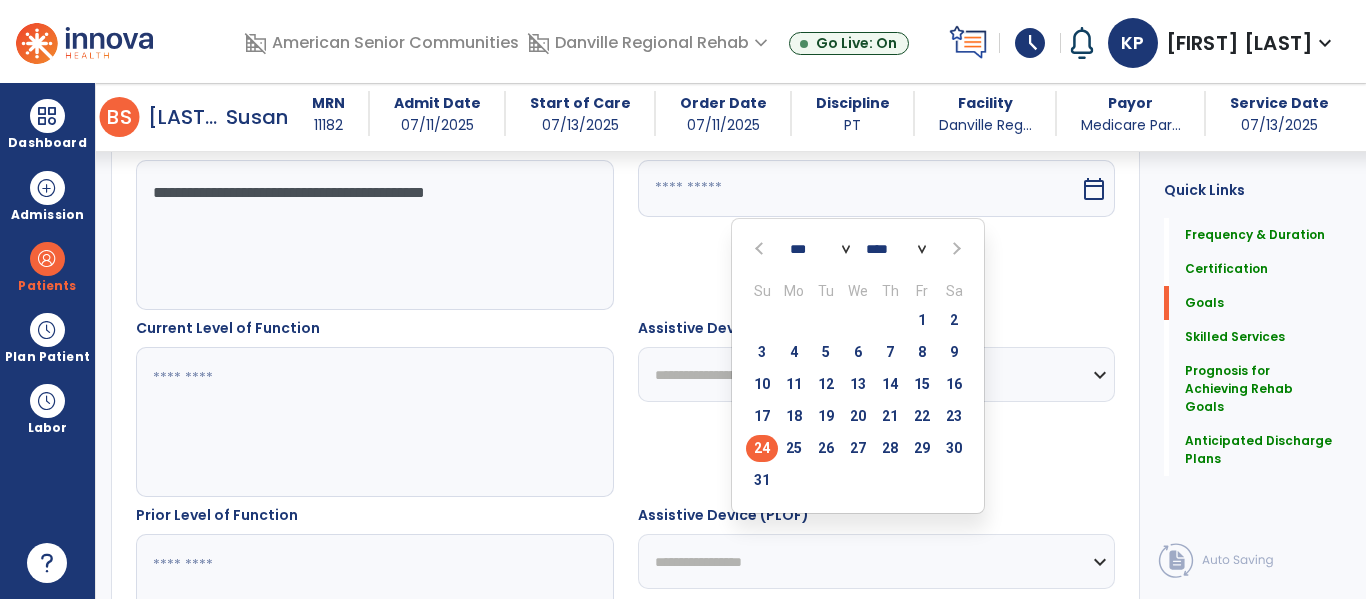 click on "24" at bounding box center [762, 448] 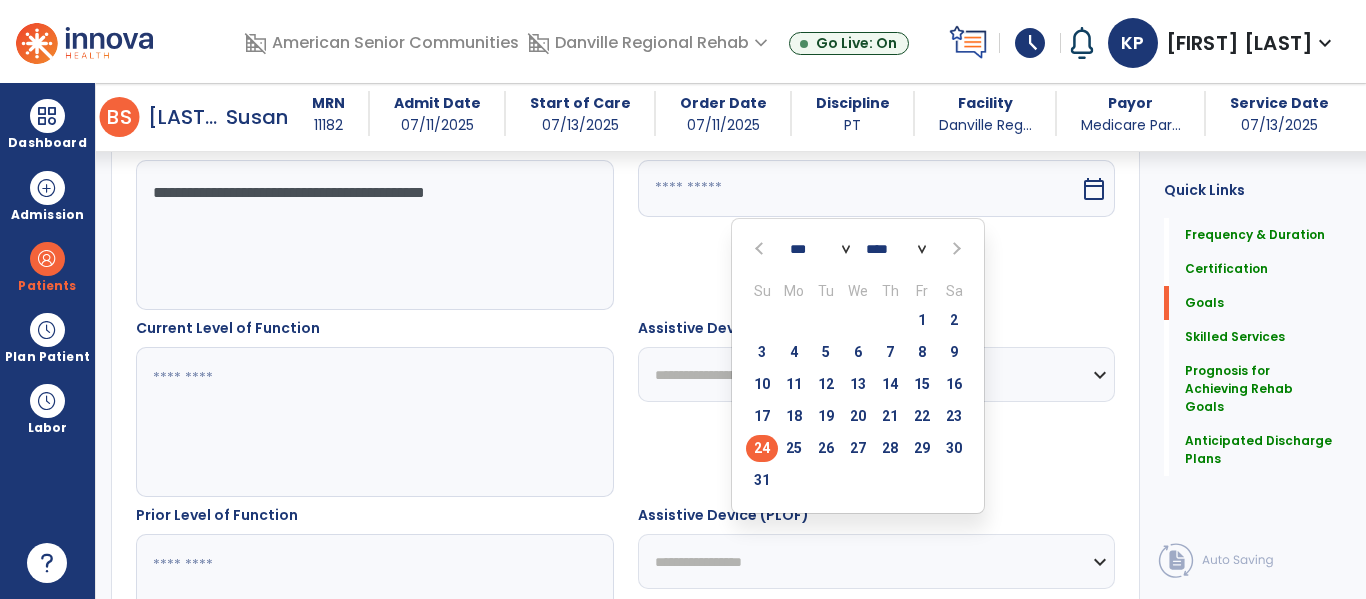 type on "*********" 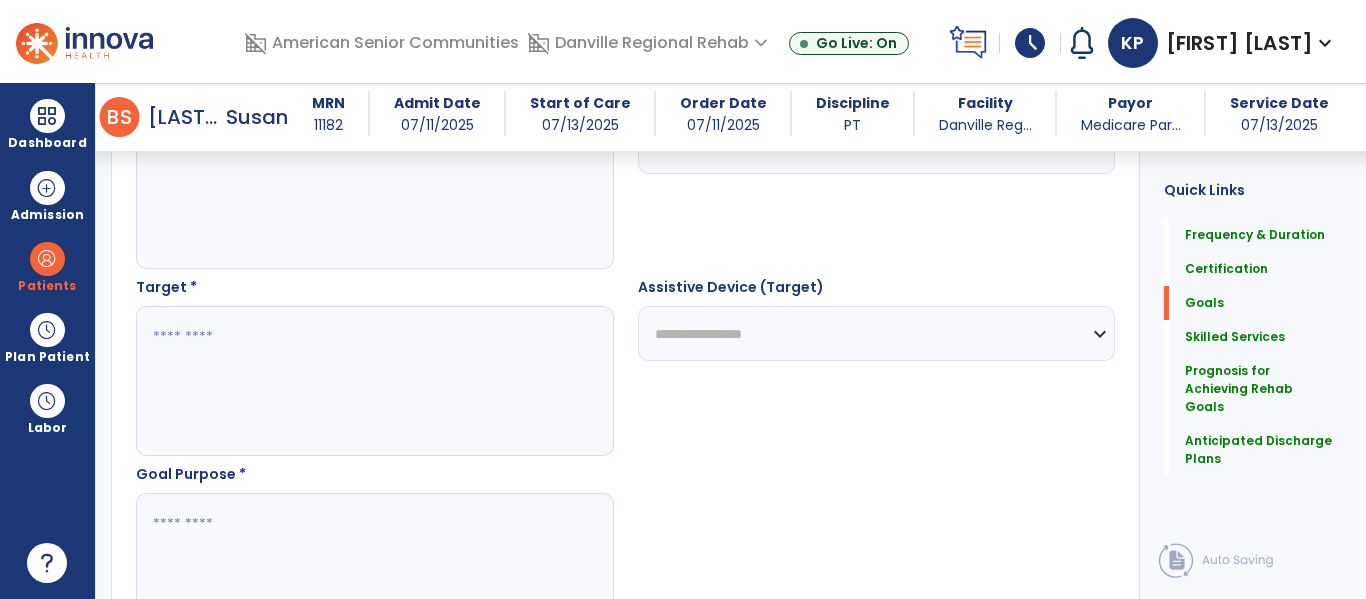 scroll, scrollTop: 1135, scrollLeft: 0, axis: vertical 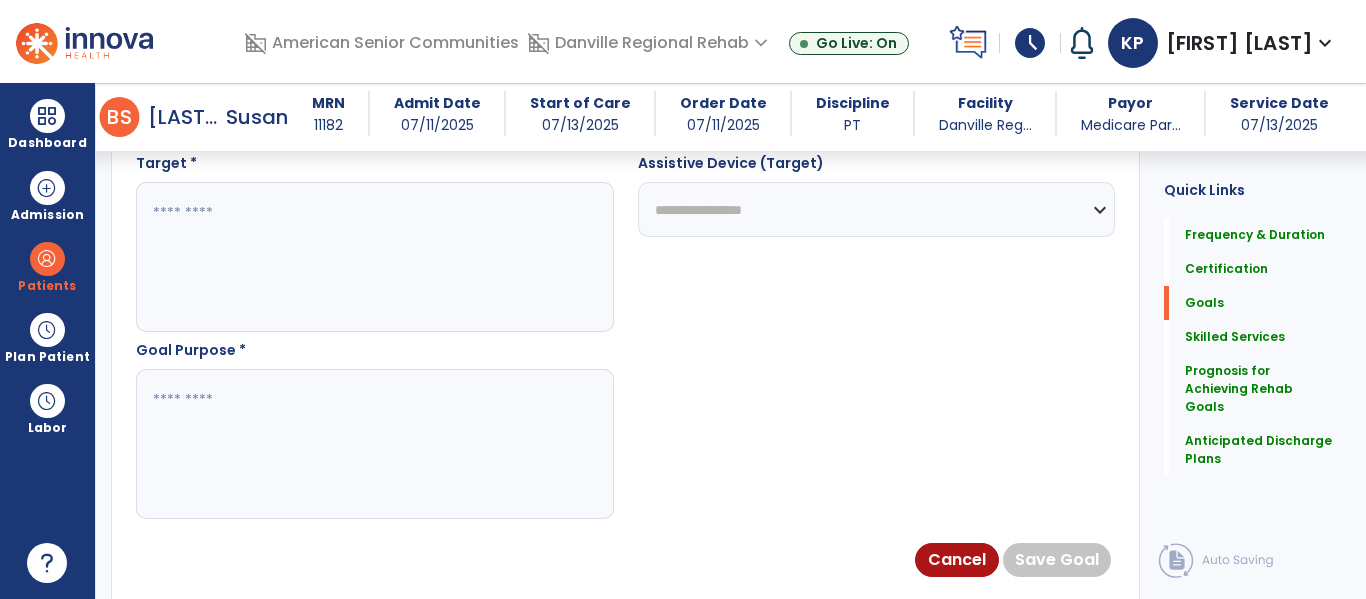 click at bounding box center (374, 257) 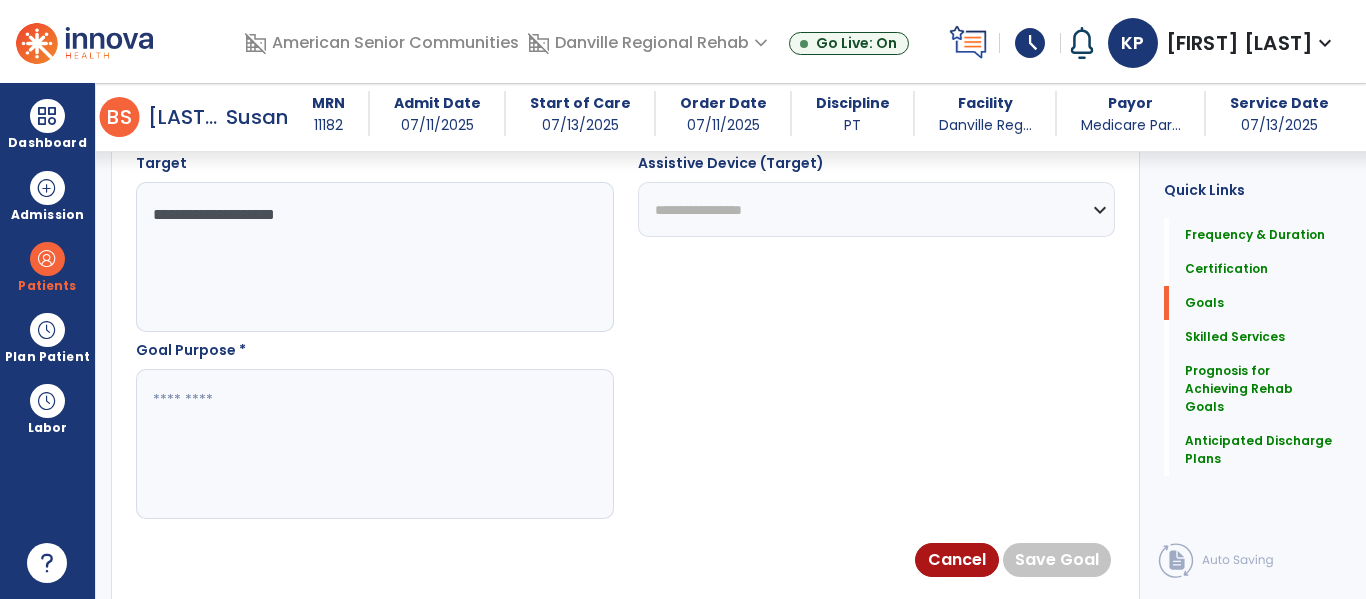 type on "**********" 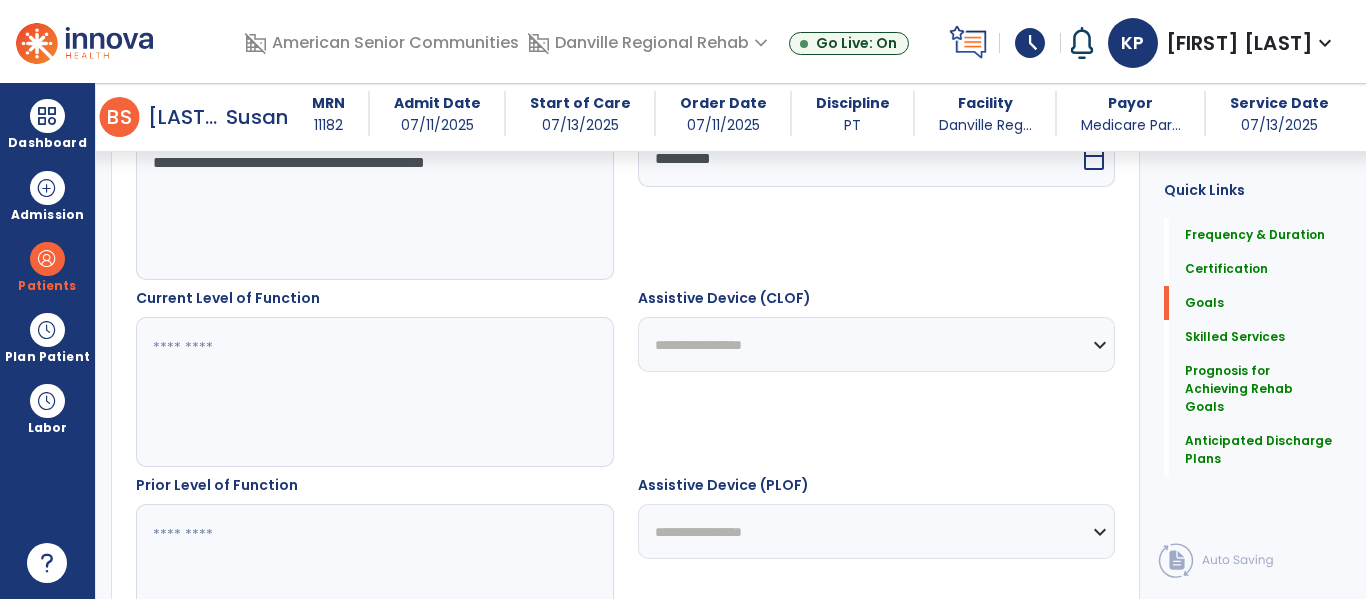 scroll, scrollTop: 444, scrollLeft: 0, axis: vertical 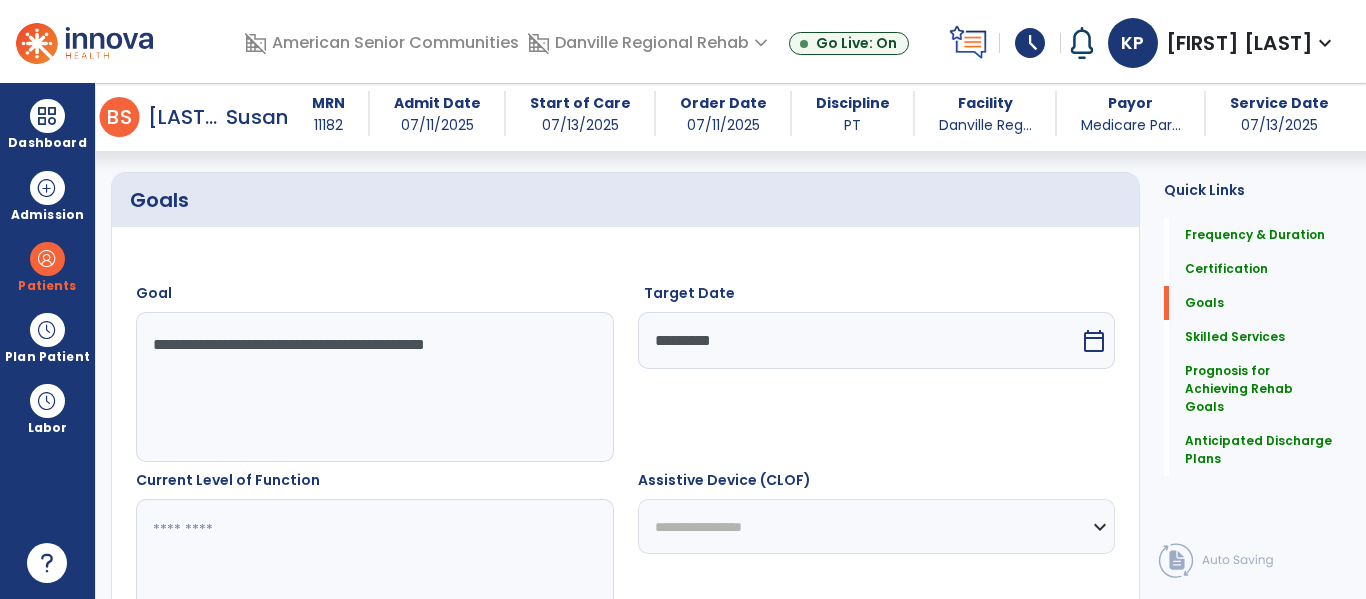 type on "**********" 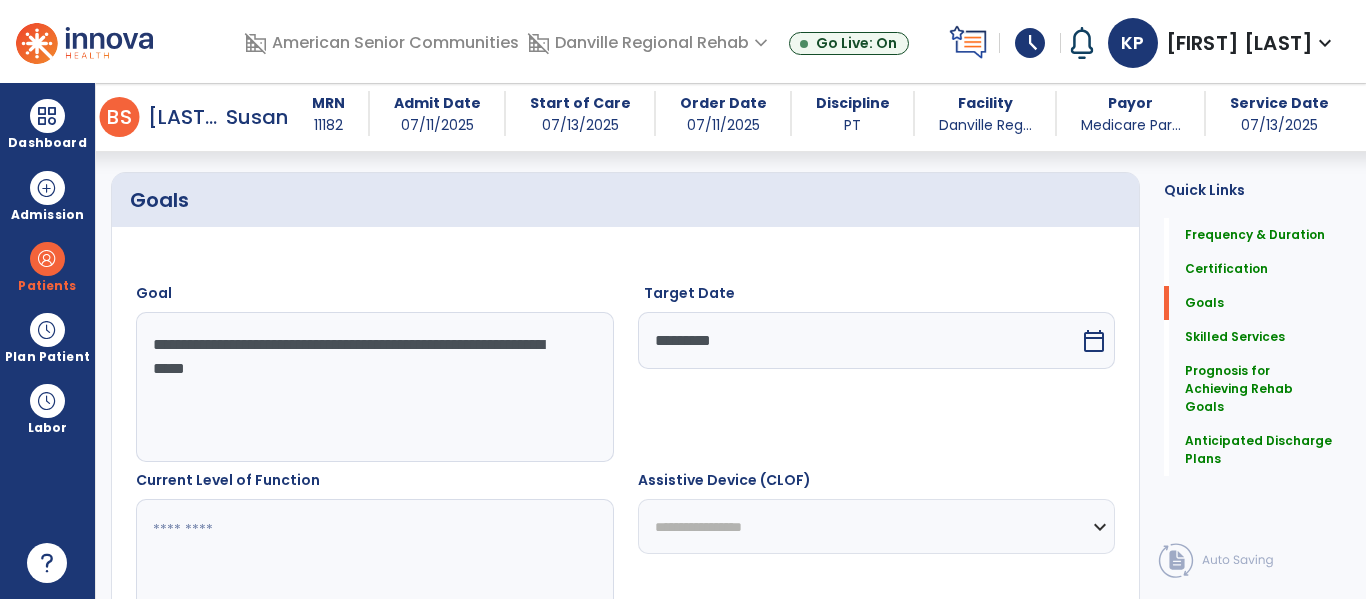 click on "**********" at bounding box center (374, 387) 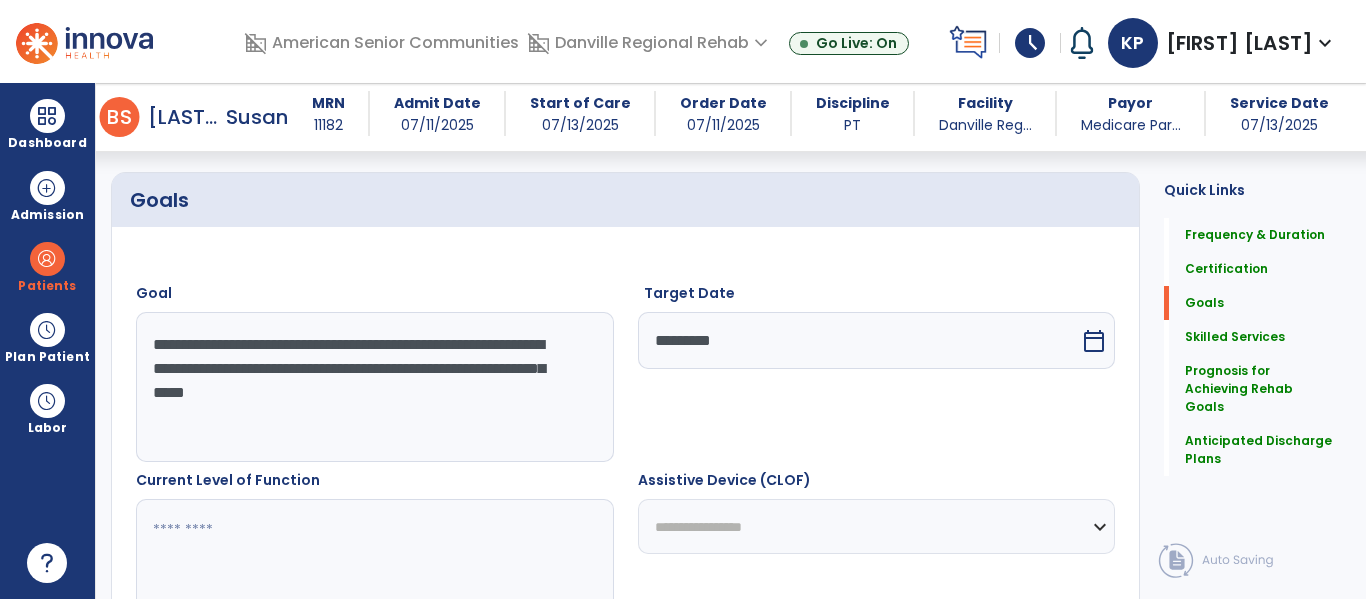 click on "**********" at bounding box center (374, 387) 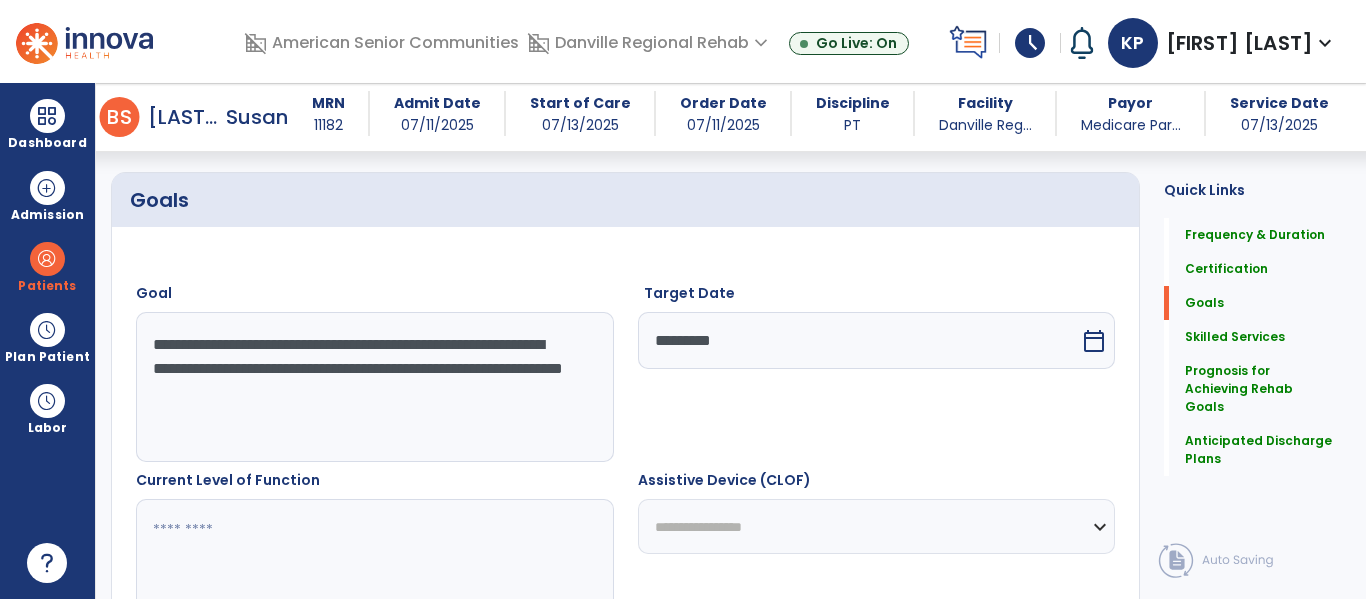 type on "**********" 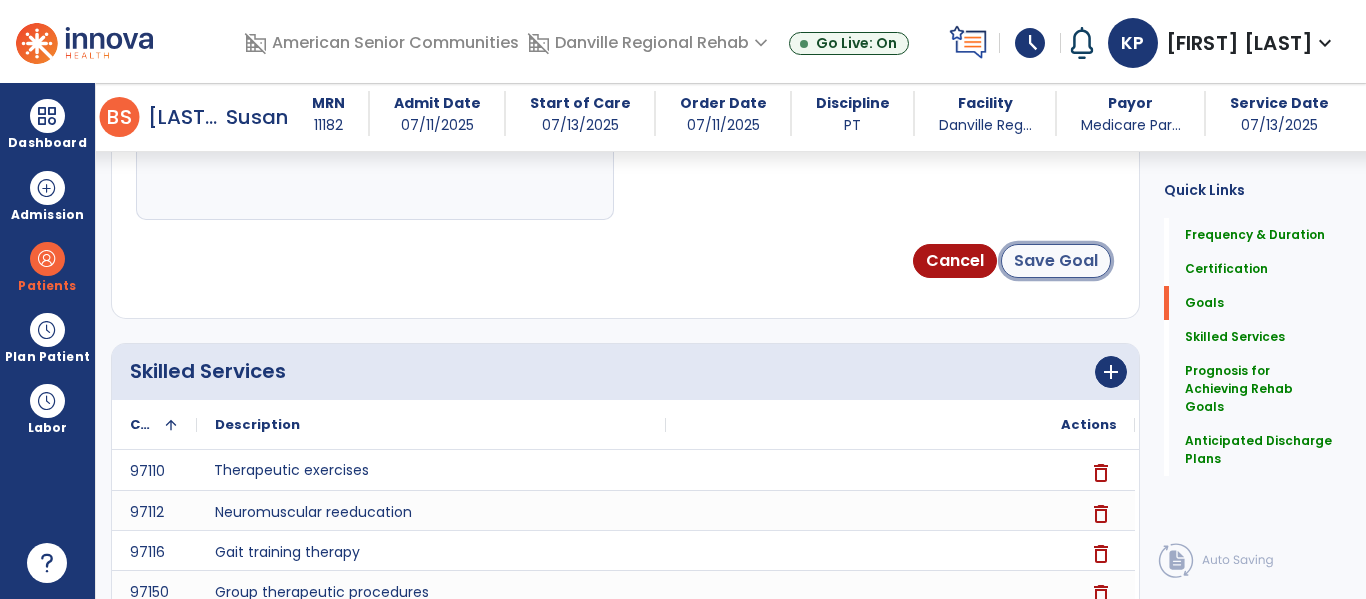 click on "Save Goal" at bounding box center [1056, 261] 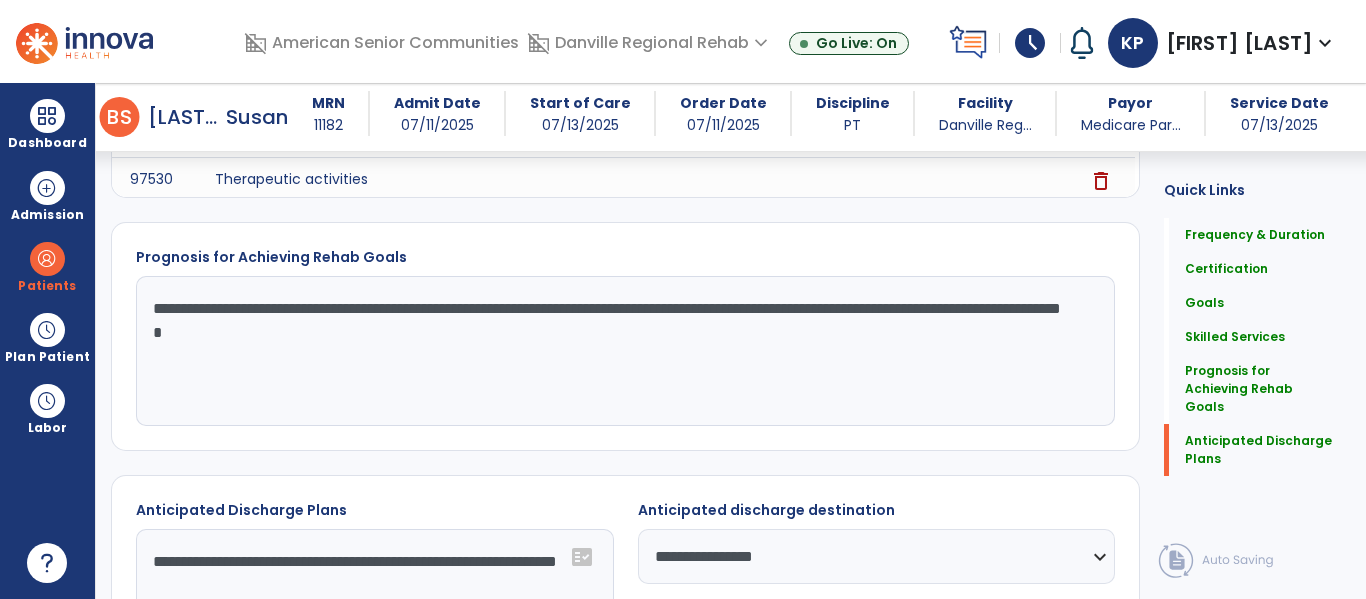 scroll, scrollTop: 2036, scrollLeft: 0, axis: vertical 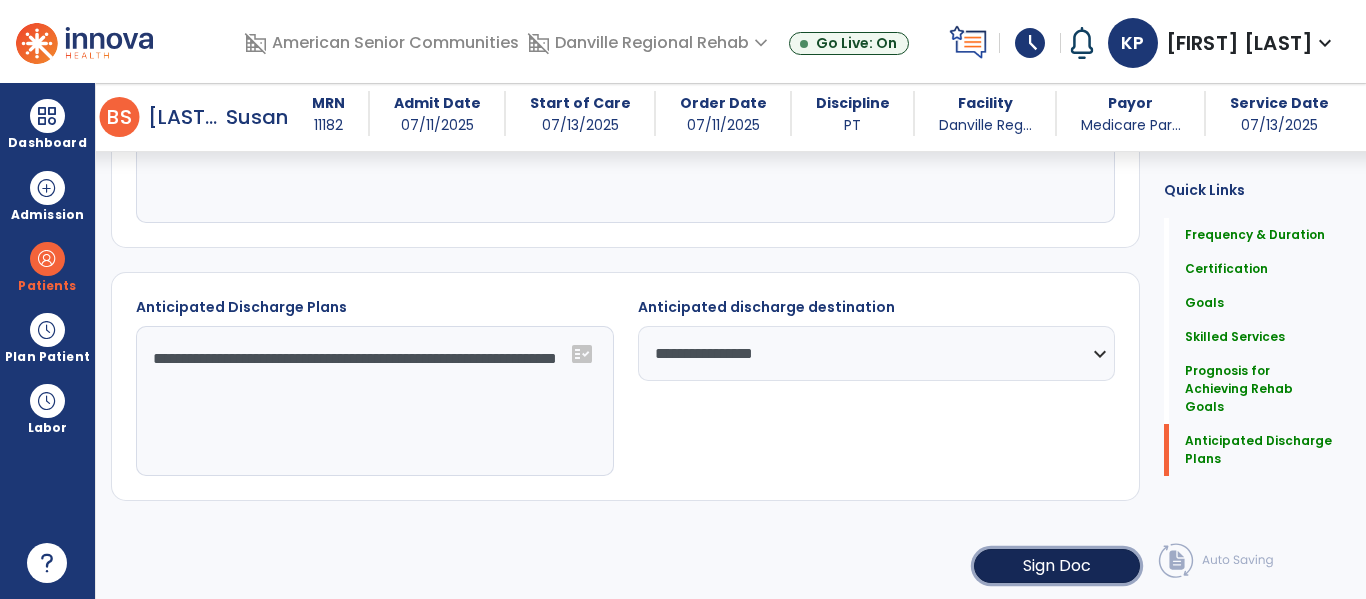click on "Sign Doc" 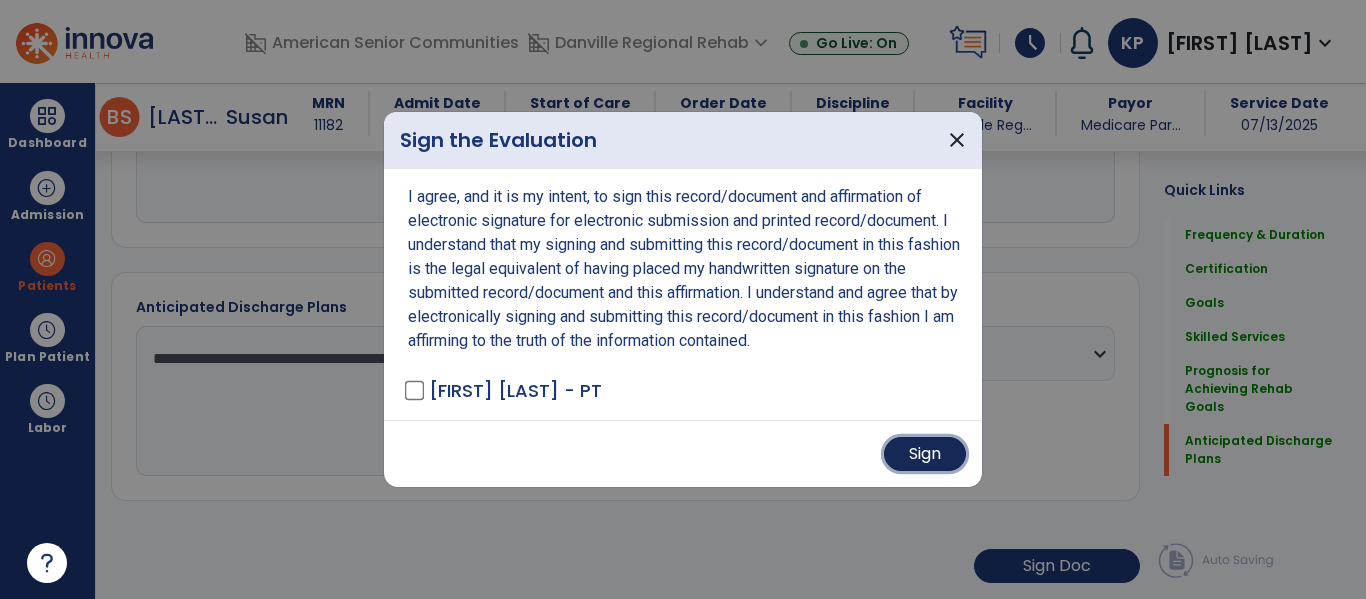 click on "Sign" at bounding box center (925, 454) 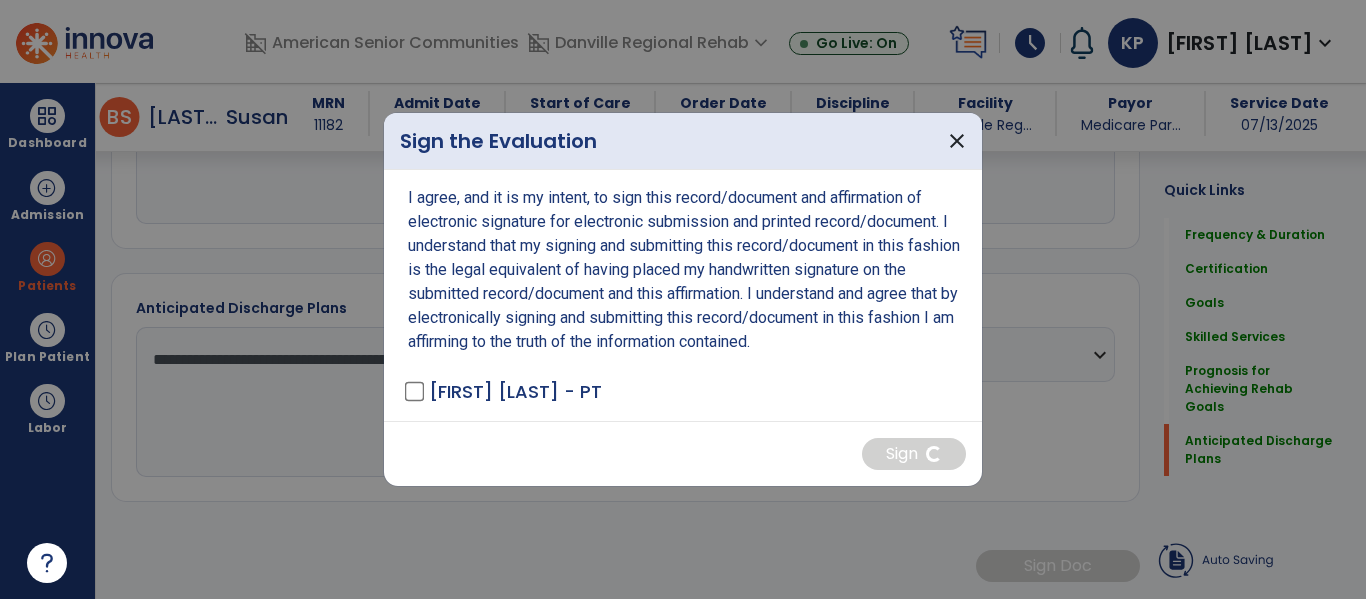 scroll, scrollTop: 2035, scrollLeft: 0, axis: vertical 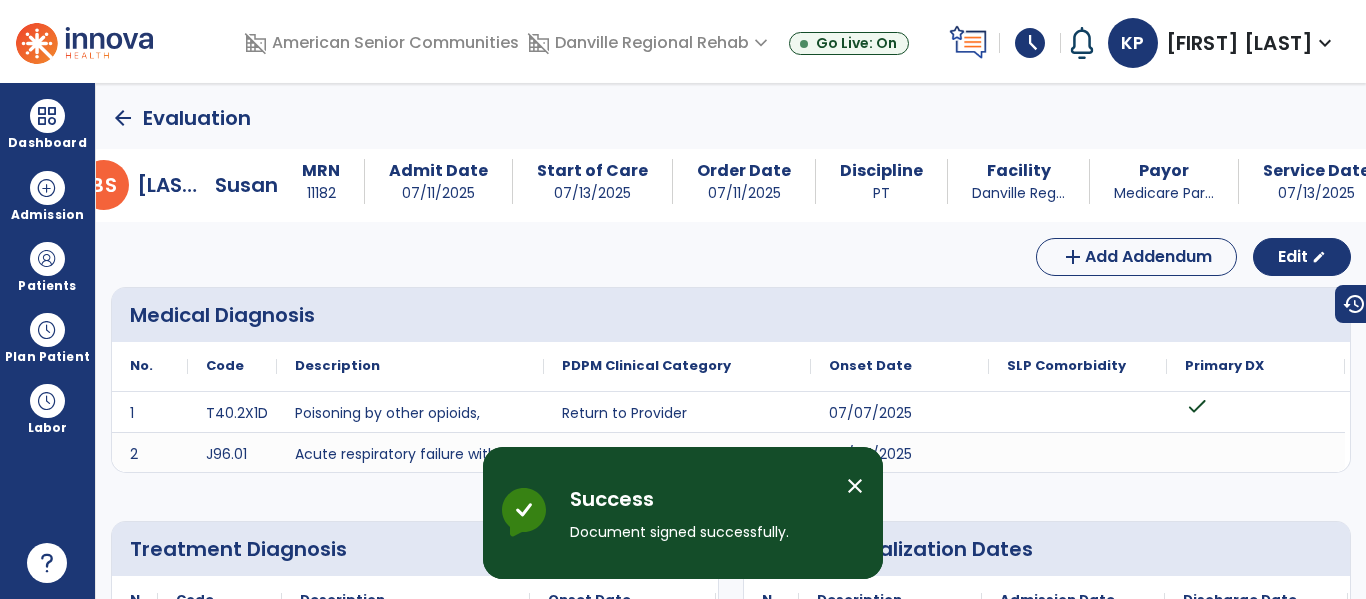 click on "arrow_back" 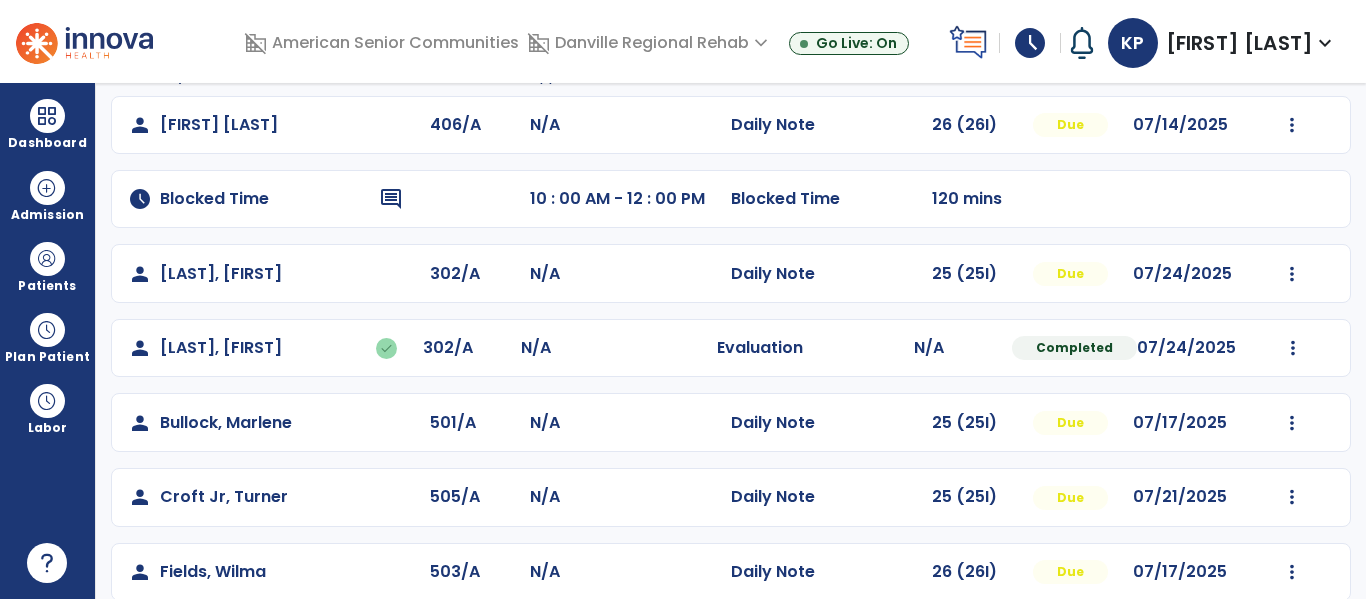 scroll, scrollTop: 161, scrollLeft: 0, axis: vertical 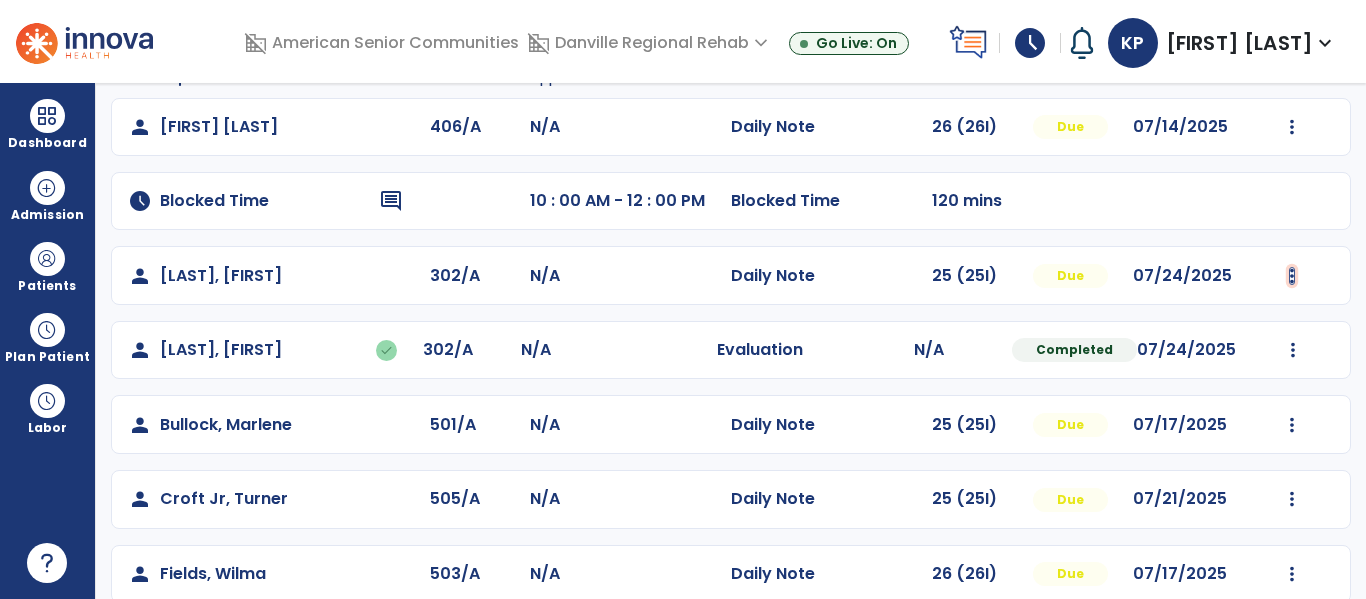 click at bounding box center [1292, 127] 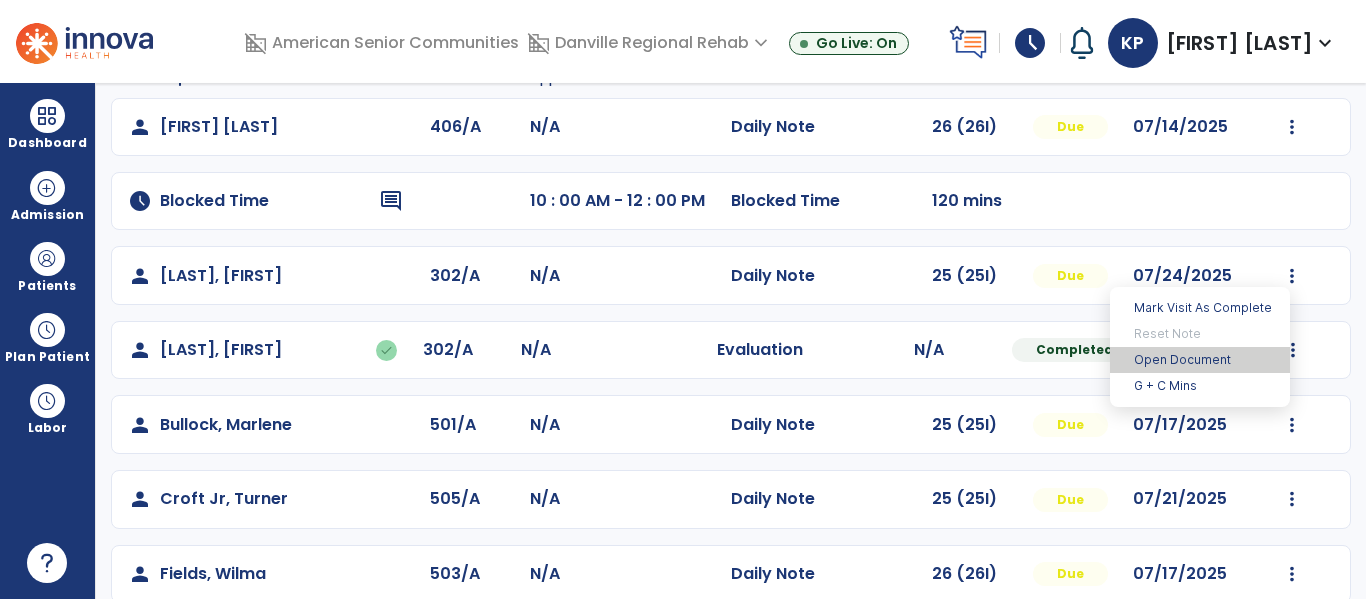 click on "Open Document" at bounding box center (1200, 360) 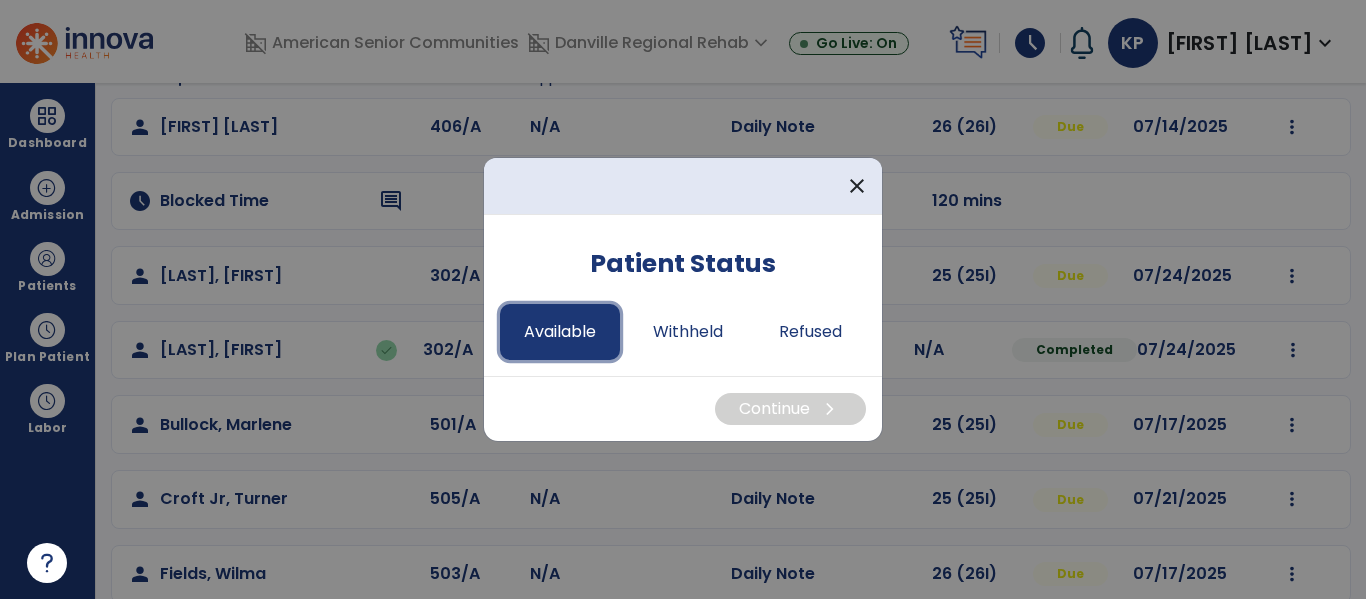 click on "Available" at bounding box center (560, 332) 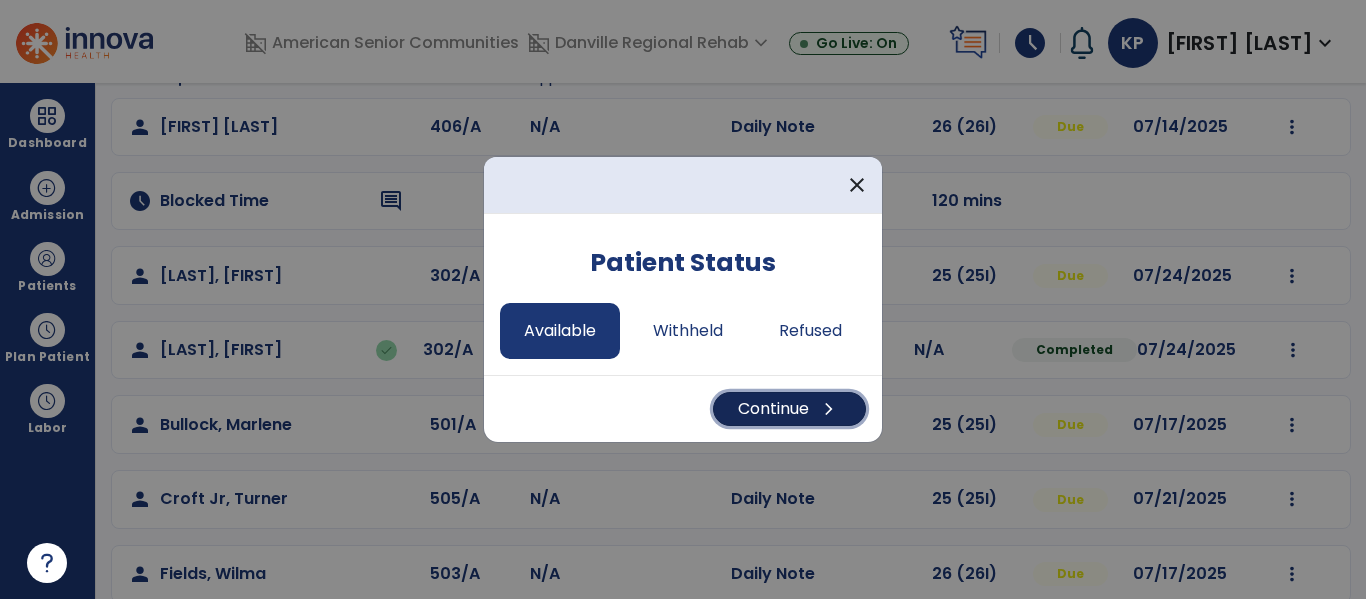click on "chevron_right" at bounding box center [829, 409] 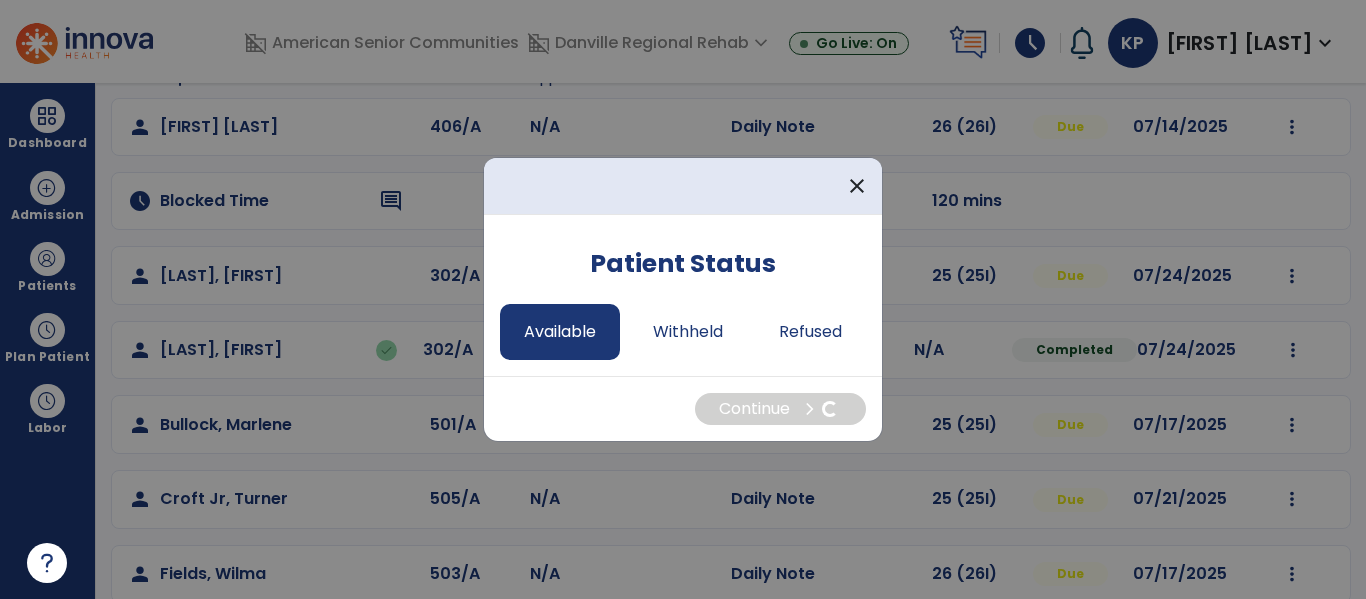 select on "*" 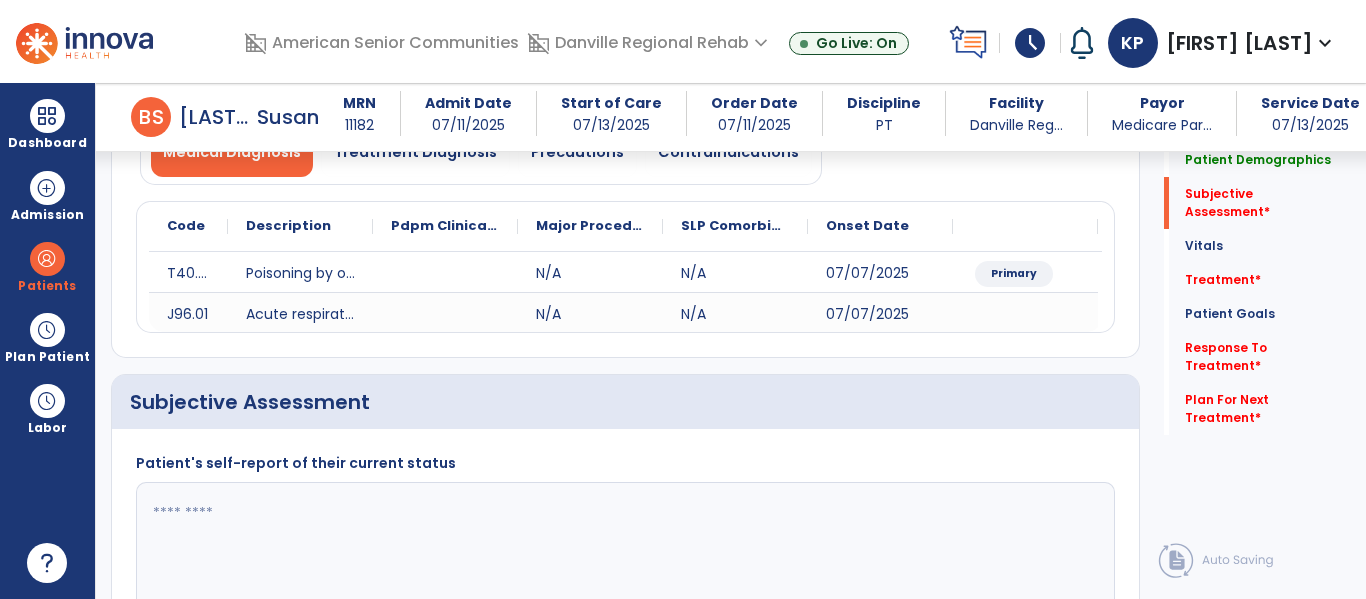 scroll, scrollTop: 283, scrollLeft: 0, axis: vertical 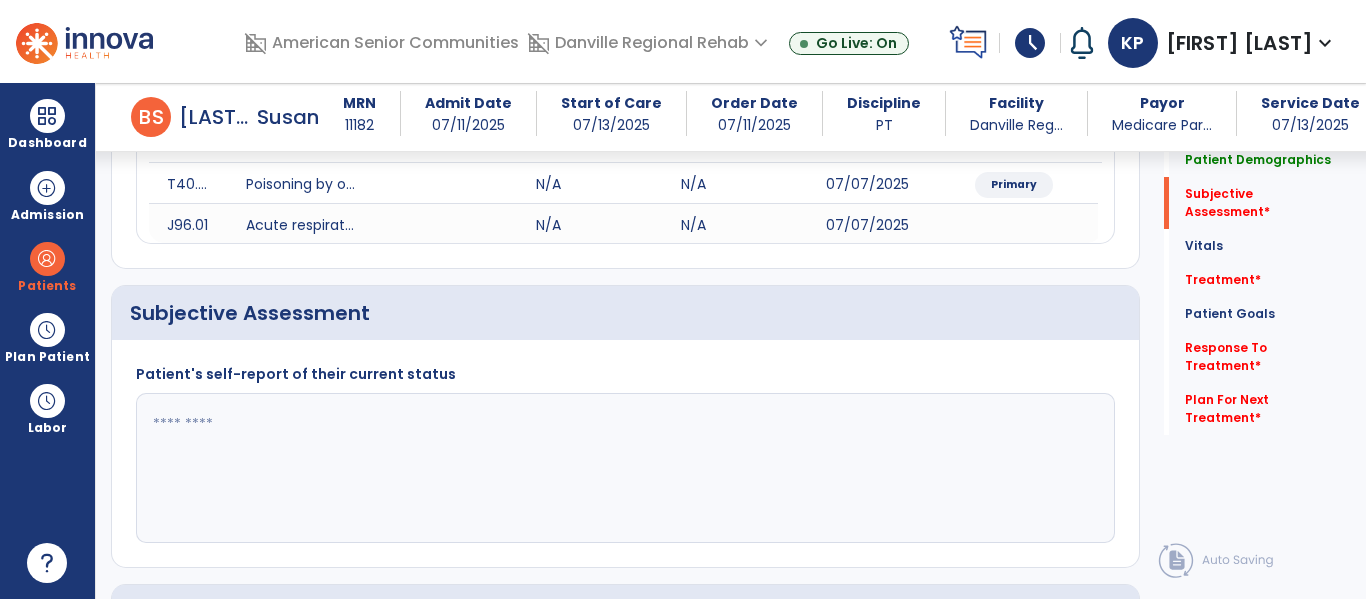 click 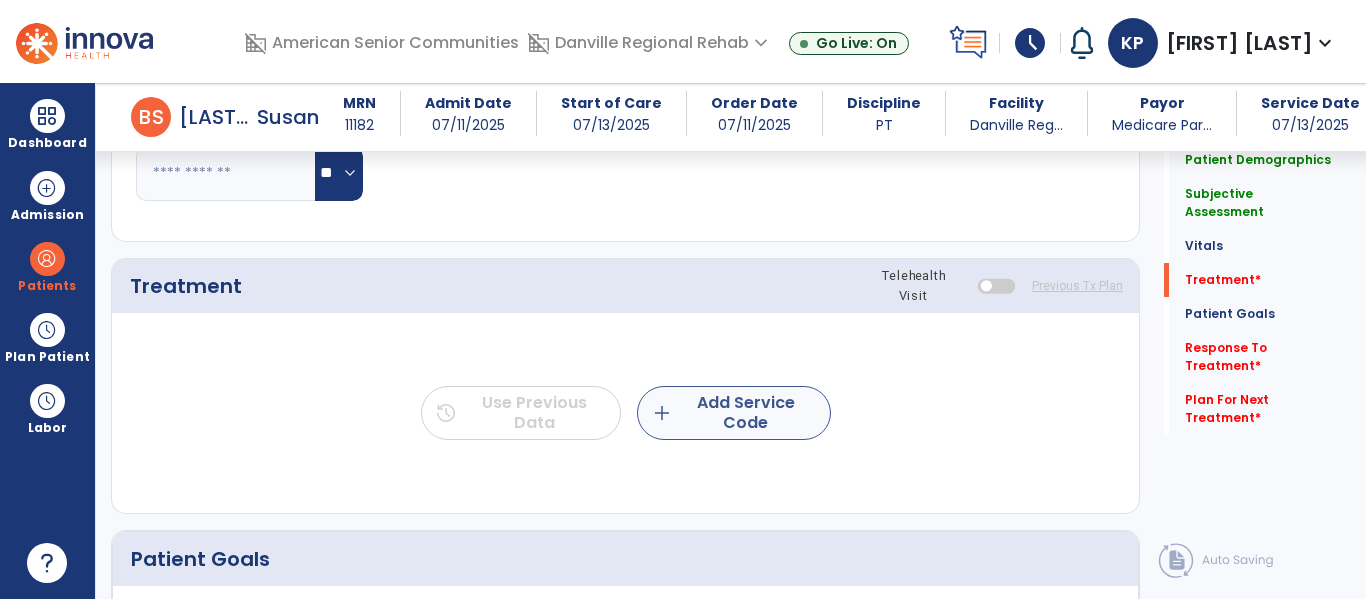 type on "**********" 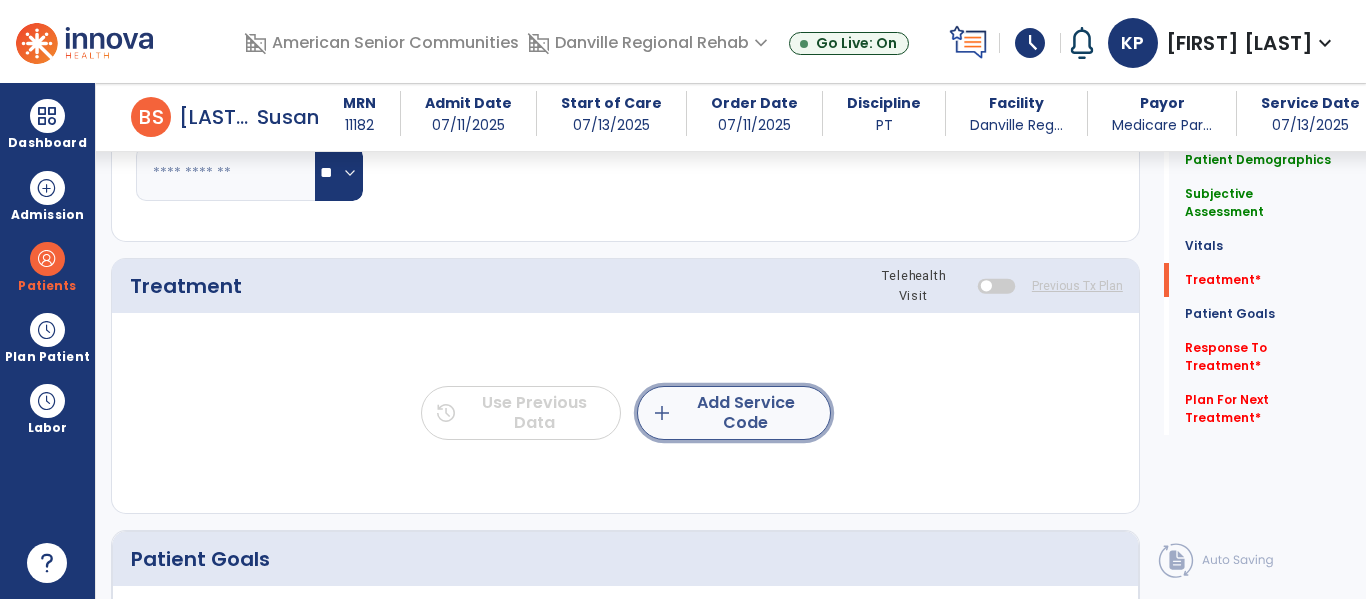 click on "add  Add Service Code" 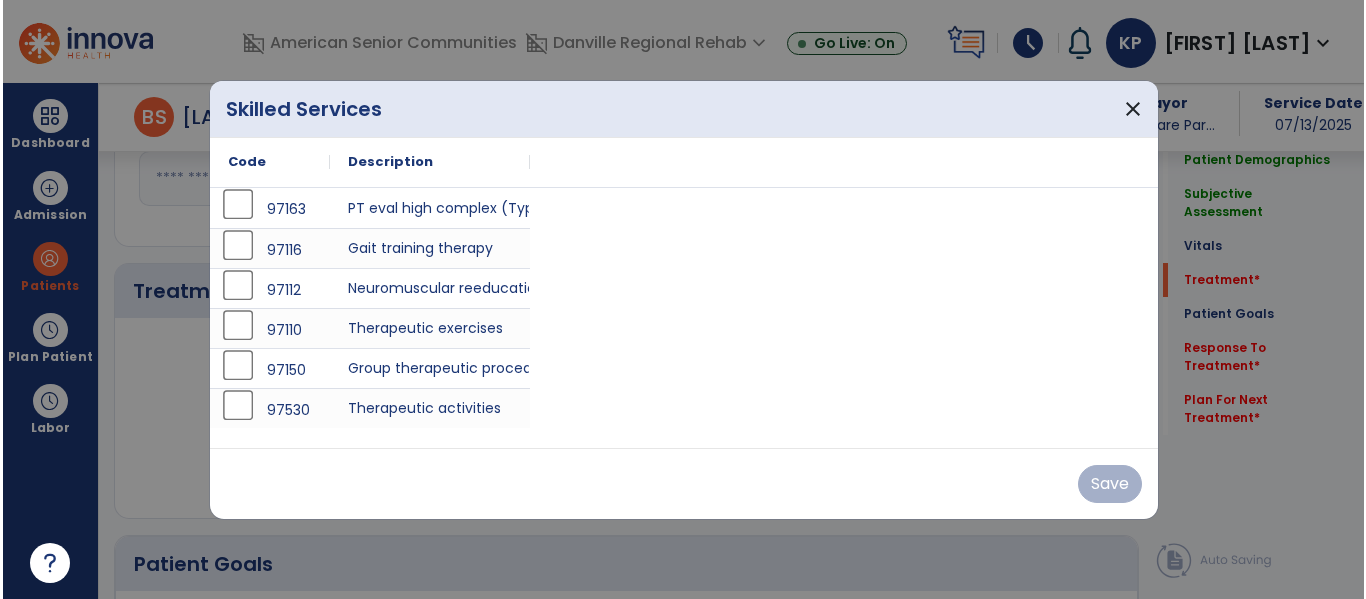 scroll, scrollTop: 1031, scrollLeft: 0, axis: vertical 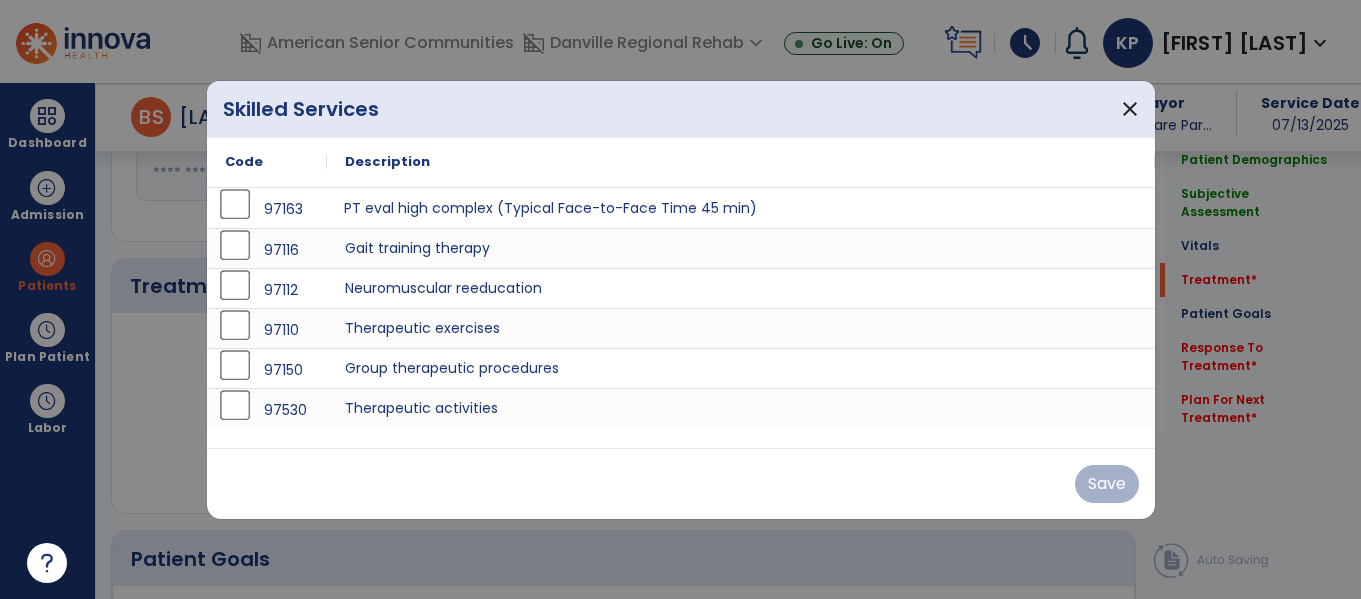 click on "PT eval high complex (Typical Face-to-Face Time 45 min)" at bounding box center [741, 208] 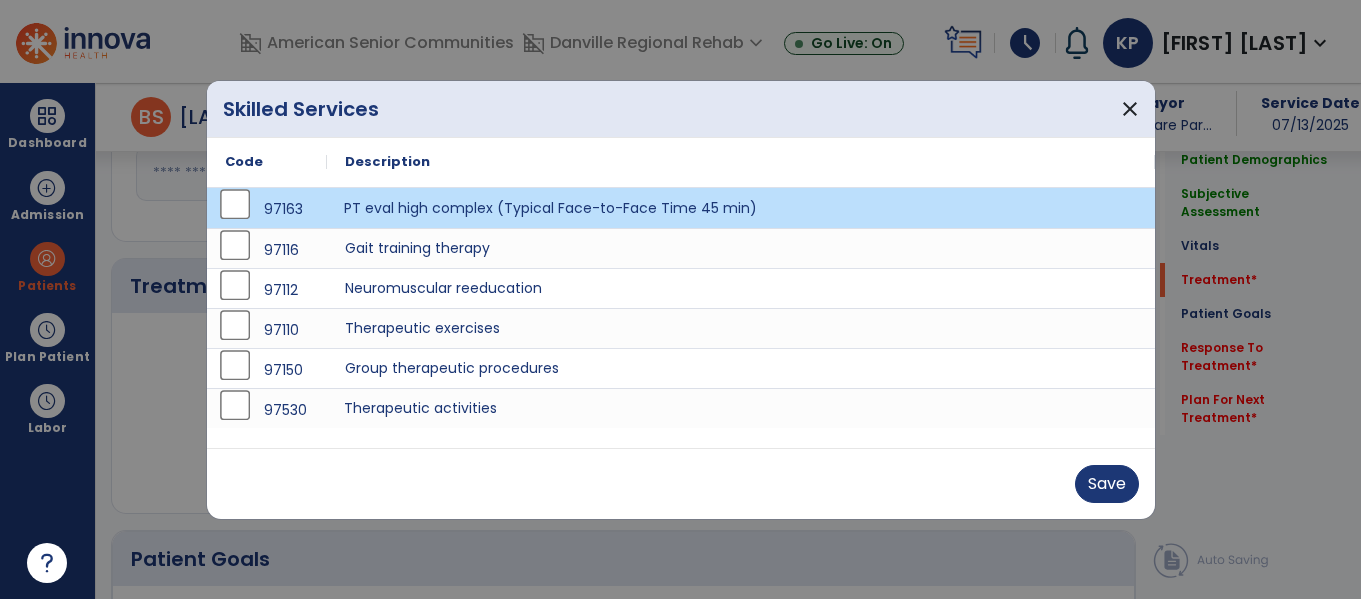 click on "Therapeutic activities" at bounding box center [741, 408] 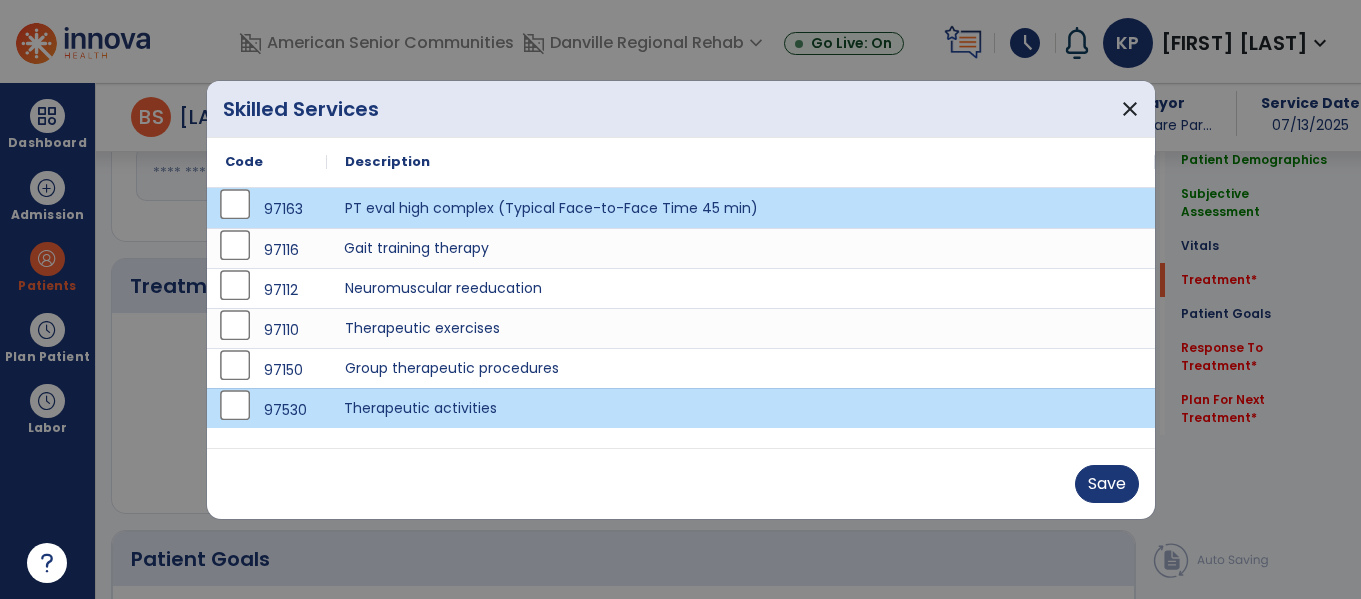 click on "Gait training therapy" at bounding box center [741, 248] 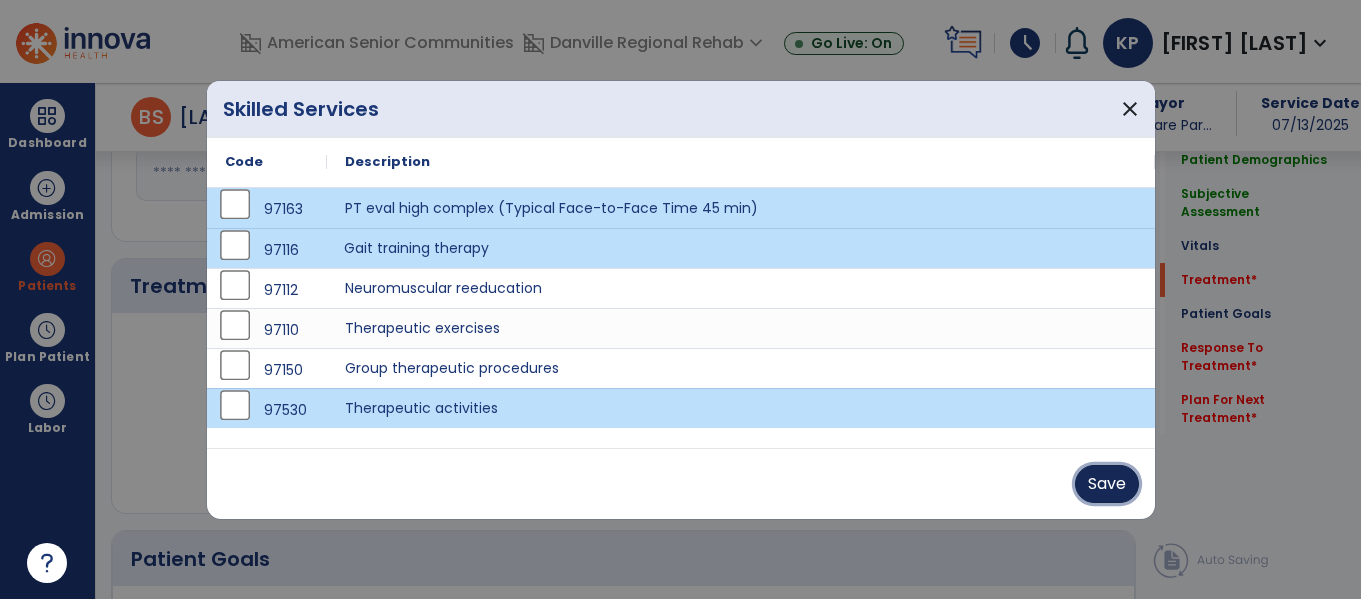 click on "Save" at bounding box center (1107, 484) 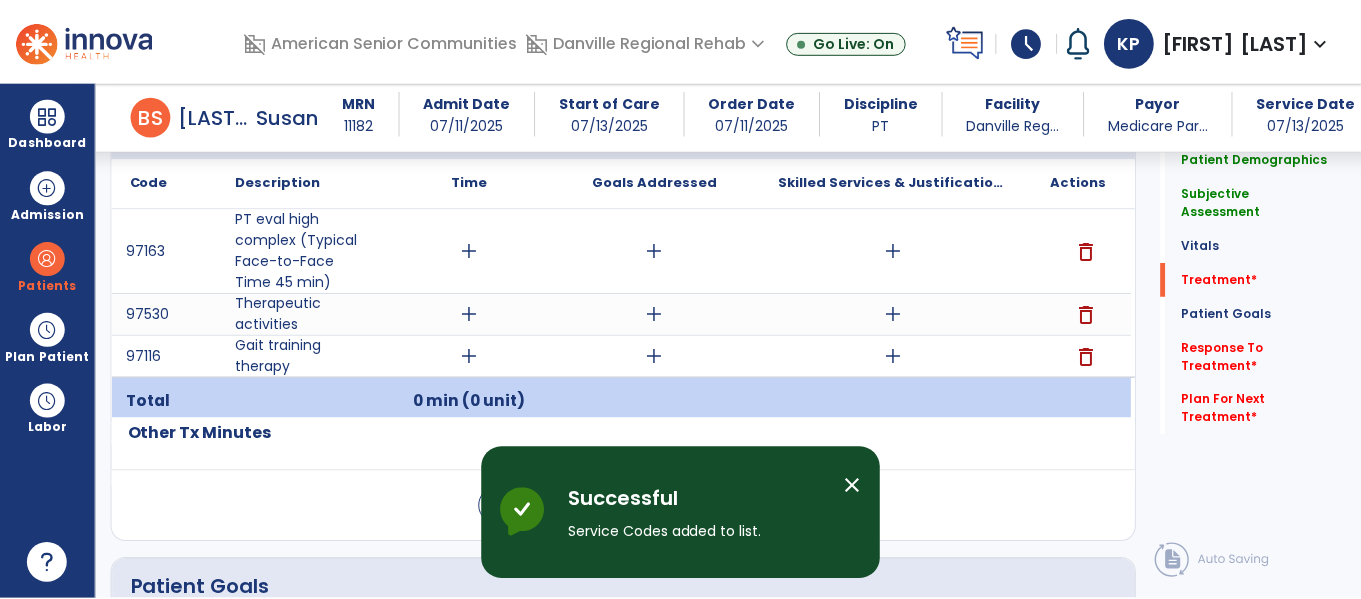 scroll, scrollTop: 1188, scrollLeft: 0, axis: vertical 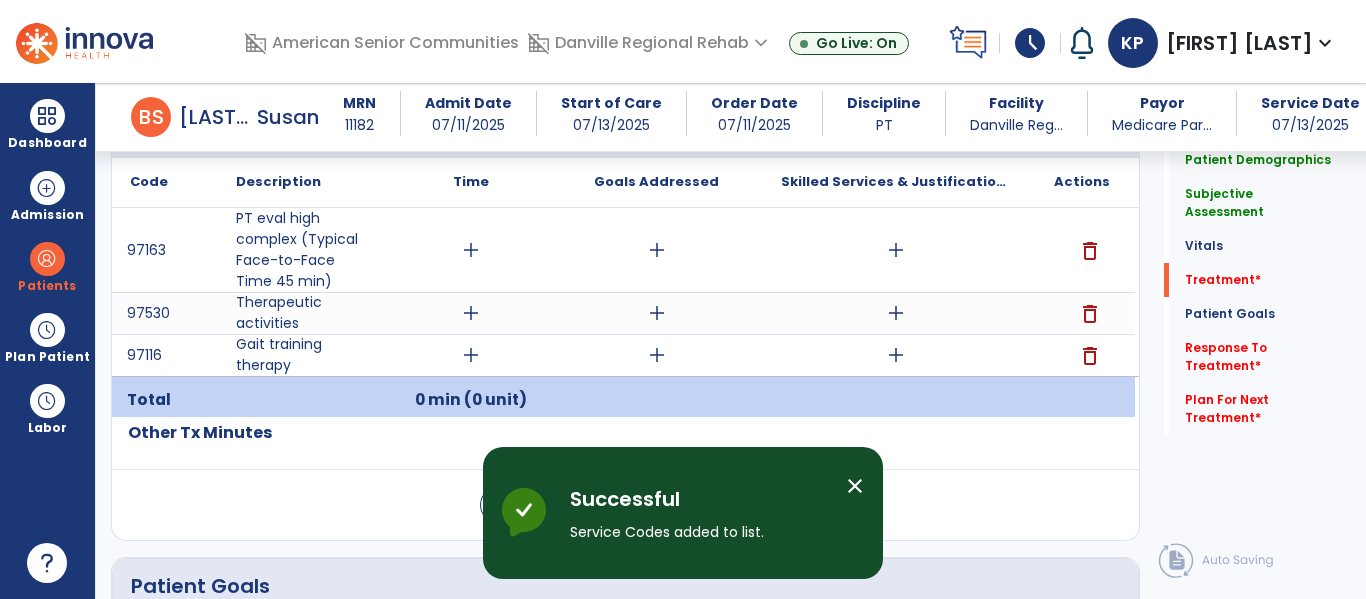 click on "add" at bounding box center [471, 250] 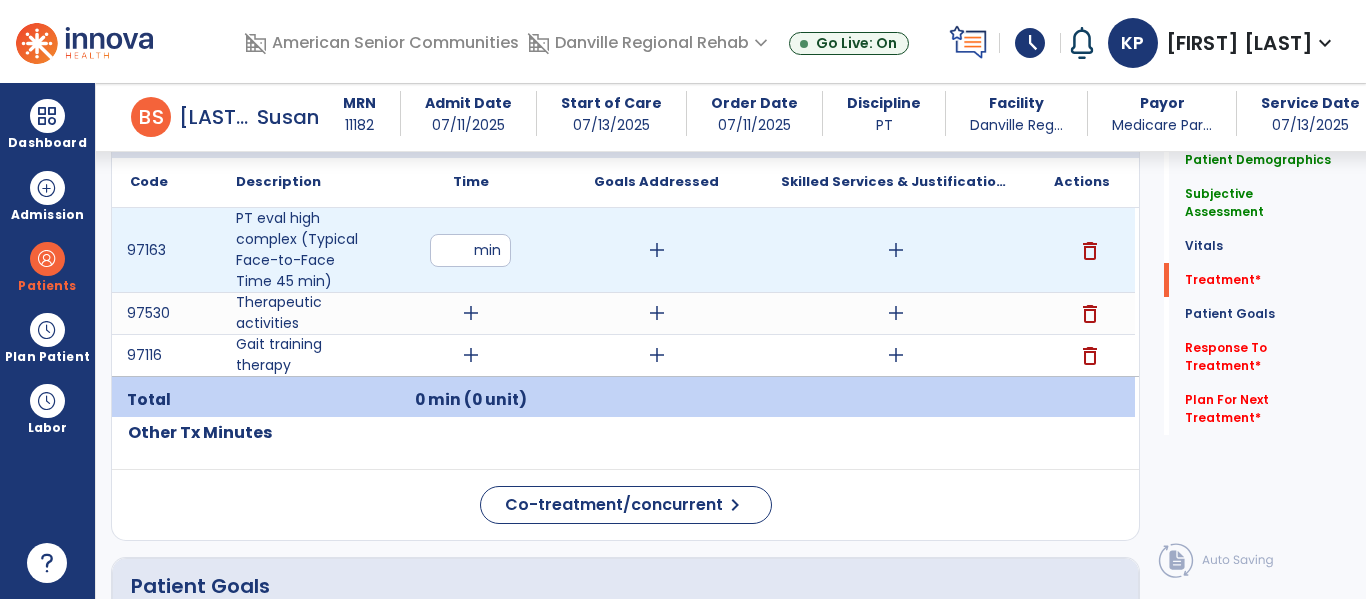 type on "**" 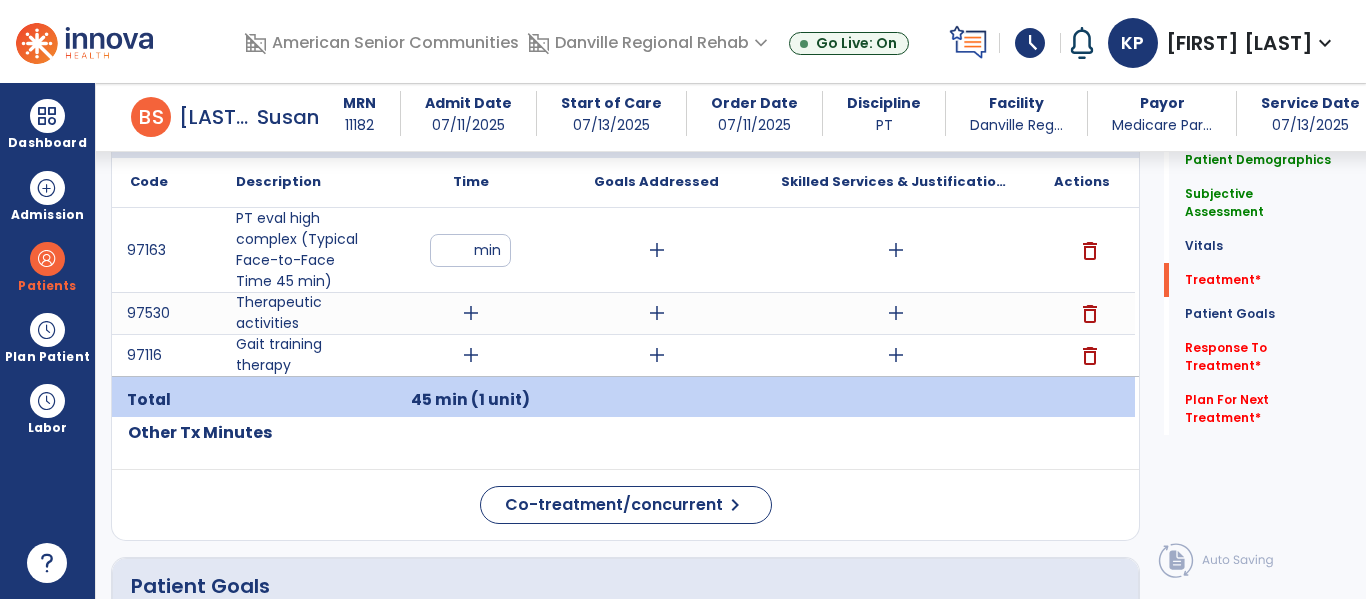 click on "add" at bounding box center [896, 250] 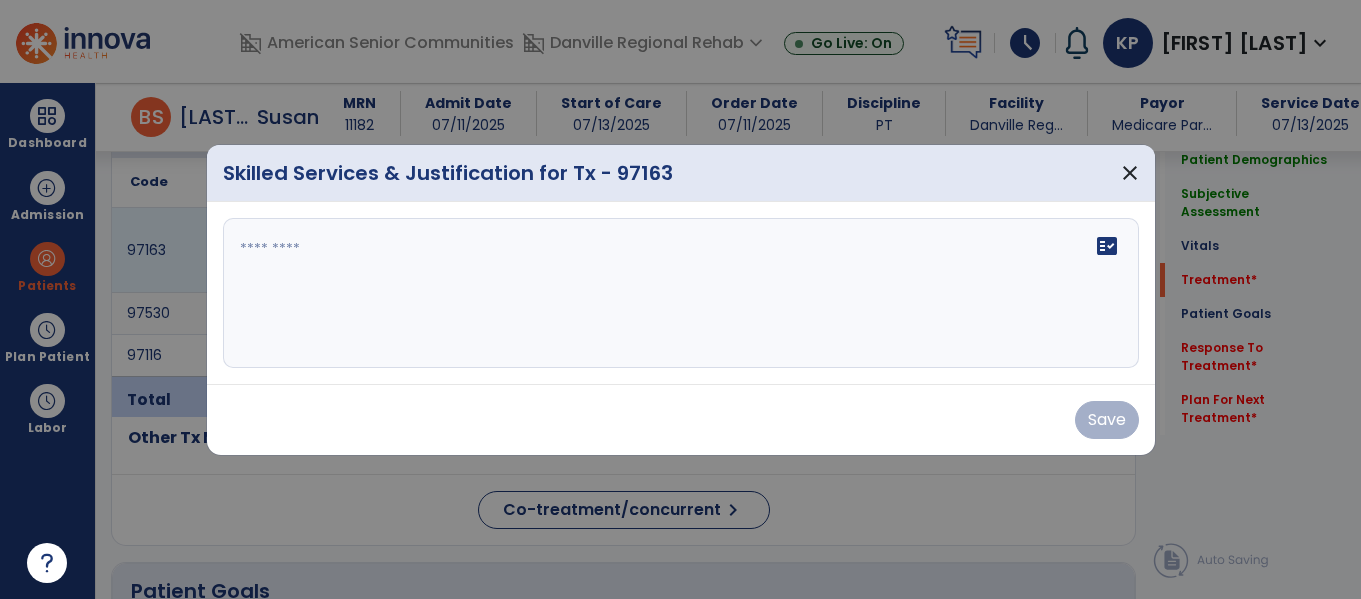 scroll, scrollTop: 1188, scrollLeft: 0, axis: vertical 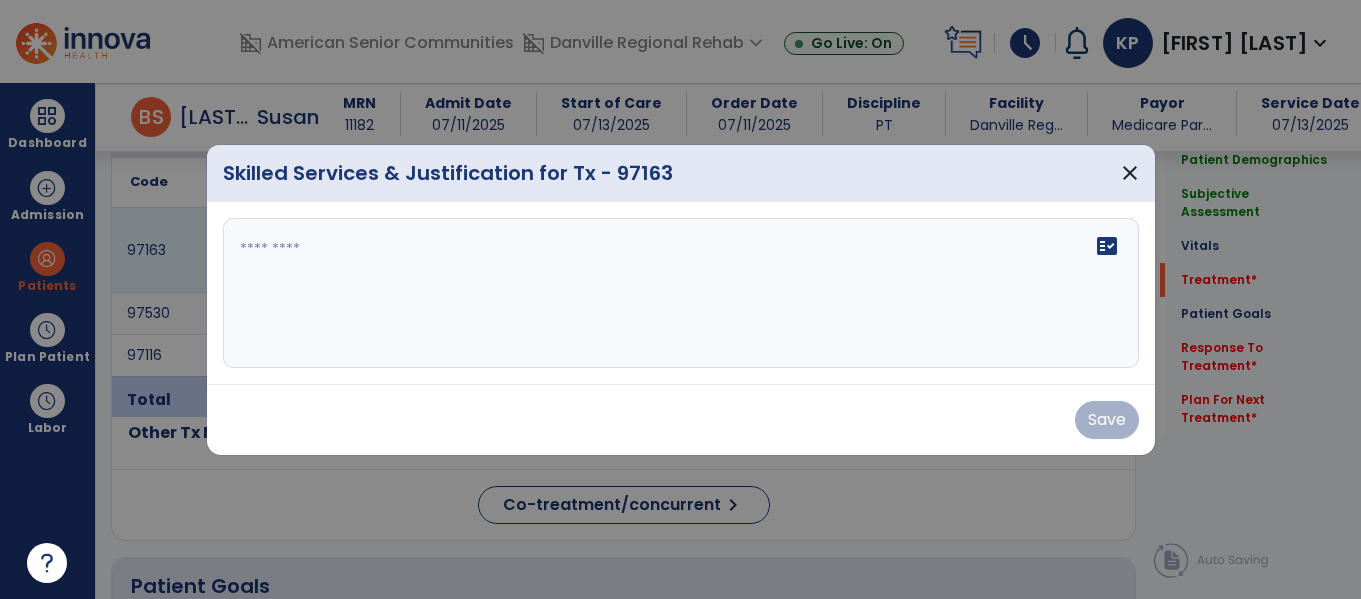 click at bounding box center [681, 293] 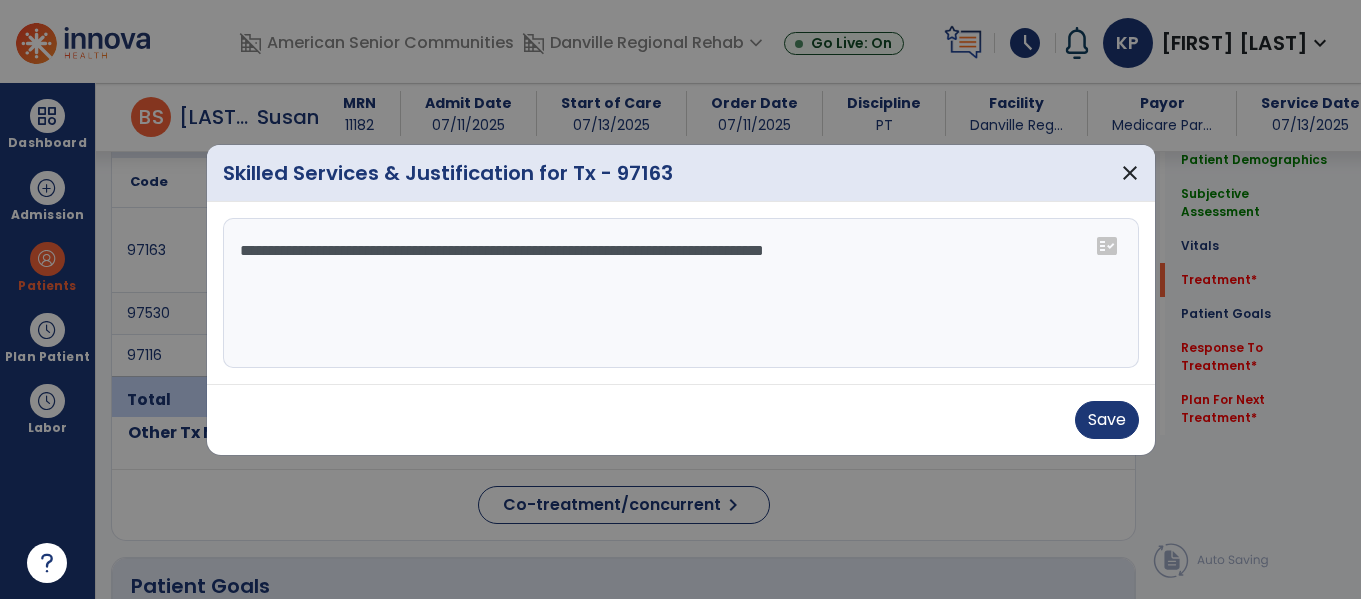 click on "**********" at bounding box center [681, 293] 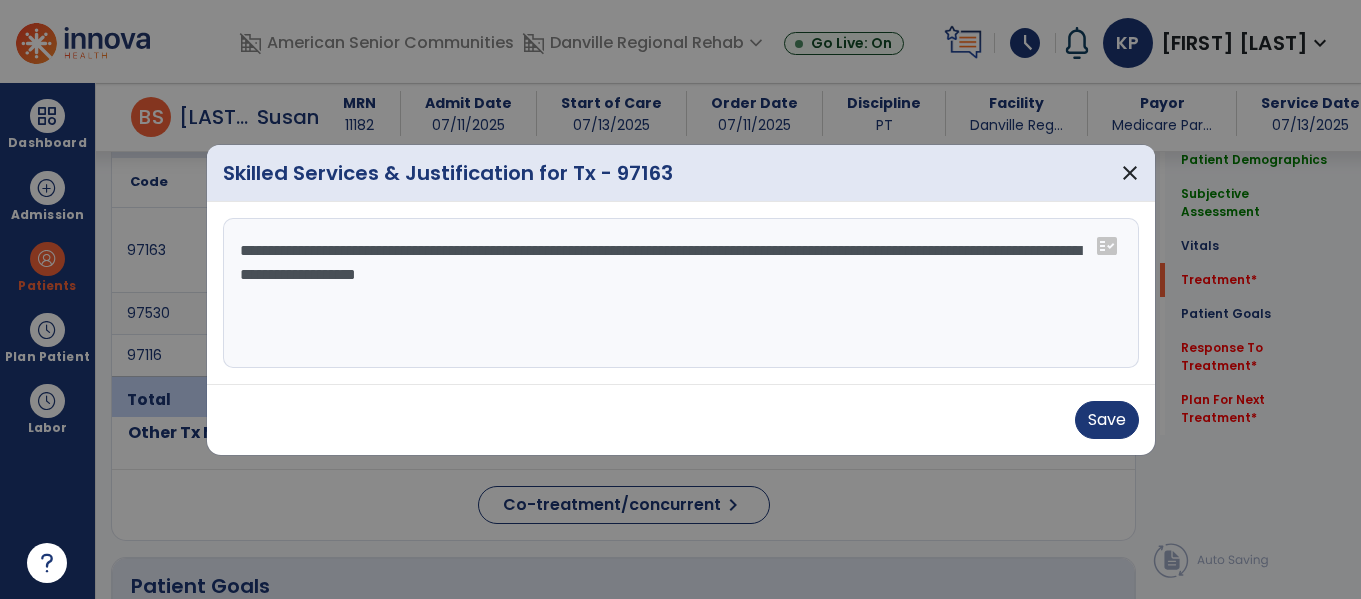 type on "**********" 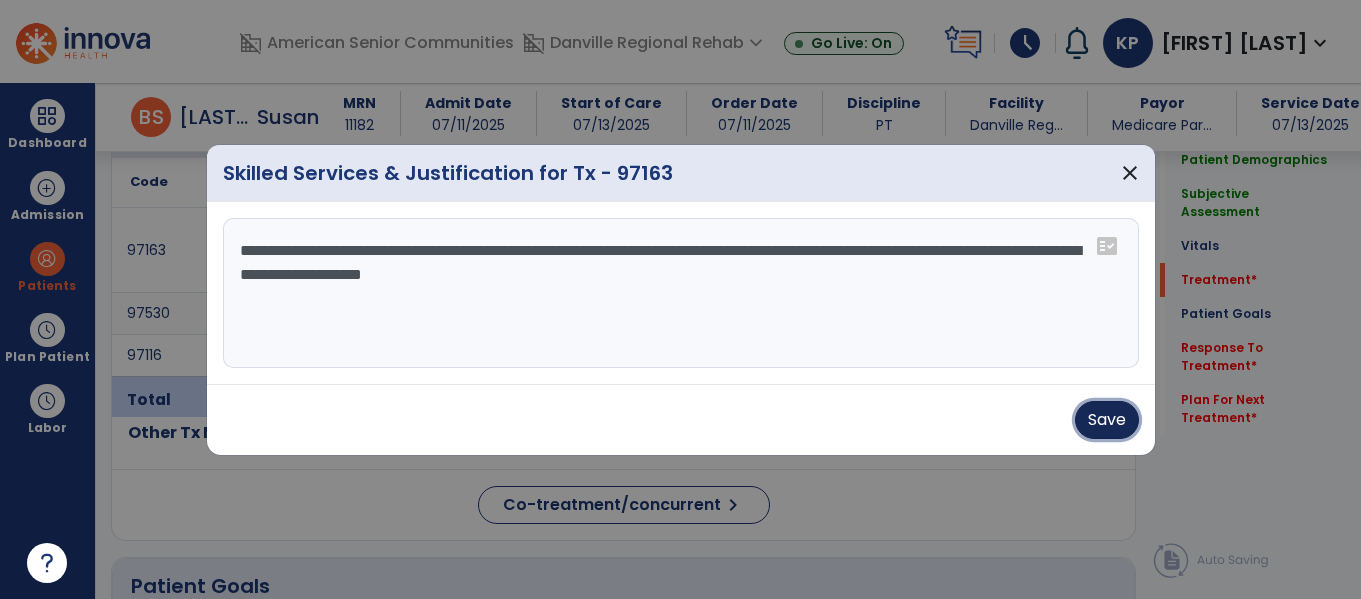 click on "Save" at bounding box center [1107, 420] 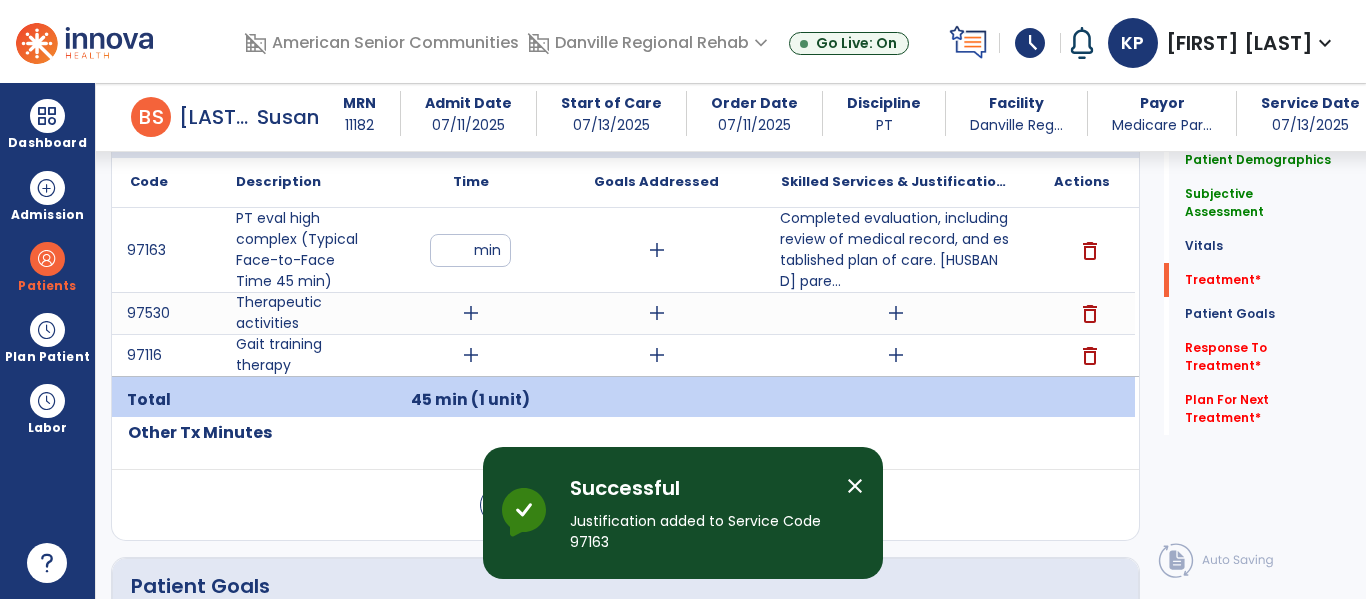 click on "add" at bounding box center [471, 313] 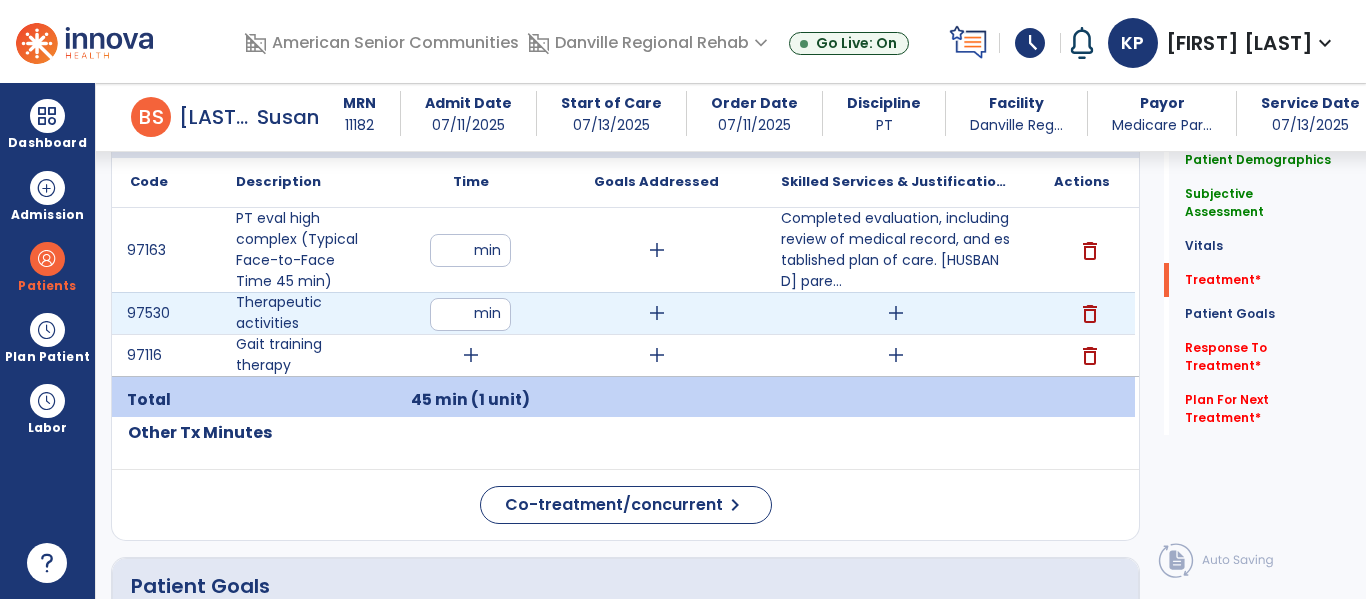 type on "**" 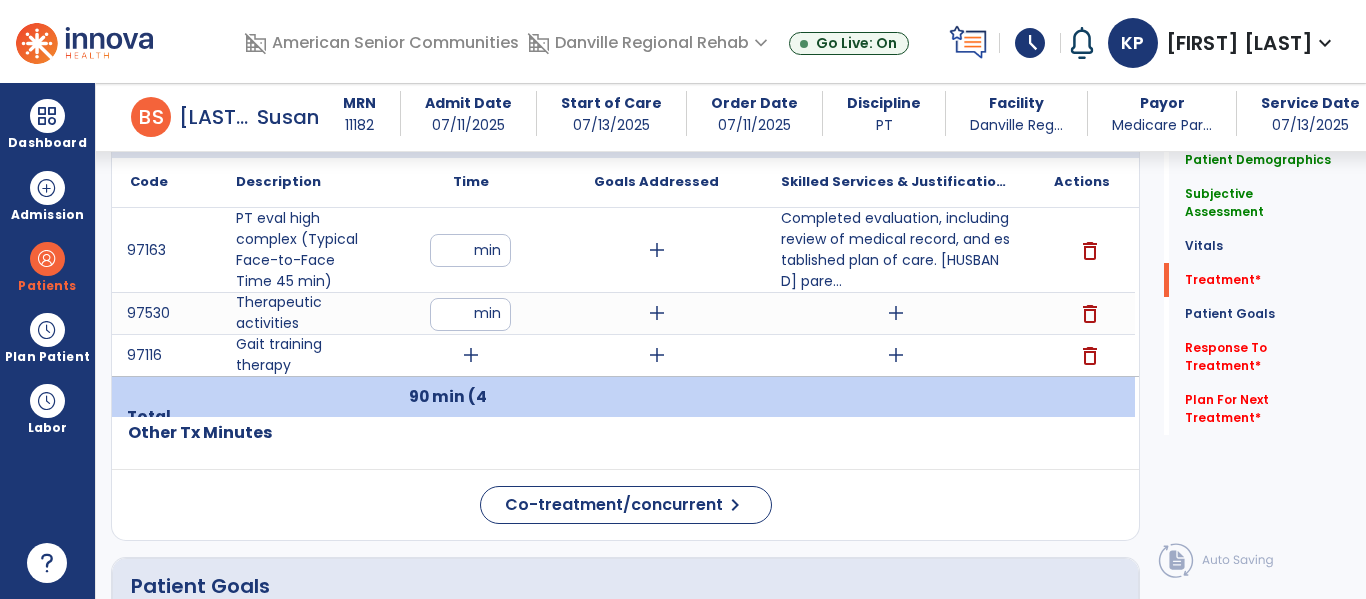 click on "add" at bounding box center (471, 355) 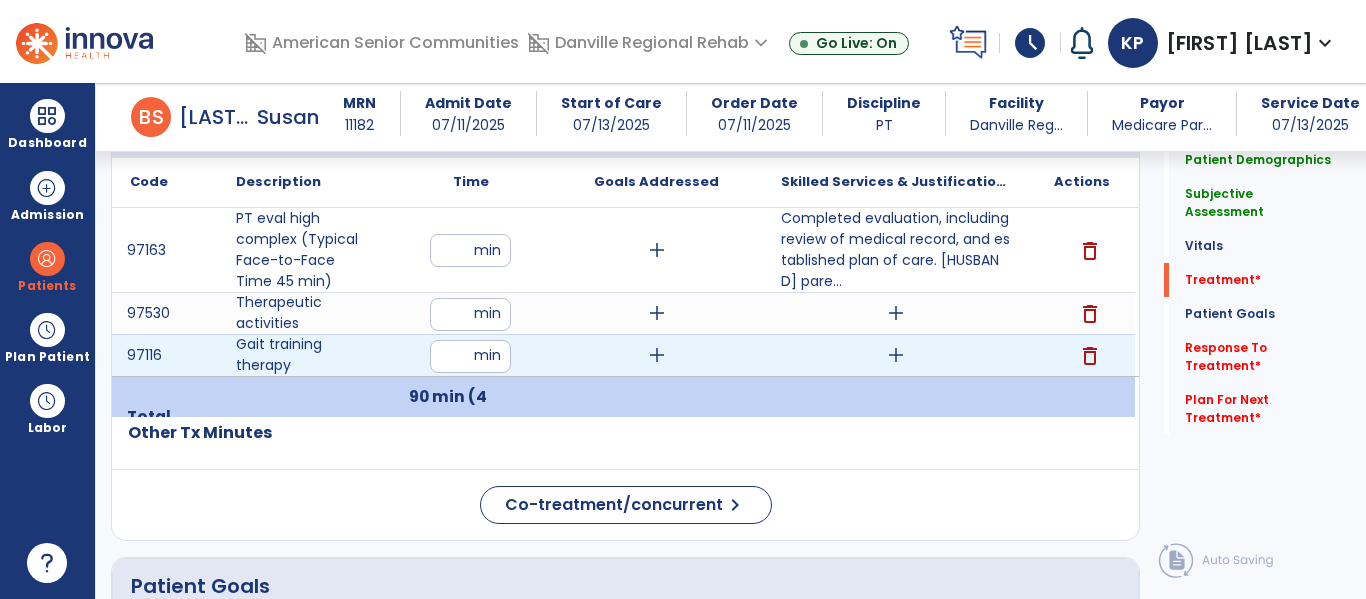 type on "**" 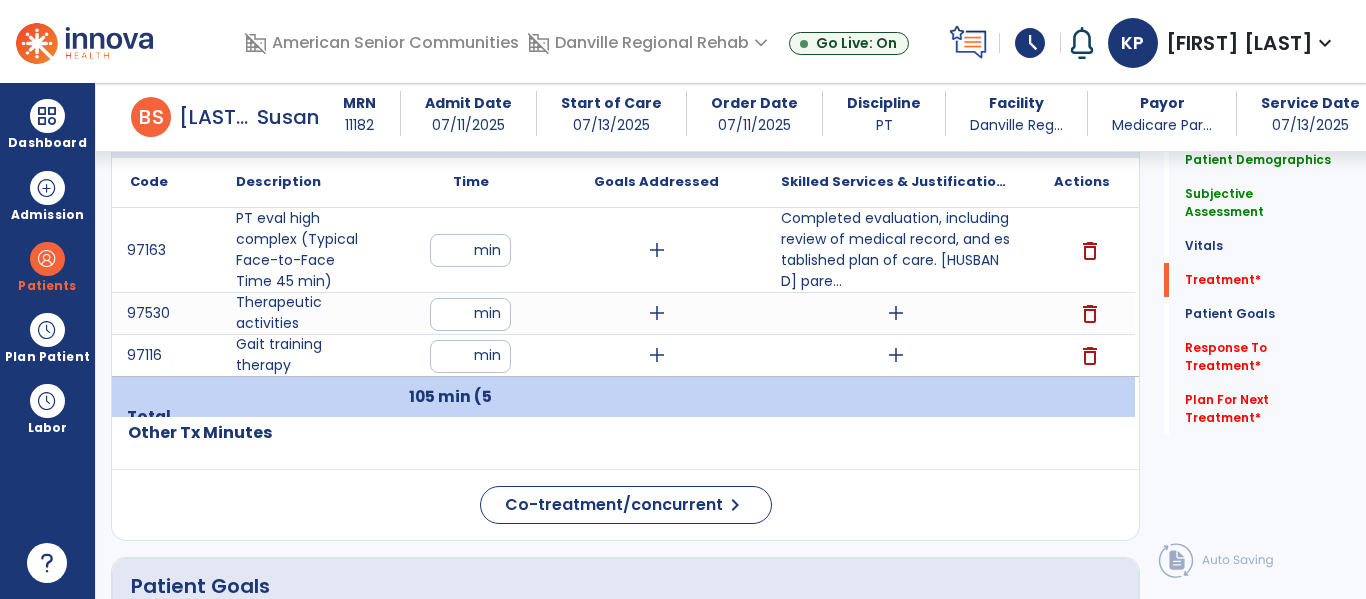 click on "add" at bounding box center (896, 313) 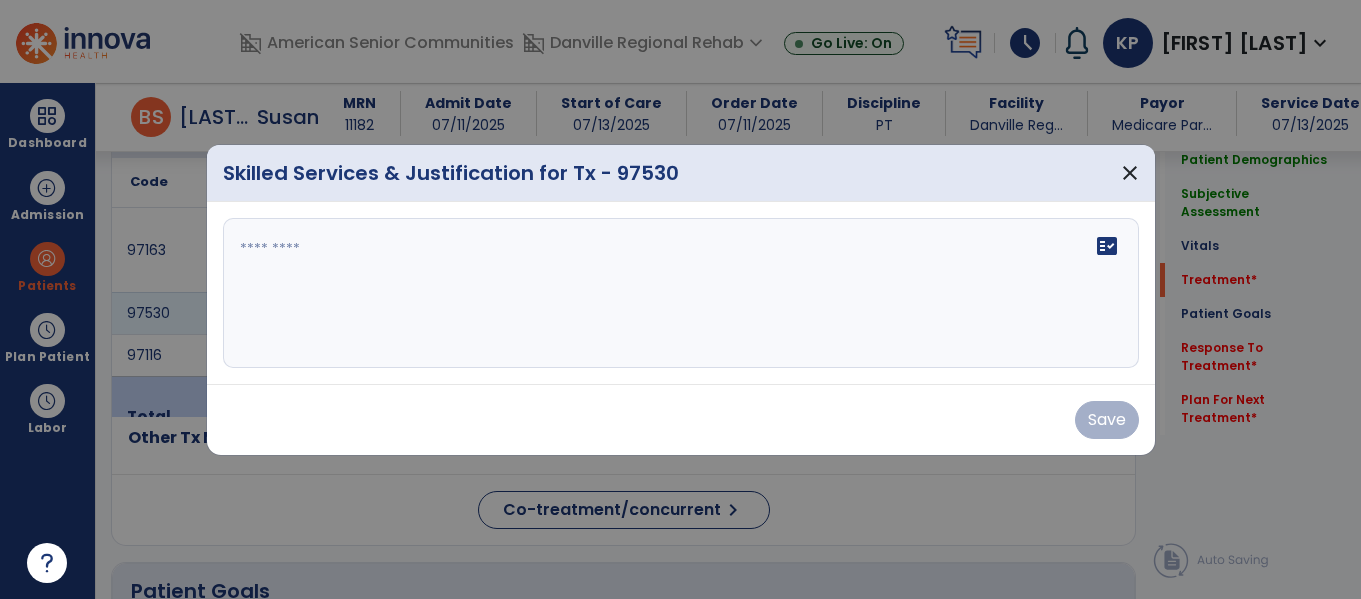 click on "fact_check" at bounding box center [681, 293] 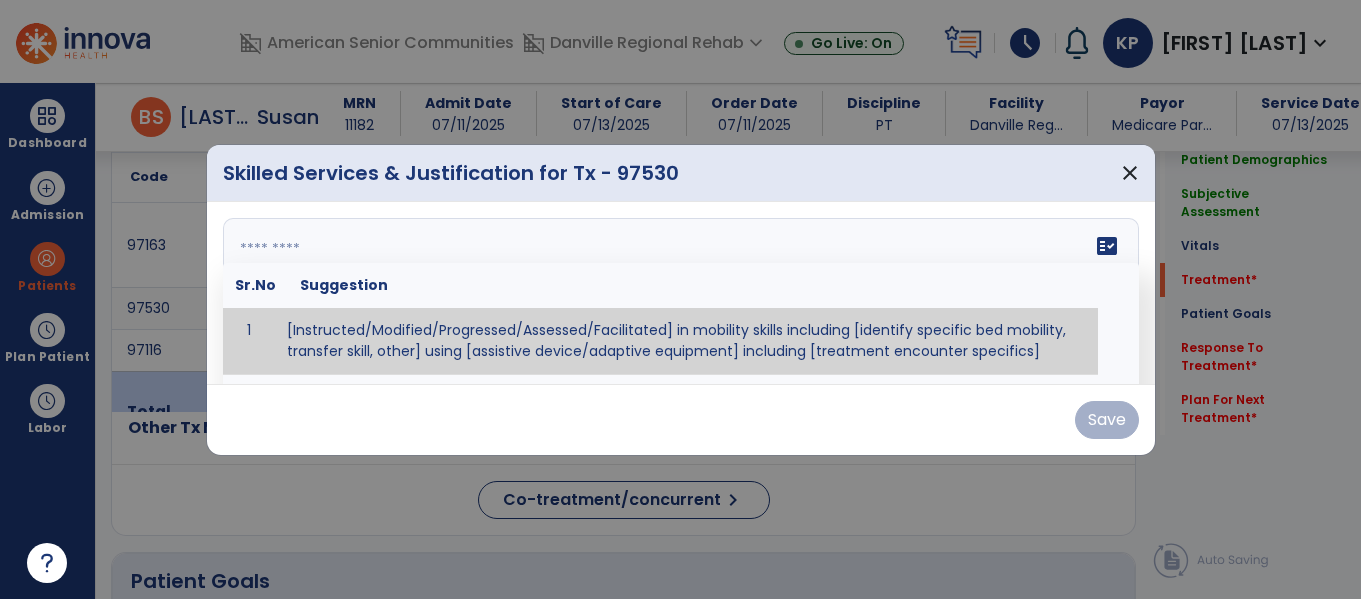scroll, scrollTop: 1188, scrollLeft: 0, axis: vertical 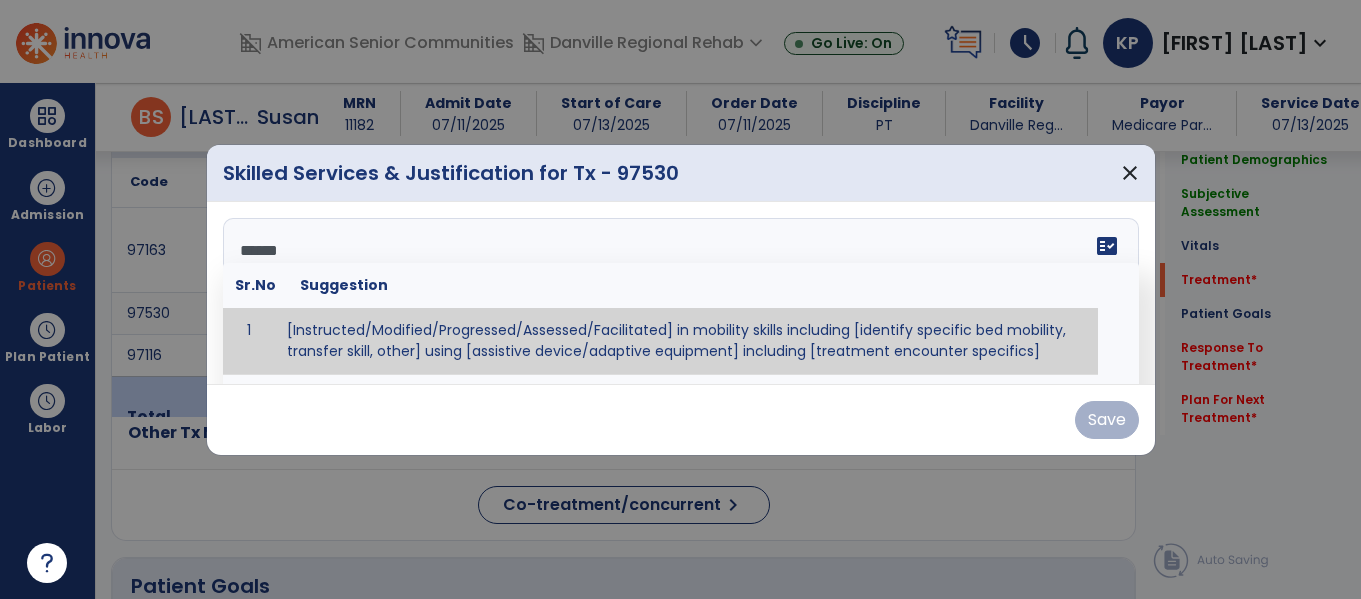 type on "*******" 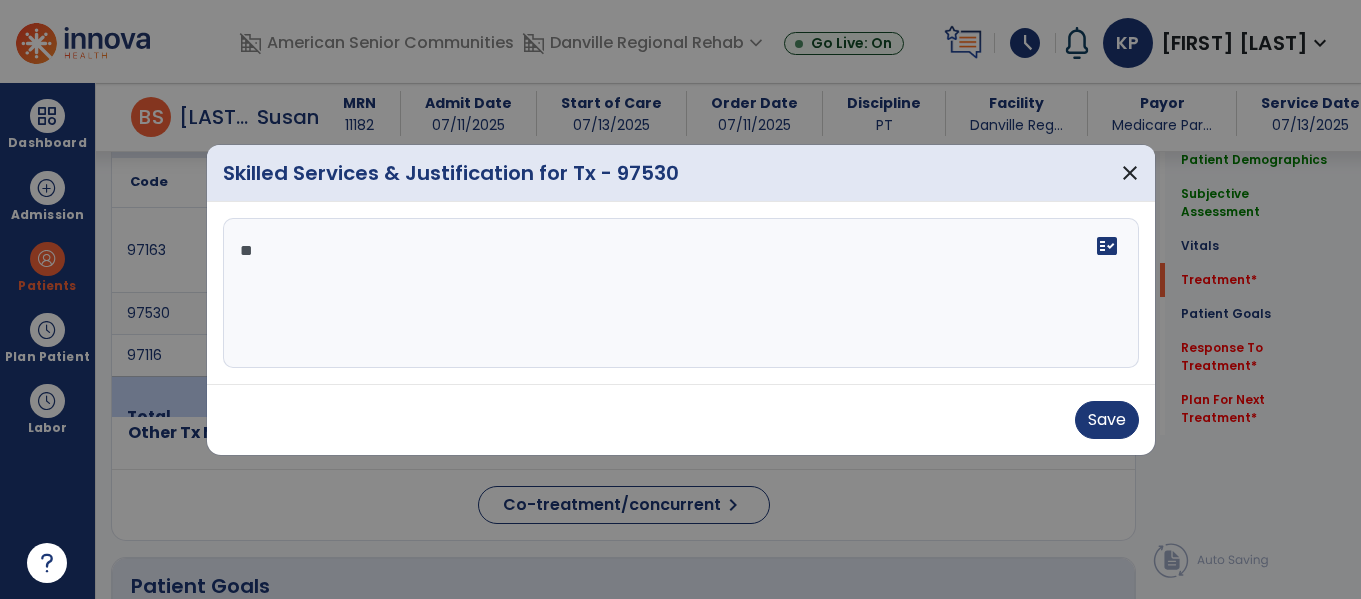 type on "*" 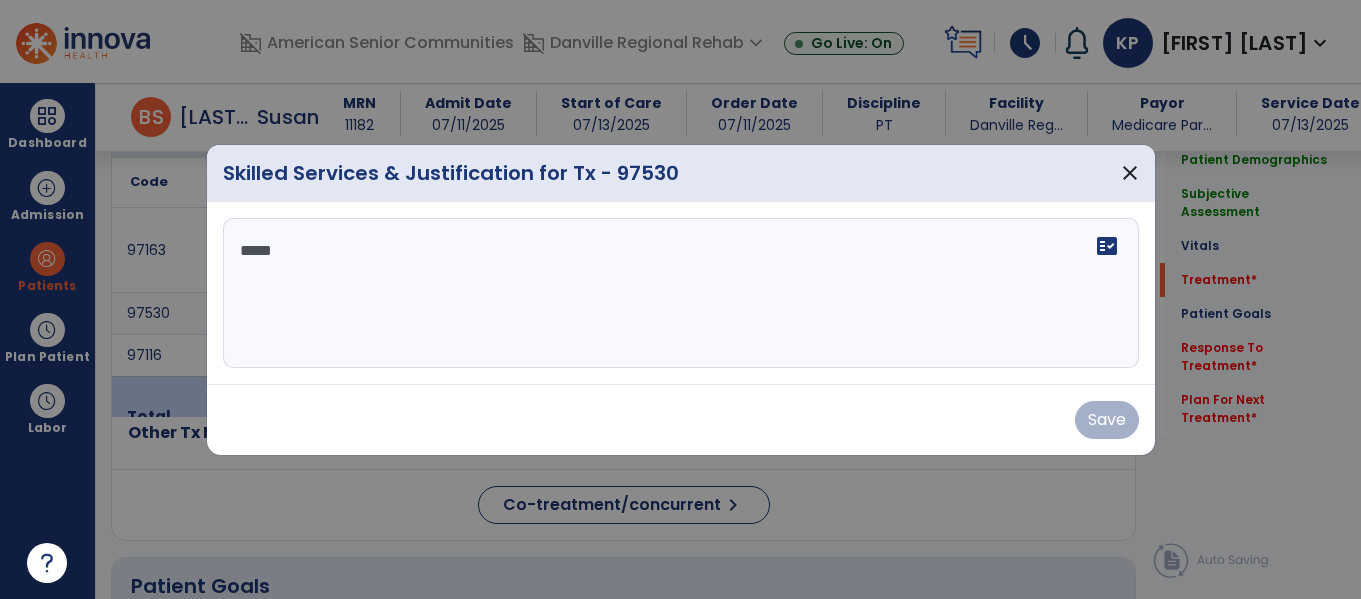 type on "******" 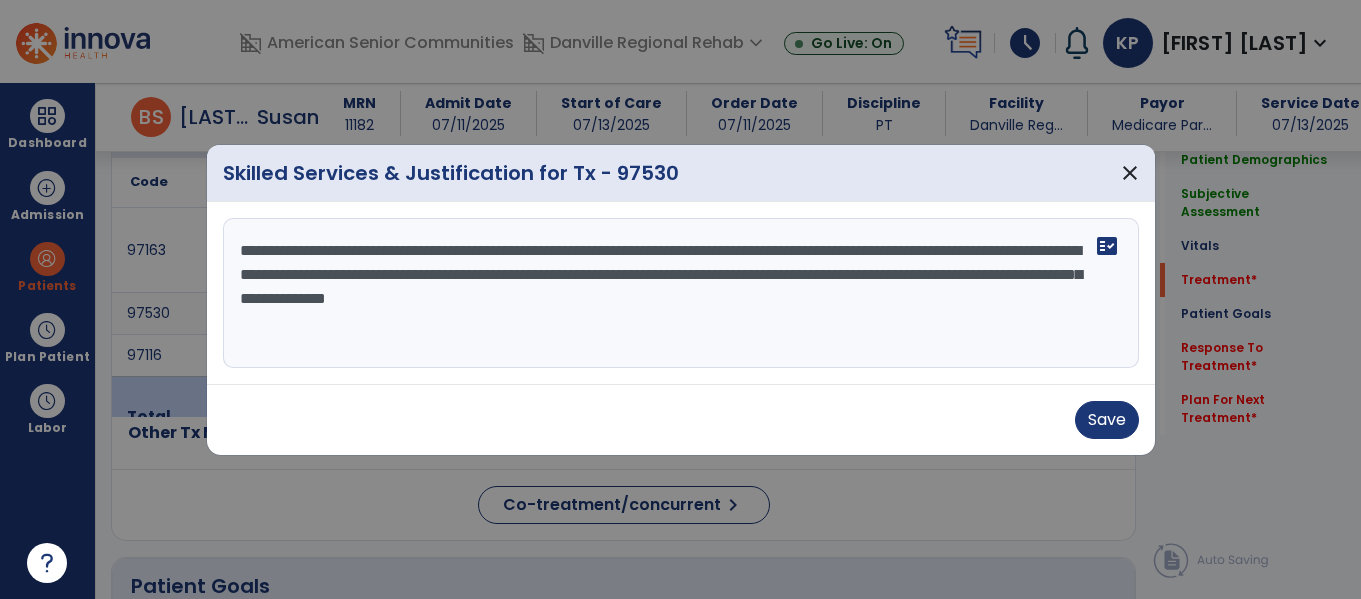 click on "**********" at bounding box center (681, 293) 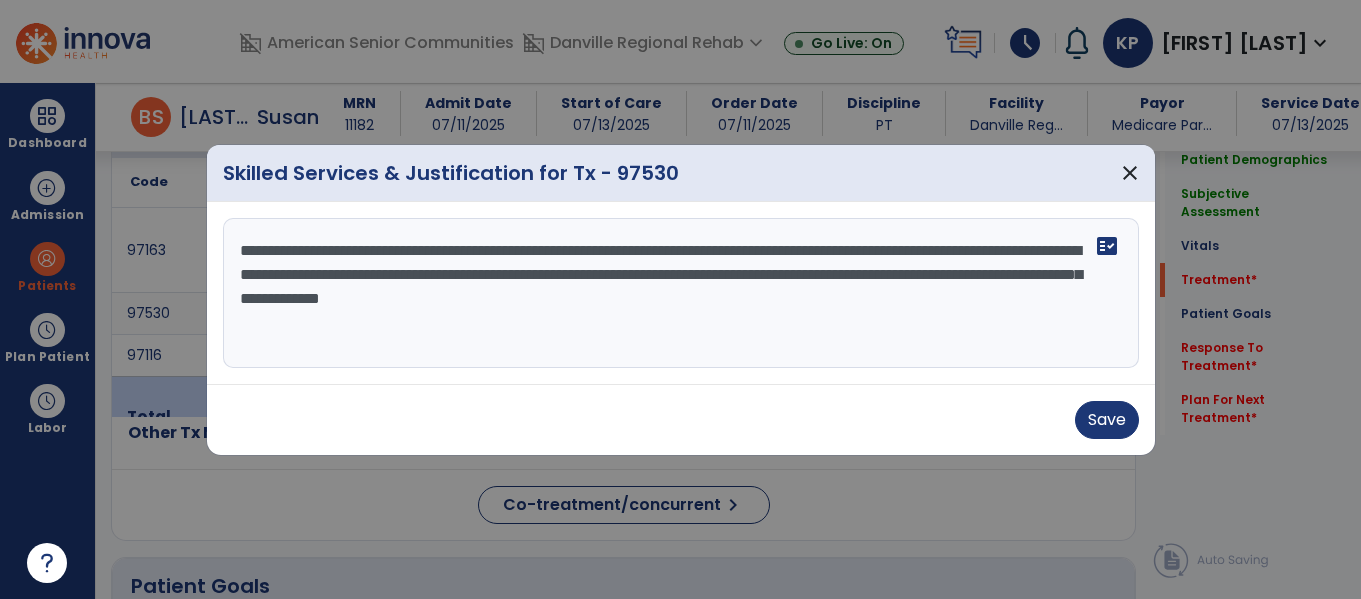 click on "**********" at bounding box center [681, 293] 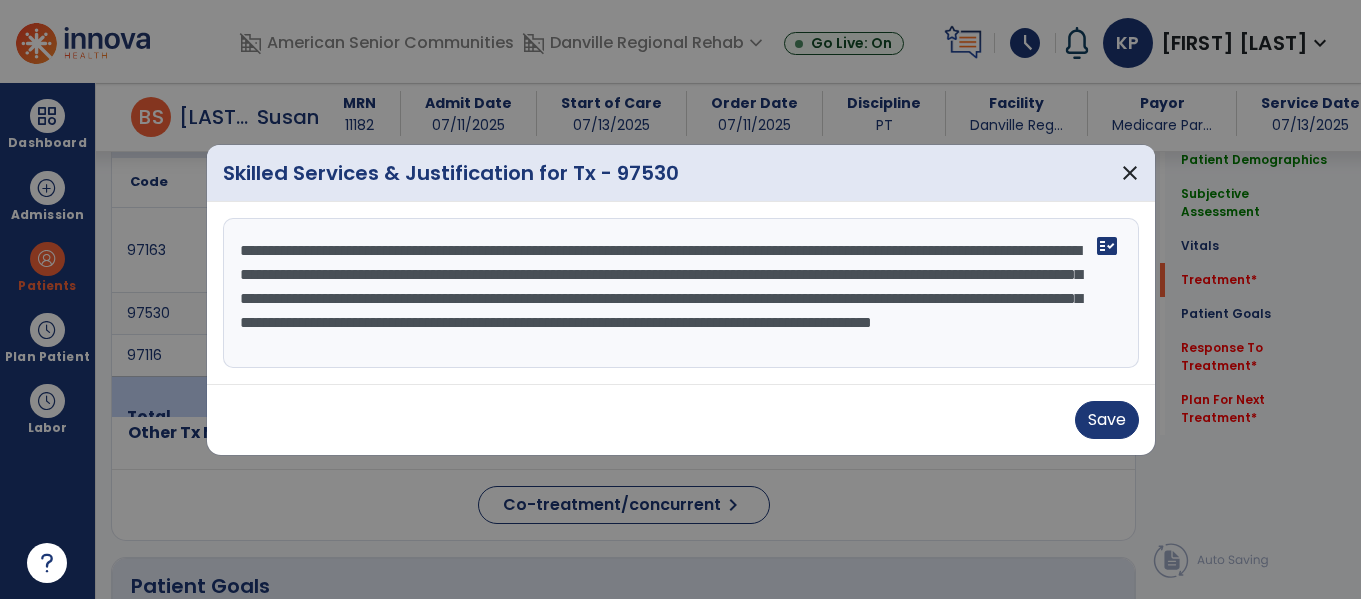 scroll, scrollTop: 16, scrollLeft: 0, axis: vertical 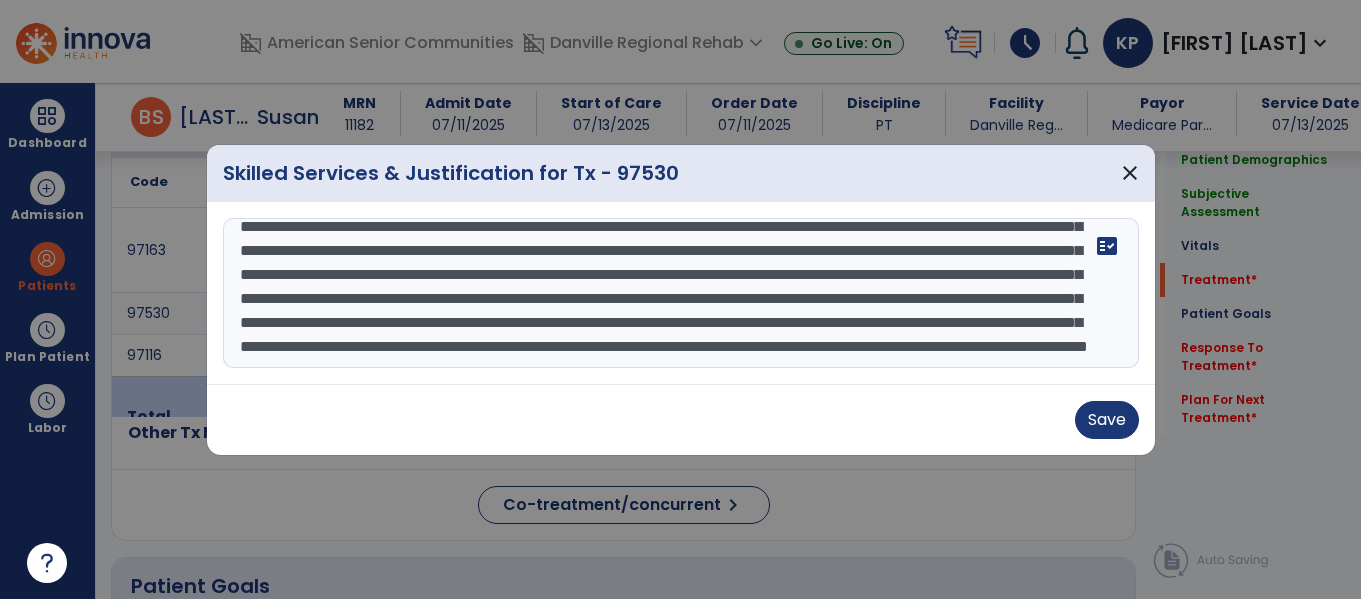 type on "**********" 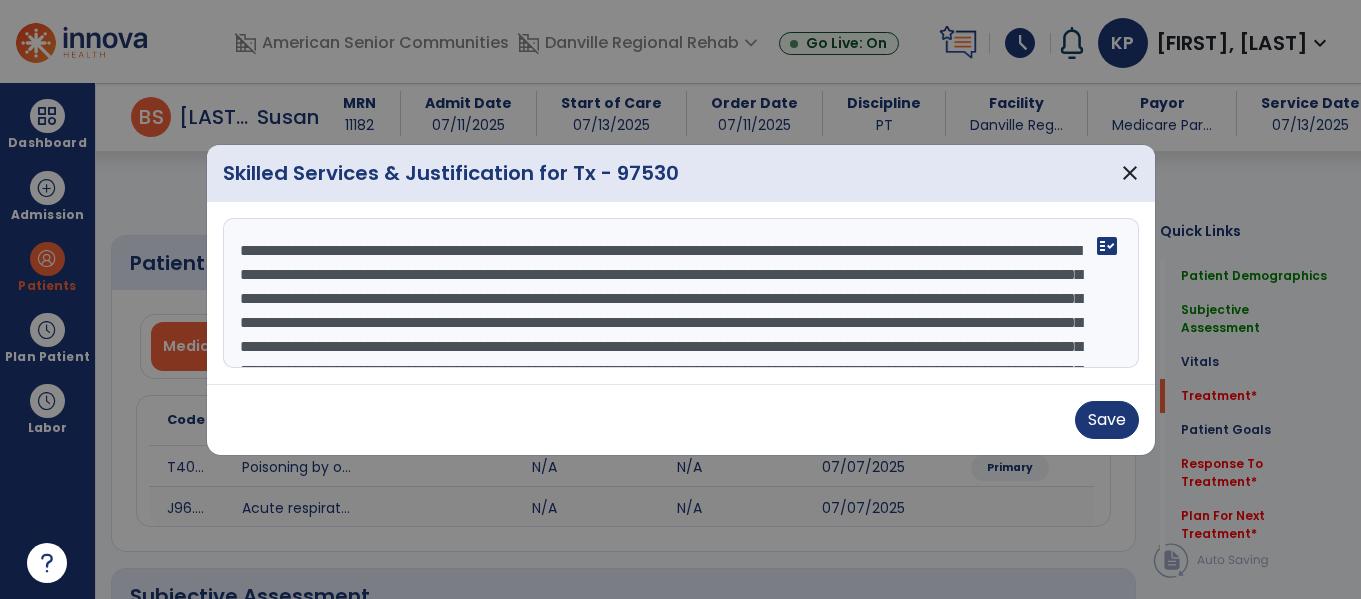 select on "*" 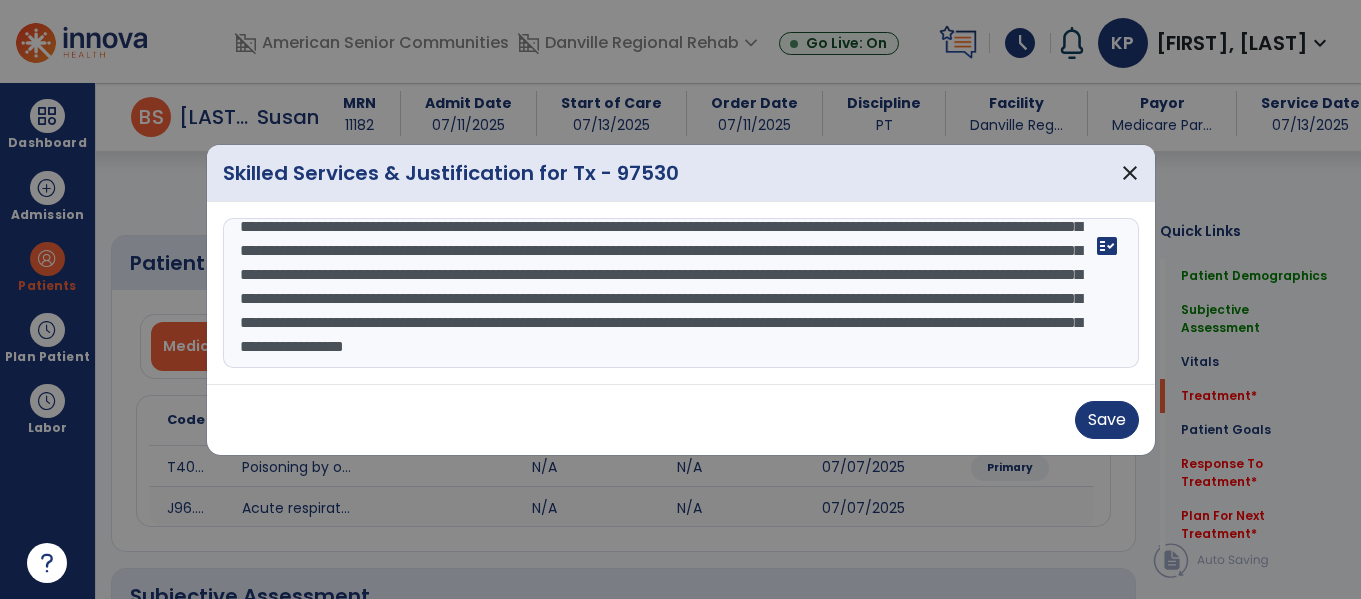 scroll, scrollTop: 160, scrollLeft: 0, axis: vertical 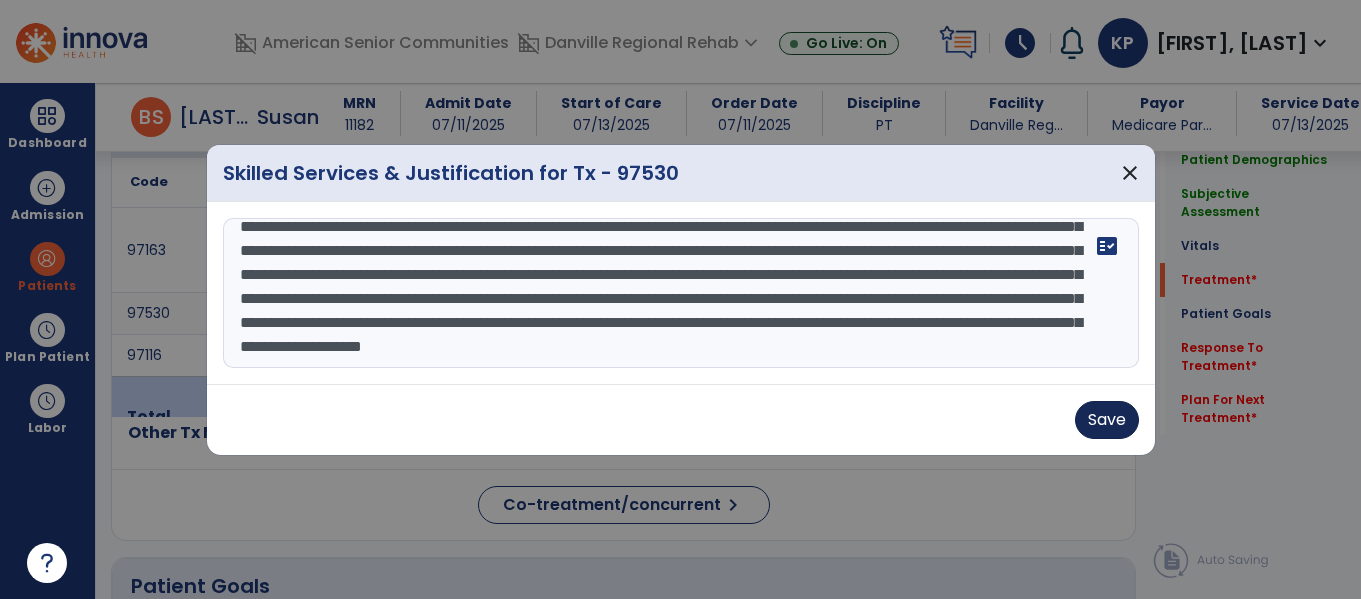 type on "**********" 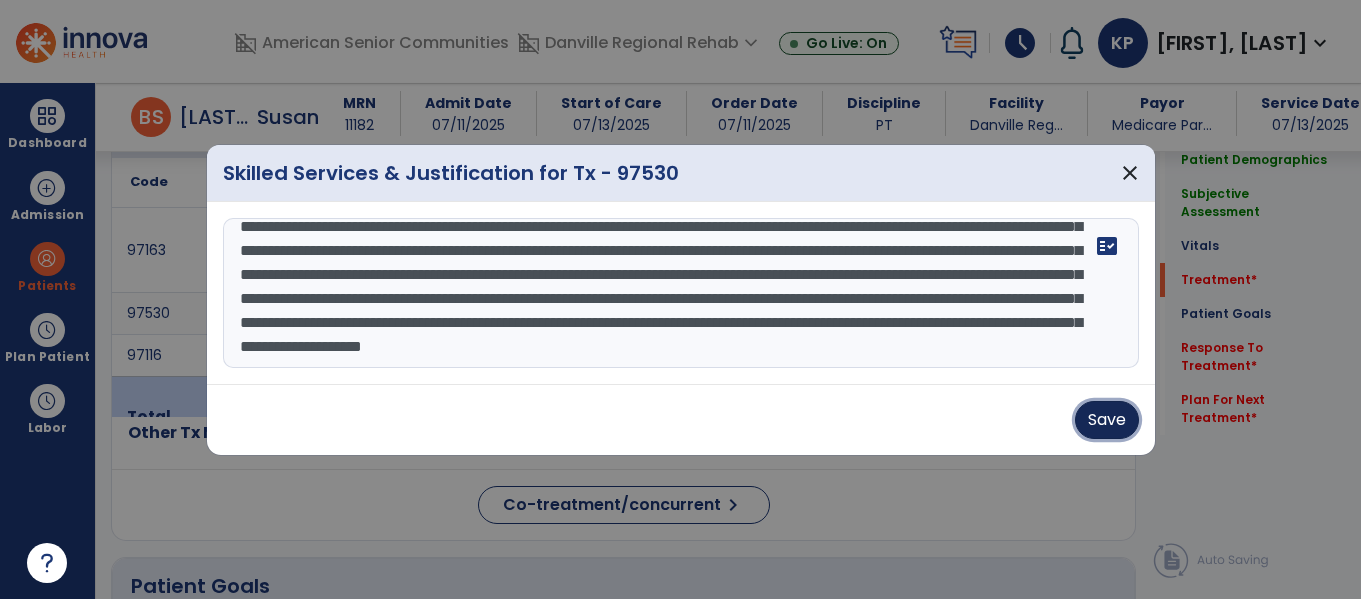 click on "Save" at bounding box center (1107, 420) 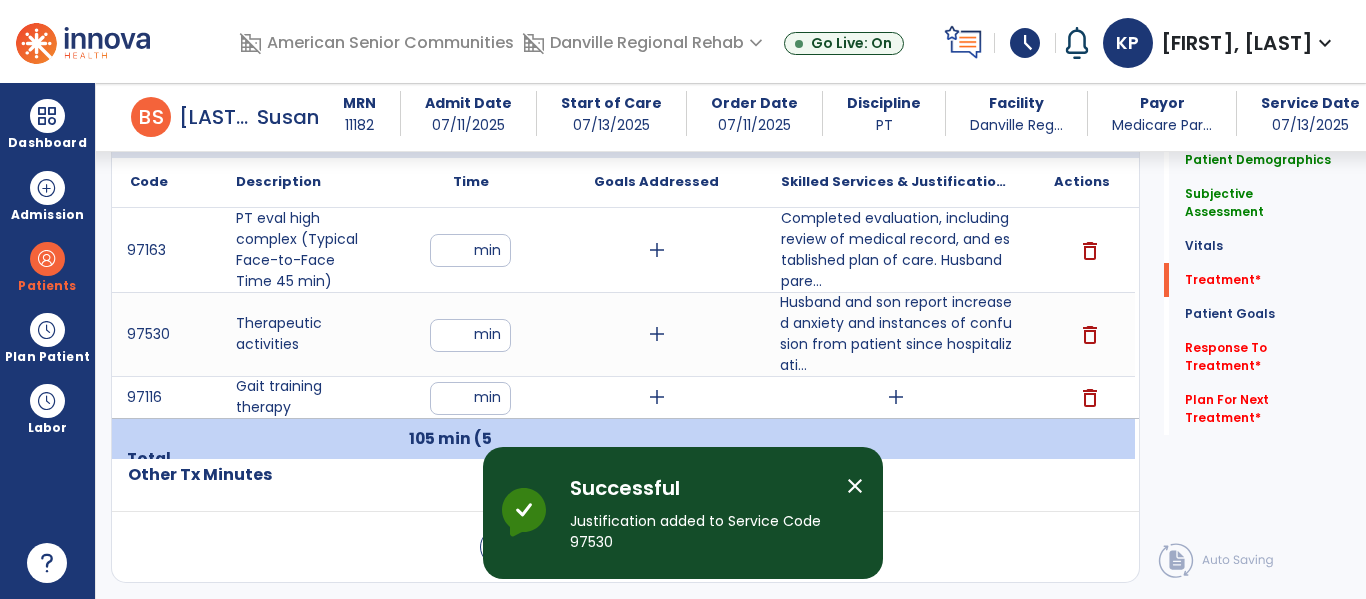 click on "add" at bounding box center [896, 397] 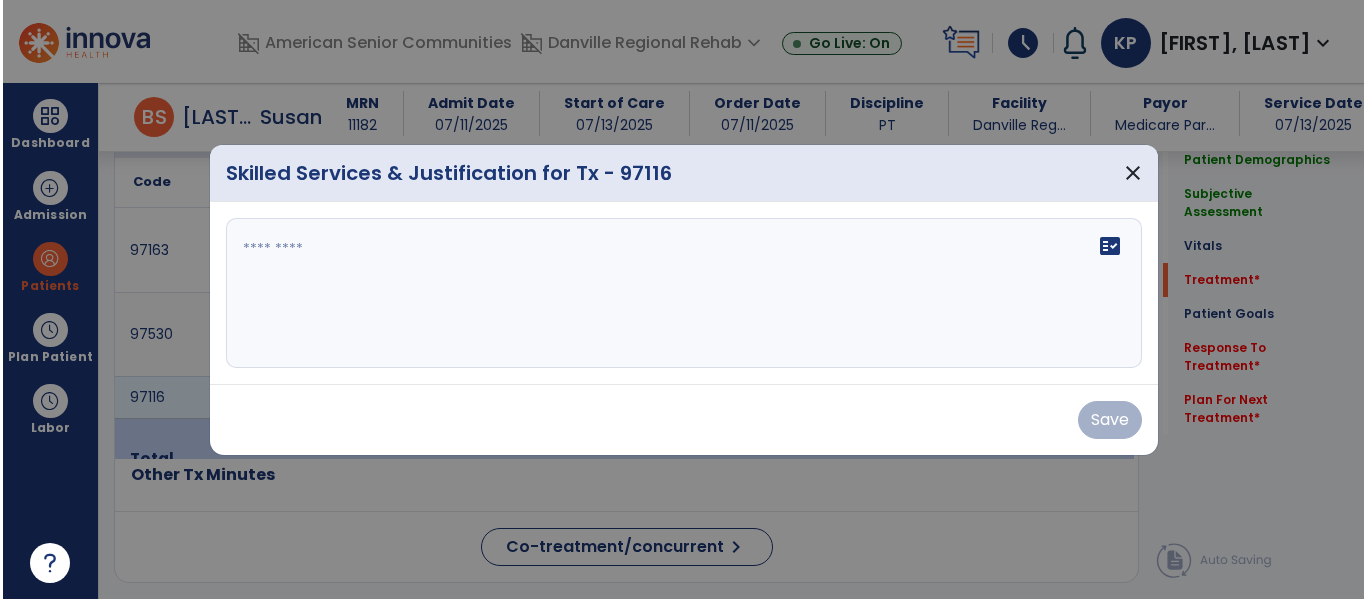 scroll, scrollTop: 1188, scrollLeft: 0, axis: vertical 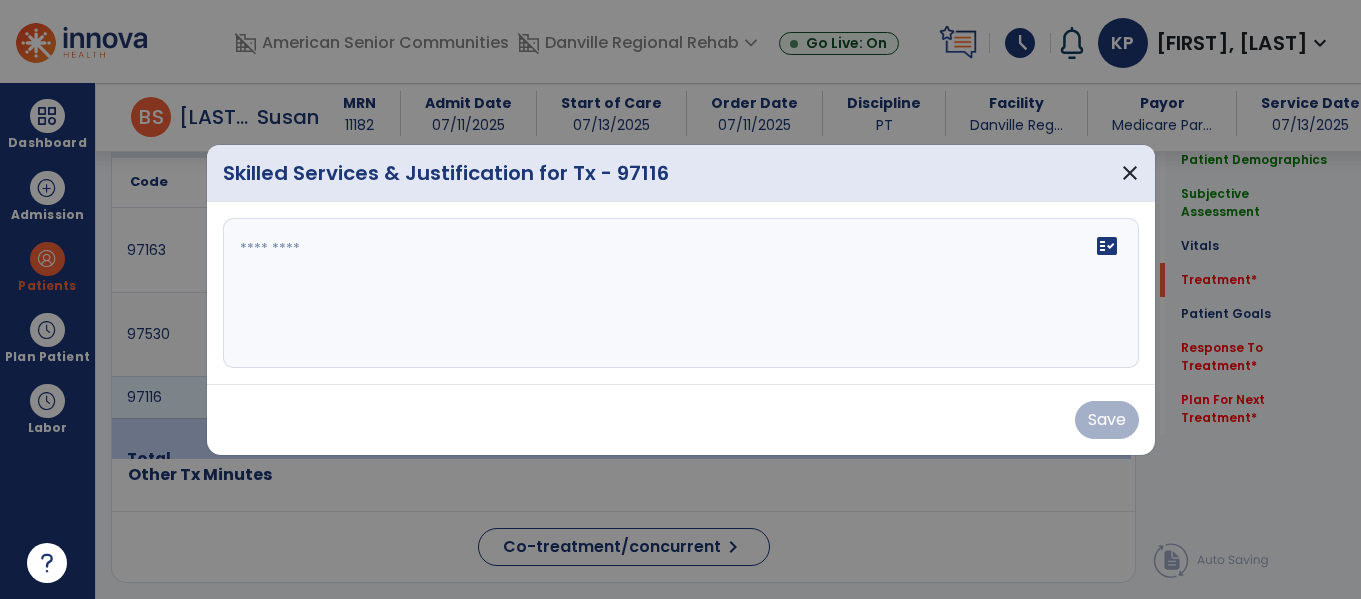 click on "fact_check" at bounding box center (681, 293) 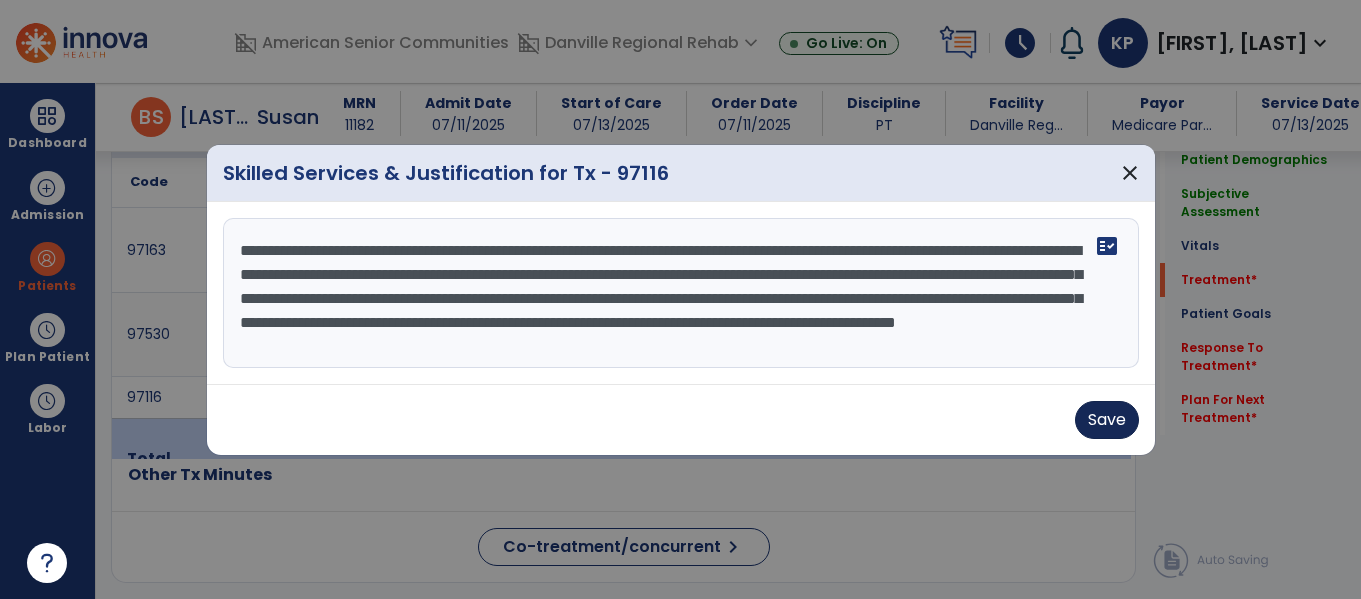 type on "**********" 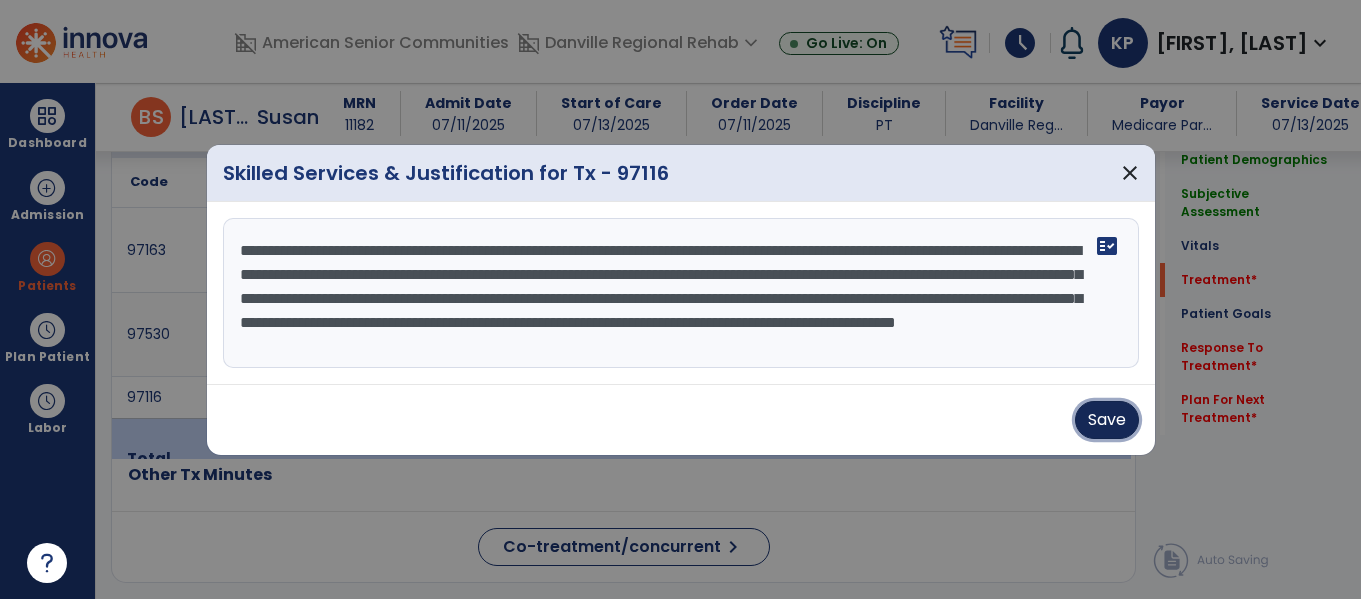 click on "Save" at bounding box center [1107, 420] 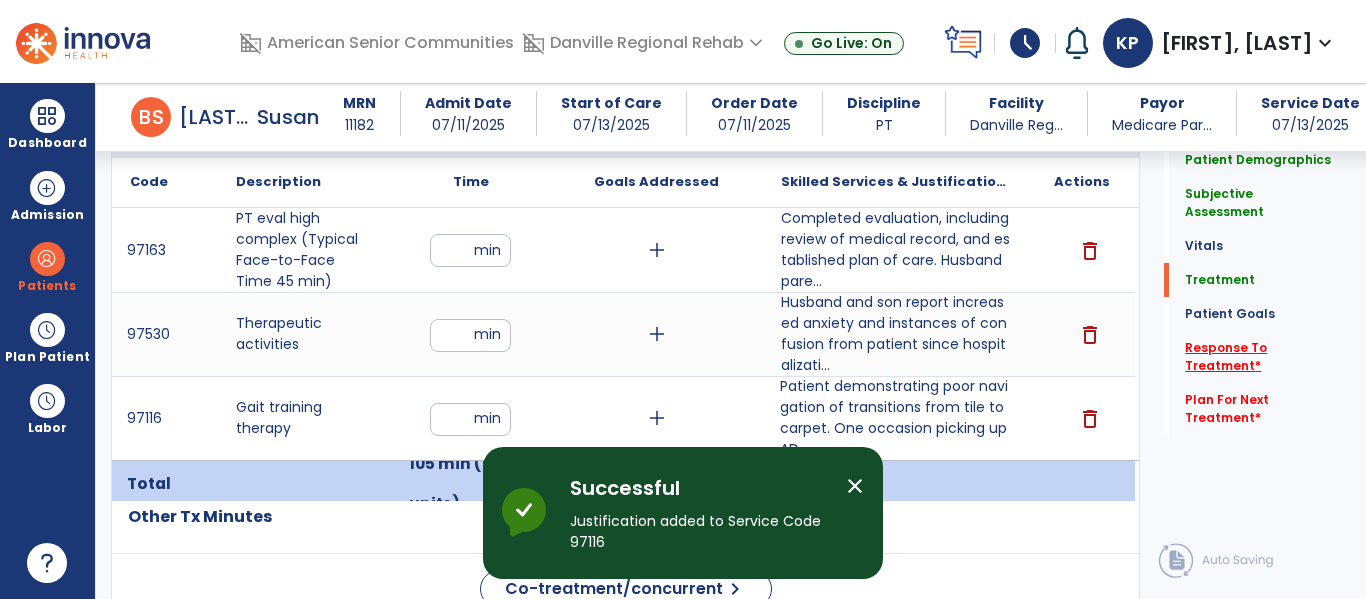 click on "Response To Treatment   *" 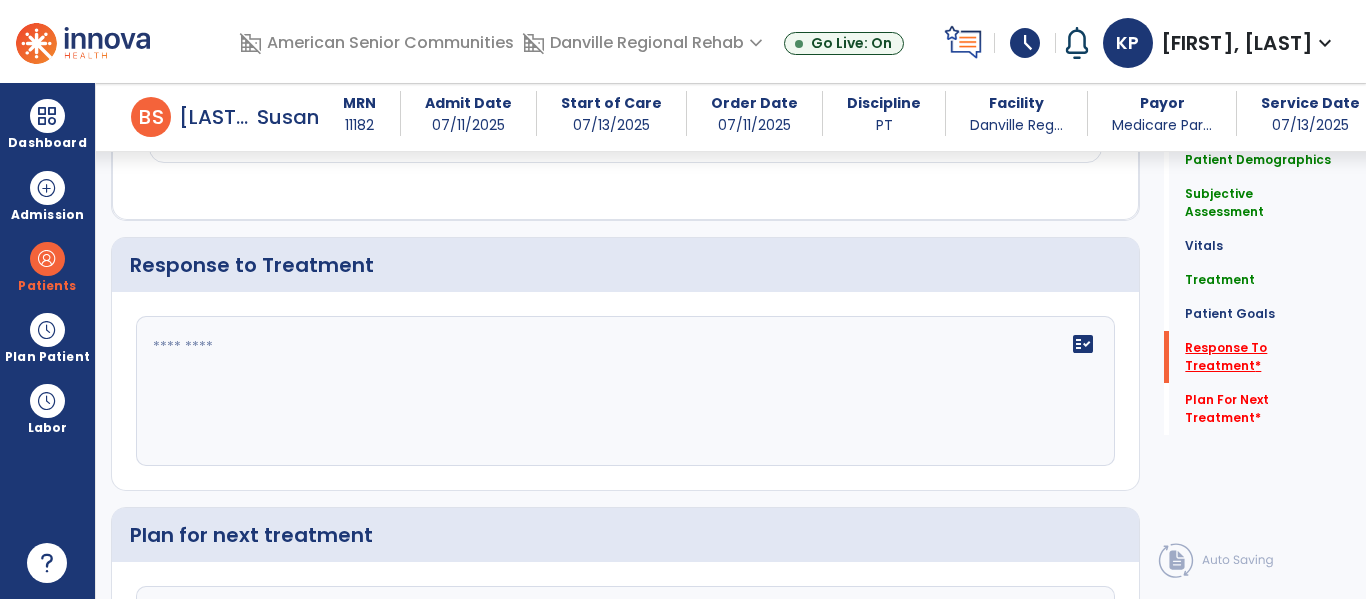 scroll, scrollTop: 2705, scrollLeft: 0, axis: vertical 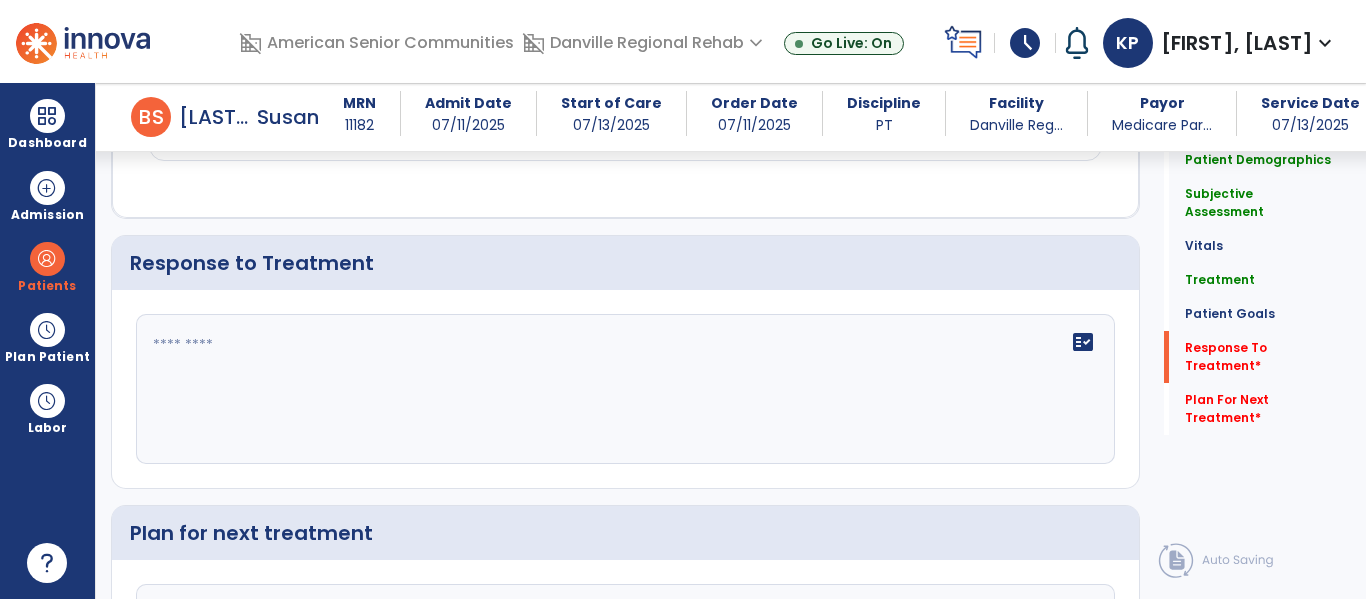 click on "fact_check" 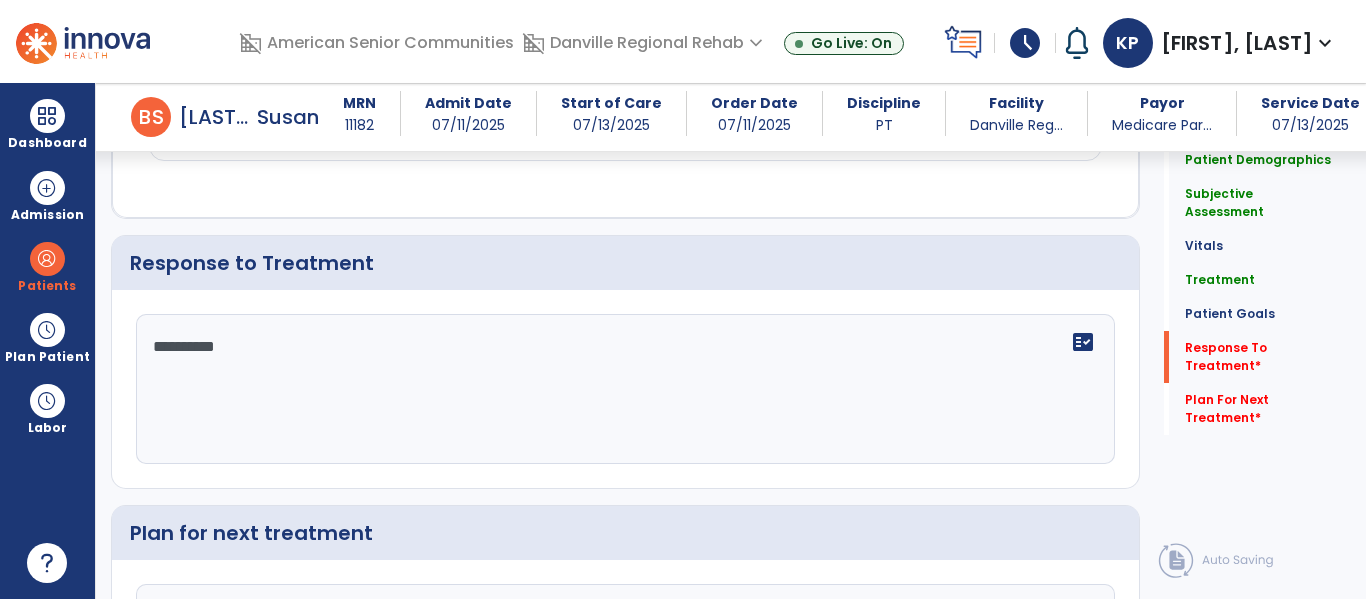type on "**********" 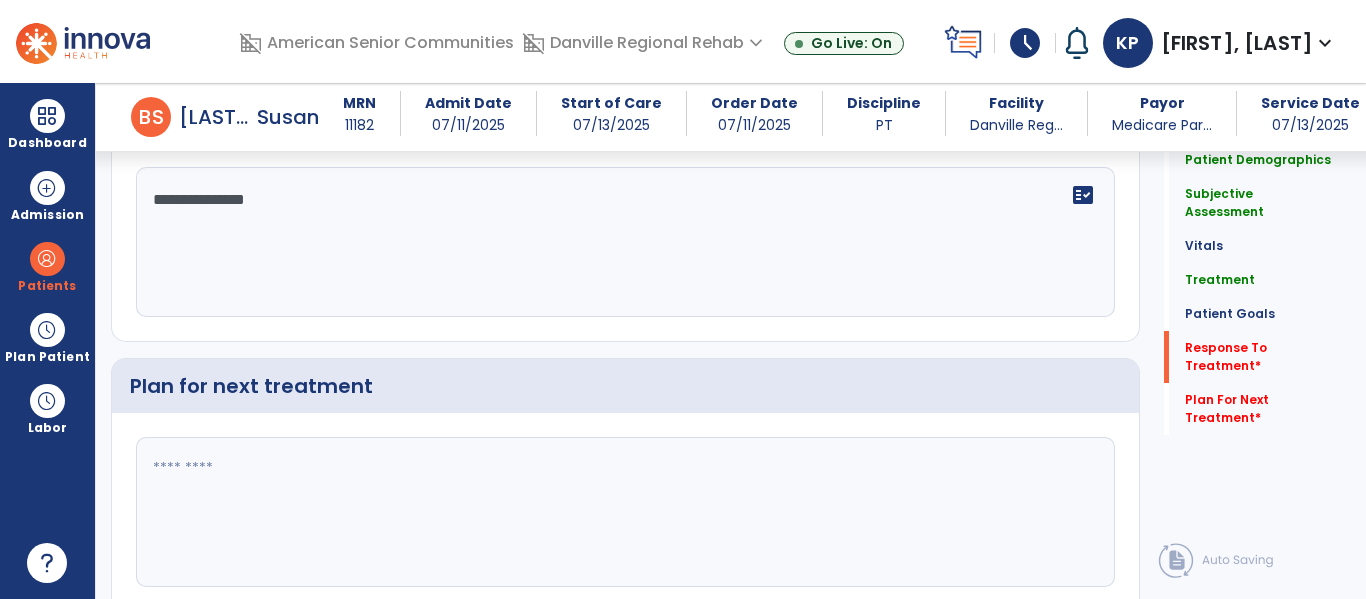 scroll, scrollTop: 2857, scrollLeft: 0, axis: vertical 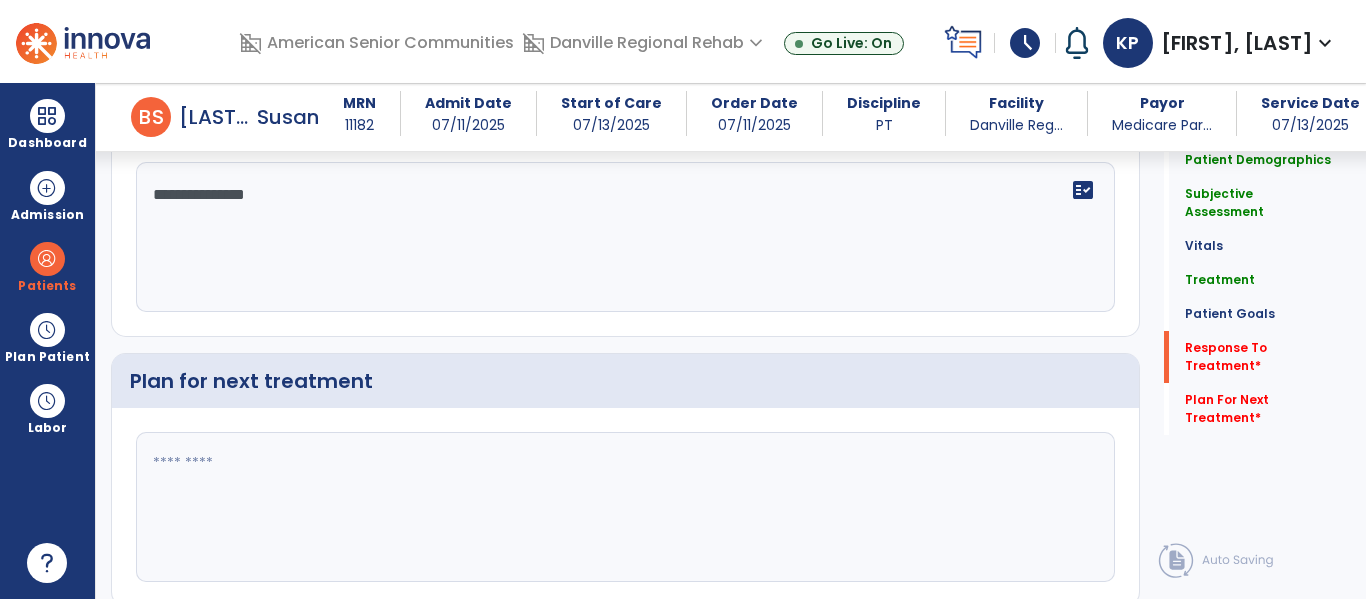 type on "**********" 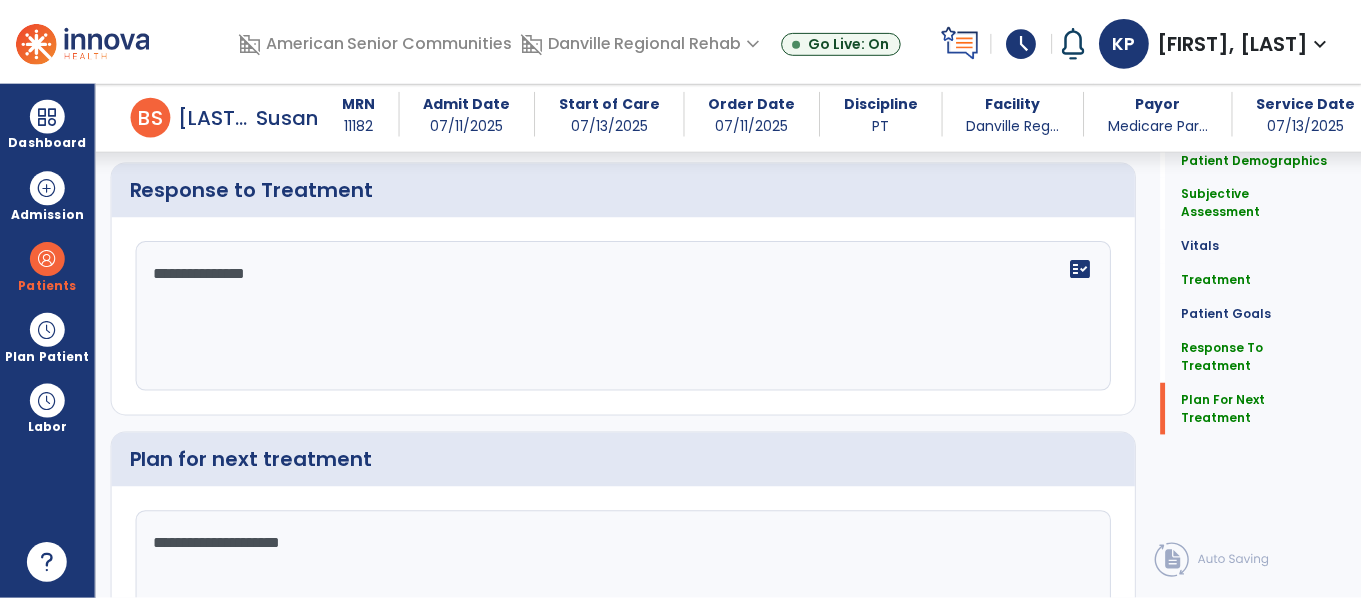 scroll, scrollTop: 2910, scrollLeft: 0, axis: vertical 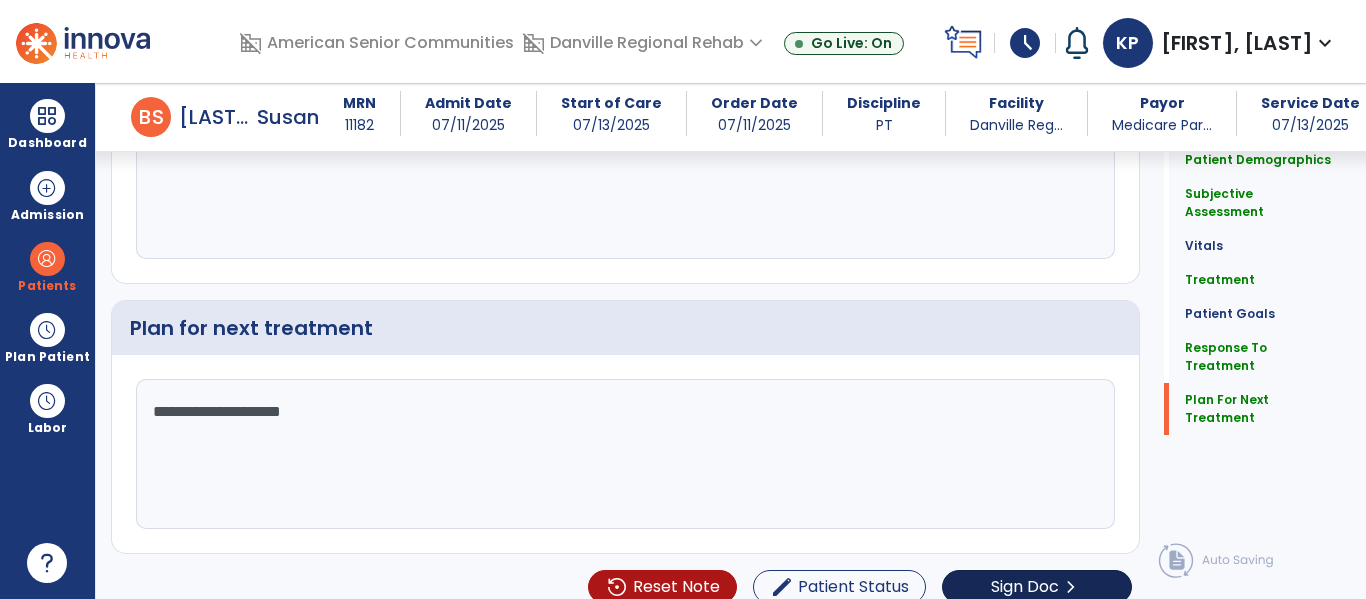 type on "**********" 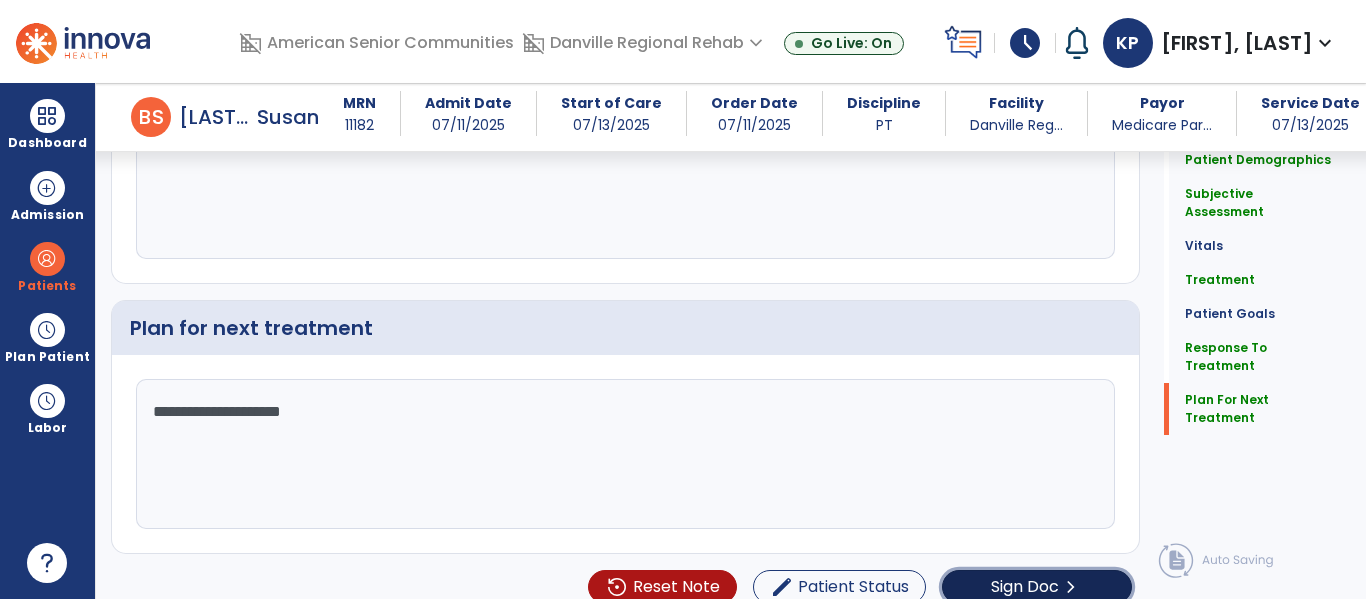 click on "chevron_right" 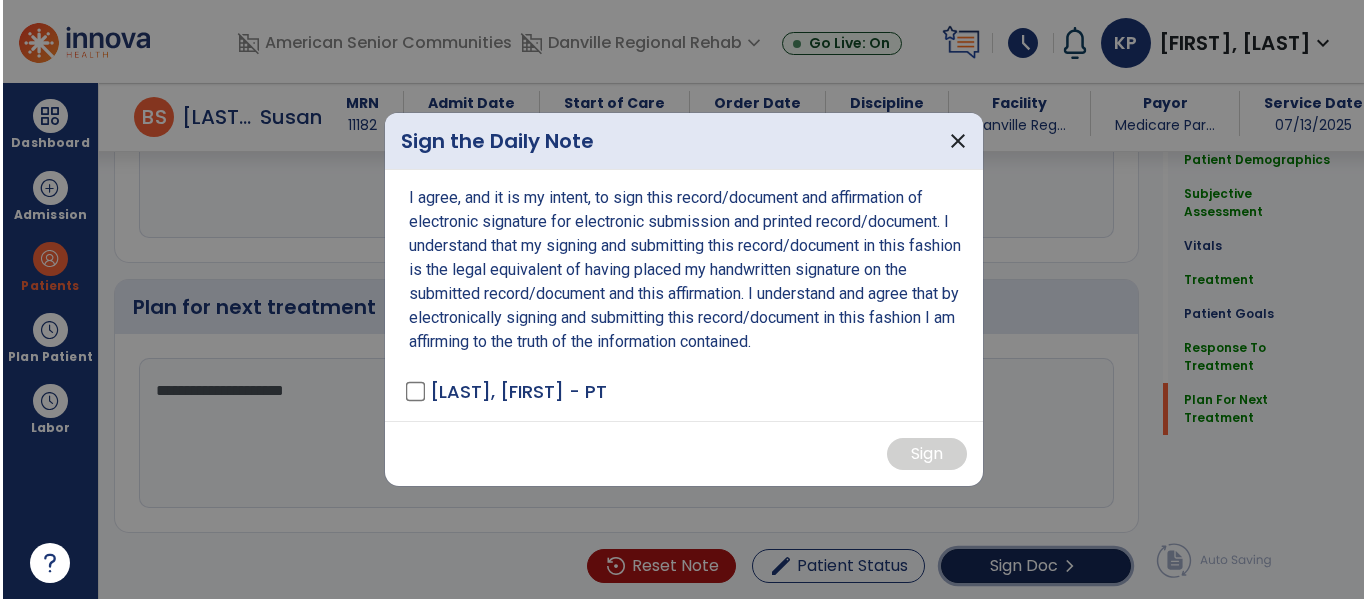scroll, scrollTop: 2931, scrollLeft: 0, axis: vertical 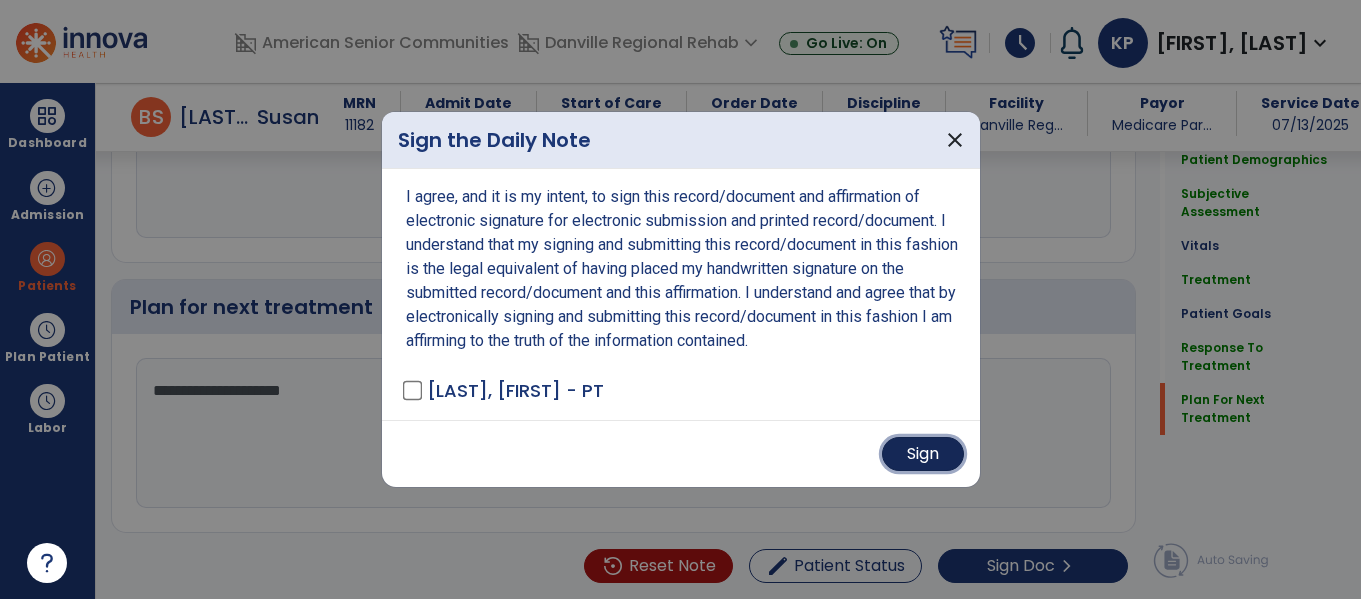 click on "Sign" at bounding box center (923, 454) 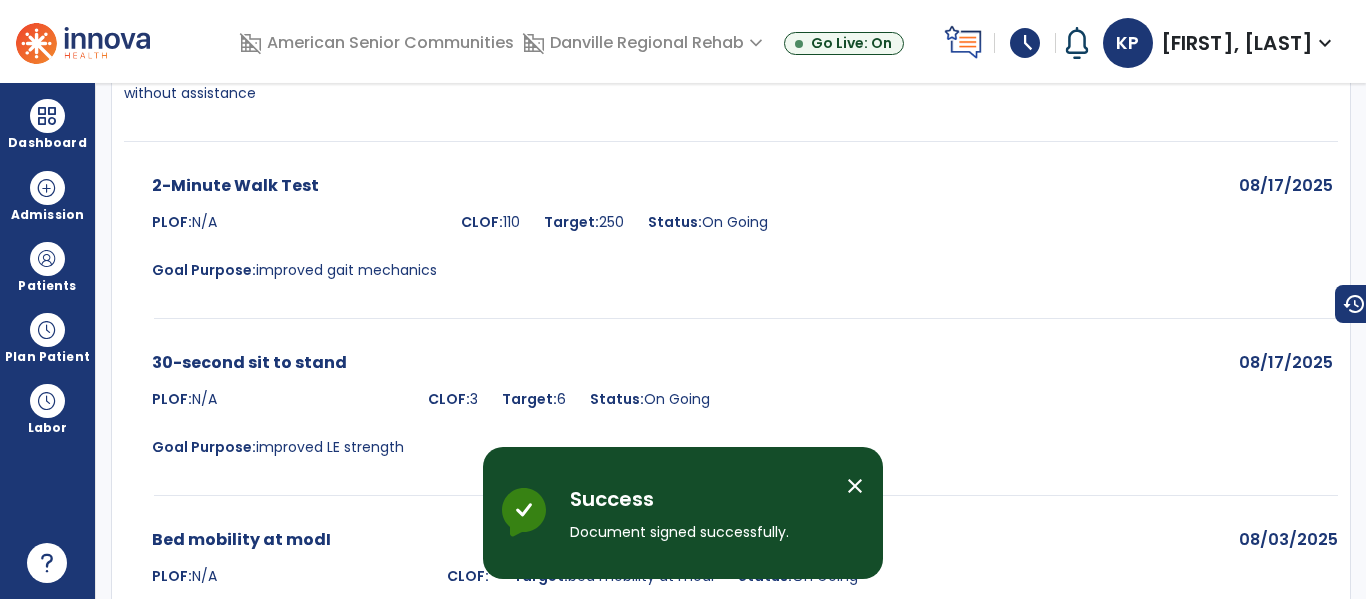 scroll, scrollTop: 0, scrollLeft: 0, axis: both 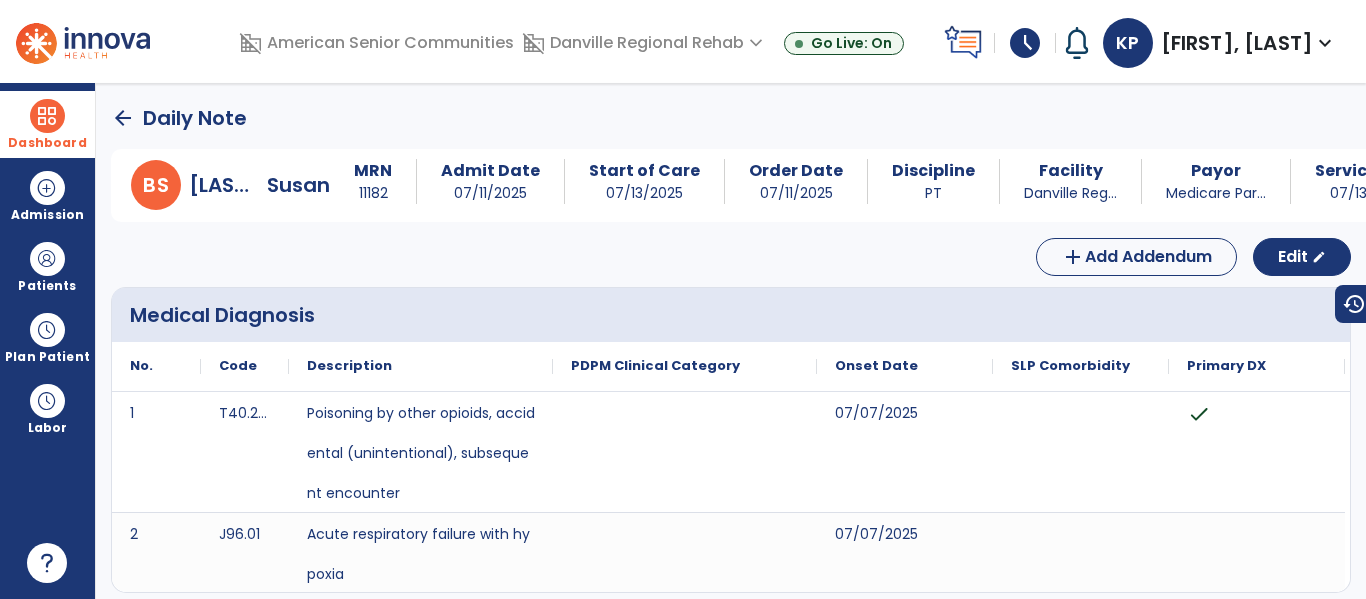 click at bounding box center [47, 116] 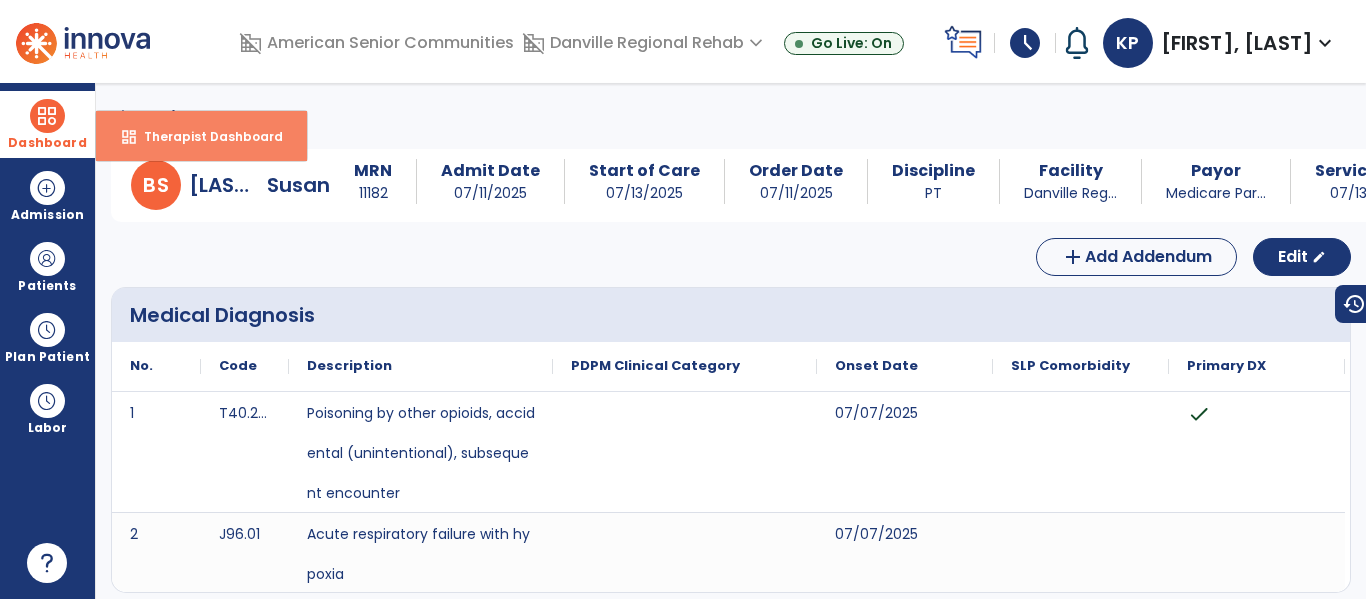 click on "dashboard  Therapist Dashboard" at bounding box center (201, 136) 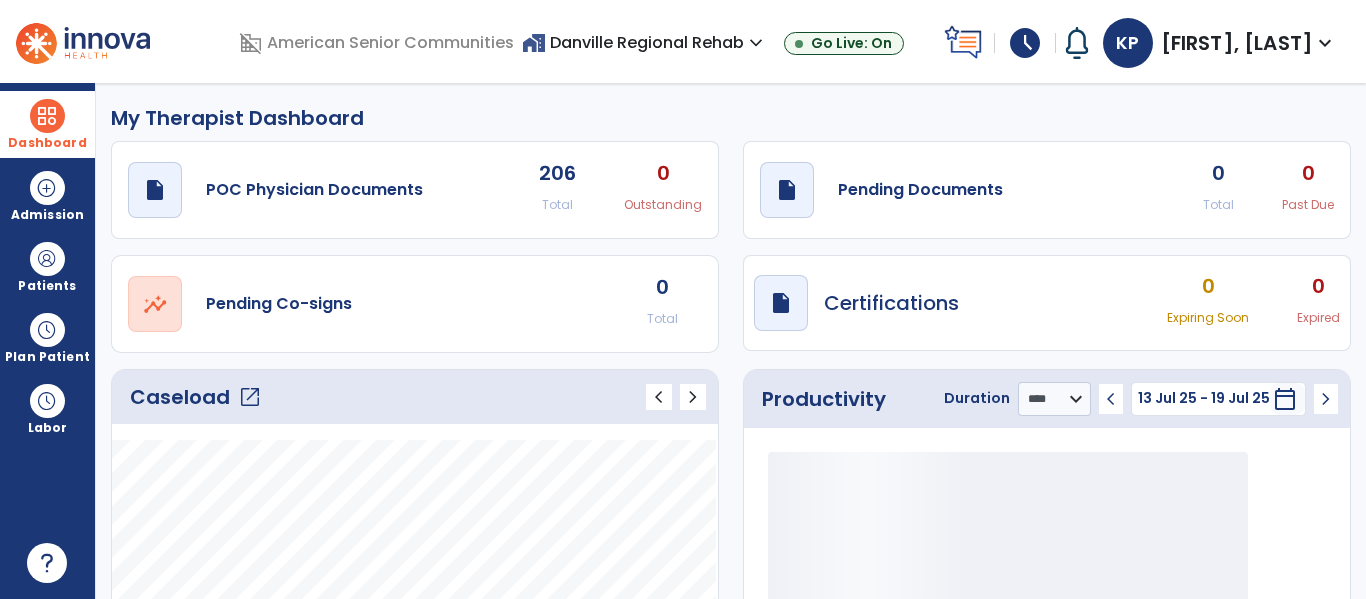 click on "open_in_new" 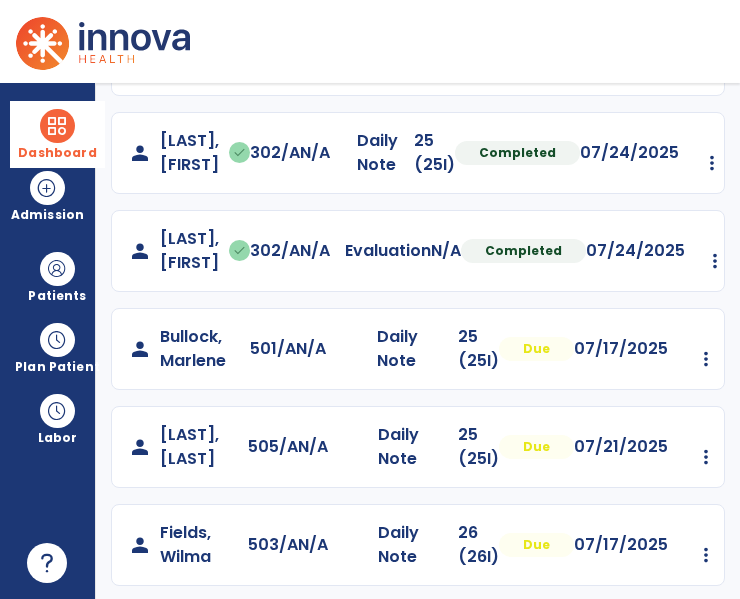scroll, scrollTop: 645, scrollLeft: 0, axis: vertical 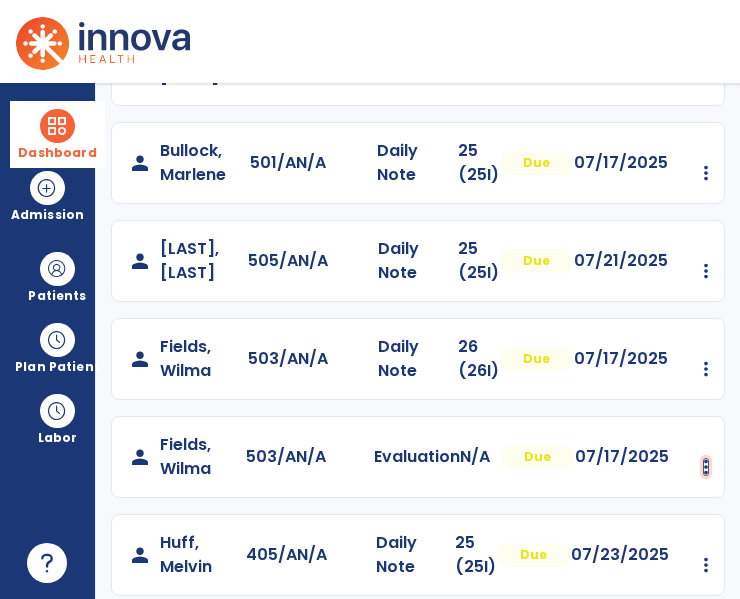click at bounding box center [706, -231] 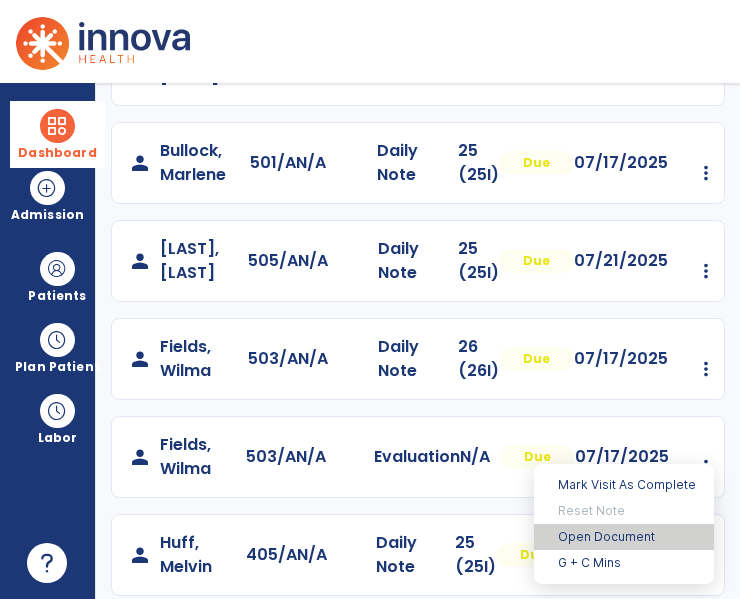 click on "Open Document" at bounding box center [624, 537] 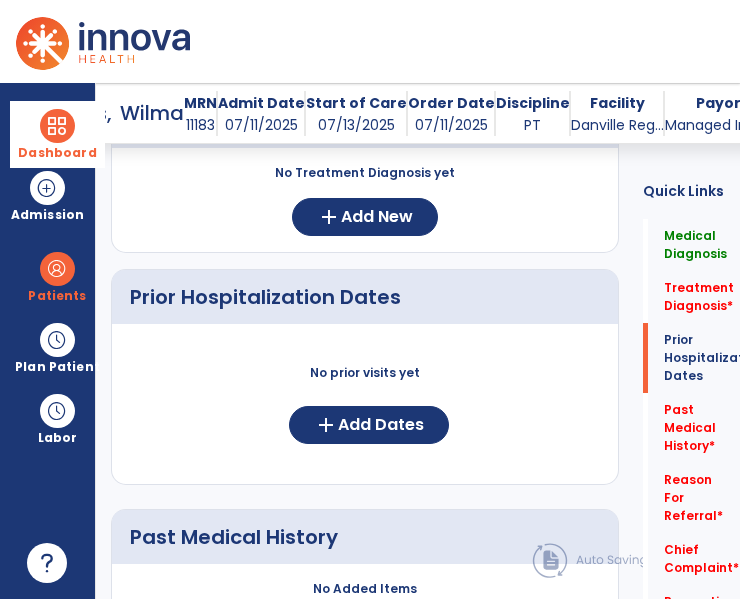 scroll, scrollTop: 472, scrollLeft: 0, axis: vertical 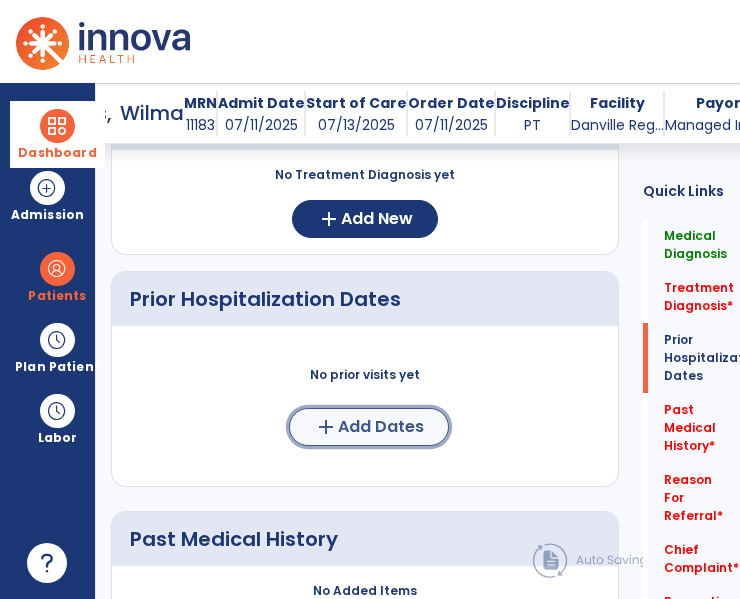 click on "Add Dates" 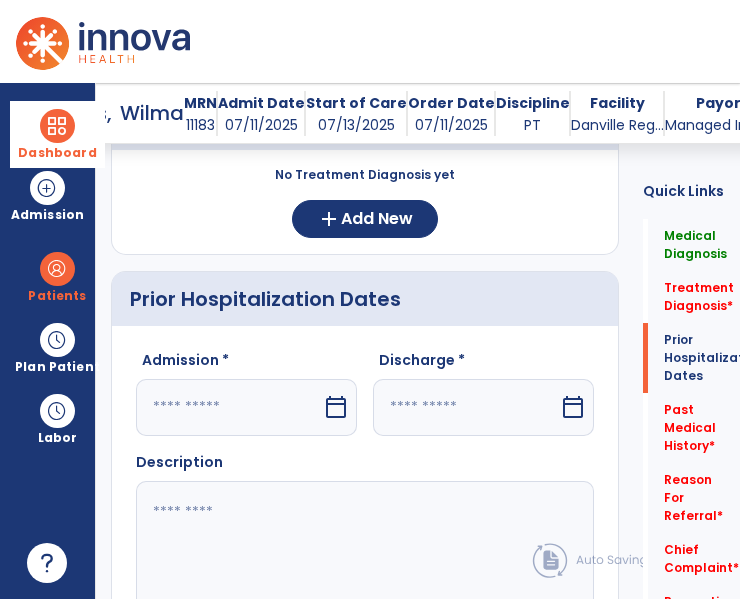 click at bounding box center (229, 407) 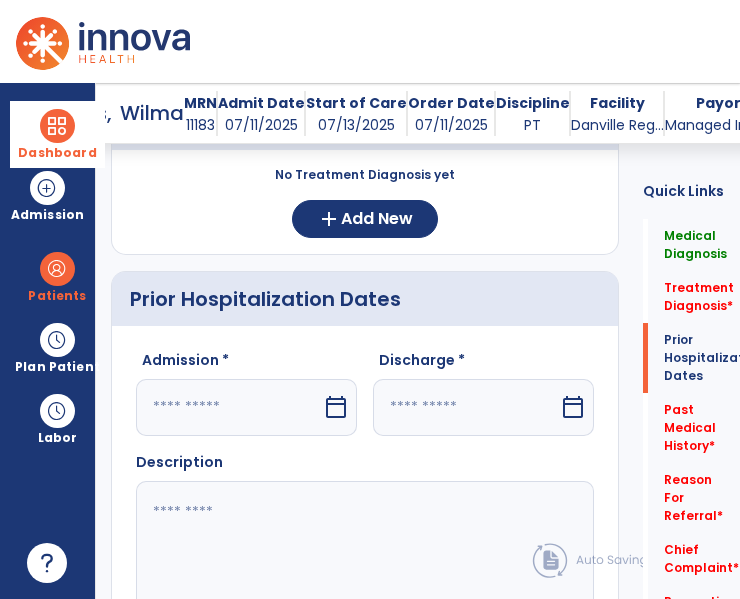select on "*" 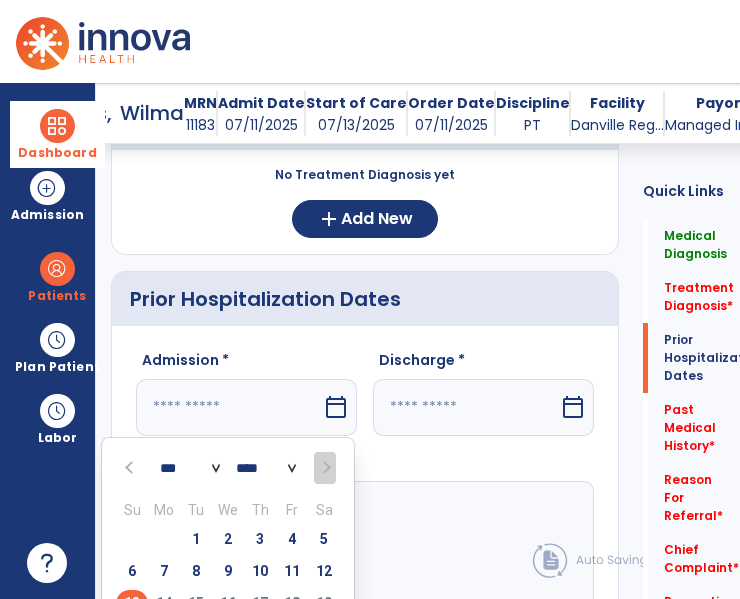 scroll, scrollTop: 495, scrollLeft: 0, axis: vertical 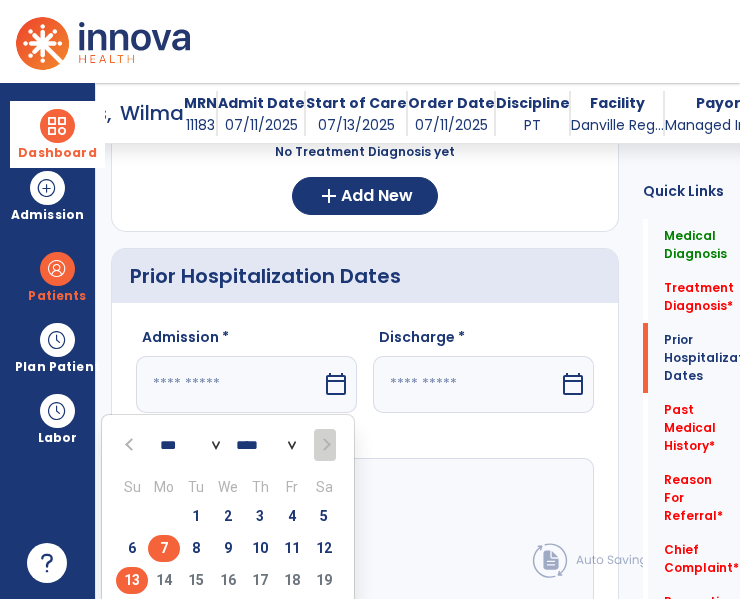 click on "7" at bounding box center [164, 548] 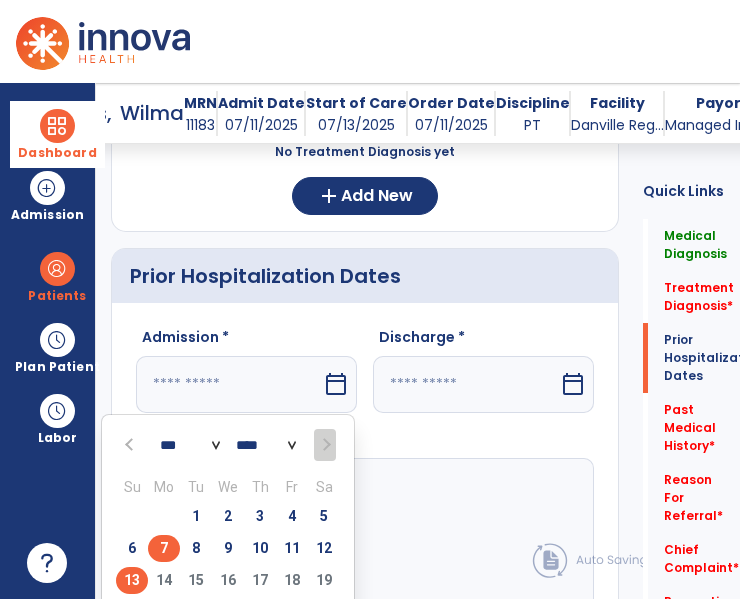 type on "********" 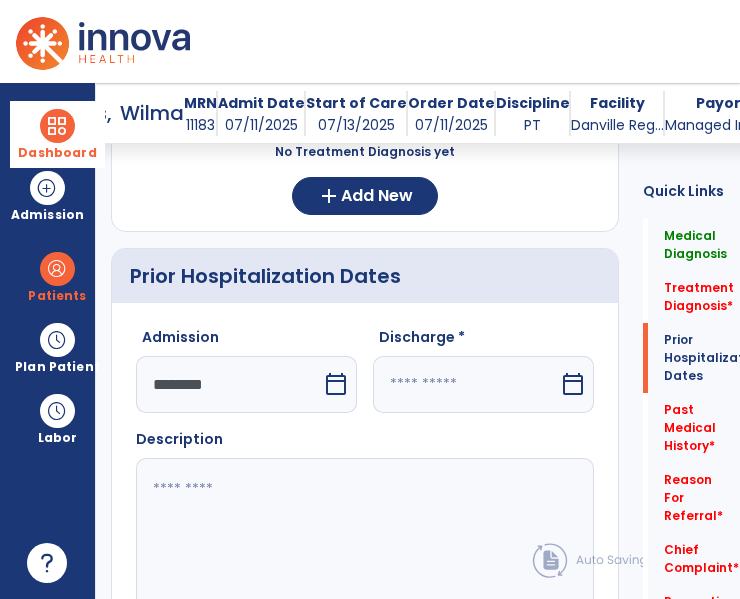 click at bounding box center (466, 384) 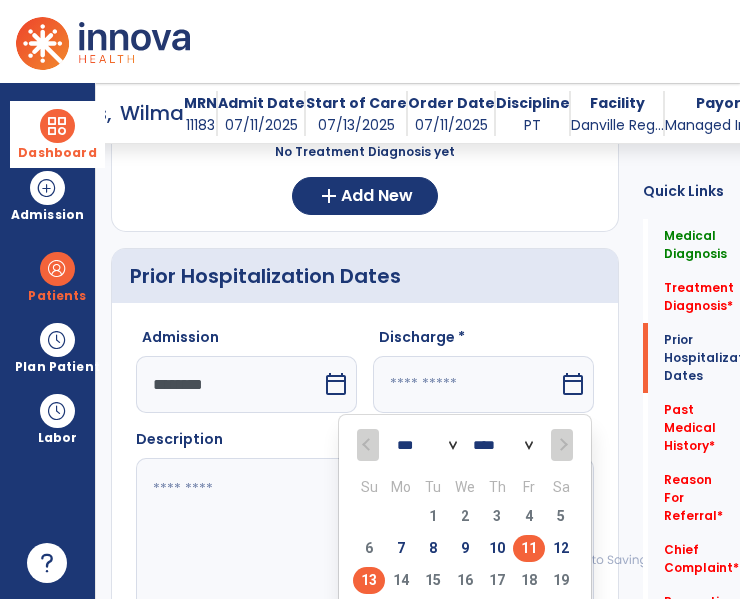 click on "11" at bounding box center [529, 548] 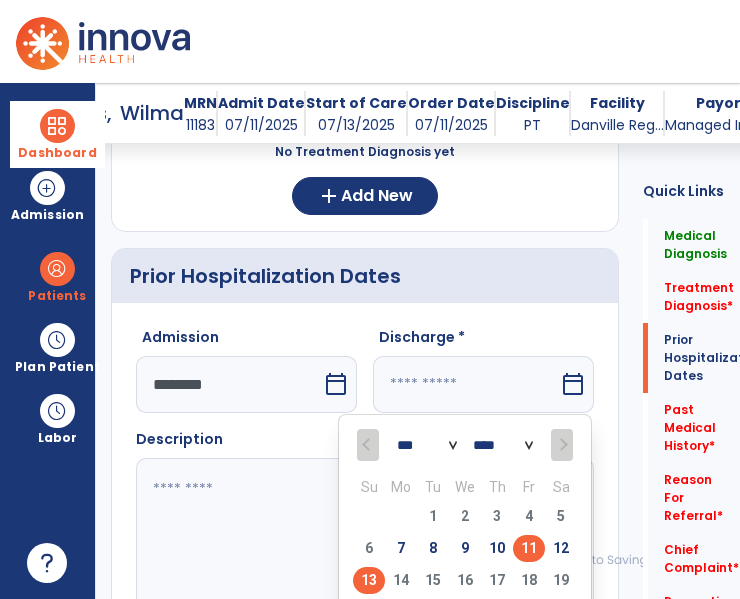 type on "*********" 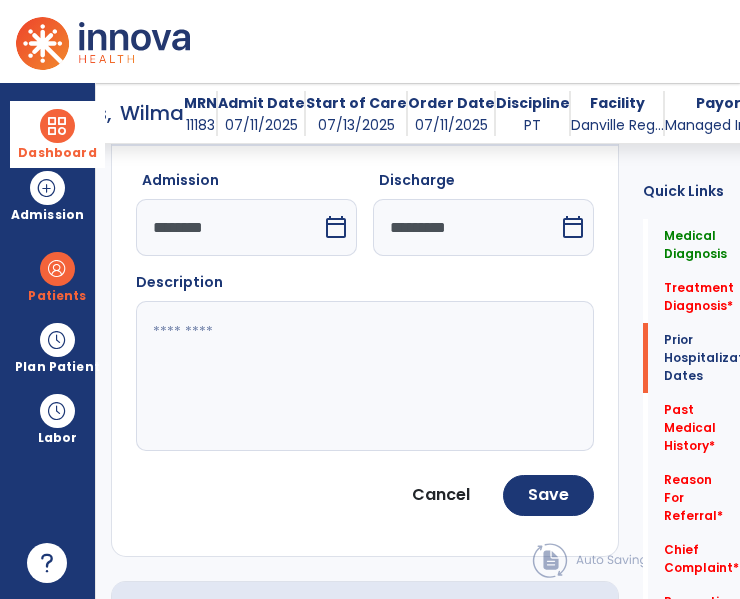 scroll, scrollTop: 653, scrollLeft: 0, axis: vertical 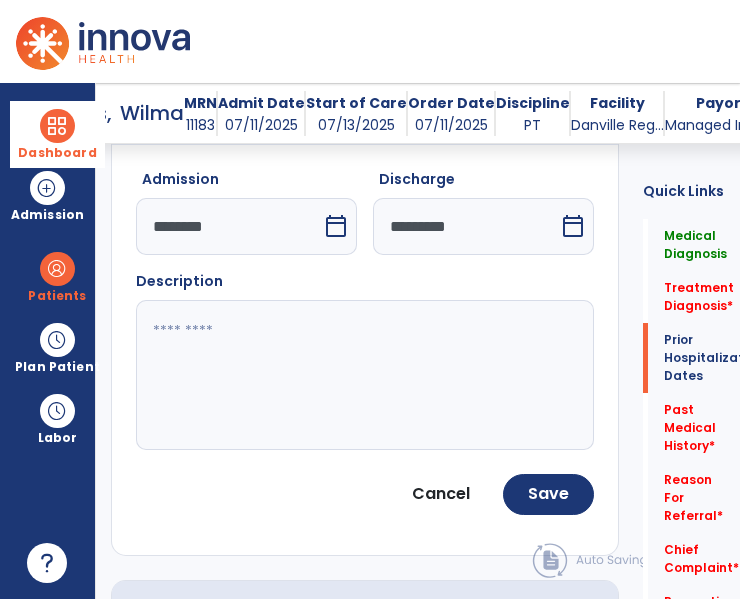 click 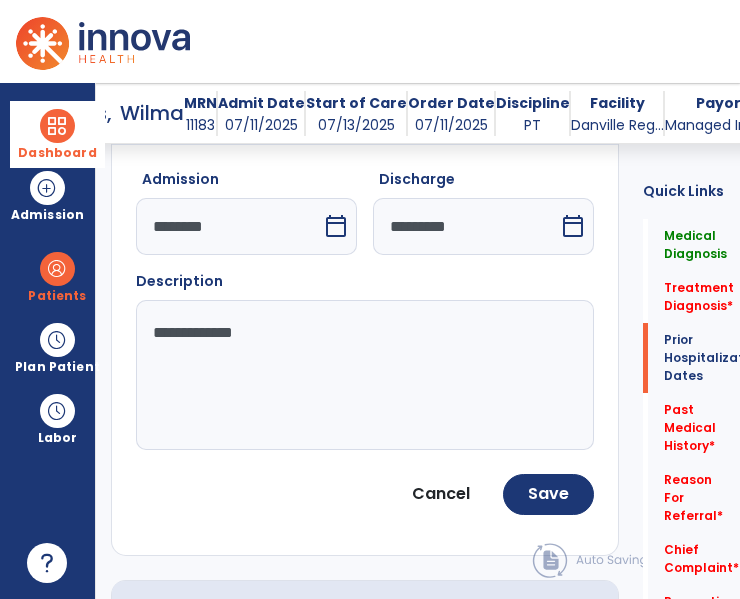 click on "**********" 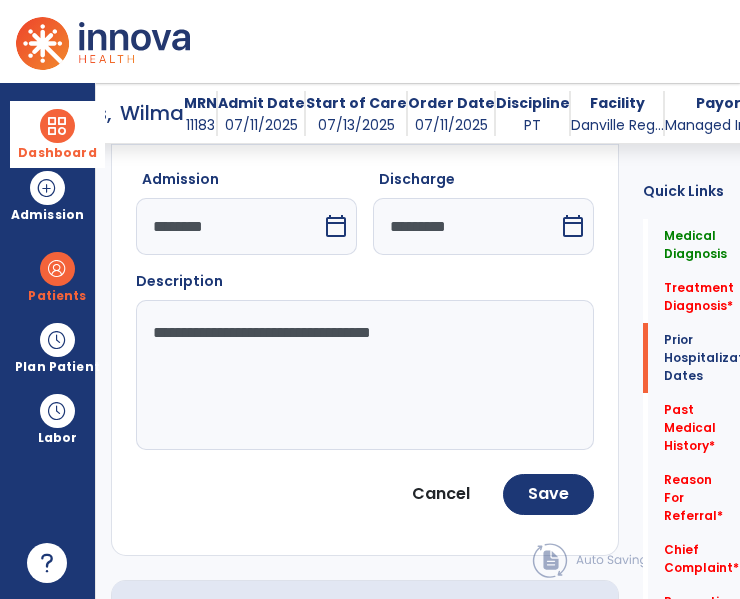 click on "**********" 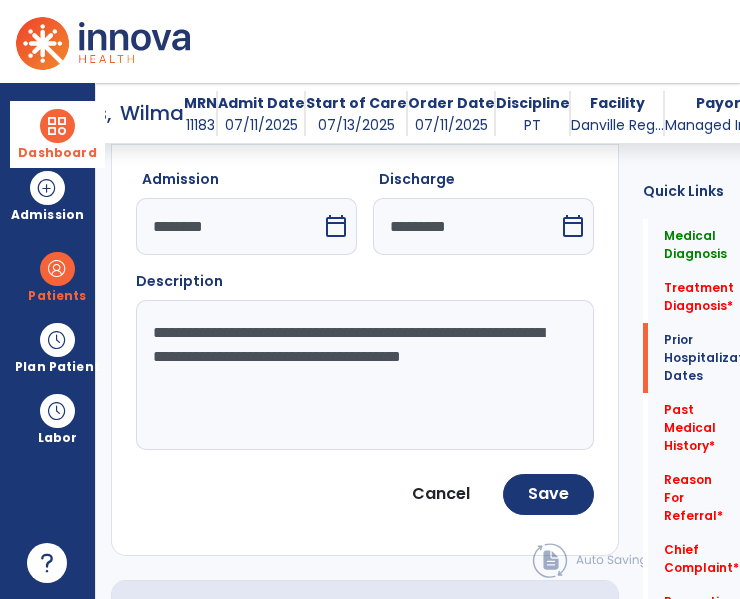 click on "**********" 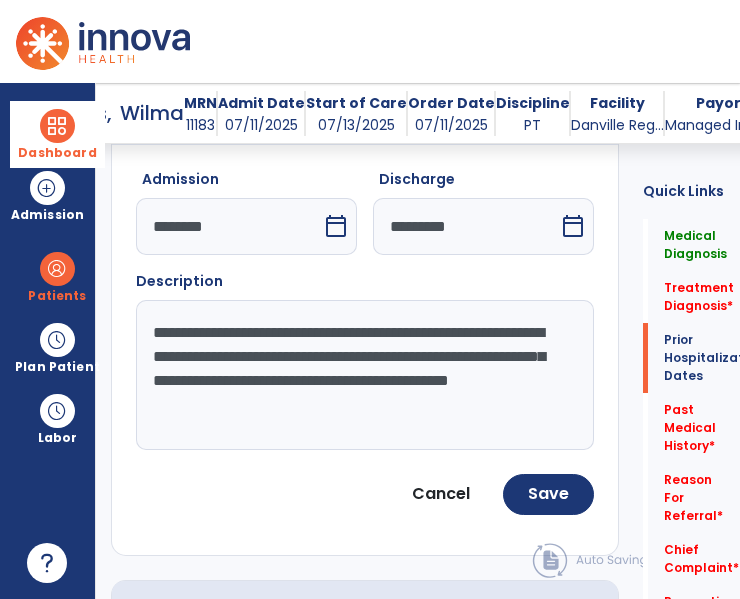 click on "**********" 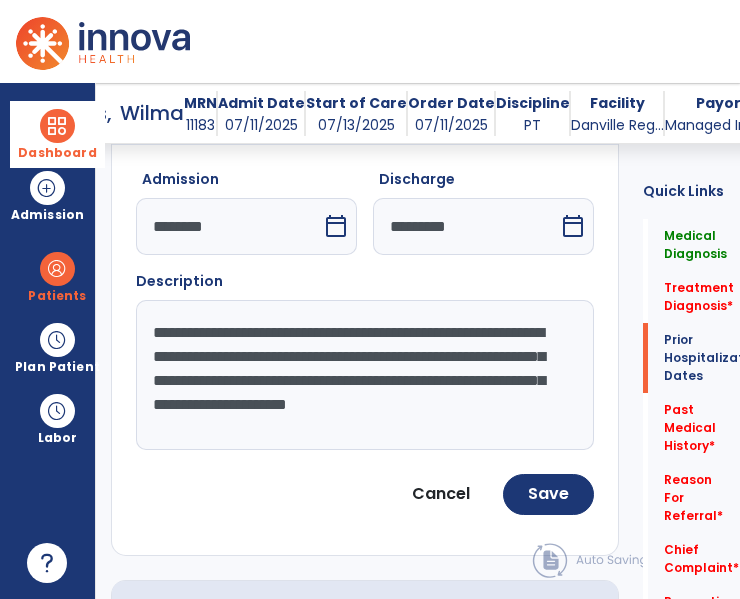 scroll, scrollTop: 15, scrollLeft: 0, axis: vertical 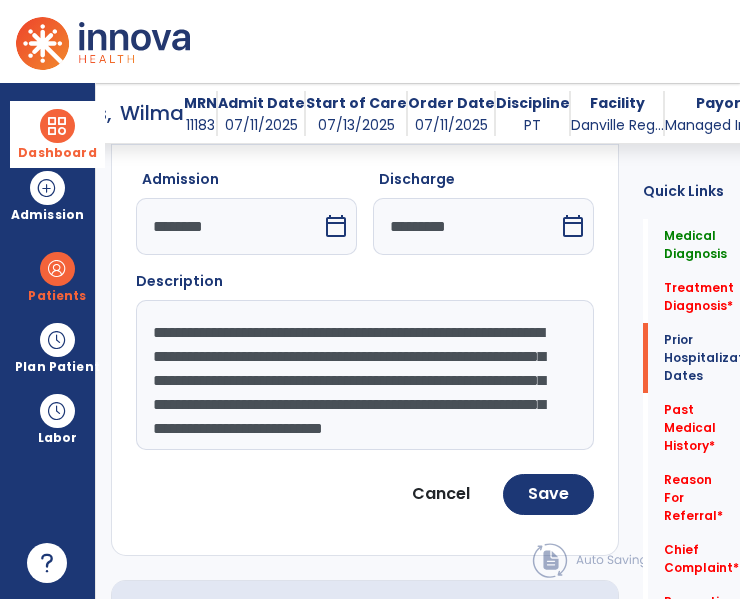 type on "**********" 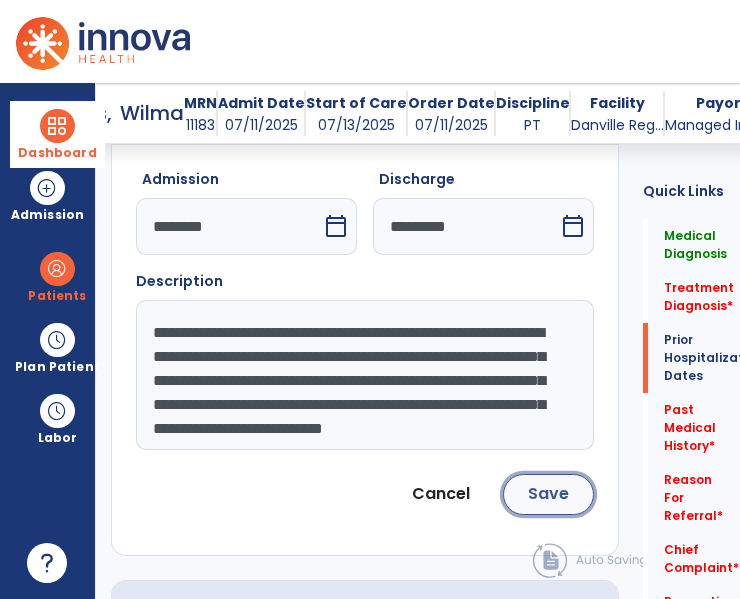 click on "Save" 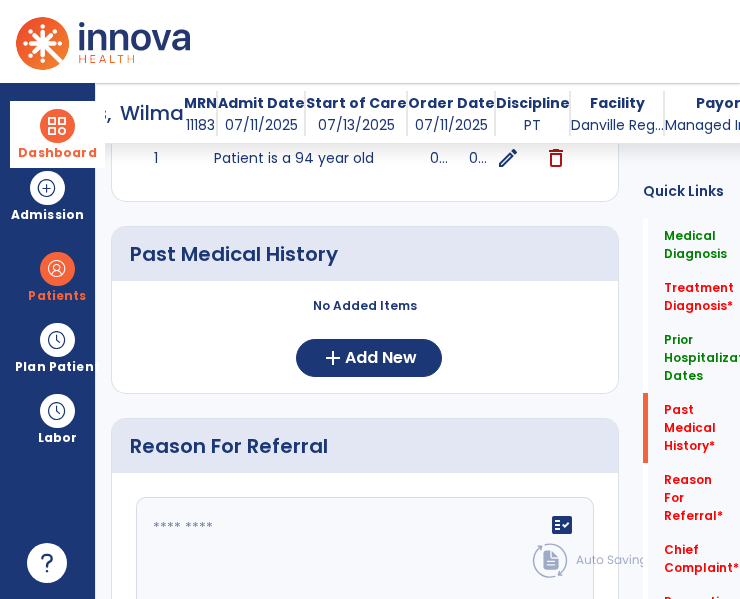 scroll, scrollTop: 765, scrollLeft: 0, axis: vertical 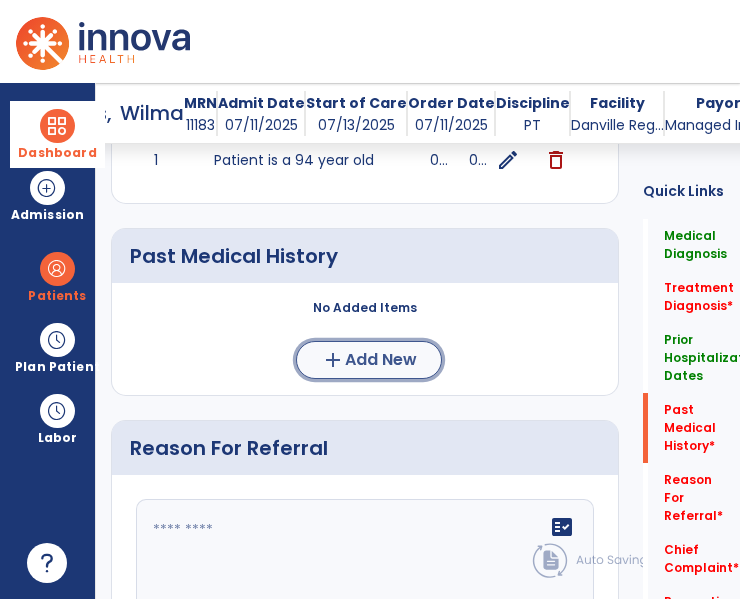 click on "add  Add New" 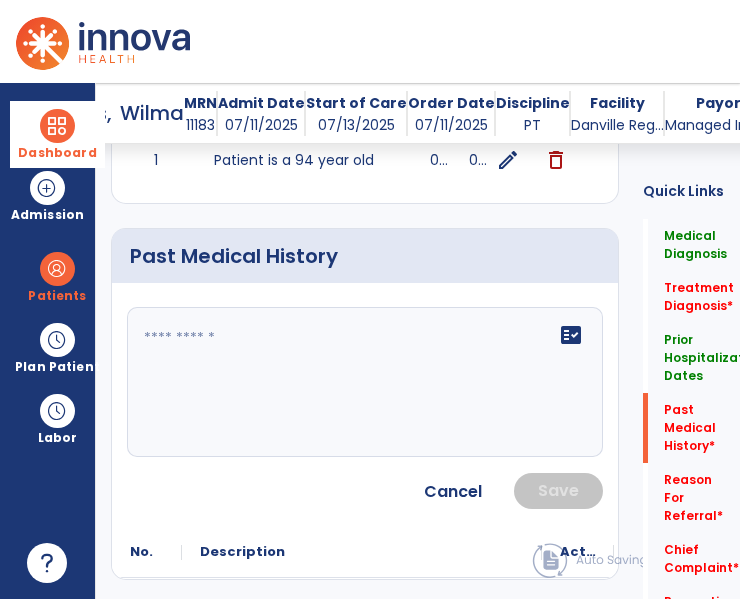 click on "fact_check" 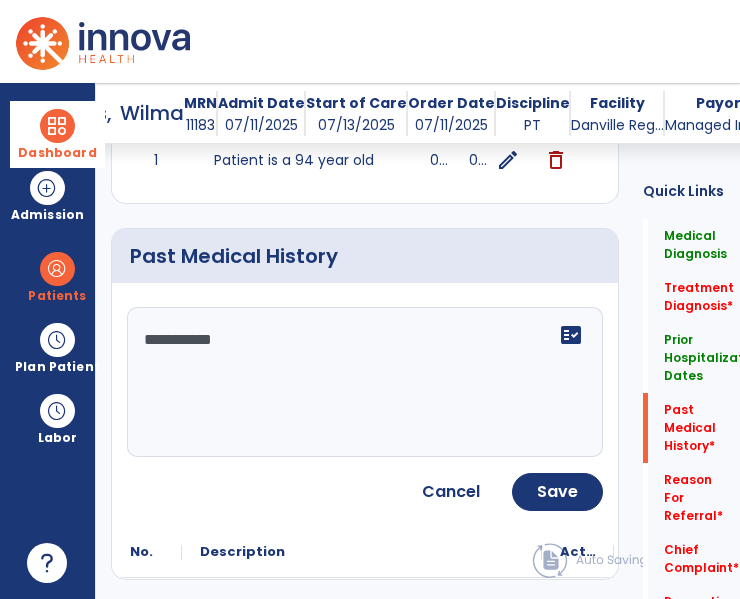 type on "**********" 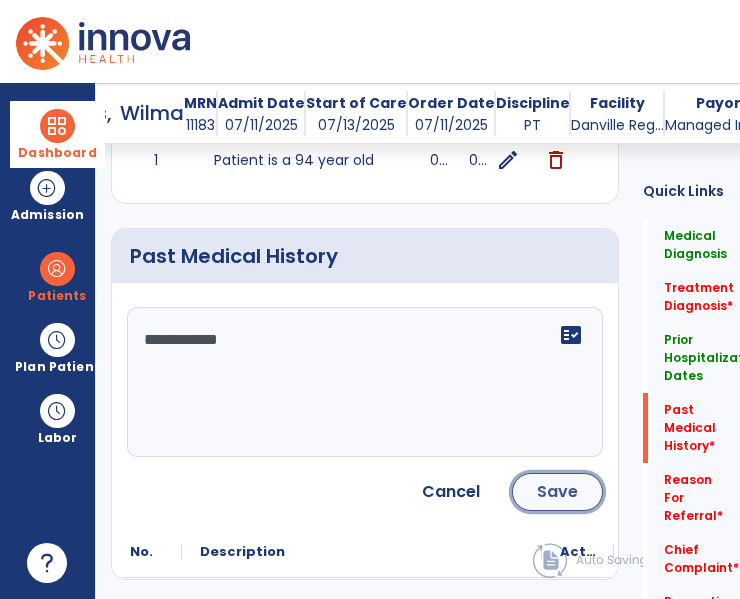 click on "Save" 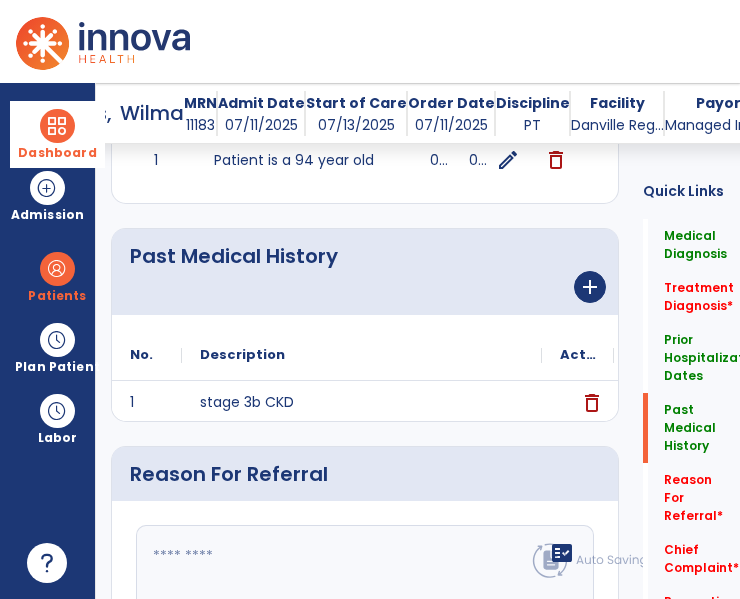 scroll, scrollTop: 849, scrollLeft: 0, axis: vertical 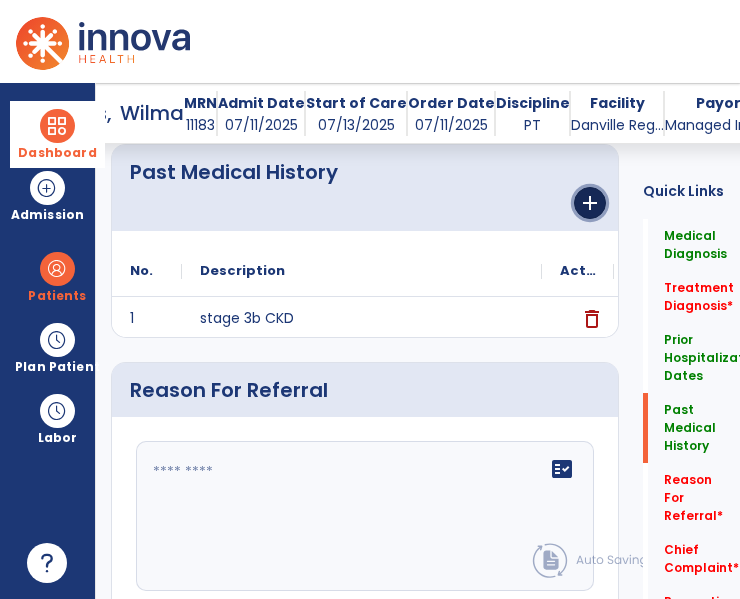 click on "add" 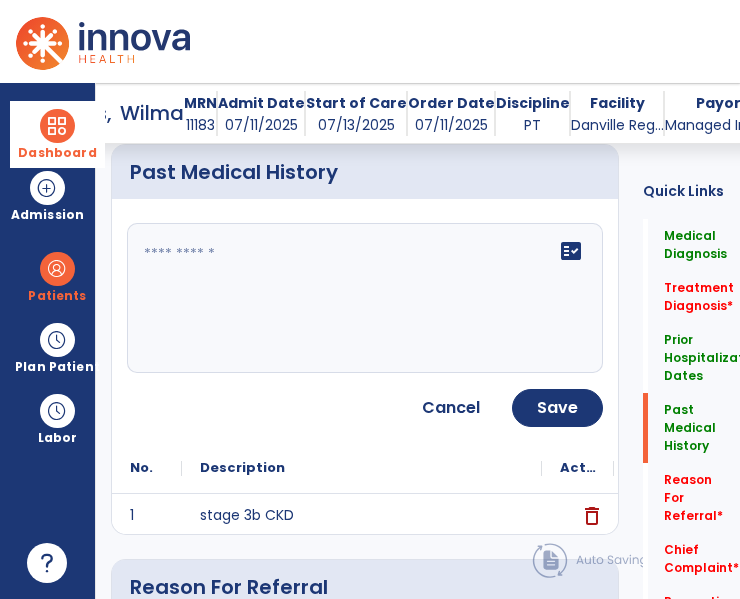 click on "fact_check" 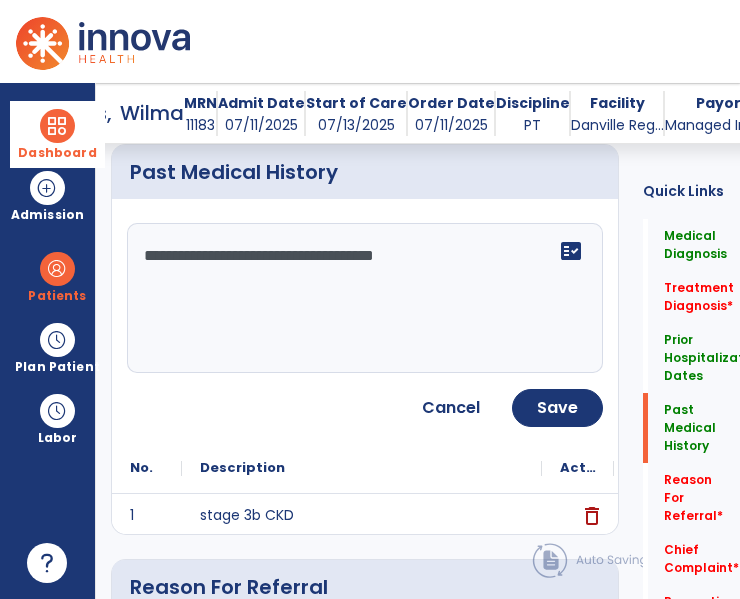 type on "**********" 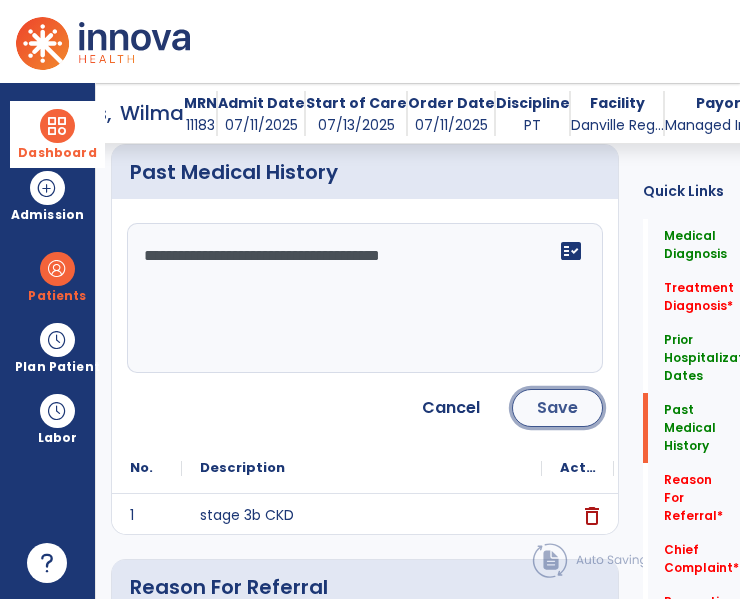 click on "Save" 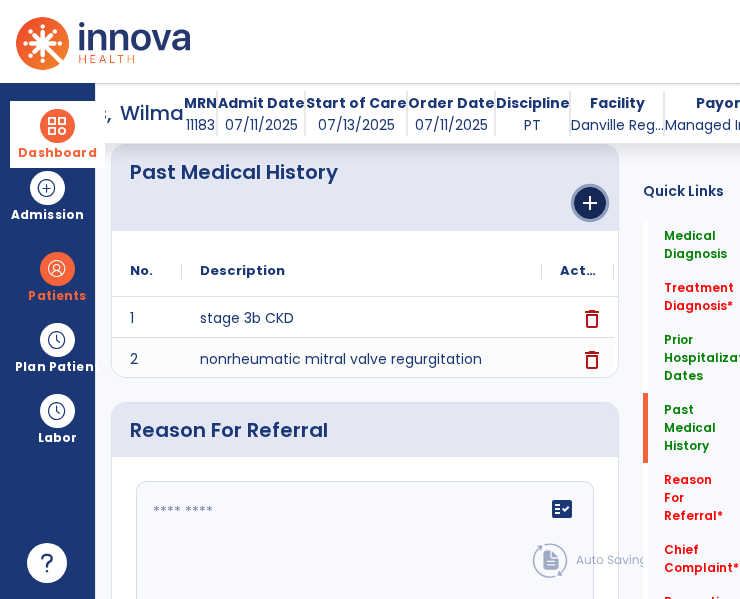 click on "add" 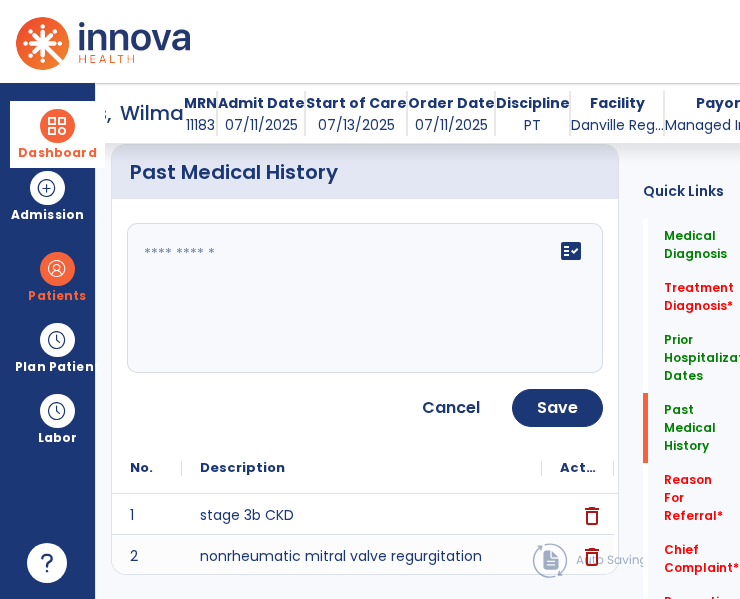 click on "fact_check" 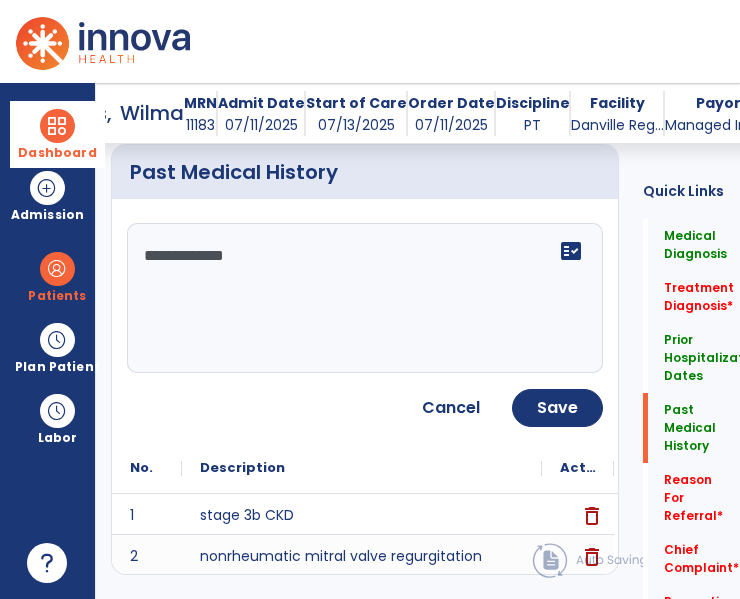 type on "**********" 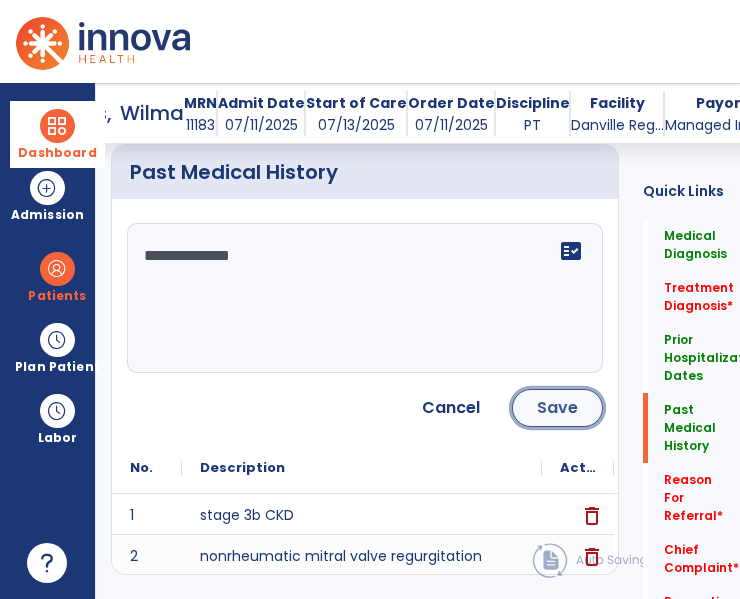 click on "Save" 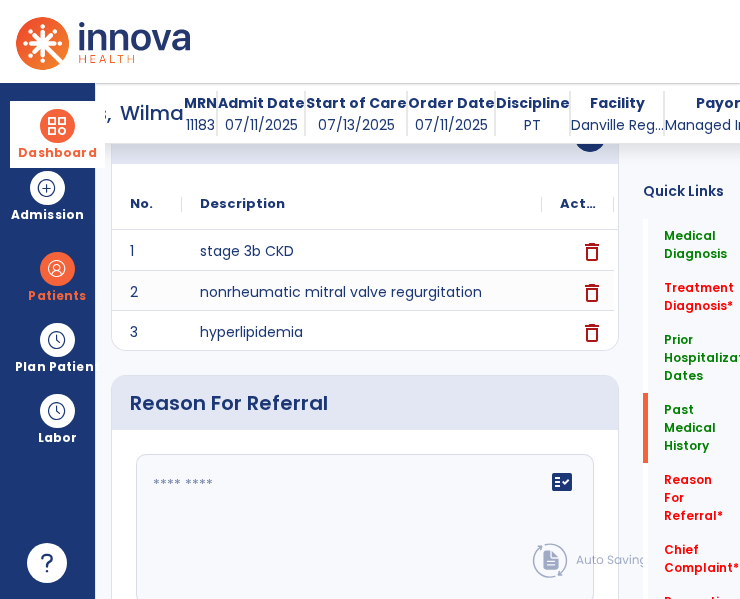 scroll, scrollTop: 911, scrollLeft: 0, axis: vertical 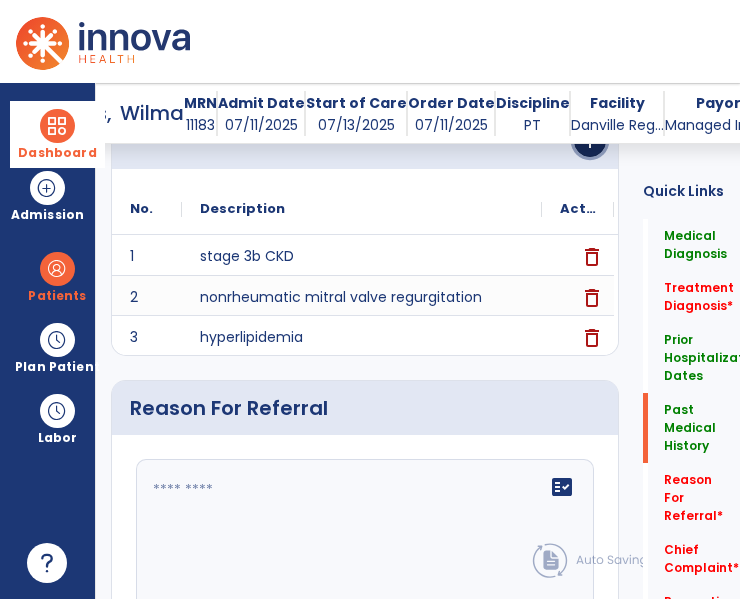 click on "add" 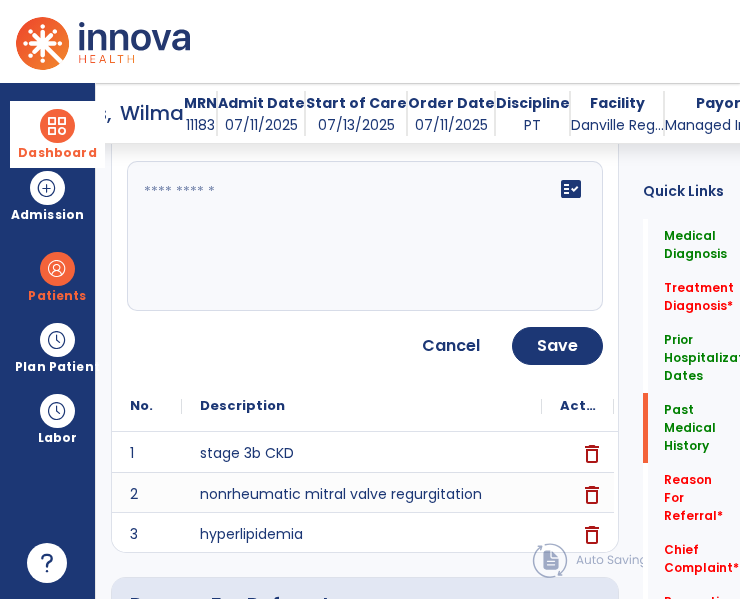 click on "fact_check" 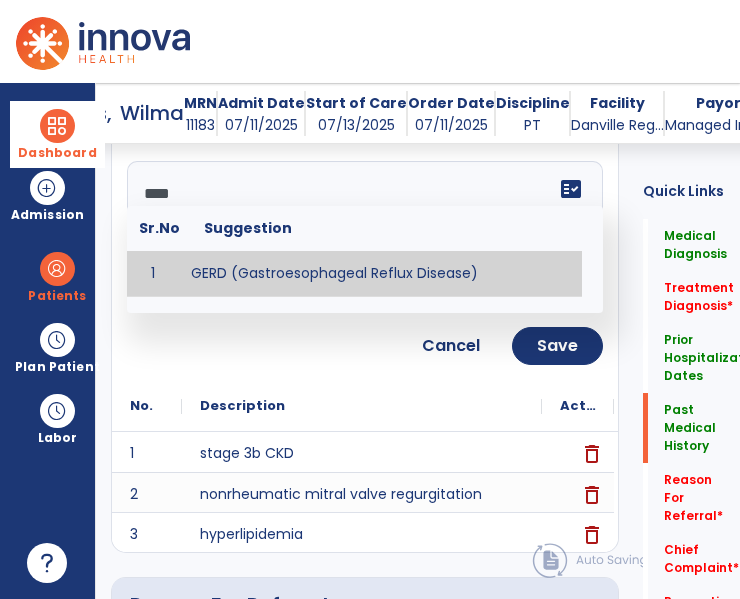 type on "**********" 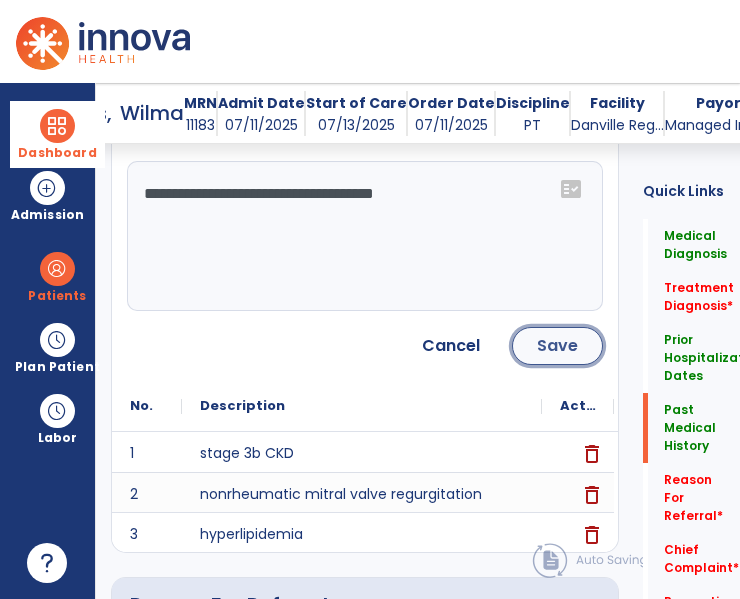 click on "Save" 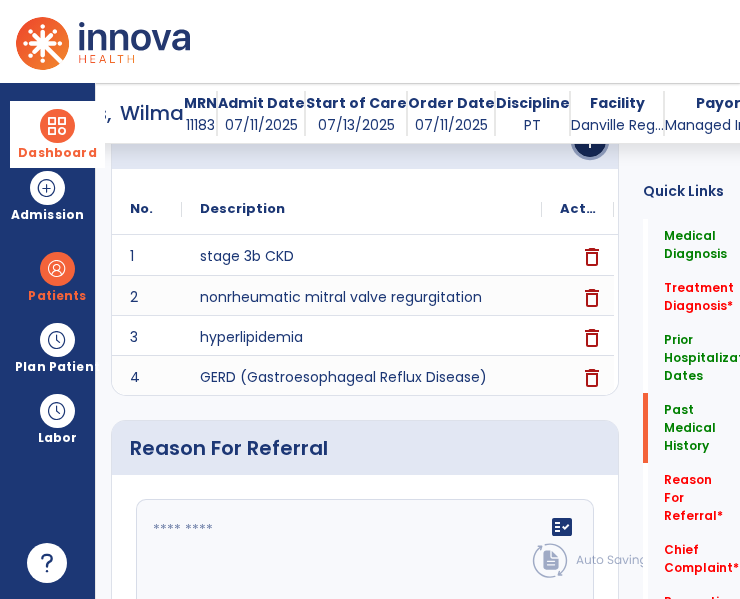 click on "add" 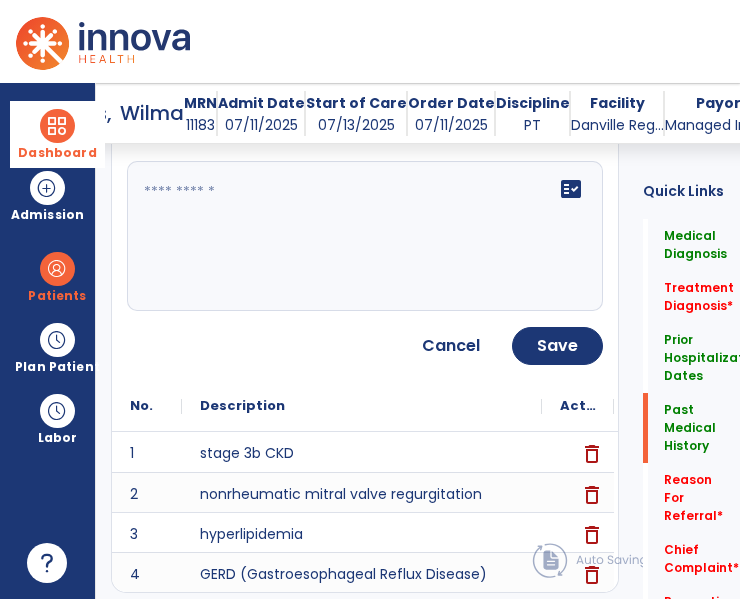 click on "fact_check" 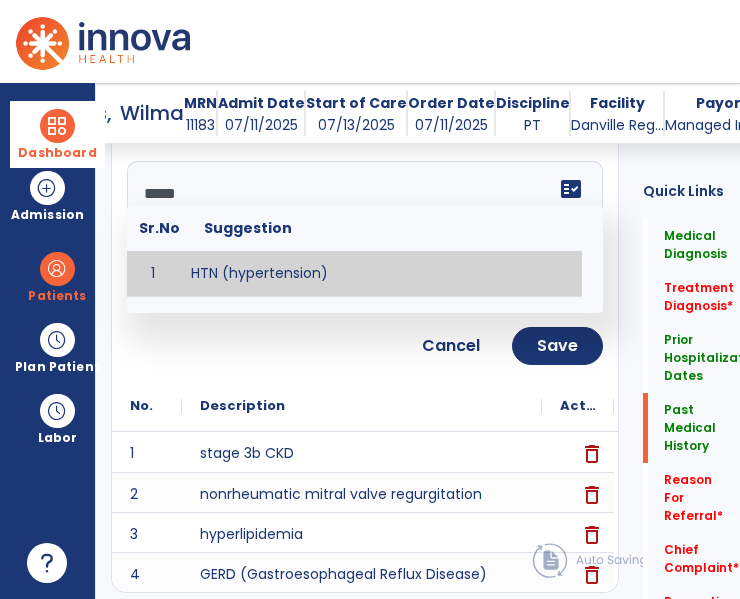 type on "**********" 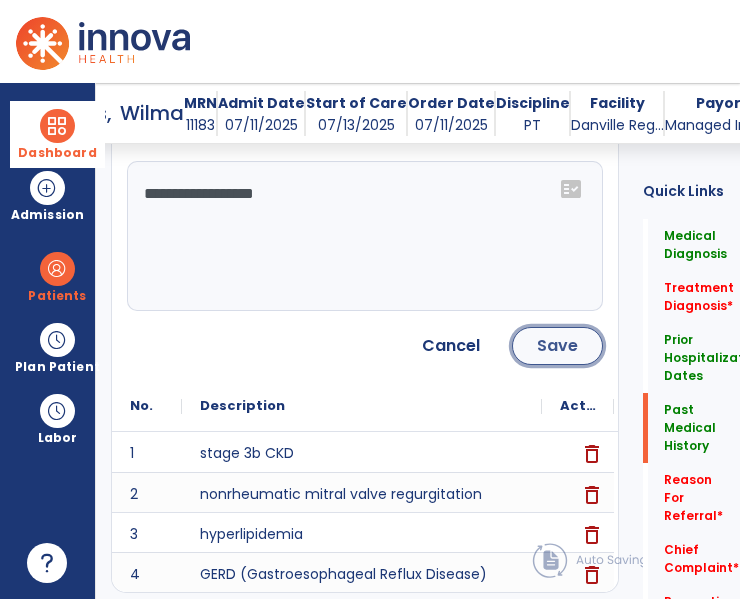 click on "Save" 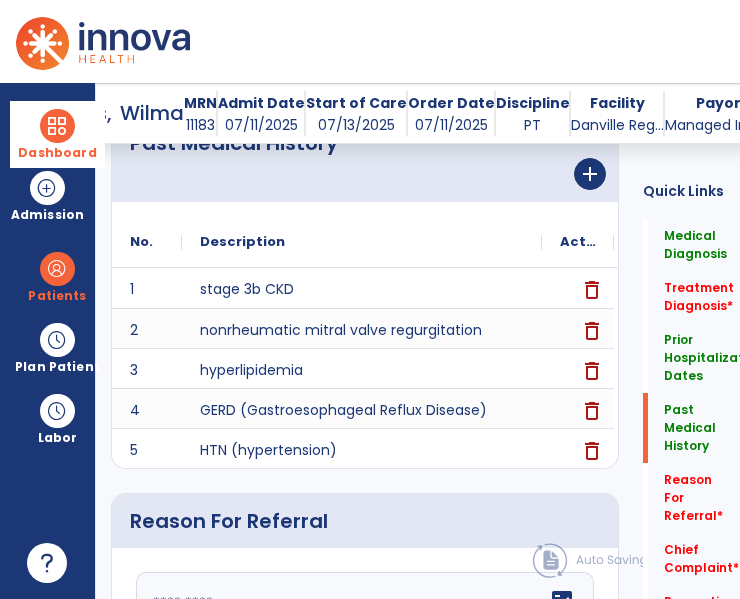scroll, scrollTop: 873, scrollLeft: 0, axis: vertical 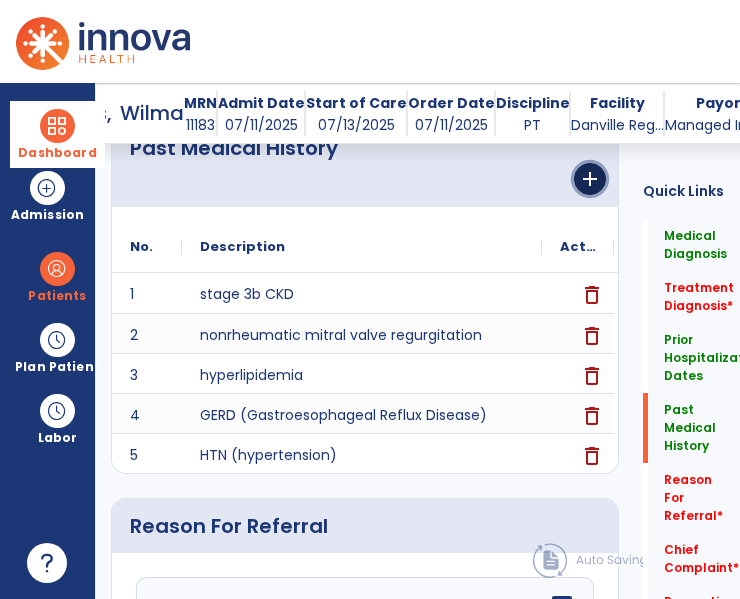 click on "add" 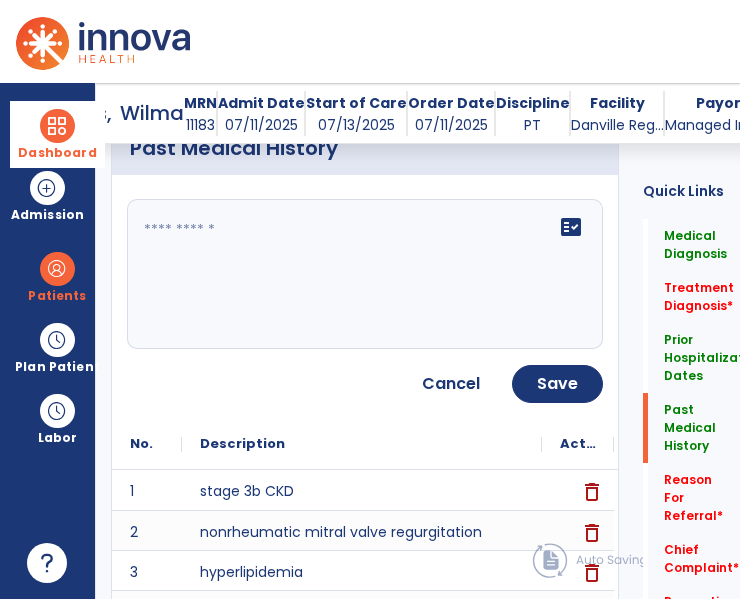 click on "fact_check" 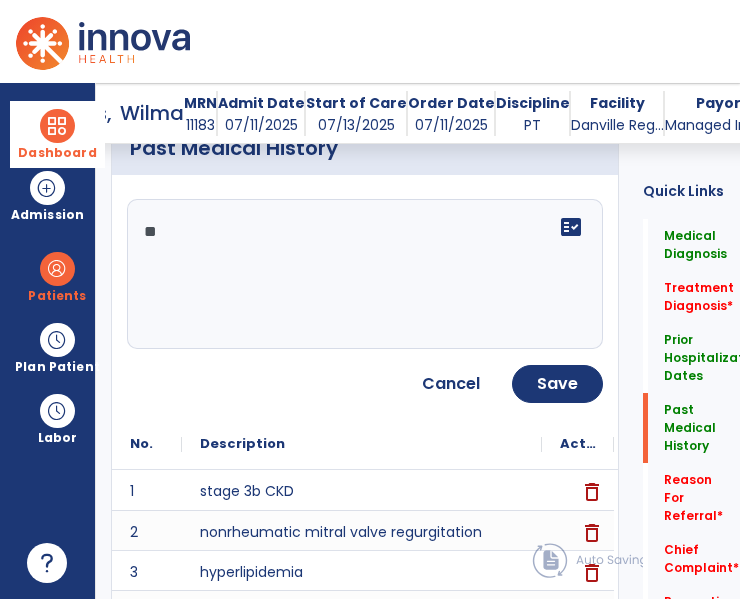 type on "*" 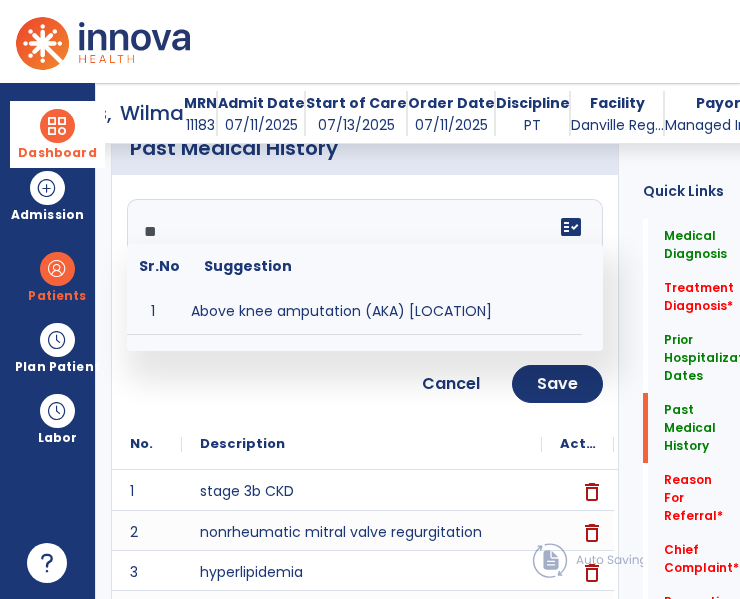 type on "***" 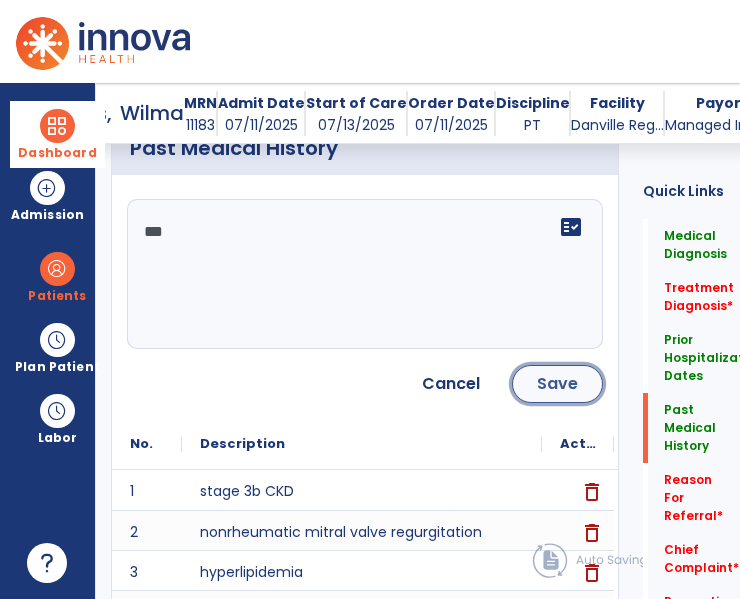click on "Save" 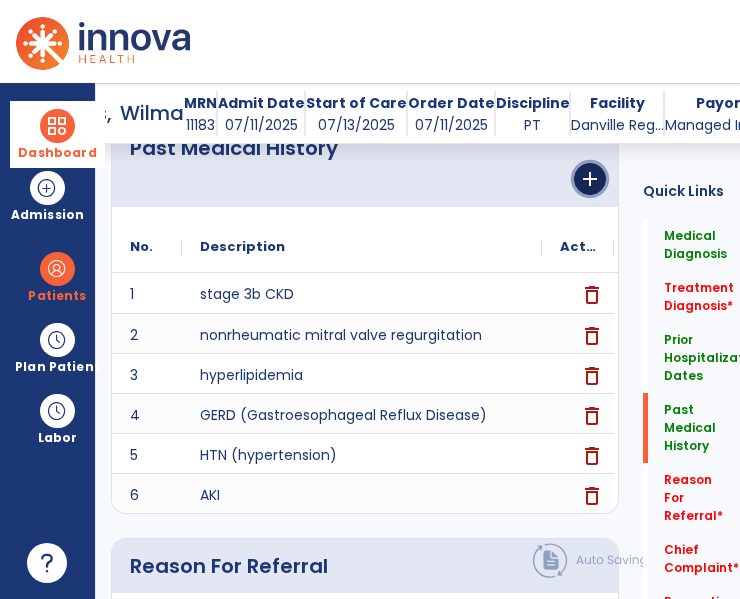 click on "add" 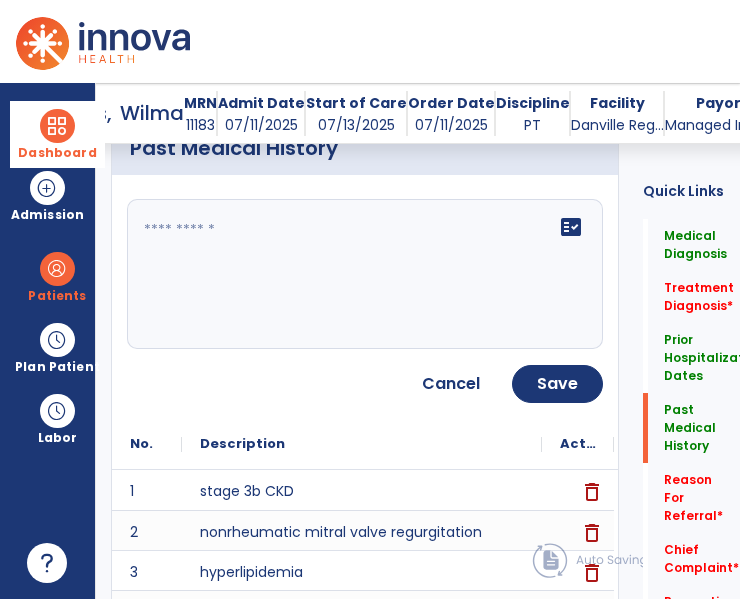 click on "fact_check" 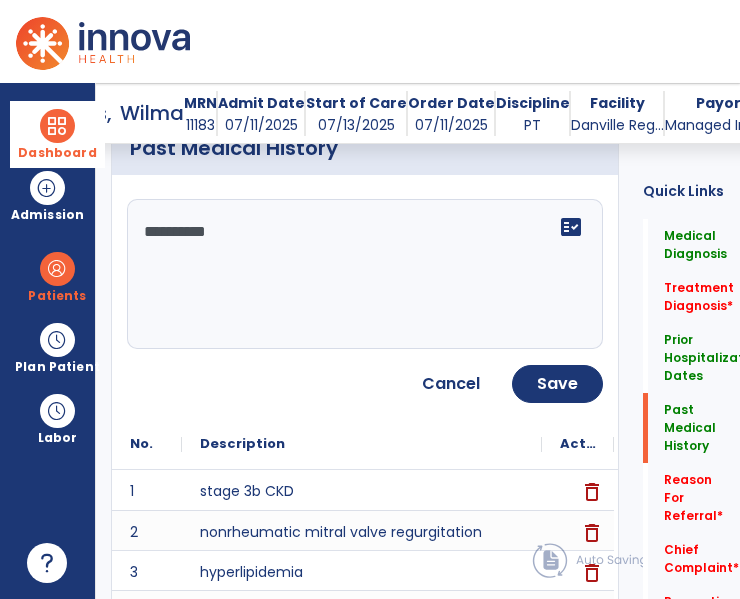 type on "**********" 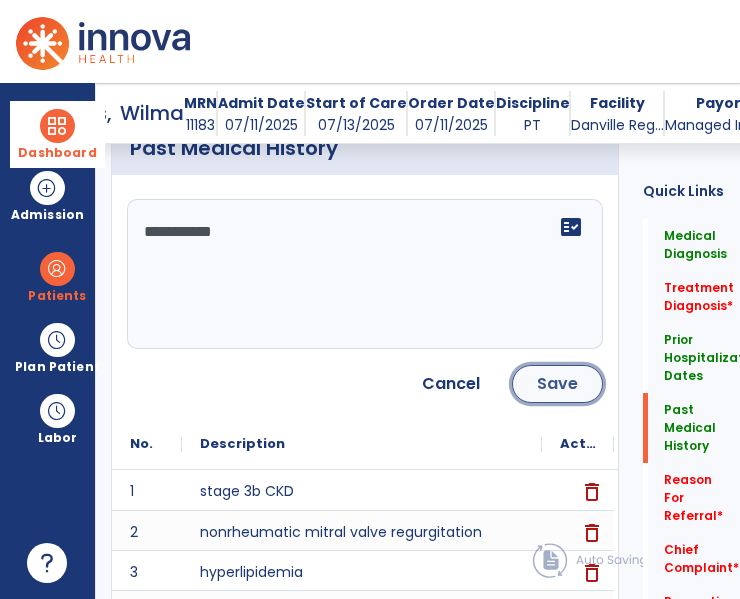 click on "Save" 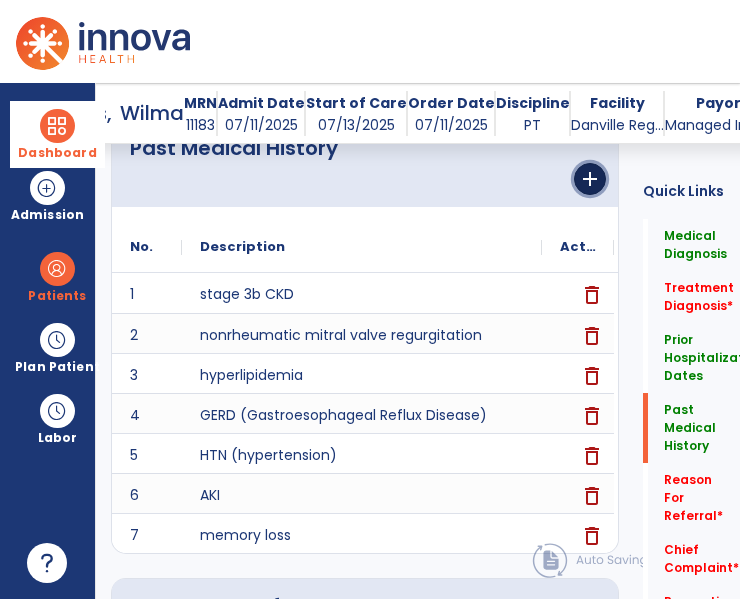 click on "add" 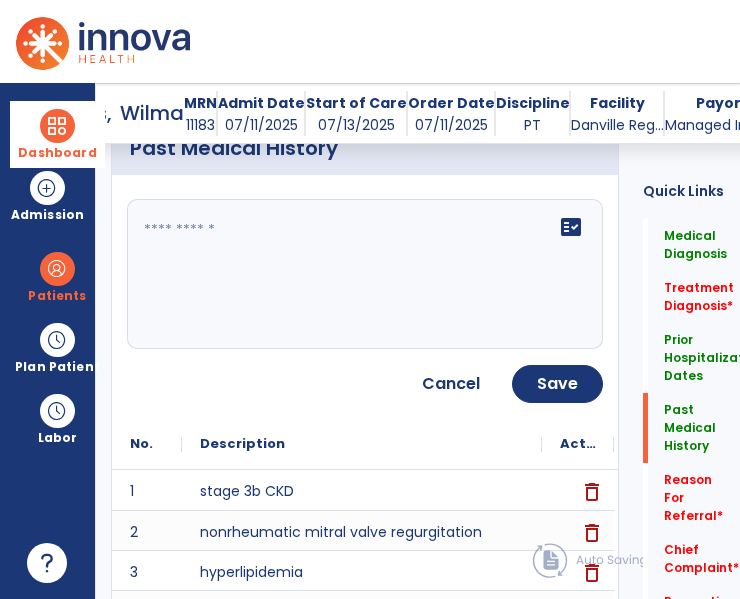 click on "fact_check" 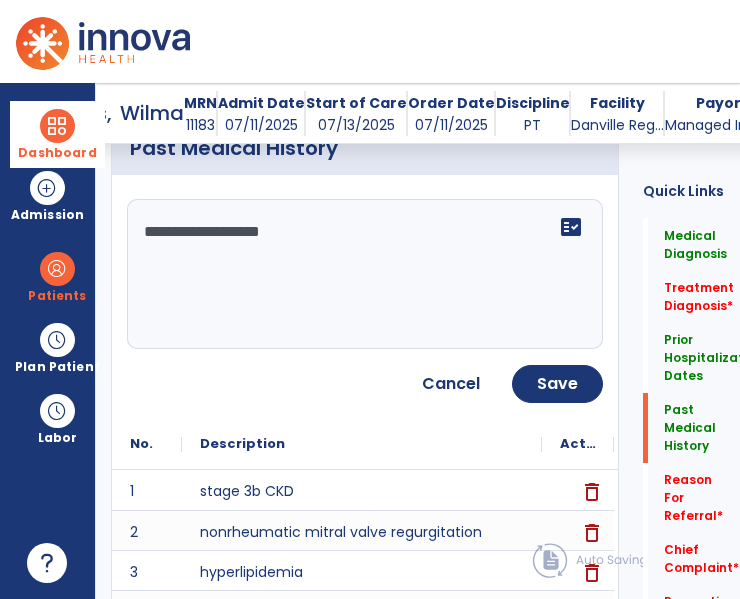 type on "**********" 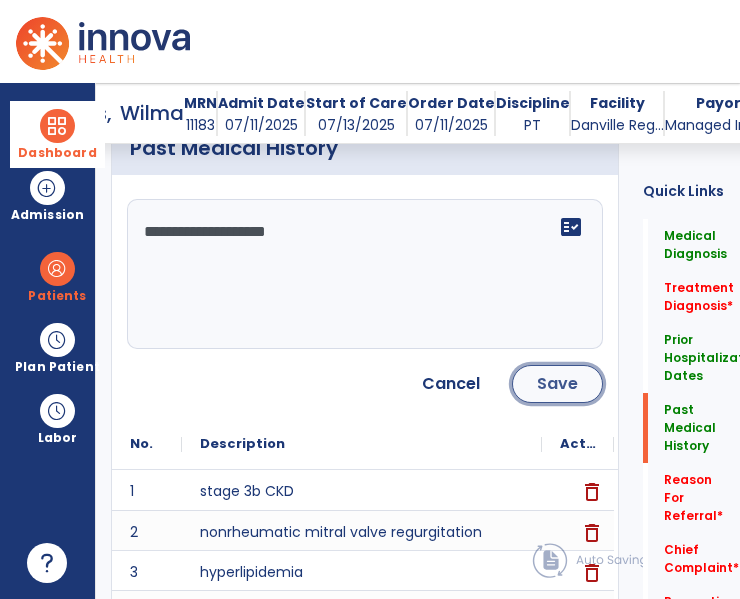 click on "Save" 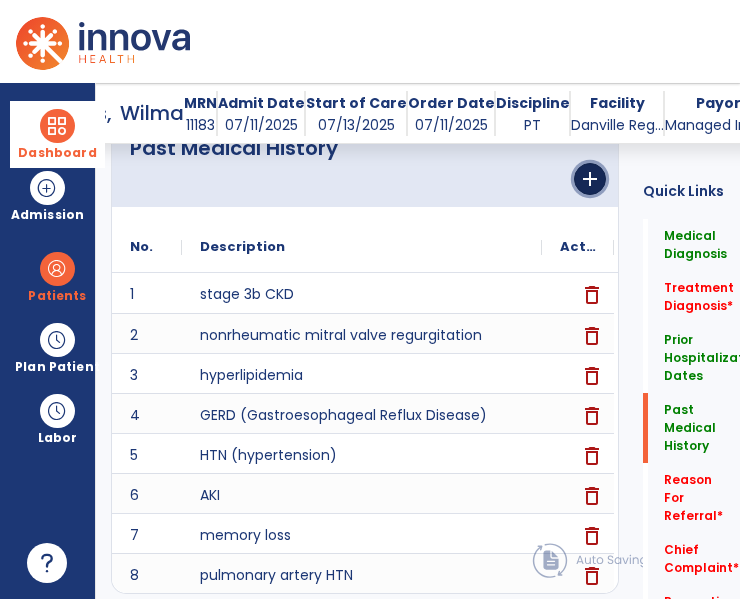 click on "add" 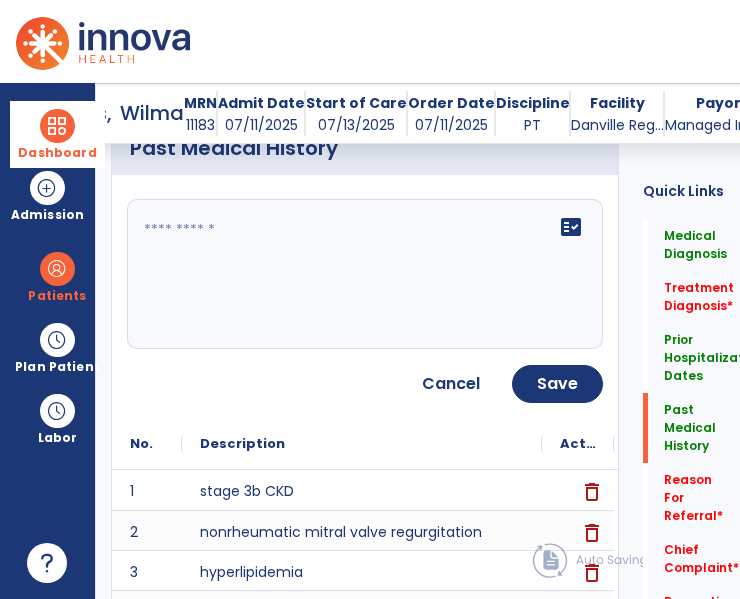 click on "fact_check" 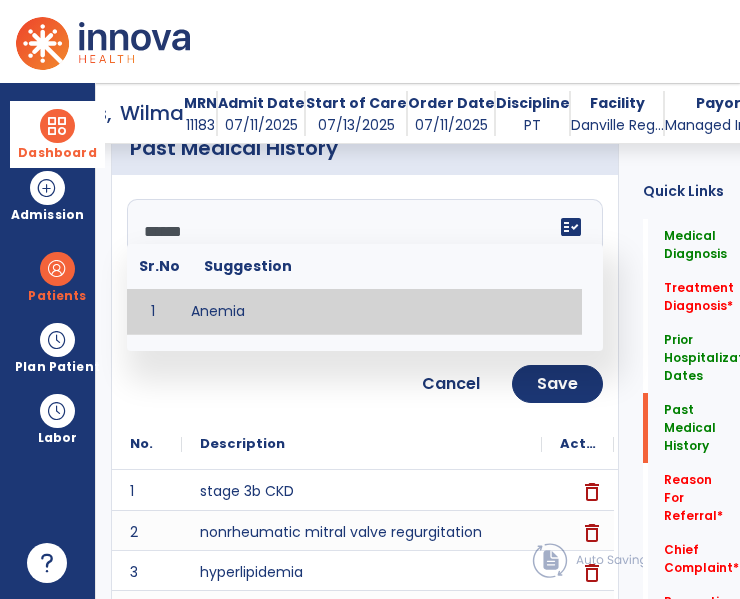 type on "******" 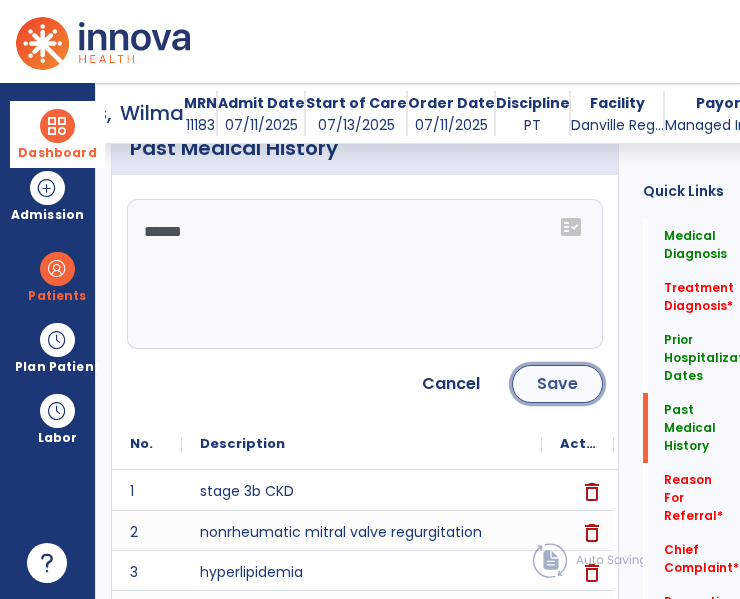 click on "Save" 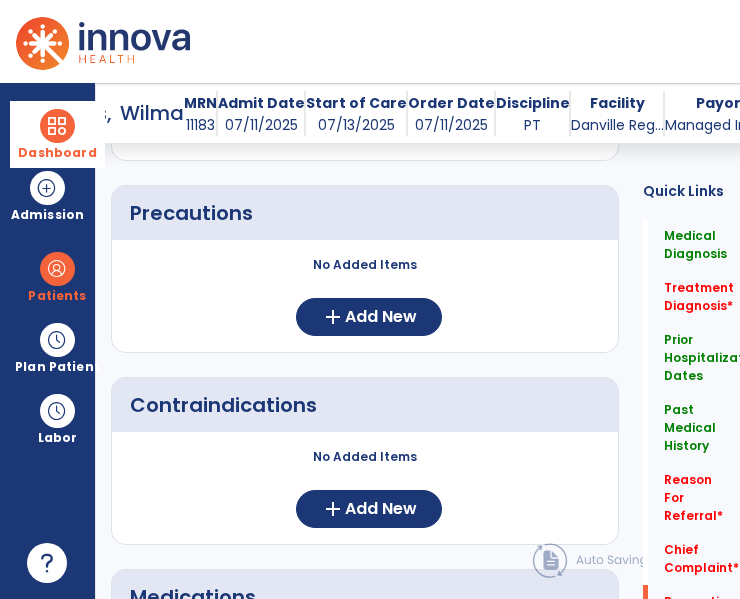 scroll, scrollTop: 1911, scrollLeft: 0, axis: vertical 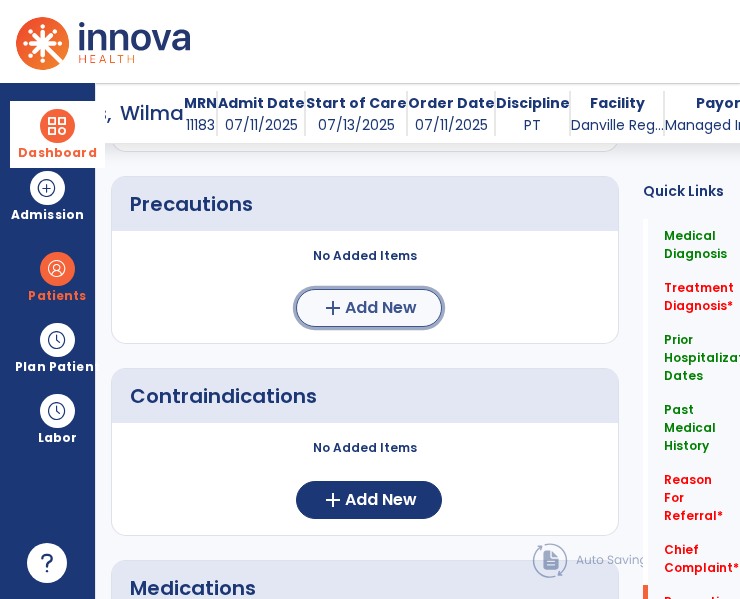 click on "Add New" 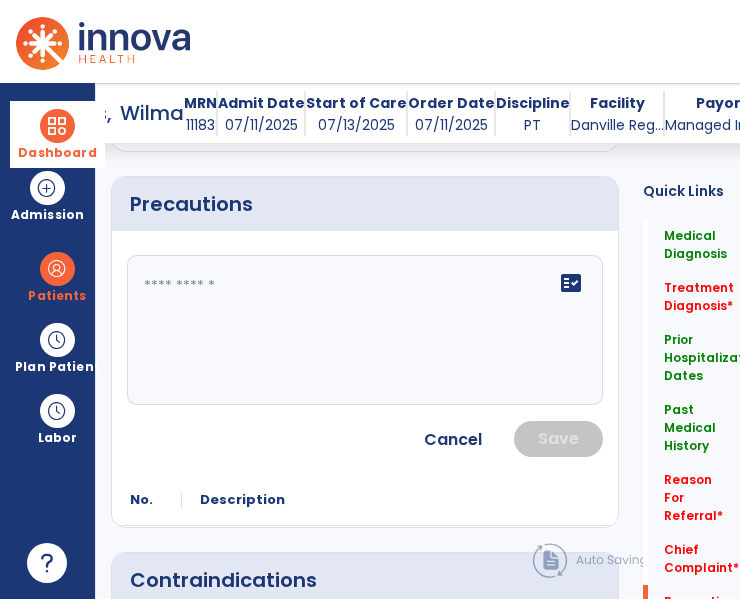click on "fact_check" 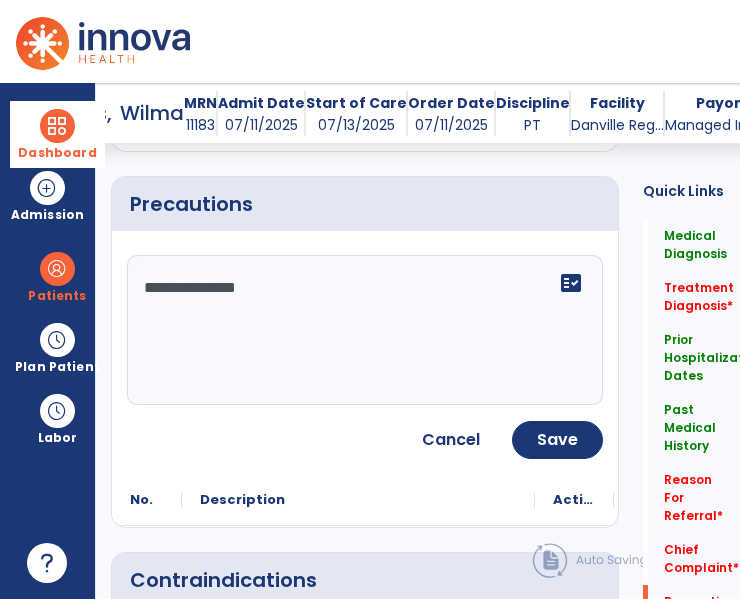 type on "**********" 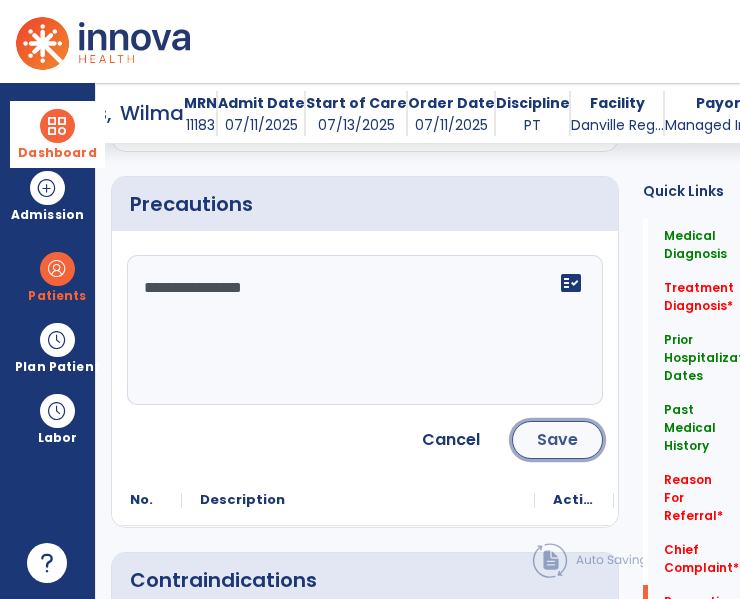 click on "Save" 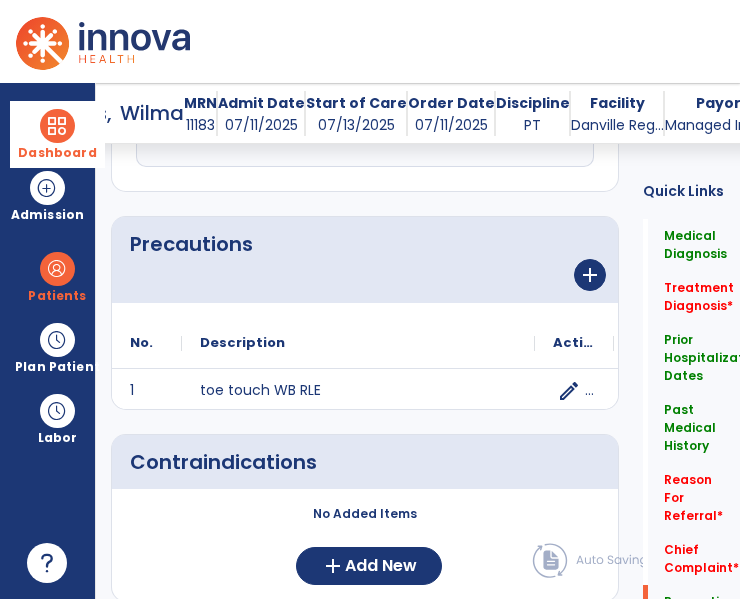scroll, scrollTop: 1870, scrollLeft: 0, axis: vertical 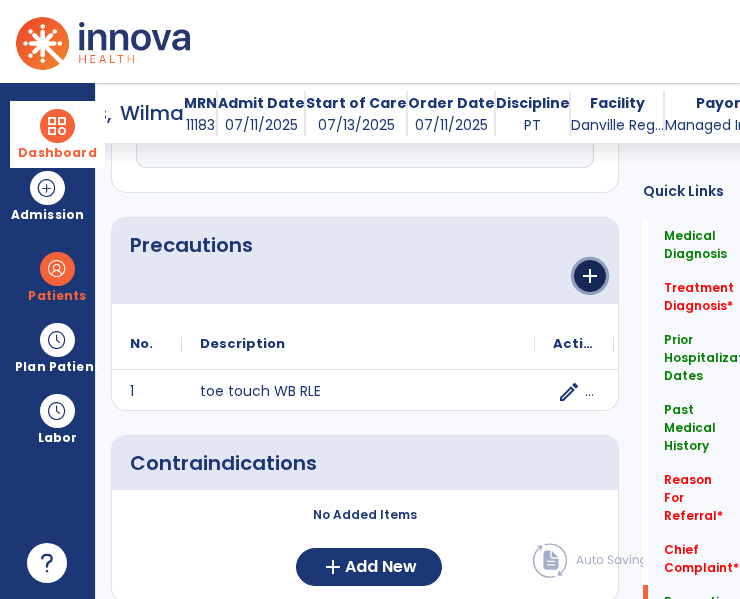 click on "add" 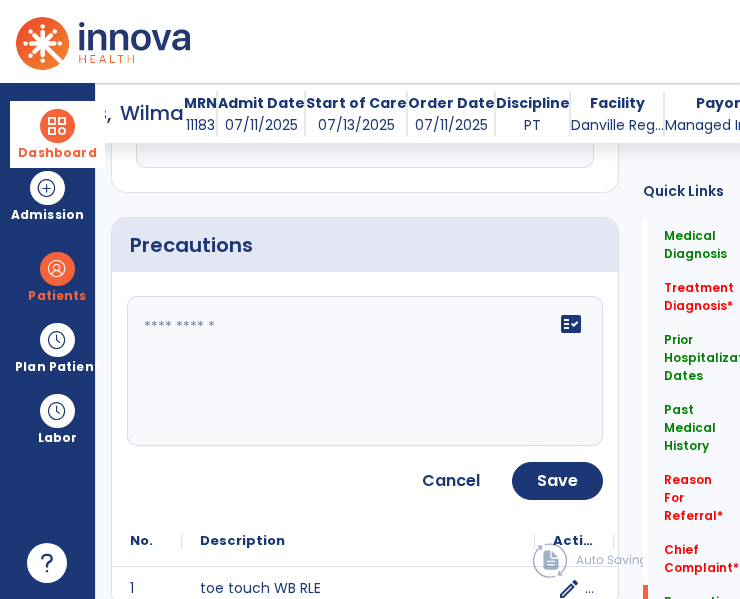 click on "fact_check" 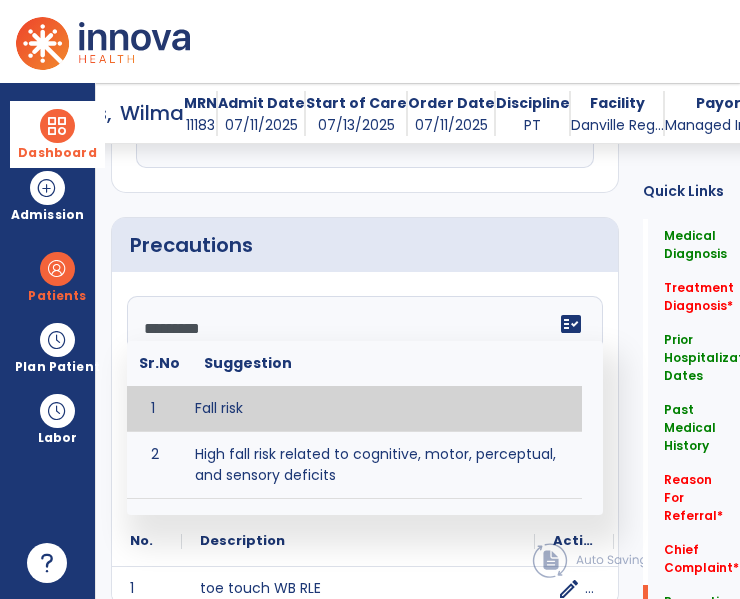 type on "*********" 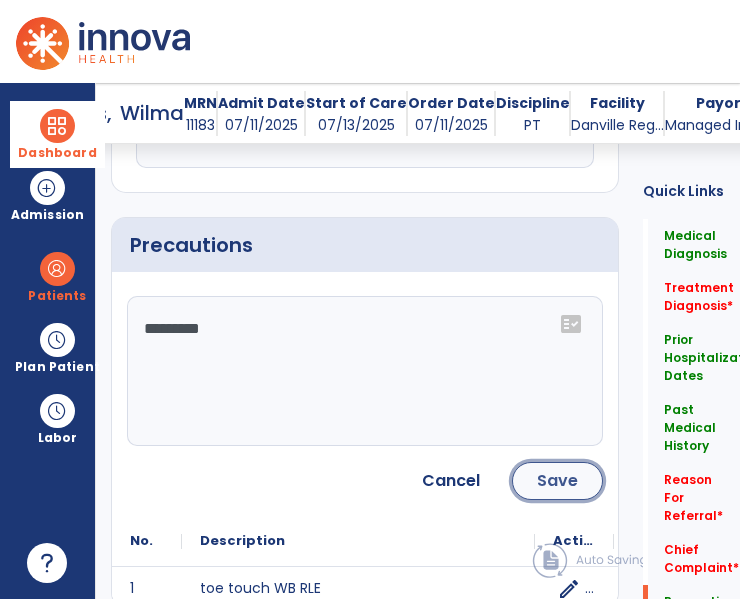 click on "Save" 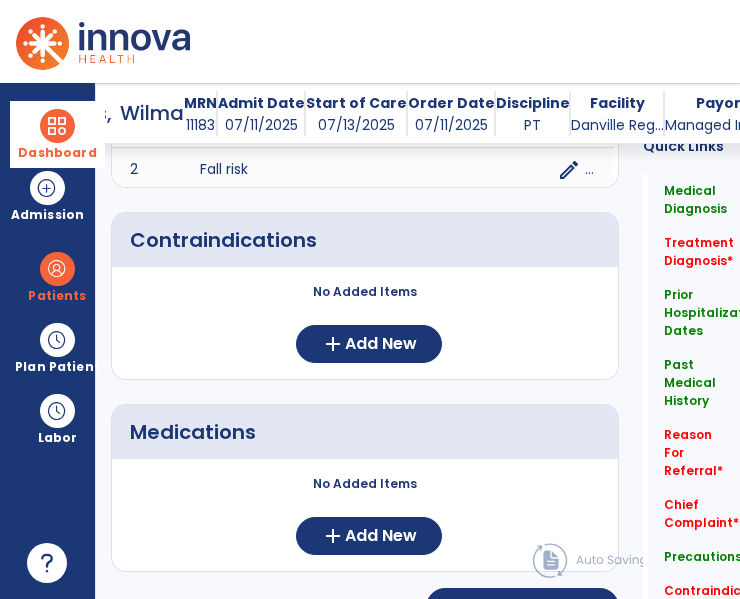 scroll, scrollTop: 2176, scrollLeft: 0, axis: vertical 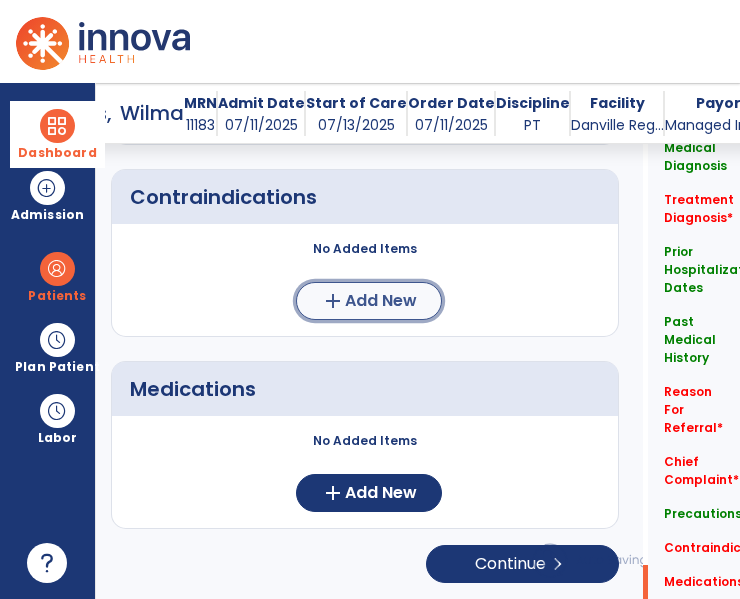 click on "Add New" 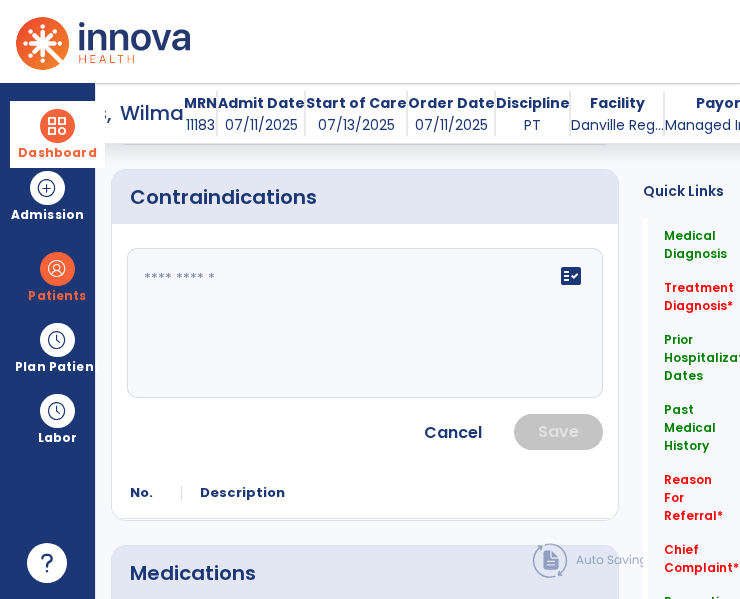 click on "fact_check" 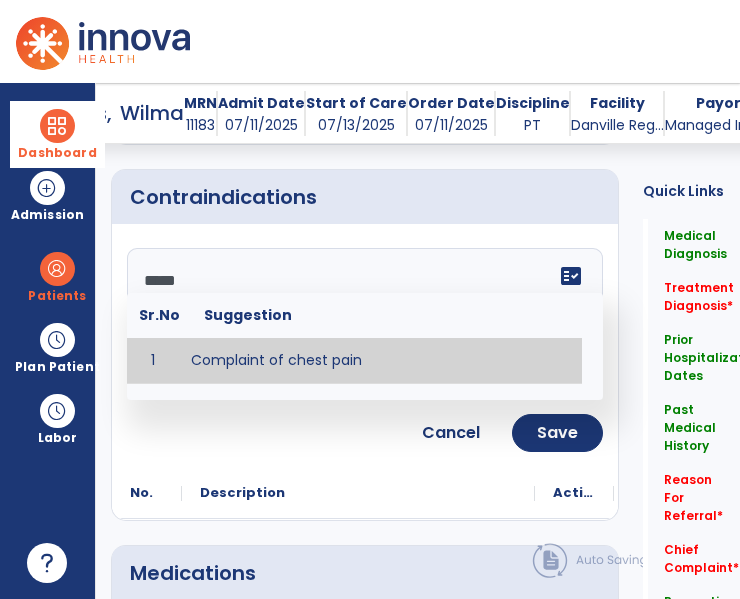 type on "**********" 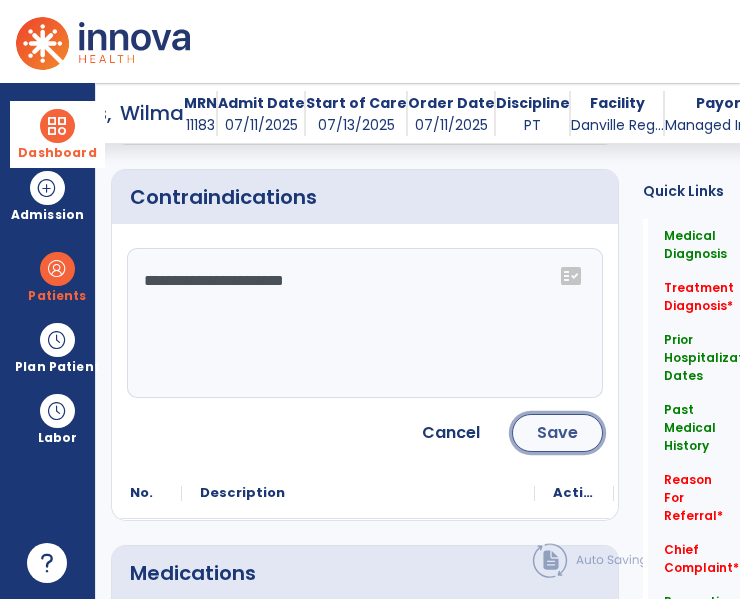 click on "Save" 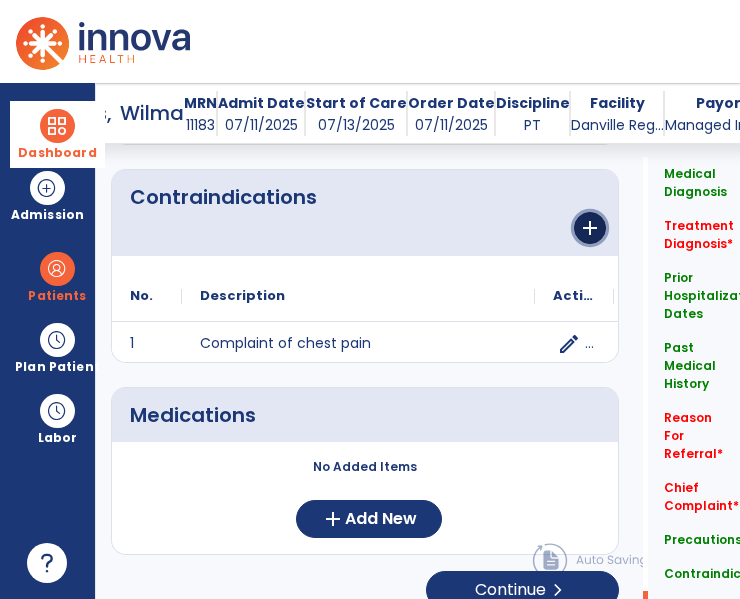click on "add" 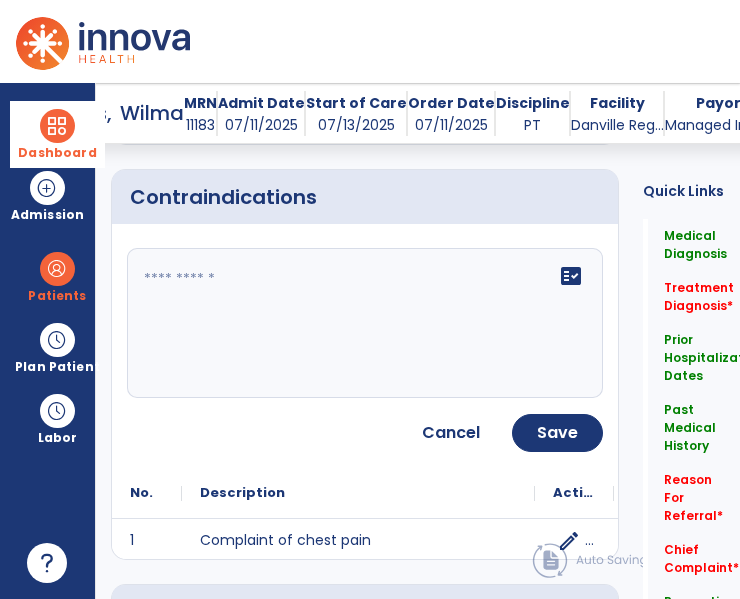 click on "fact_check" 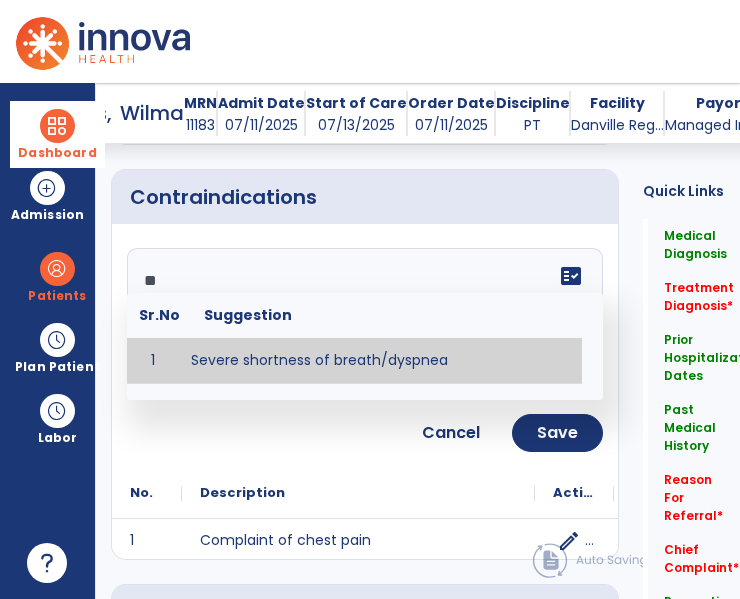 type on "**********" 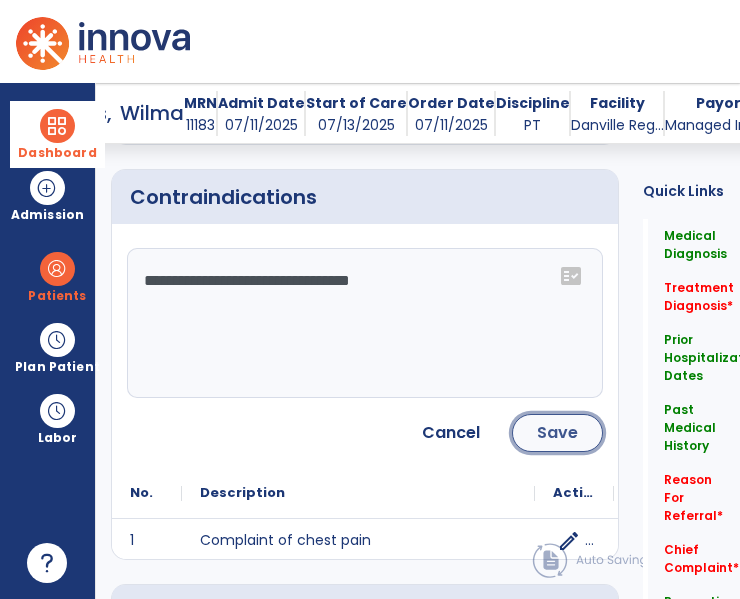 click on "Save" 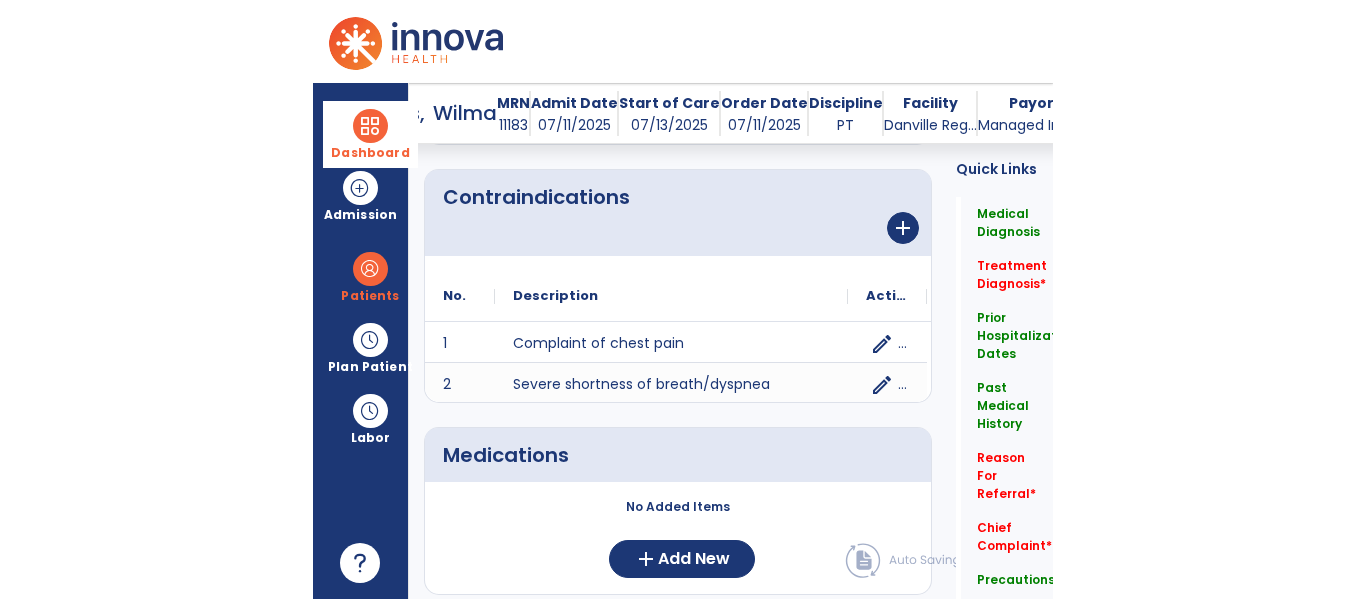 scroll, scrollTop: 2242, scrollLeft: 0, axis: vertical 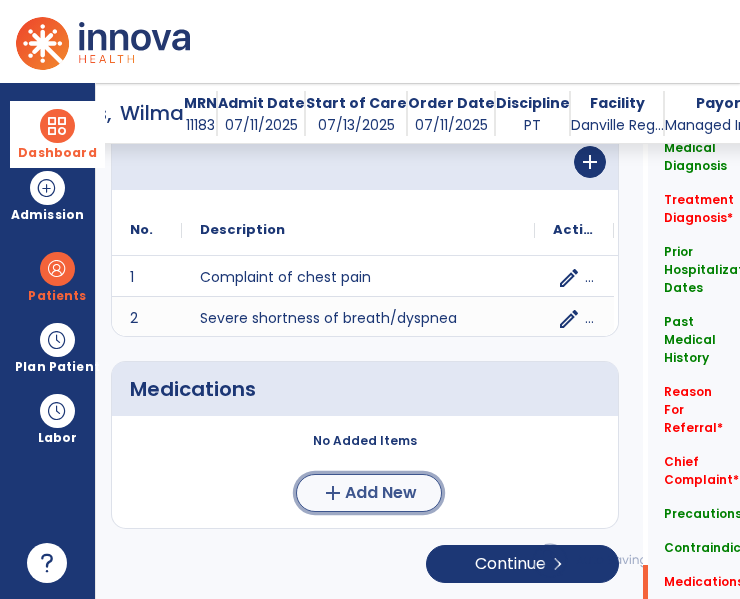click on "Add New" 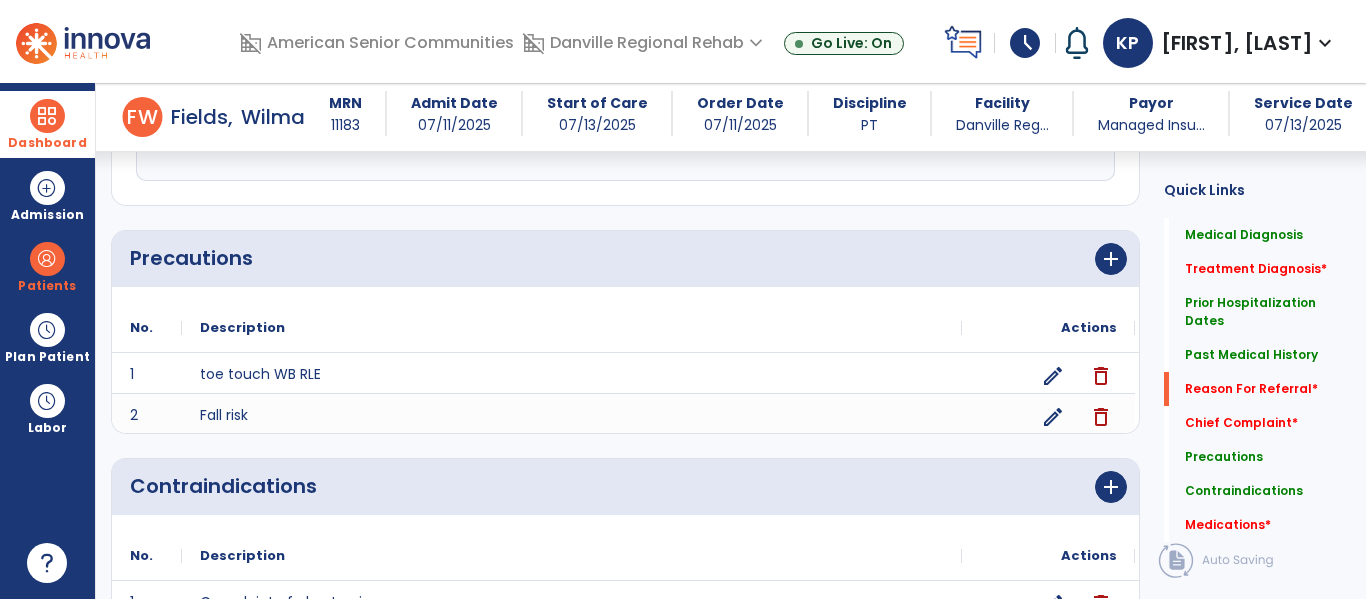 scroll, scrollTop: 1128, scrollLeft: 0, axis: vertical 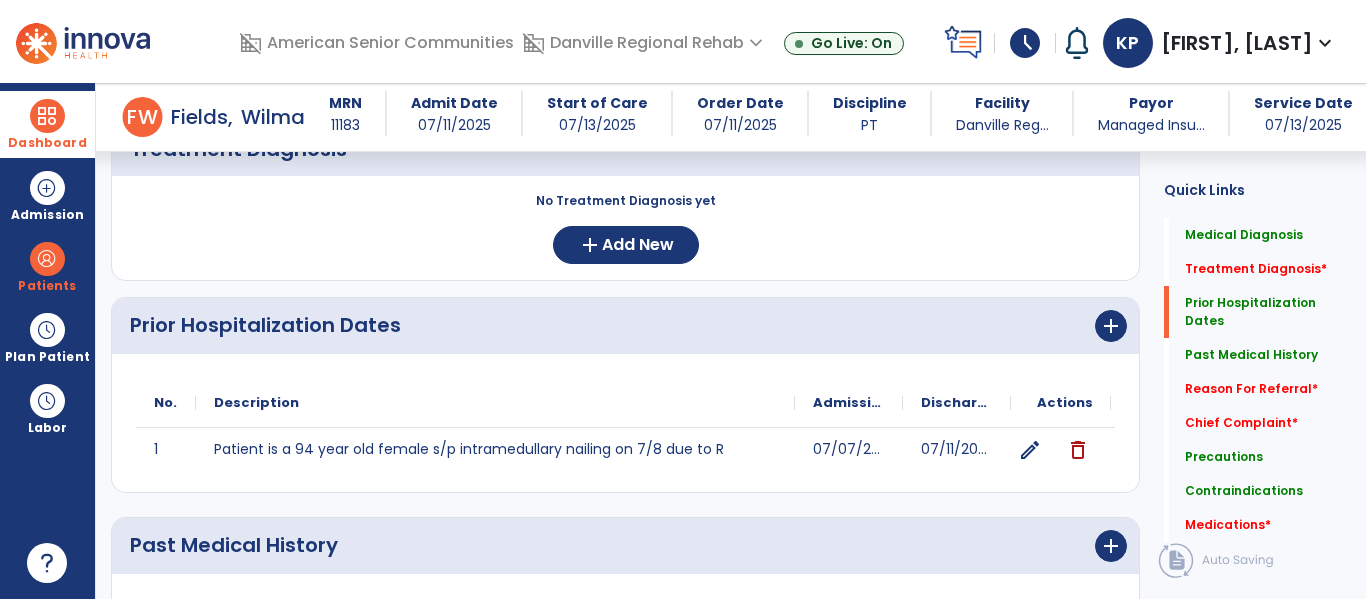 click on "edit" 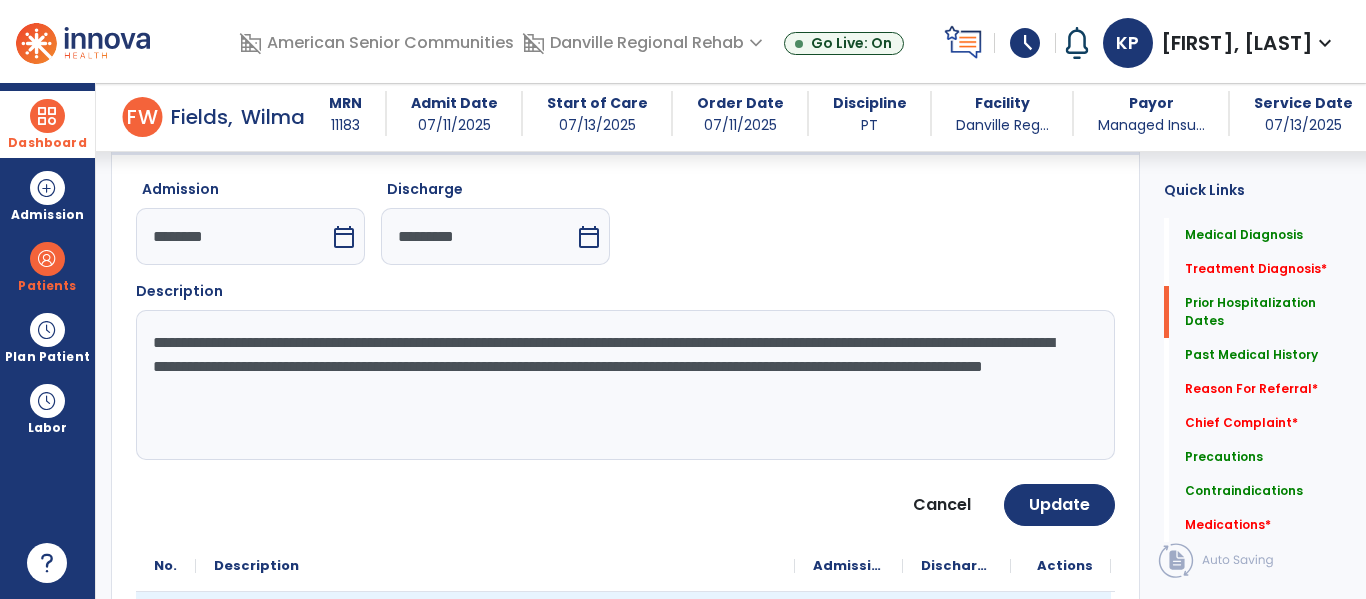 scroll, scrollTop: 588, scrollLeft: 0, axis: vertical 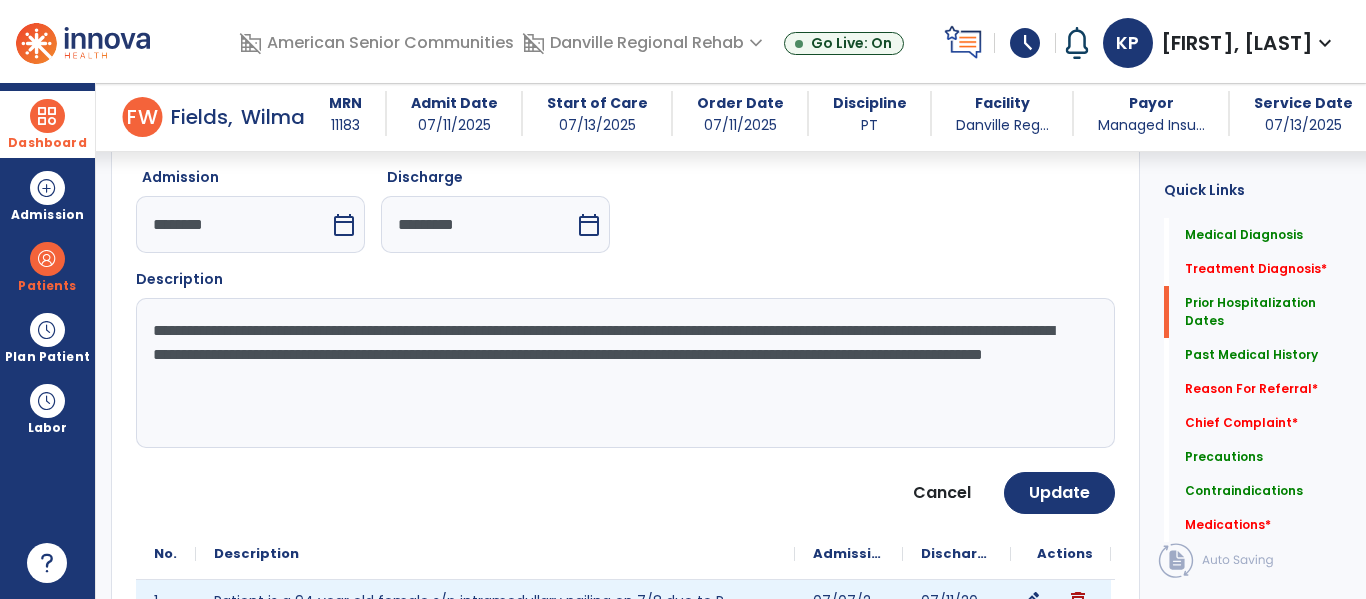 click on "**********" 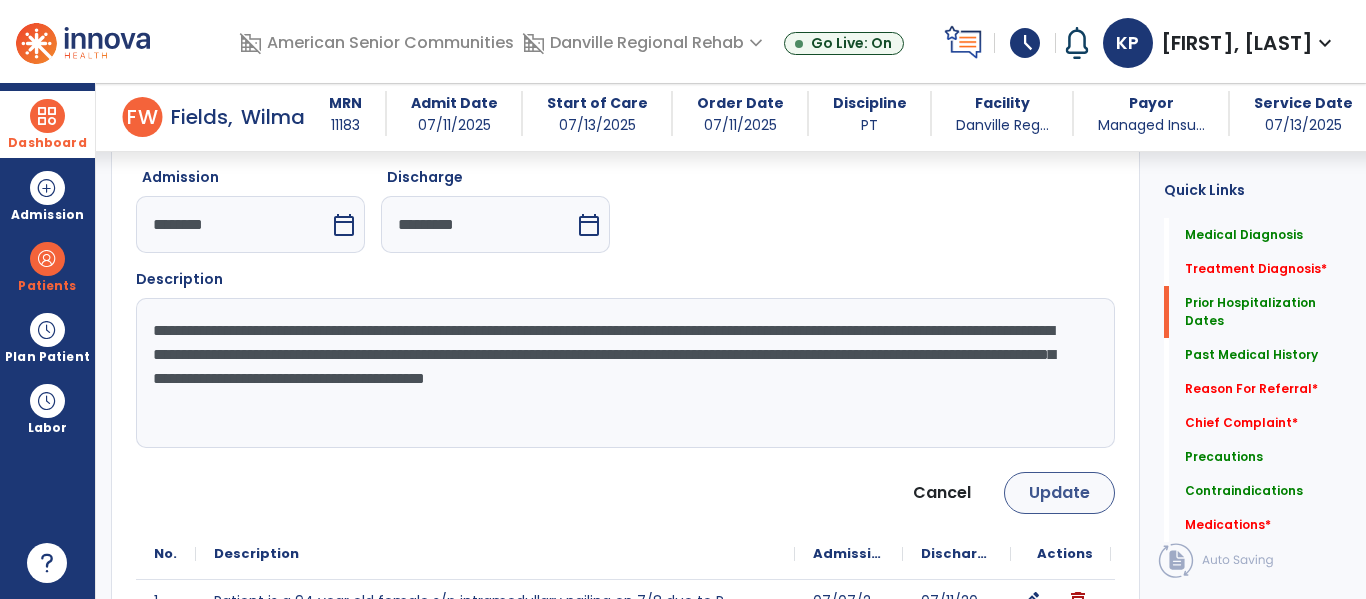 type on "**********" 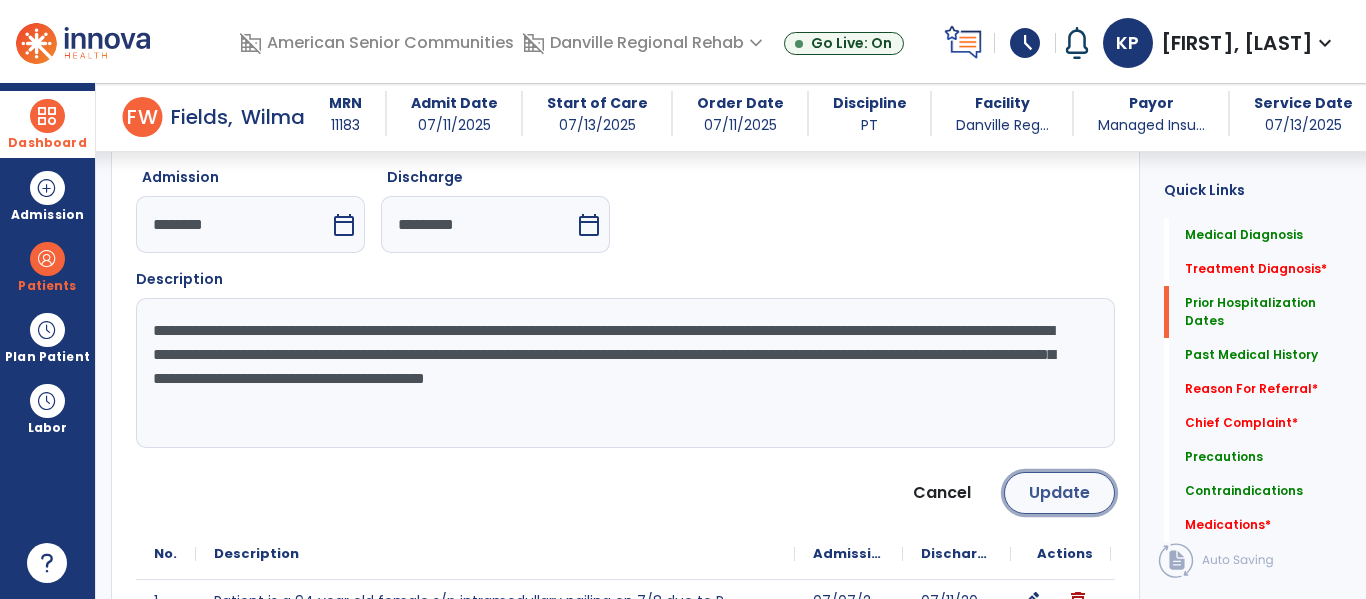 click on "Update" 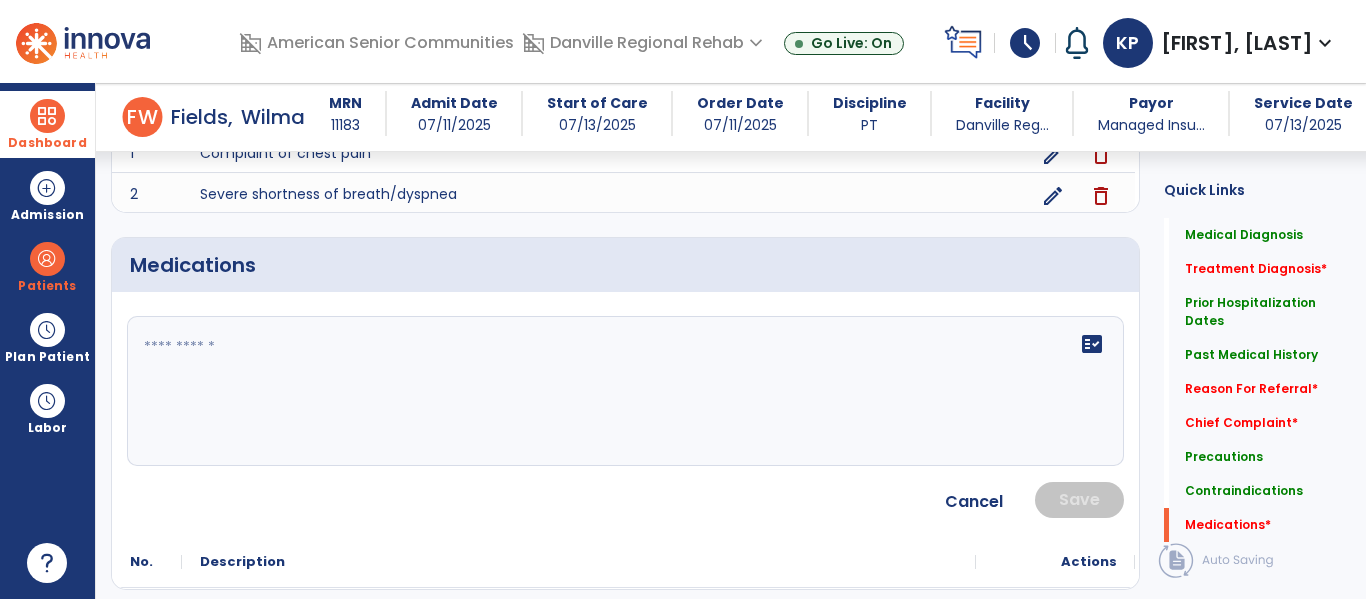 scroll, scrollTop: 2240, scrollLeft: 0, axis: vertical 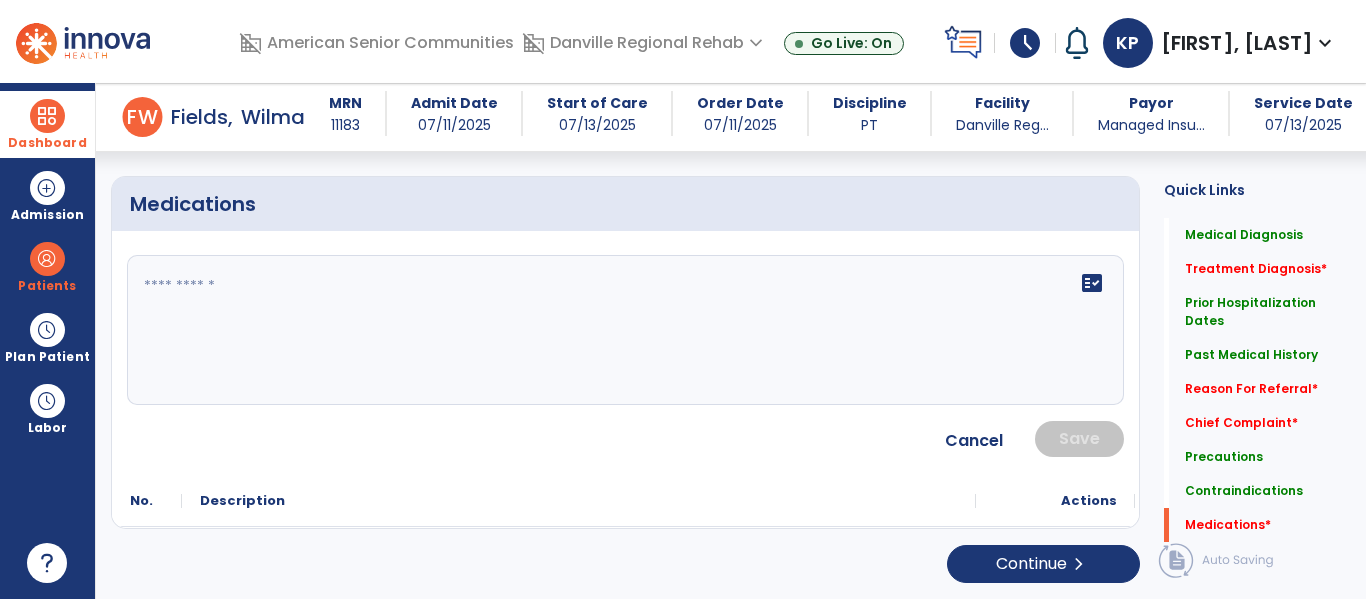 click on "fact_check" 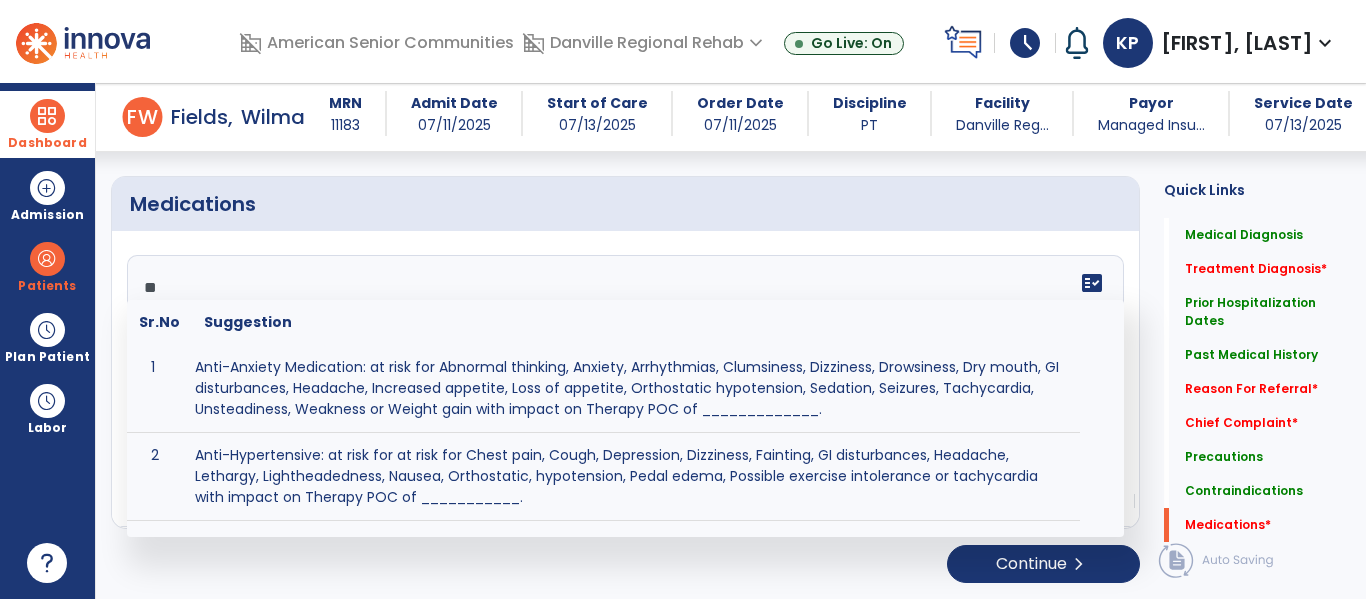 type on "*" 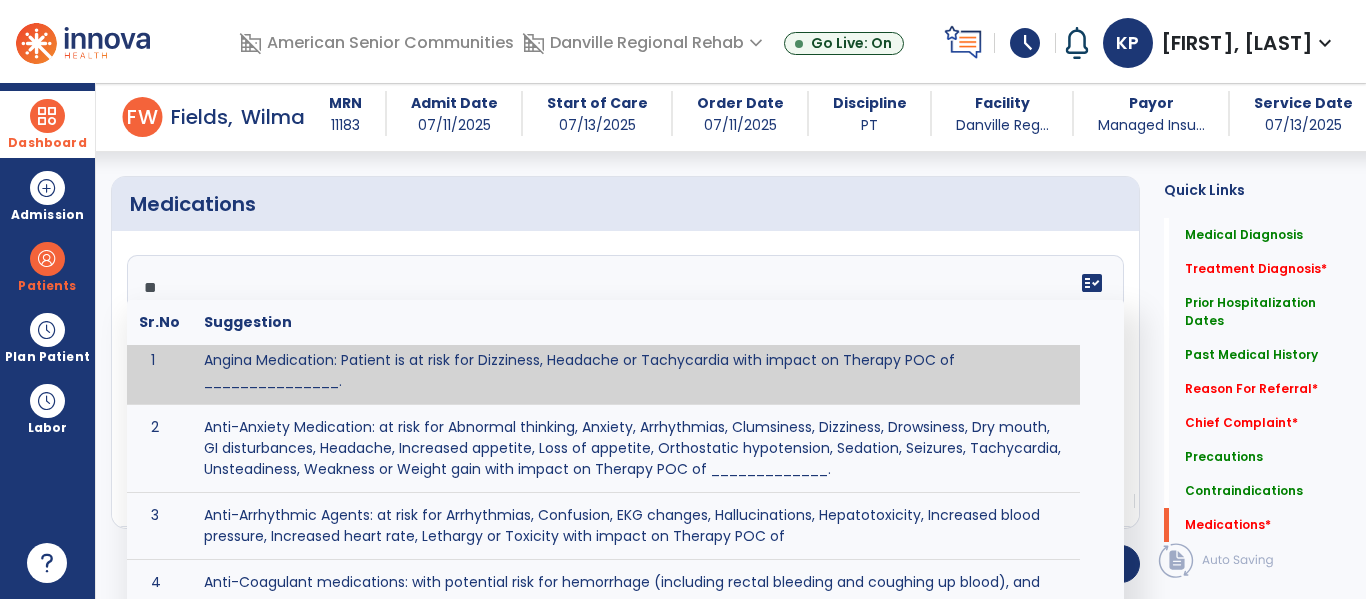 scroll, scrollTop: 0, scrollLeft: 0, axis: both 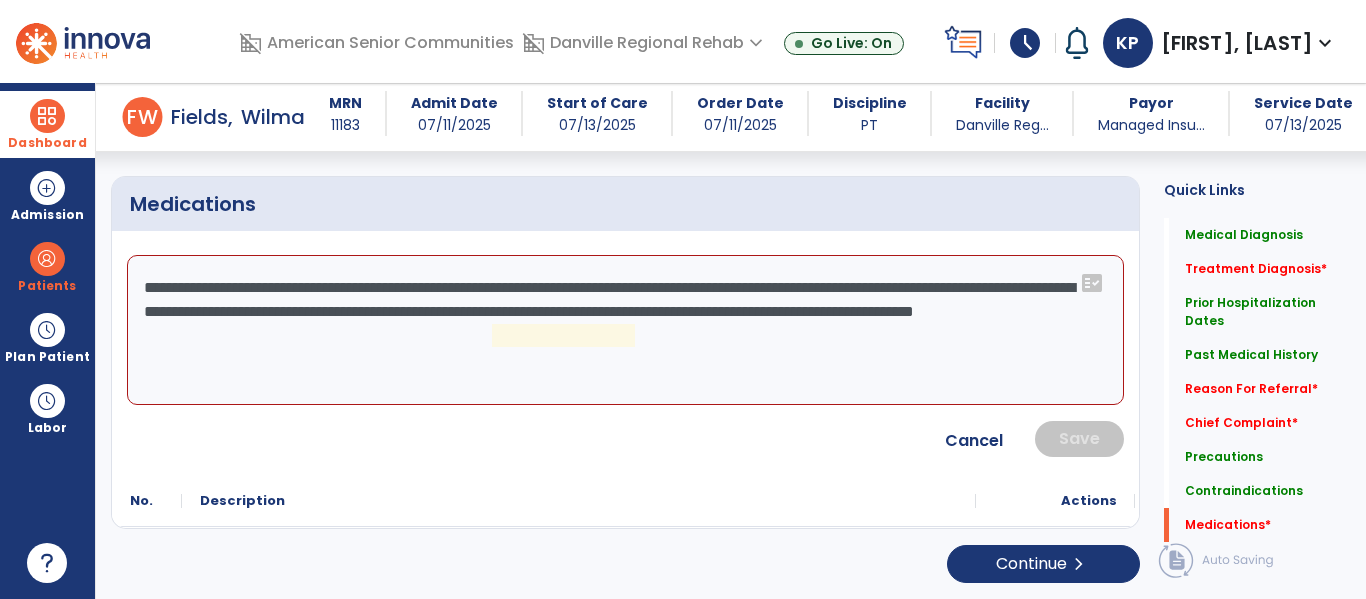 click on "**********" 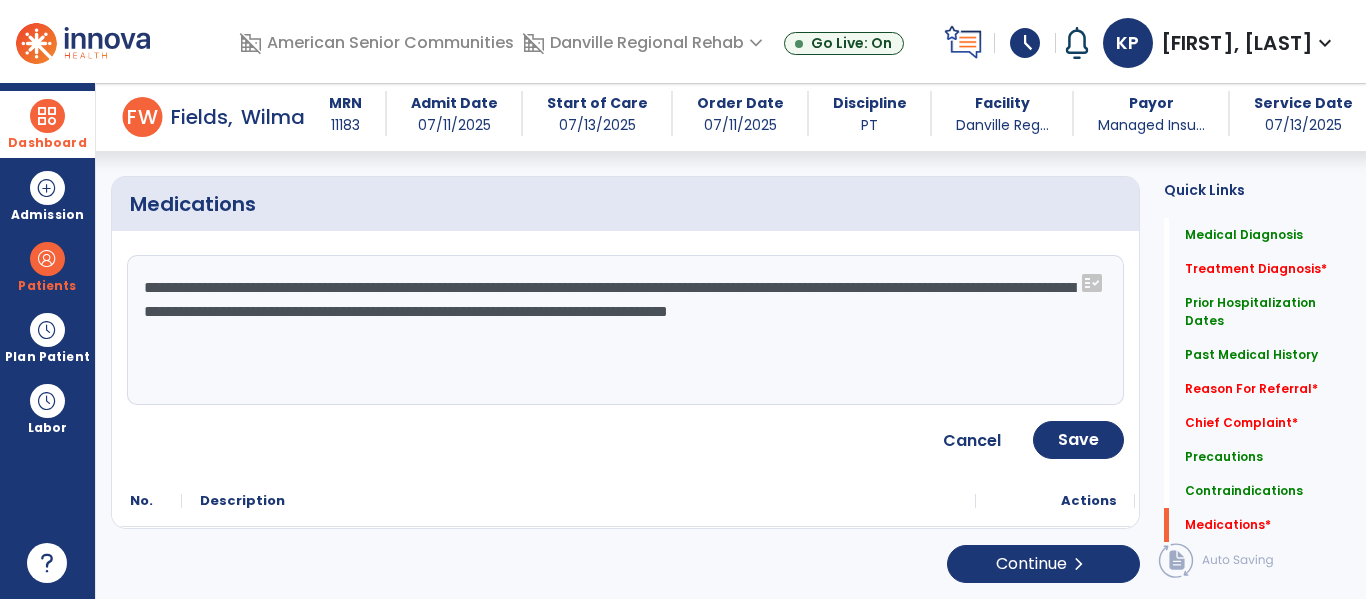 type on "**********" 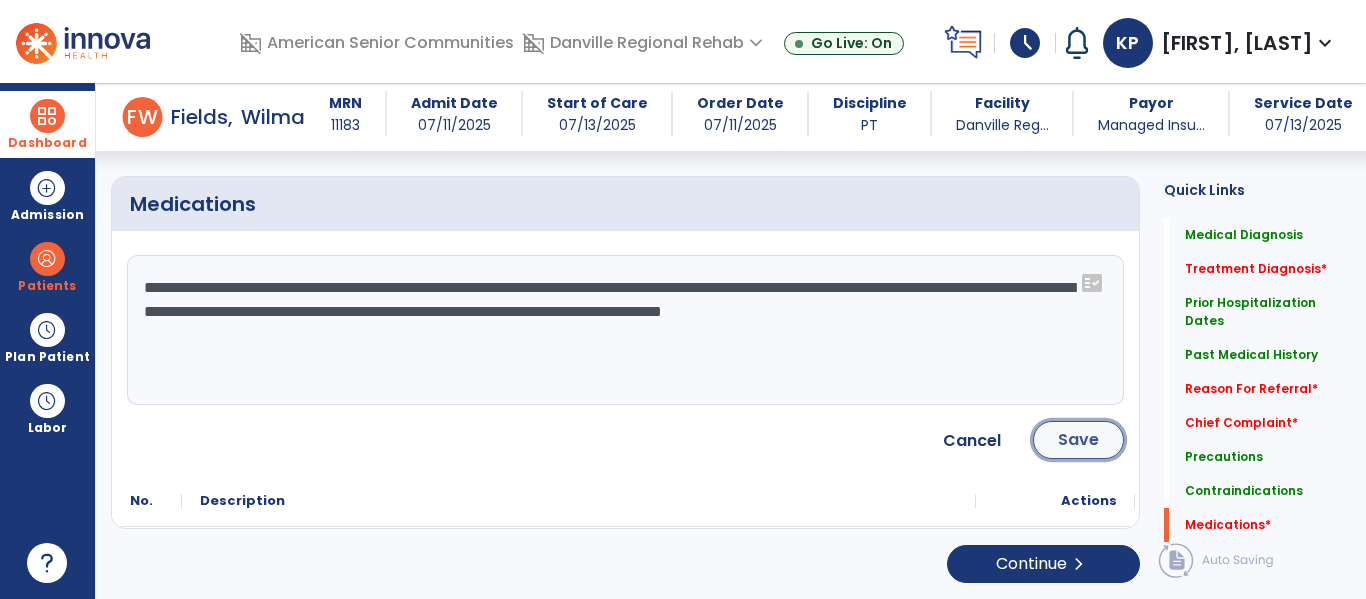 click on "Save" 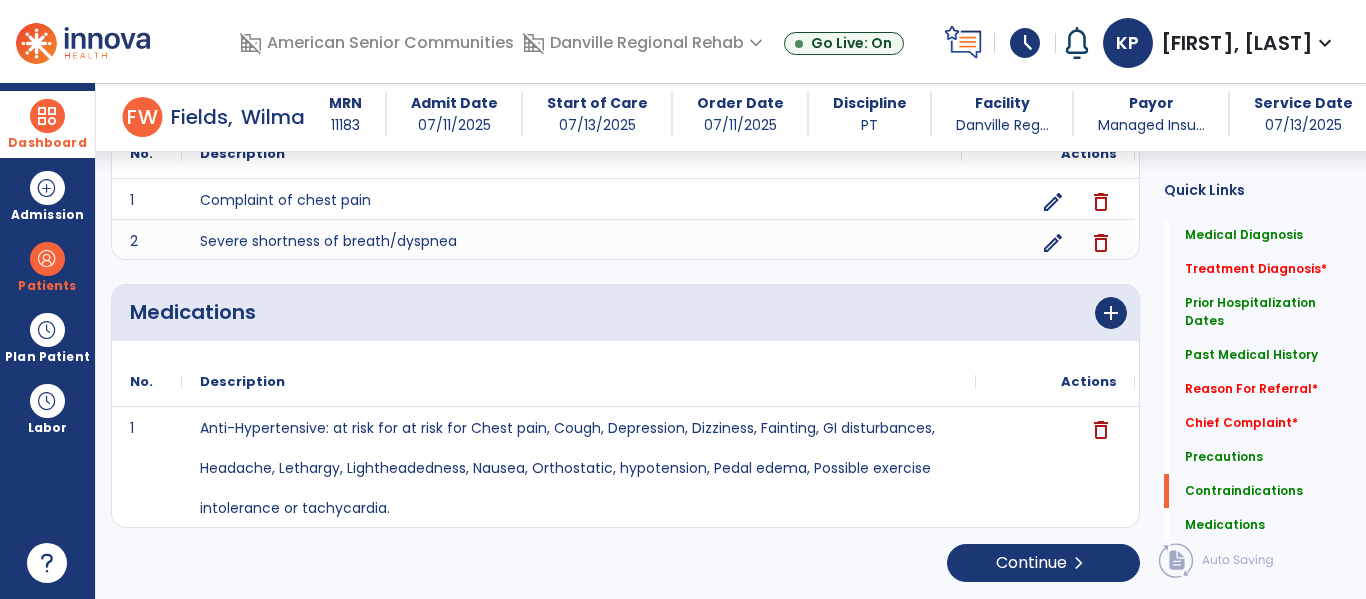 scroll, scrollTop: 2131, scrollLeft: 0, axis: vertical 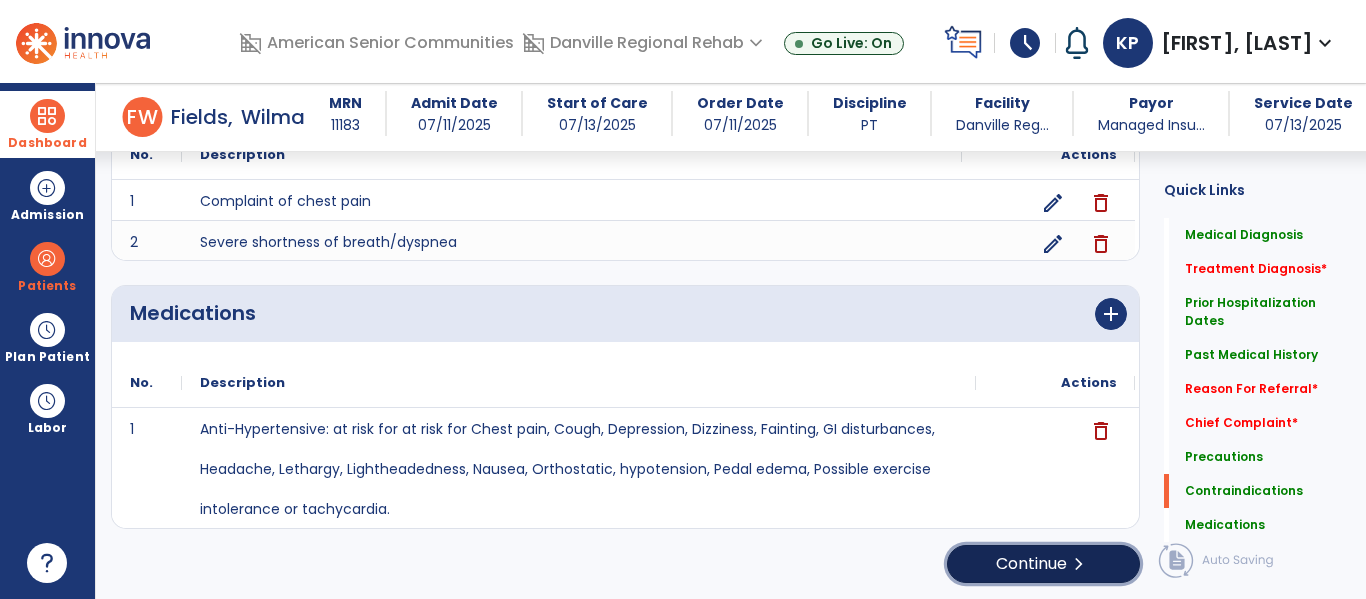 click on "chevron_right" 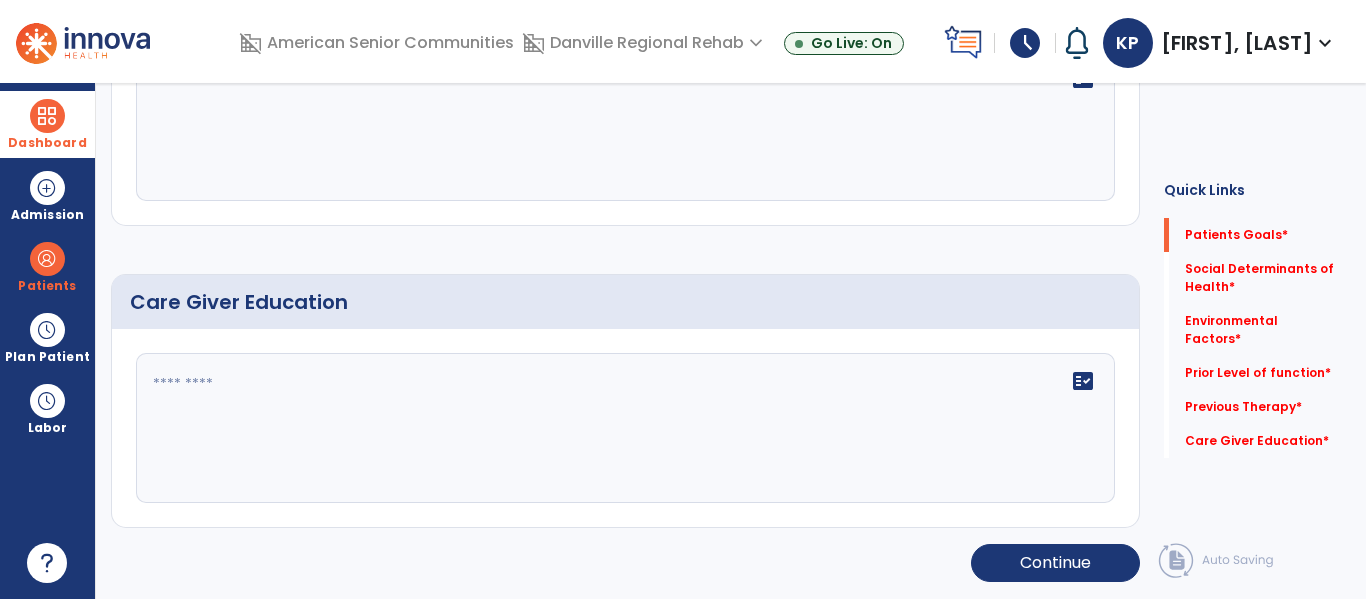 scroll, scrollTop: 0, scrollLeft: 0, axis: both 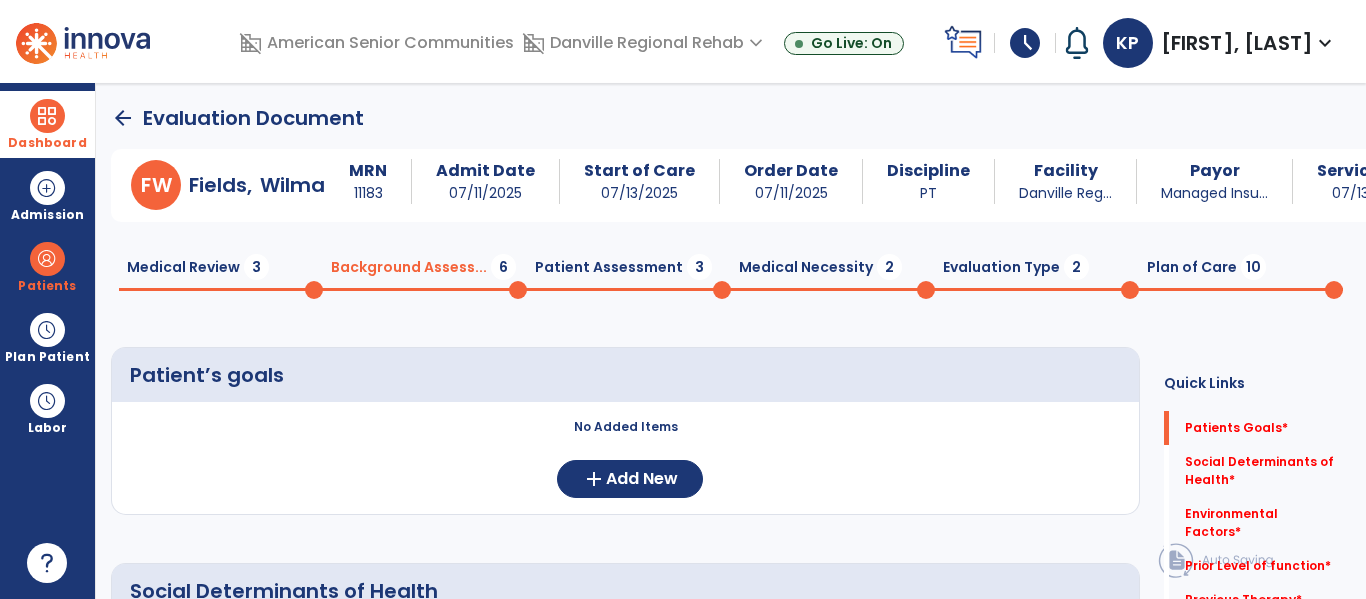 click on "arrow_back" 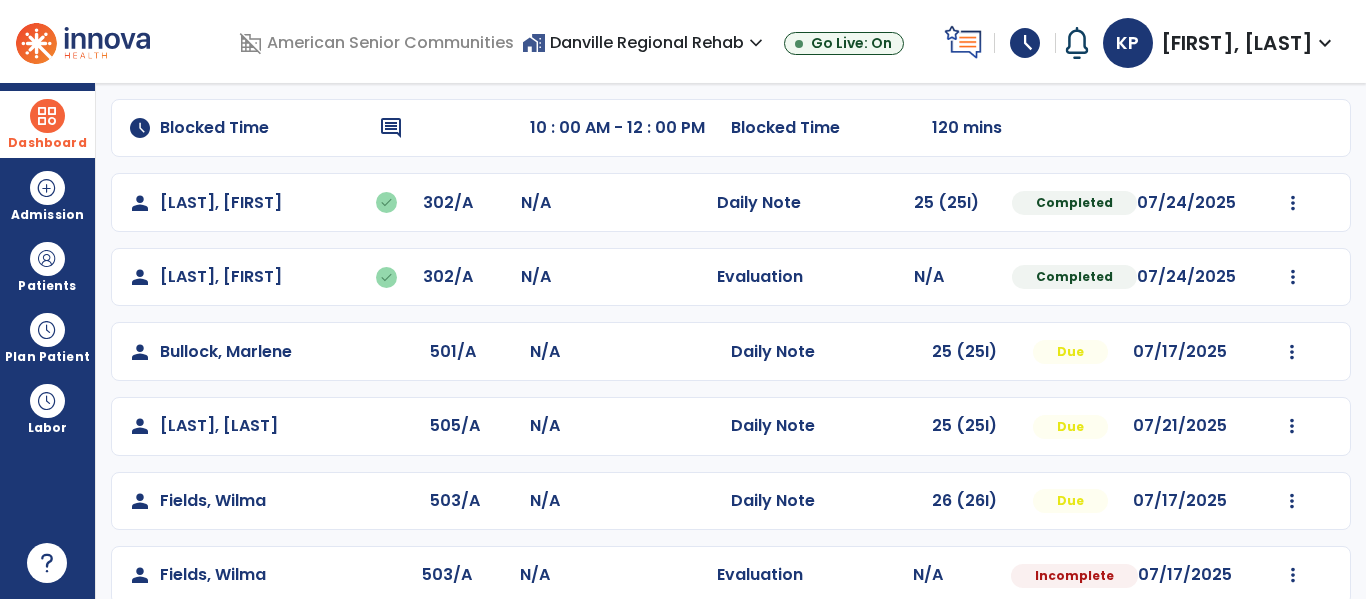 scroll, scrollTop: 487, scrollLeft: 0, axis: vertical 